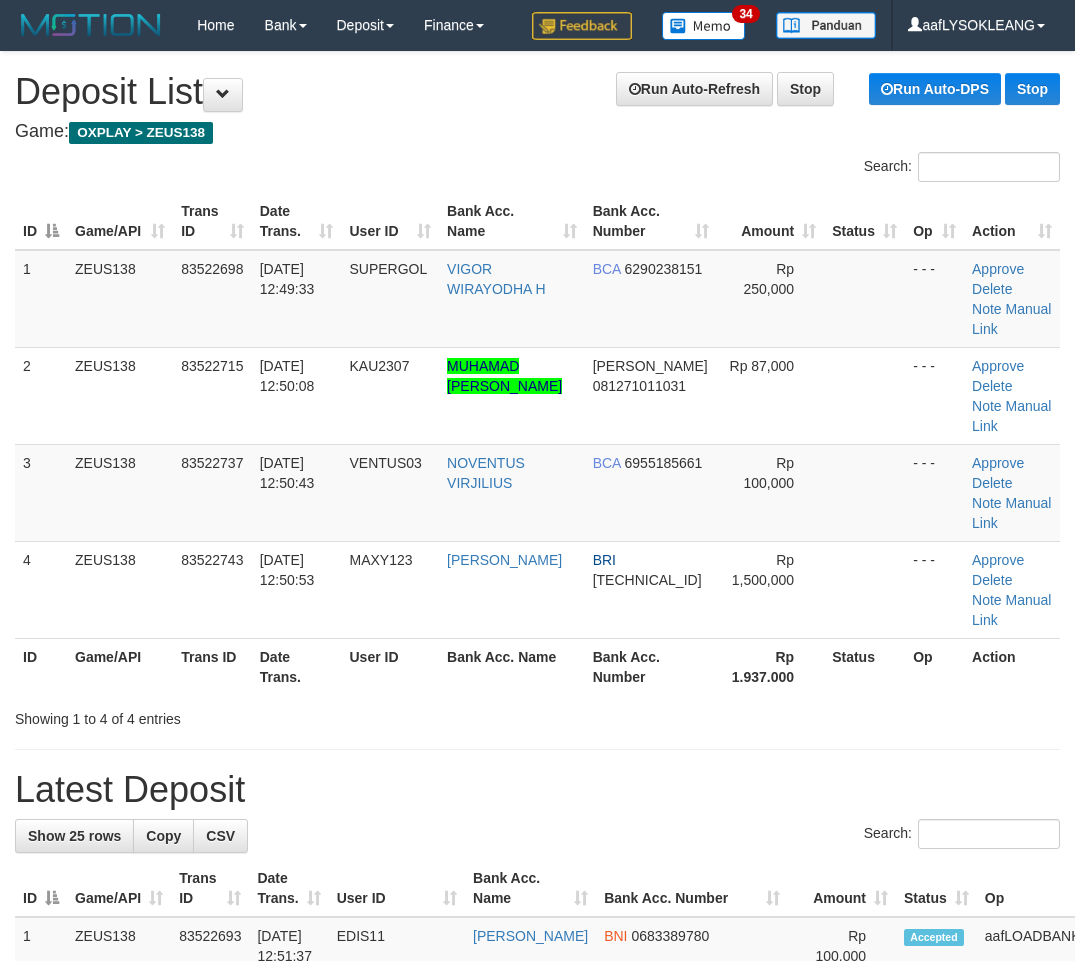 scroll, scrollTop: 0, scrollLeft: 56, axis: horizontal 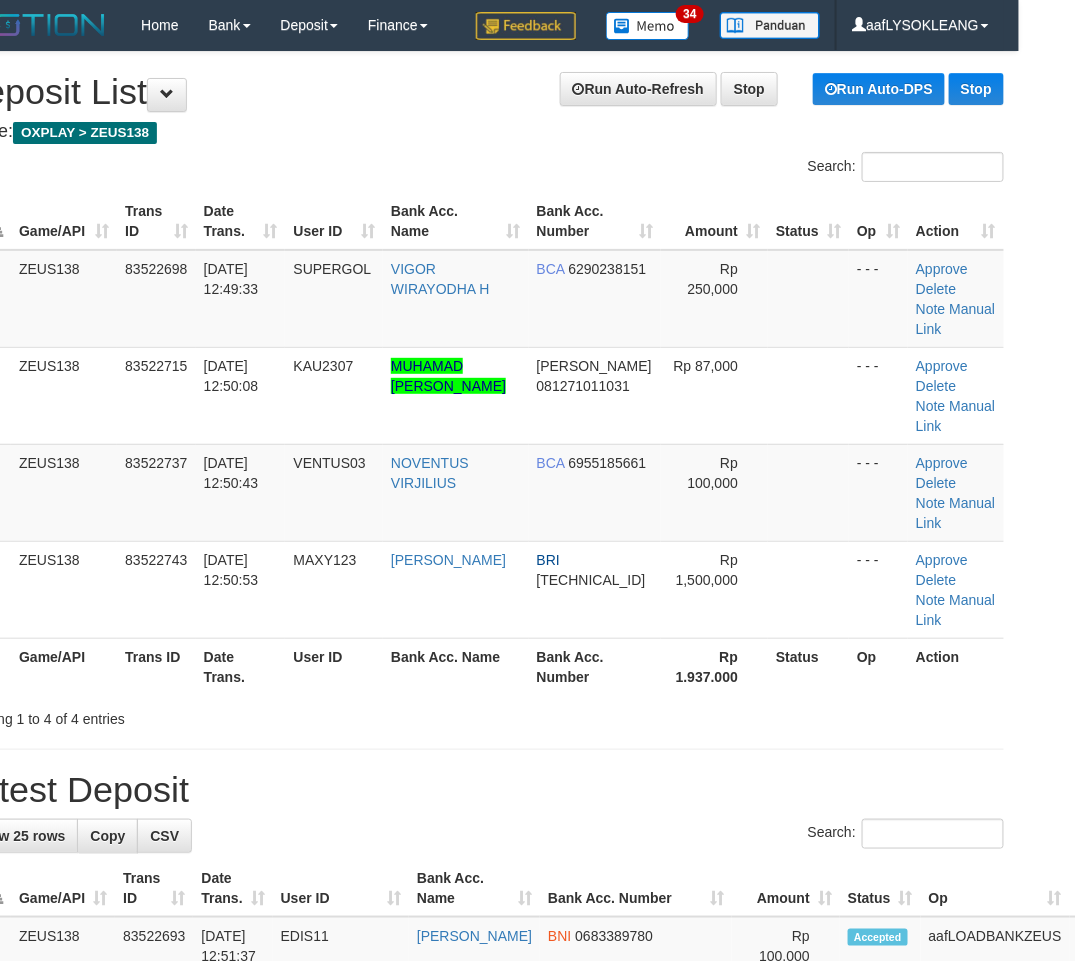 drag, startPoint x: 650, startPoint y: 734, endPoint x: 1088, endPoint y: 798, distance: 442.6511 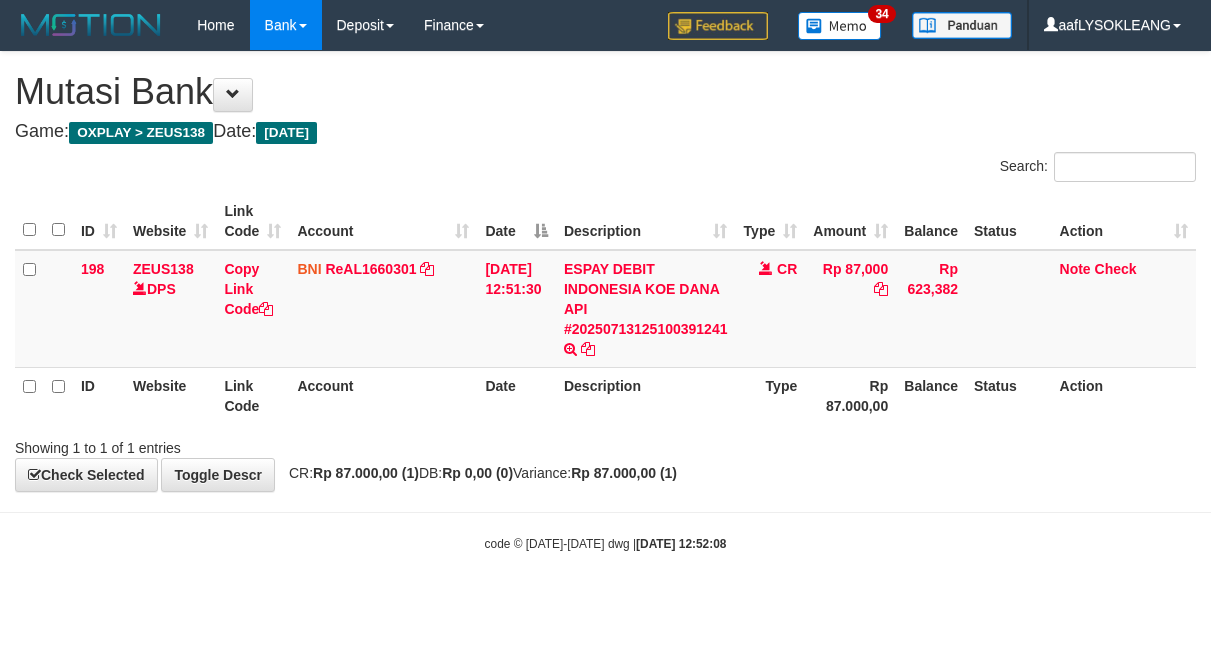scroll, scrollTop: 0, scrollLeft: 0, axis: both 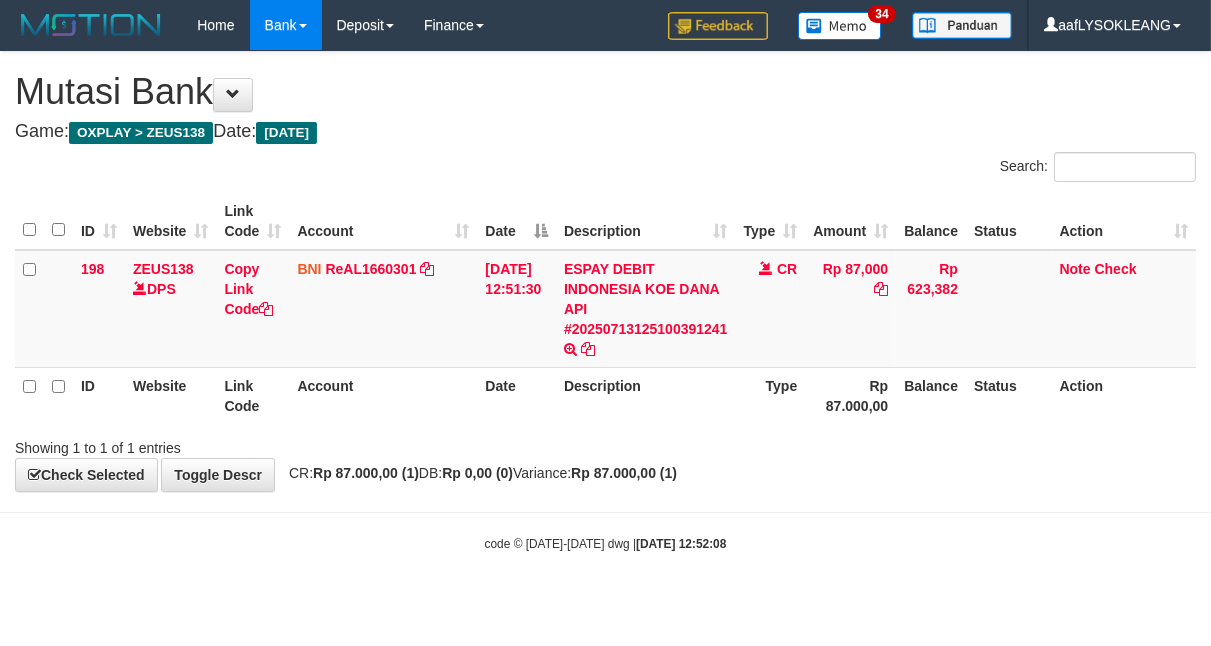 click on "Toggle navigation
Home
Bank
Account List
Load
By Website
Group
[OXPLAY]													ZEUS138
By Load Group (DPS)" at bounding box center [605, 301] 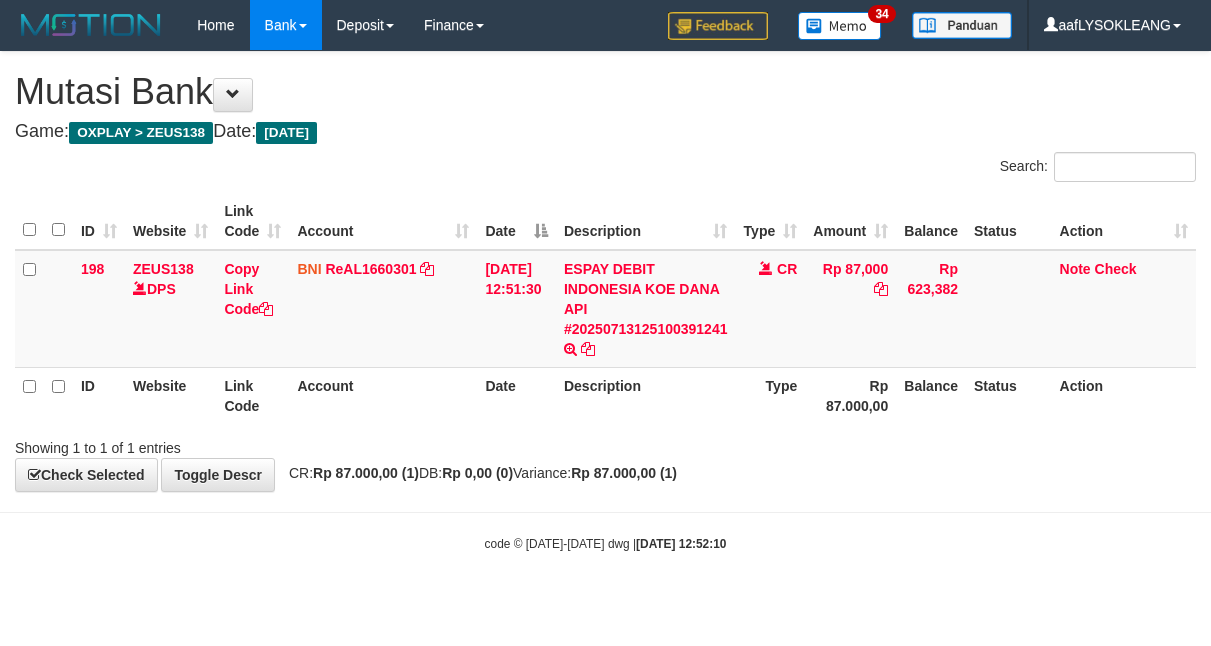 scroll, scrollTop: 0, scrollLeft: 0, axis: both 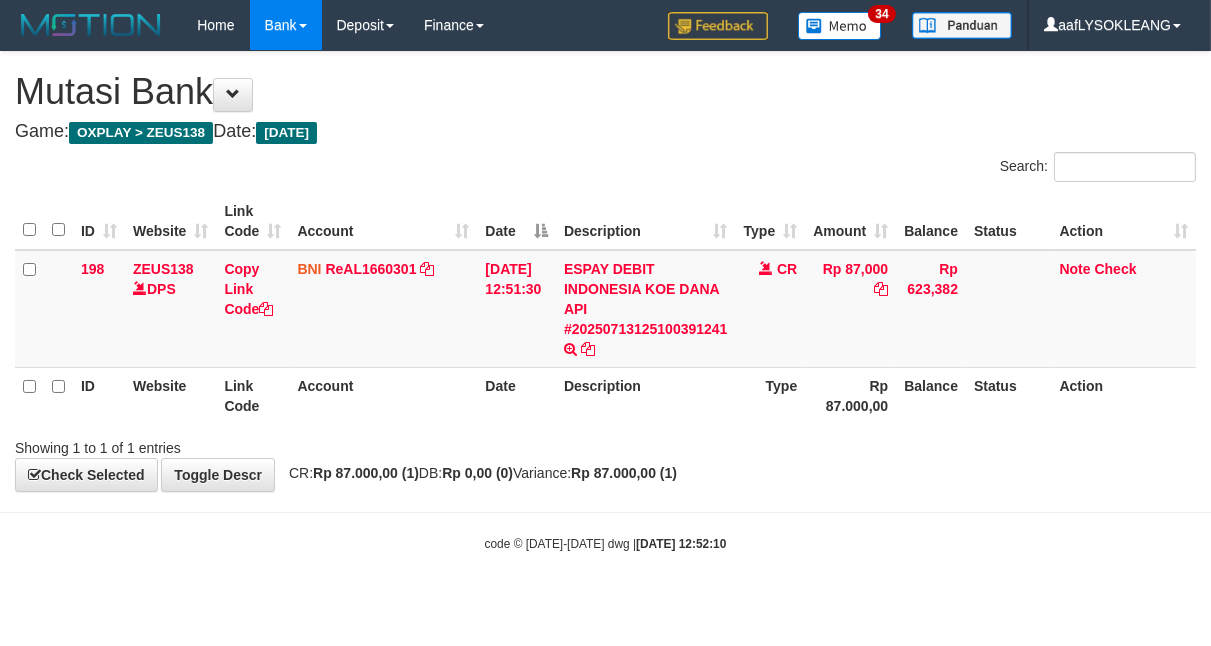 click on "Showing 1 to 1 of 1 entries" at bounding box center (252, 444) 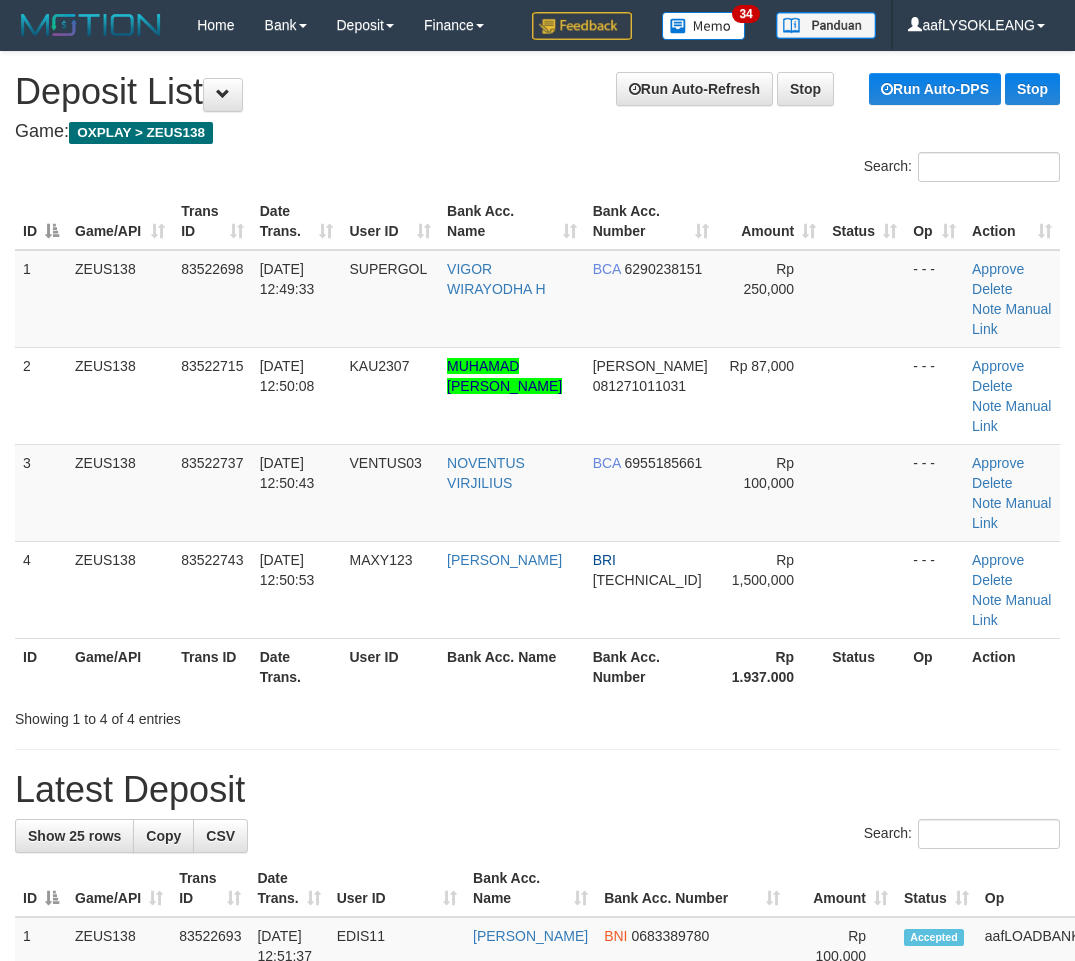 scroll, scrollTop: 0, scrollLeft: 56, axis: horizontal 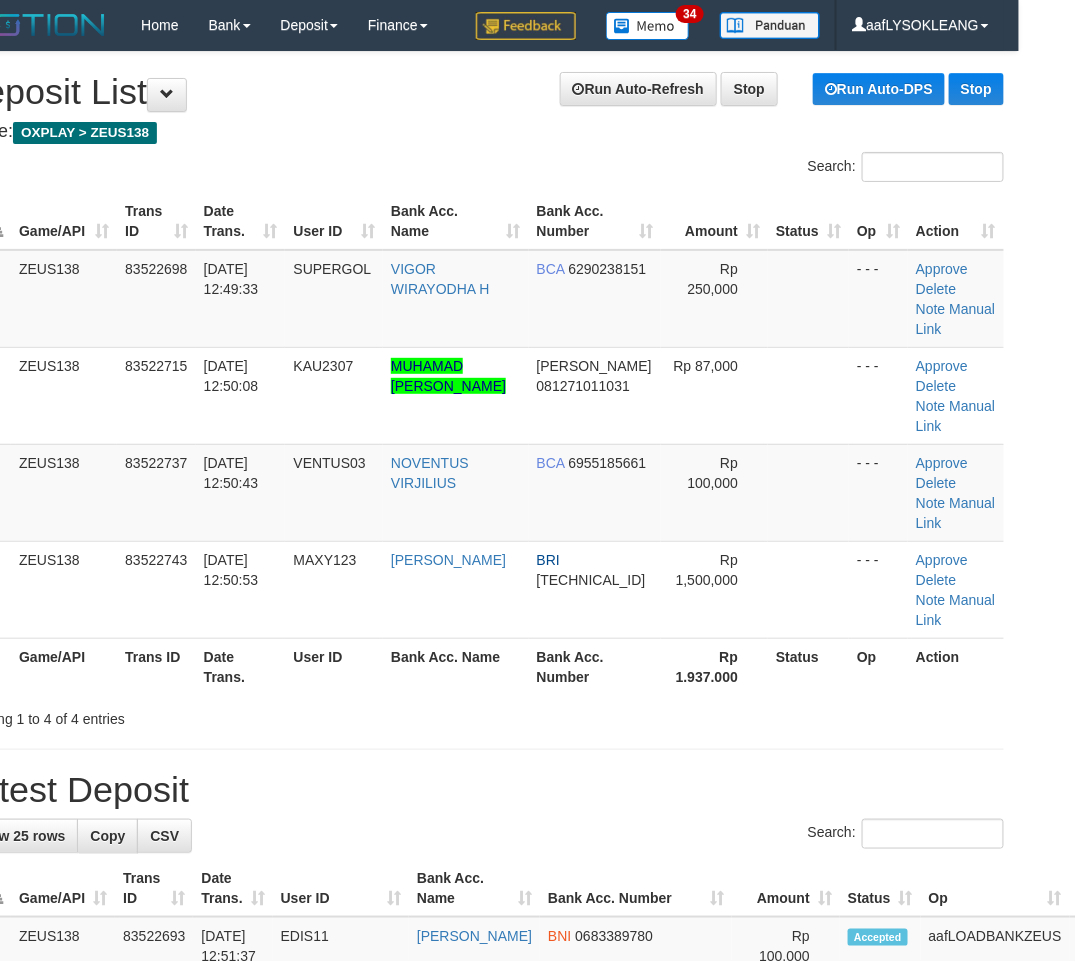 click on "Showing 1 to 4 of 4 entries" at bounding box center [481, 715] 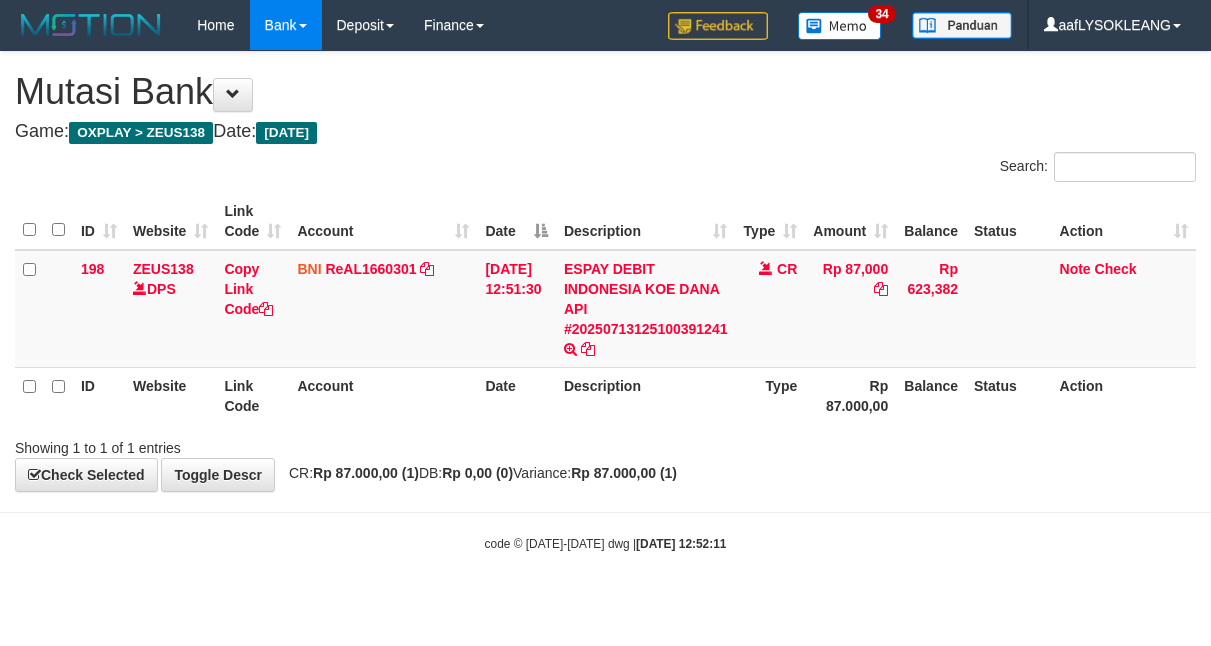 scroll, scrollTop: 0, scrollLeft: 0, axis: both 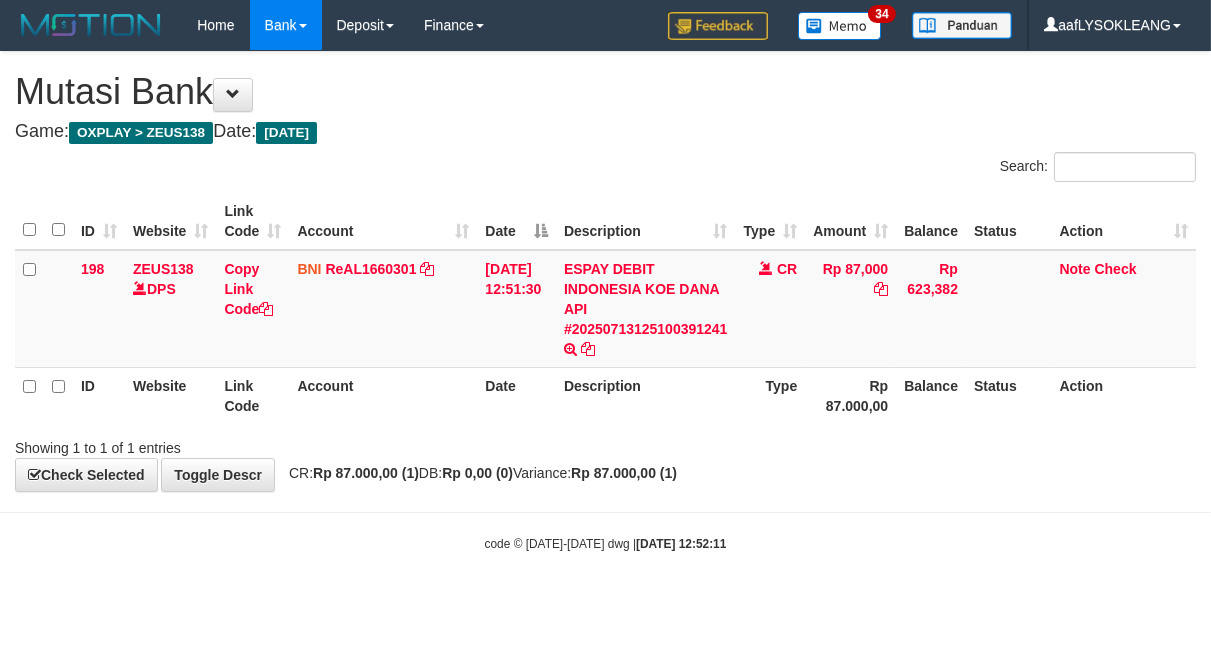 drag, startPoint x: 735, startPoint y: 427, endPoint x: 722, endPoint y: 423, distance: 13.601471 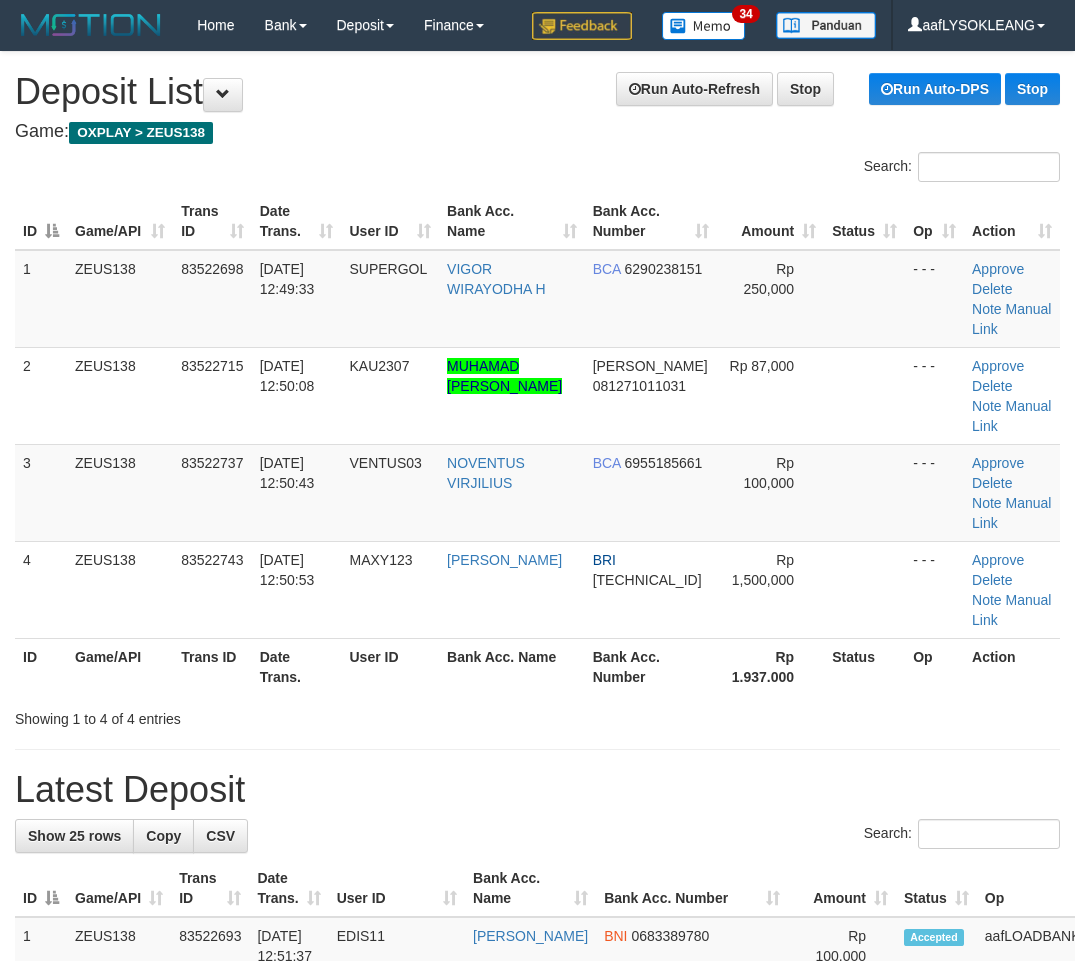 scroll, scrollTop: 0, scrollLeft: 56, axis: horizontal 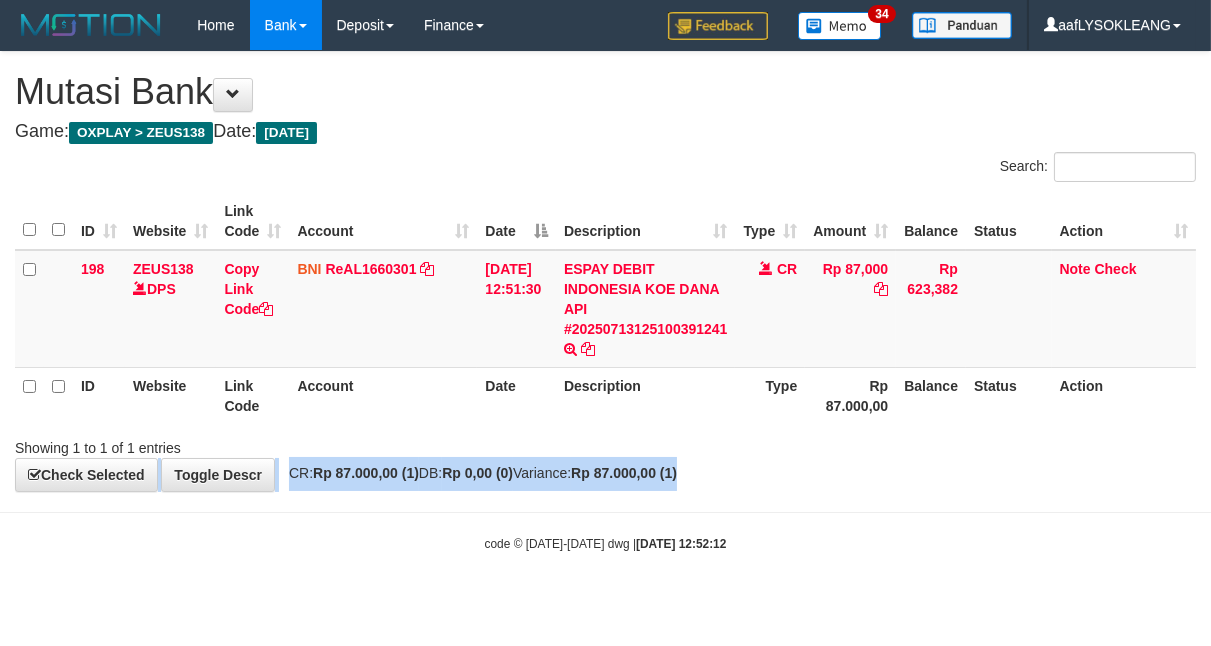click on "**********" at bounding box center [605, 271] 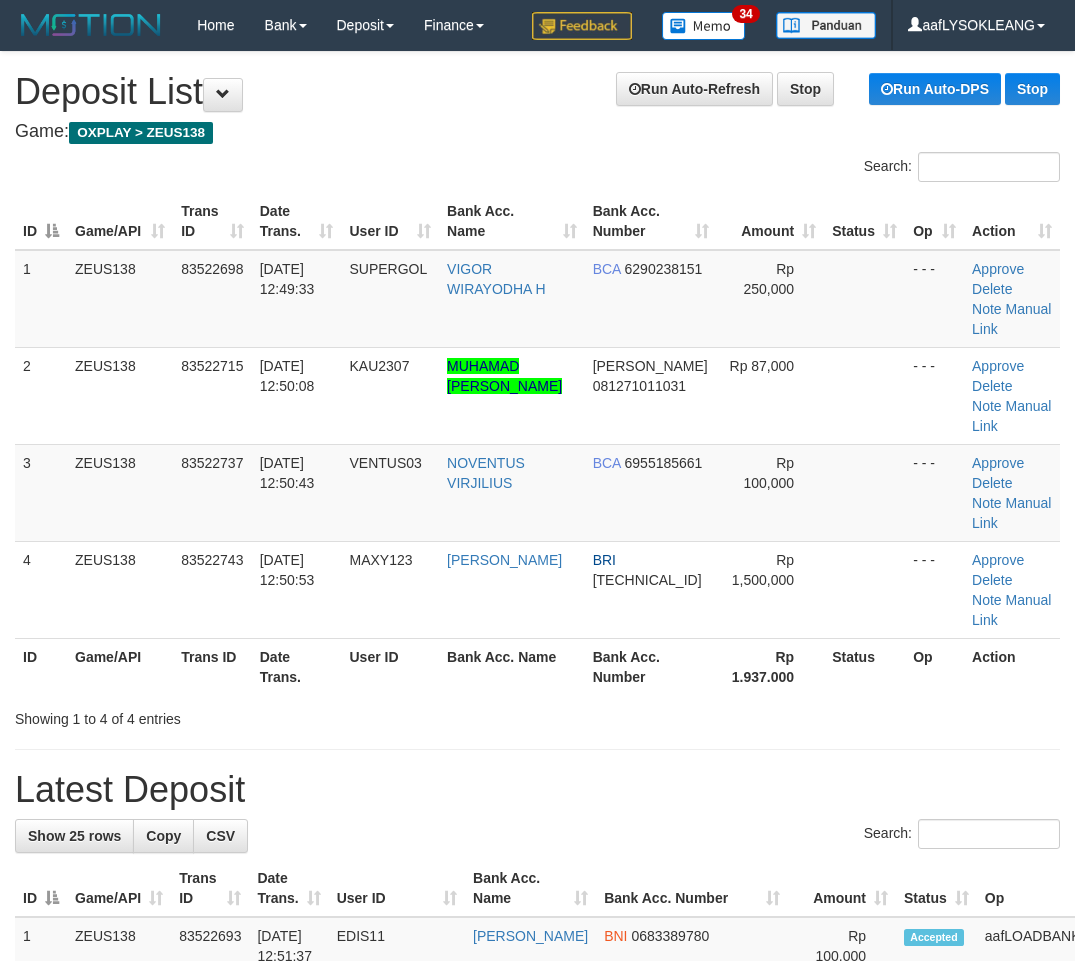 scroll, scrollTop: 0, scrollLeft: 56, axis: horizontal 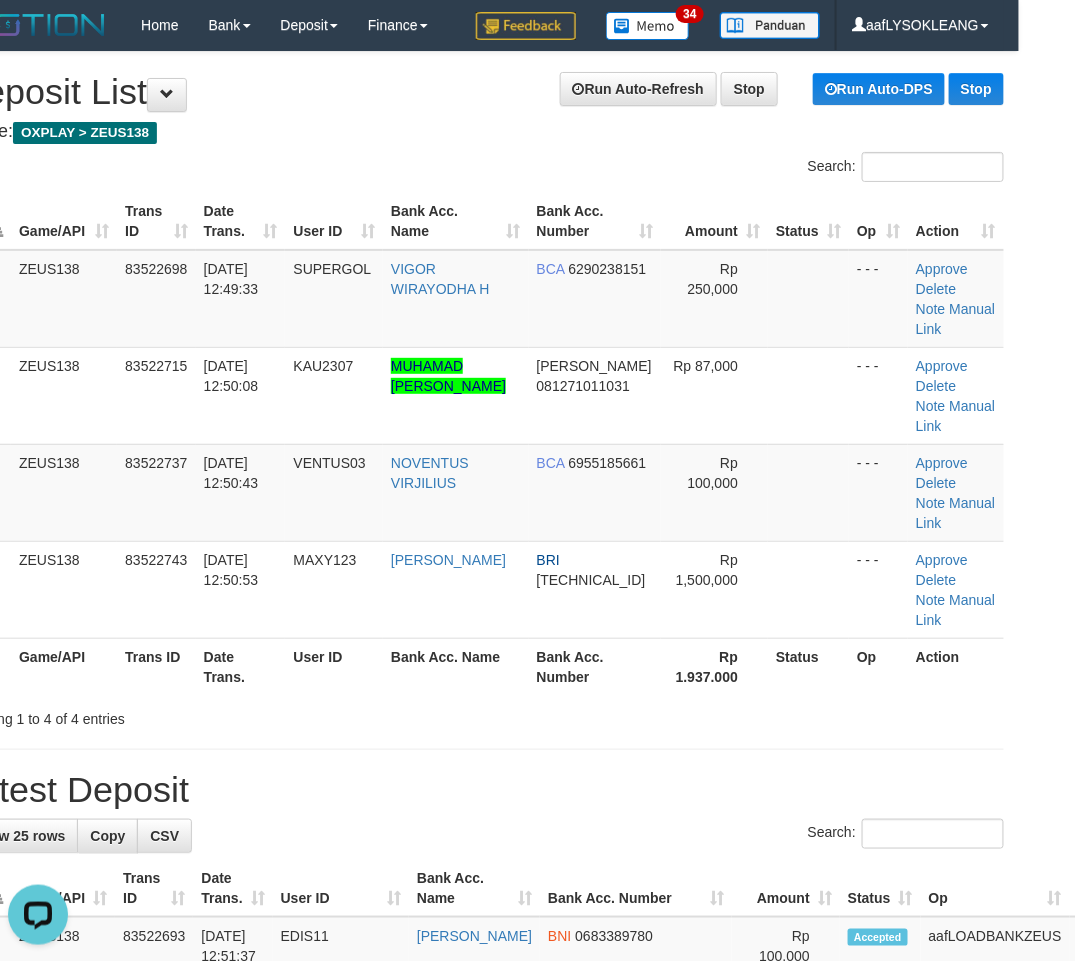 click on "Latest Deposit" at bounding box center (481, 790) 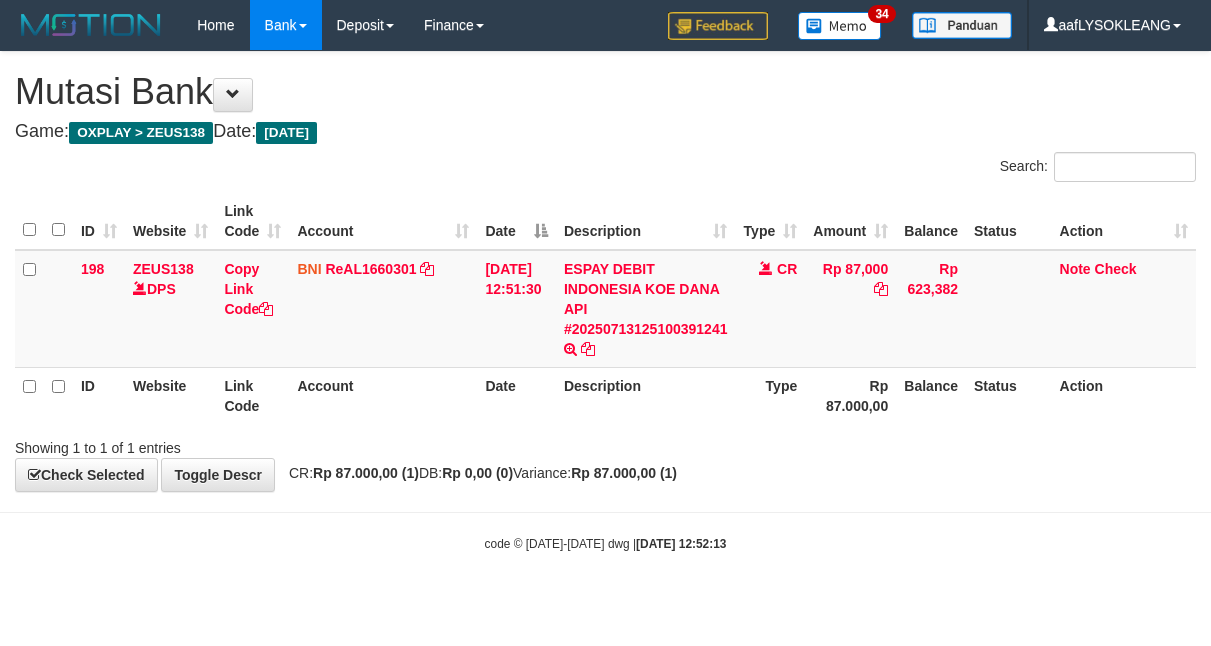 scroll, scrollTop: 0, scrollLeft: 0, axis: both 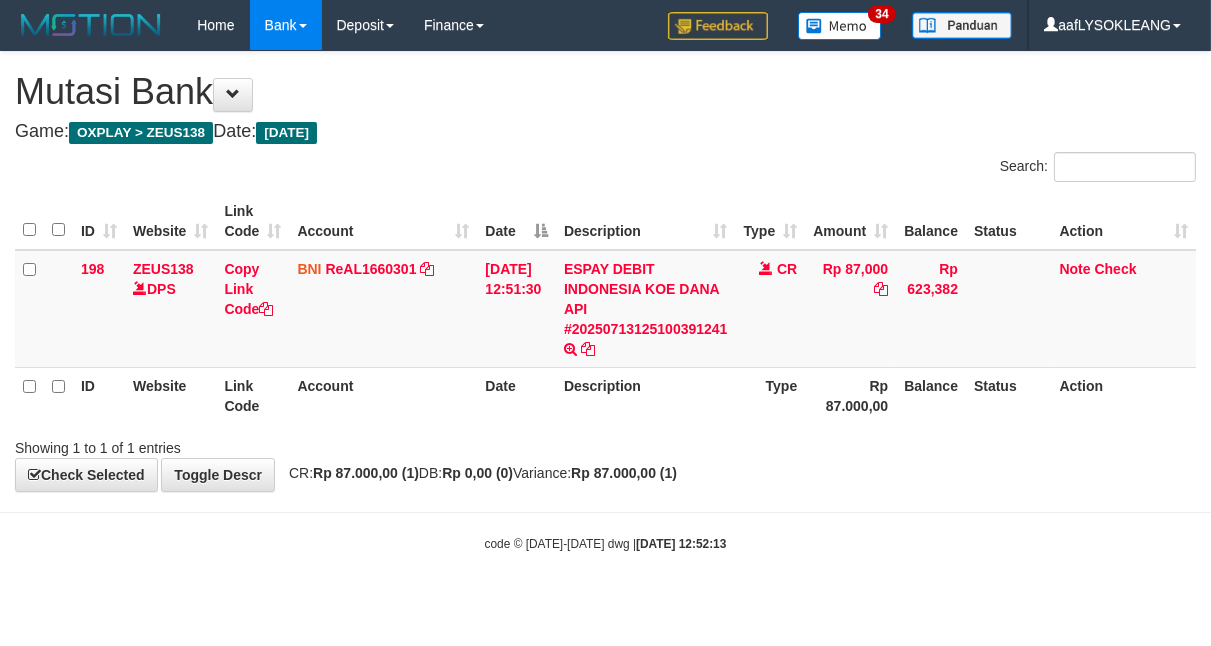 click on "**********" at bounding box center (605, 271) 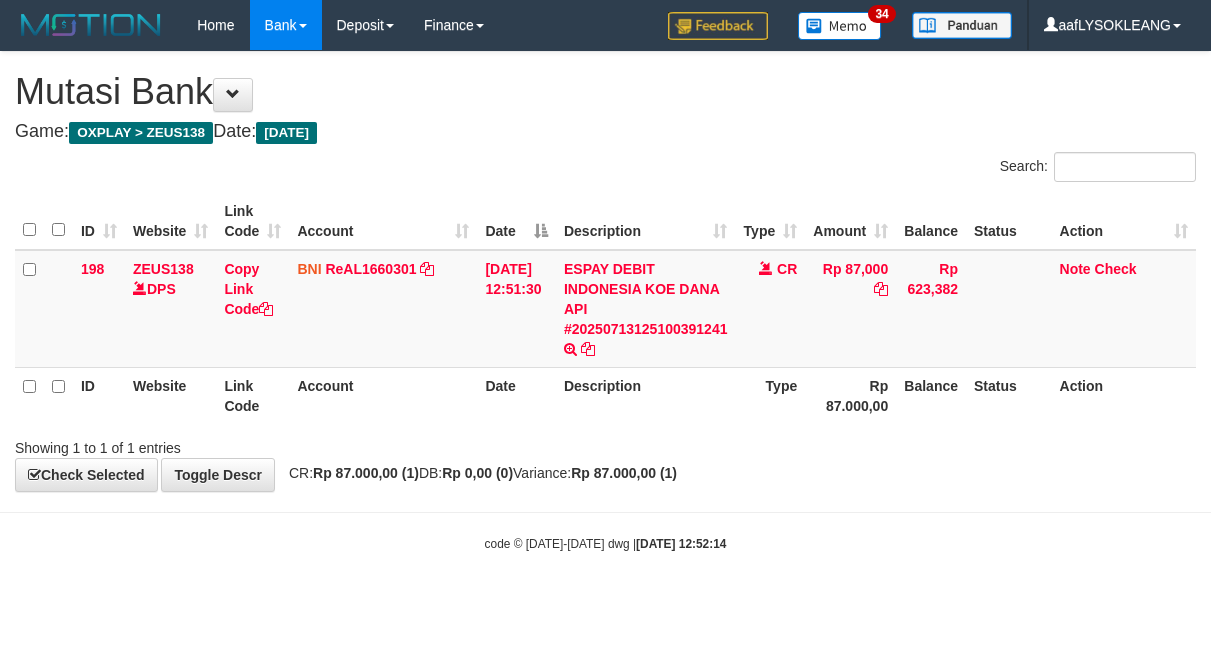 scroll, scrollTop: 0, scrollLeft: 0, axis: both 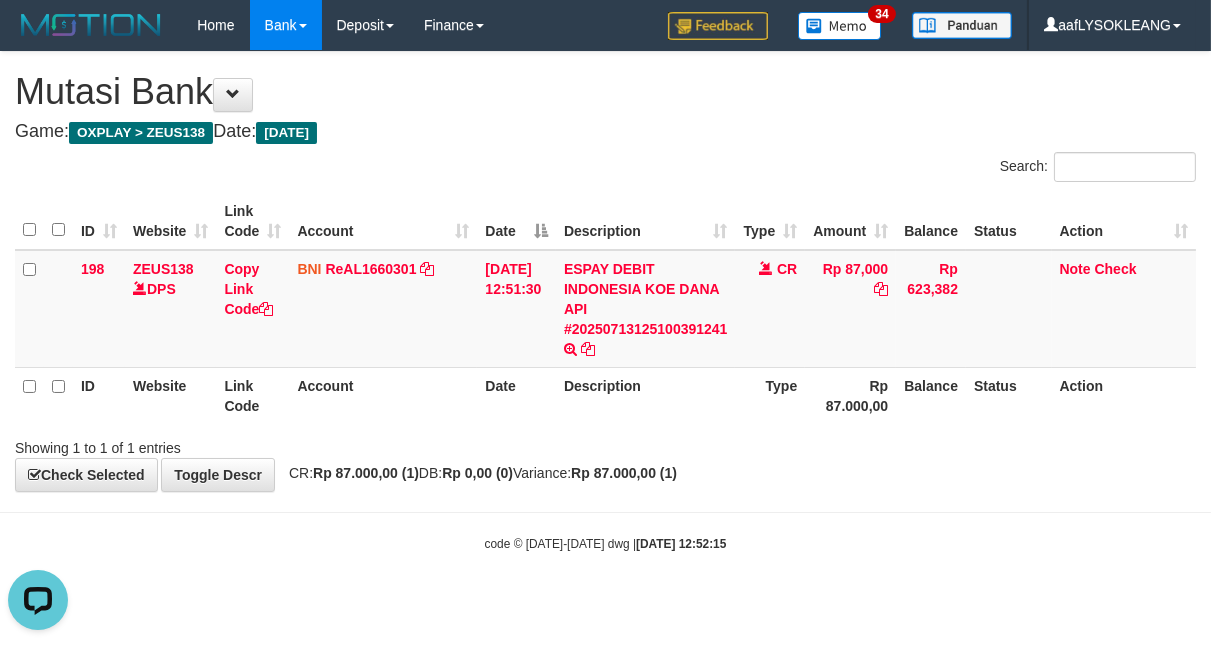 click on "**********" at bounding box center (605, 271) 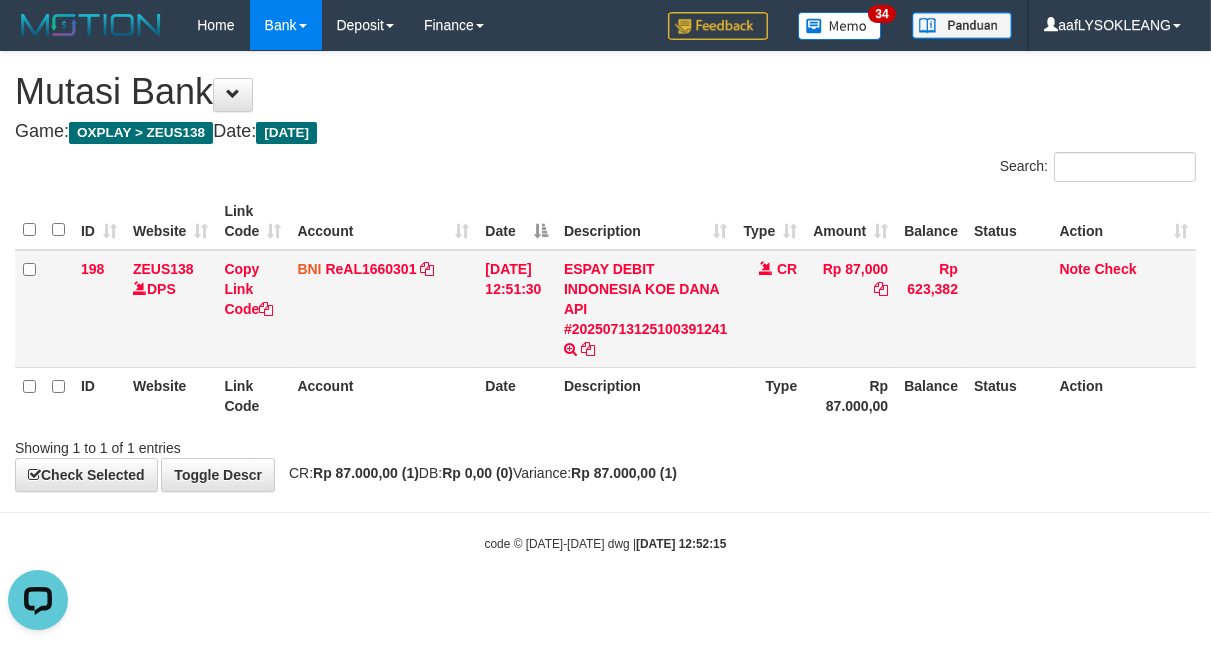 drag, startPoint x: 664, startPoint y: 380, endPoint x: 230, endPoint y: 328, distance: 437.1041 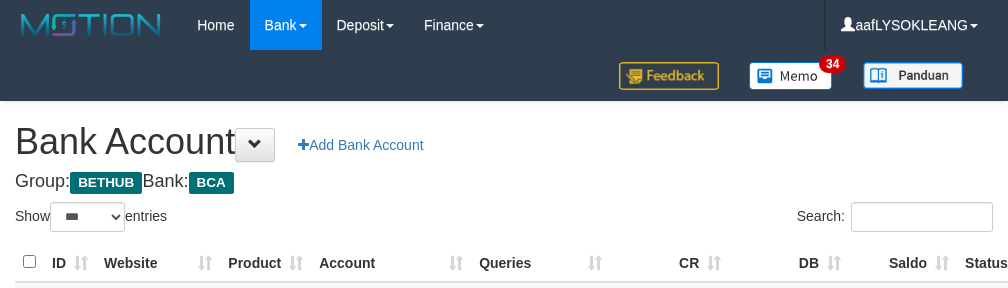 select on "***" 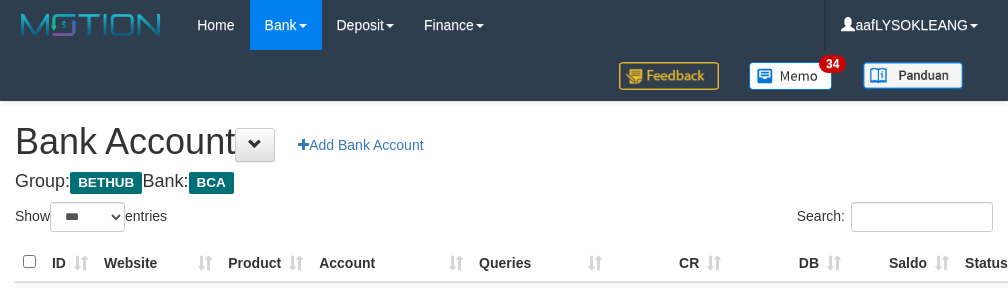 scroll, scrollTop: 191, scrollLeft: 0, axis: vertical 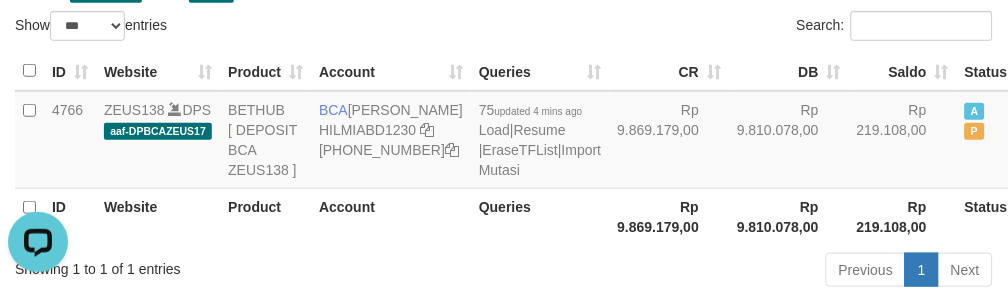 click on "CR" at bounding box center [670, 71] 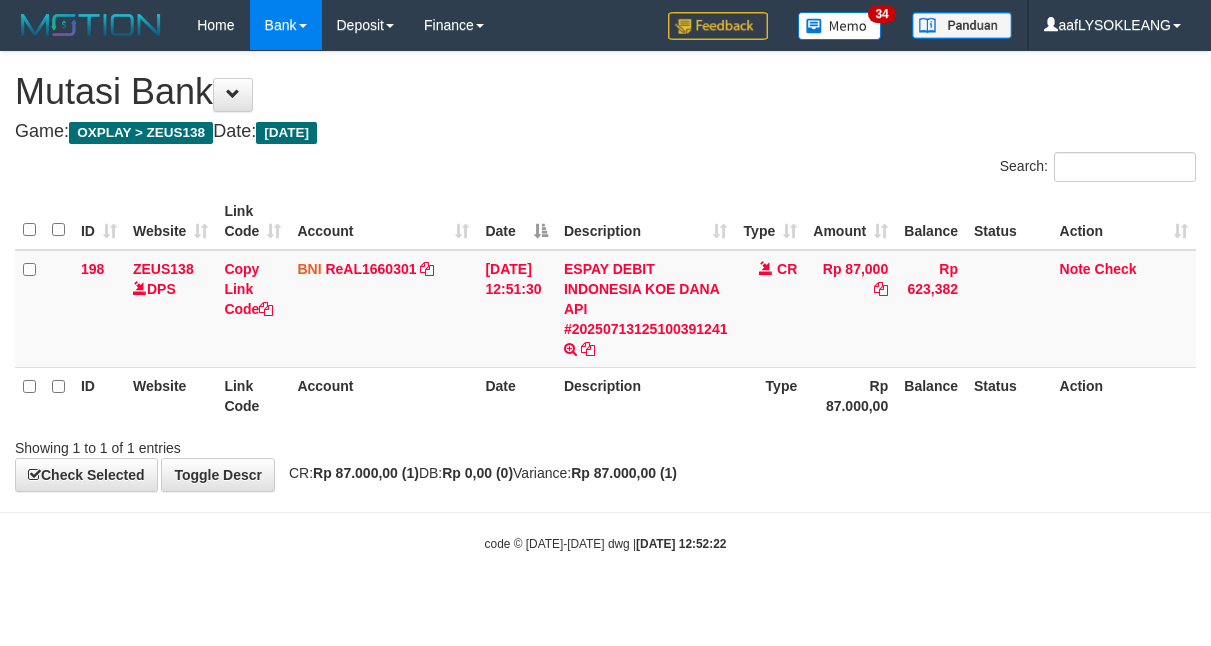 scroll, scrollTop: 0, scrollLeft: 0, axis: both 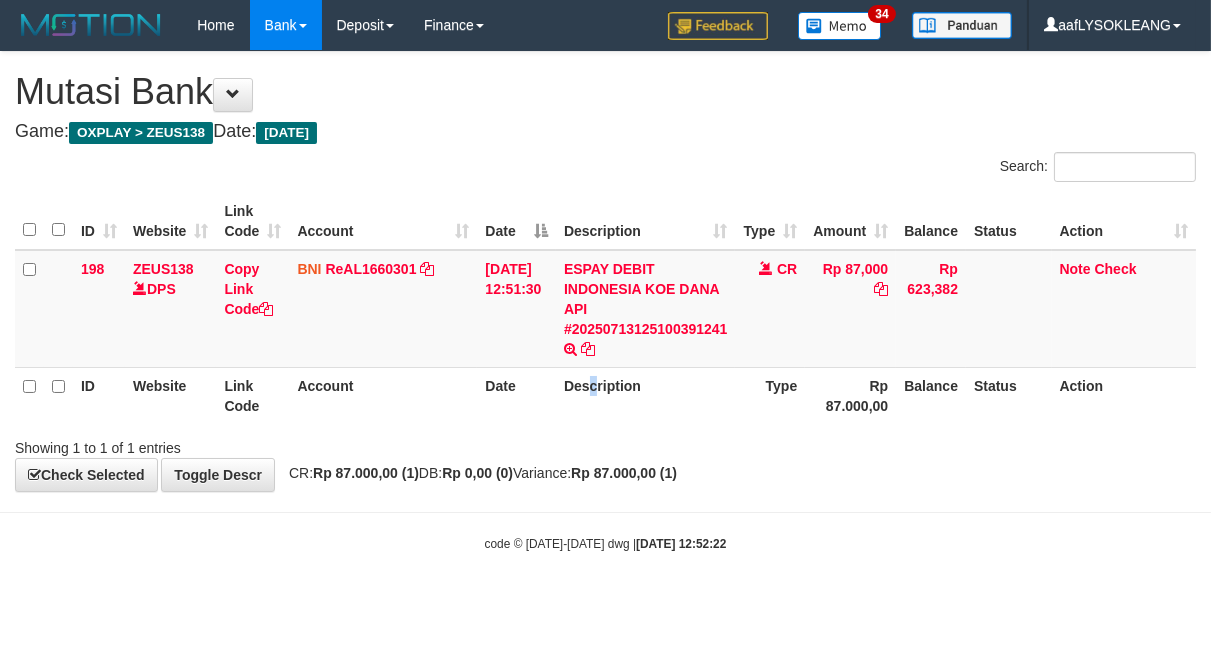 click on "Description" at bounding box center (646, 395) 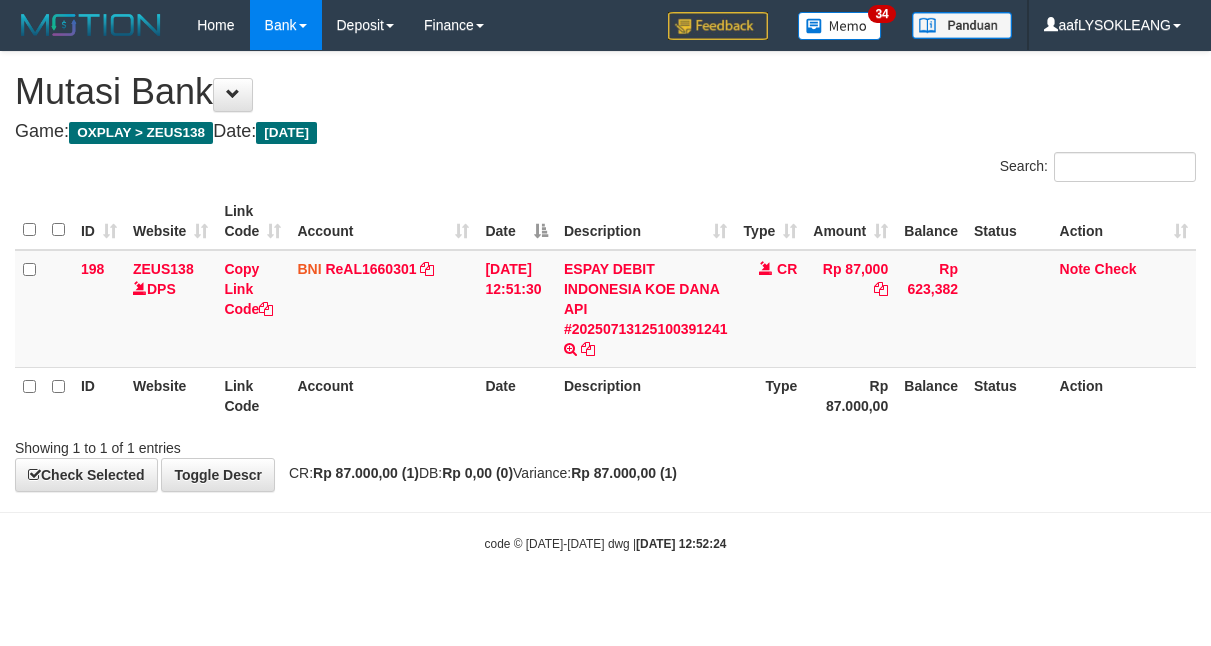 scroll, scrollTop: 0, scrollLeft: 0, axis: both 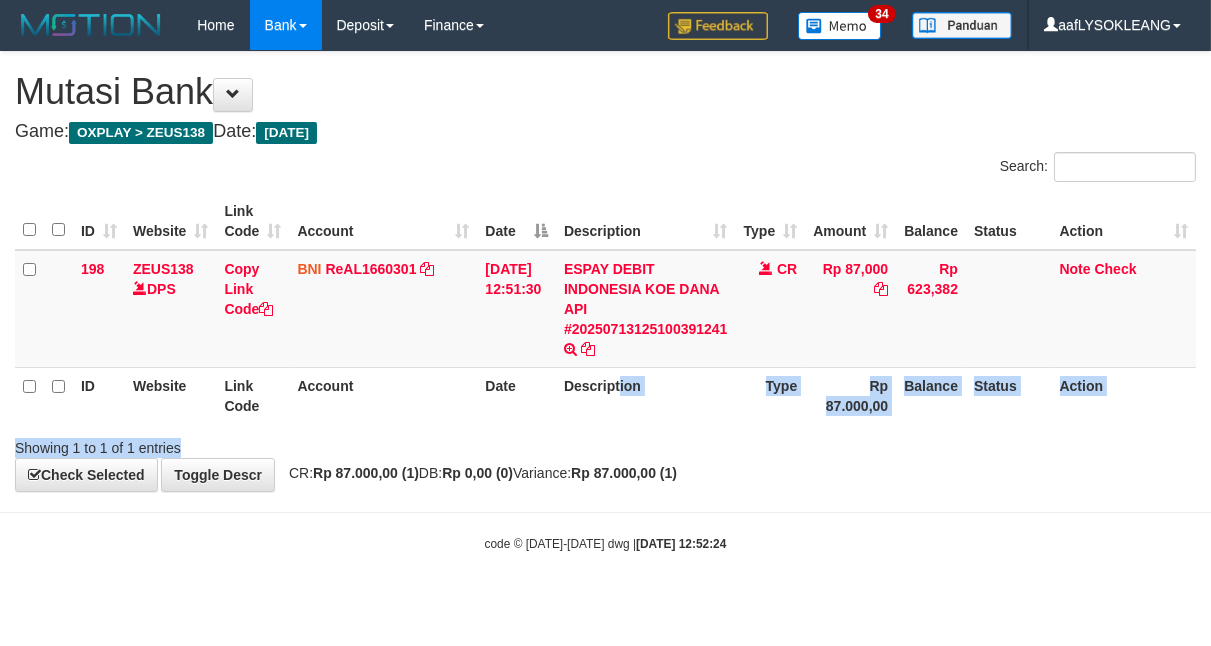 drag, startPoint x: 651, startPoint y: 438, endPoint x: 627, endPoint y: 422, distance: 28.84441 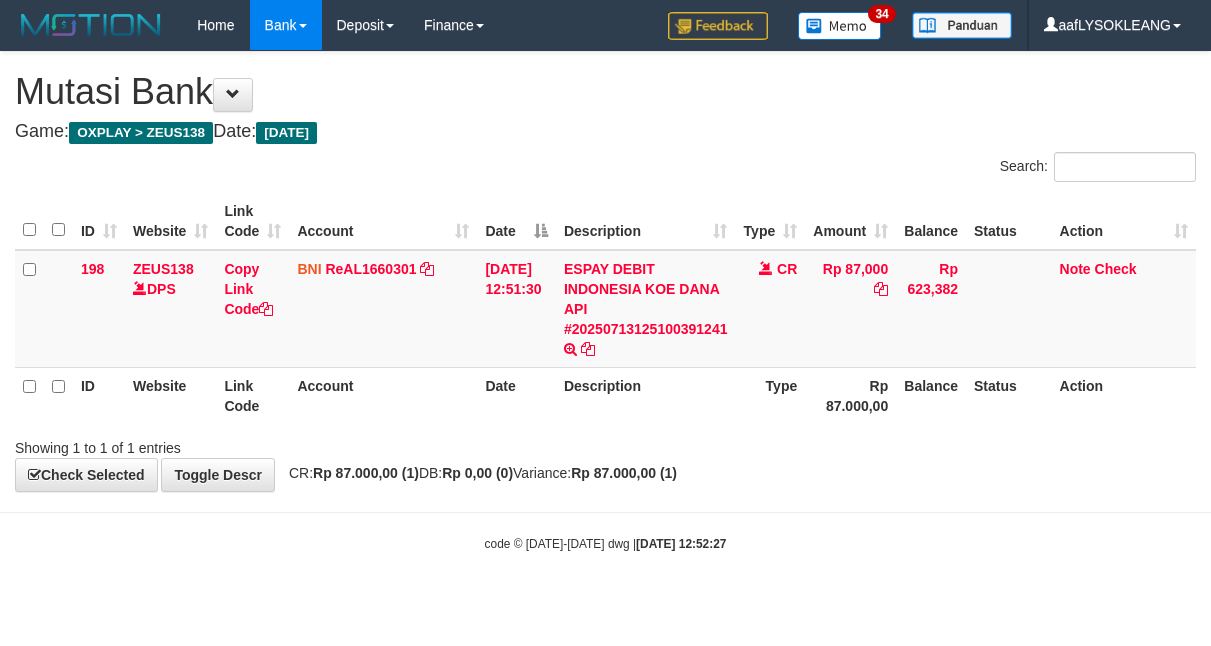 scroll, scrollTop: 0, scrollLeft: 0, axis: both 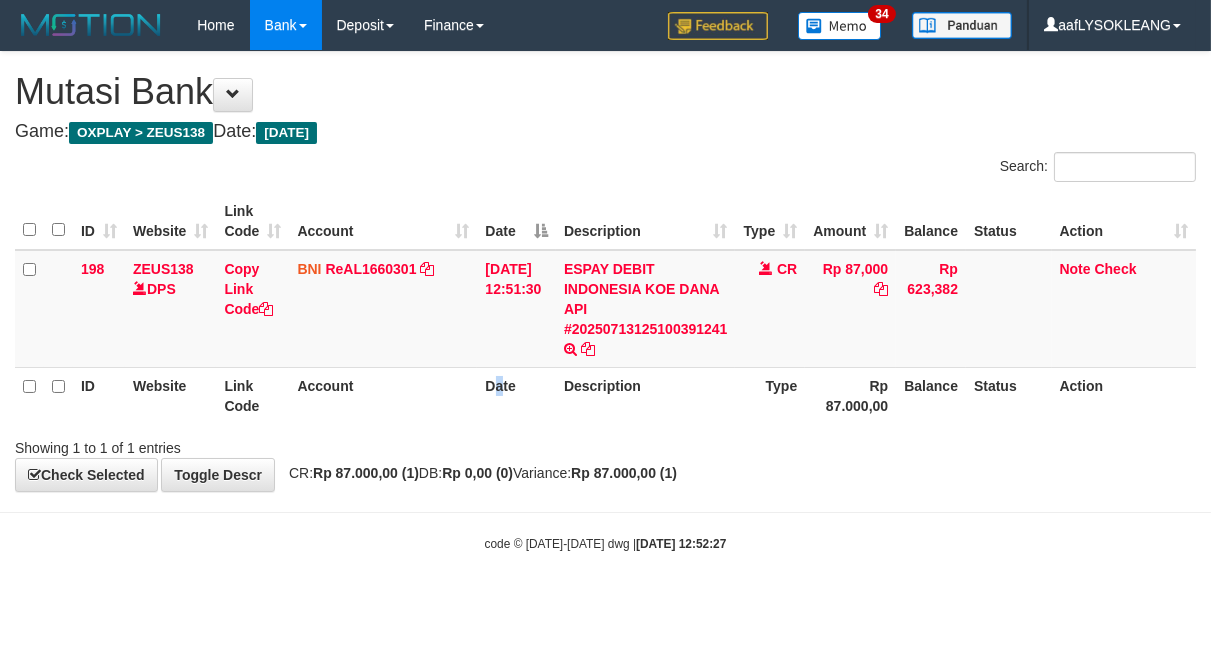drag, startPoint x: 503, startPoint y: 416, endPoint x: 495, endPoint y: 408, distance: 11.313708 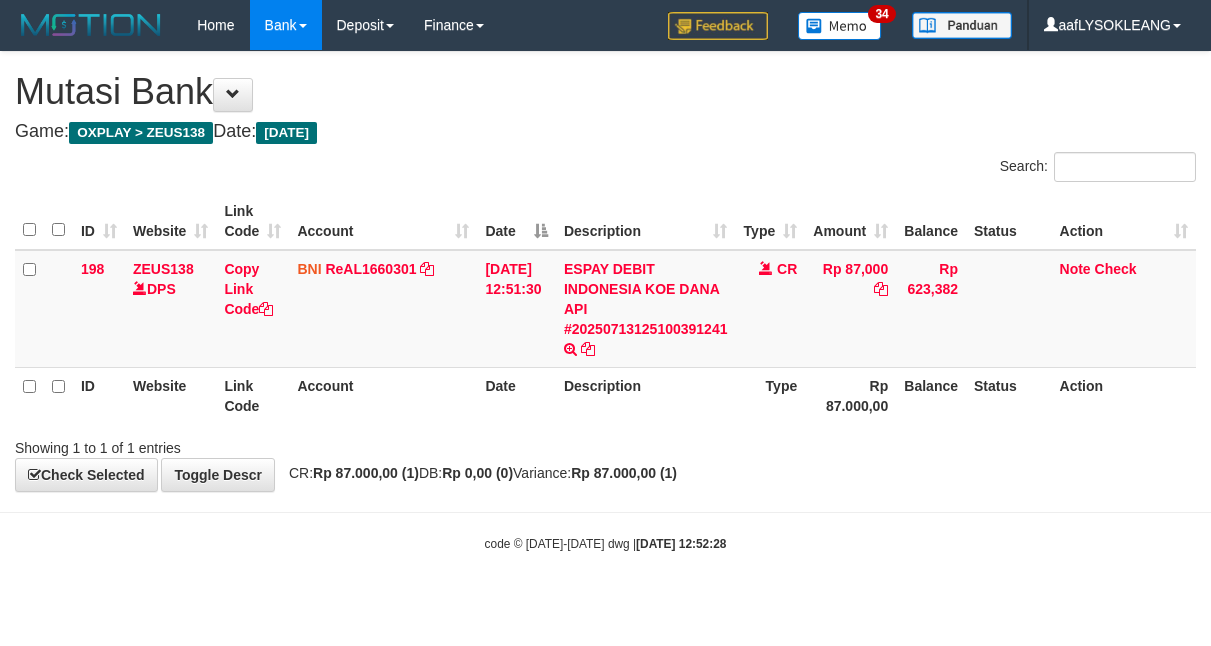 scroll, scrollTop: 0, scrollLeft: 0, axis: both 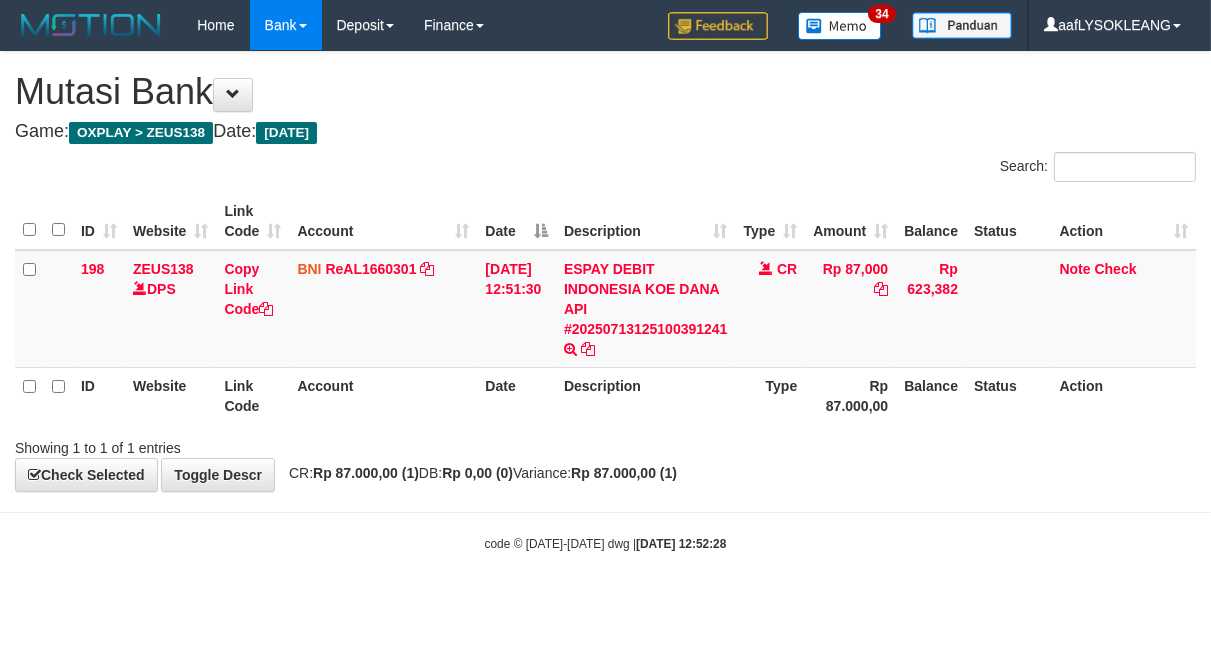 click on "Rp 0,00 (0)" at bounding box center [477, 473] 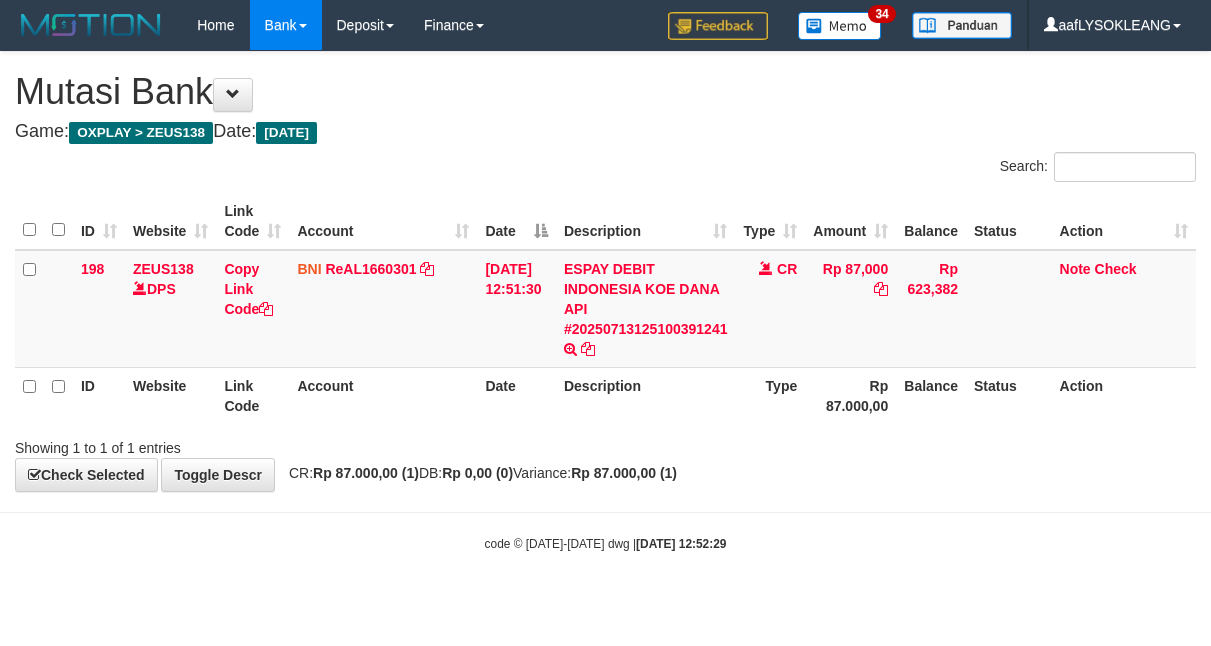 scroll, scrollTop: 0, scrollLeft: 0, axis: both 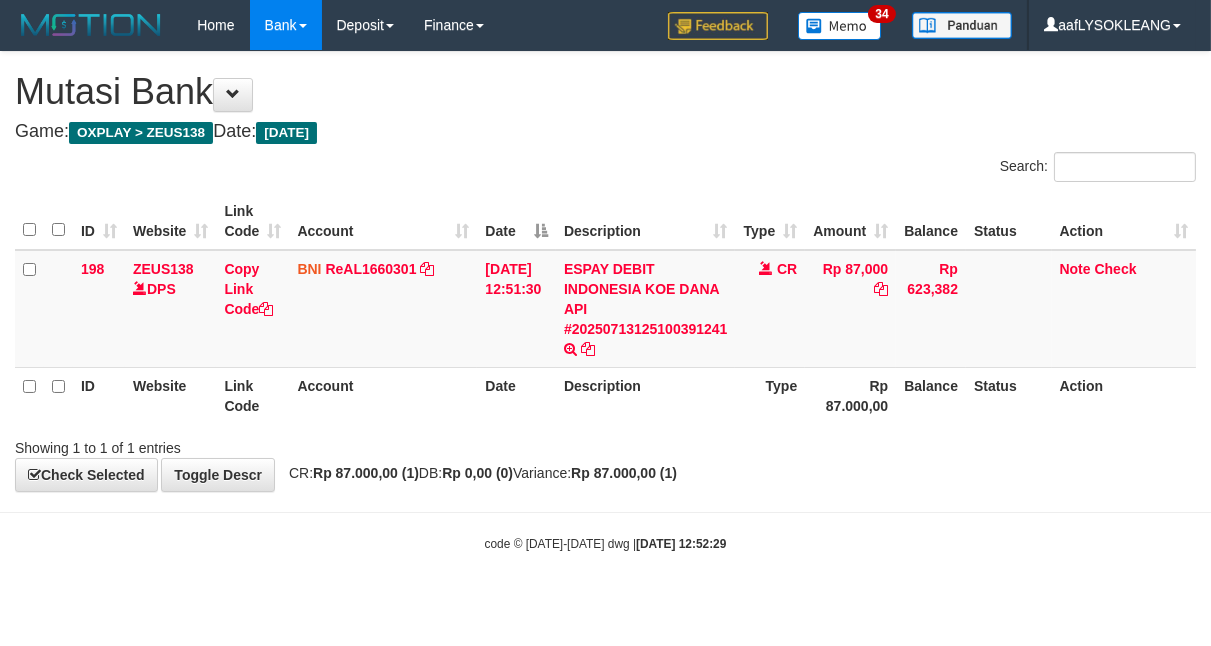 click on "Showing 1 to 1 of 1 entries" at bounding box center [605, 444] 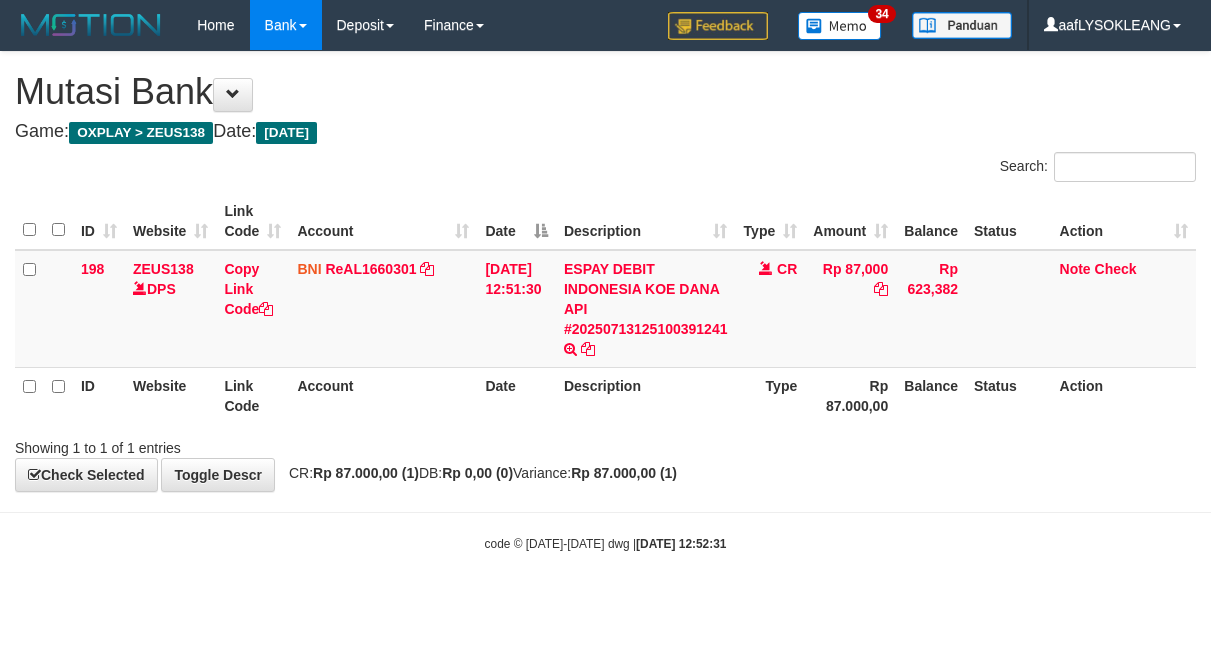 scroll, scrollTop: 0, scrollLeft: 0, axis: both 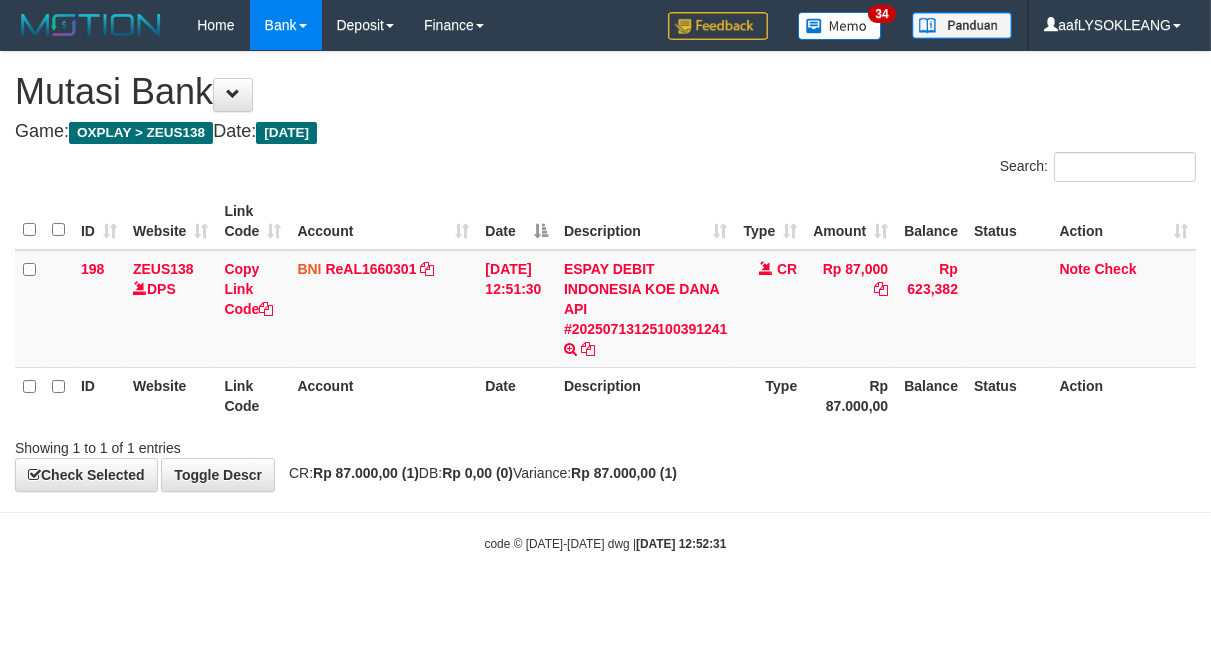 click on "Showing 1 to 1 of 1 entries" at bounding box center [605, 444] 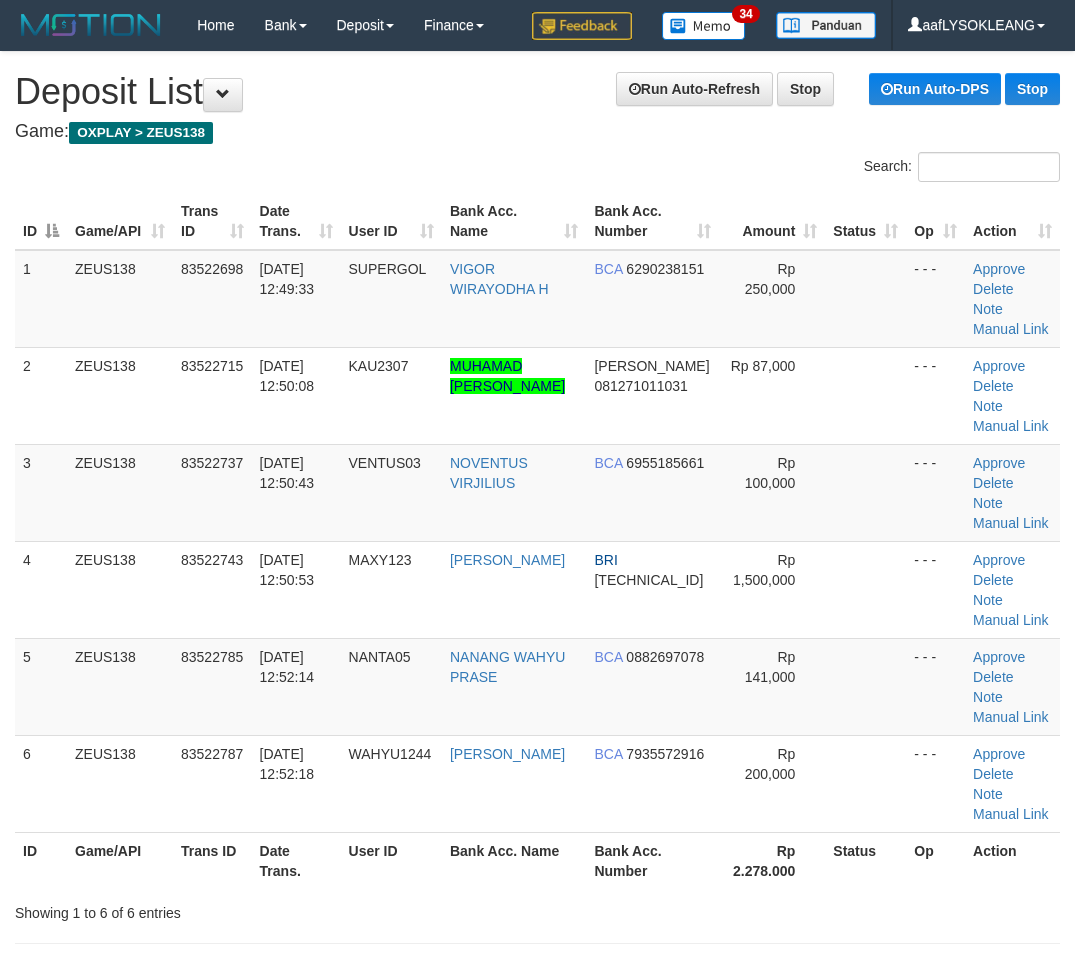 scroll, scrollTop: 0, scrollLeft: 56, axis: horizontal 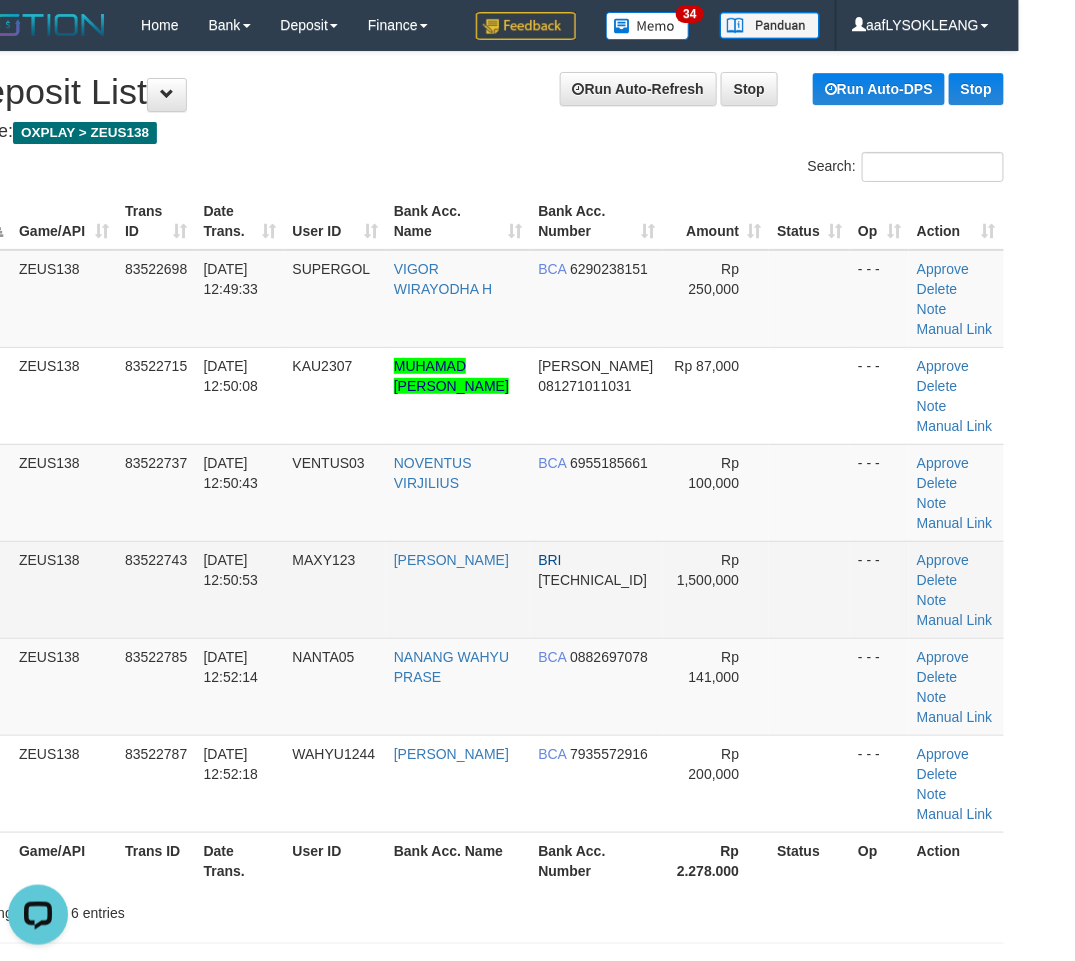 drag, startPoint x: 773, startPoint y: 573, endPoint x: 943, endPoint y: 631, distance: 179.62183 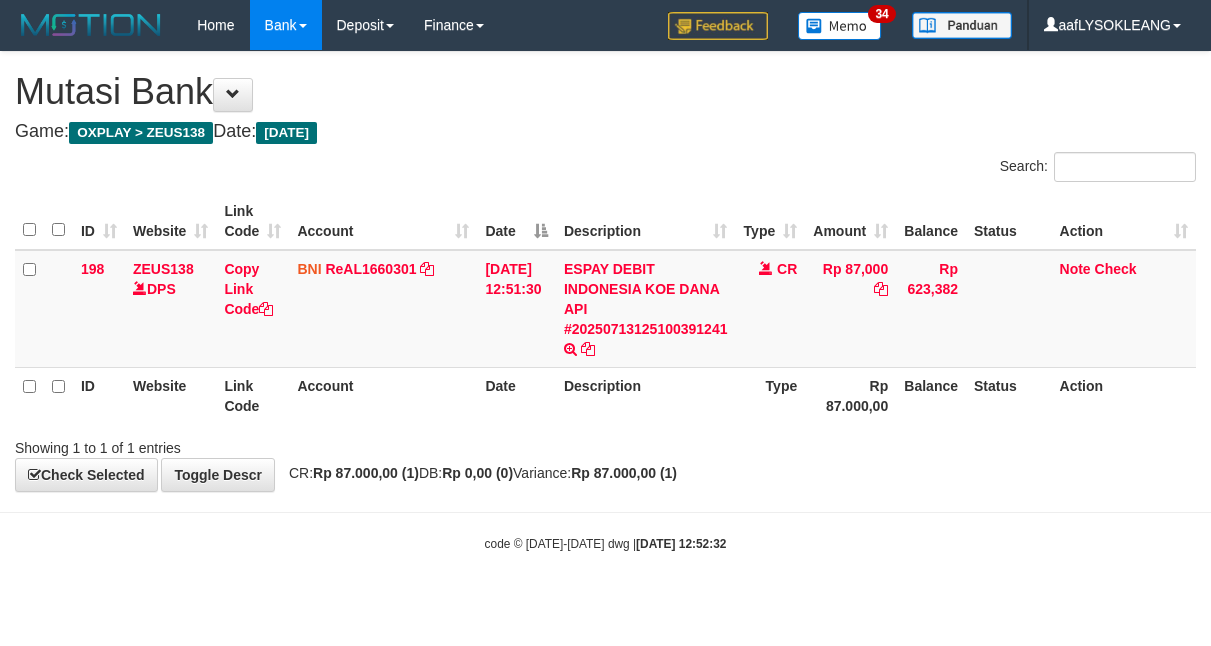scroll, scrollTop: 0, scrollLeft: 0, axis: both 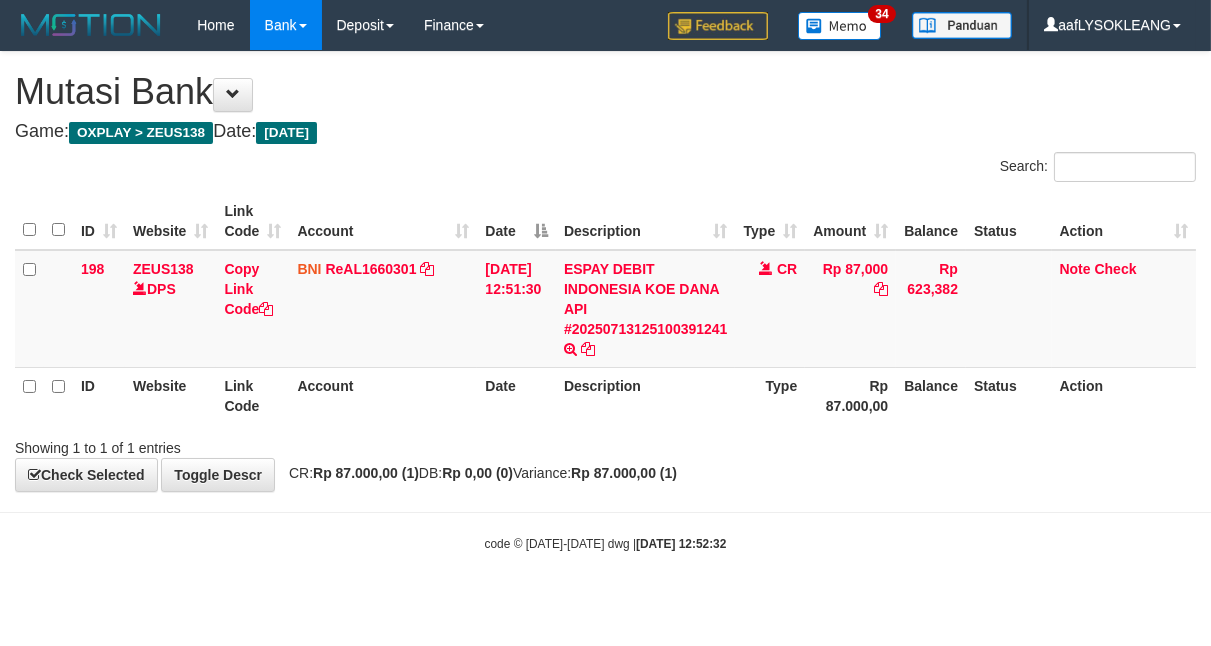 drag, startPoint x: 0, startPoint y: 0, endPoint x: 525, endPoint y: 431, distance: 679.254 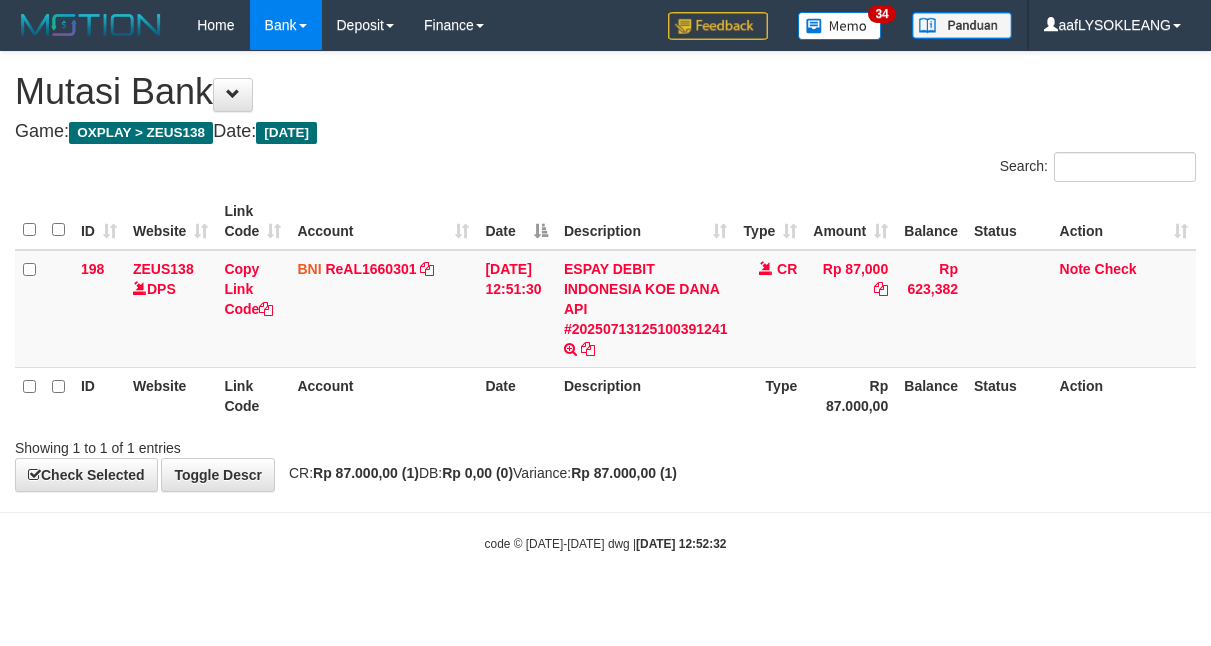 scroll, scrollTop: 0, scrollLeft: 0, axis: both 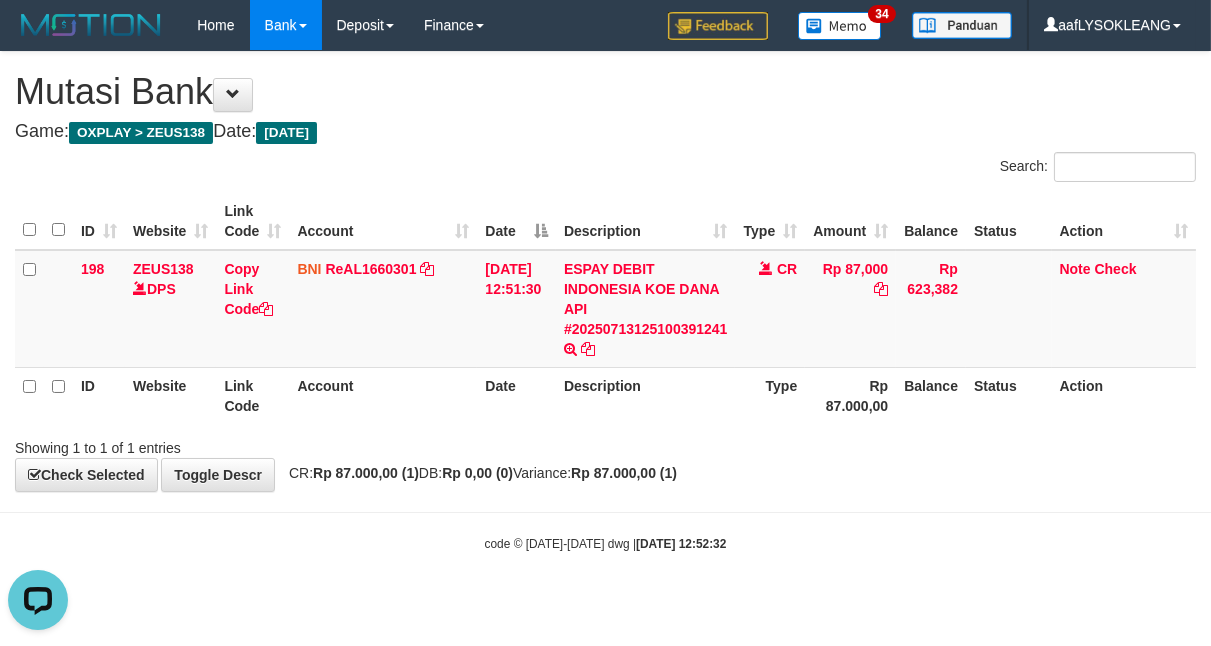 click on "Showing 1 to 1 of 1 entries" at bounding box center (605, 444) 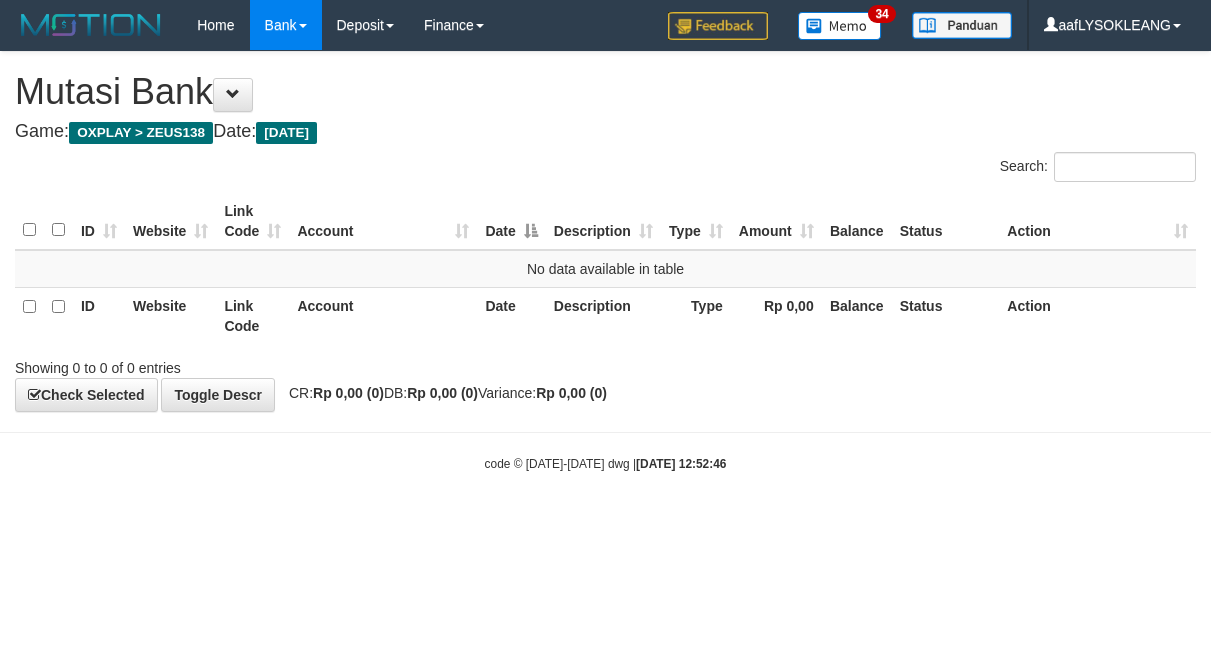 scroll, scrollTop: 0, scrollLeft: 0, axis: both 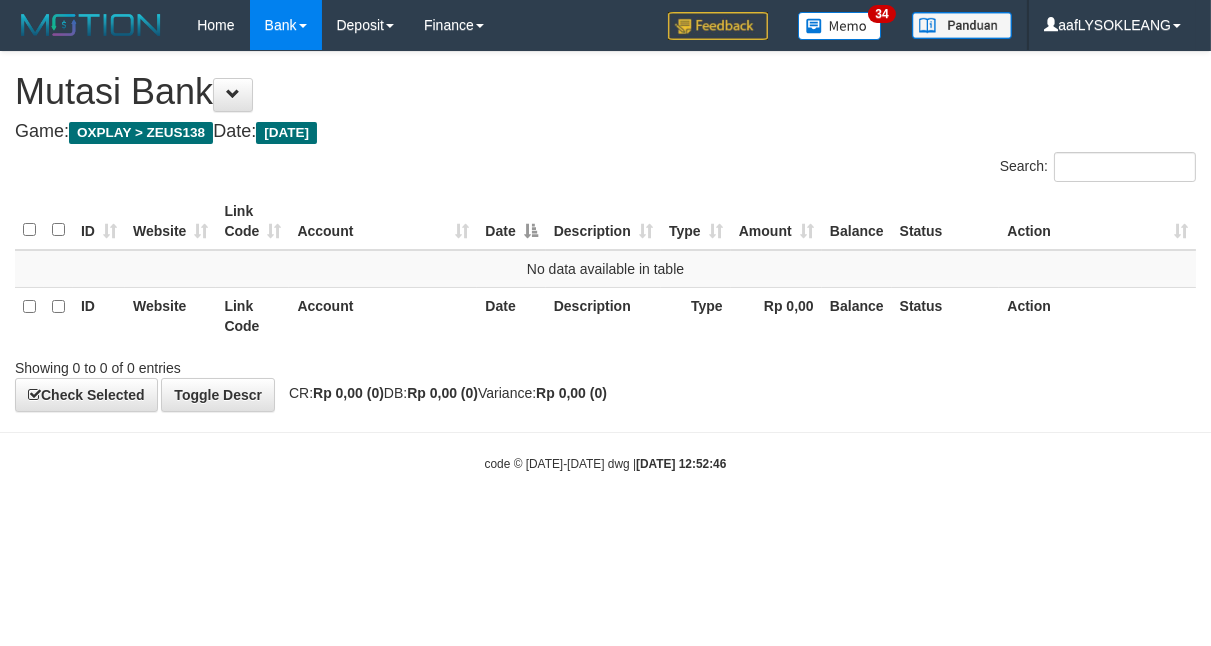 drag, startPoint x: 838, startPoint y: 427, endPoint x: 451, endPoint y: 434, distance: 387.0633 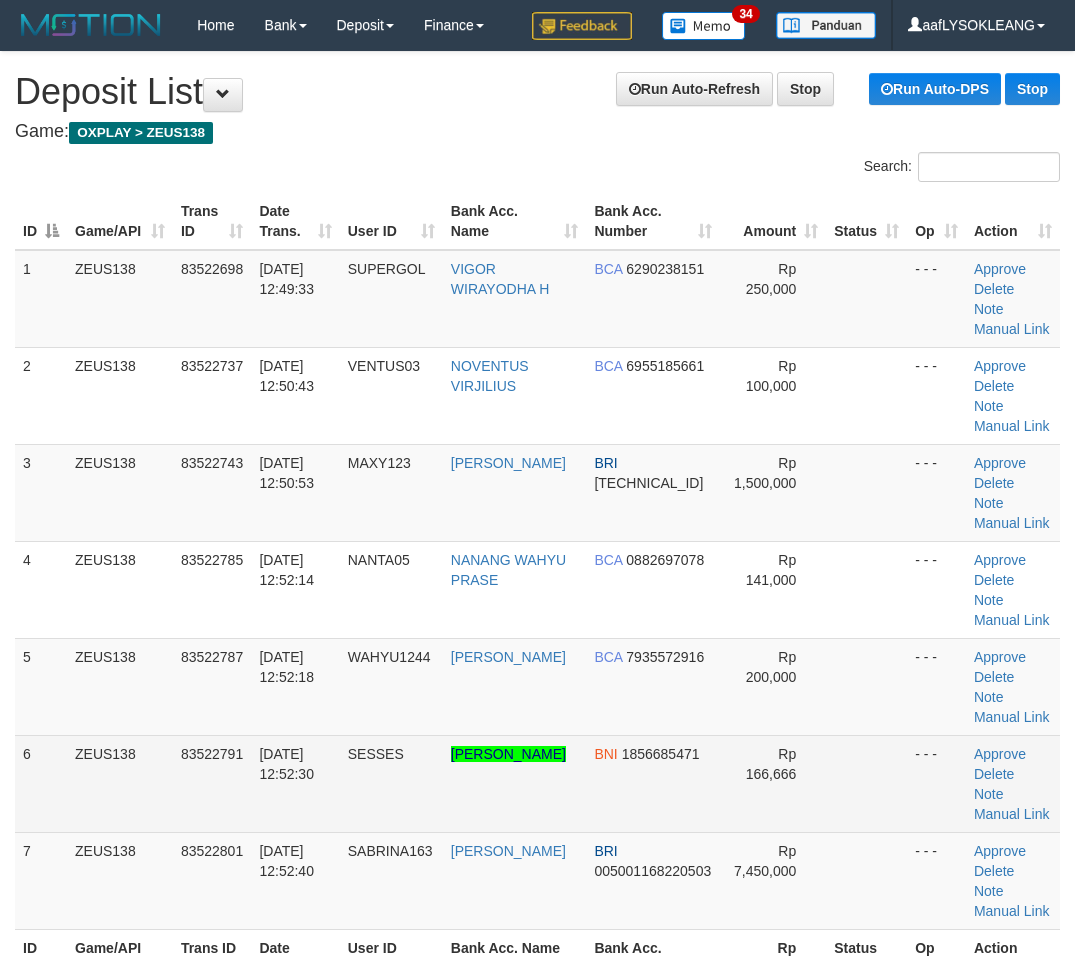 scroll, scrollTop: 0, scrollLeft: 56, axis: horizontal 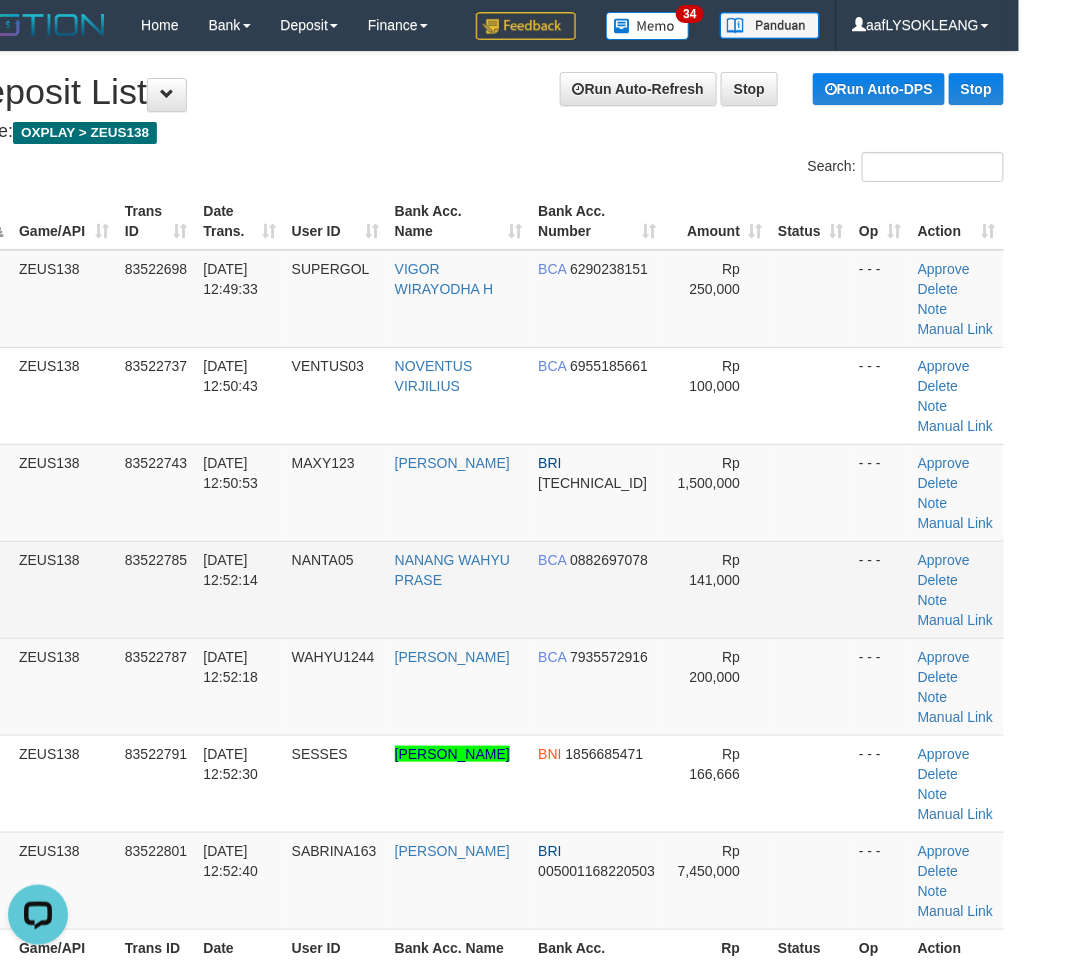 click on "NANANG WAHYU PRASE" at bounding box center [459, 589] 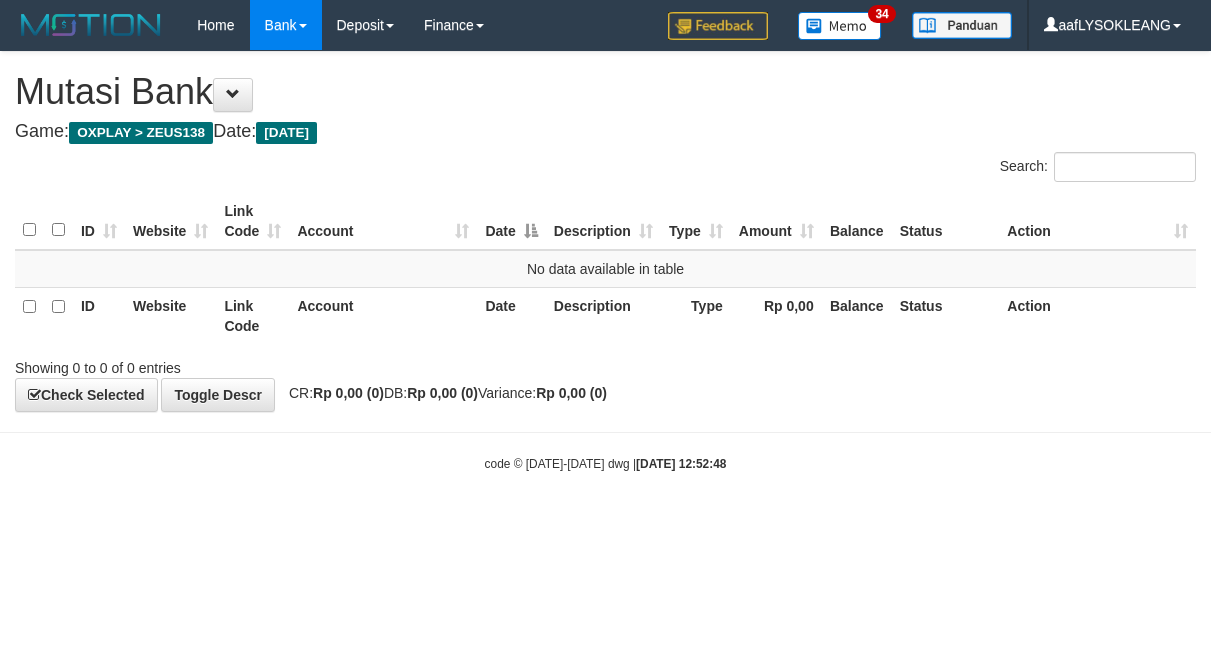 scroll, scrollTop: 0, scrollLeft: 0, axis: both 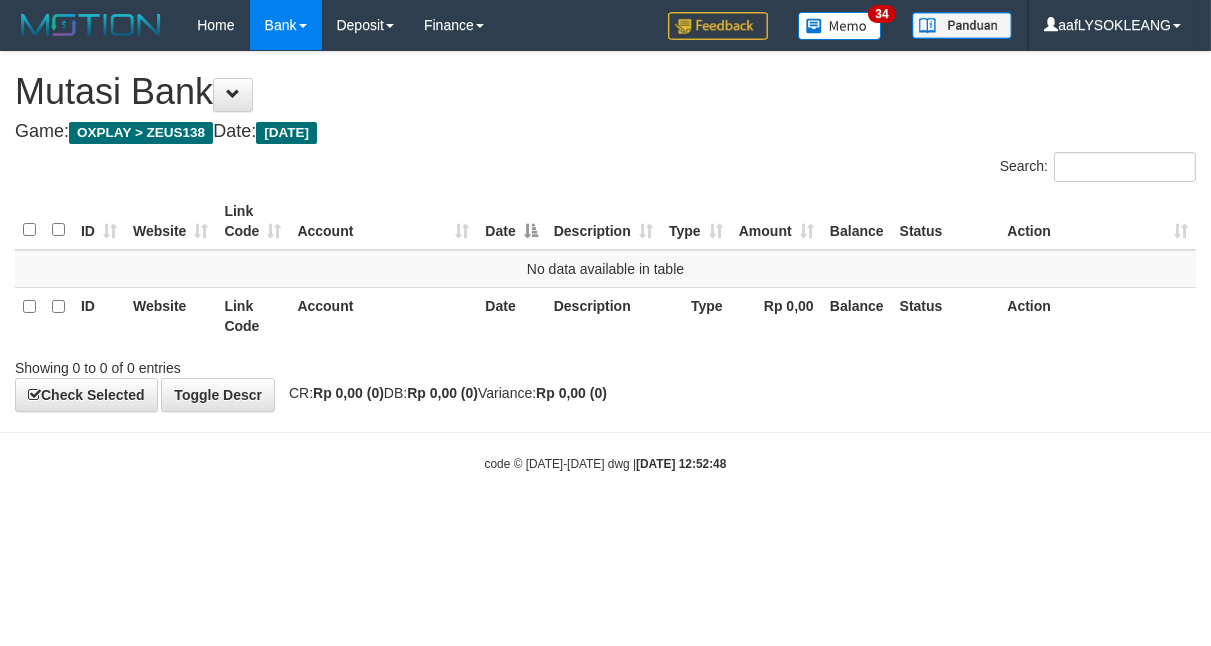 click on "[DATE] 12:52:48" at bounding box center (681, 464) 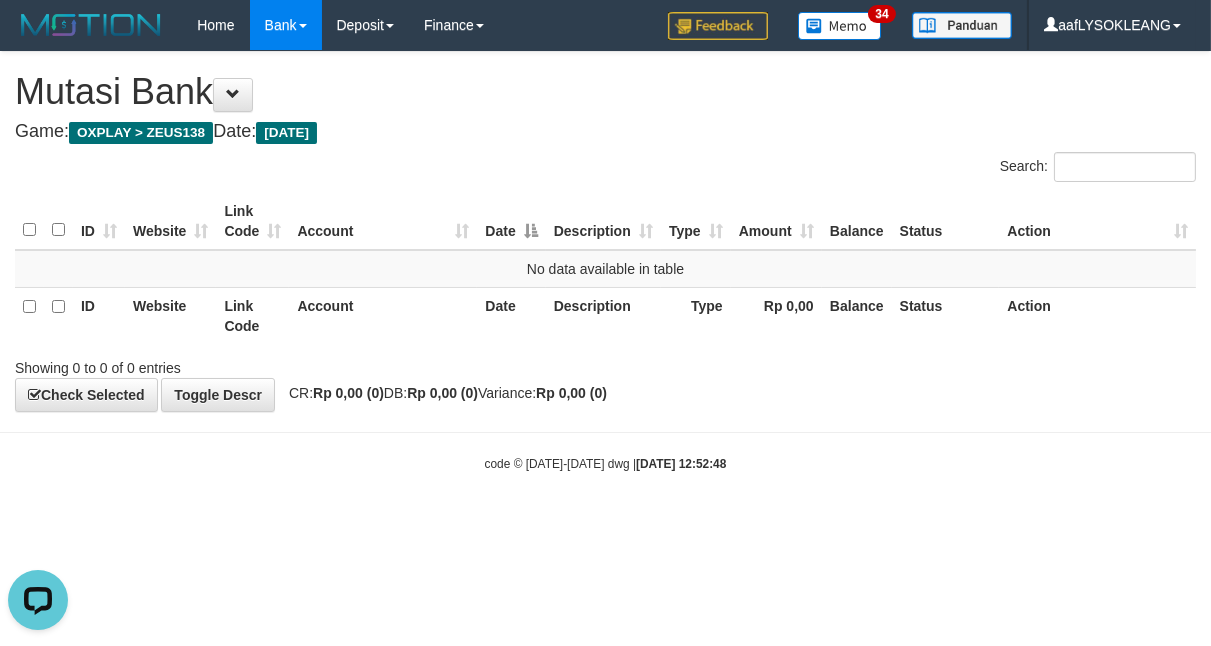 scroll, scrollTop: 0, scrollLeft: 0, axis: both 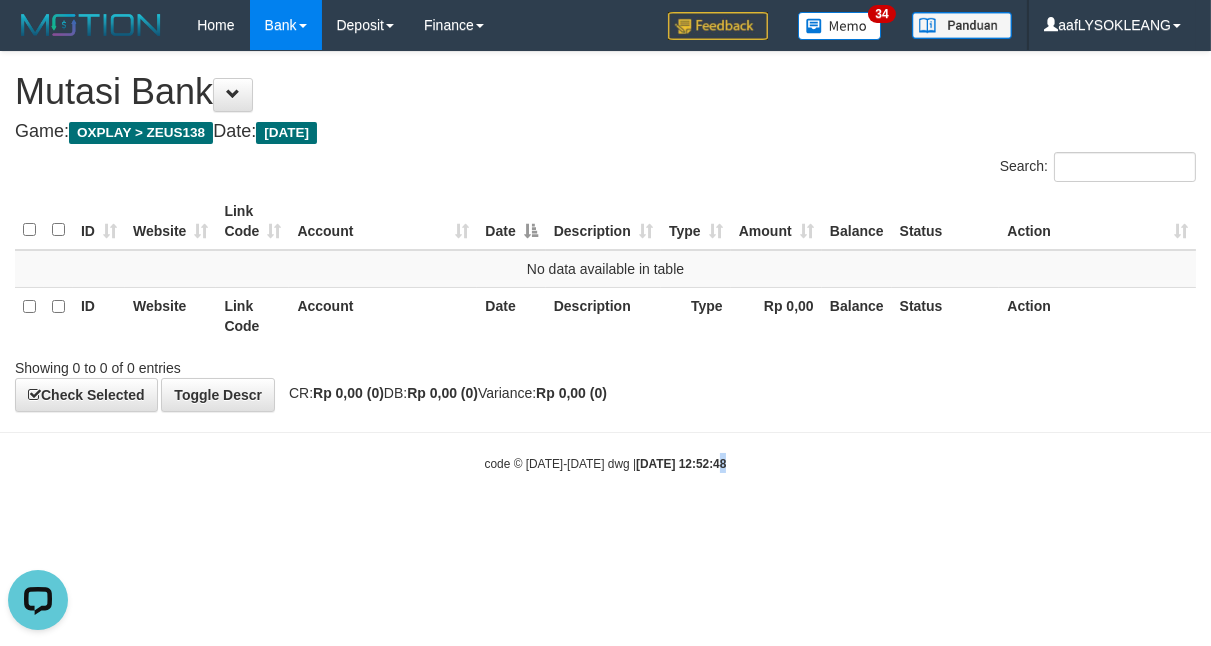 click on "Toggle navigation
Home
Bank
Account List
Load
By Website
Group
[OXPLAY]													ZEUS138
By Load Group (DPS)" at bounding box center (605, 261) 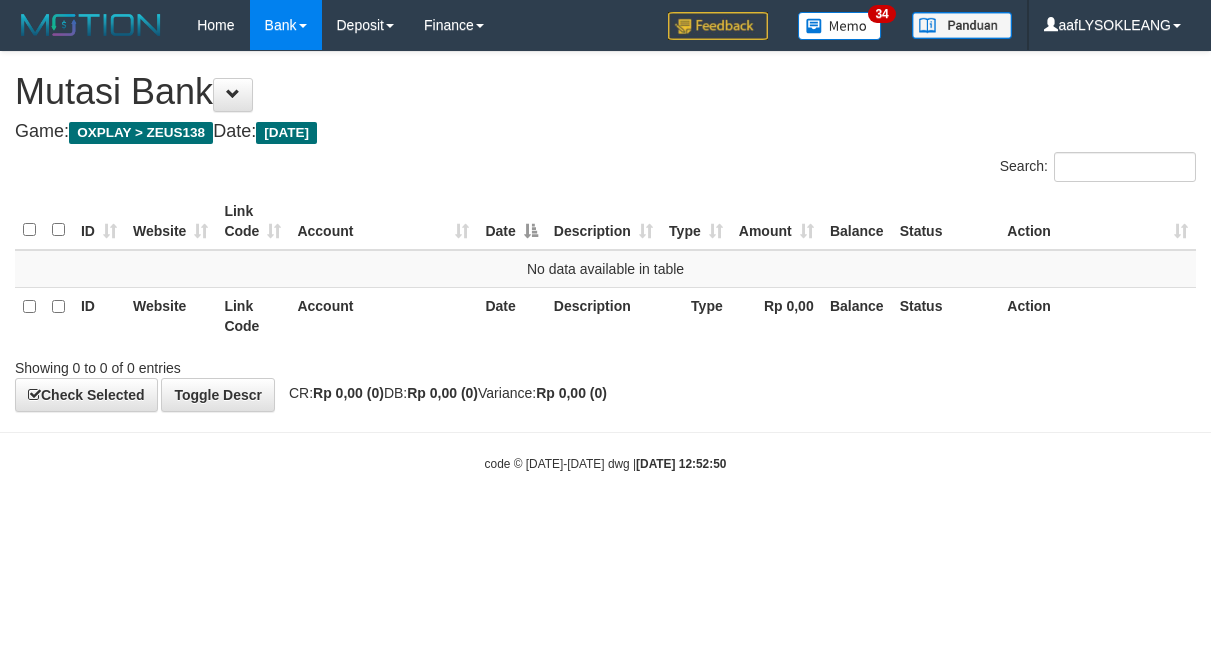 scroll, scrollTop: 0, scrollLeft: 0, axis: both 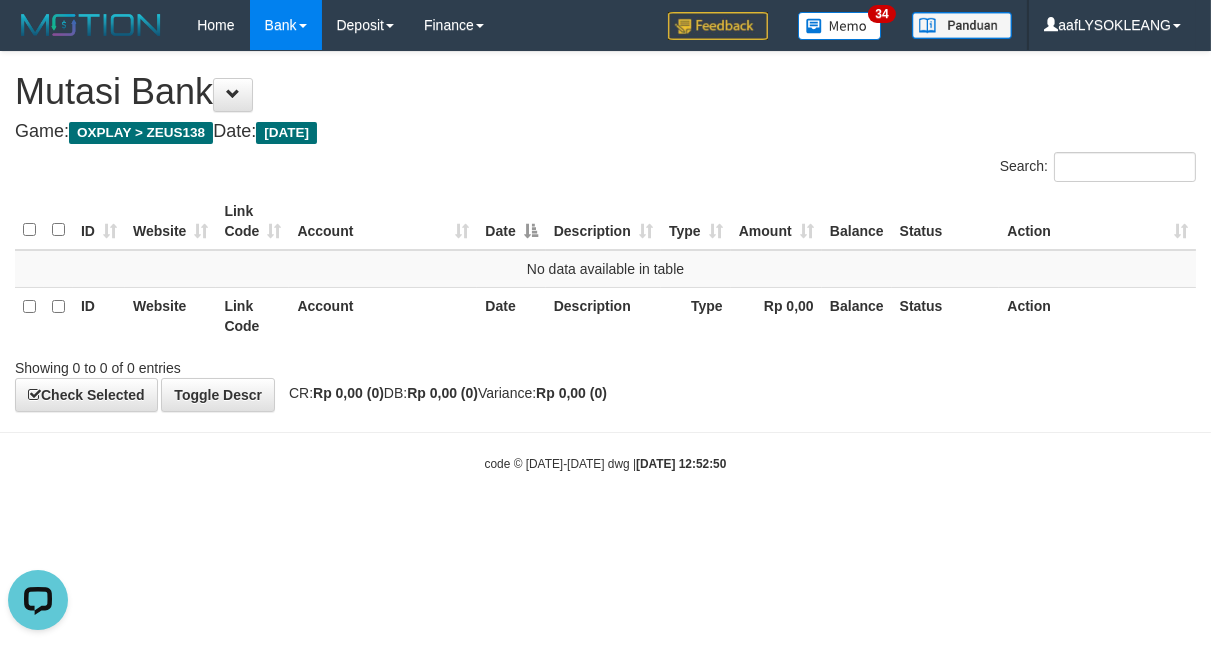 drag, startPoint x: 990, startPoint y: 432, endPoint x: 961, endPoint y: 415, distance: 33.61547 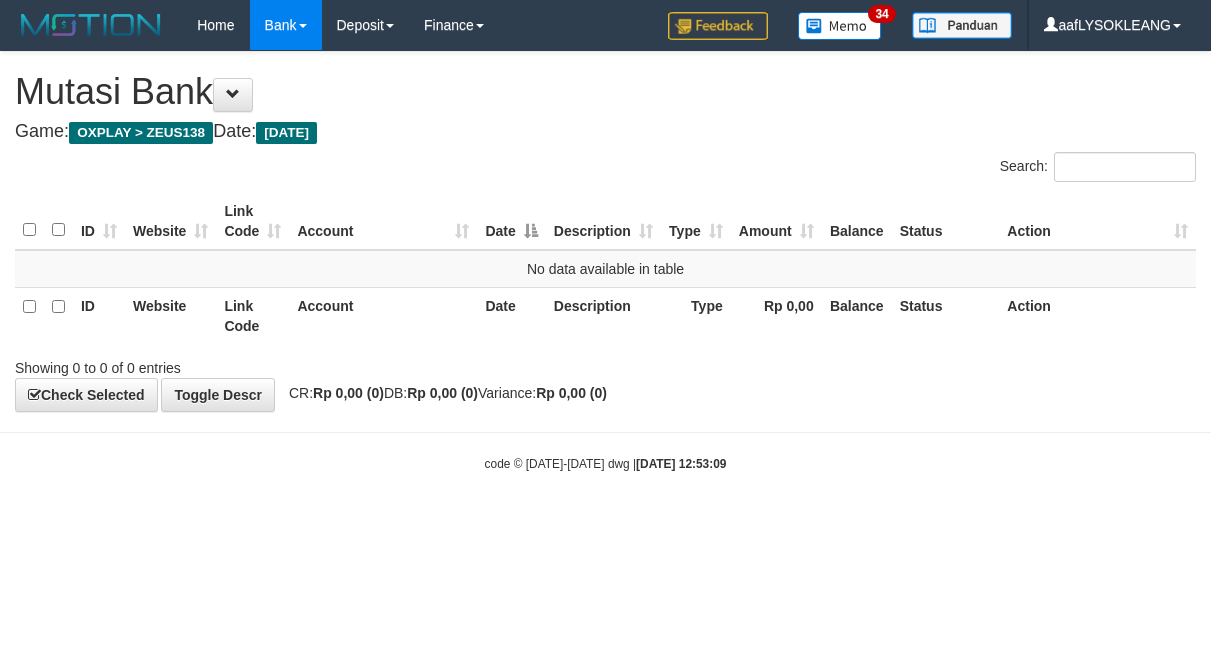 scroll, scrollTop: 0, scrollLeft: 0, axis: both 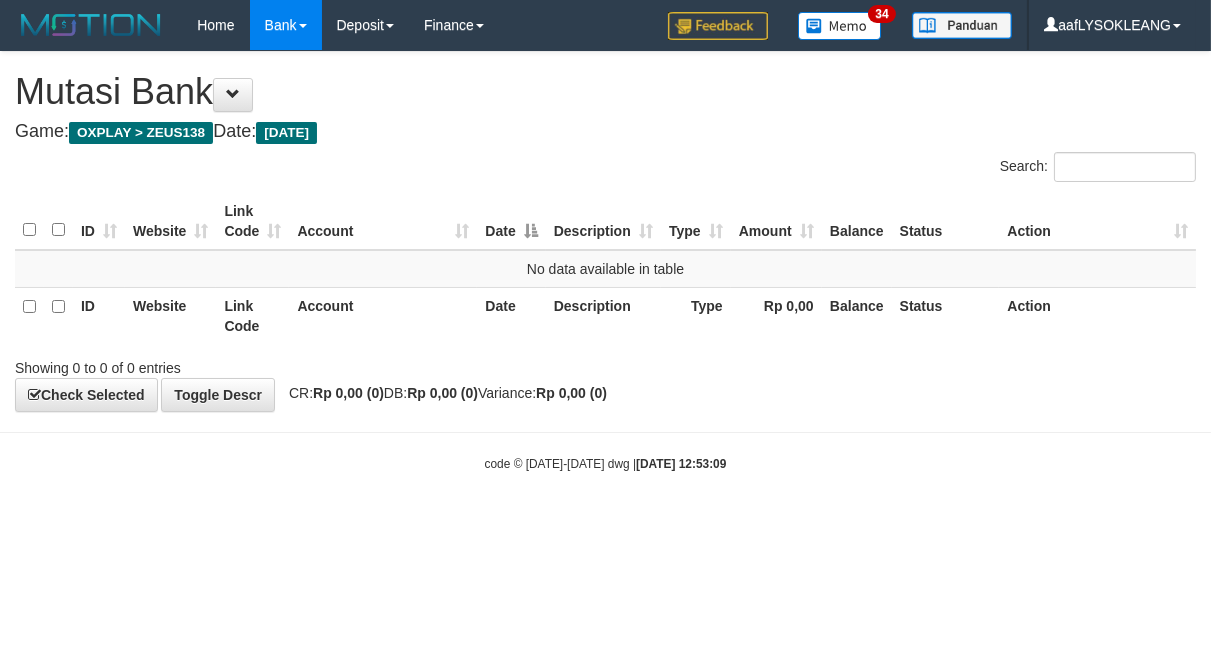 drag, startPoint x: 0, startPoint y: 0, endPoint x: 951, endPoint y: 413, distance: 1036.8076 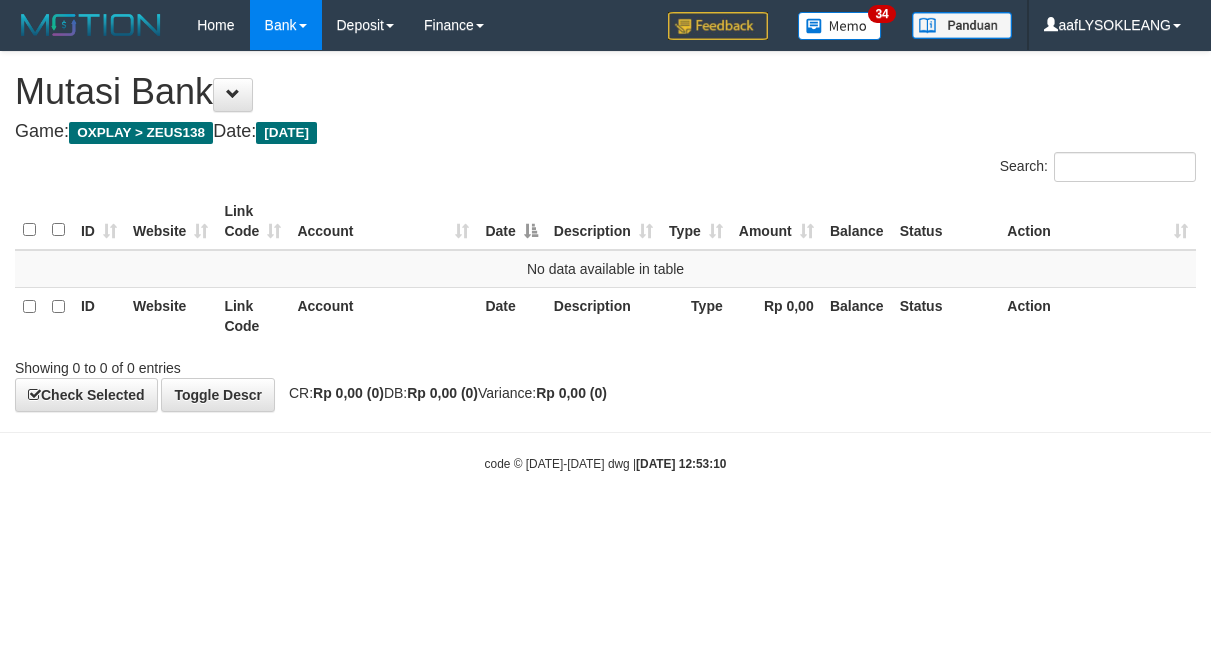 scroll, scrollTop: 0, scrollLeft: 0, axis: both 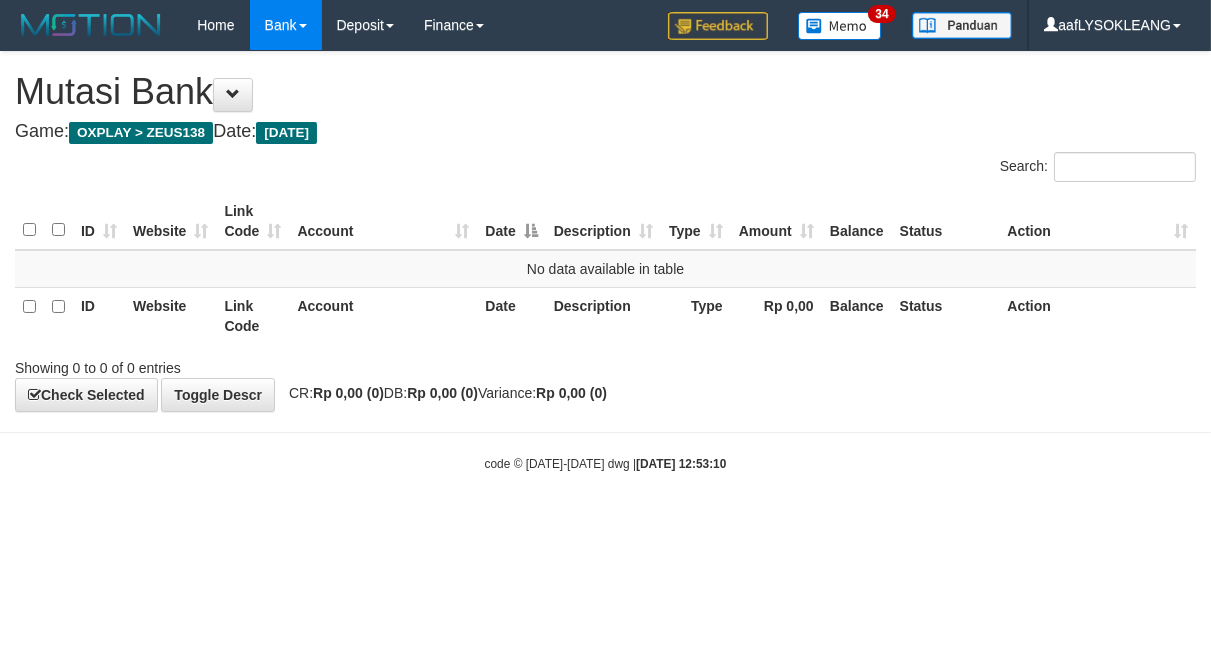 click on "Toggle navigation
Home
Bank
Account List
Load
By Website
Group
[OXPLAY]													ZEUS138
By Load Group (DPS)" at bounding box center (605, 261) 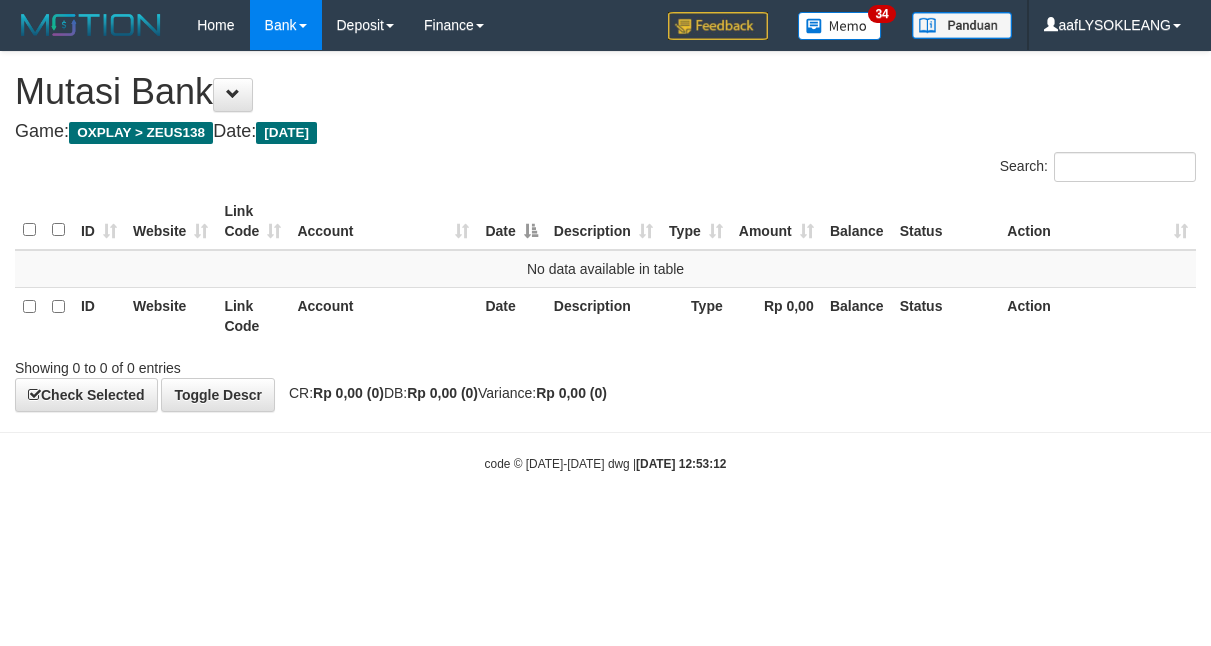 scroll, scrollTop: 0, scrollLeft: 0, axis: both 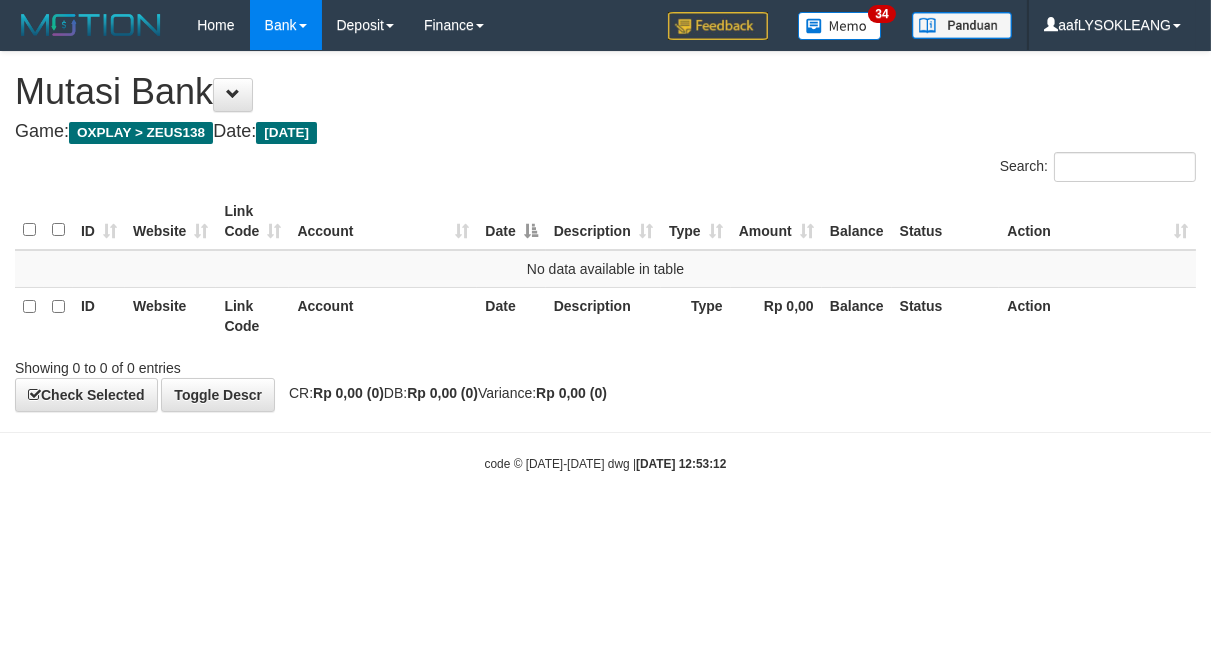 click on "Toggle navigation
Home
Bank
Account List
Load
By Website
Group
[OXPLAY]													ZEUS138
By Load Group (DPS)" at bounding box center [605, 261] 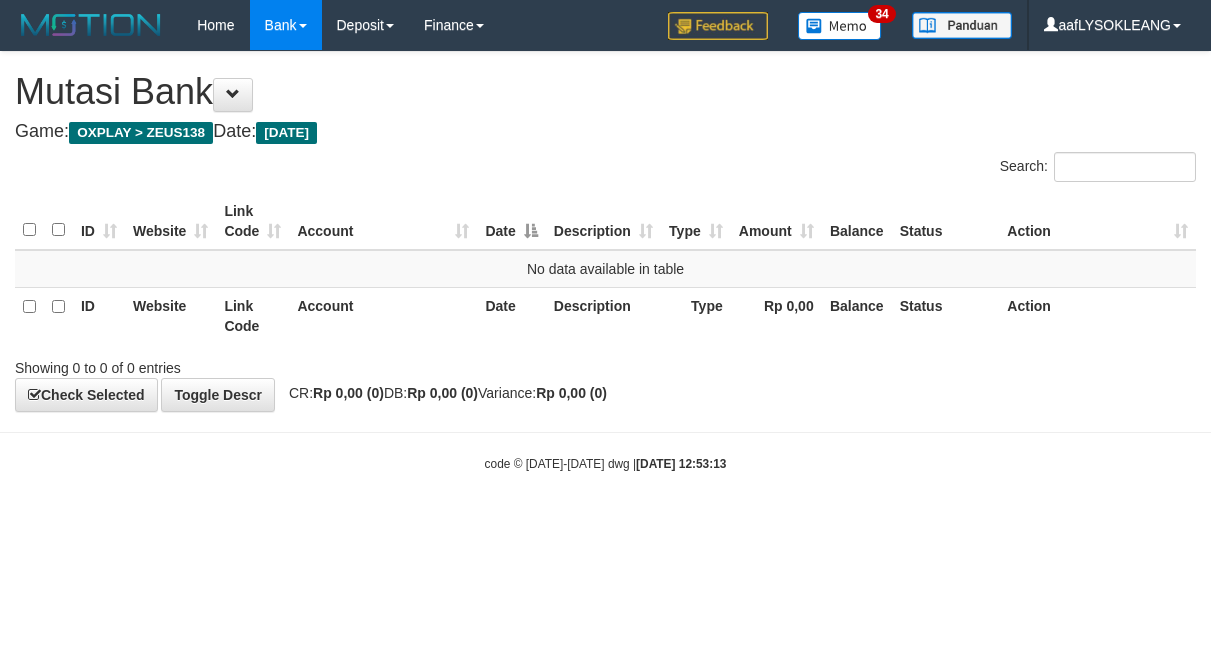 scroll, scrollTop: 0, scrollLeft: 0, axis: both 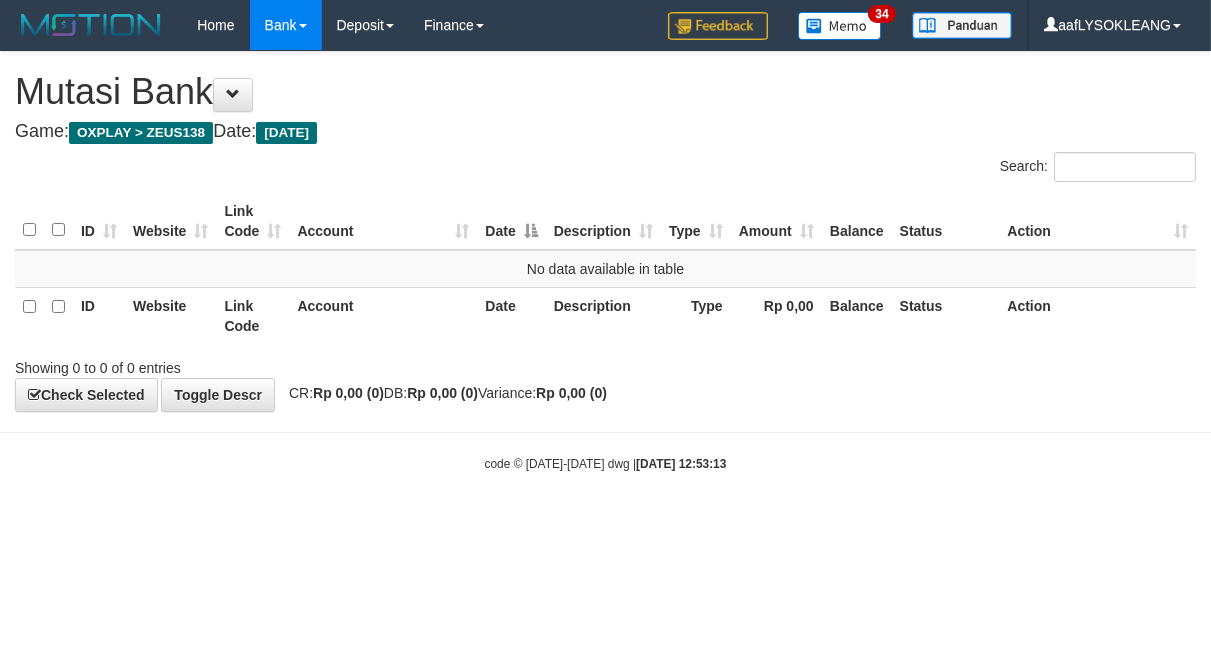 click on "Toggle navigation
Home
Bank
Account List
Load
By Website
Group
[OXPLAY]													ZEUS138
By Load Group (DPS)" at bounding box center [605, 261] 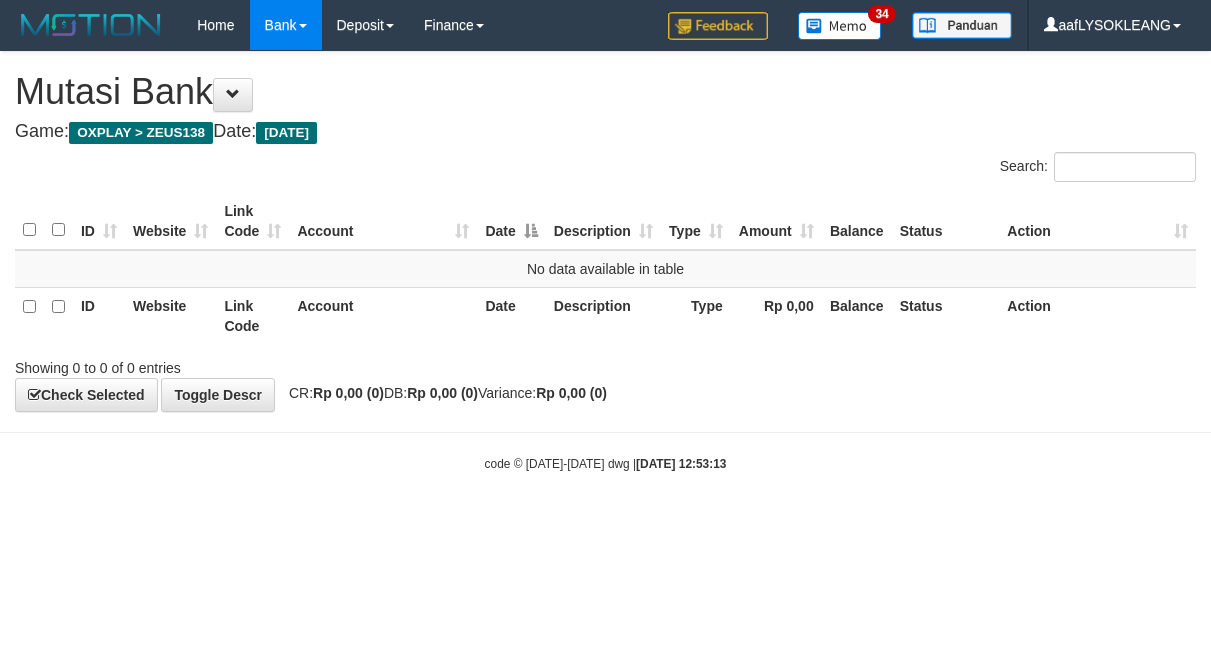 scroll, scrollTop: 0, scrollLeft: 0, axis: both 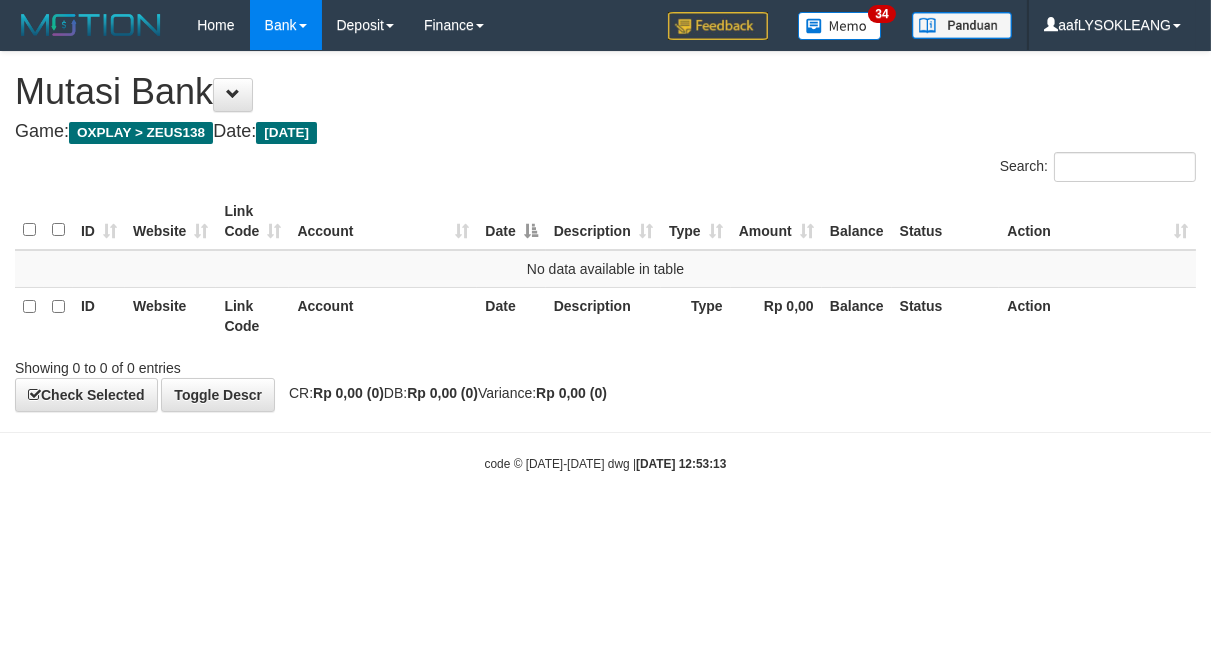 click on "Toggle navigation
Home
Bank
Account List
Load
By Website
Group
[OXPLAY]													ZEUS138
By Load Group (DPS)" at bounding box center [605, 261] 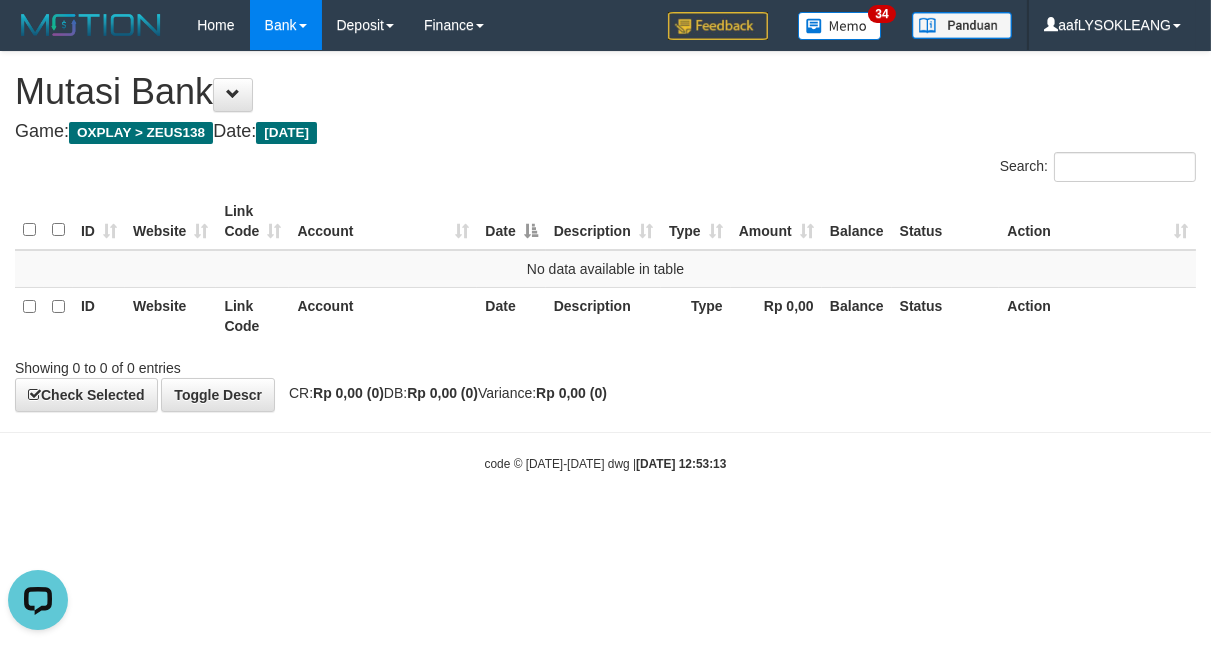 scroll, scrollTop: 0, scrollLeft: 0, axis: both 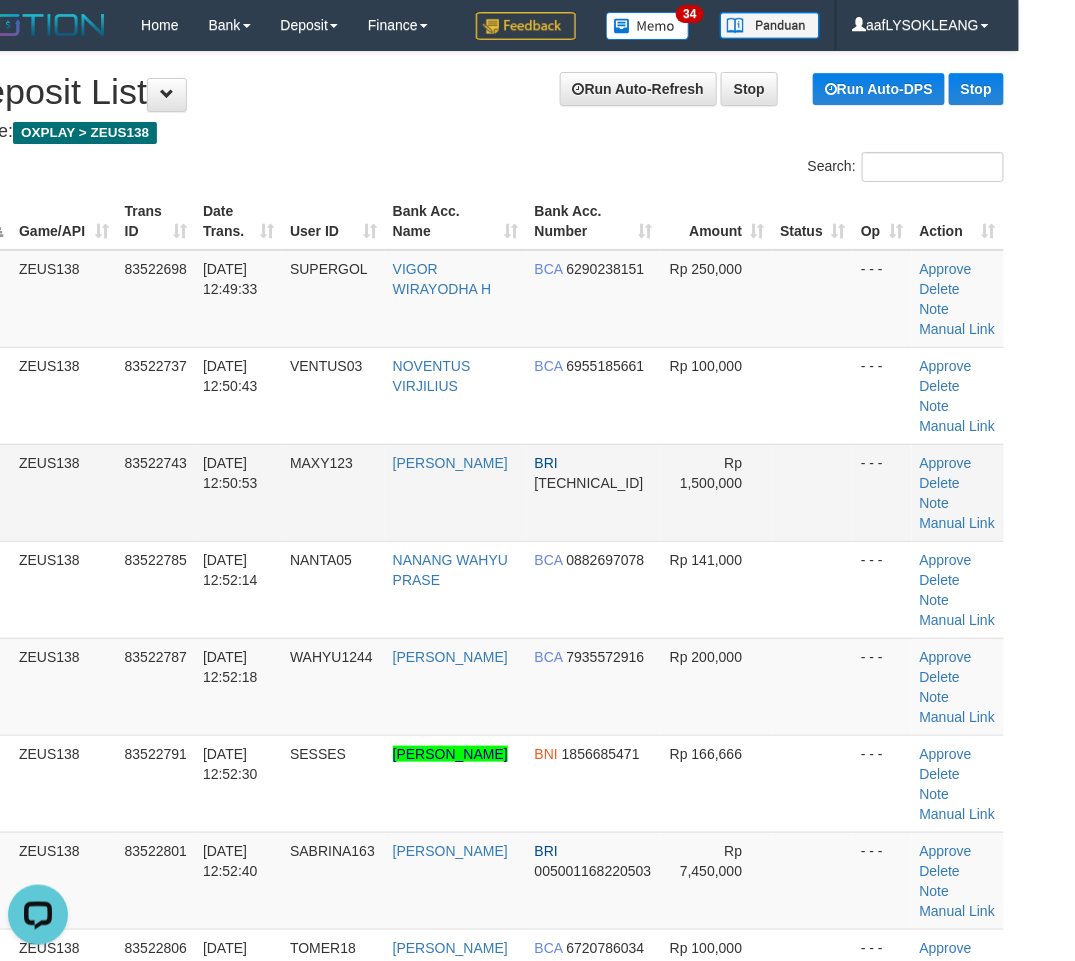 click on "BRI
005701018600534" at bounding box center (594, 492) 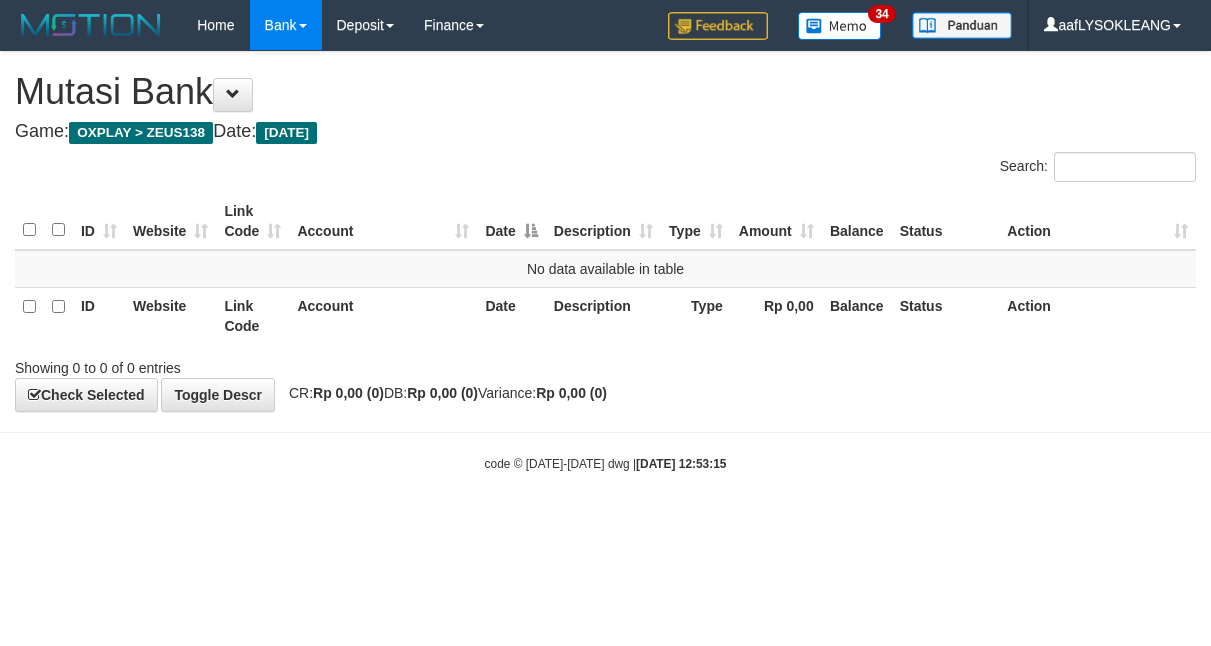 scroll, scrollTop: 0, scrollLeft: 0, axis: both 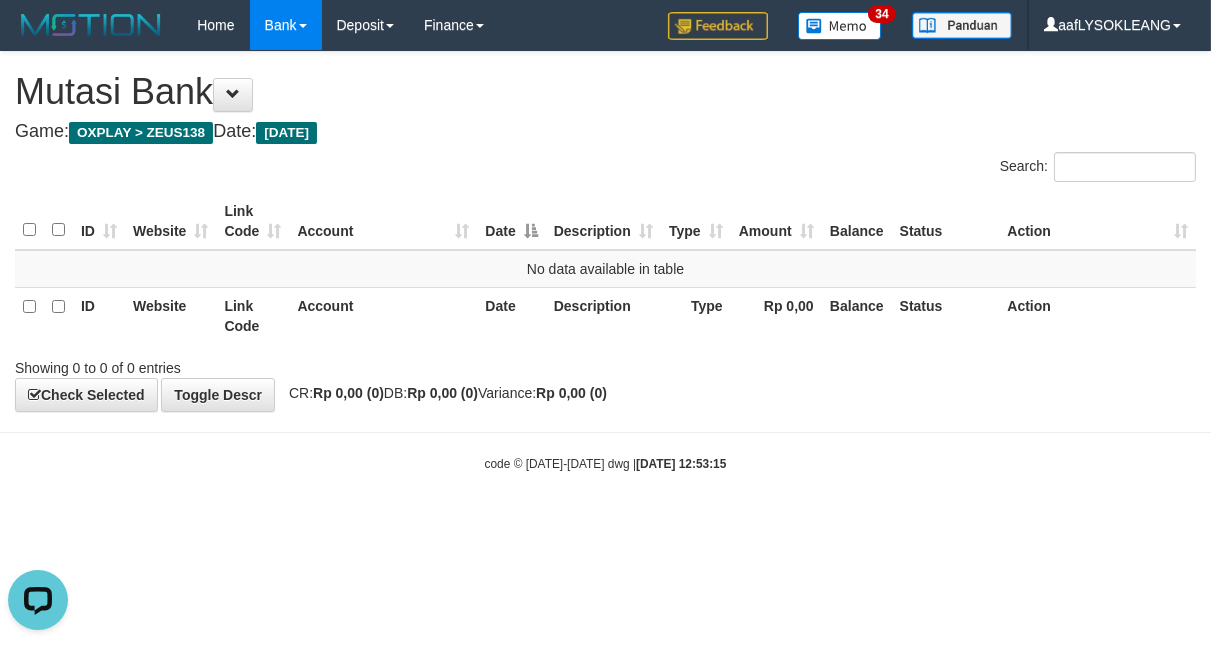 drag, startPoint x: 810, startPoint y: 547, endPoint x: 814, endPoint y: 516, distance: 31.257 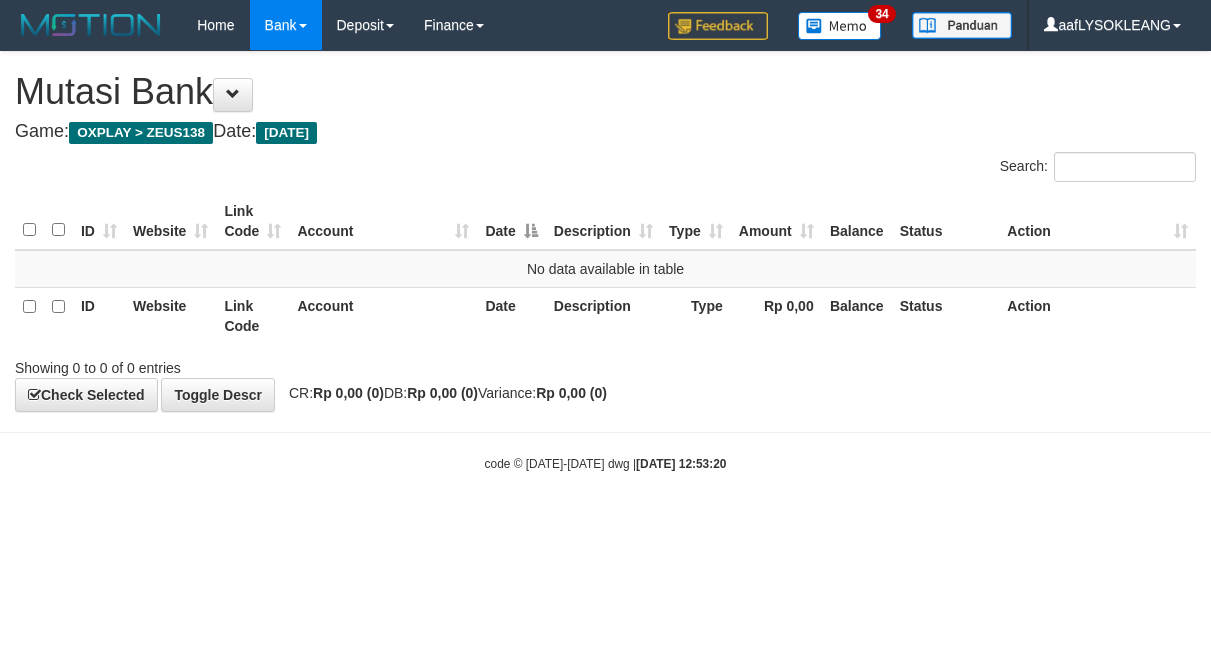 scroll, scrollTop: 0, scrollLeft: 0, axis: both 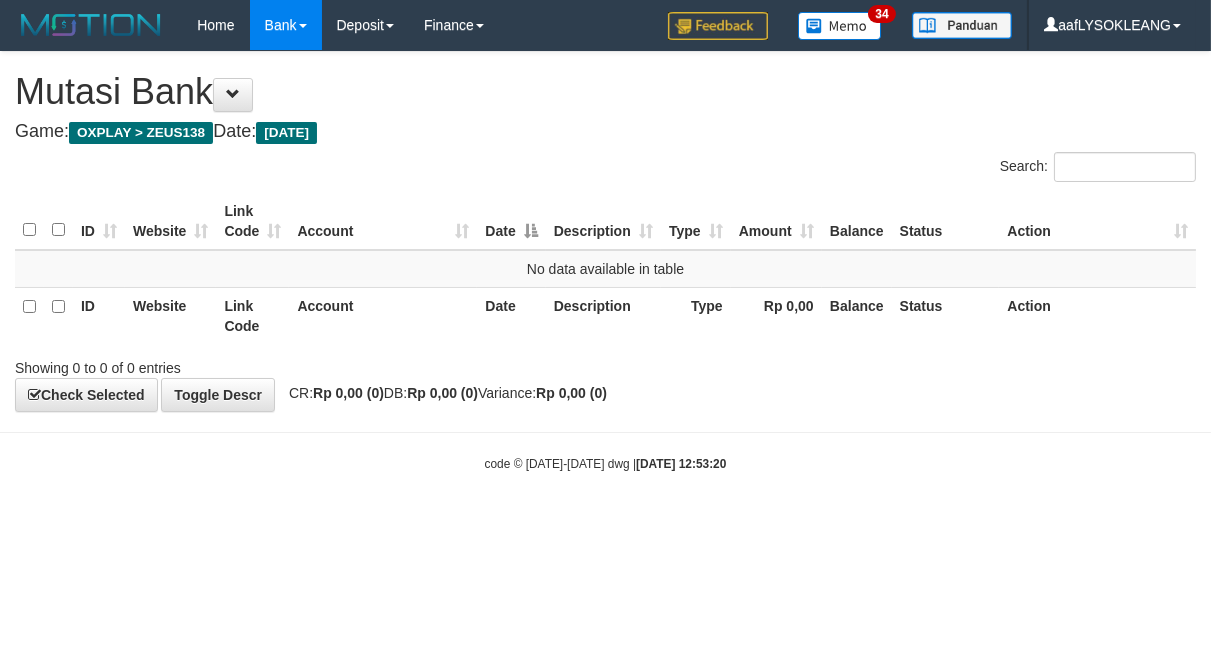 click on "Toggle navigation
Home
Bank
Account List
Load
By Website
Group
[OXPLAY]													ZEUS138
By Load Group (DPS)" at bounding box center (605, 261) 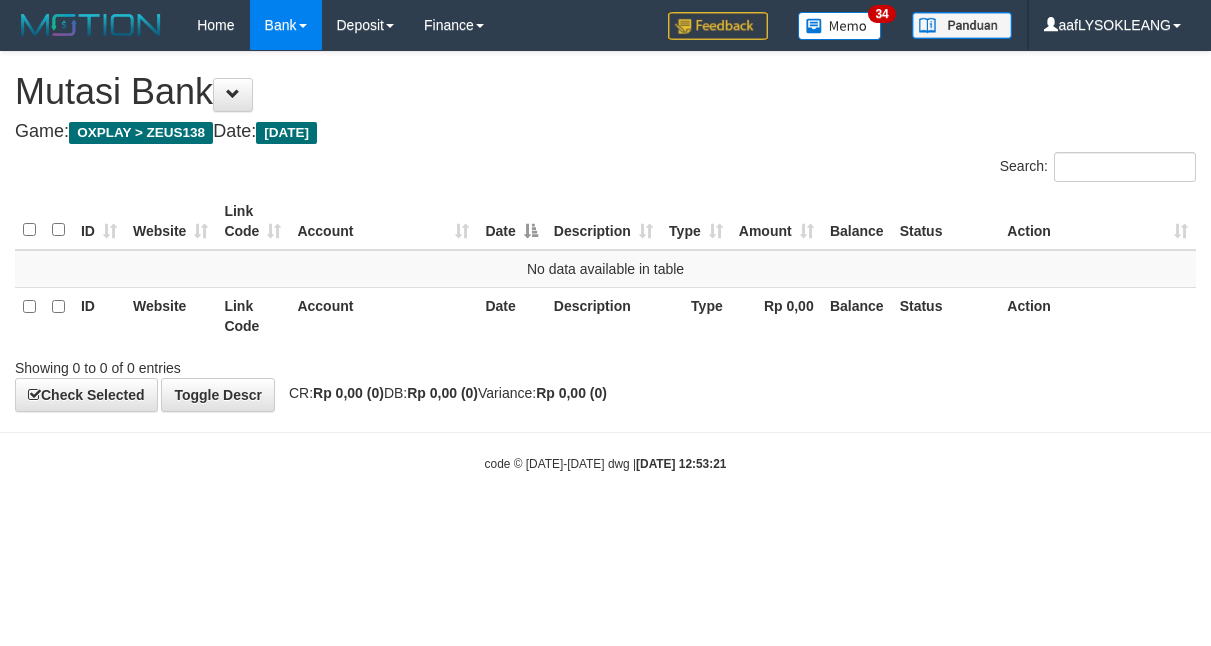scroll, scrollTop: 0, scrollLeft: 0, axis: both 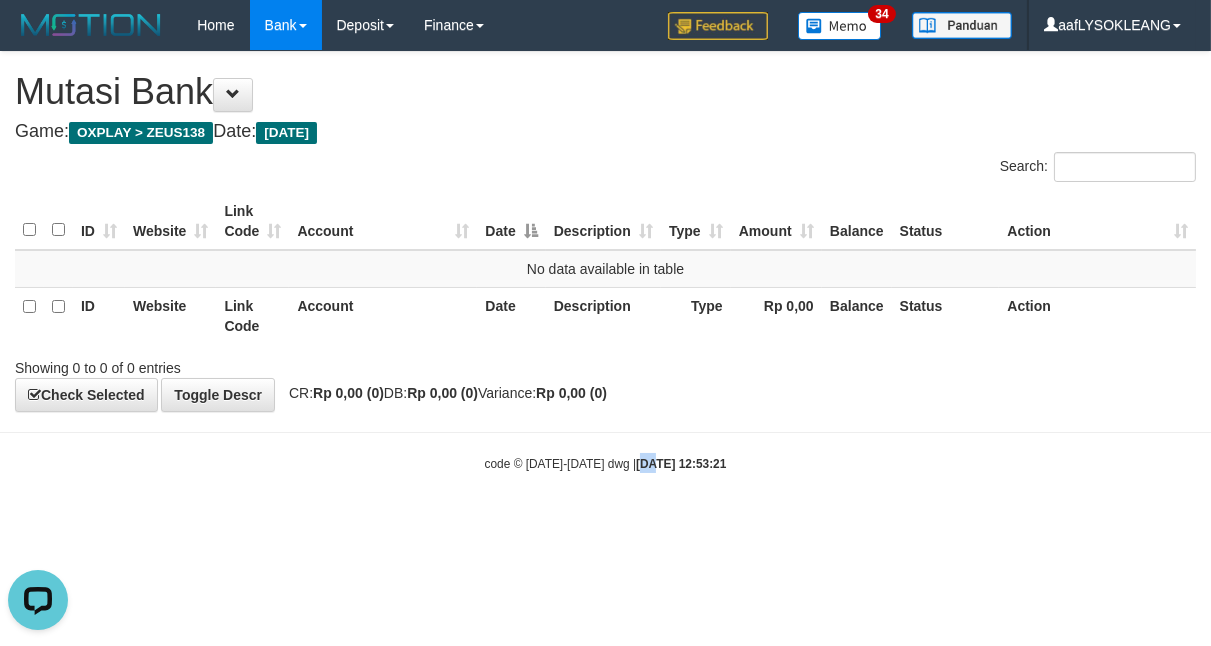 drag, startPoint x: 633, startPoint y: 500, endPoint x: 605, endPoint y: 491, distance: 29.410883 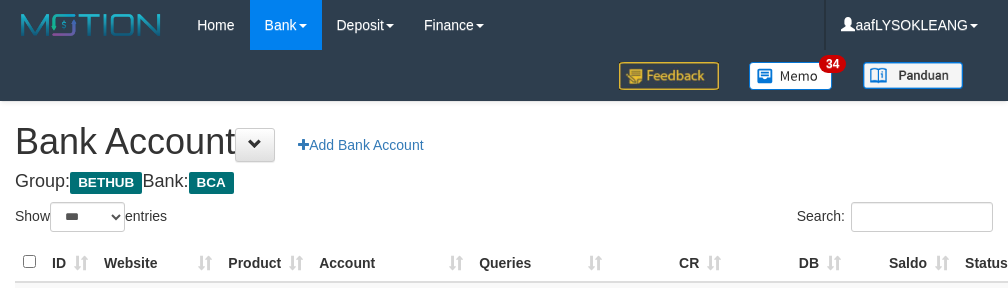select on "***" 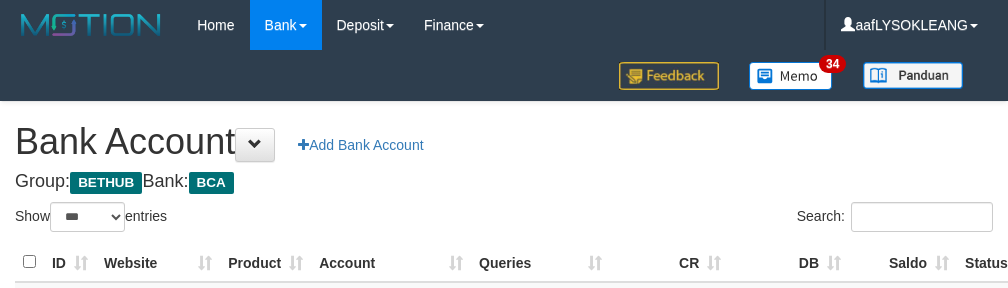 scroll, scrollTop: 191, scrollLeft: 0, axis: vertical 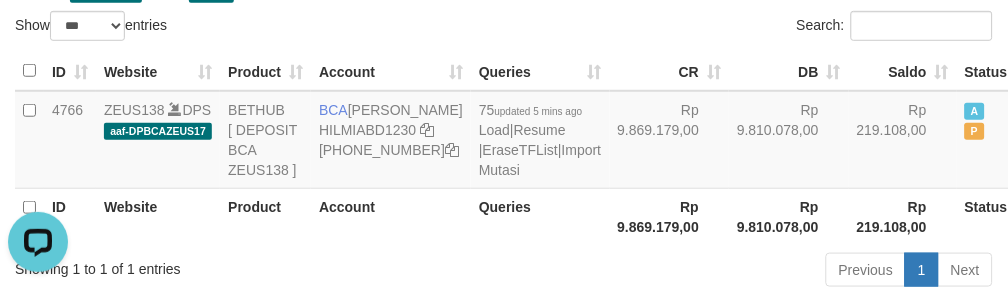 click on "Search:" at bounding box center [756, 28] 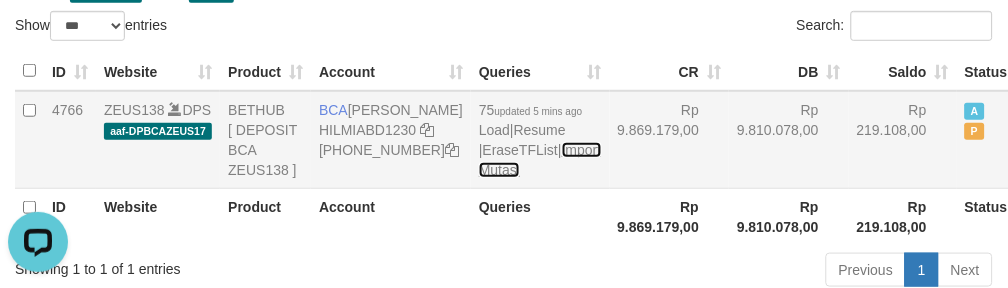 click on "Import Mutasi" at bounding box center (540, 160) 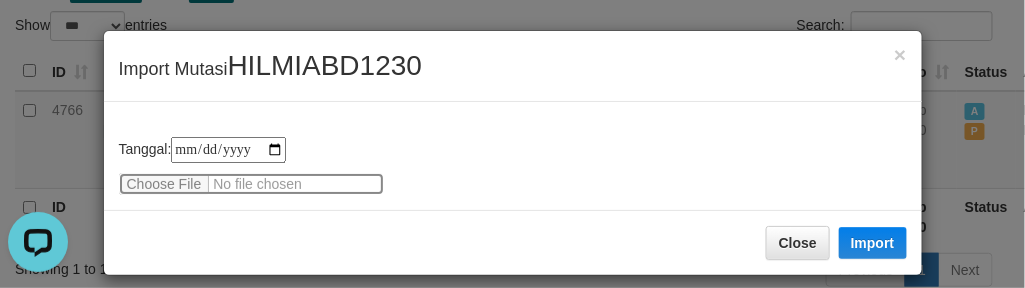 click at bounding box center [251, 184] 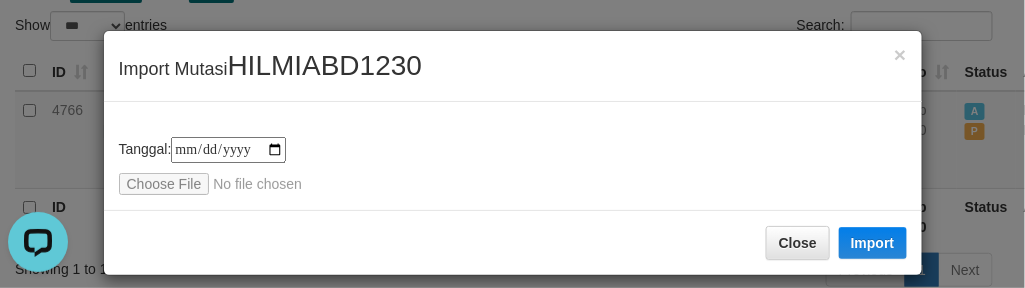 click on "HILMIABD1230" at bounding box center (325, 65) 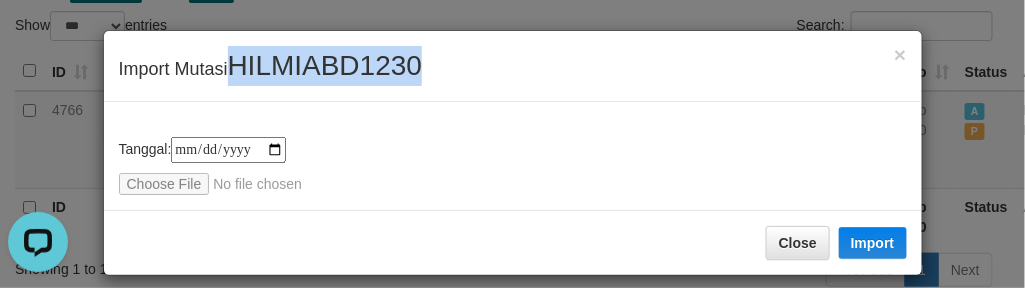 copy on "HILMIABD1230" 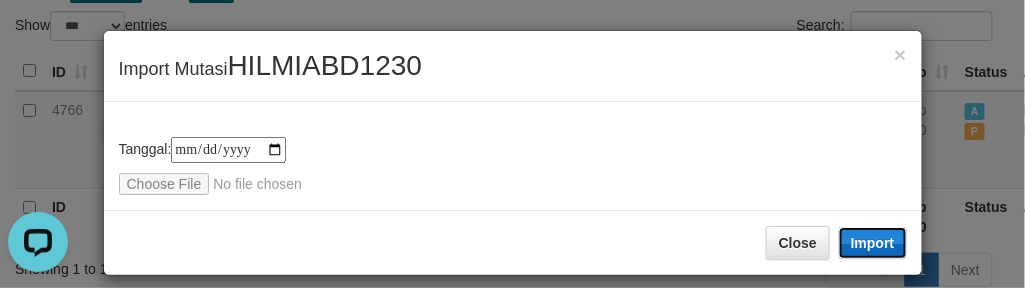 click on "Import" at bounding box center [873, 243] 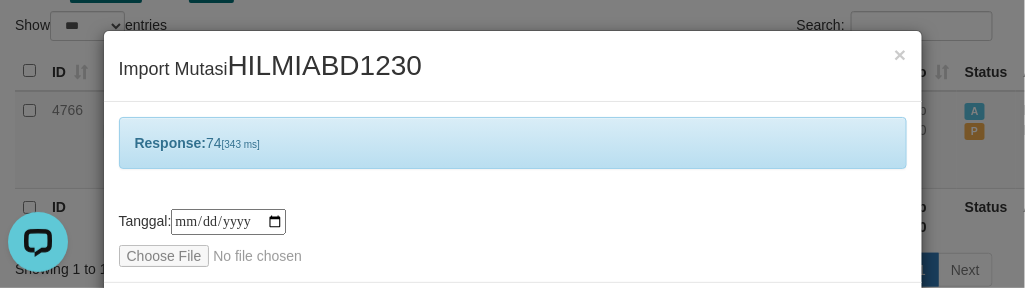 click on "**********" at bounding box center [513, 192] 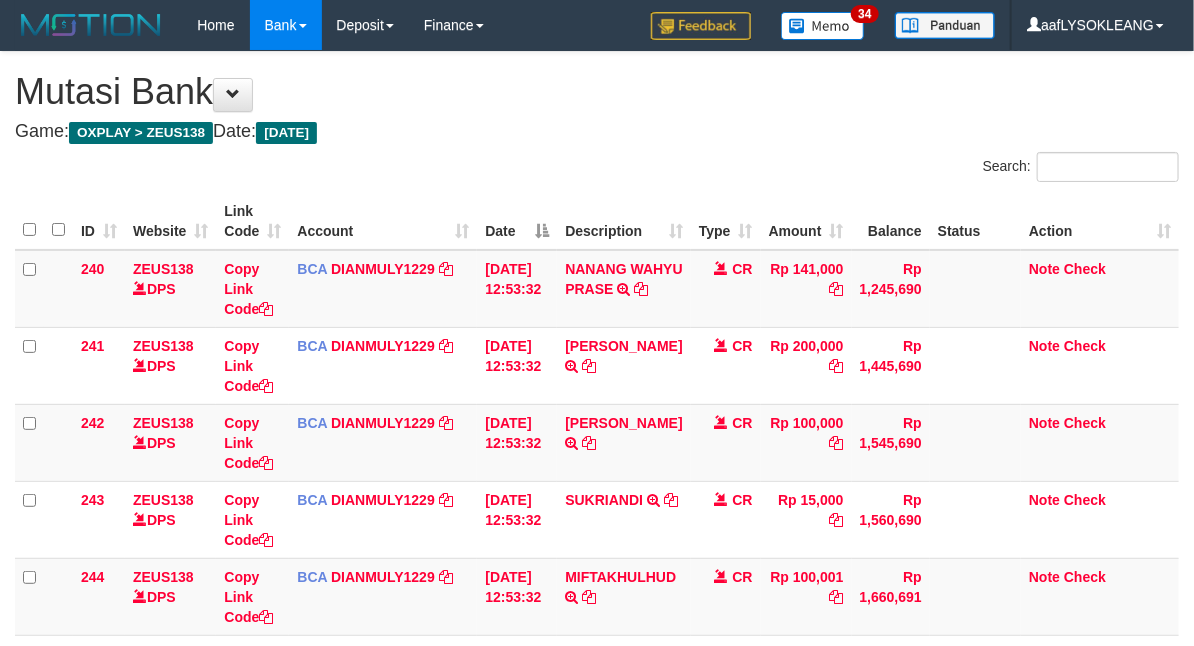 scroll, scrollTop: 377, scrollLeft: 0, axis: vertical 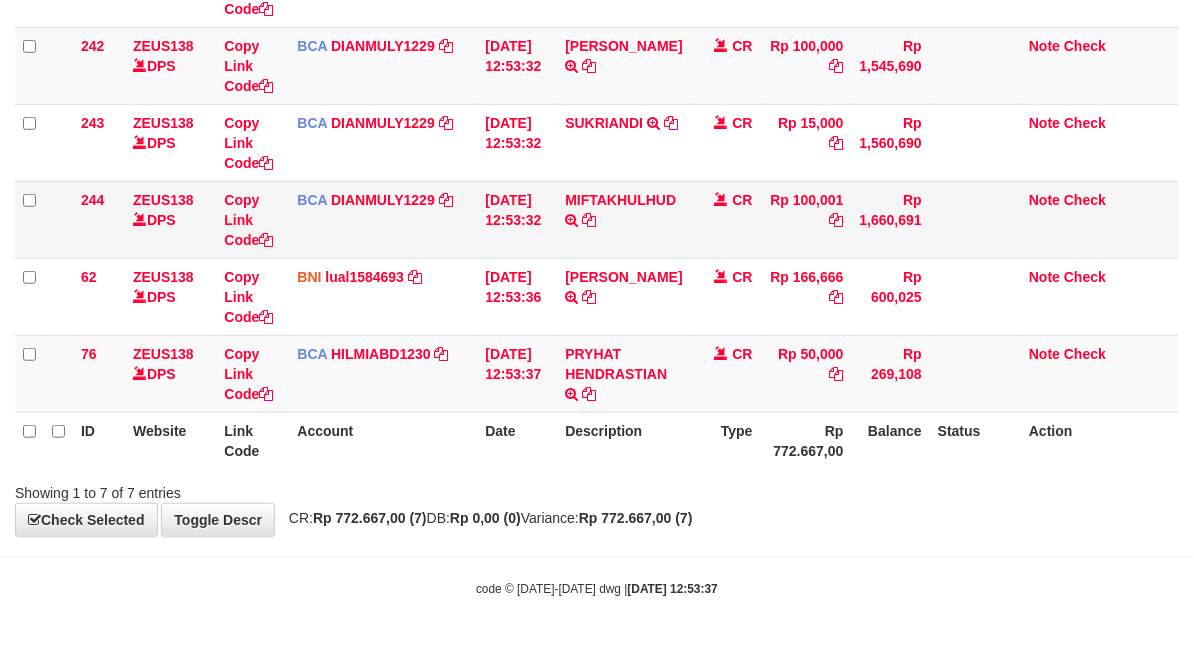 click on "MIFTAKHULHUD         TRSF E-BANKING CR 1307/FTSCY/WS95051
100001.002025071377887985 TRFDN-MIFTAKHULHUDESPAY DEBIT INDONE" at bounding box center (623, 219) 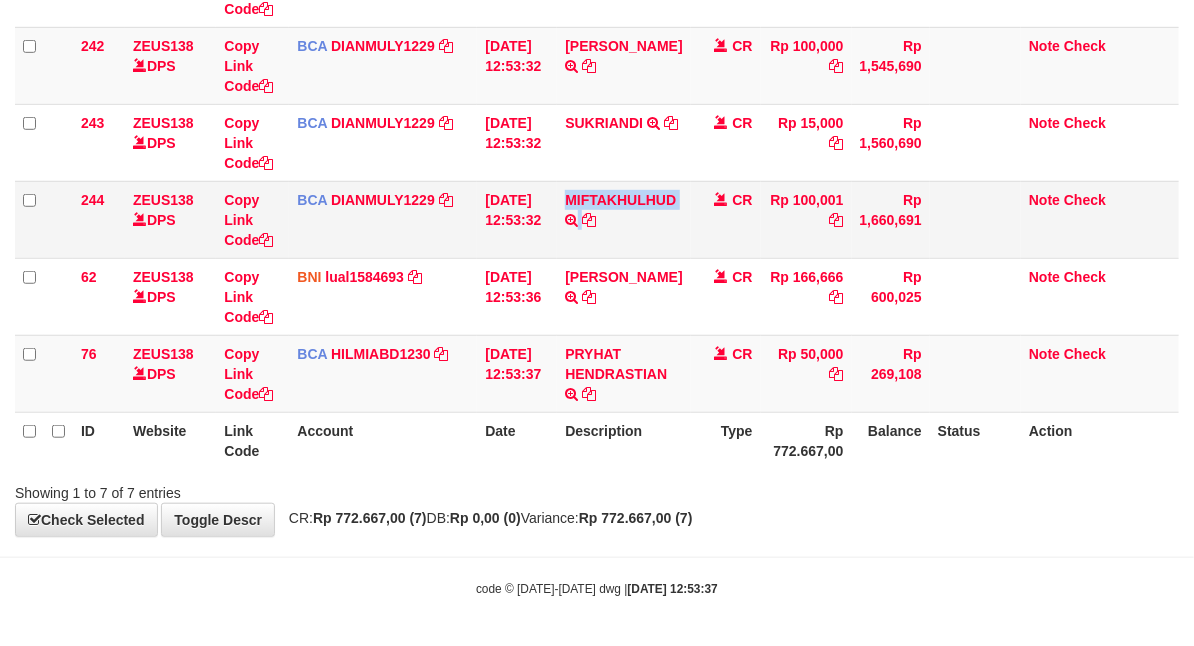 click on "MIFTAKHULHUD         TRSF E-BANKING CR 1307/FTSCY/WS95051
100001.002025071377887985 TRFDN-MIFTAKHULHUDESPAY DEBIT INDONE" at bounding box center [623, 219] 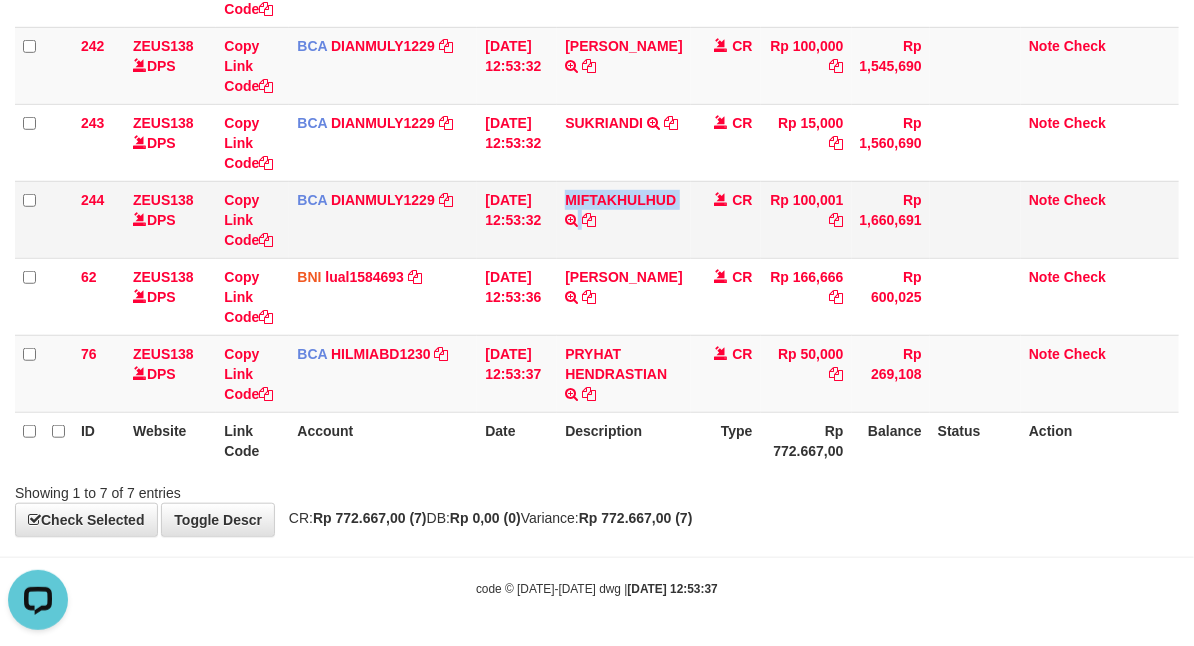 scroll, scrollTop: 0, scrollLeft: 0, axis: both 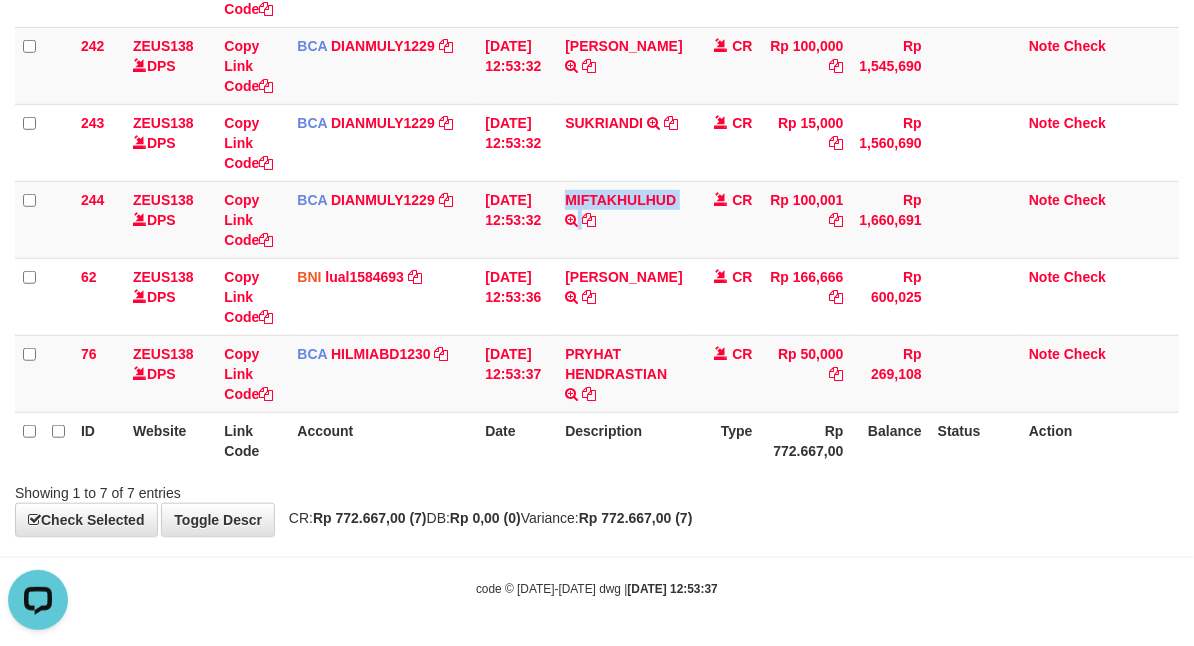 copy on "MIFTAKHULHUD" 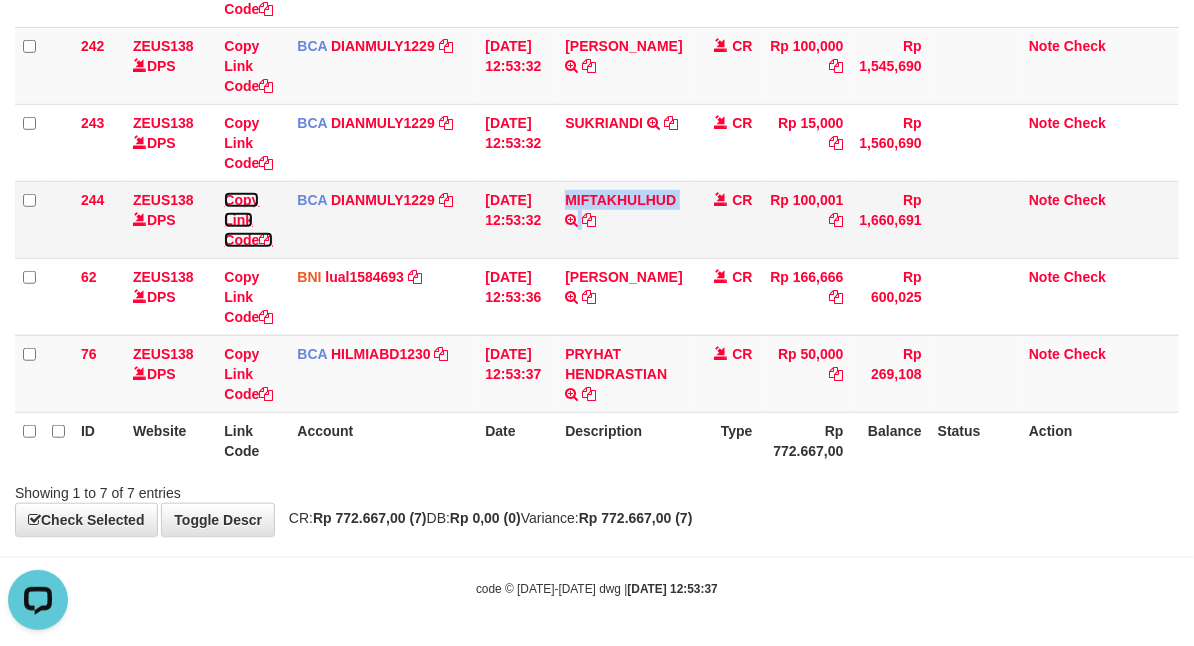 click on "Copy Link Code" at bounding box center (248, 220) 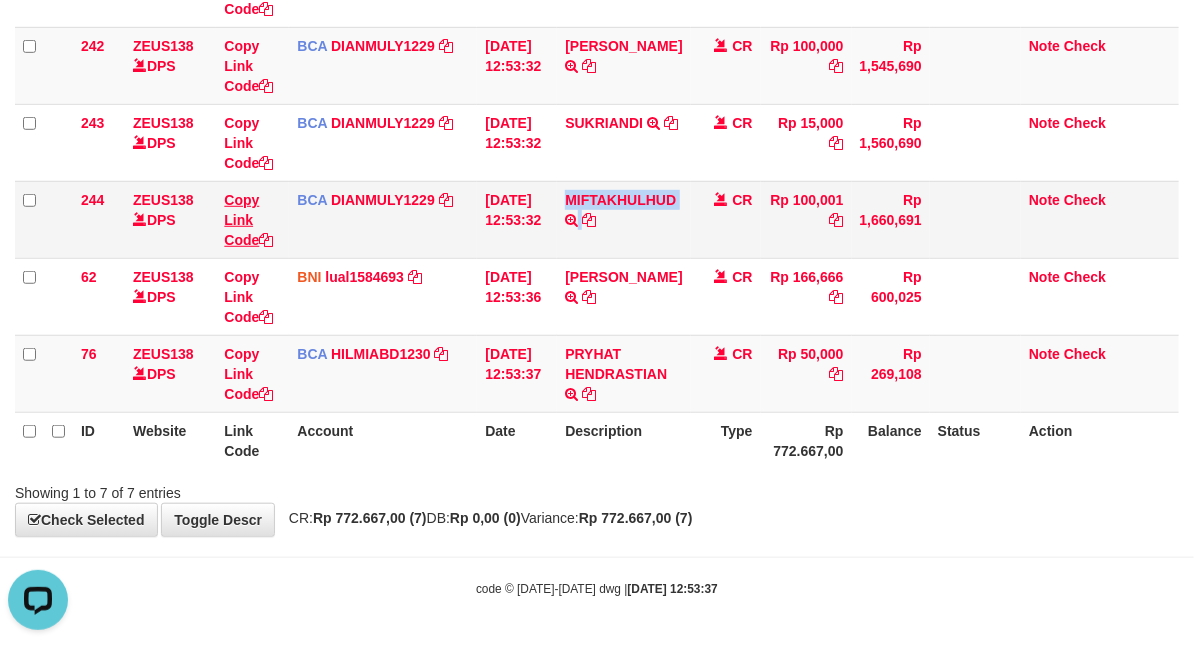copy on "MIFTAKHULHUD" 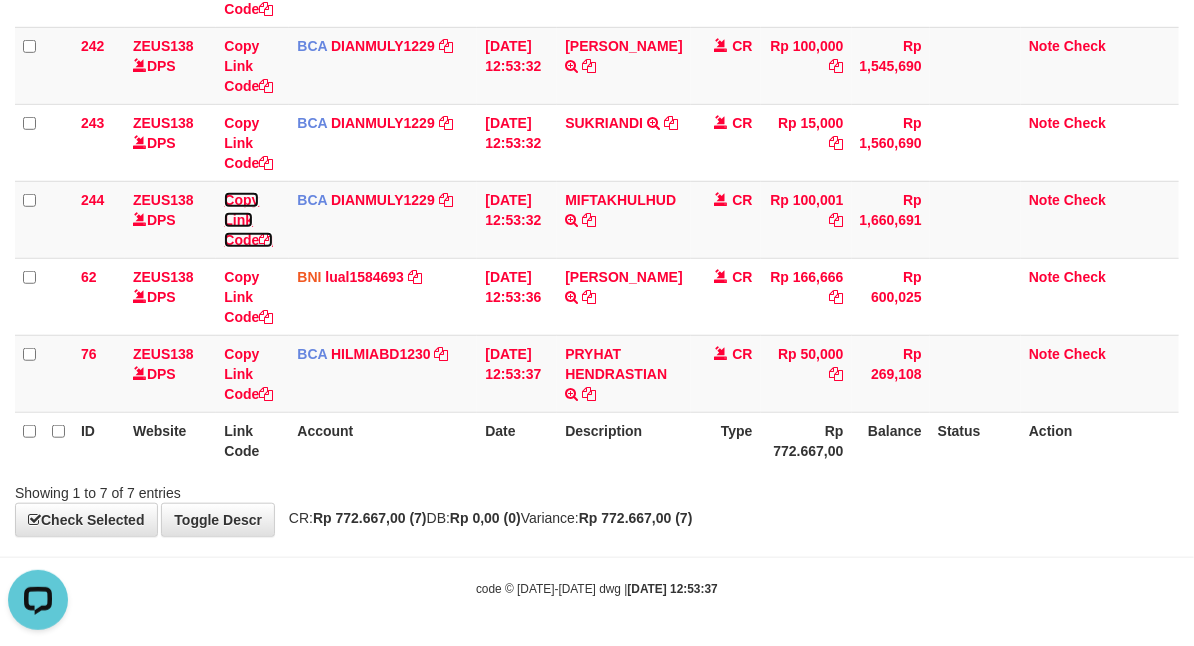 drag, startPoint x: 245, startPoint y: 232, endPoint x: 5, endPoint y: 221, distance: 240.25195 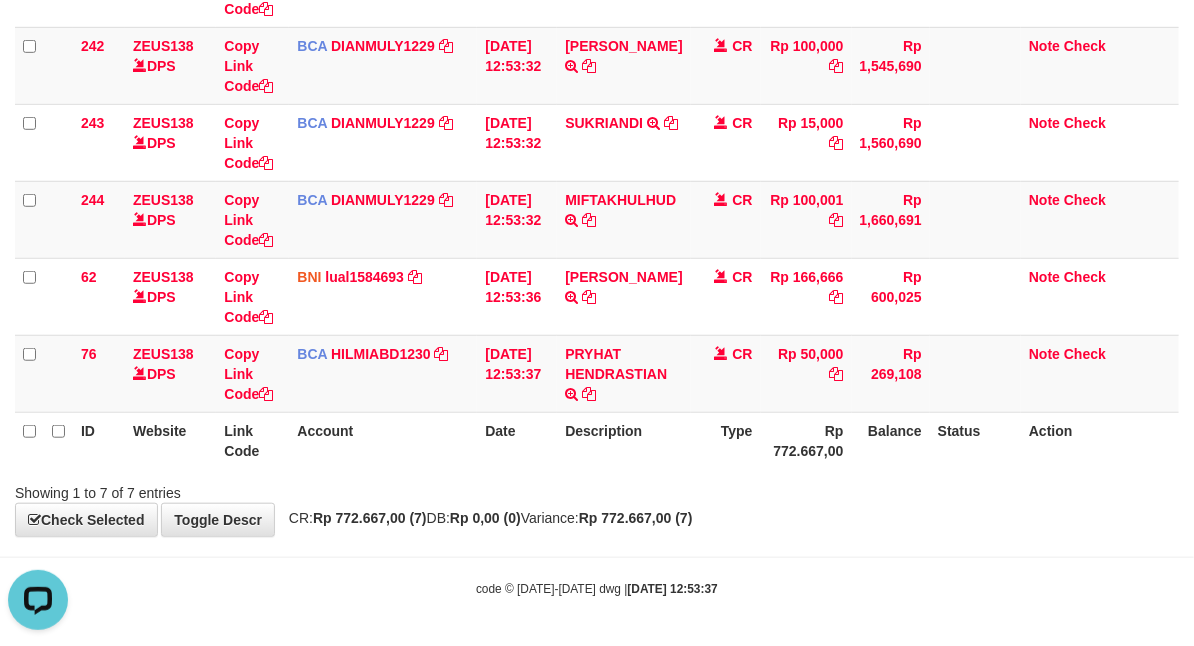 scroll, scrollTop: 0, scrollLeft: 0, axis: both 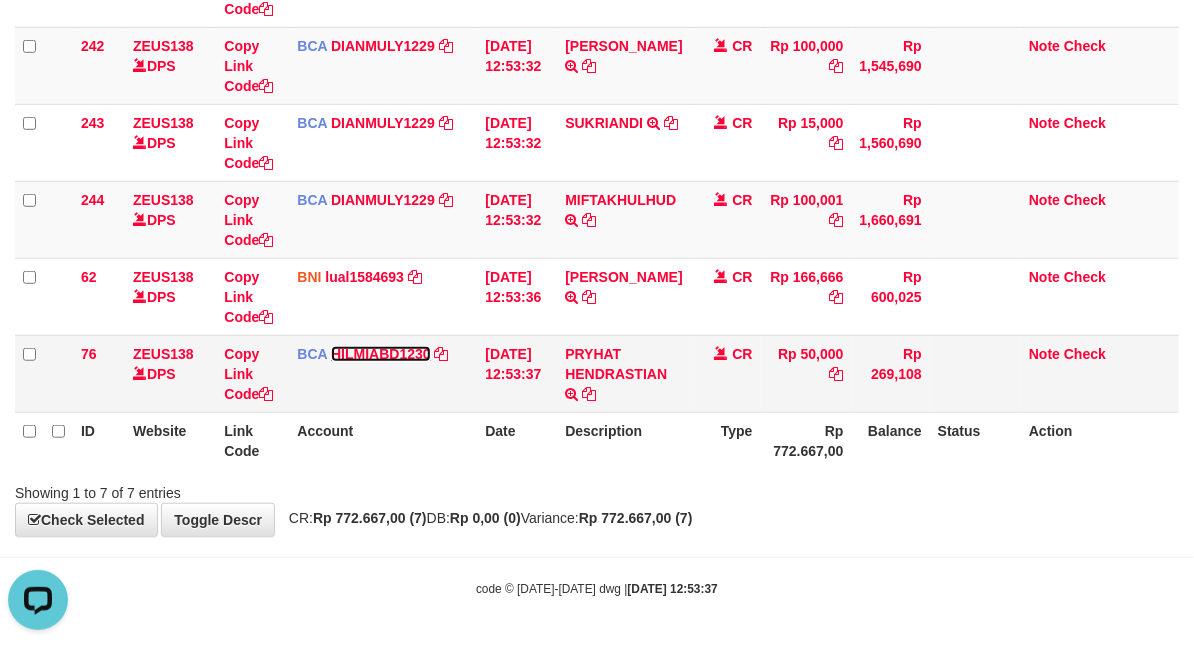 drag, startPoint x: 348, startPoint y: 344, endPoint x: 322, endPoint y: 343, distance: 26.019224 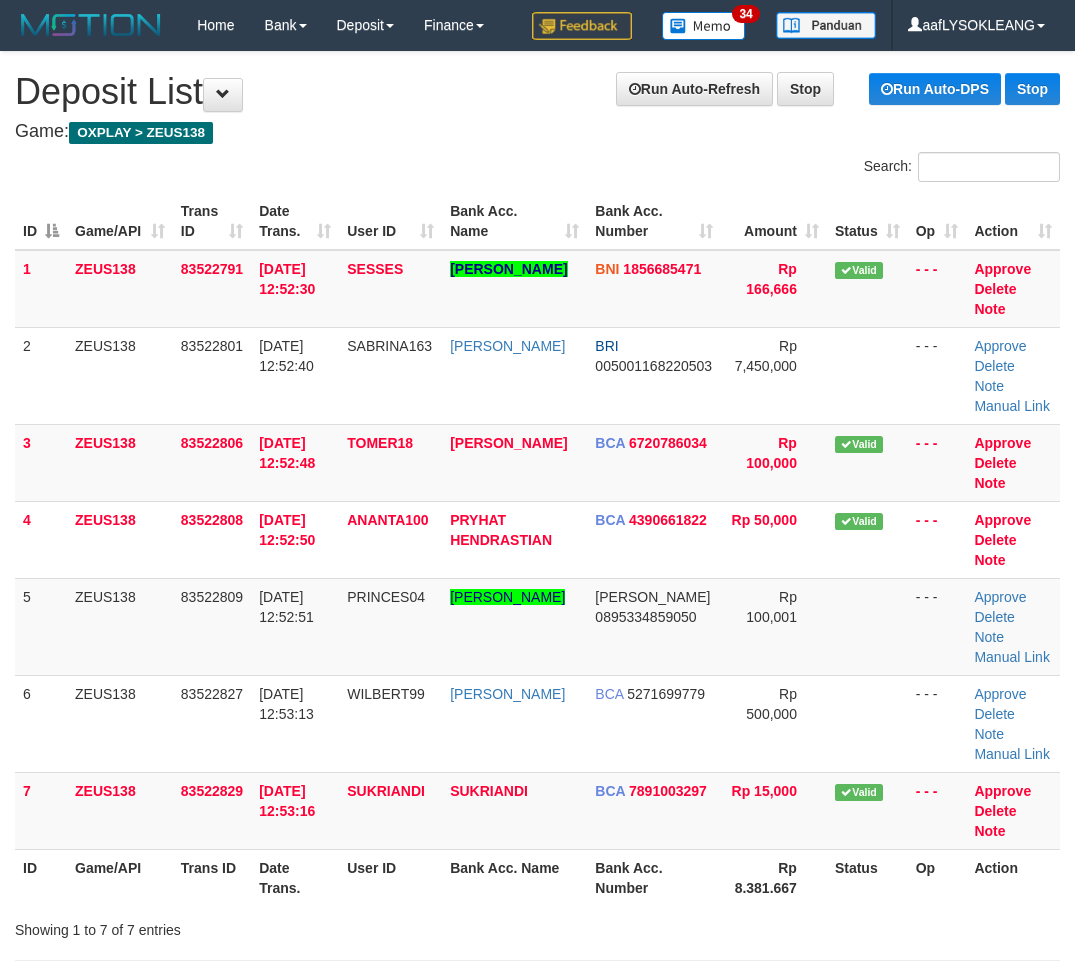 scroll, scrollTop: 0, scrollLeft: 56, axis: horizontal 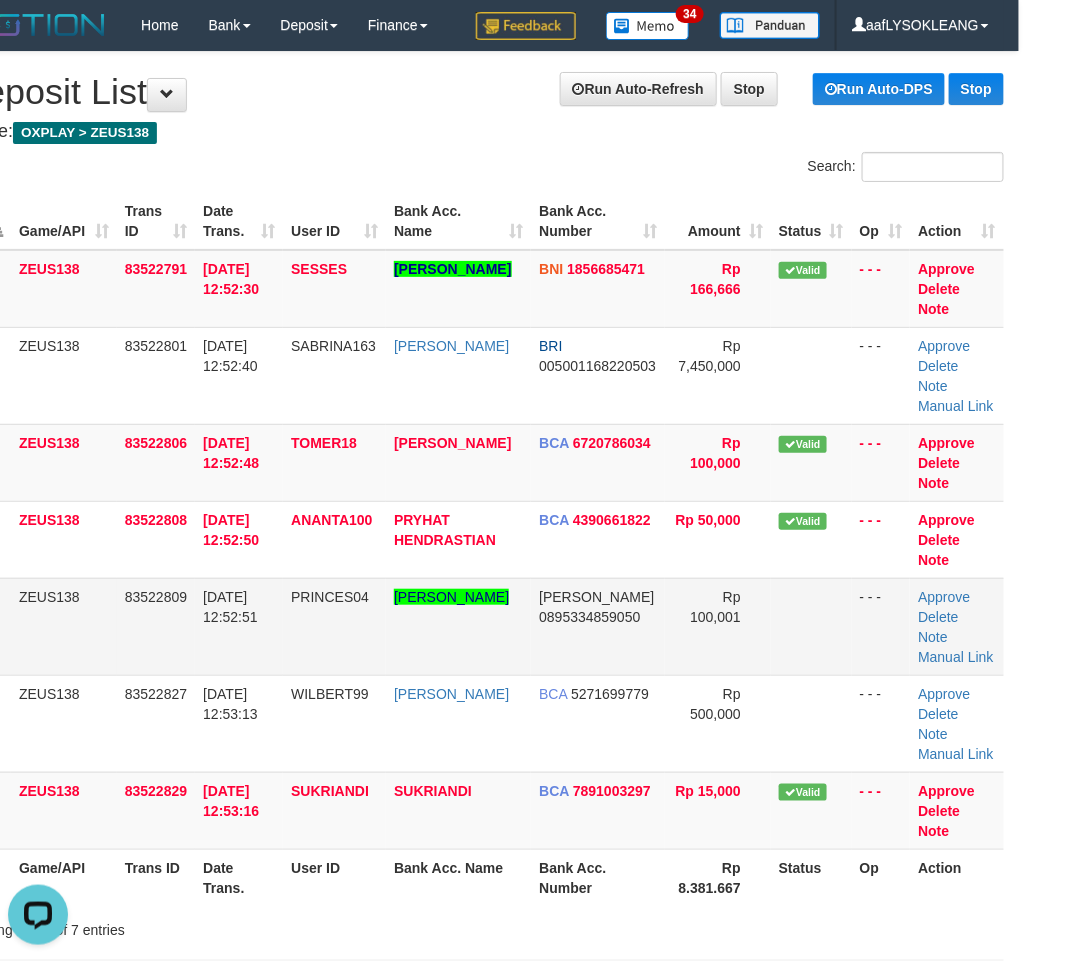 click at bounding box center [811, 626] 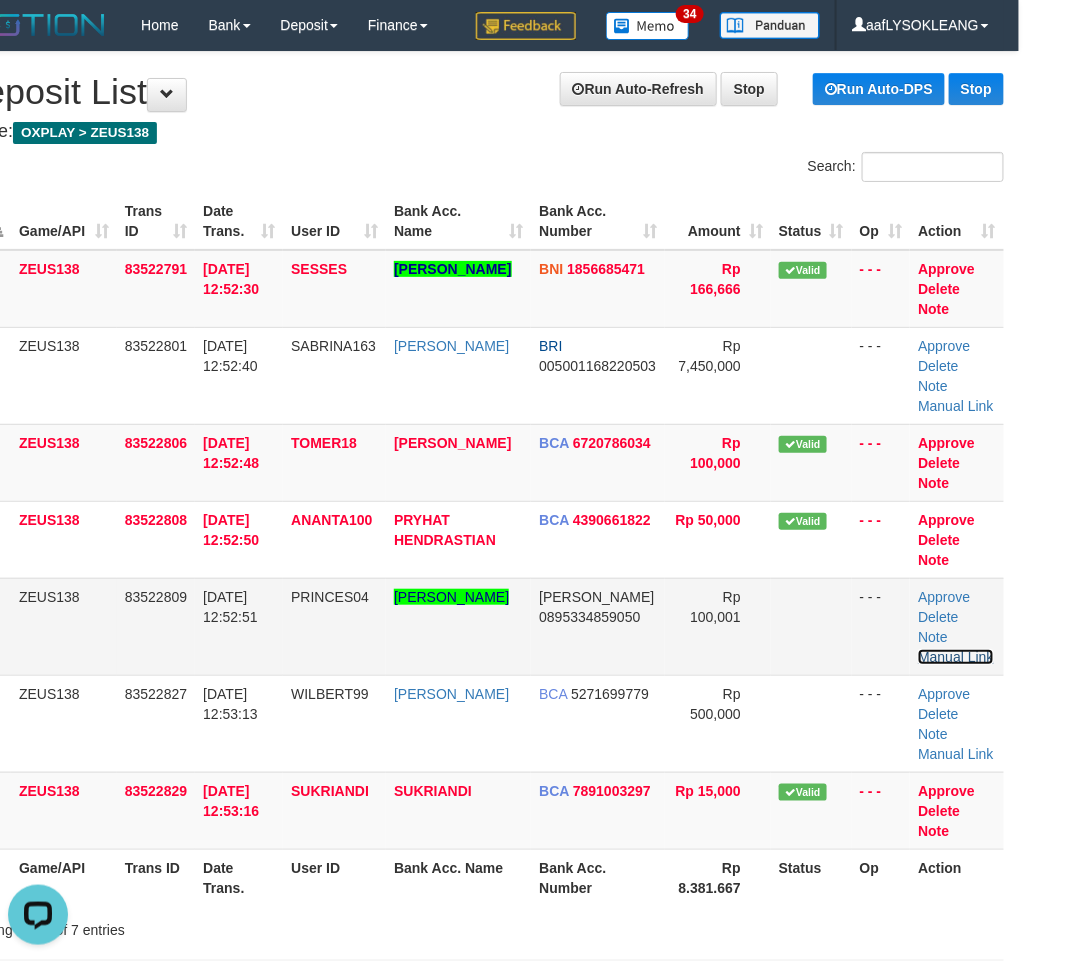 click on "Manual Link" at bounding box center [956, 657] 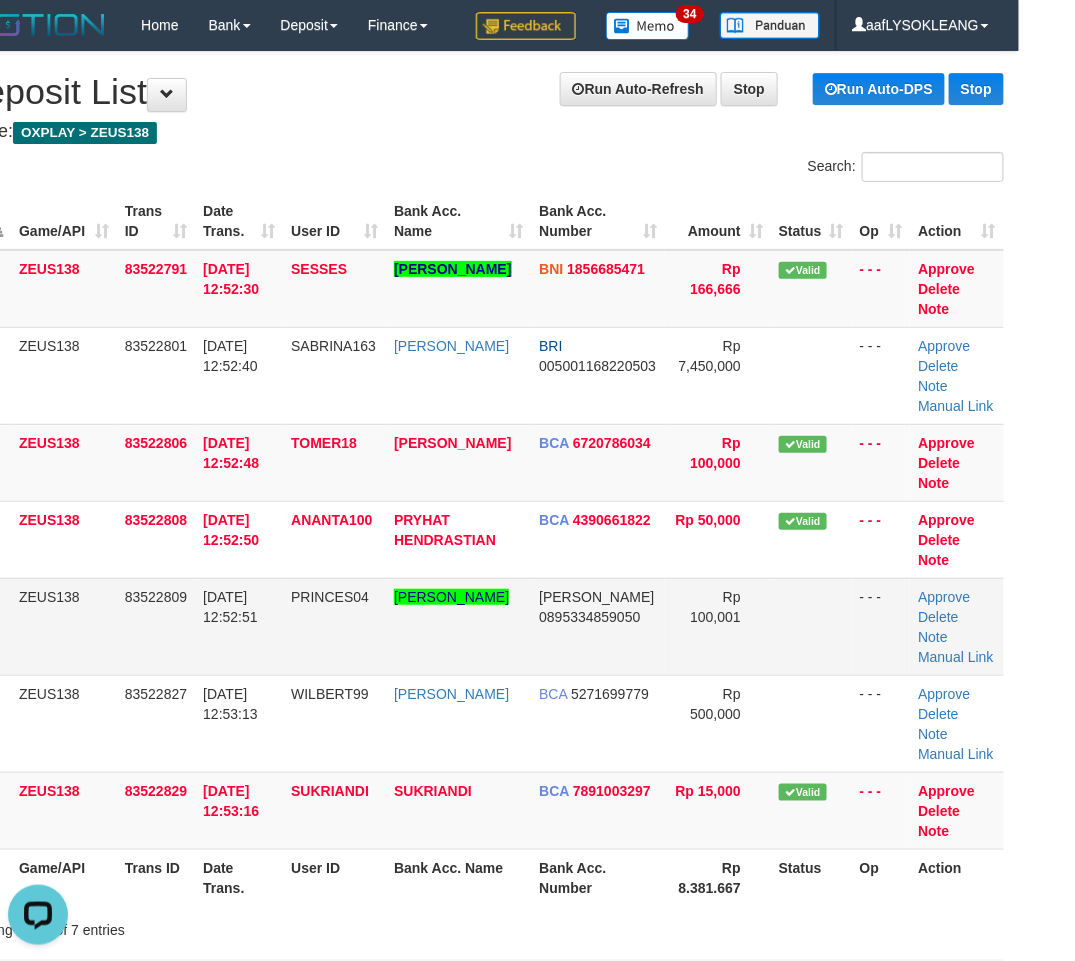 click on "Approve
Delete
Note
Manual Link" at bounding box center [957, 626] 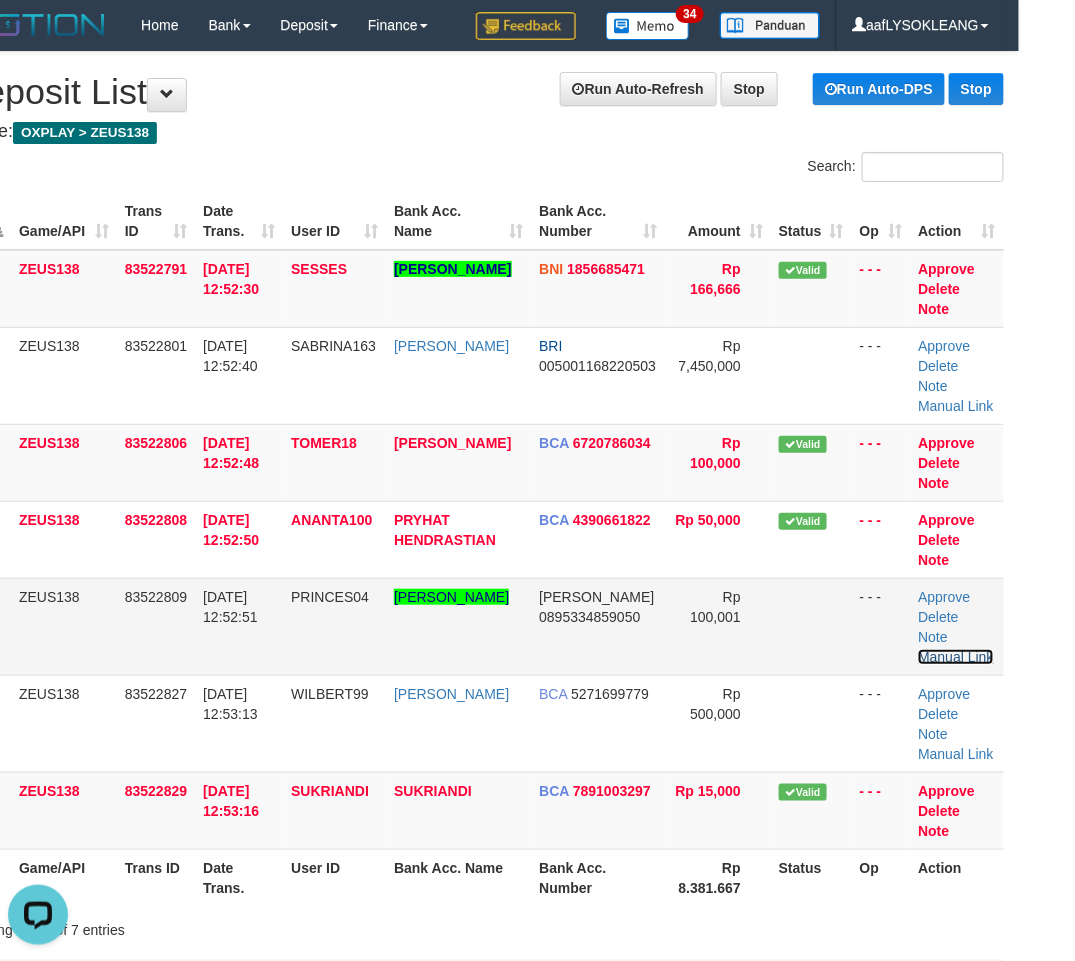click on "Manual Link" at bounding box center (956, 657) 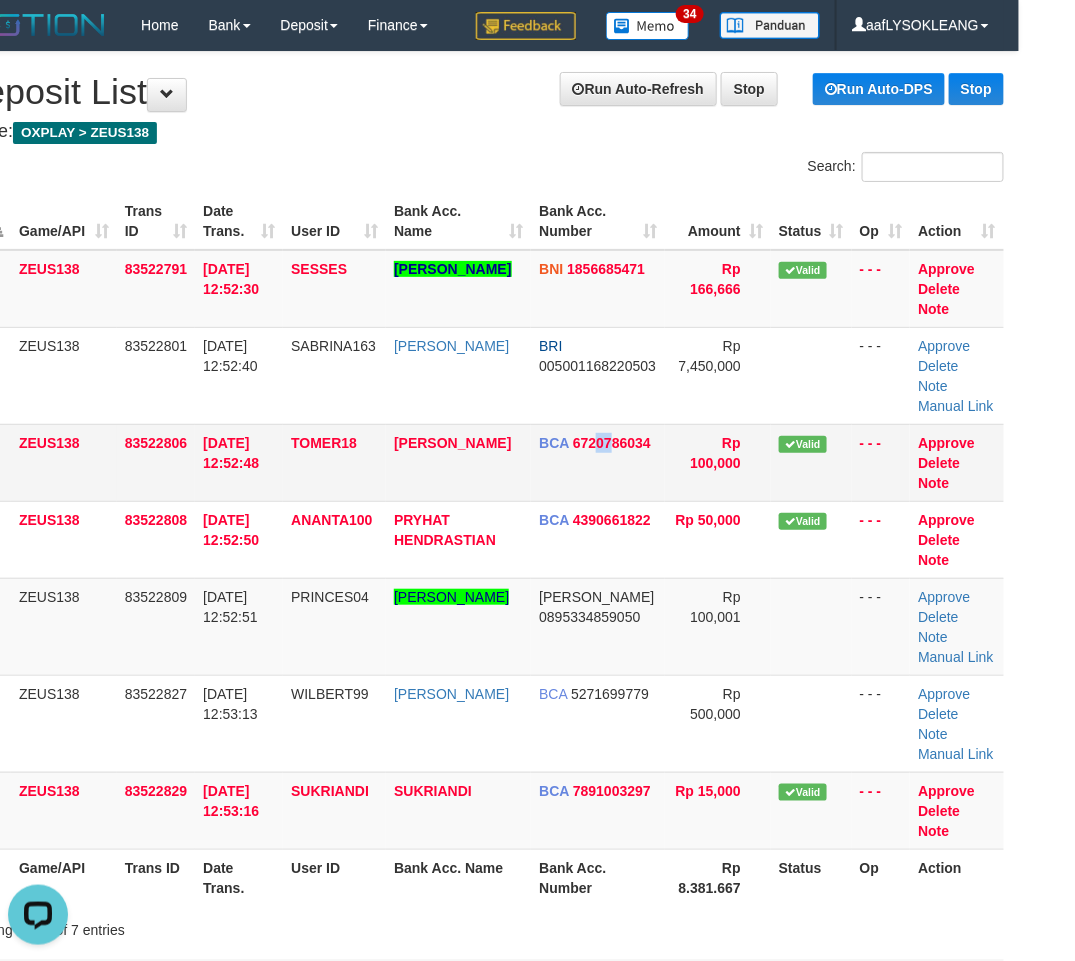 click on "BCA
6720786034" at bounding box center (598, 462) 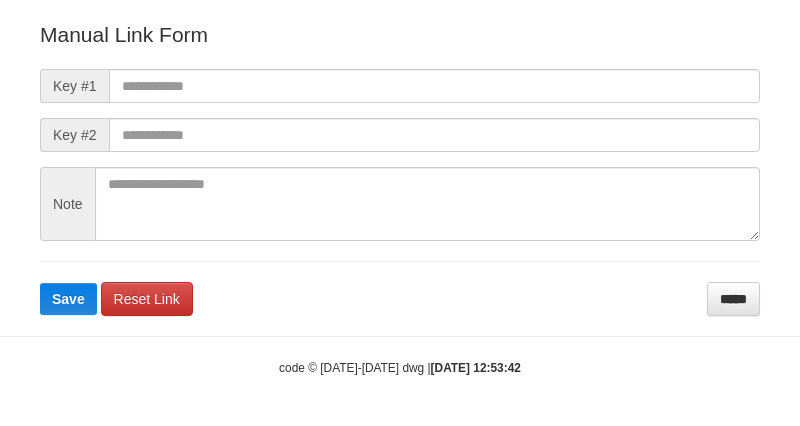 scroll, scrollTop: 222, scrollLeft: 0, axis: vertical 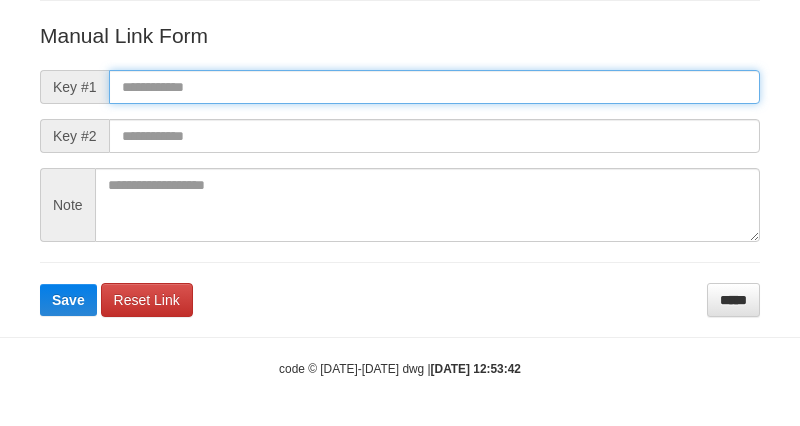 paste on "**********" 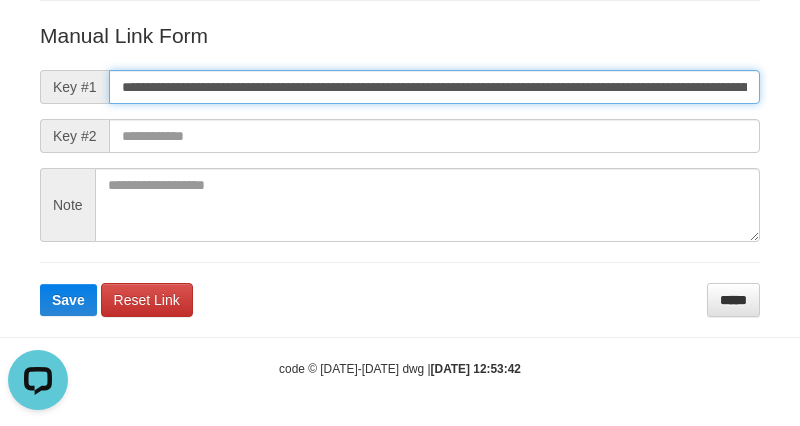 scroll, scrollTop: 0, scrollLeft: 0, axis: both 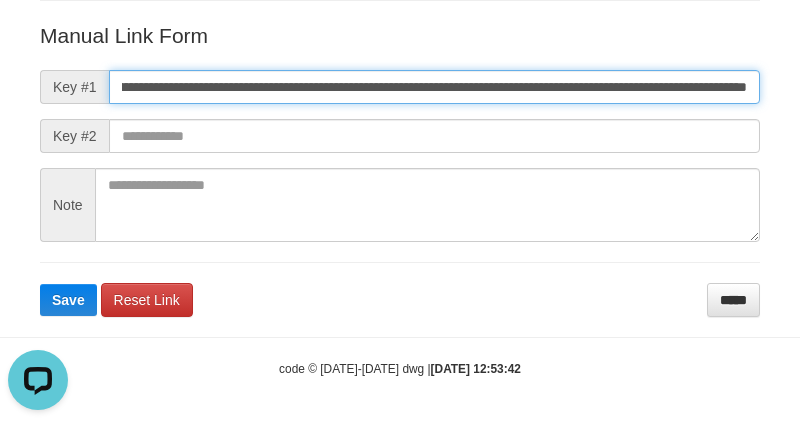 type on "**********" 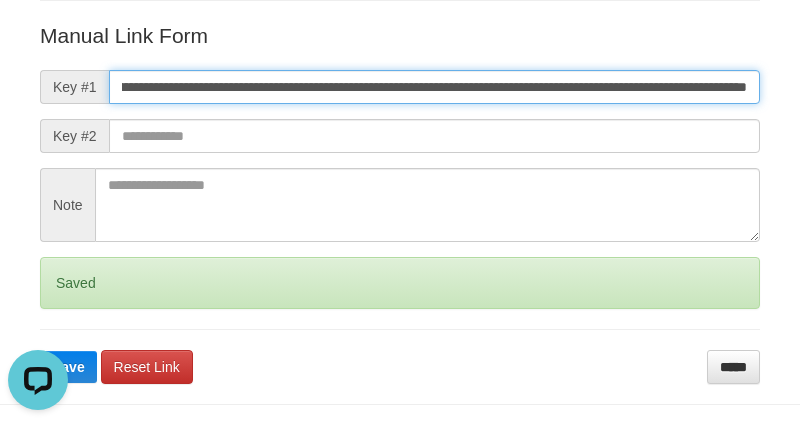 click on "Save" at bounding box center [68, 367] 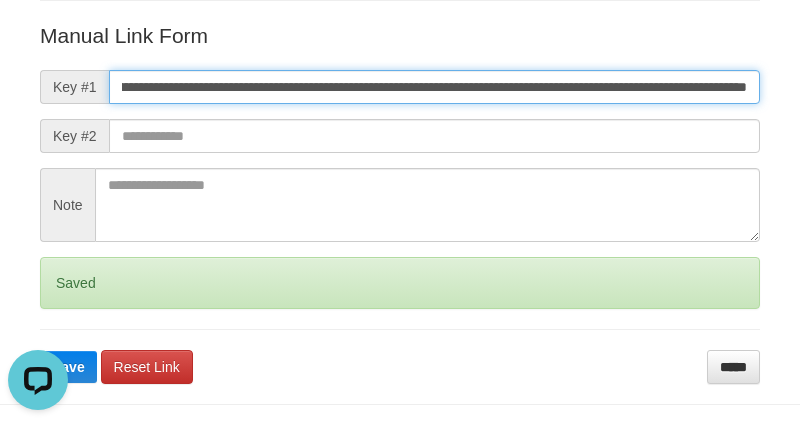 click on "Save" at bounding box center (68, 367) 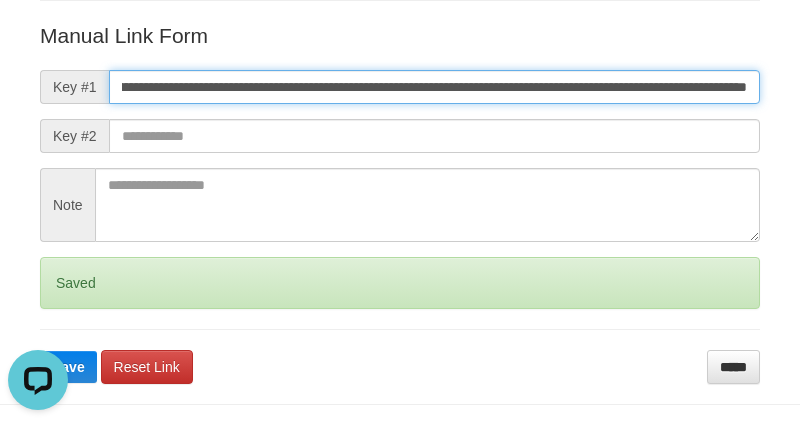 click on "Save" at bounding box center [68, 367] 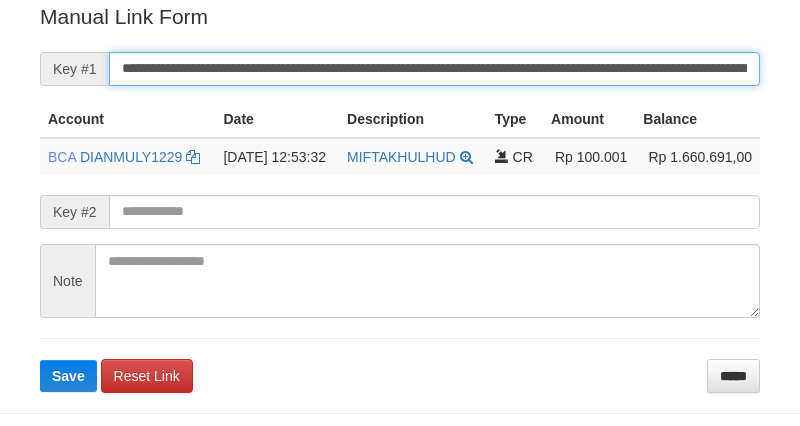 drag, startPoint x: 0, startPoint y: 0, endPoint x: 577, endPoint y: 82, distance: 582.79755 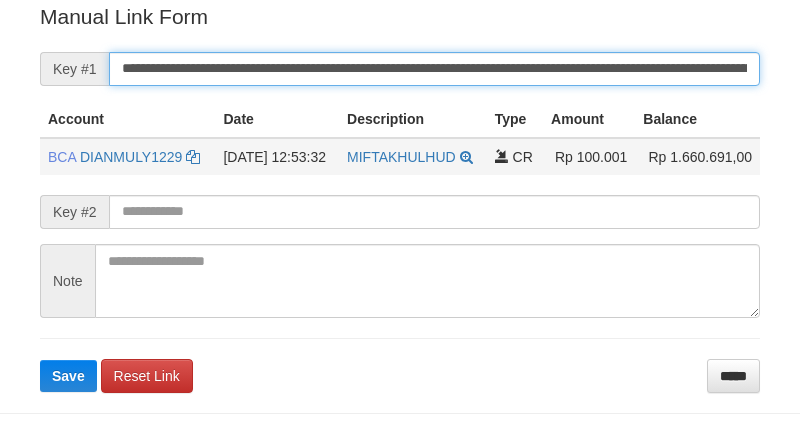 scroll, scrollTop: 404, scrollLeft: 0, axis: vertical 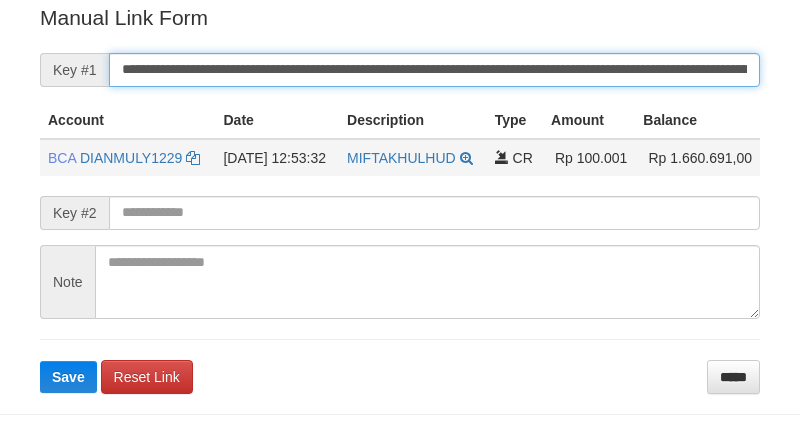 click on "Save" at bounding box center (68, 377) 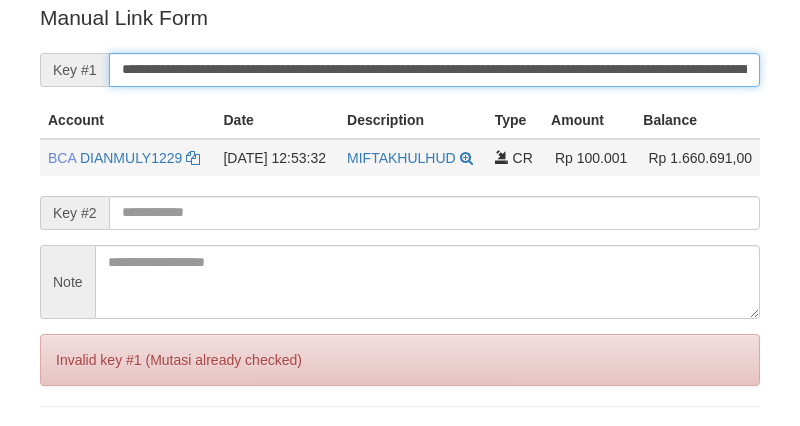 click on "Save" at bounding box center [68, 444] 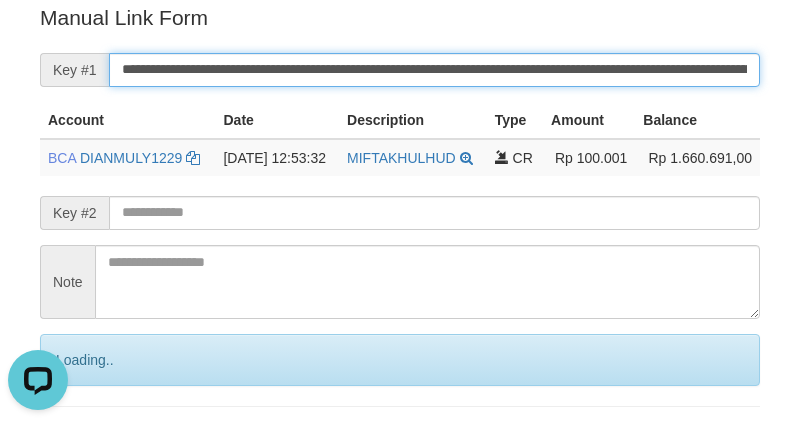 scroll, scrollTop: 0, scrollLeft: 0, axis: both 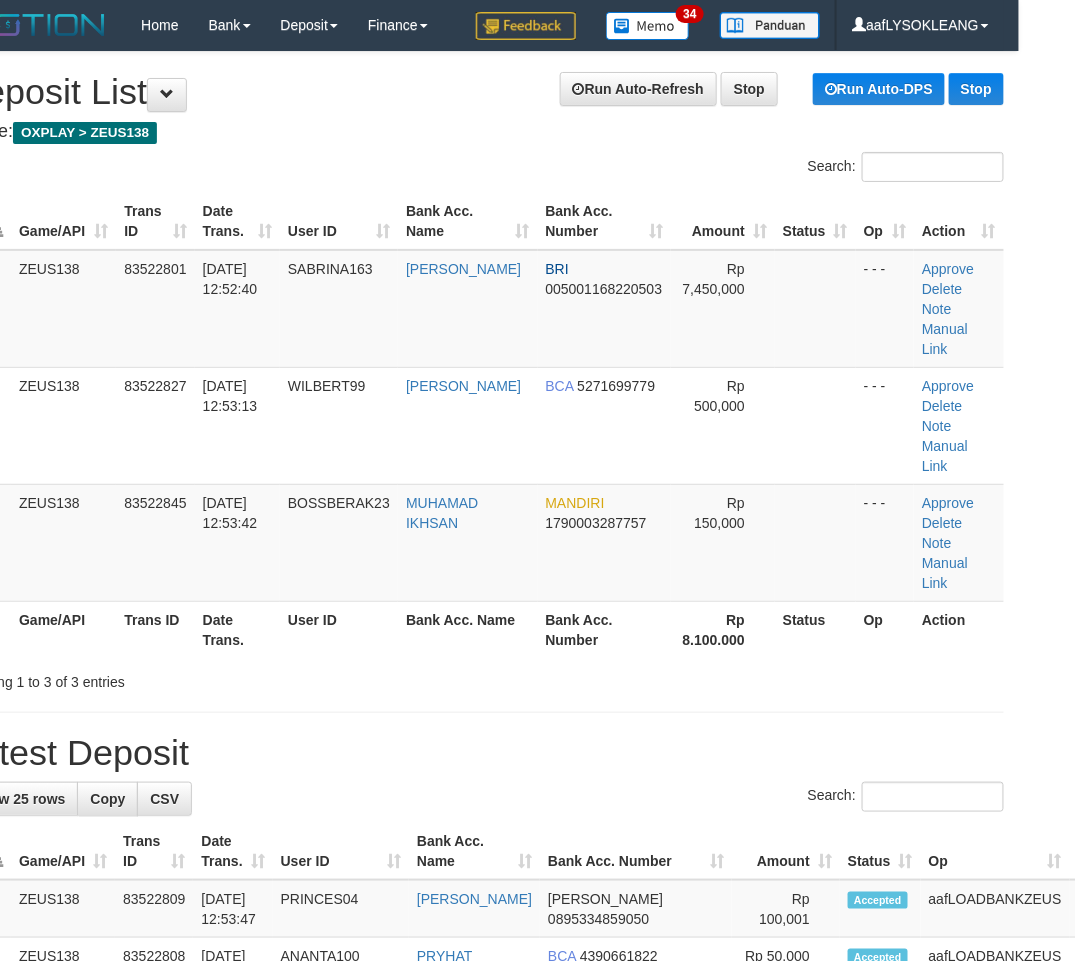 drag, startPoint x: 744, startPoint y: 636, endPoint x: 792, endPoint y: 640, distance: 48.166378 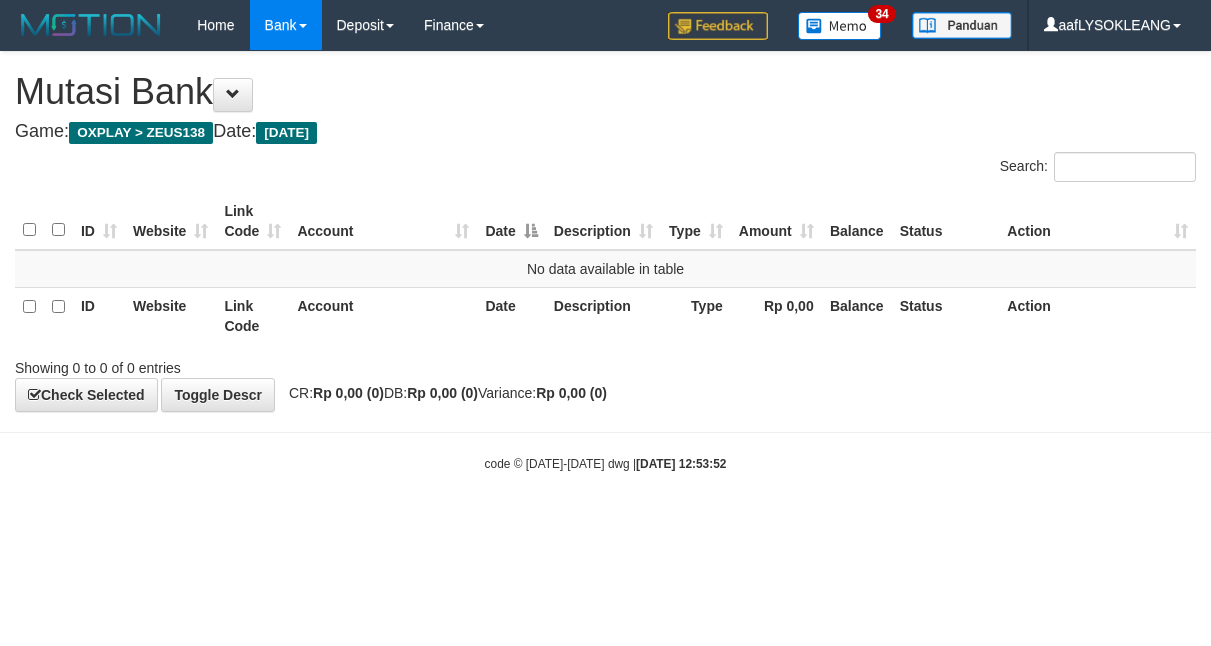 scroll, scrollTop: 0, scrollLeft: 0, axis: both 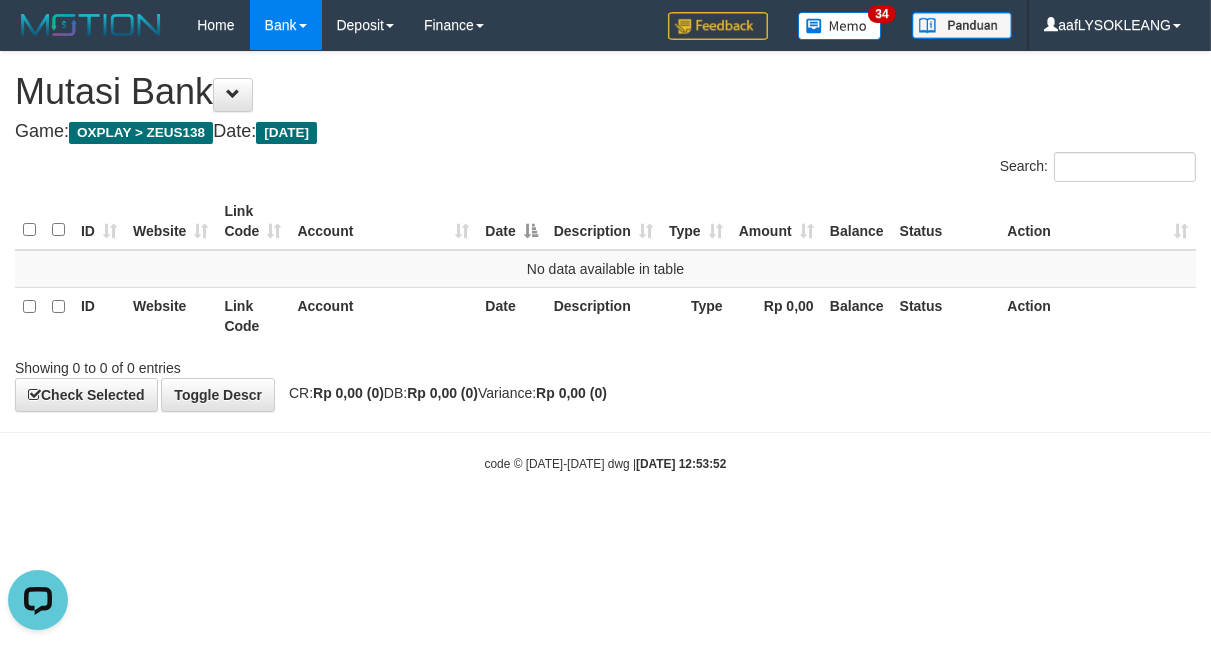 click on "Toggle navigation
Home
Bank
Account List
Load
By Website
Group
[OXPLAY]													ZEUS138
By Load Group (DPS)" at bounding box center (605, 261) 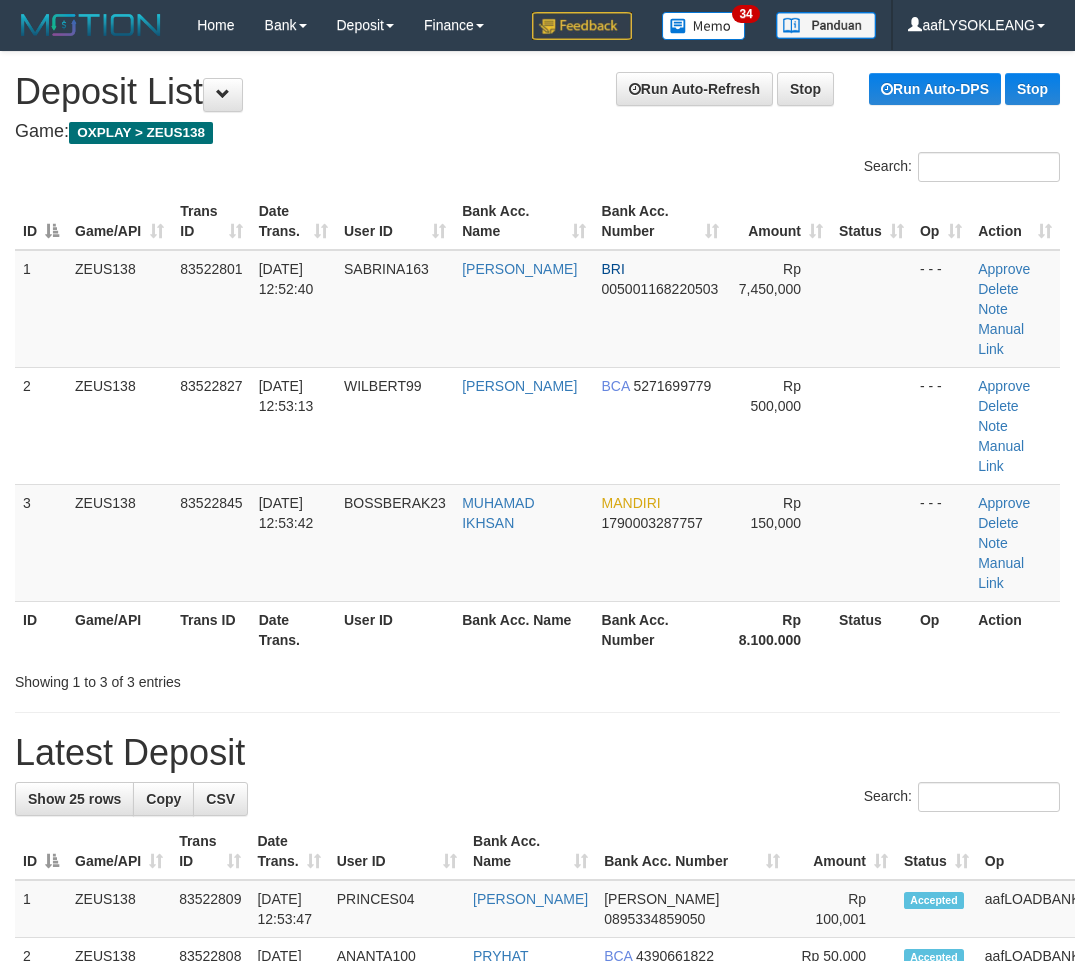 scroll, scrollTop: 0, scrollLeft: 56, axis: horizontal 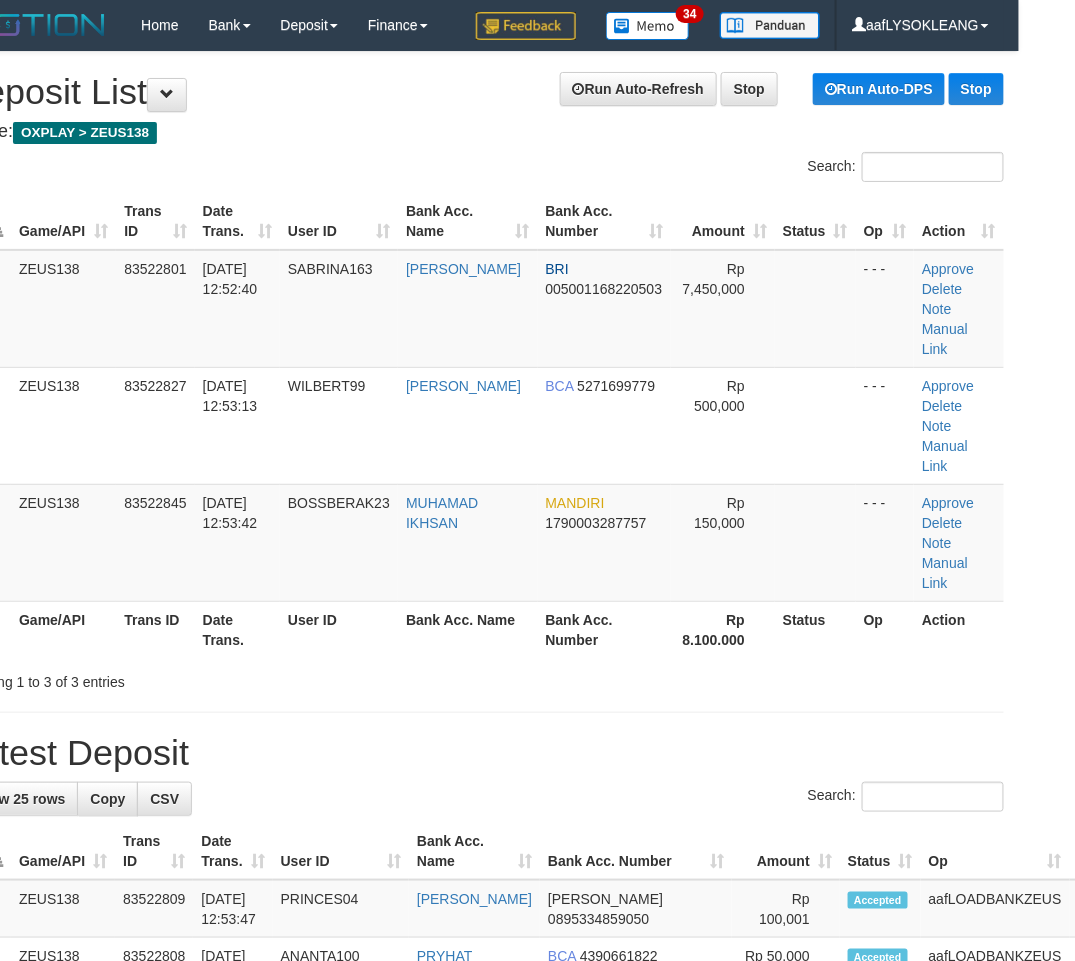 drag, startPoint x: 554, startPoint y: 610, endPoint x: 448, endPoint y: 585, distance: 108.90822 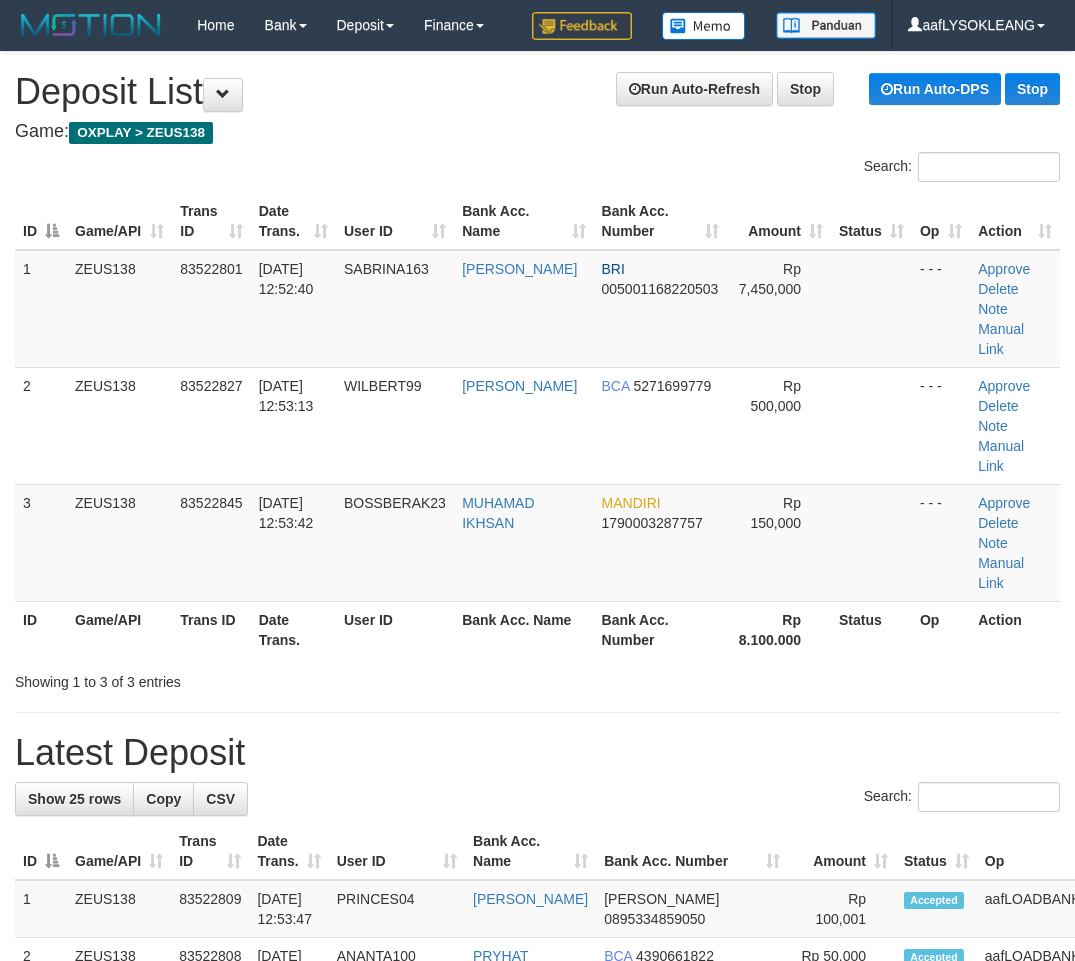 scroll, scrollTop: 0, scrollLeft: 56, axis: horizontal 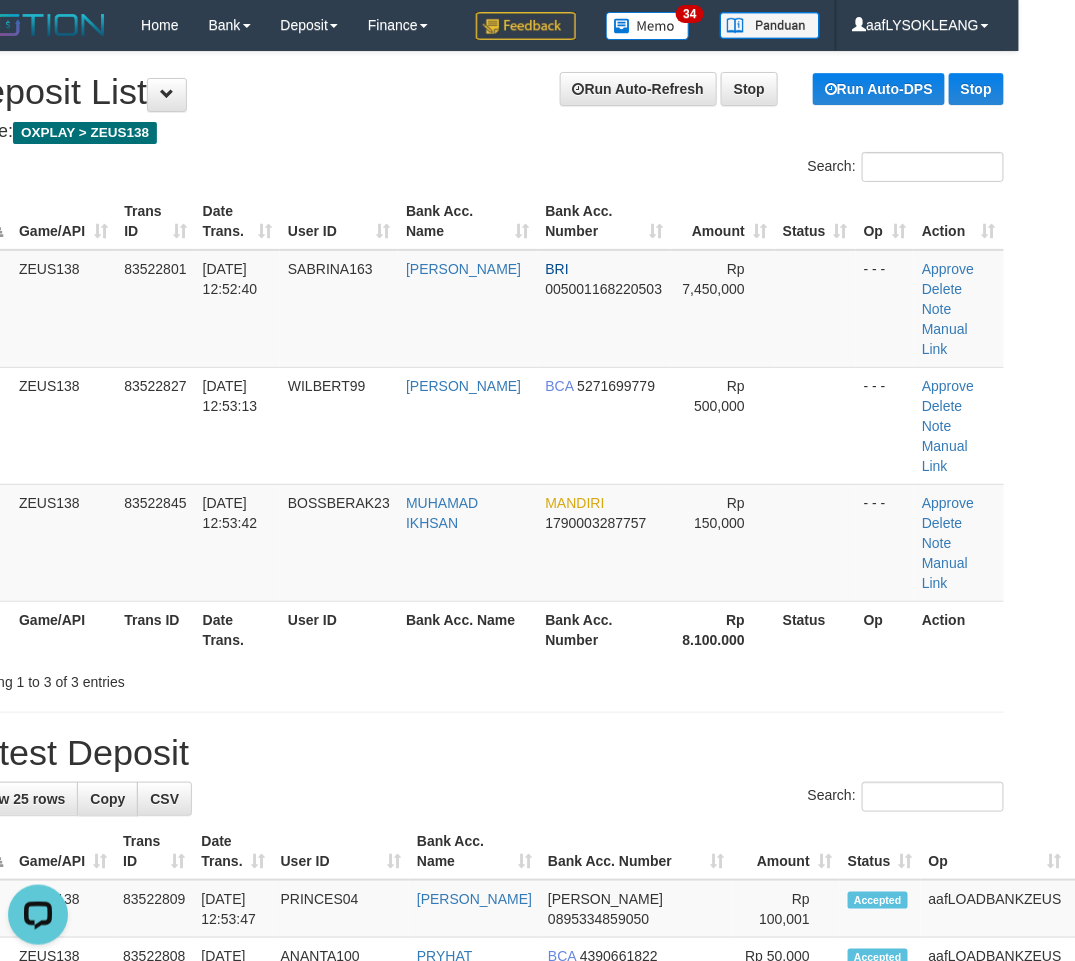 click on "Latest Deposit" at bounding box center [481, 753] 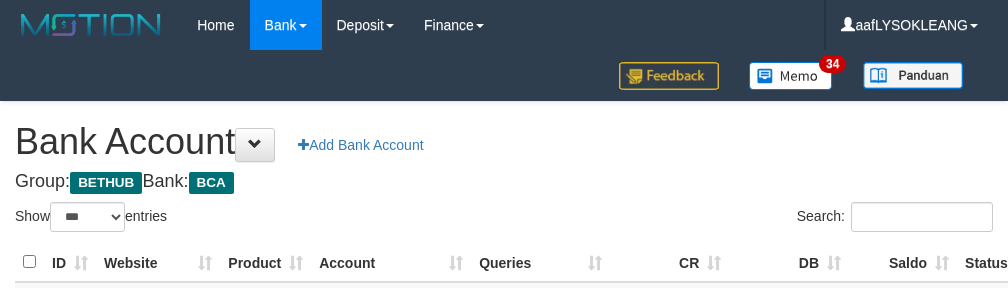 select on "***" 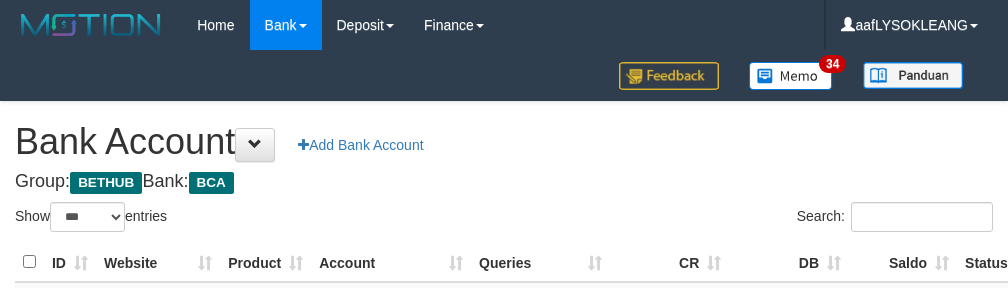 scroll, scrollTop: 191, scrollLeft: 0, axis: vertical 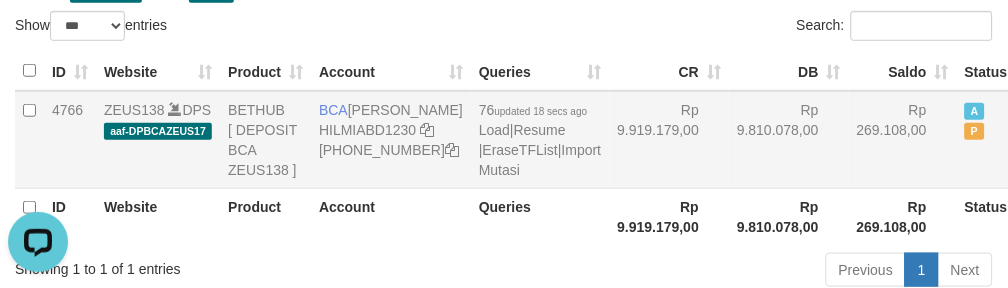 drag, startPoint x: 521, startPoint y: 32, endPoint x: 522, endPoint y: 171, distance: 139.0036 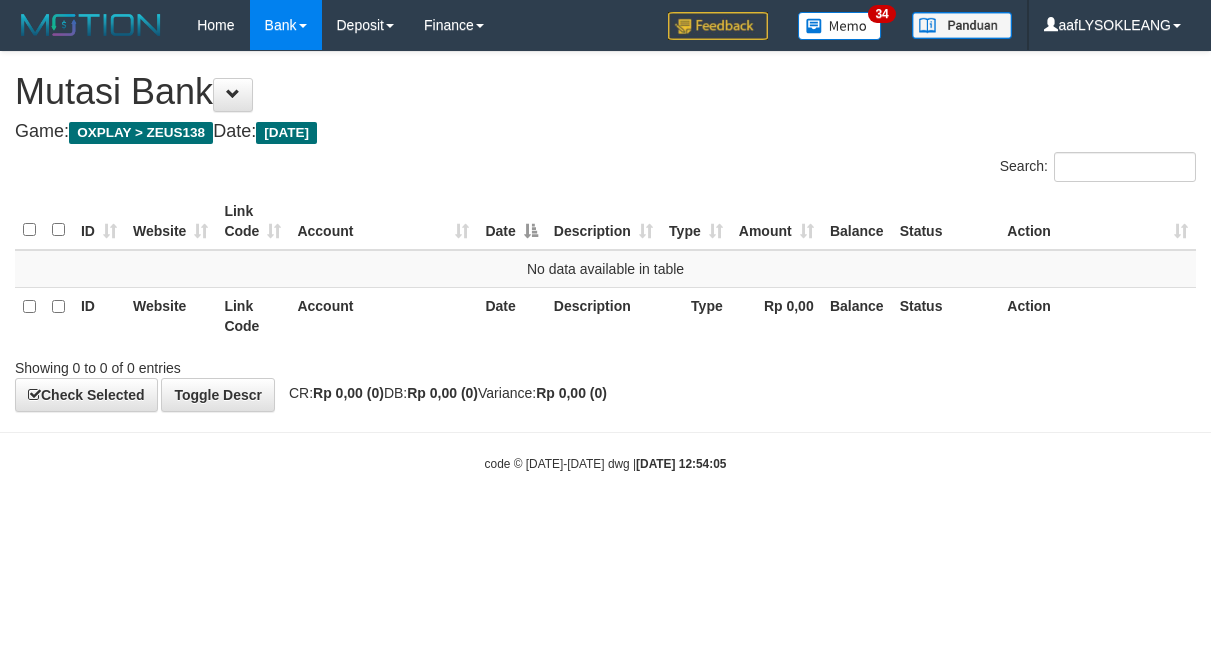 scroll, scrollTop: 0, scrollLeft: 0, axis: both 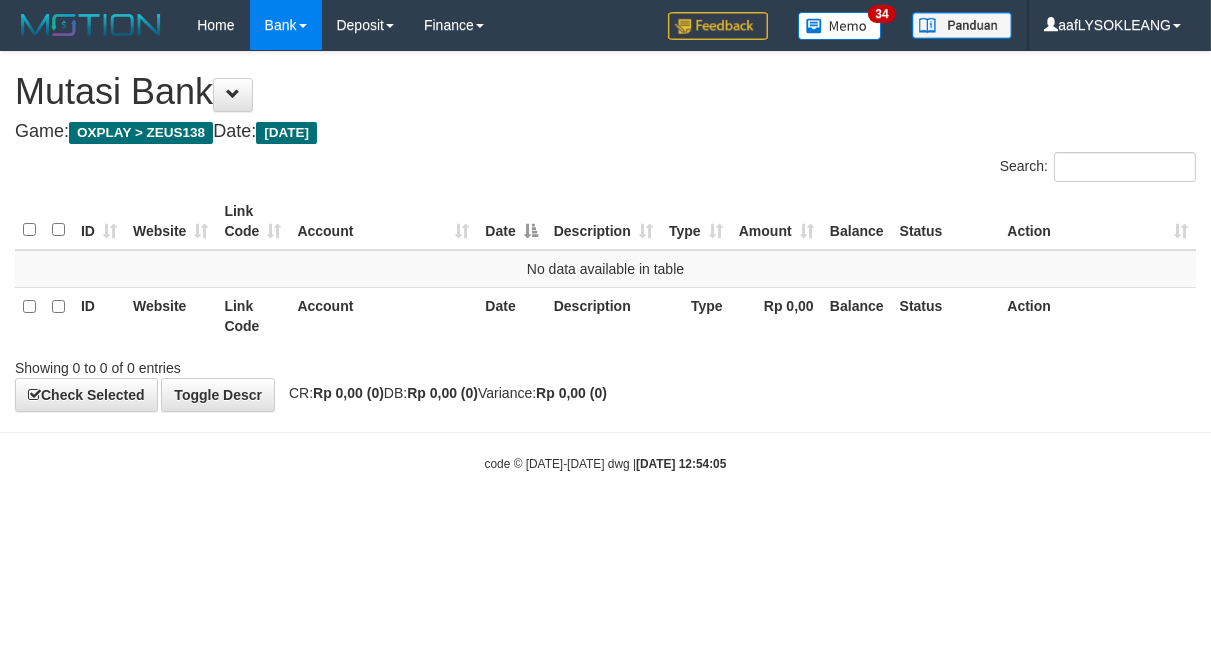 drag, startPoint x: 845, startPoint y: 464, endPoint x: 4, endPoint y: 394, distance: 843.90814 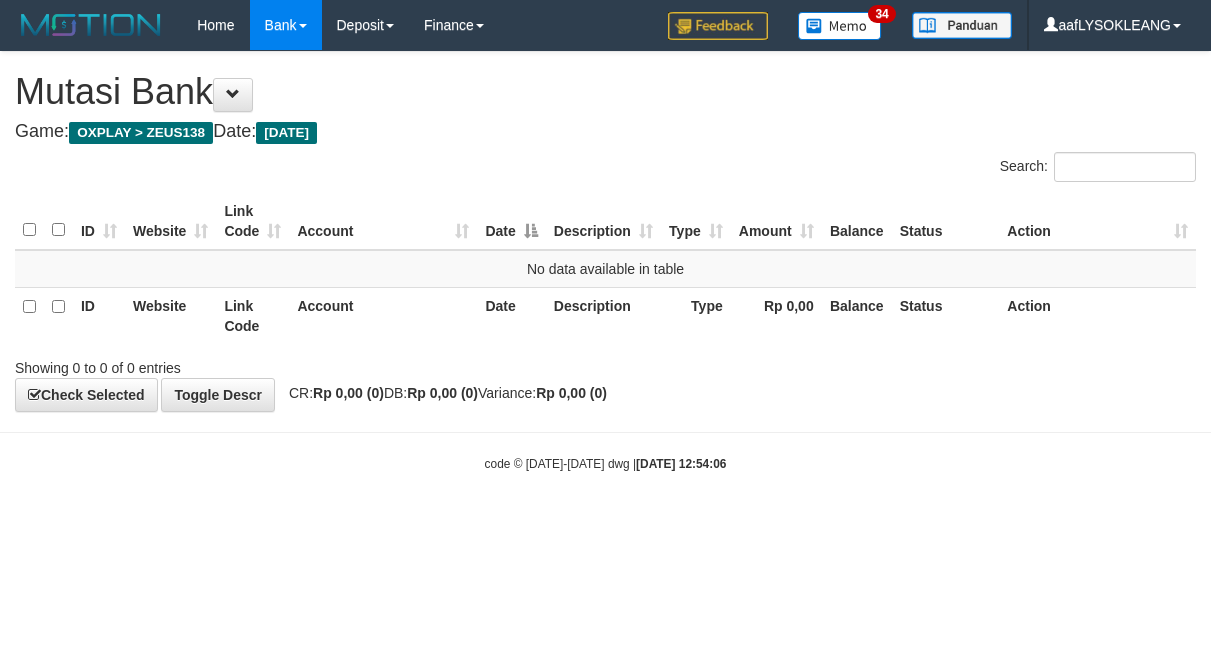 scroll, scrollTop: 0, scrollLeft: 0, axis: both 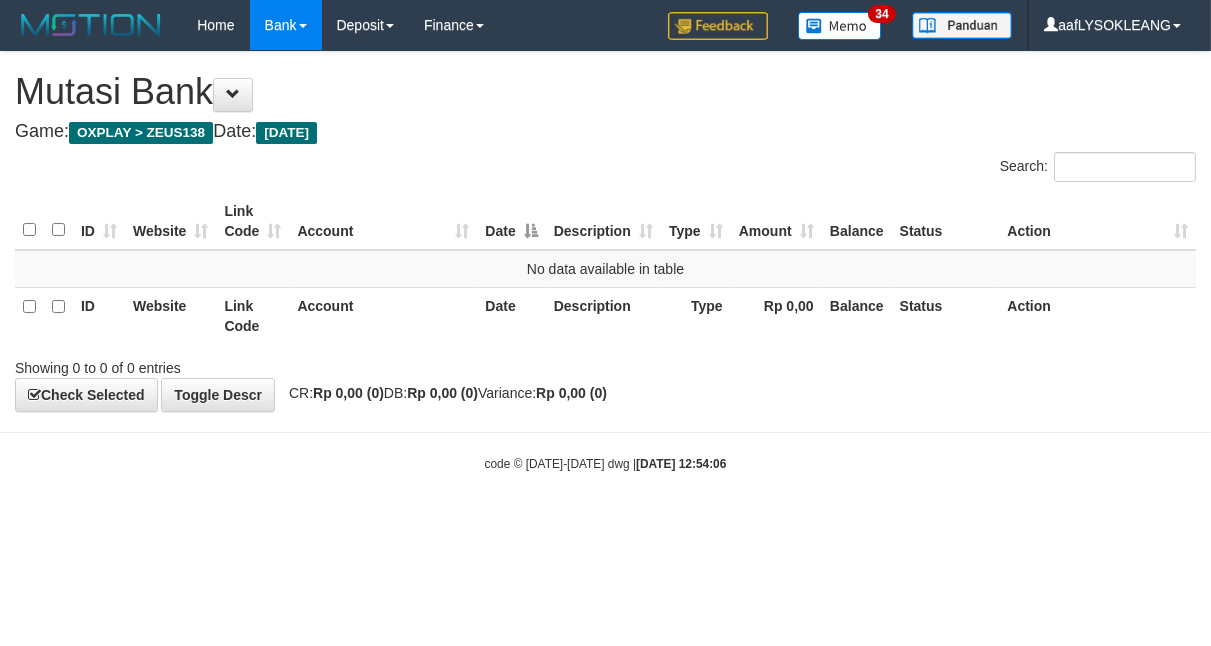 drag, startPoint x: 815, startPoint y: 455, endPoint x: 804, endPoint y: 445, distance: 14.866069 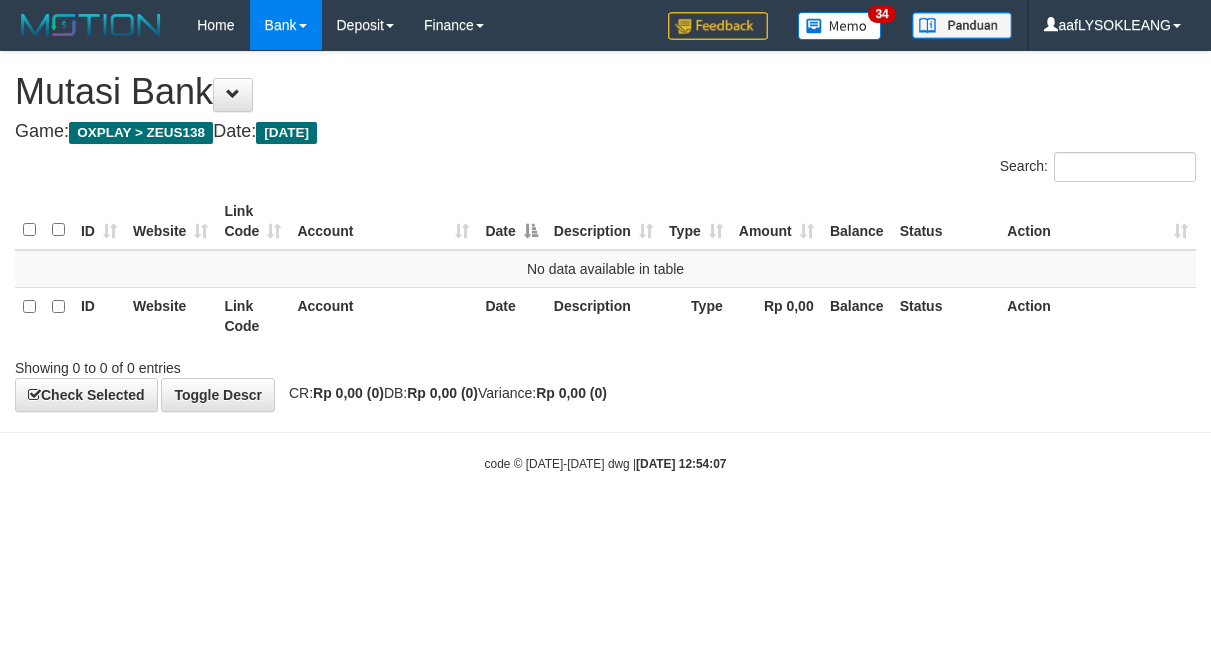 scroll, scrollTop: 0, scrollLeft: 0, axis: both 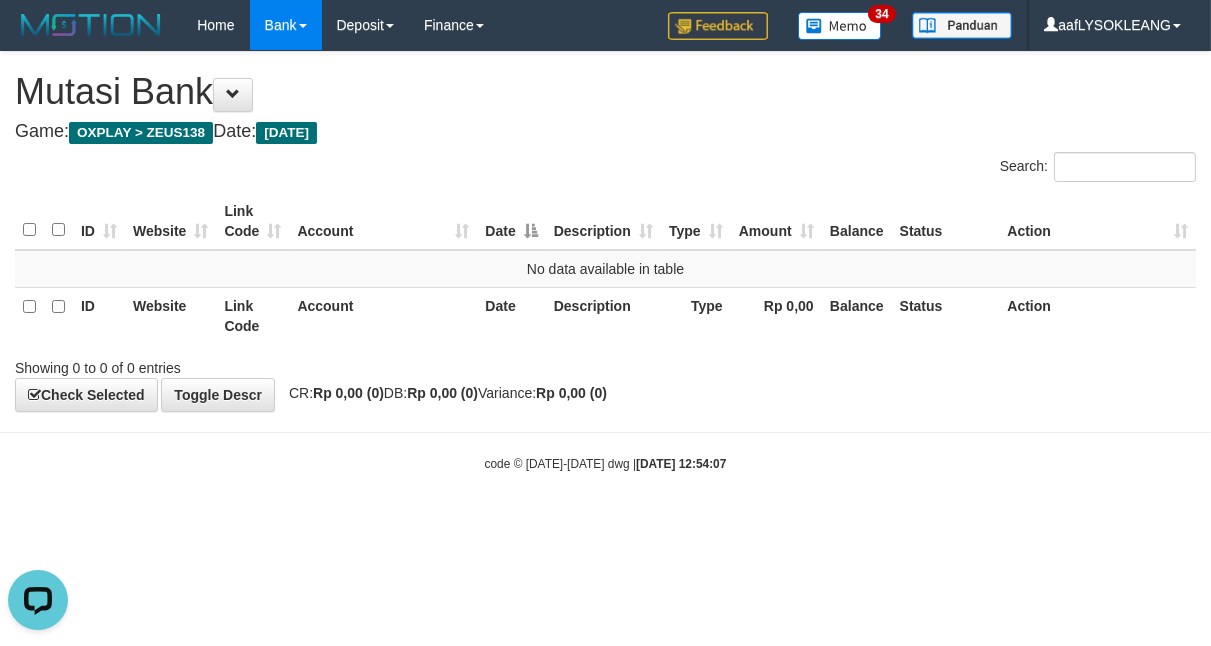 drag, startPoint x: 960, startPoint y: 427, endPoint x: 933, endPoint y: 416, distance: 29.15476 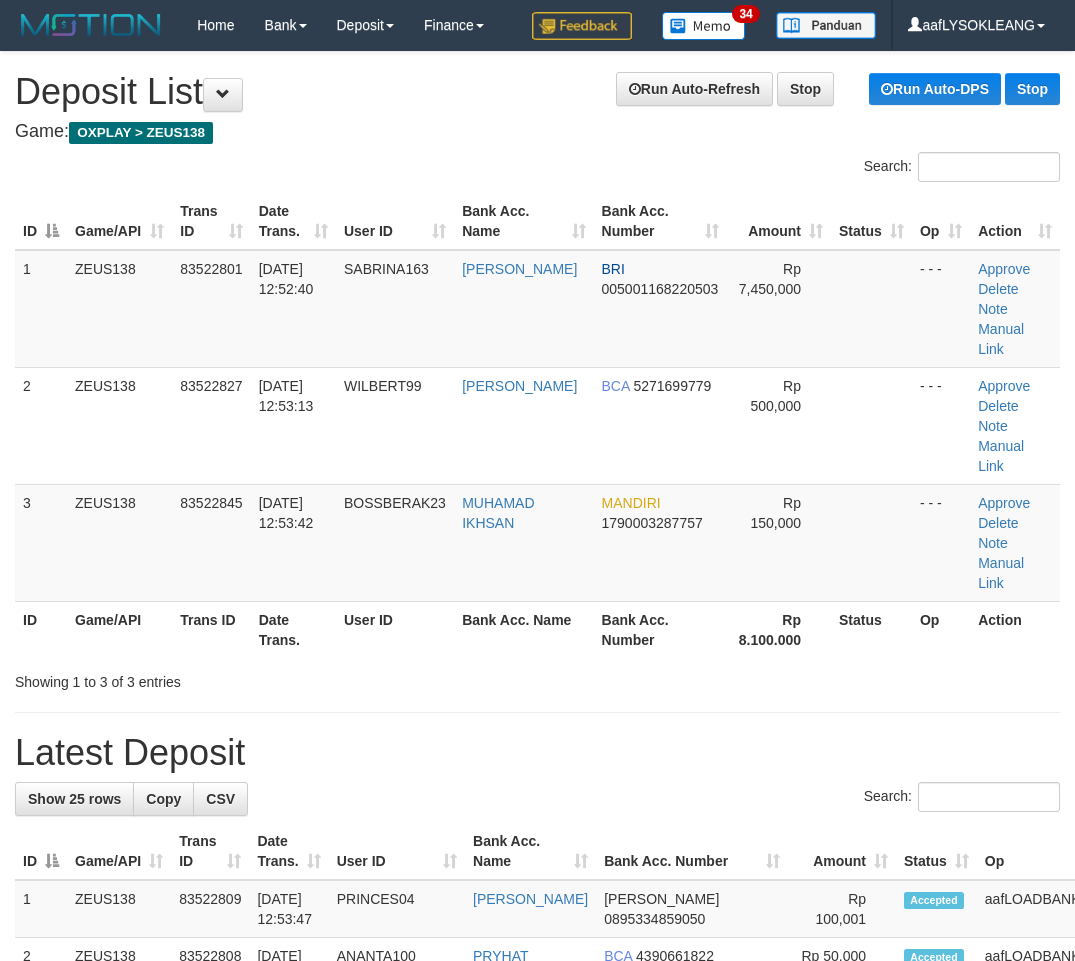 scroll, scrollTop: 0, scrollLeft: 56, axis: horizontal 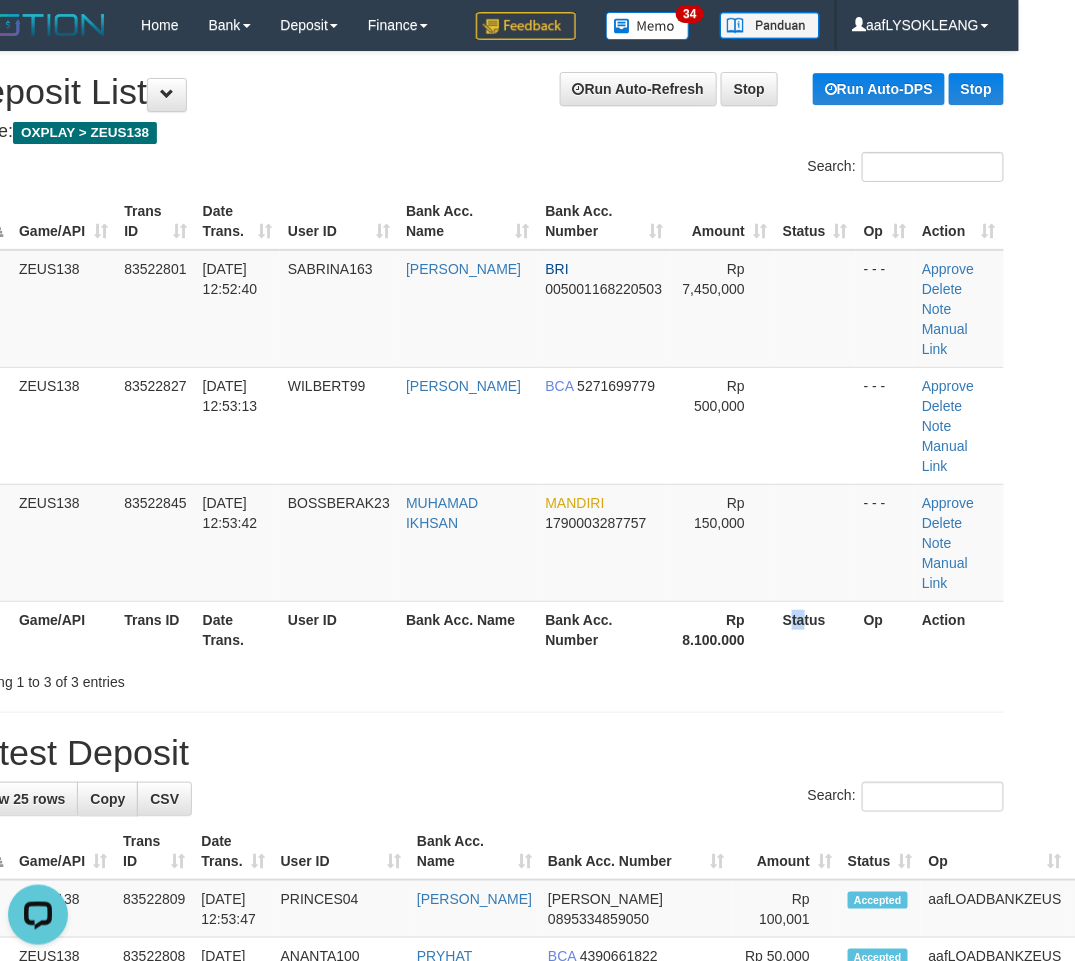 click on "Status" at bounding box center (815, 629) 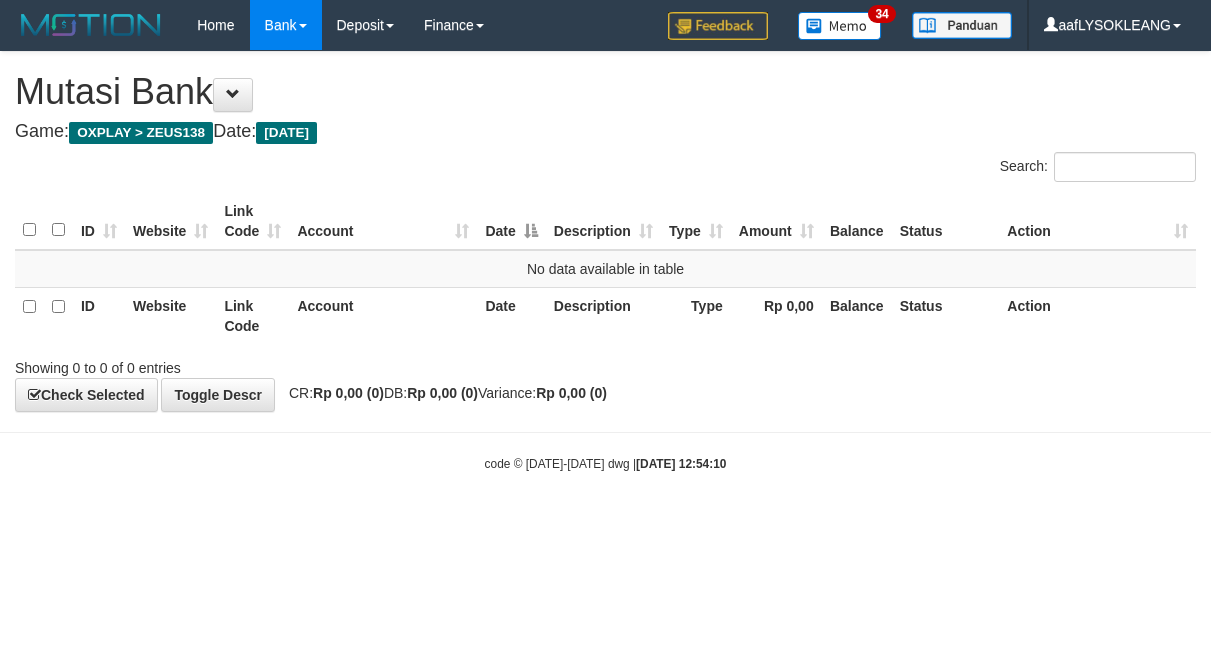 scroll, scrollTop: 0, scrollLeft: 0, axis: both 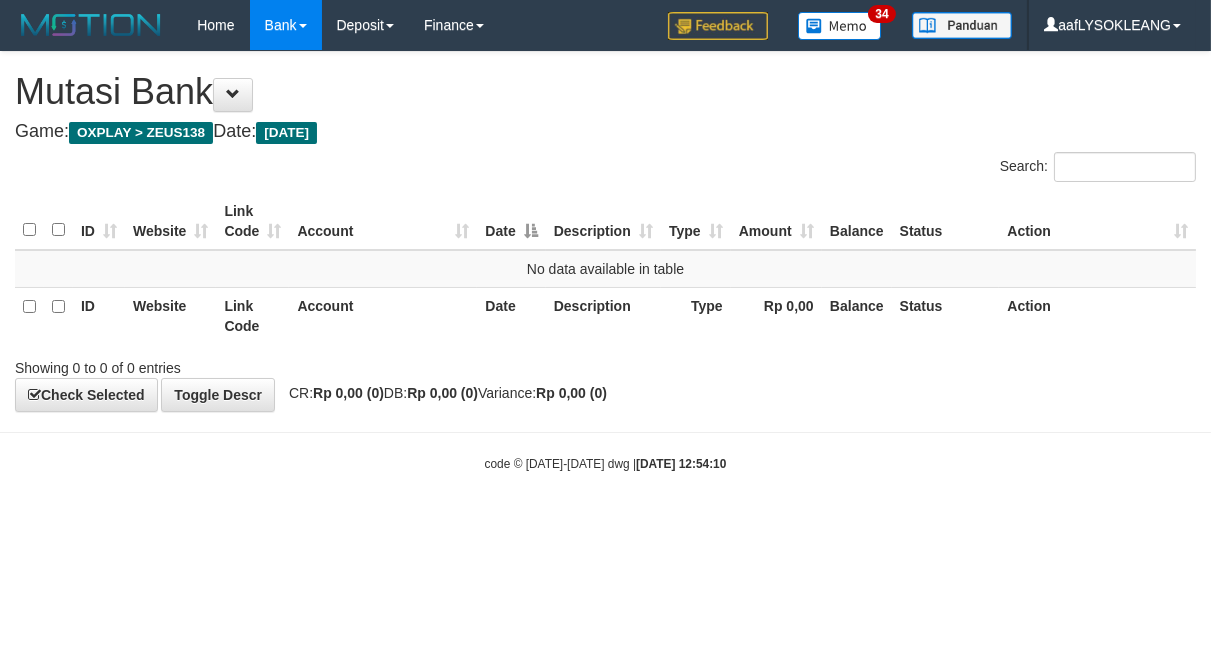 click on "code © 2012-2018 dwg |  2025/07/13 12:54:10" at bounding box center [605, 463] 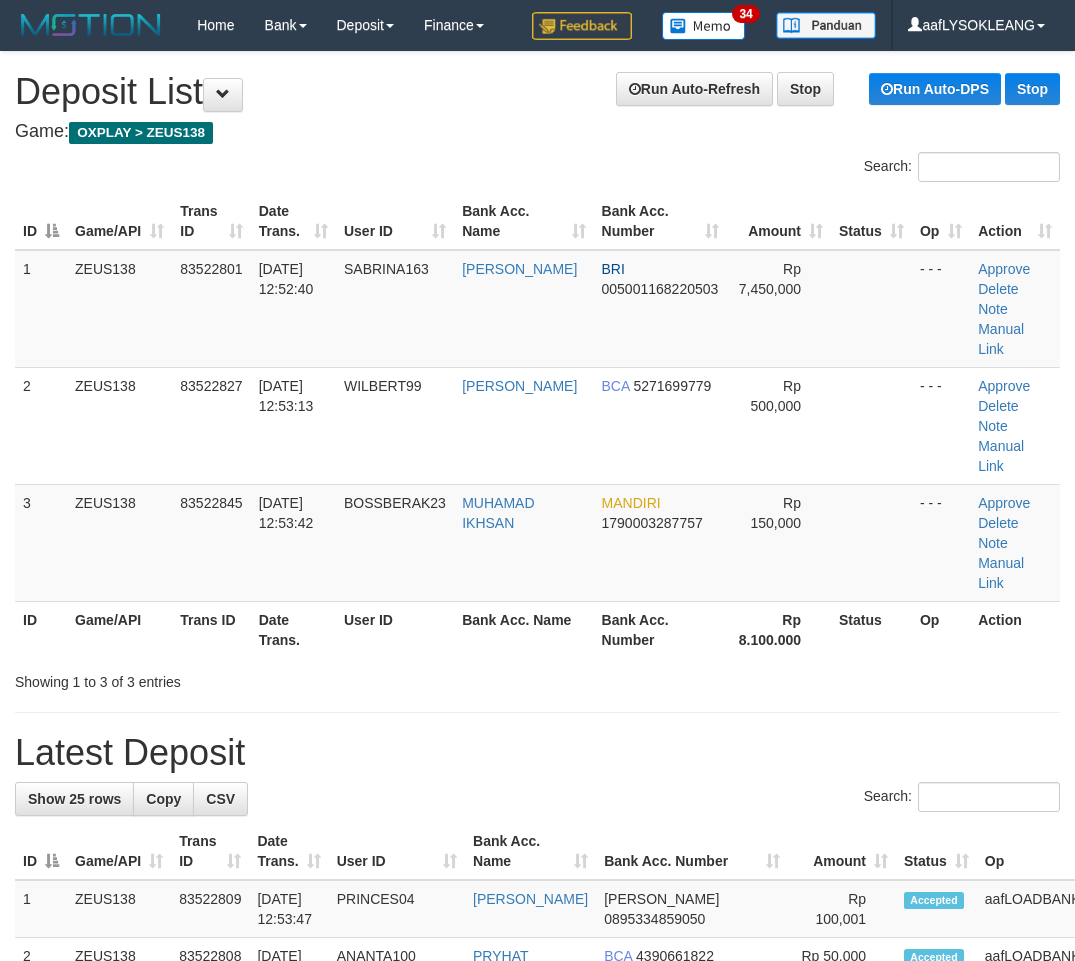 scroll, scrollTop: 0, scrollLeft: 56, axis: horizontal 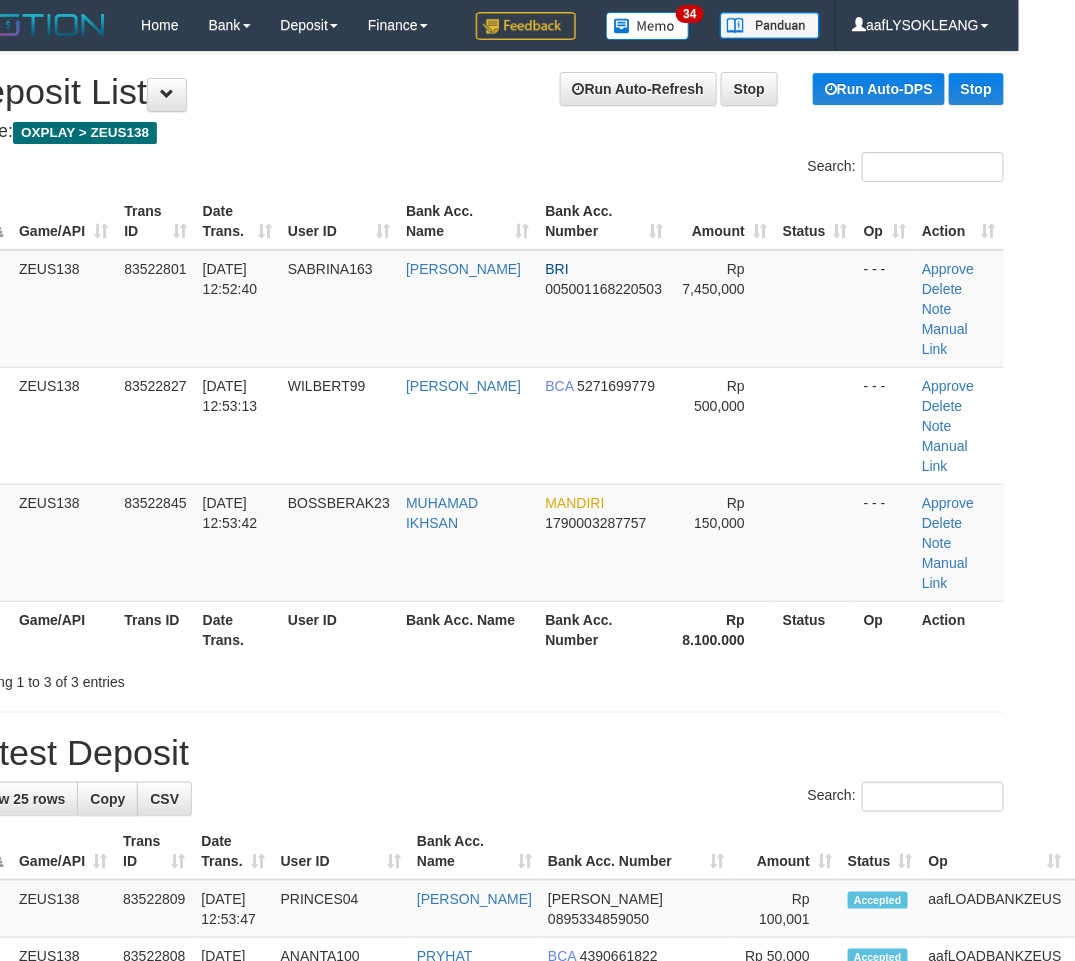 drag, startPoint x: 747, startPoint y: 662, endPoint x: 1090, endPoint y: 675, distance: 343.24628 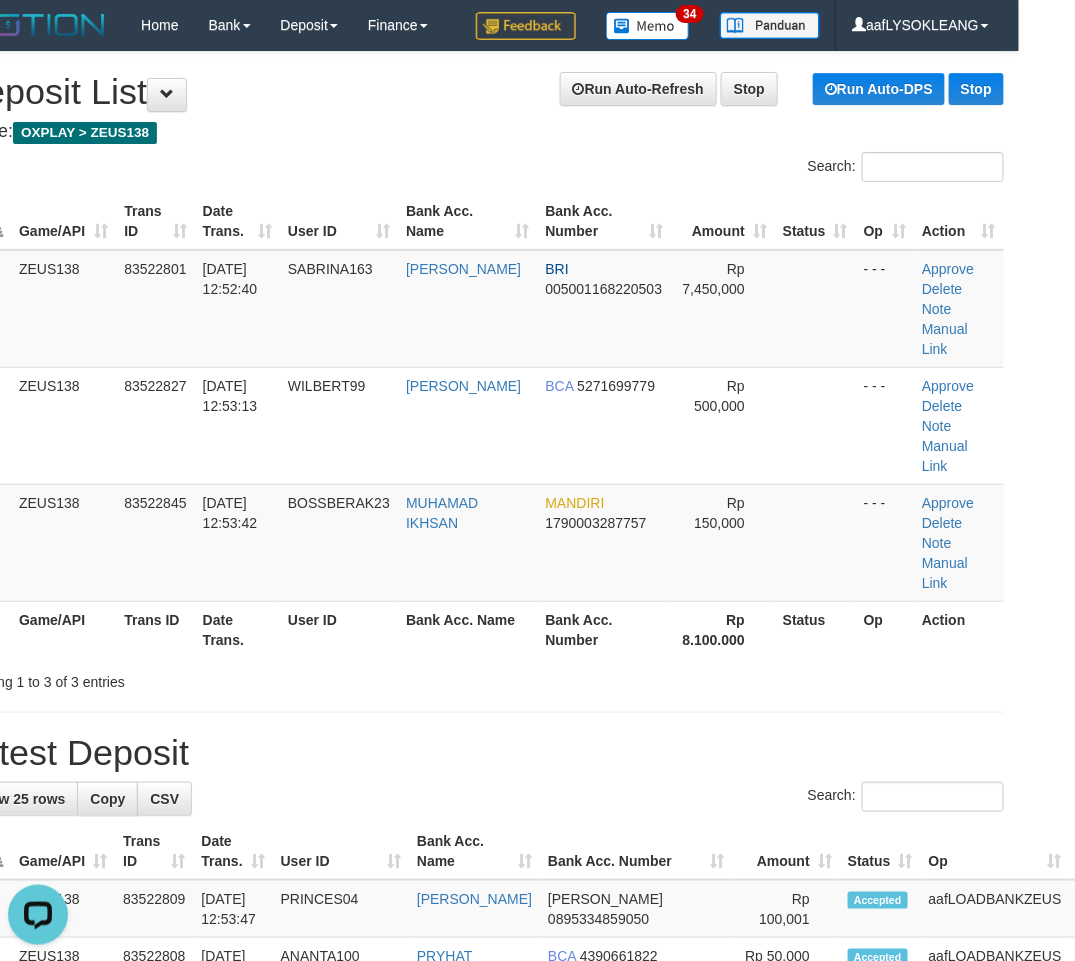 scroll, scrollTop: 0, scrollLeft: 0, axis: both 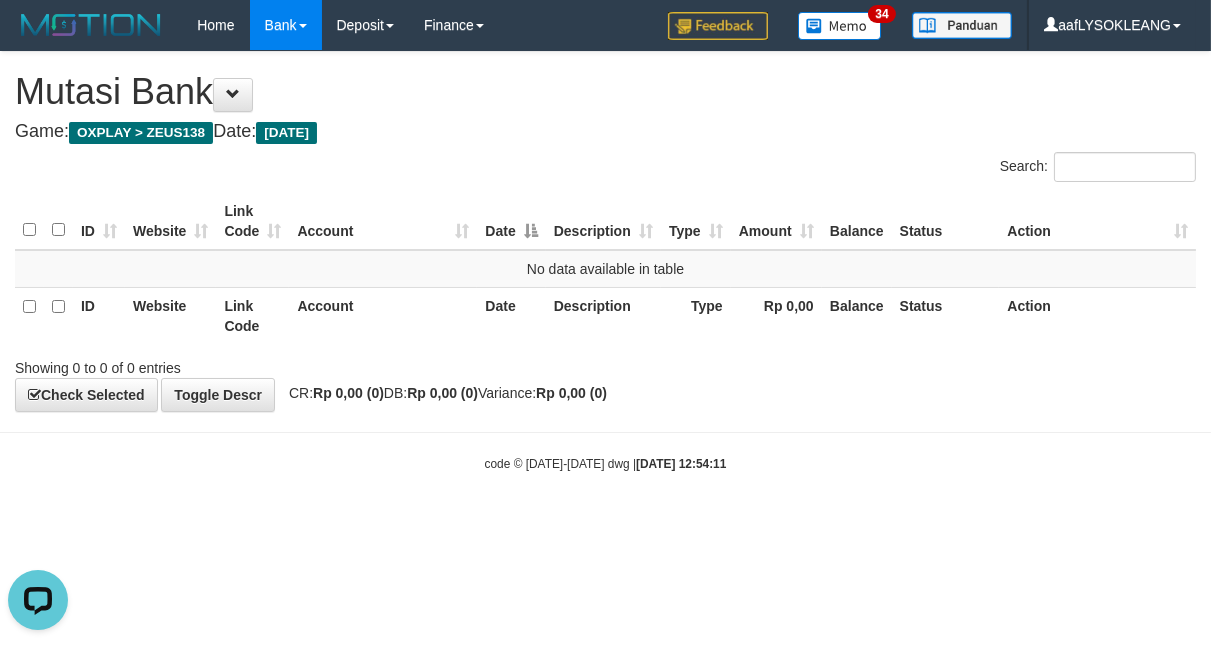 drag, startPoint x: 955, startPoint y: 382, endPoint x: 385, endPoint y: 315, distance: 573.9242 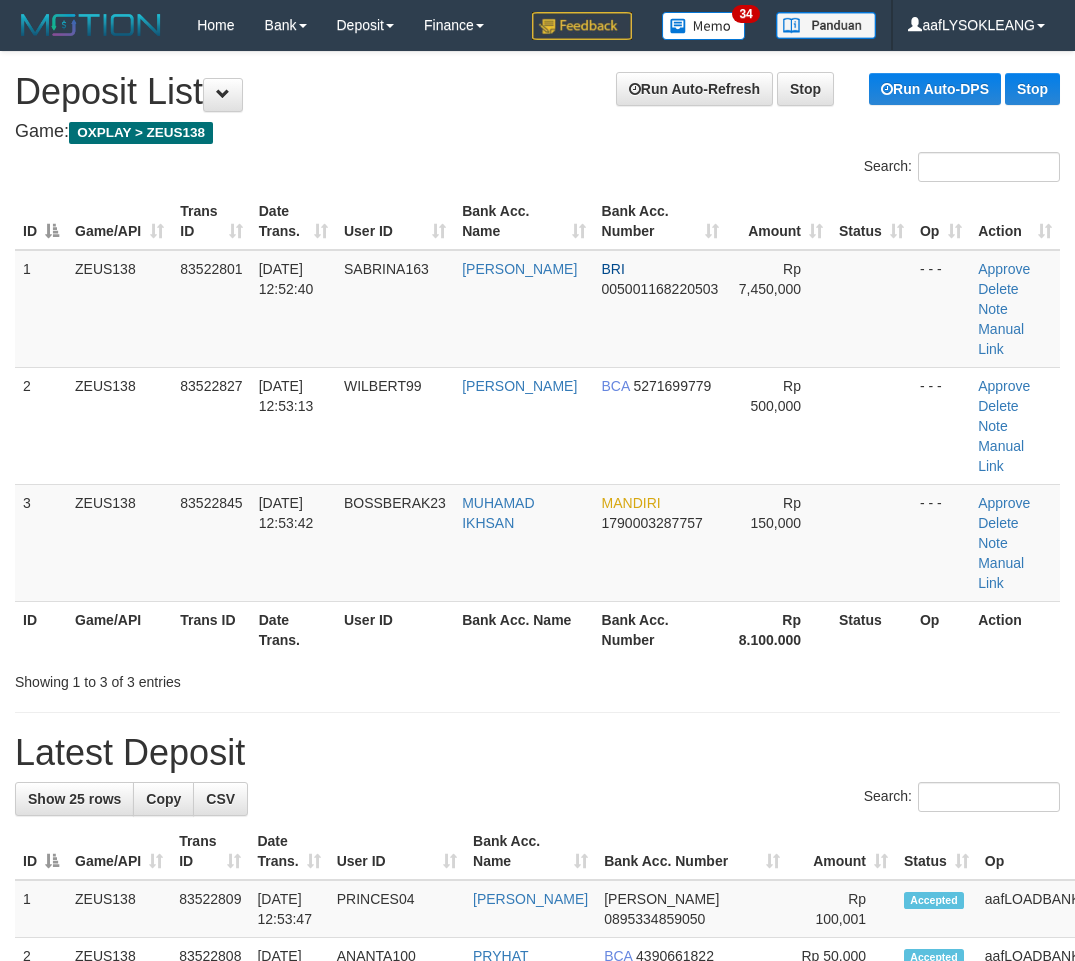 scroll, scrollTop: 0, scrollLeft: 56, axis: horizontal 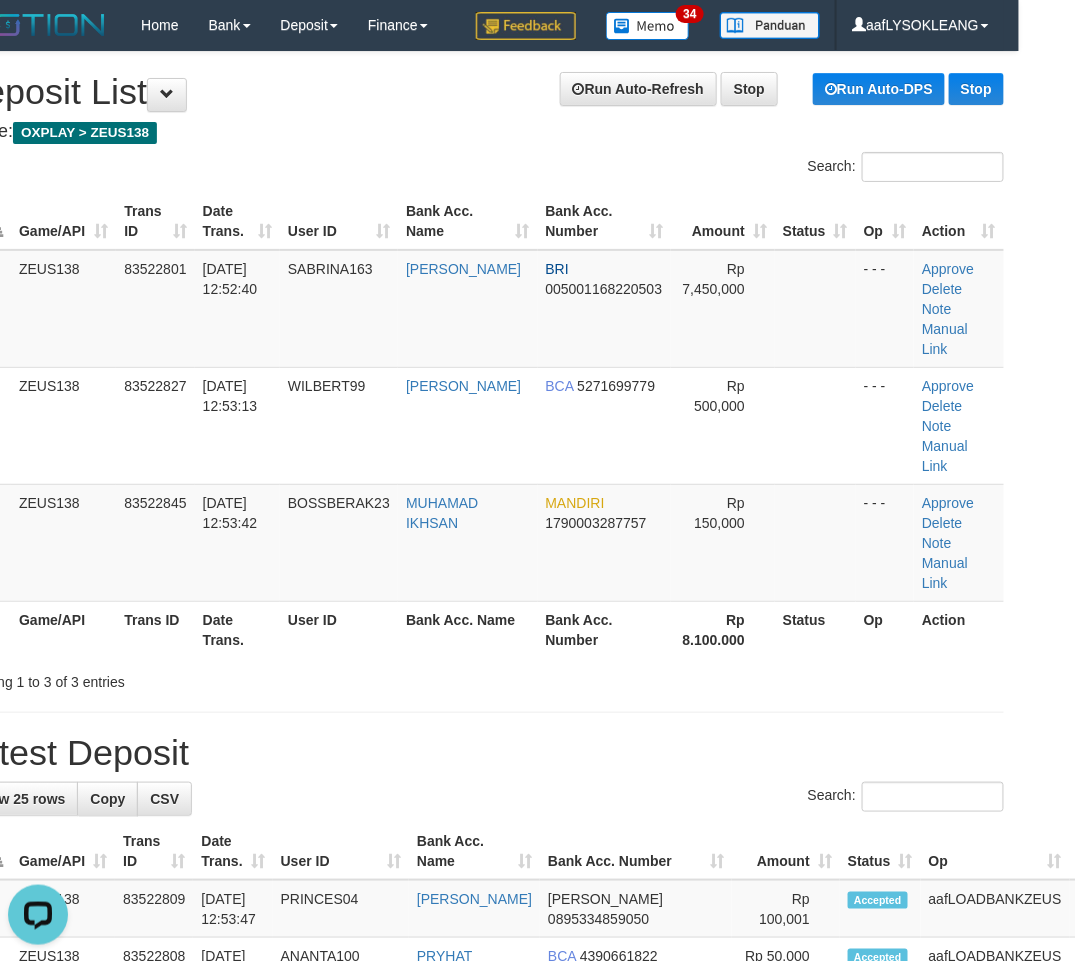 drag, startPoint x: 864, startPoint y: 615, endPoint x: 926, endPoint y: 611, distance: 62.1289 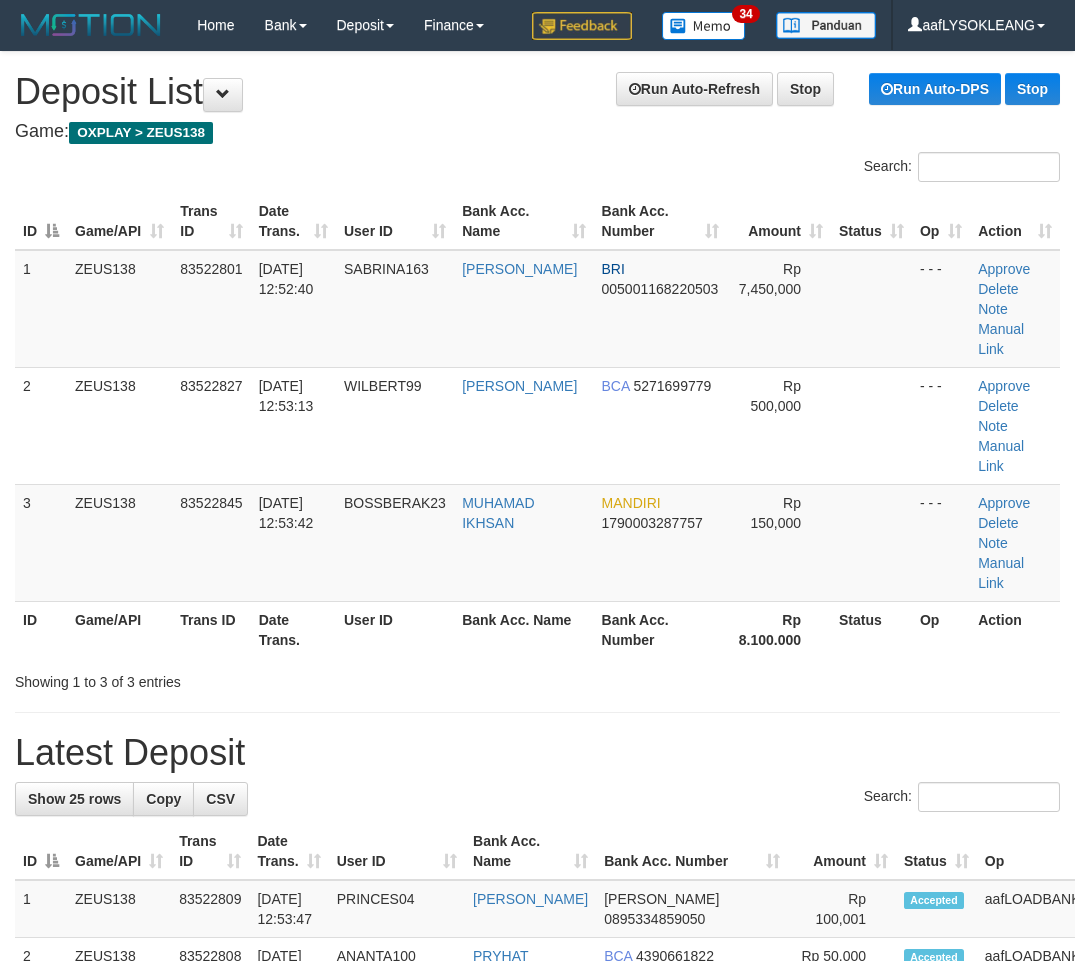 scroll, scrollTop: 0, scrollLeft: 56, axis: horizontal 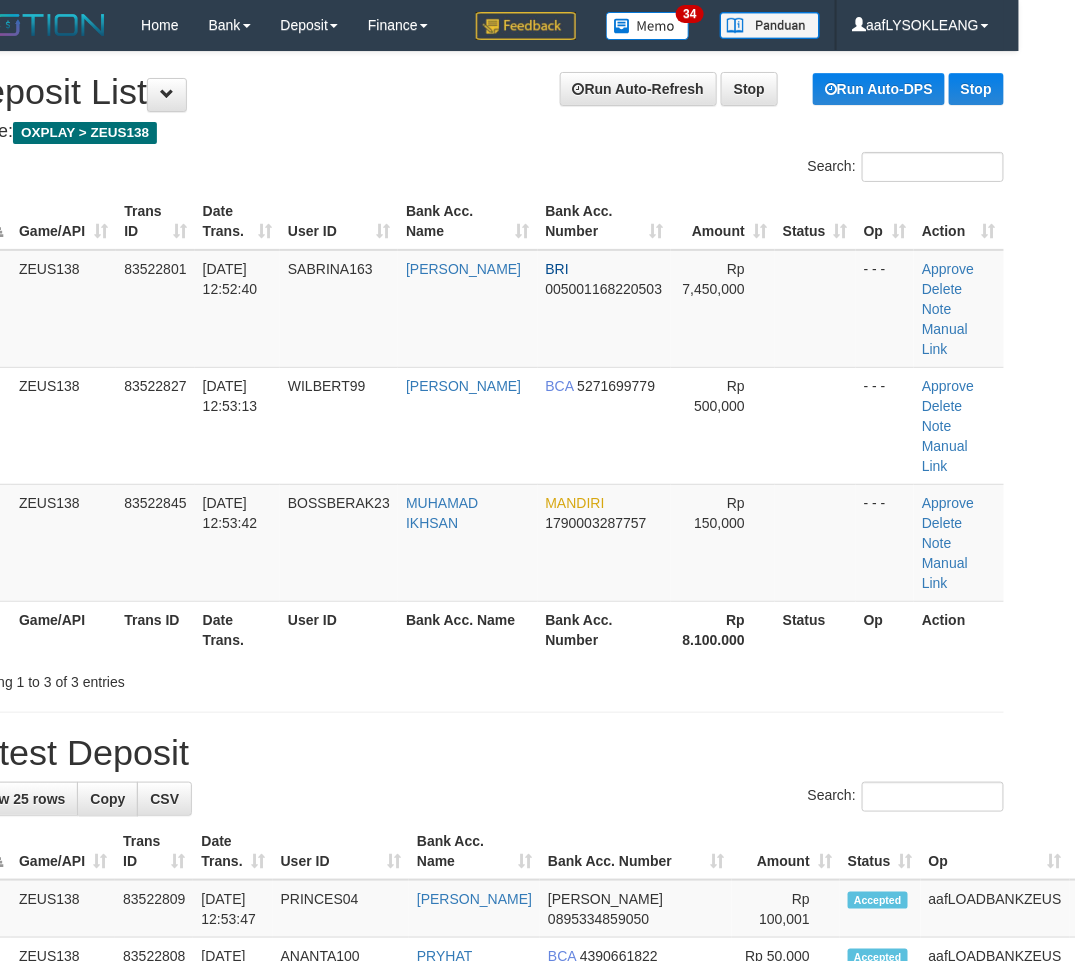 drag, startPoint x: 0, startPoint y: 0, endPoint x: 897, endPoint y: 621, distance: 1090.9858 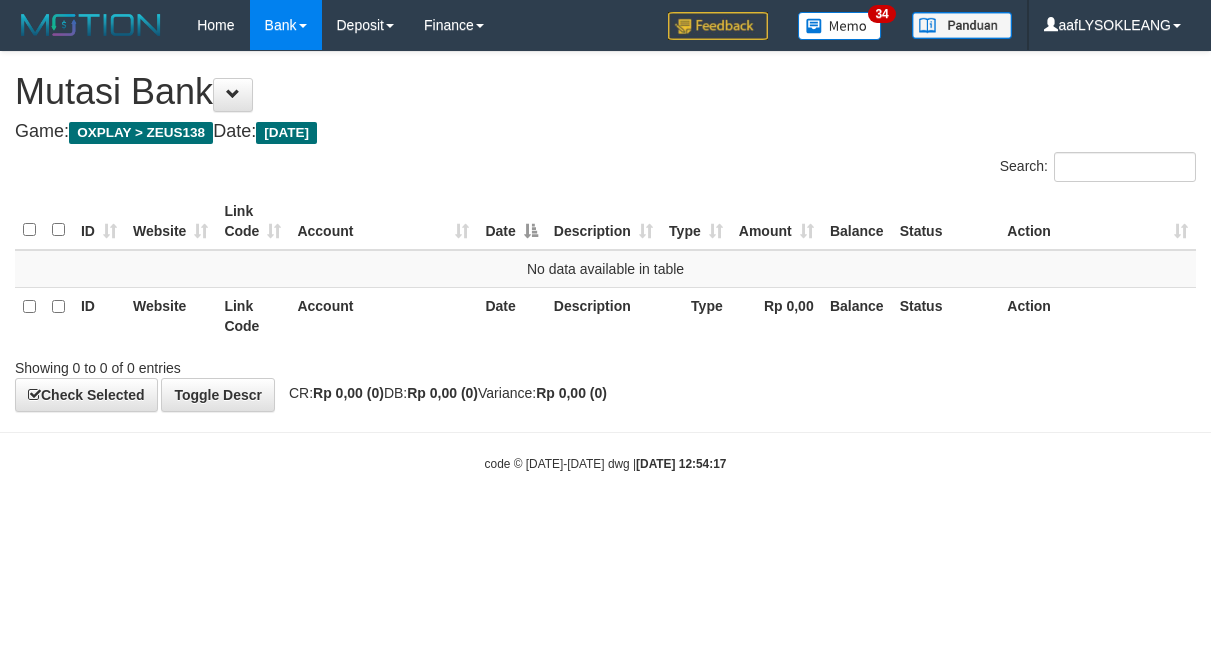 scroll, scrollTop: 0, scrollLeft: 0, axis: both 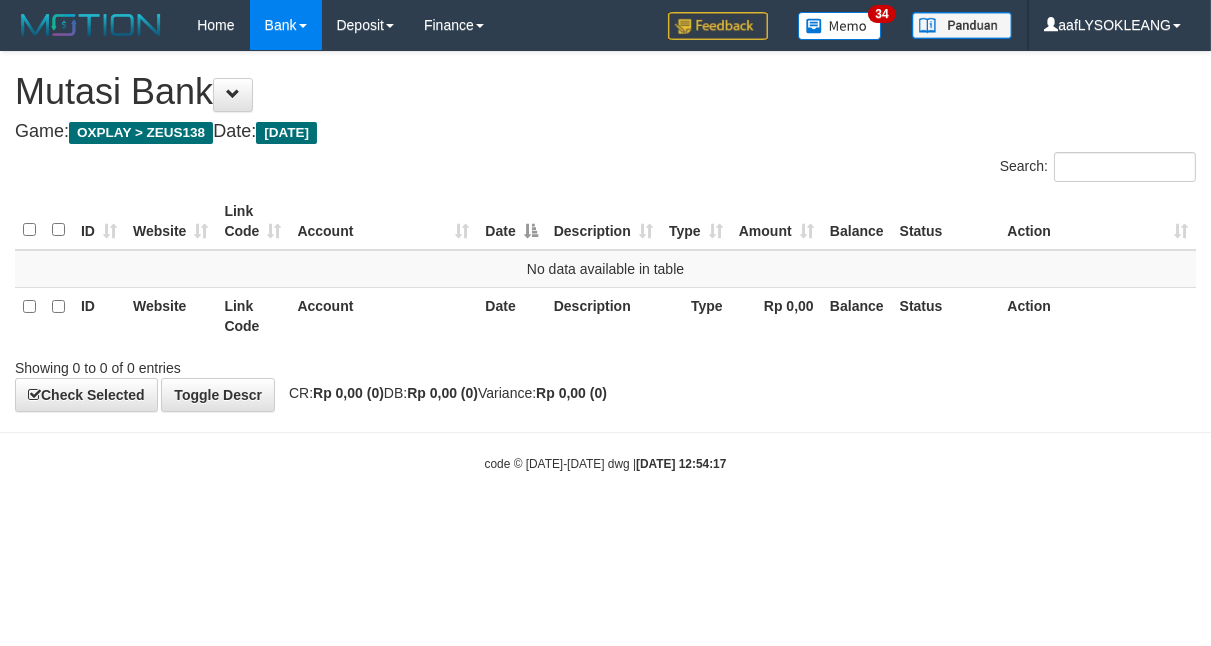 click on "**********" at bounding box center (605, 231) 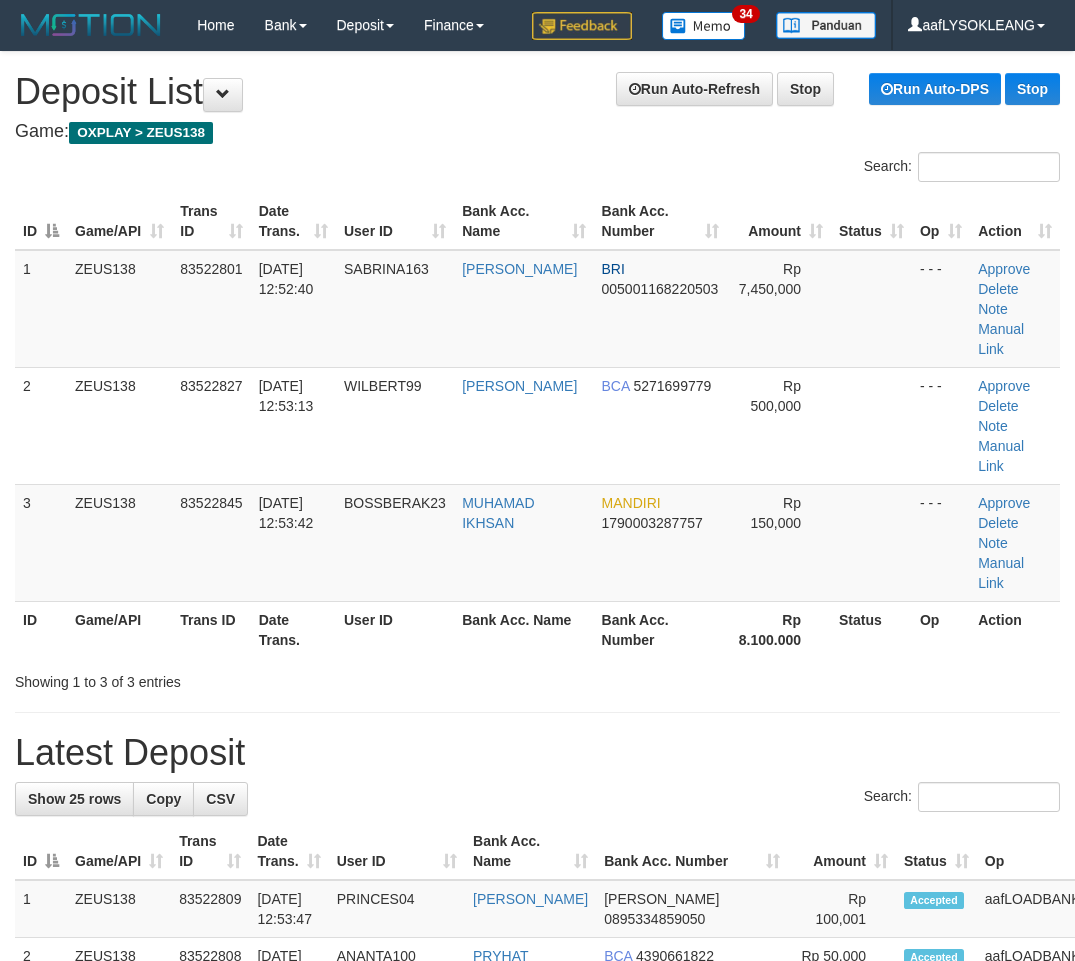 scroll, scrollTop: 0, scrollLeft: 56, axis: horizontal 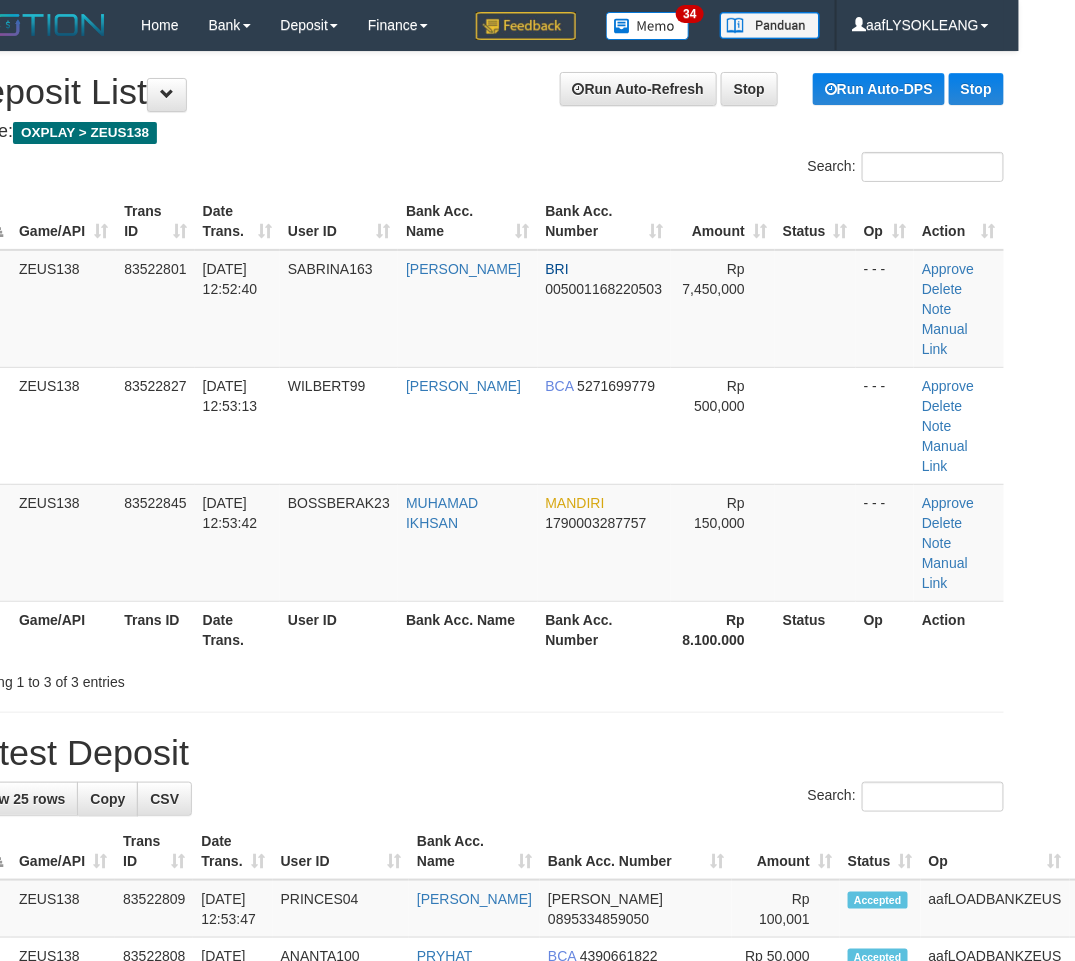 click on "**********" at bounding box center (481, 1245) 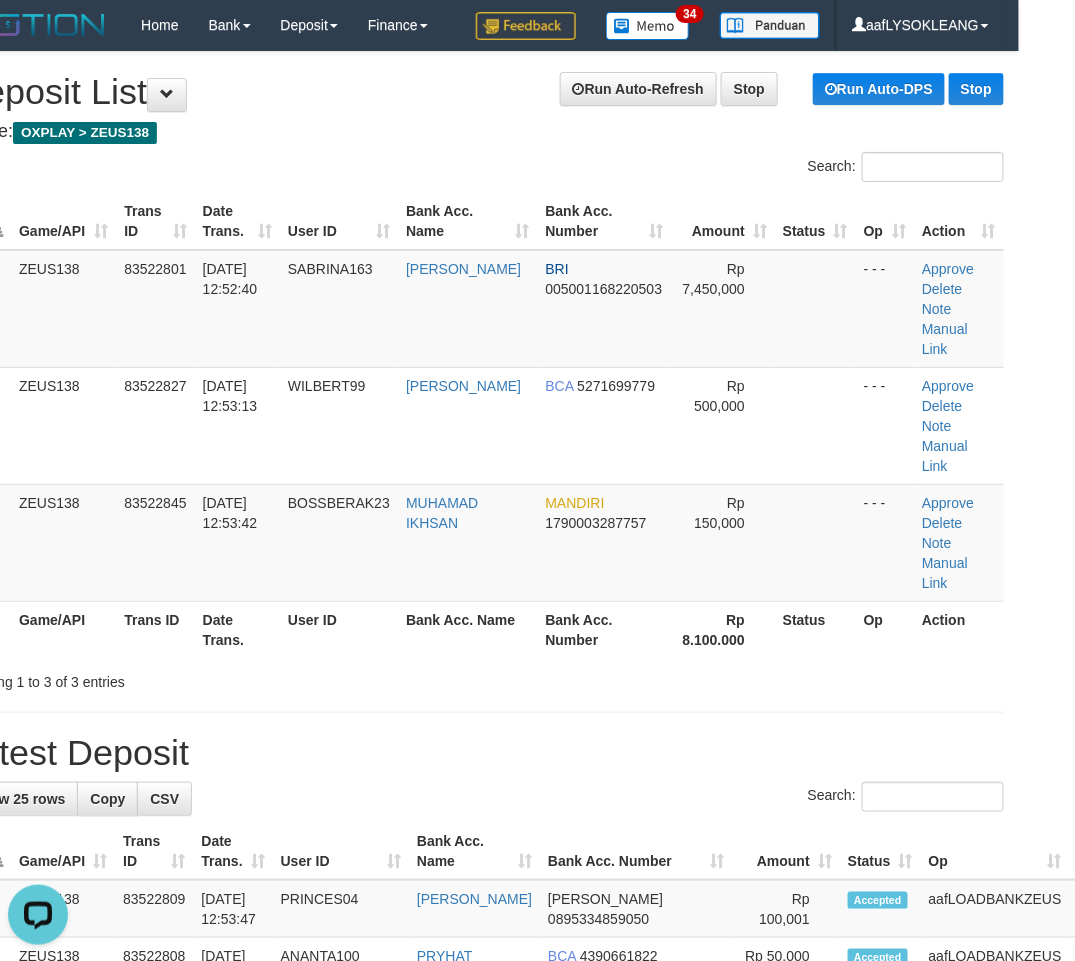scroll, scrollTop: 0, scrollLeft: 0, axis: both 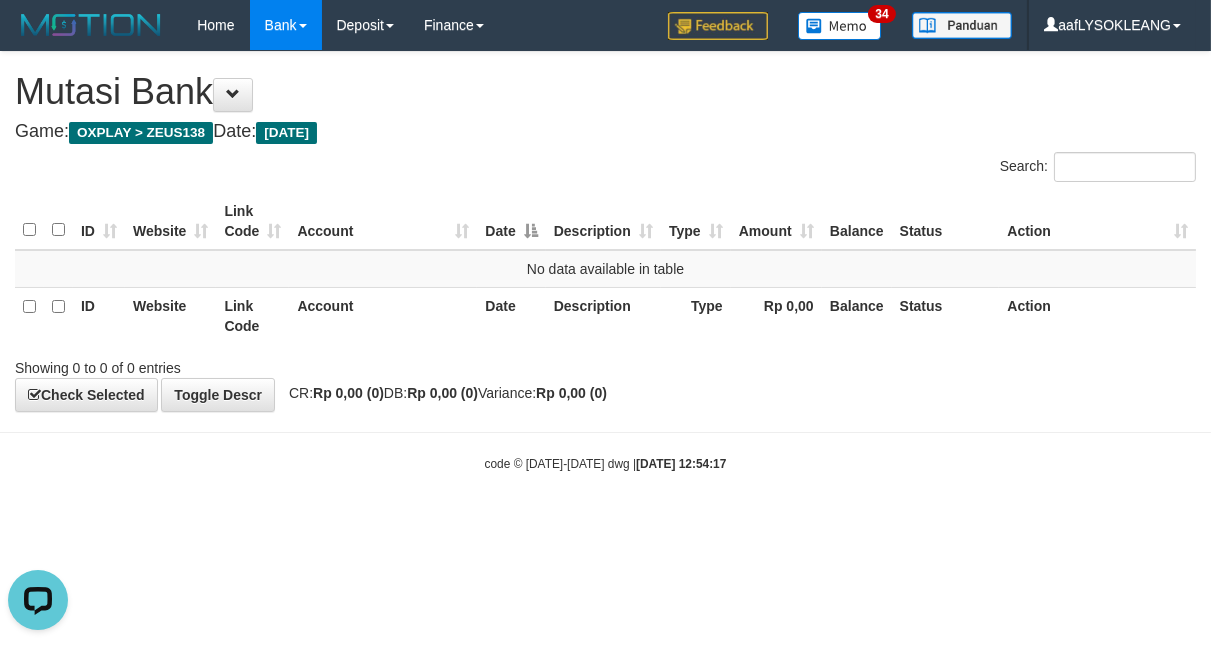 drag, startPoint x: 762, startPoint y: 414, endPoint x: 527, endPoint y: 383, distance: 237.03586 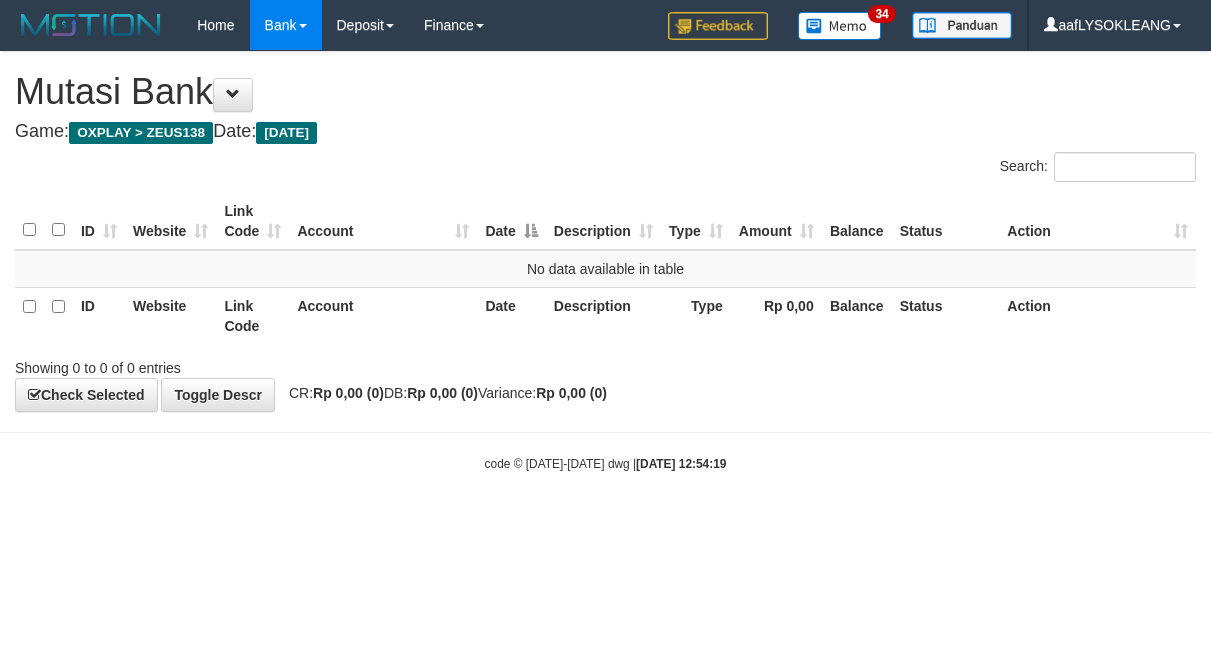 scroll, scrollTop: 0, scrollLeft: 0, axis: both 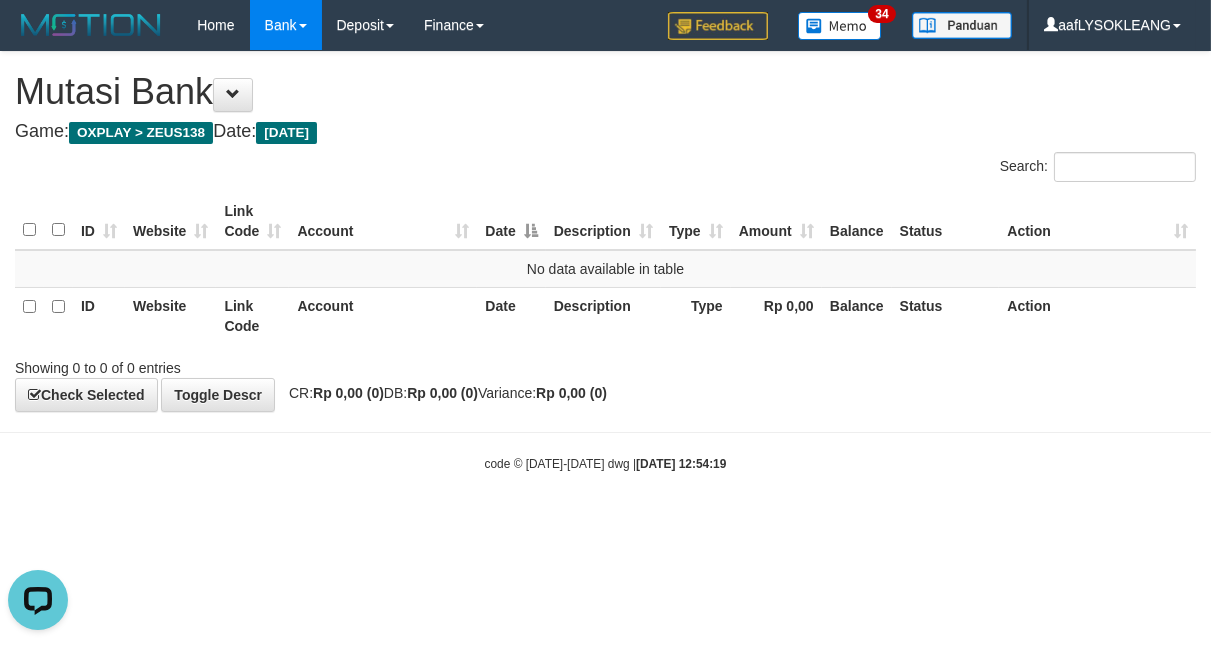click on "Toggle navigation
Home
Bank
Account List
Load
By Website
Group
[OXPLAY]													ZEUS138
By Load Group (DPS)" at bounding box center (605, 261) 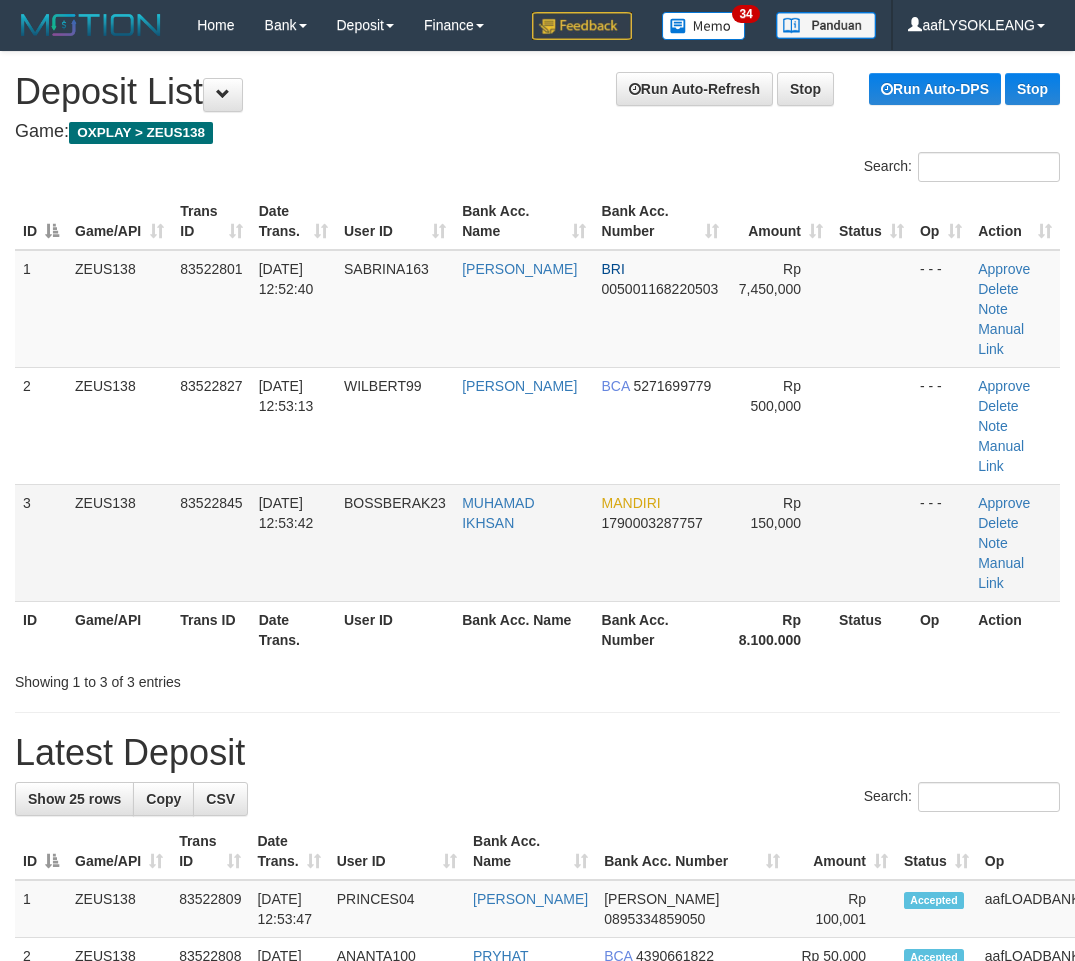 scroll, scrollTop: 0, scrollLeft: 56, axis: horizontal 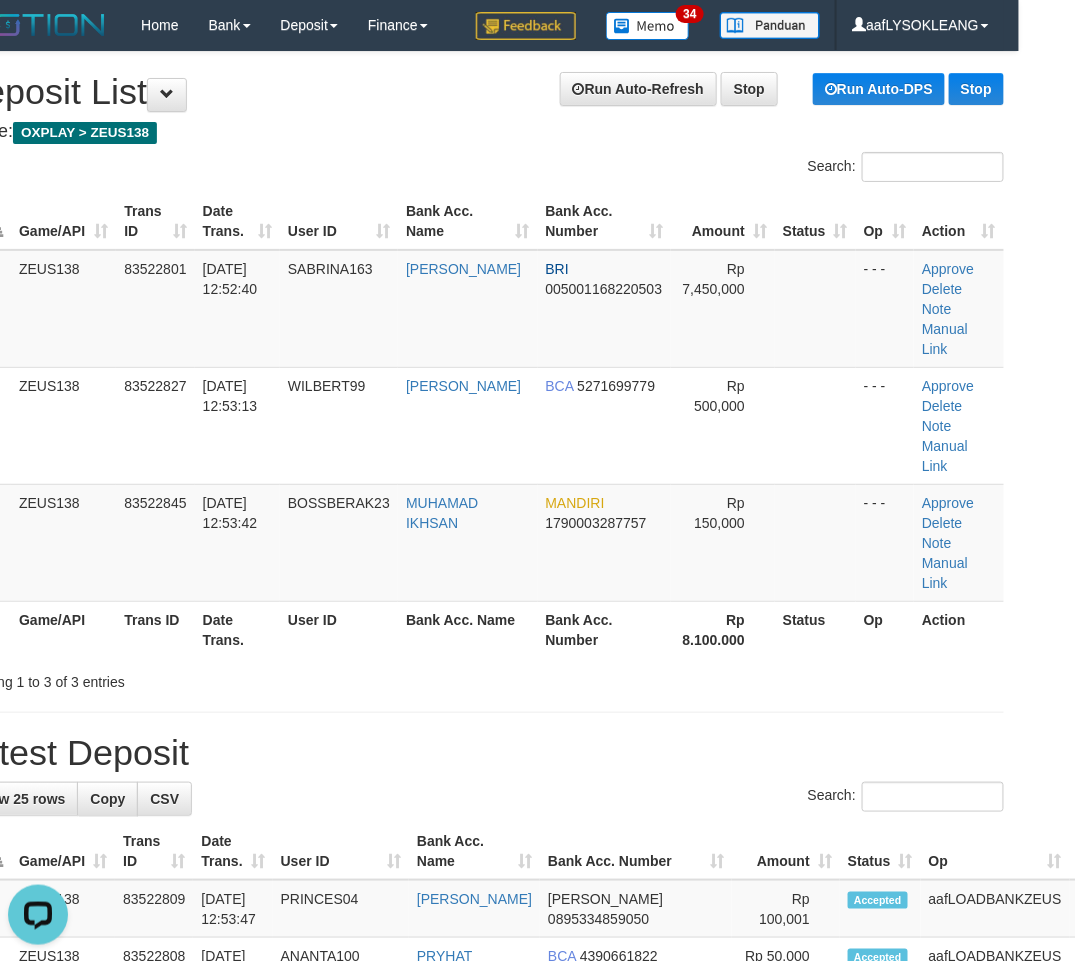 click on "Showing 1 to 3 of 3 entries" at bounding box center [481, 678] 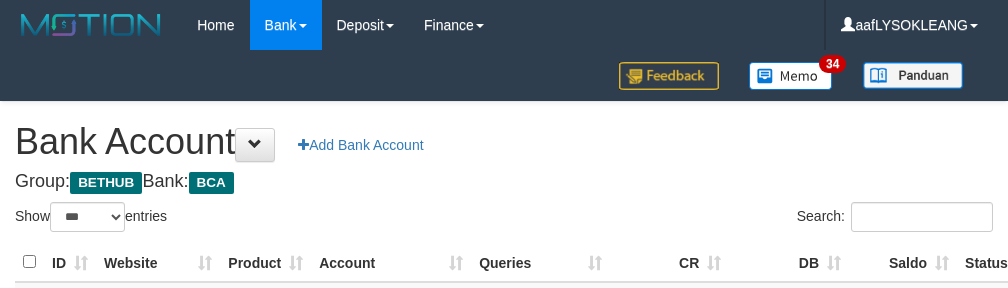 select on "***" 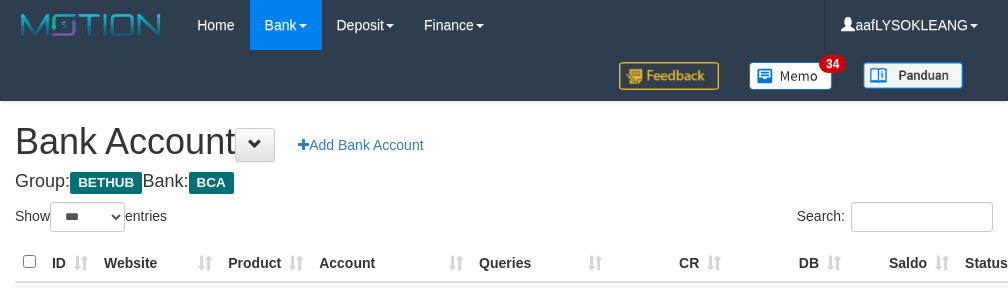 scroll, scrollTop: 191, scrollLeft: 0, axis: vertical 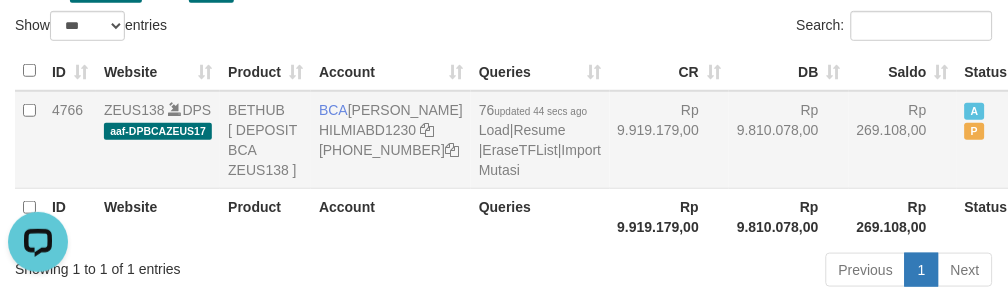 drag, startPoint x: 517, startPoint y: 51, endPoint x: 524, endPoint y: 94, distance: 43.56604 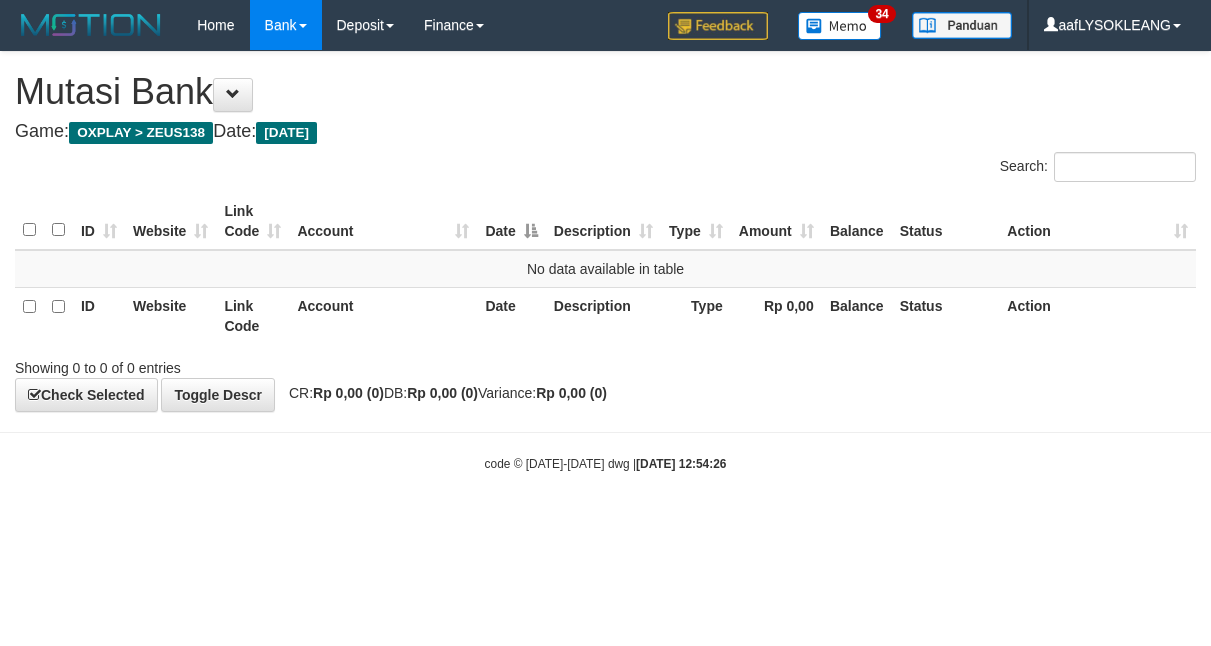 scroll, scrollTop: 0, scrollLeft: 0, axis: both 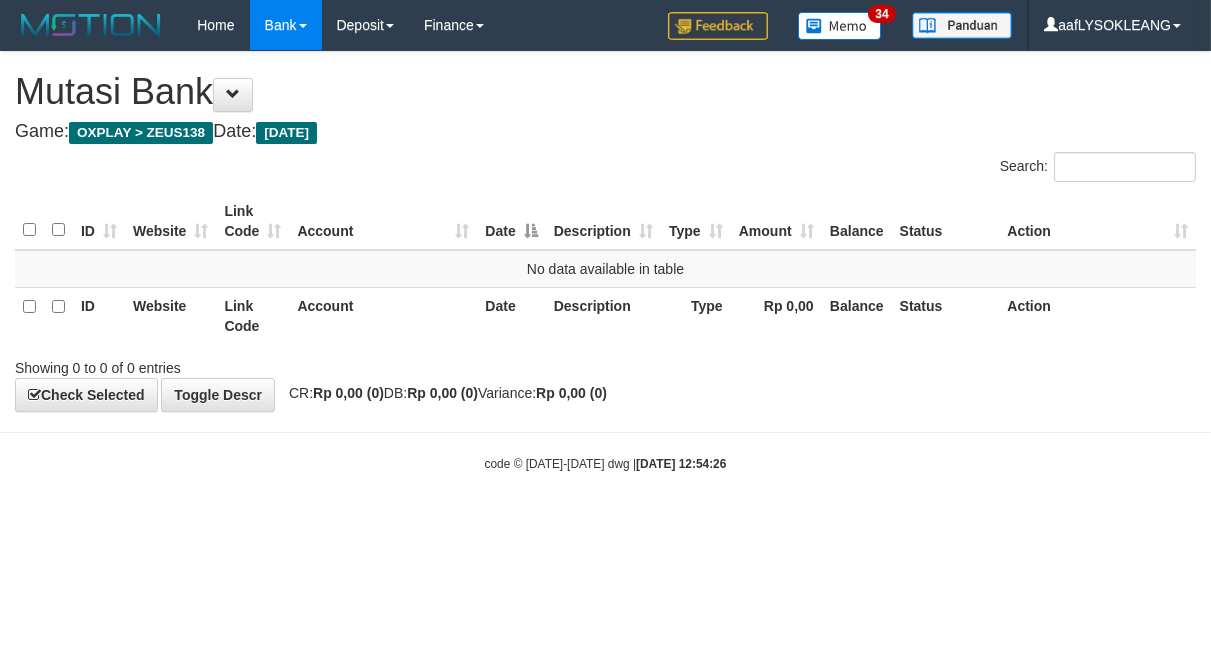 click on "**********" at bounding box center (605, 231) 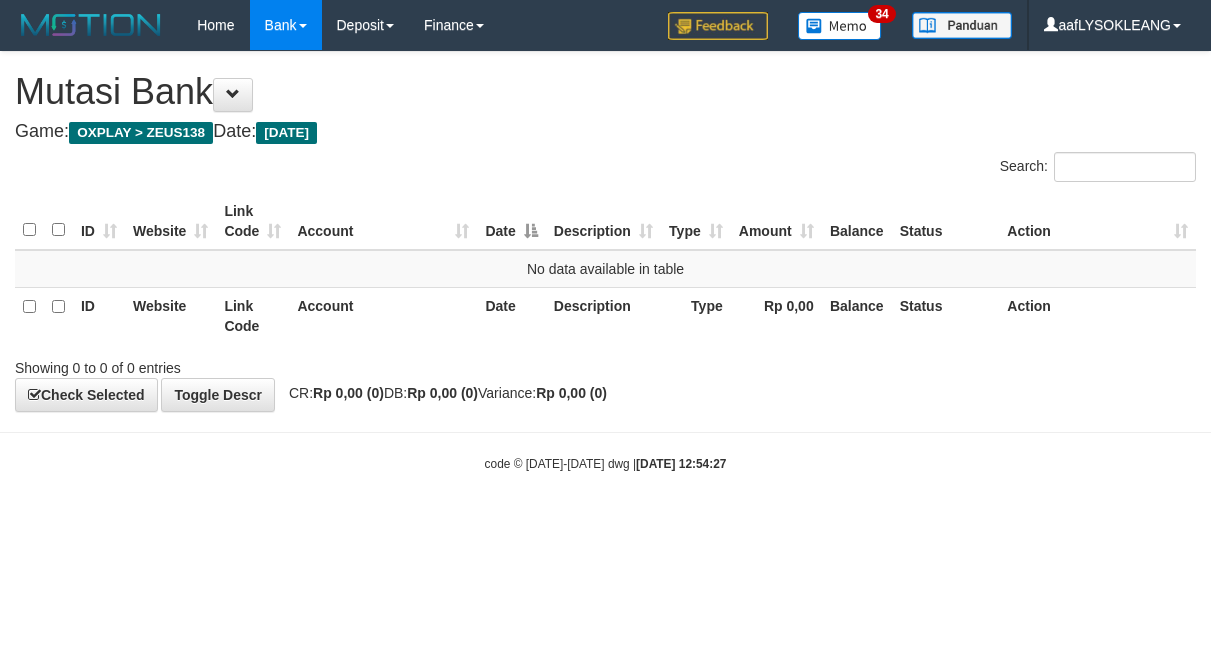scroll, scrollTop: 0, scrollLeft: 0, axis: both 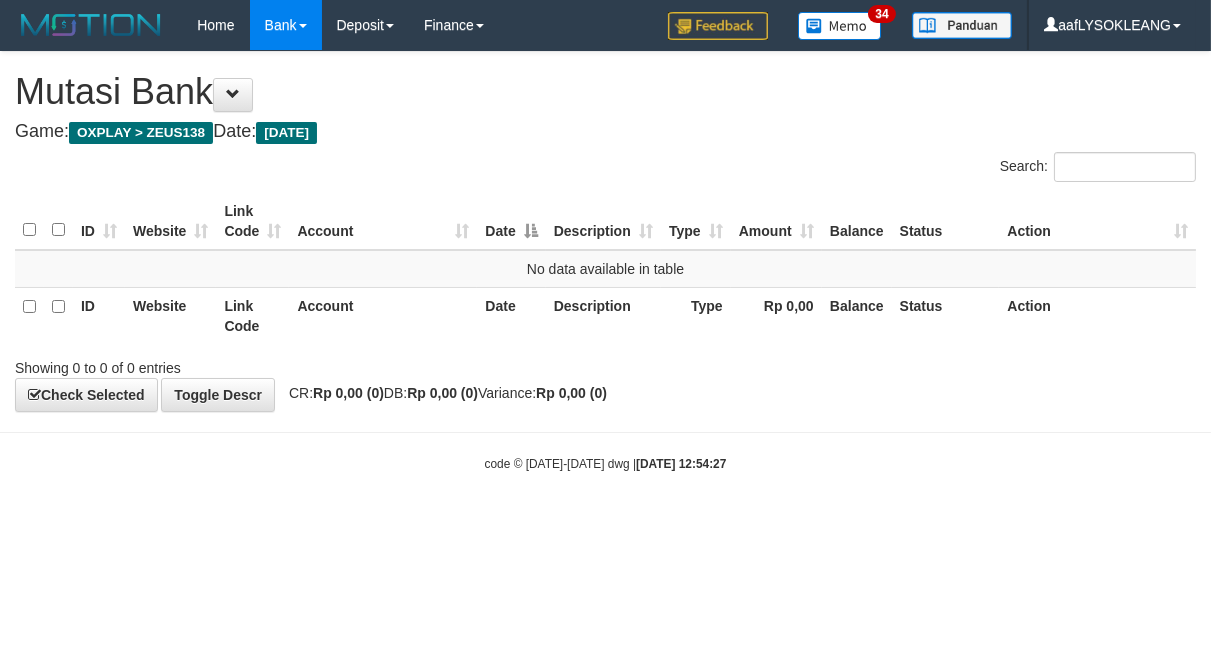 drag, startPoint x: 892, startPoint y: 450, endPoint x: 872, endPoint y: 443, distance: 21.189621 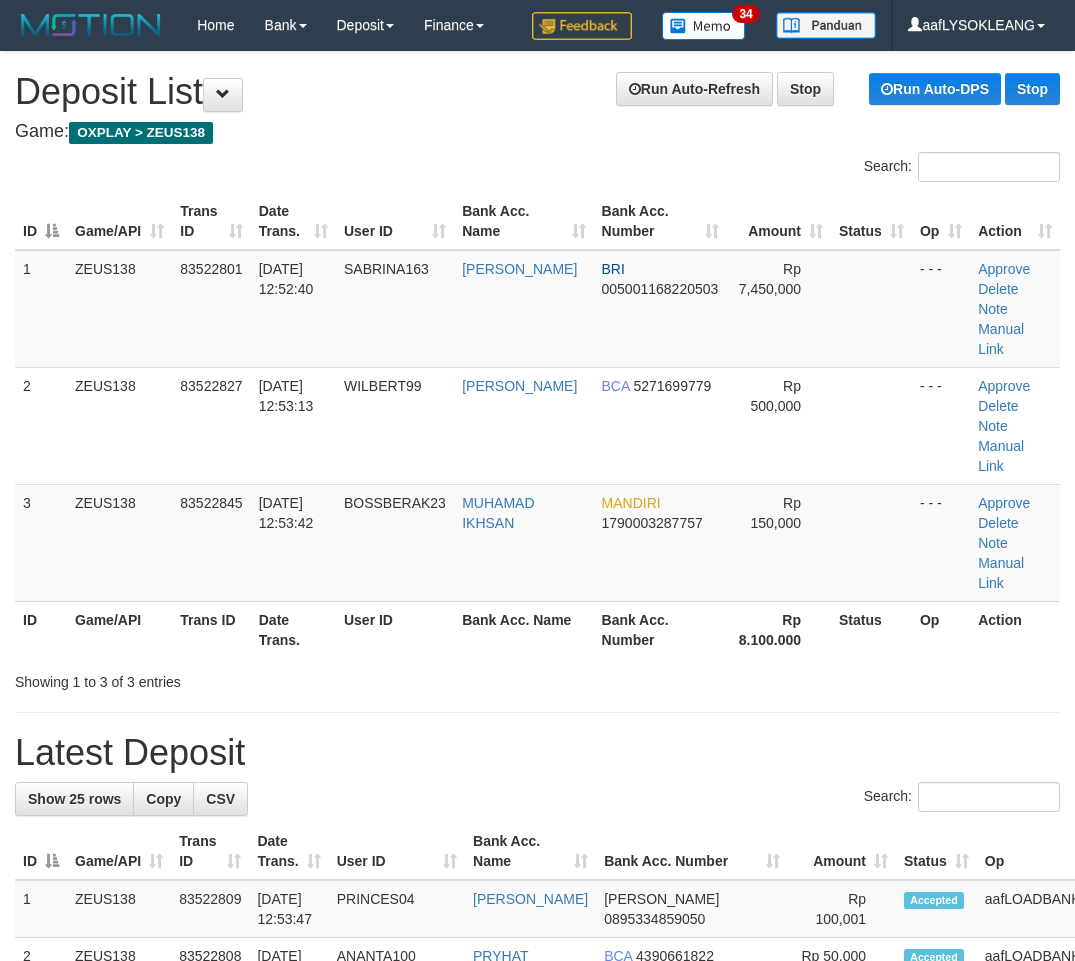scroll, scrollTop: 0, scrollLeft: 56, axis: horizontal 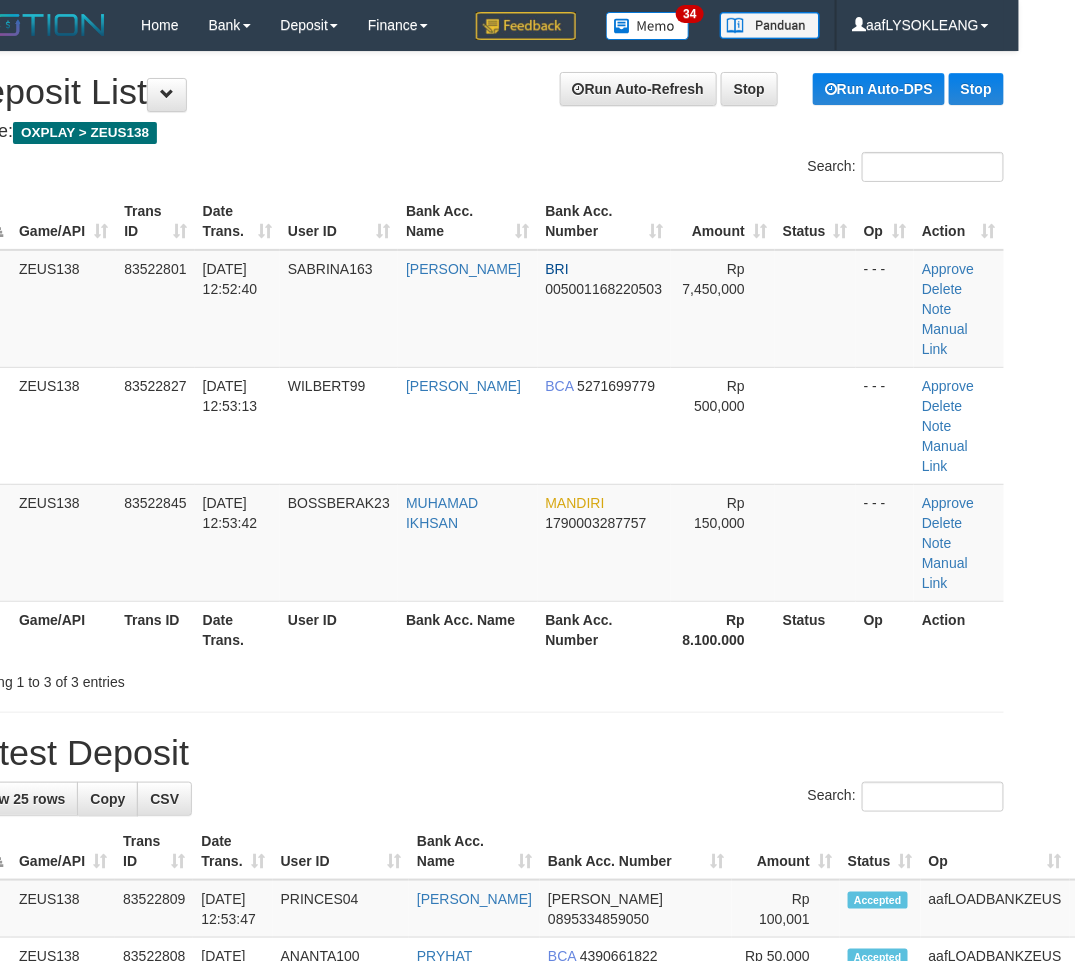 click on "Showing 1 to 3 of 3 entries" at bounding box center [481, 678] 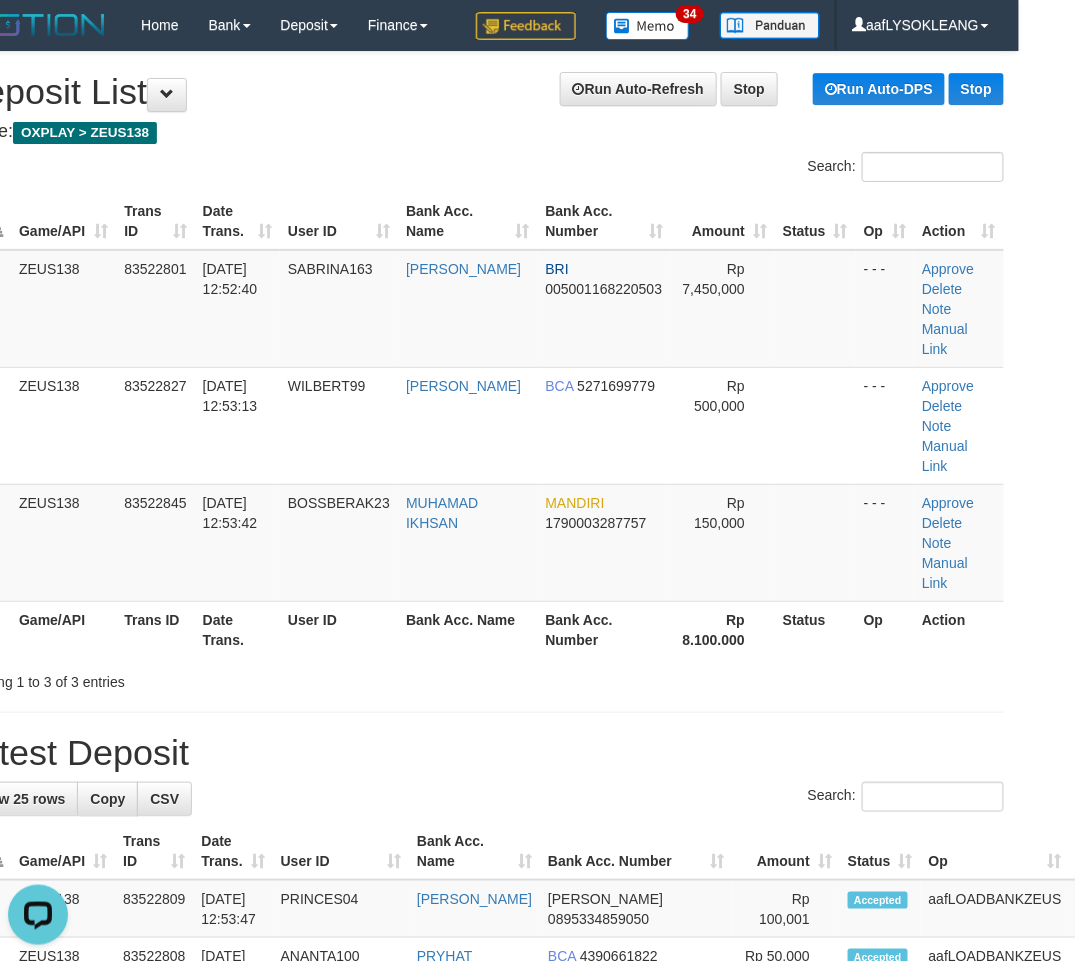 scroll, scrollTop: 0, scrollLeft: 0, axis: both 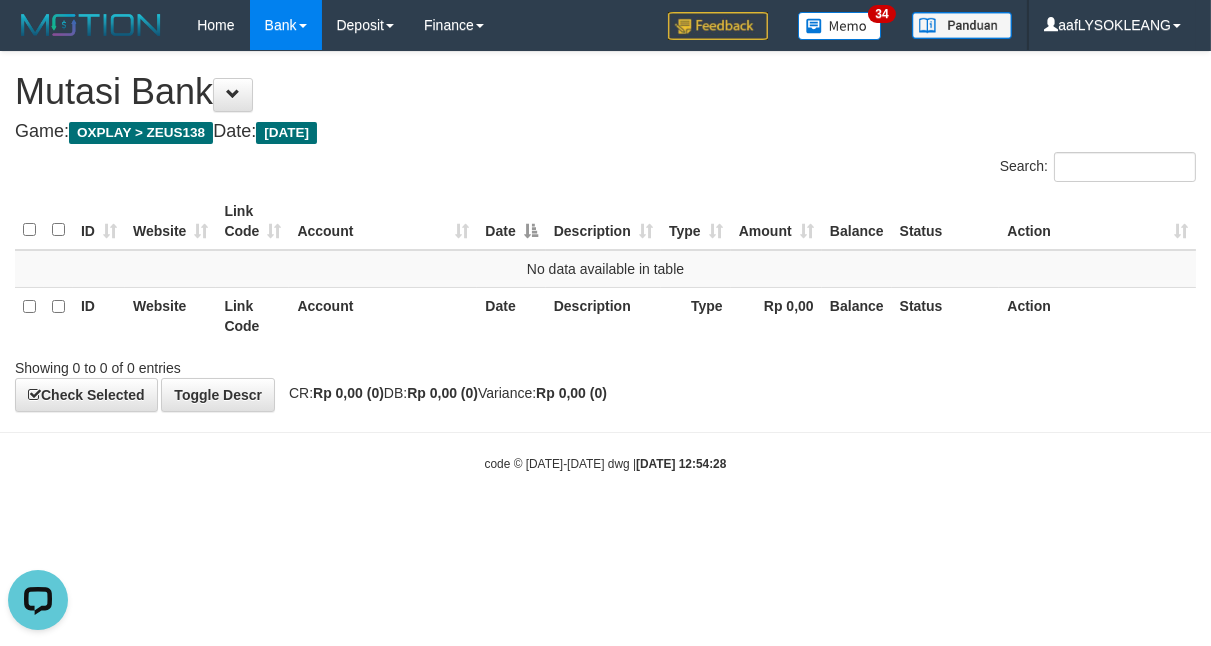 drag, startPoint x: 817, startPoint y: 408, endPoint x: 4, endPoint y: 350, distance: 815.0663 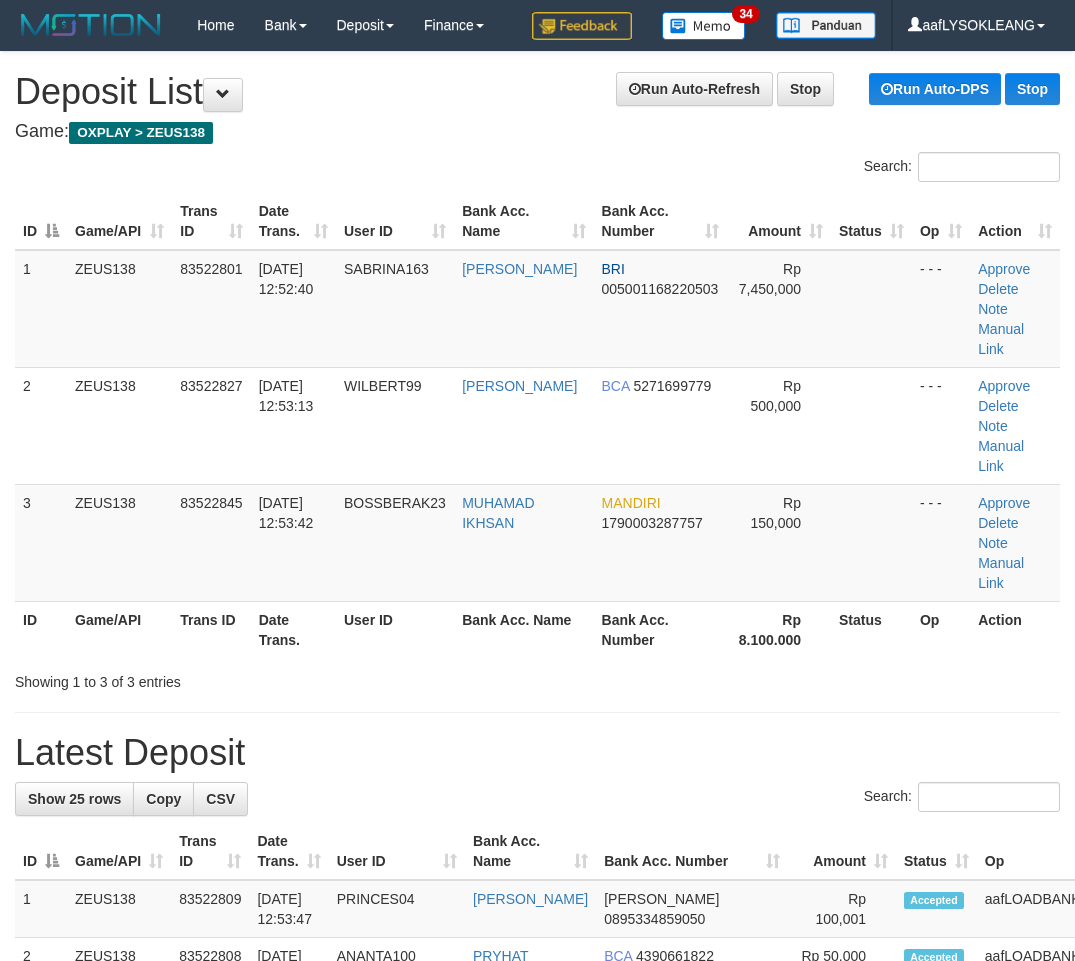 scroll, scrollTop: 0, scrollLeft: 56, axis: horizontal 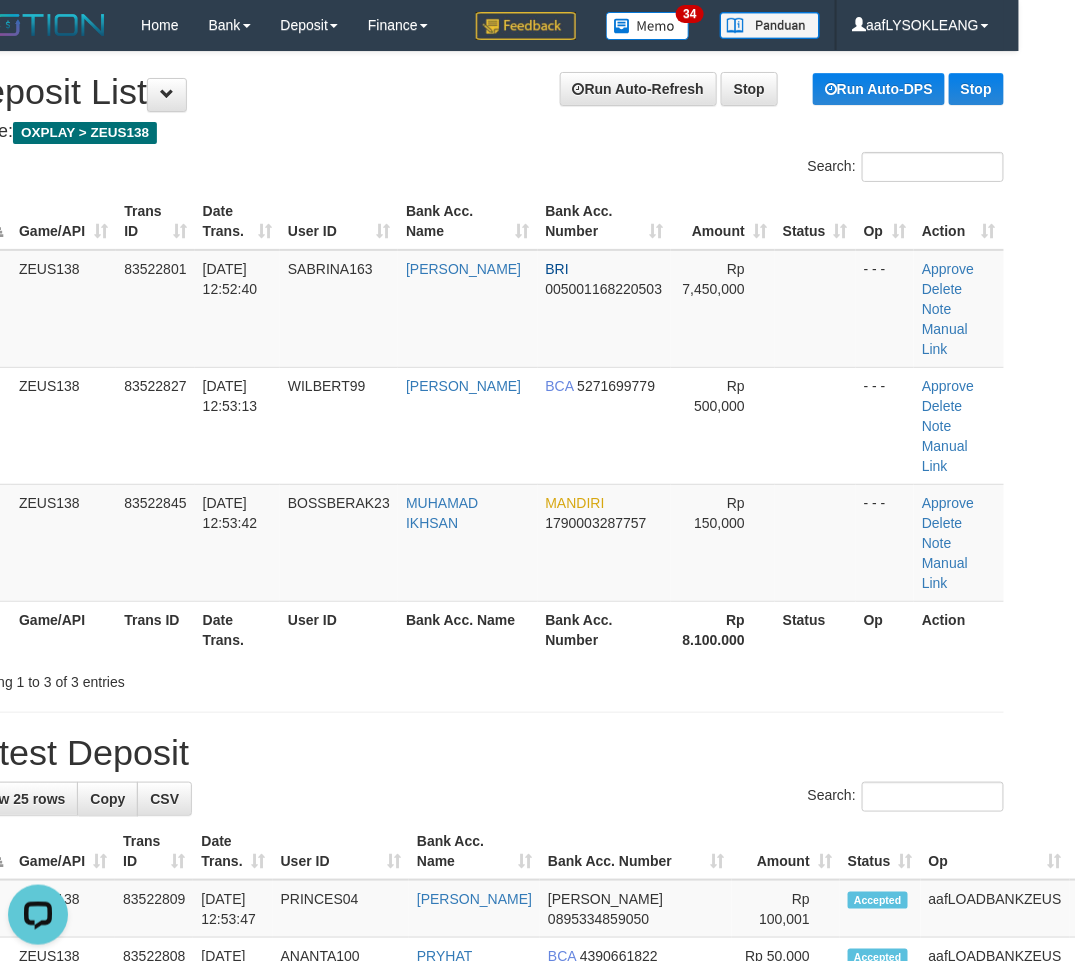 click on "**********" at bounding box center (481, 1245) 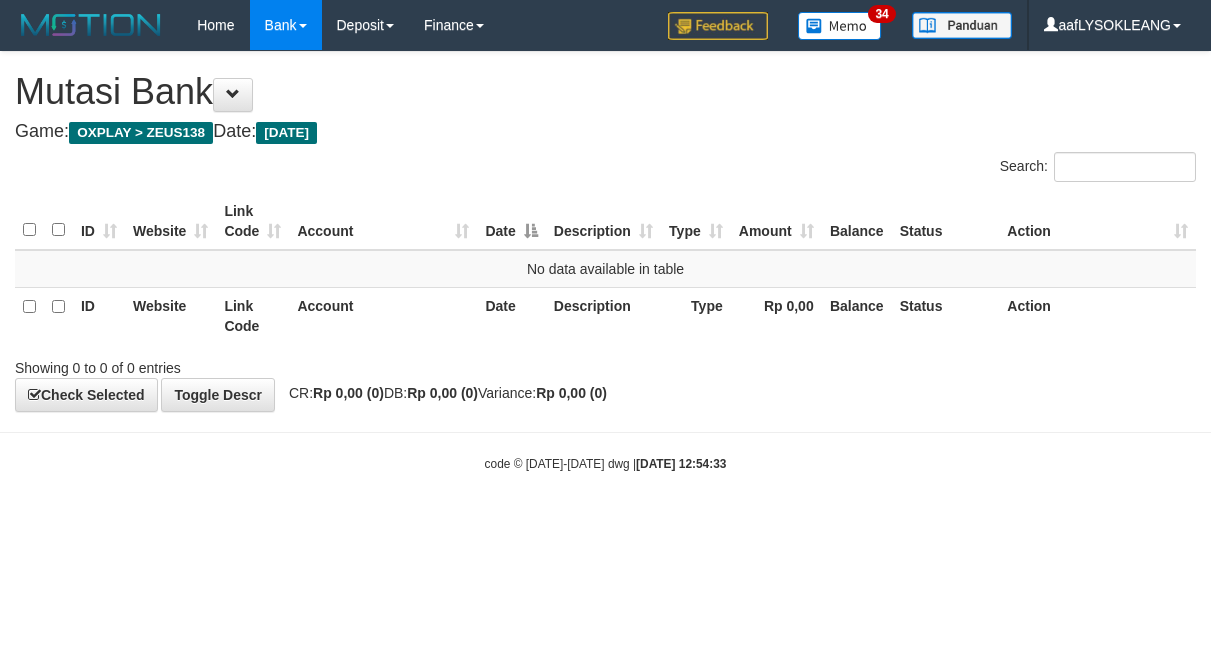 scroll, scrollTop: 0, scrollLeft: 0, axis: both 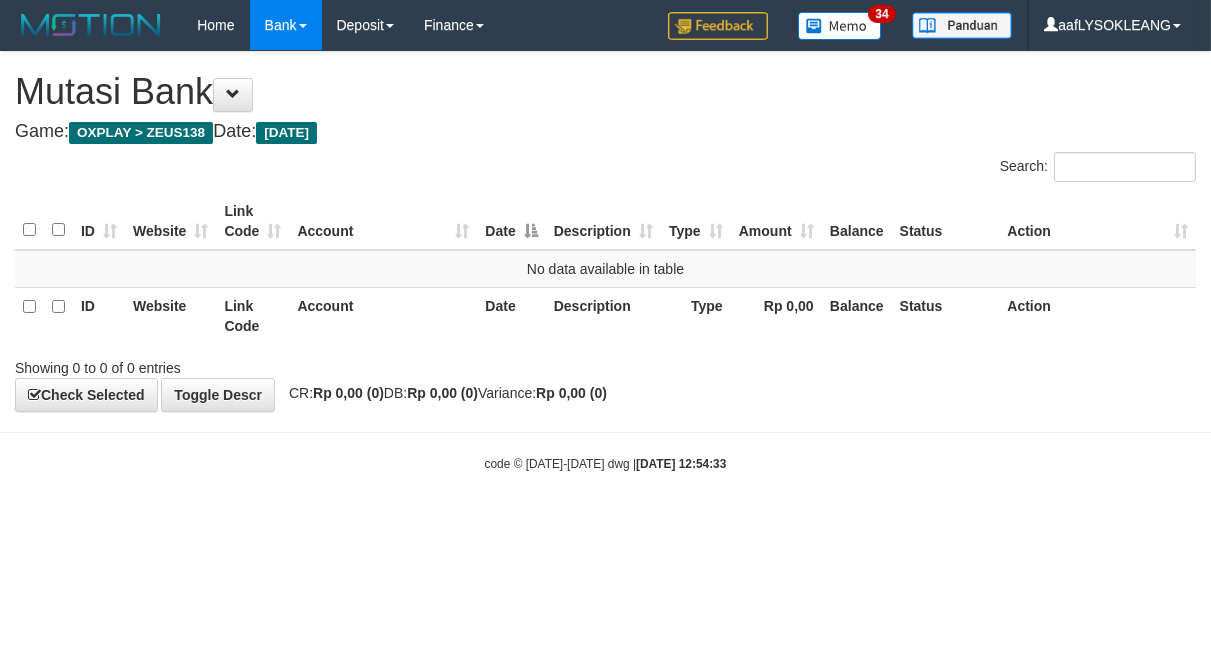 click on "Toggle navigation
Home
Bank
Account List
Load
By Website
Group
[OXPLAY]													ZEUS138
By Load Group (DPS)" at bounding box center (605, 261) 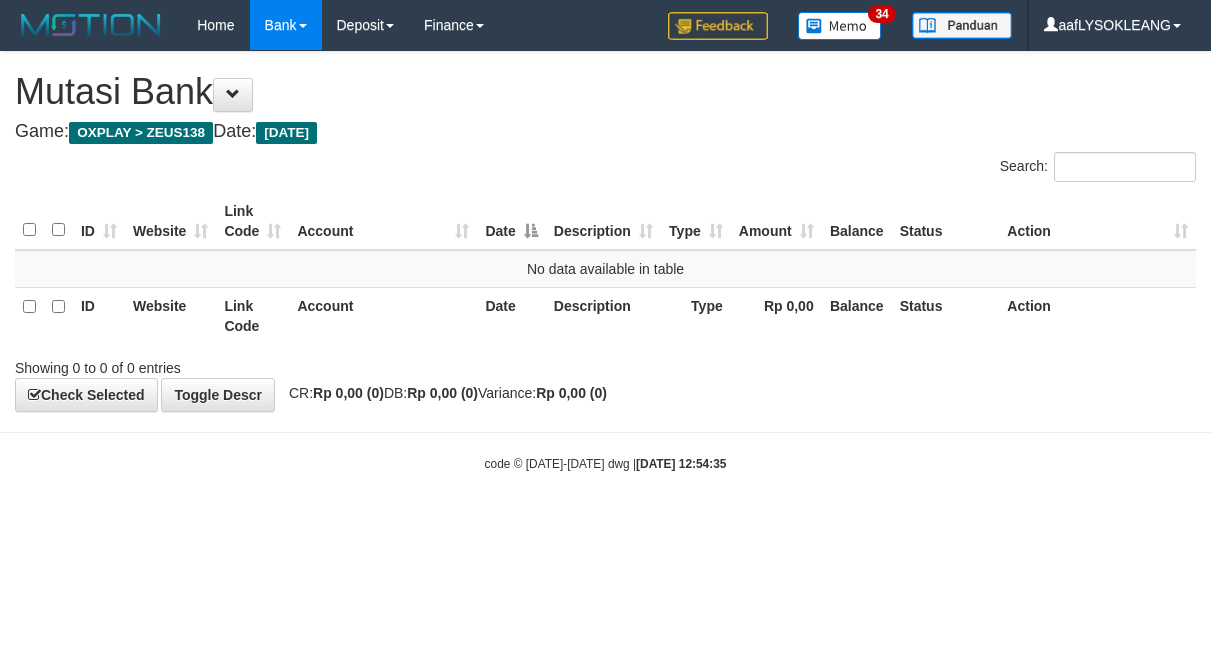scroll, scrollTop: 0, scrollLeft: 0, axis: both 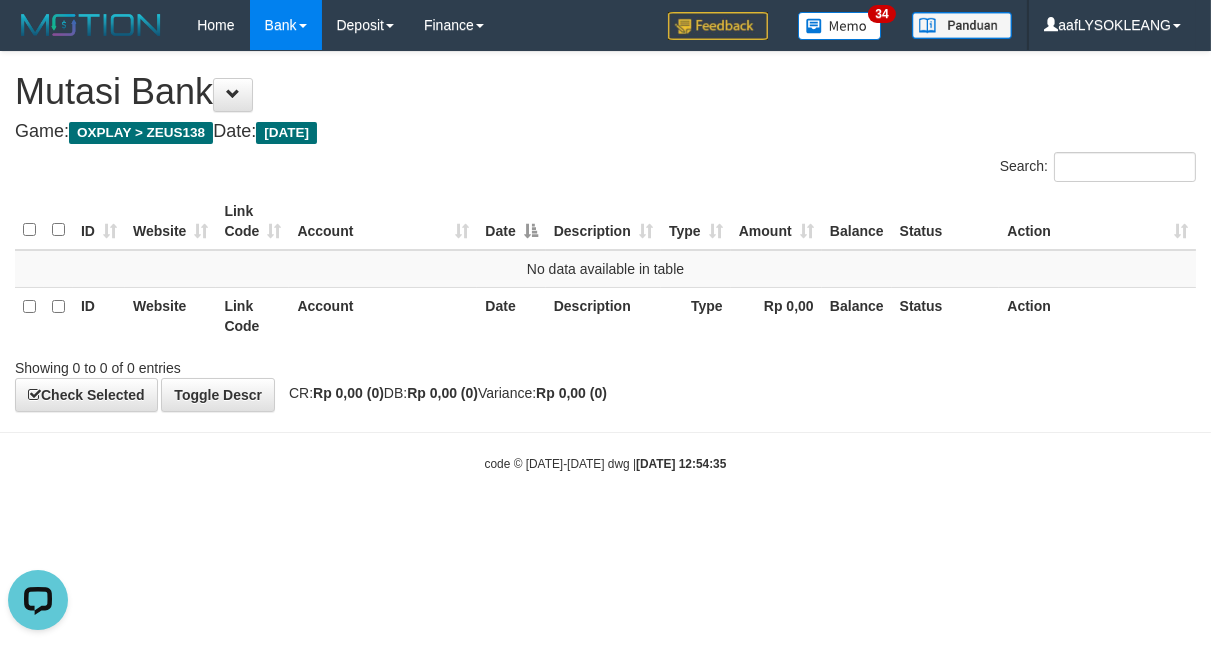 drag, startPoint x: 427, startPoint y: 461, endPoint x: 301, endPoint y: 426, distance: 130.7708 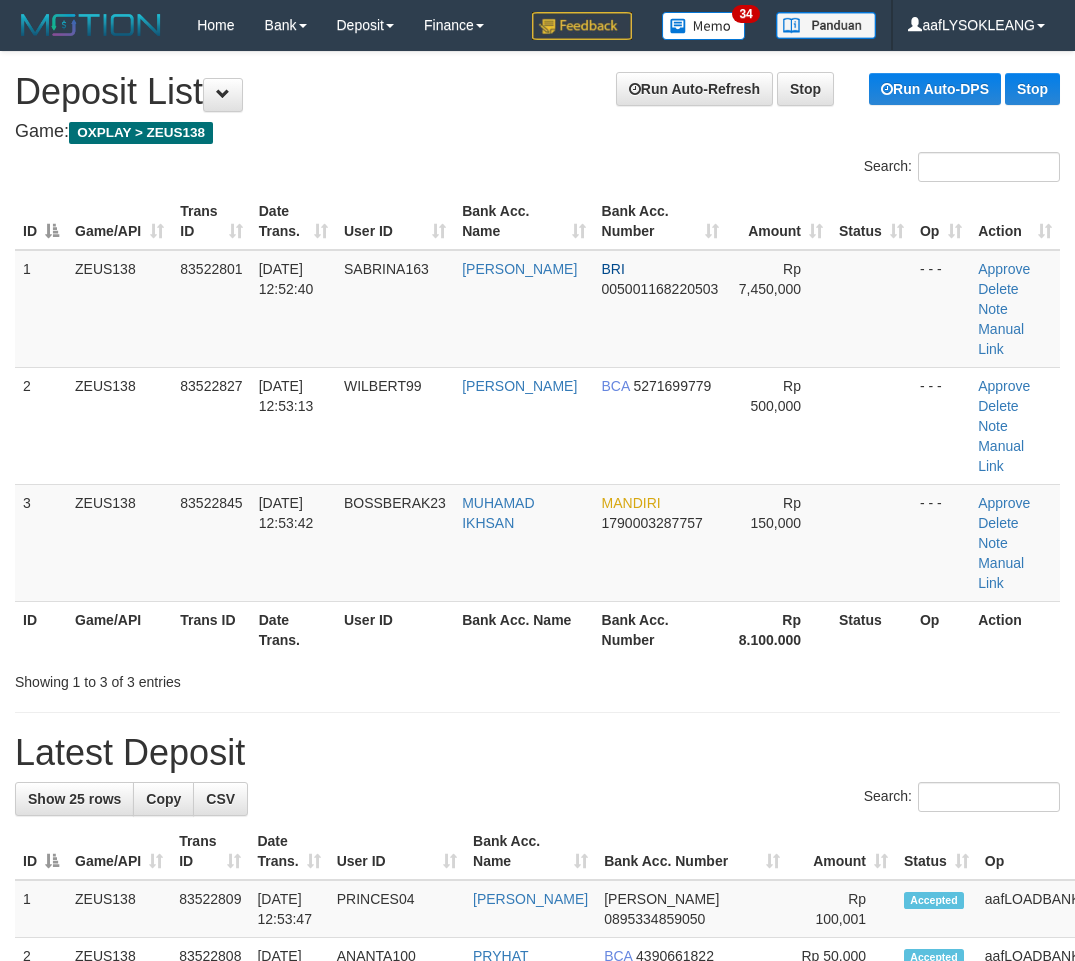 scroll, scrollTop: 0, scrollLeft: 56, axis: horizontal 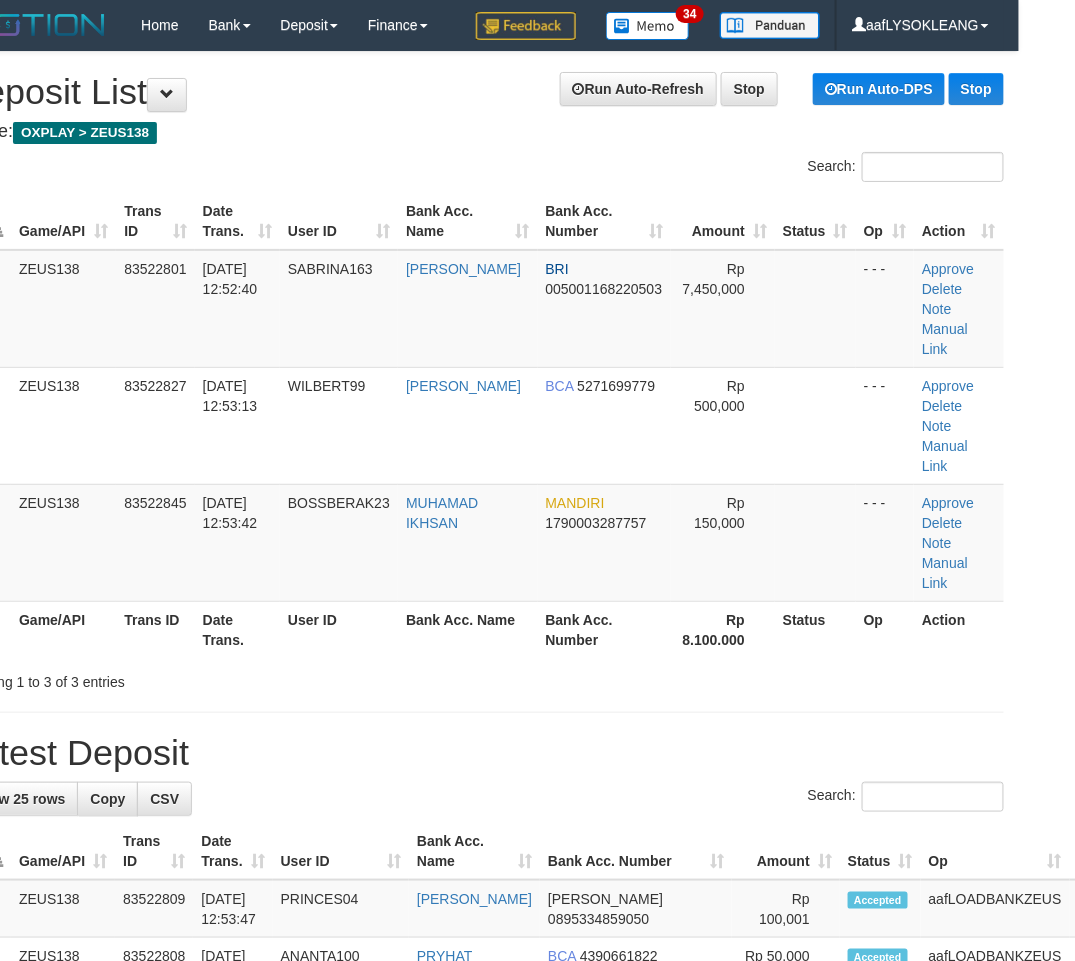 drag, startPoint x: 0, startPoint y: 0, endPoint x: 617, endPoint y: 621, distance: 875.4028 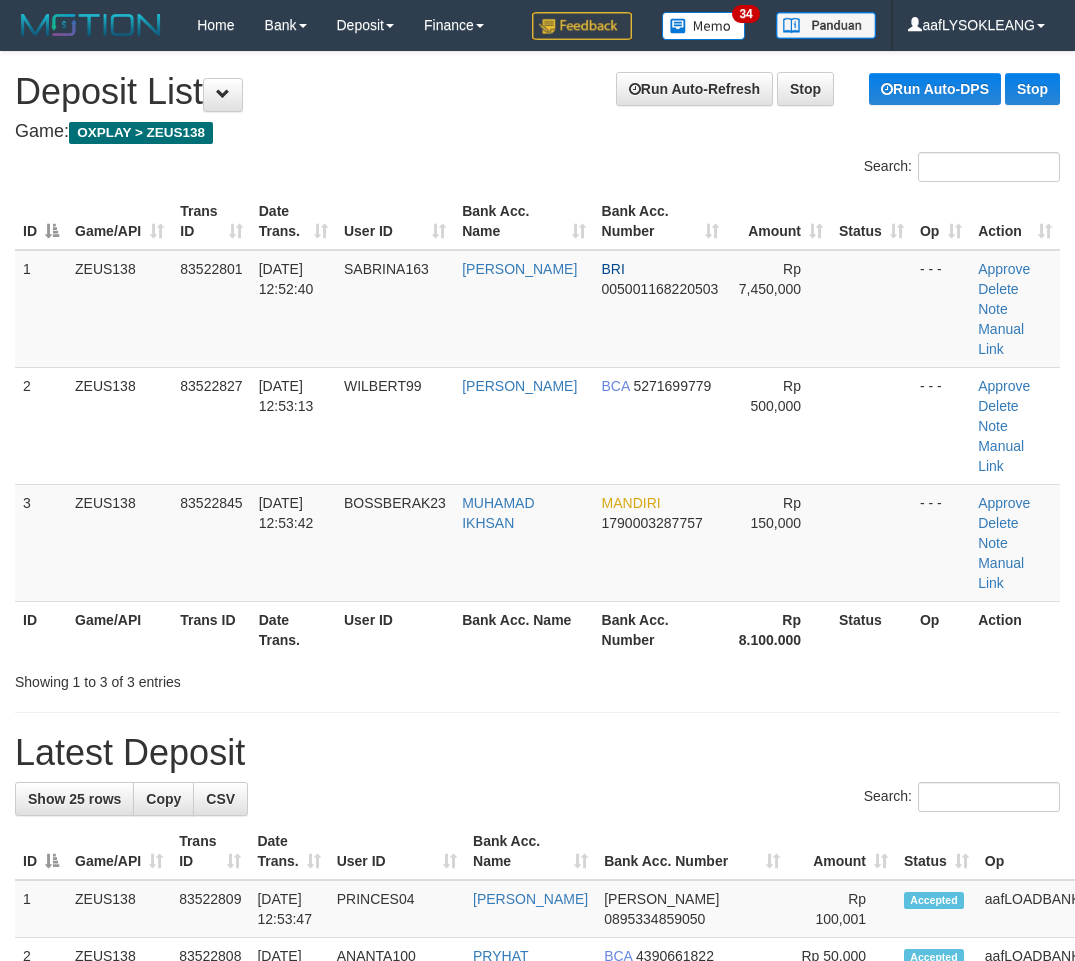 scroll, scrollTop: 0, scrollLeft: 56, axis: horizontal 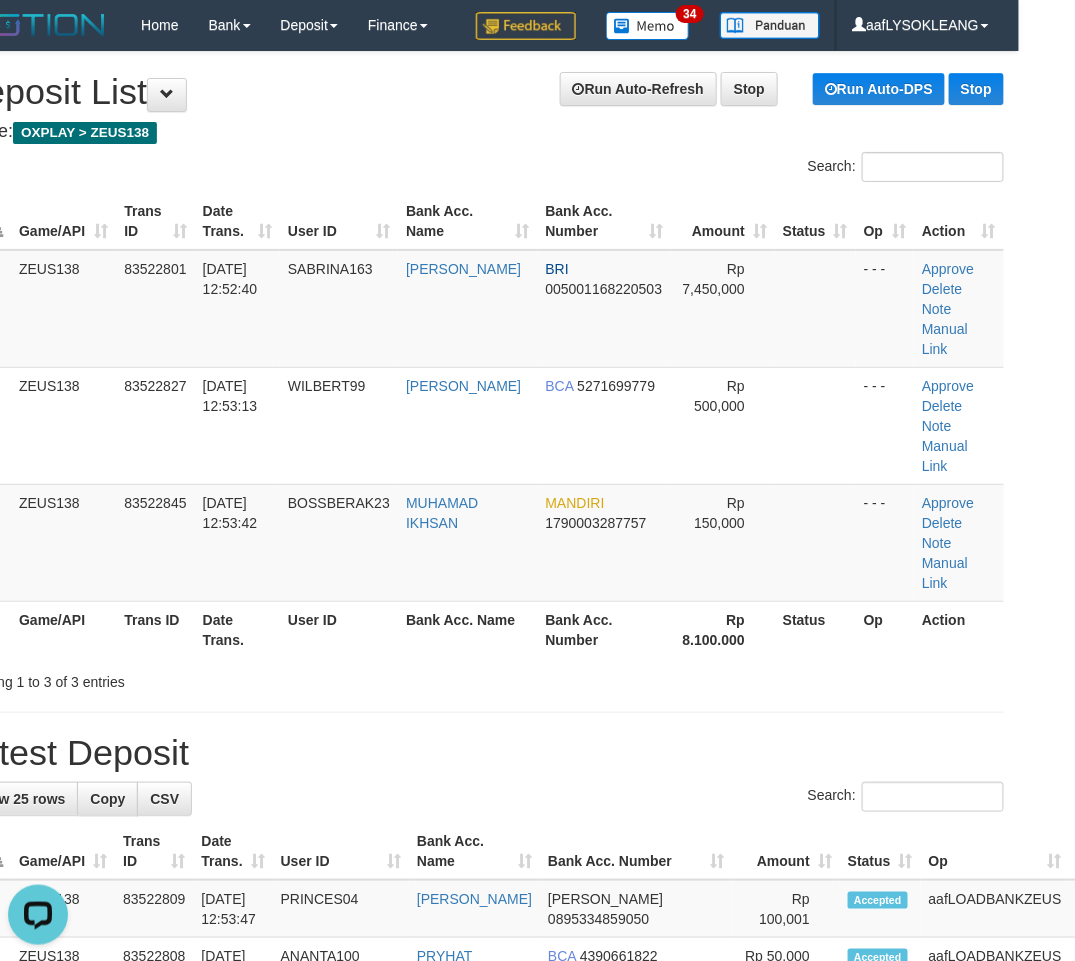 drag, startPoint x: 738, startPoint y: 675, endPoint x: 703, endPoint y: 670, distance: 35.35534 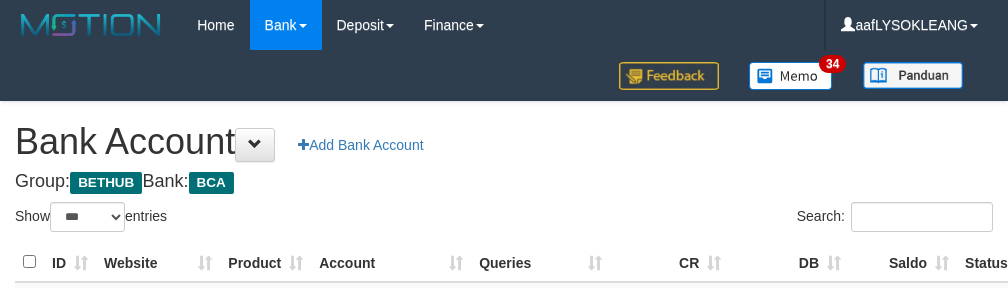 select on "***" 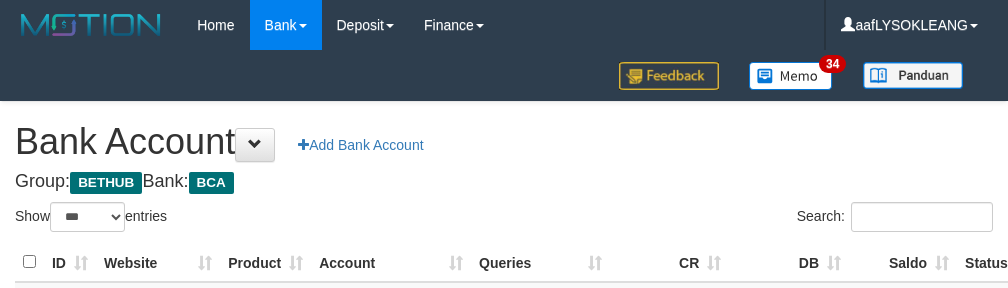 scroll, scrollTop: 191, scrollLeft: 0, axis: vertical 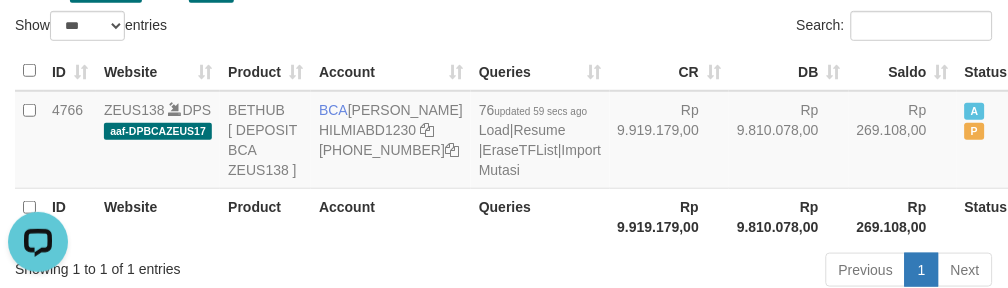 click on "Show  ** ** ** *** ***  entries" at bounding box center (252, 28) 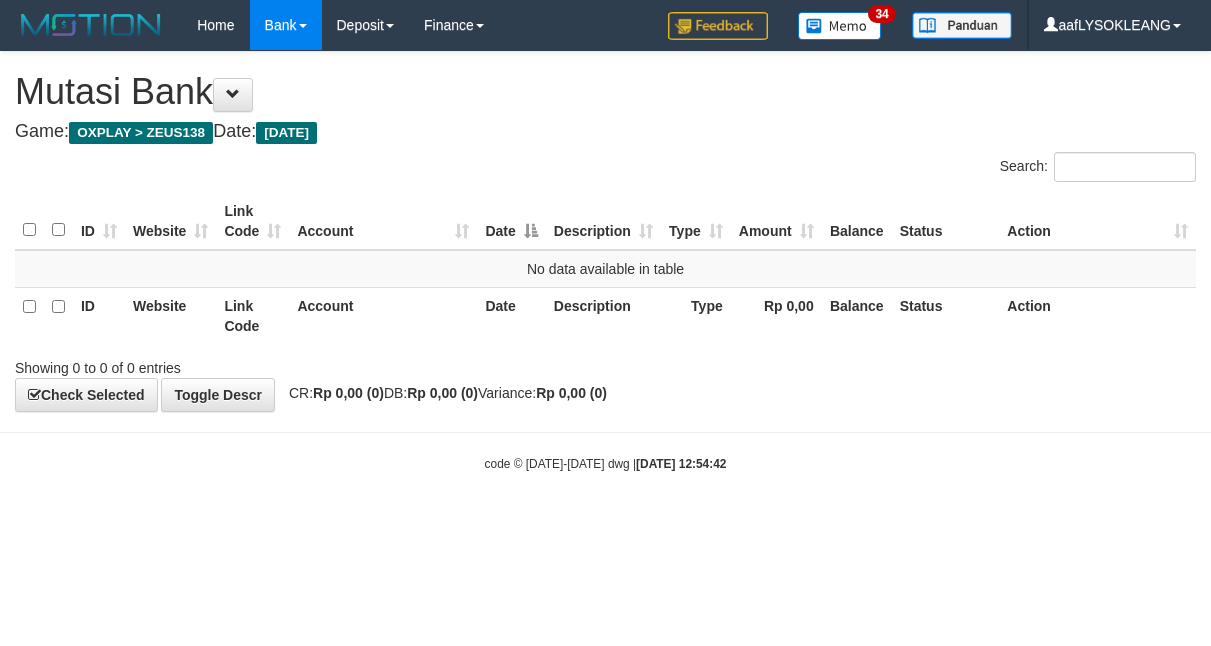 scroll, scrollTop: 0, scrollLeft: 0, axis: both 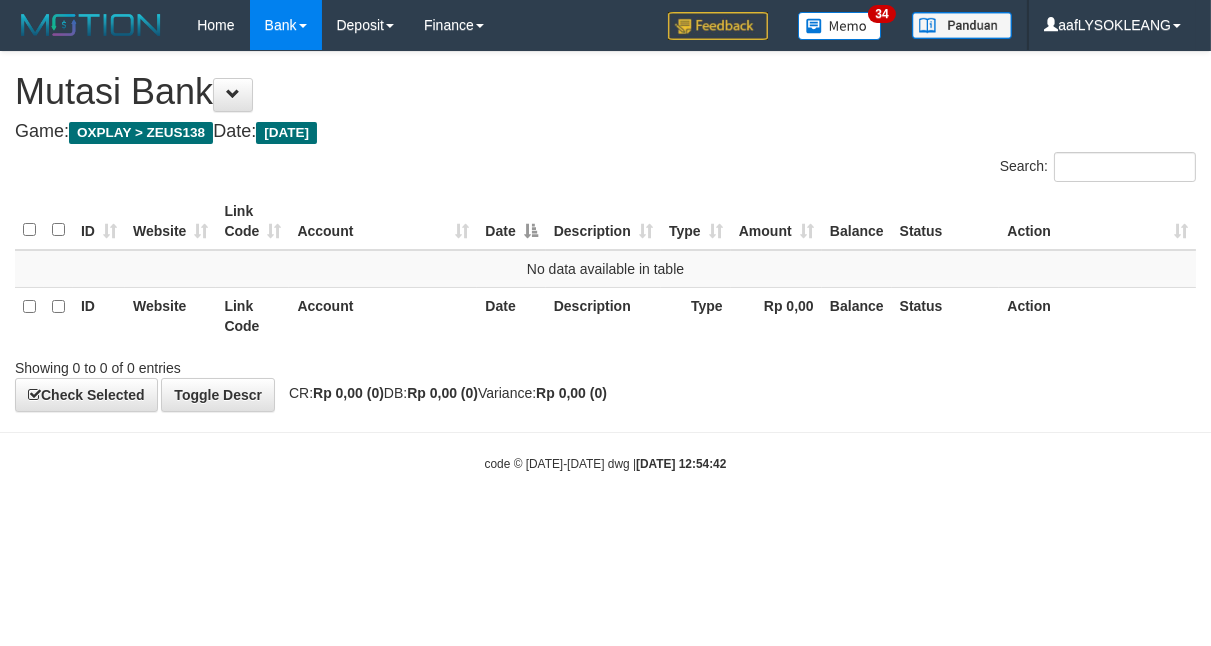 drag, startPoint x: 370, startPoint y: 437, endPoint x: 357, endPoint y: 438, distance: 13.038404 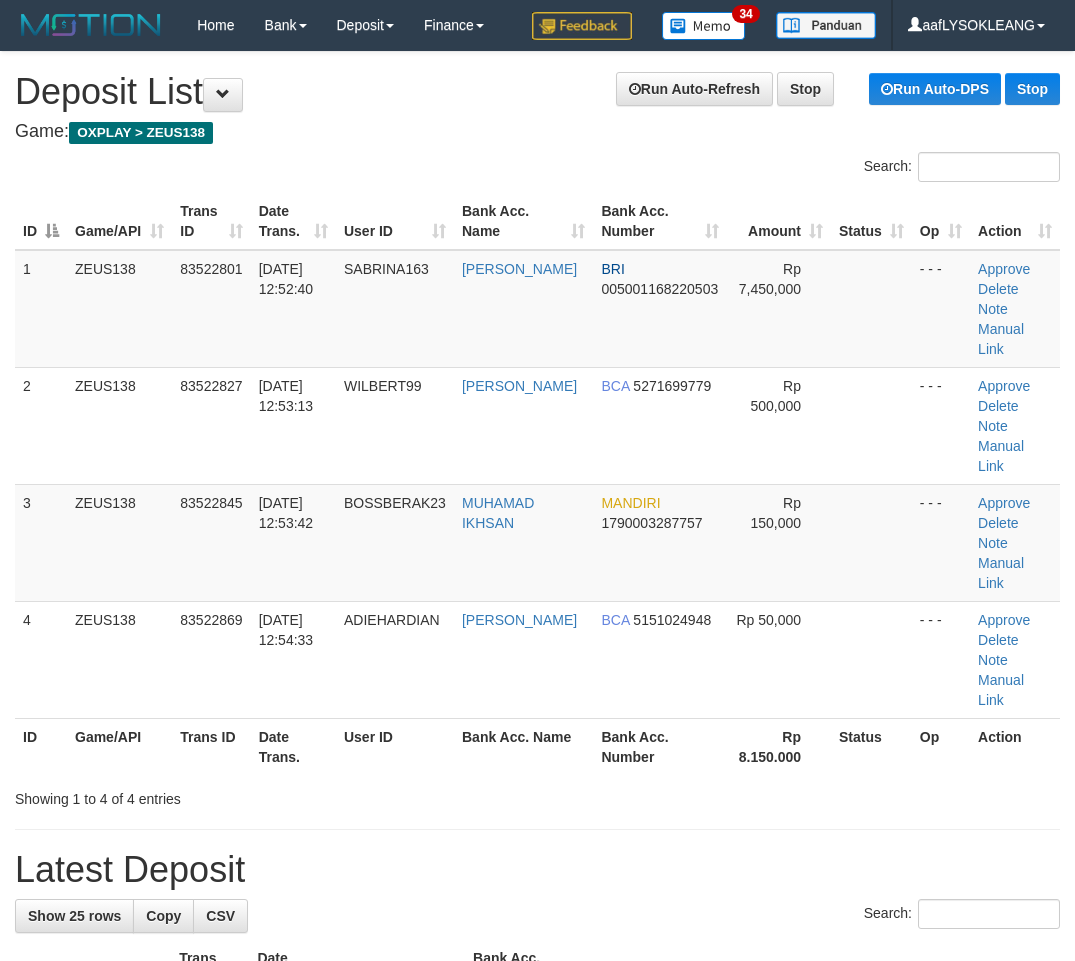 scroll, scrollTop: 0, scrollLeft: 56, axis: horizontal 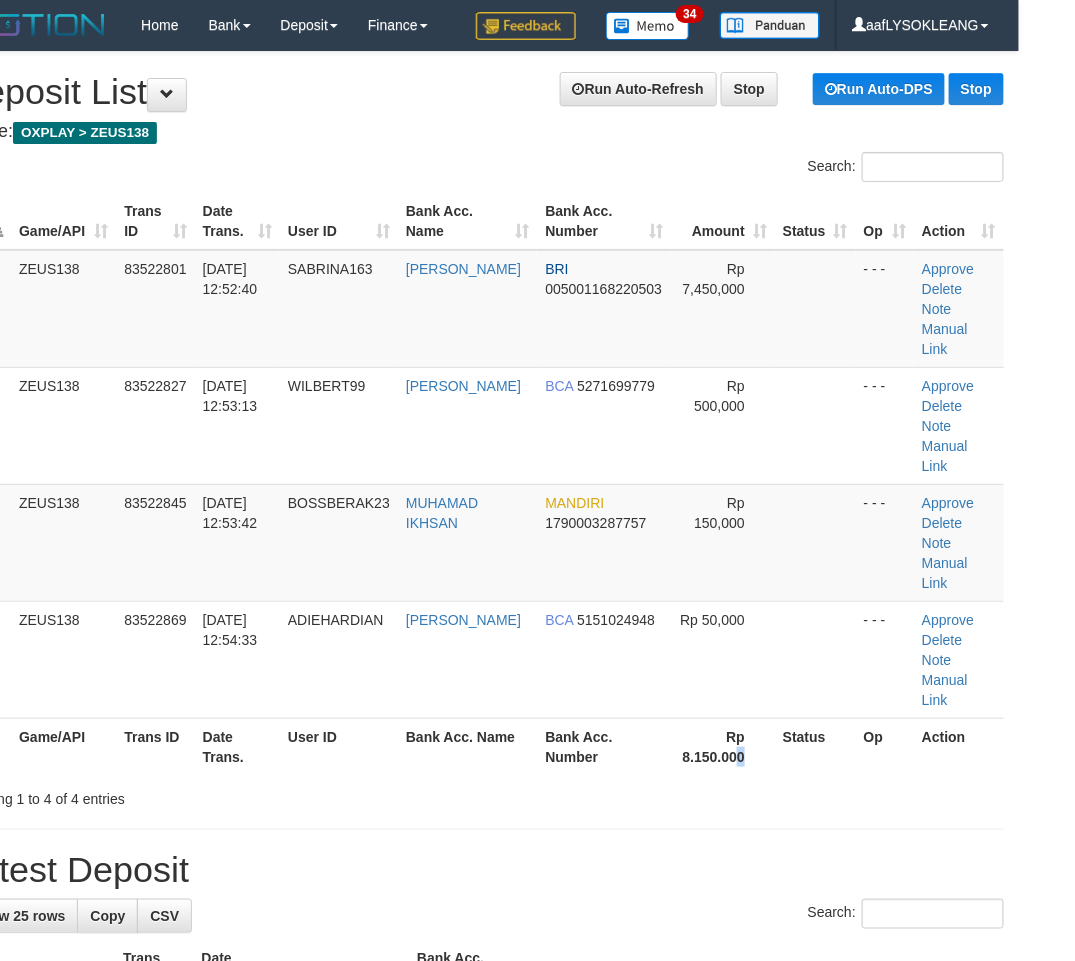 click on "Rp 8.150.000" at bounding box center (723, 746) 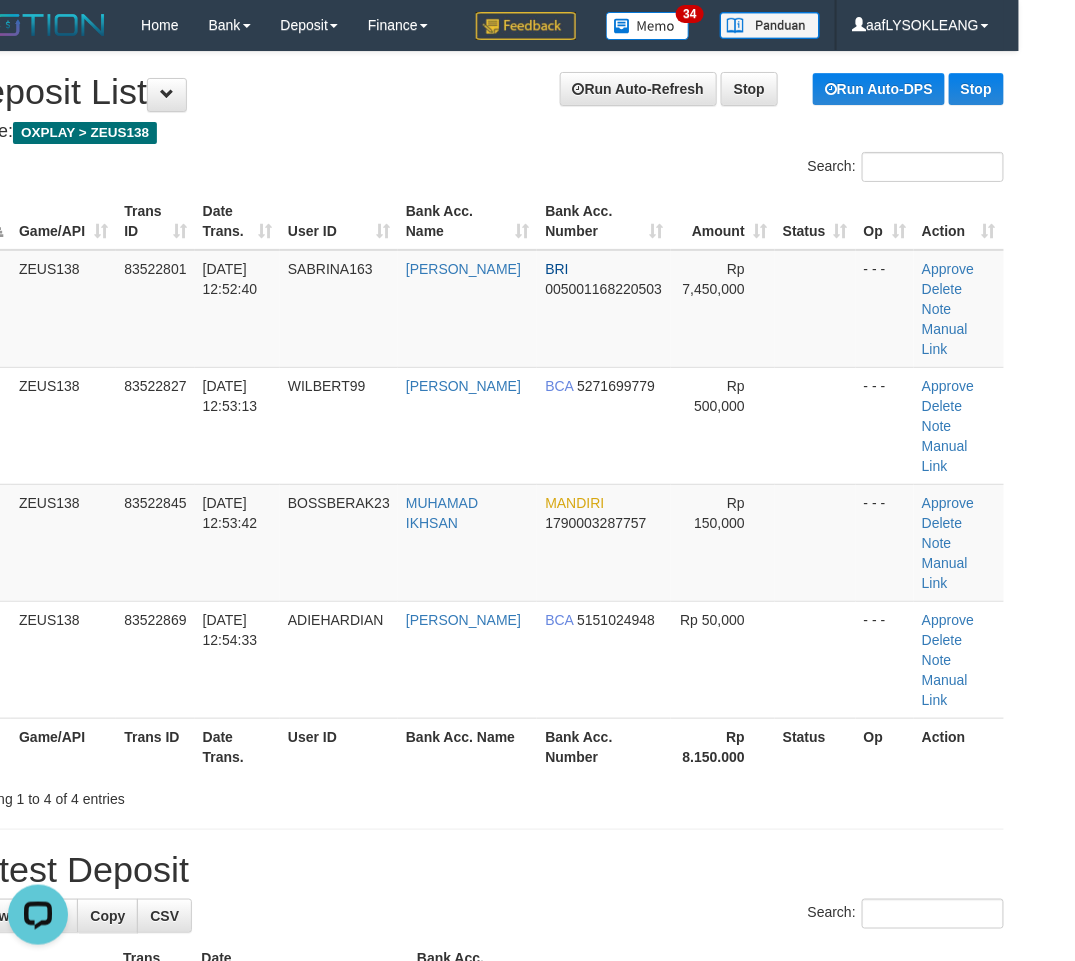 scroll, scrollTop: 0, scrollLeft: 0, axis: both 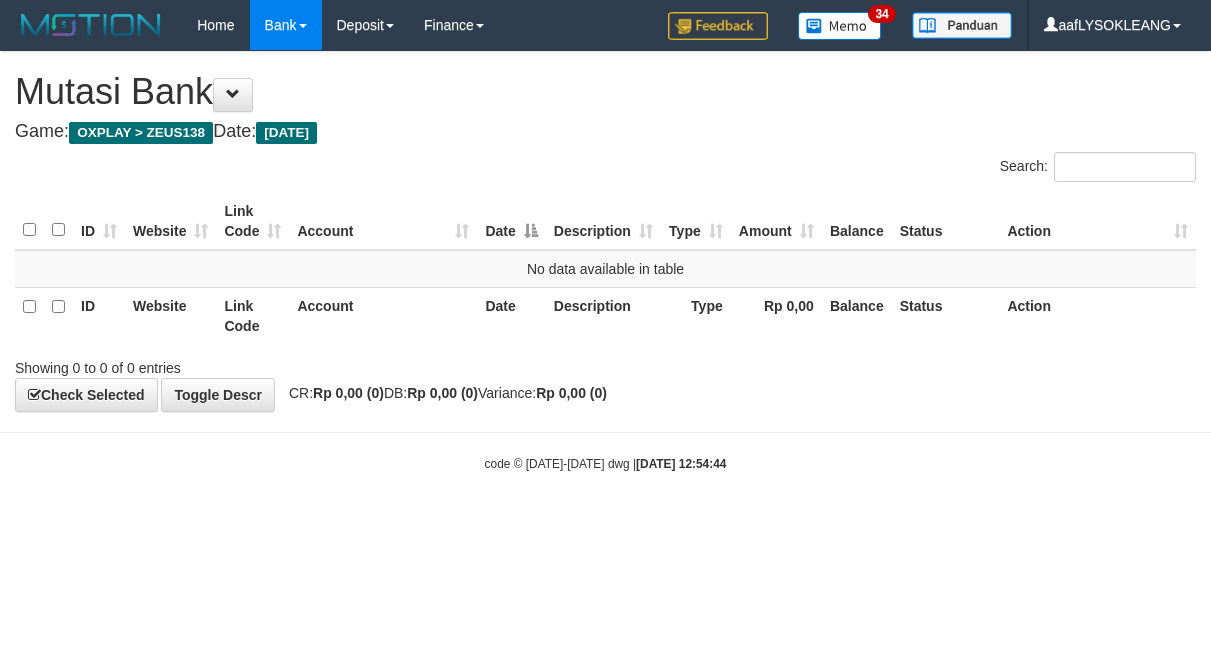 click on "Account" at bounding box center [383, 315] 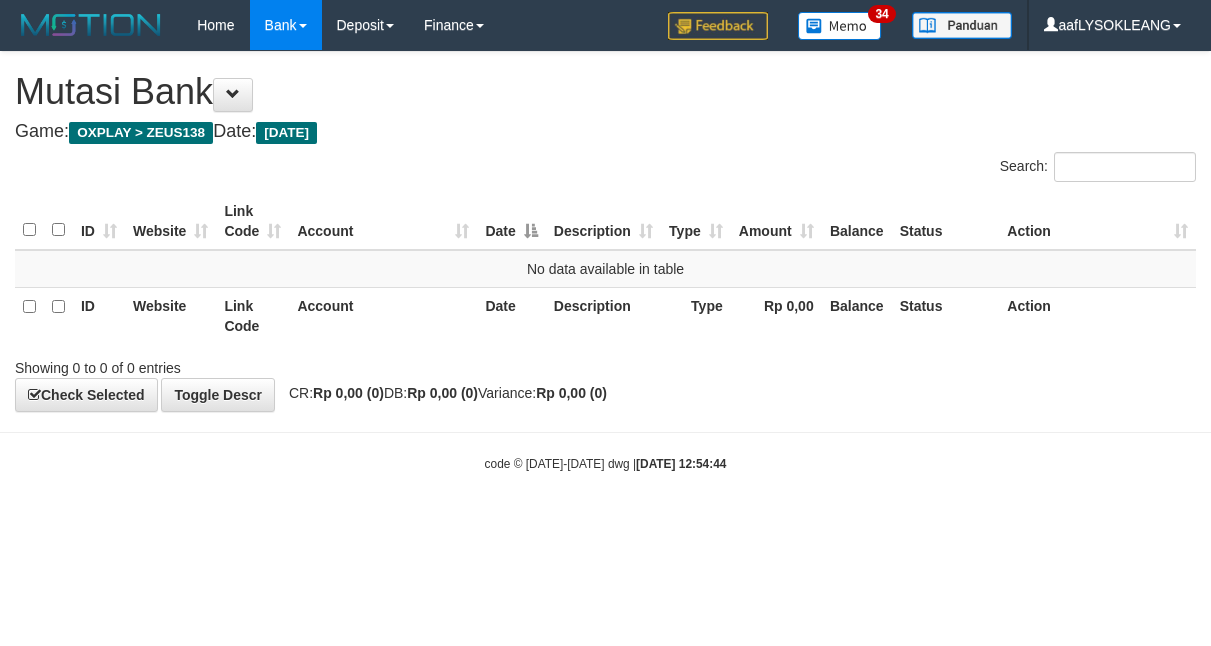 scroll, scrollTop: 0, scrollLeft: 0, axis: both 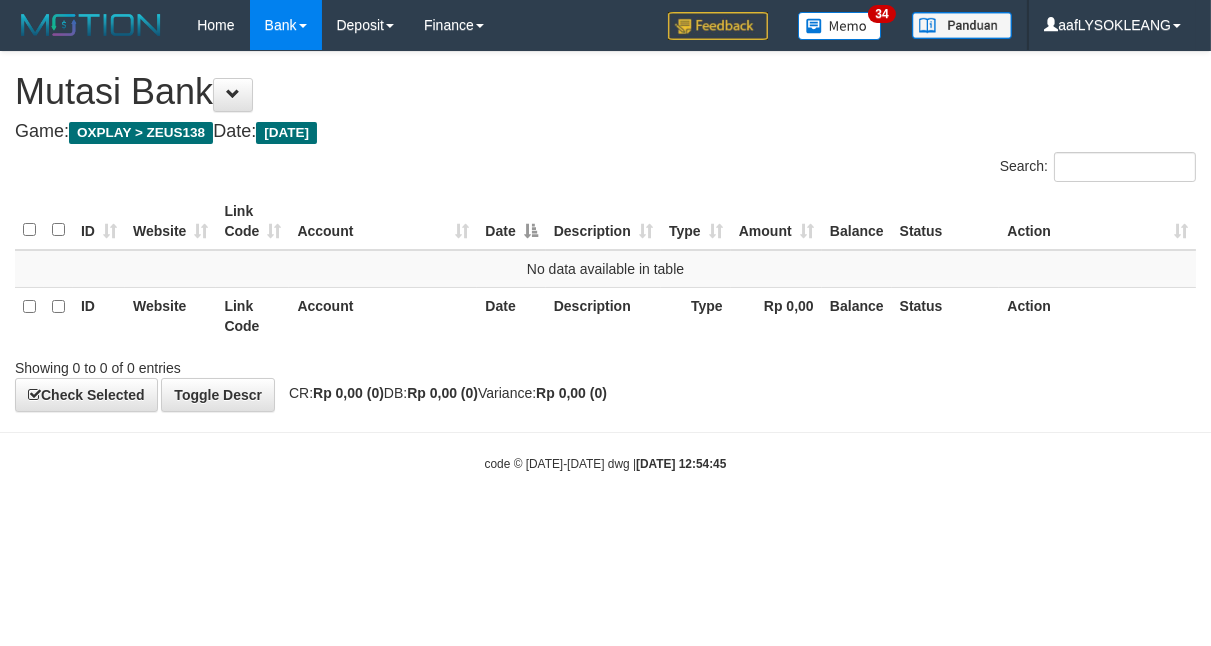 drag, startPoint x: 411, startPoint y: 332, endPoint x: 388, endPoint y: 351, distance: 29.832869 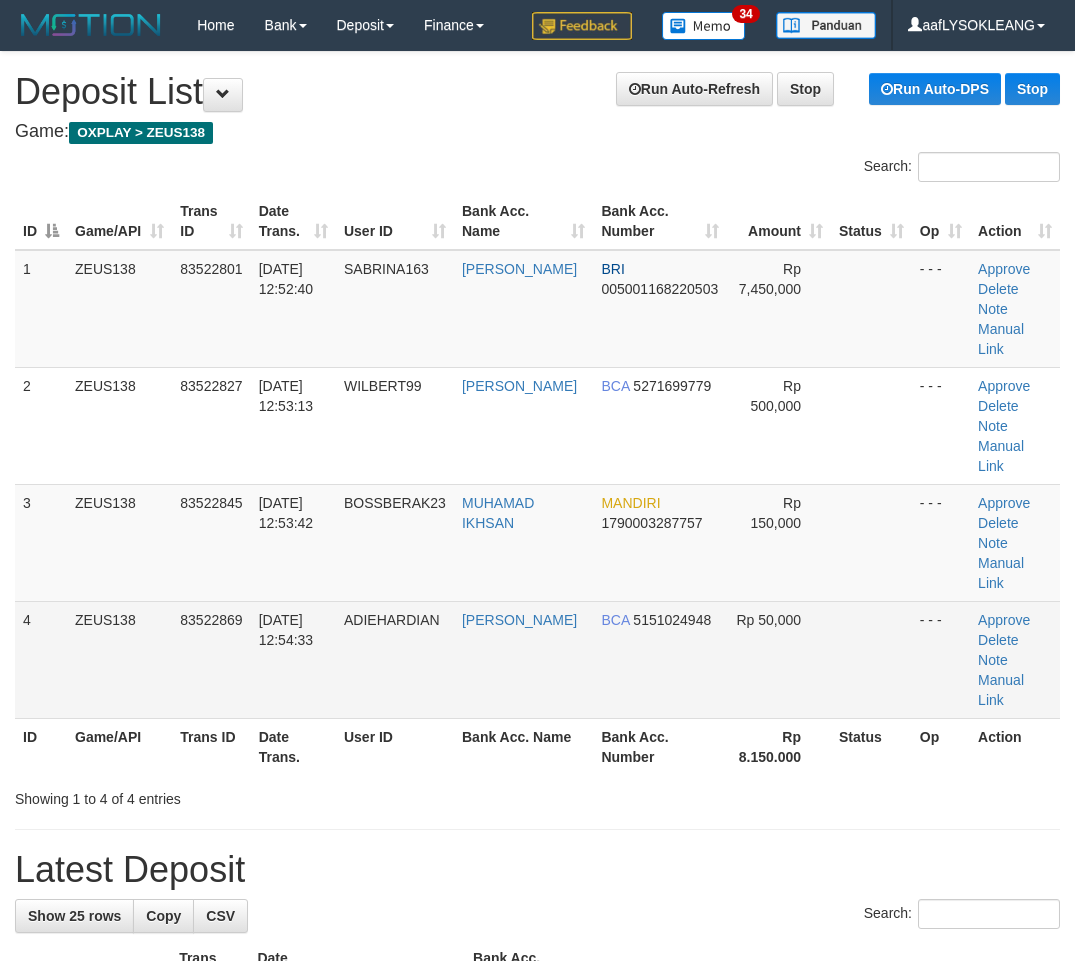 scroll, scrollTop: 0, scrollLeft: 56, axis: horizontal 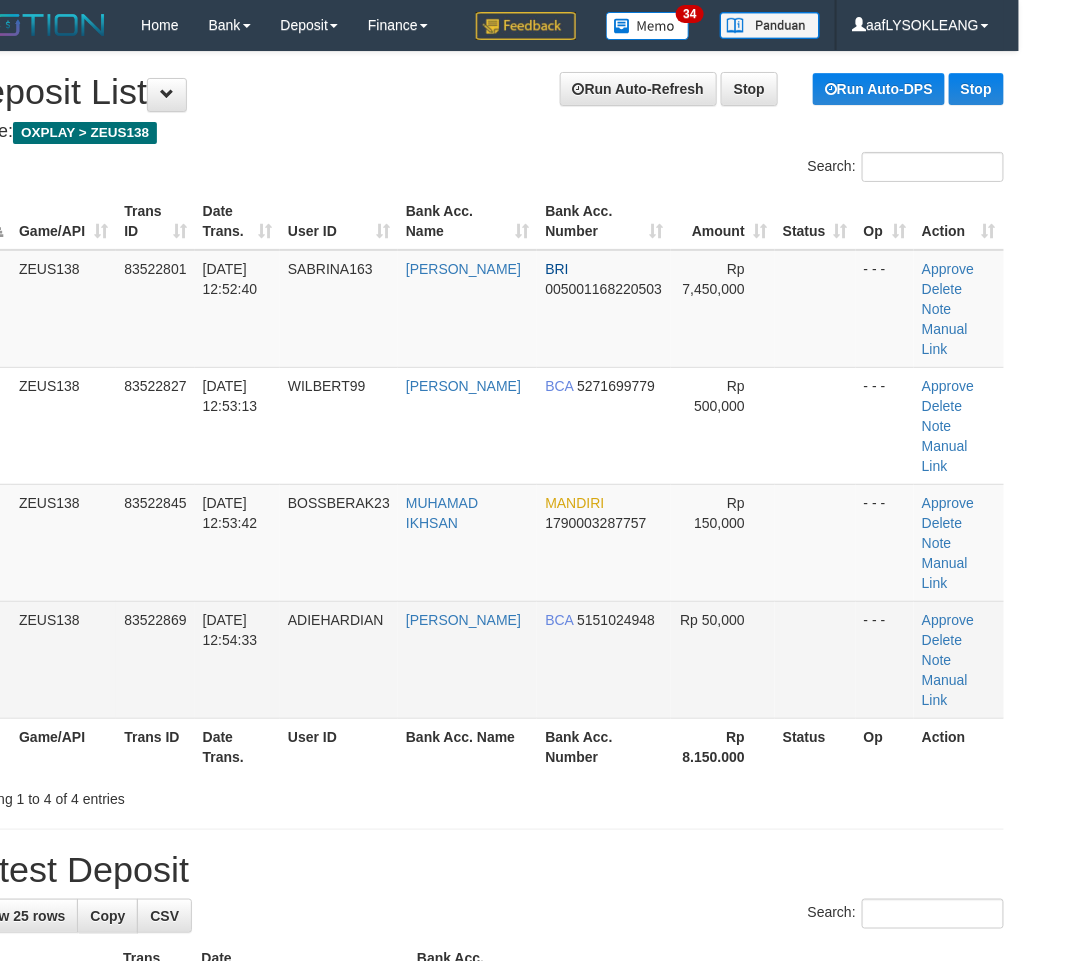 drag, startPoint x: 853, startPoint y: 644, endPoint x: 847, endPoint y: 653, distance: 10.816654 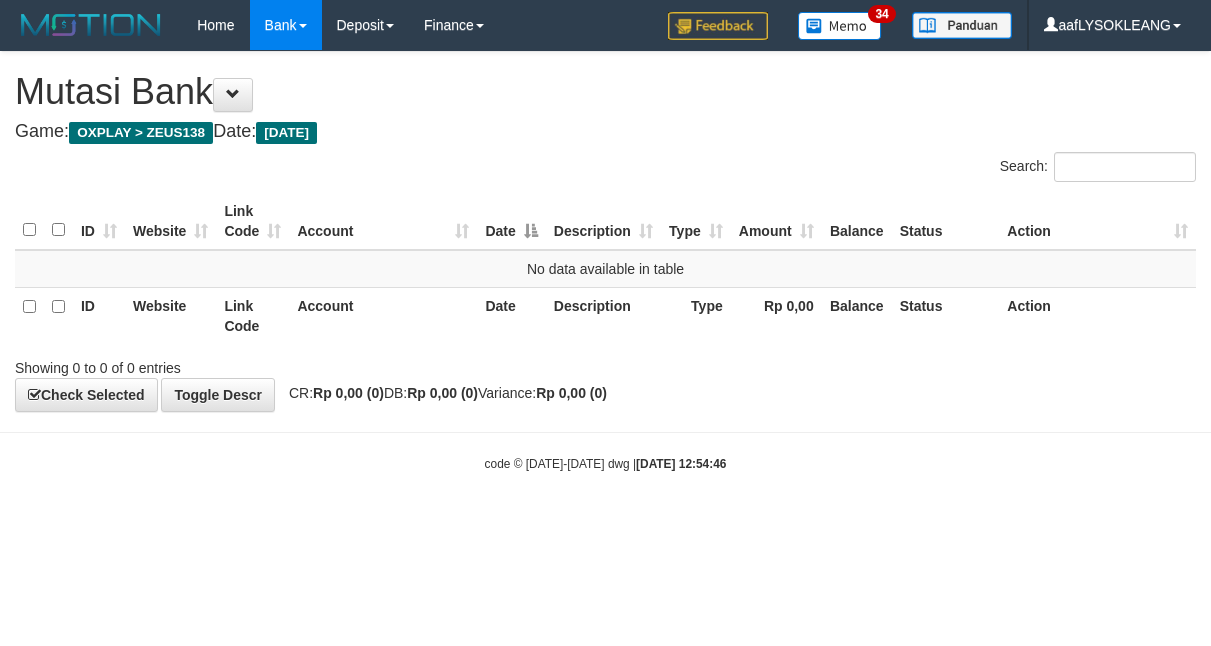 scroll, scrollTop: 0, scrollLeft: 0, axis: both 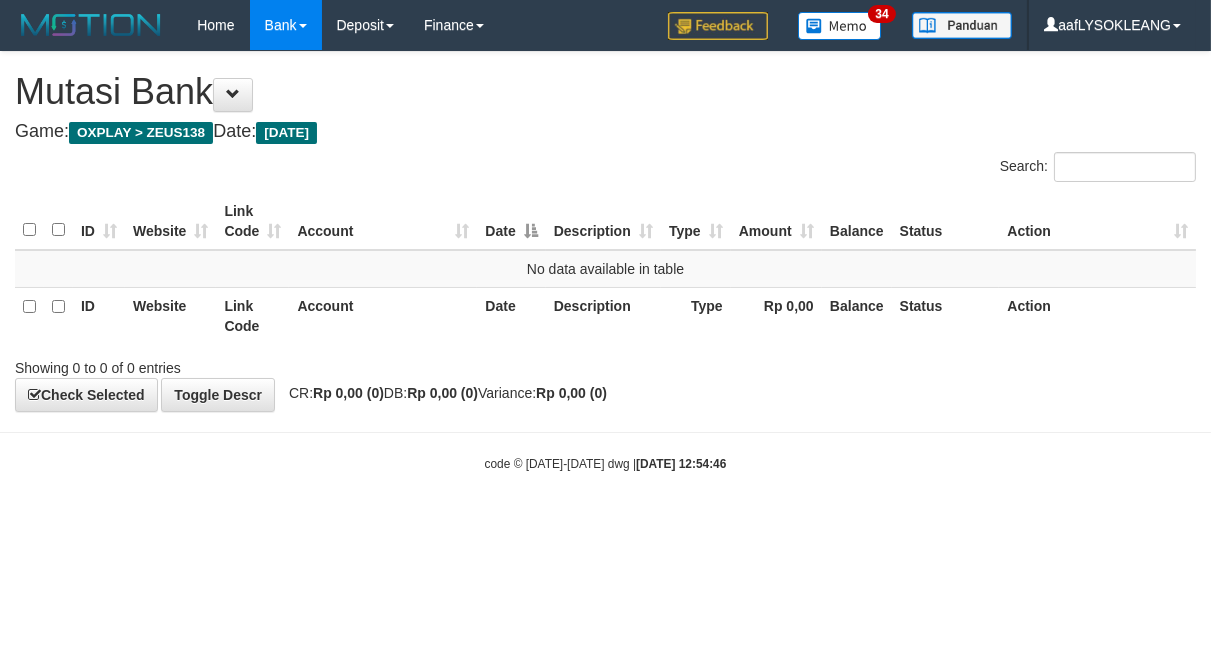 drag, startPoint x: 451, startPoint y: 314, endPoint x: 442, endPoint y: 331, distance: 19.235384 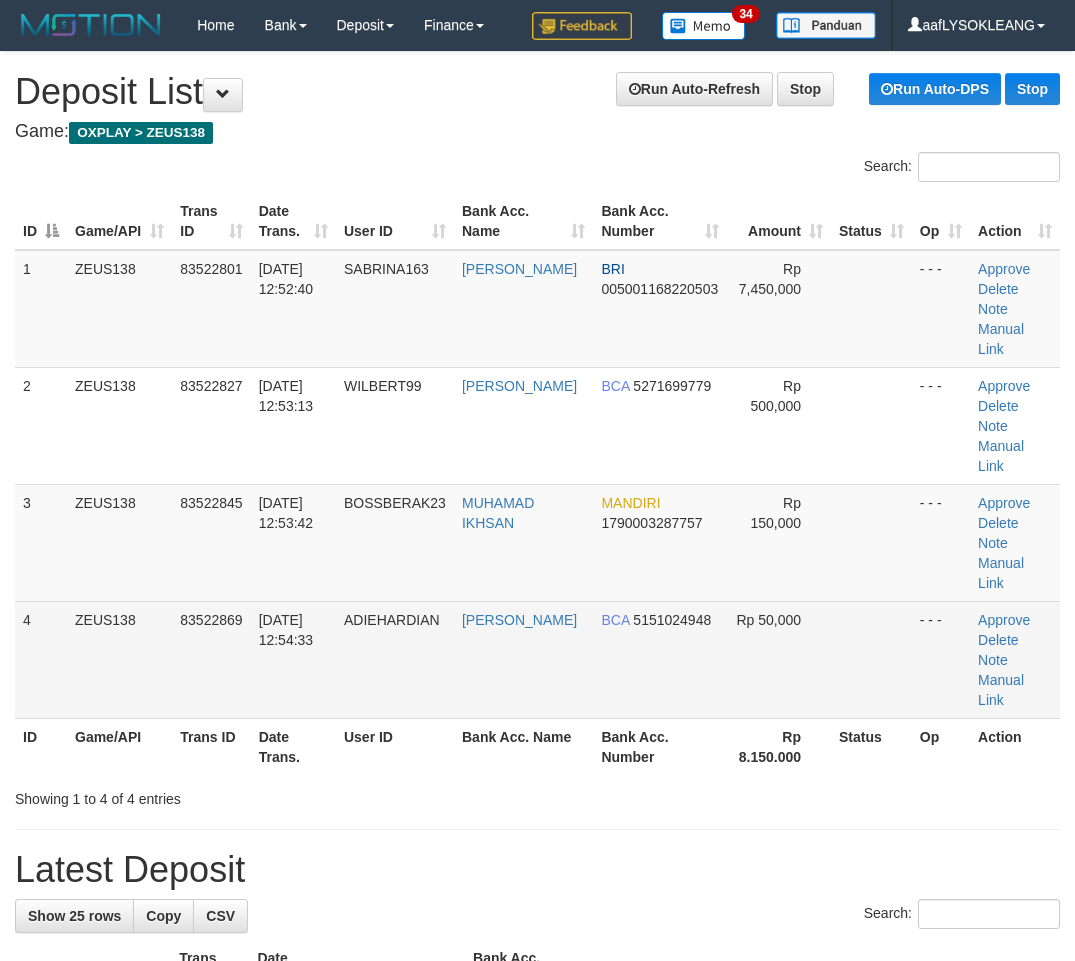 scroll, scrollTop: 0, scrollLeft: 56, axis: horizontal 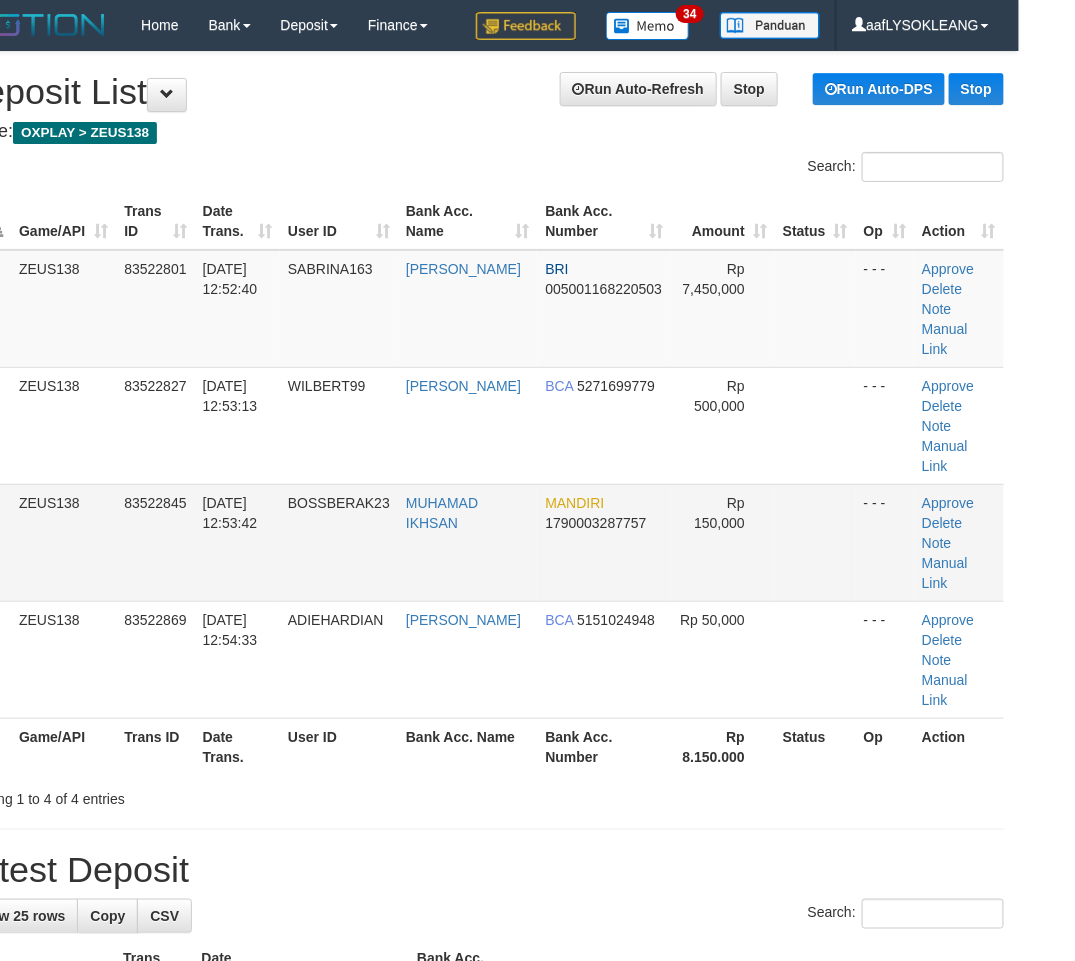 click on "3
ZEUS138
83522845
13/07/2025 12:53:42
BOSSBERAK23
MUHAMAD IKHSAN
MANDIRI
1790003287757
Rp 150,000
- - -
Approve
Delete
Note
Manual Link" at bounding box center [481, 542] 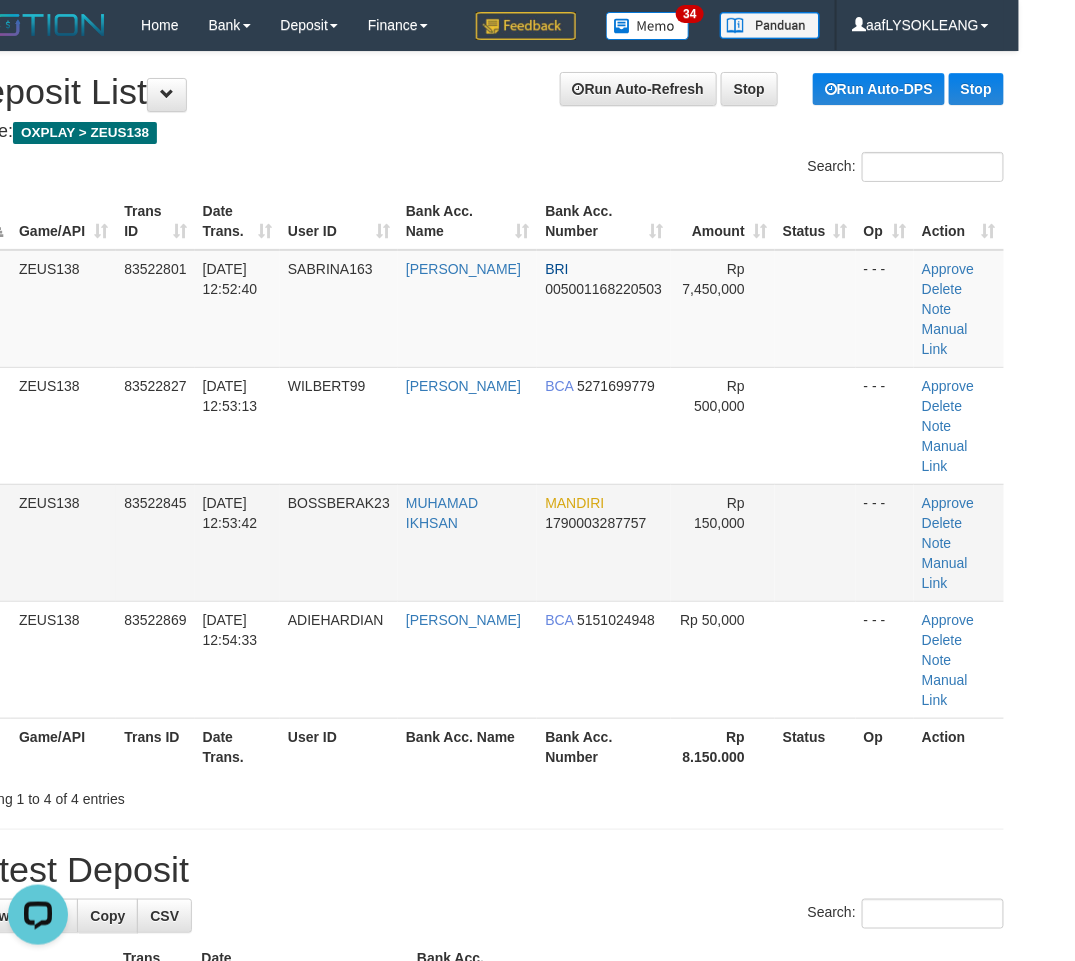 scroll, scrollTop: 0, scrollLeft: 0, axis: both 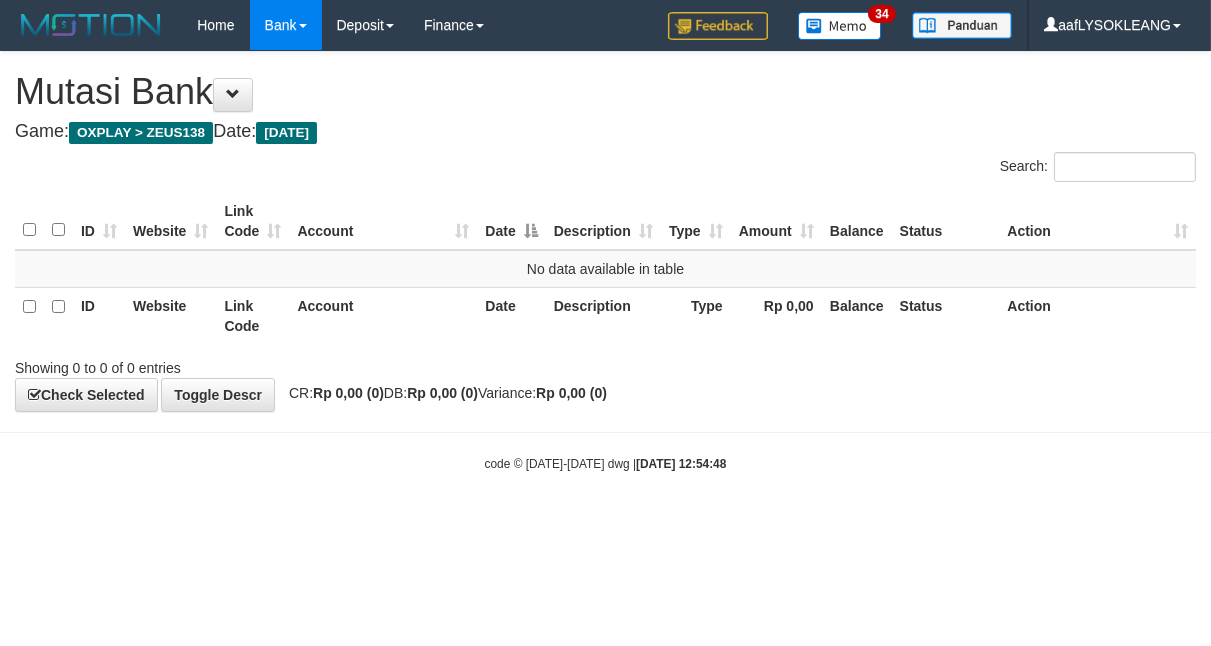 drag, startPoint x: 418, startPoint y: 331, endPoint x: 382, endPoint y: 336, distance: 36.345562 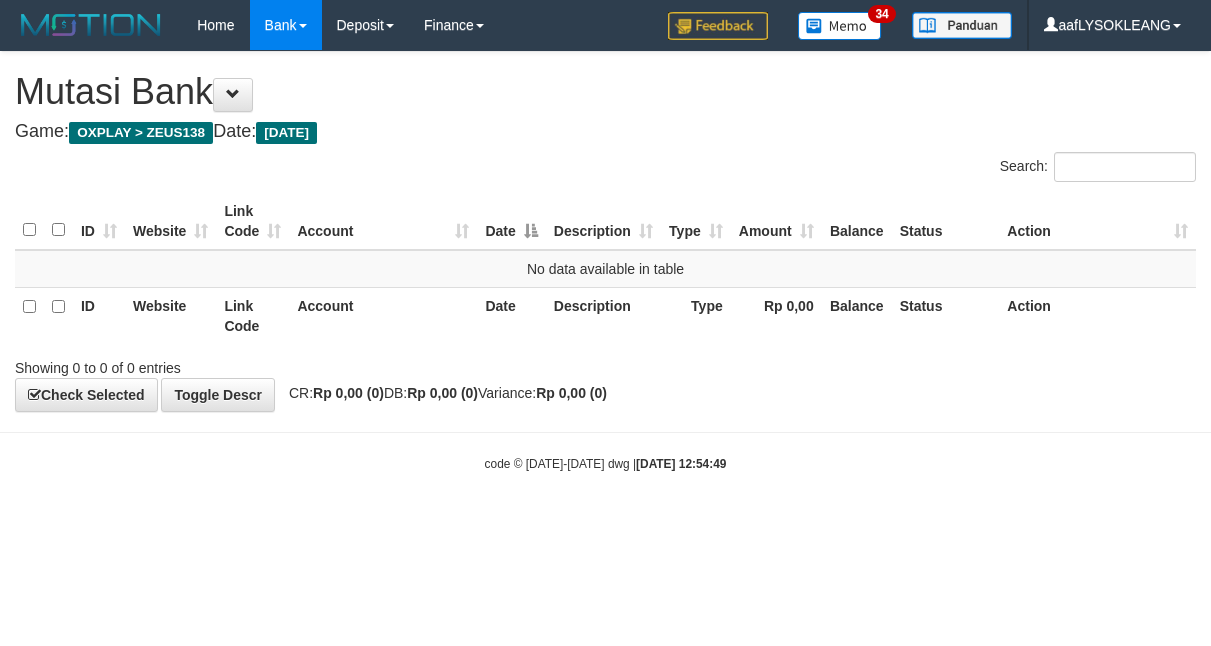 scroll, scrollTop: 0, scrollLeft: 0, axis: both 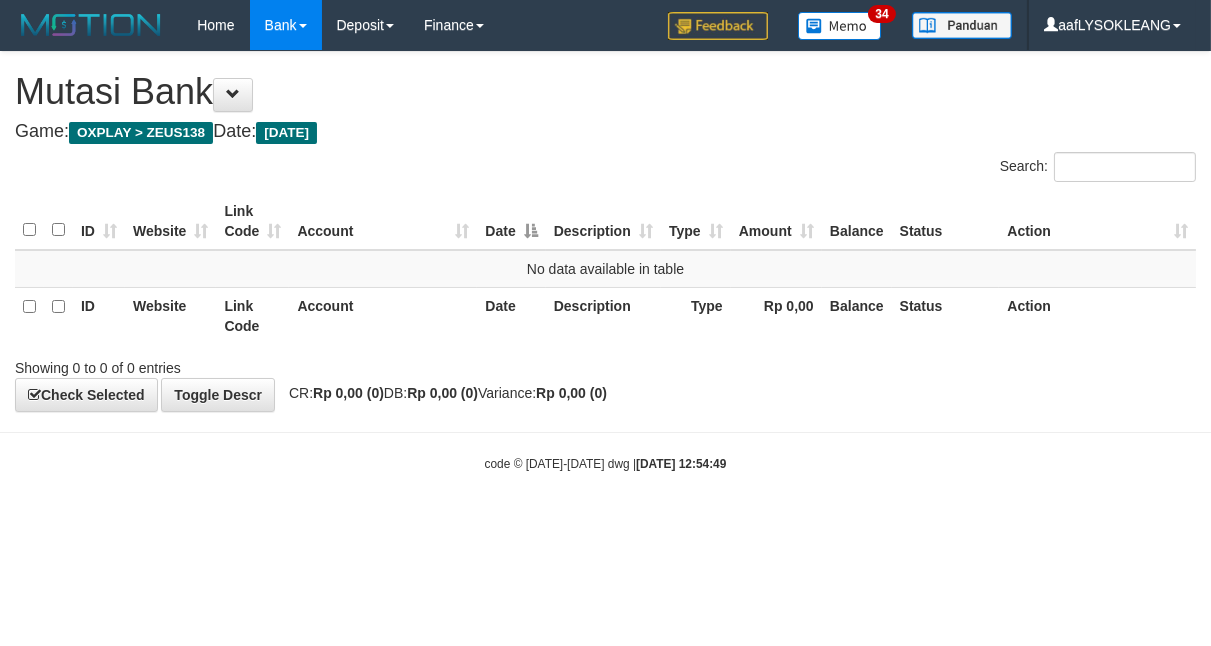 click on "Showing 0 to 0 of 0 entries" at bounding box center (252, 364) 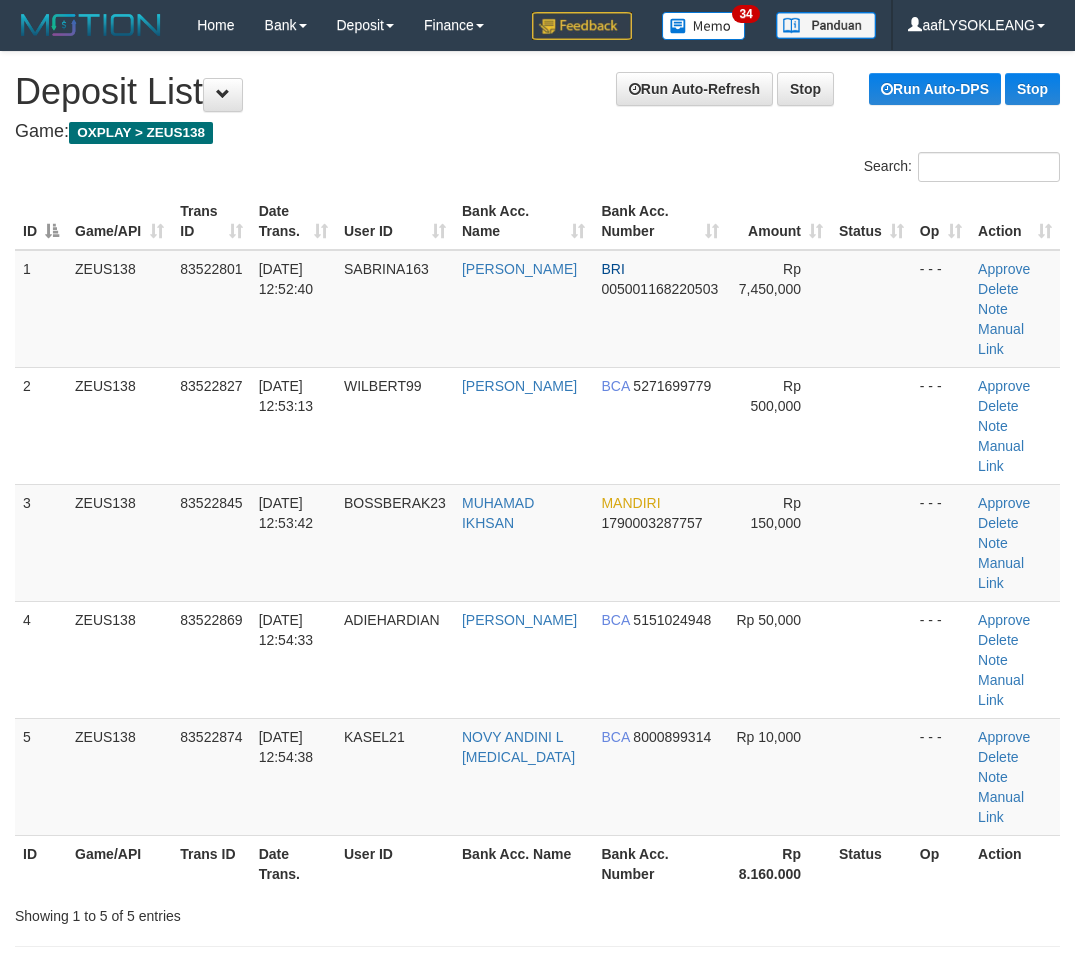 scroll, scrollTop: 0, scrollLeft: 56, axis: horizontal 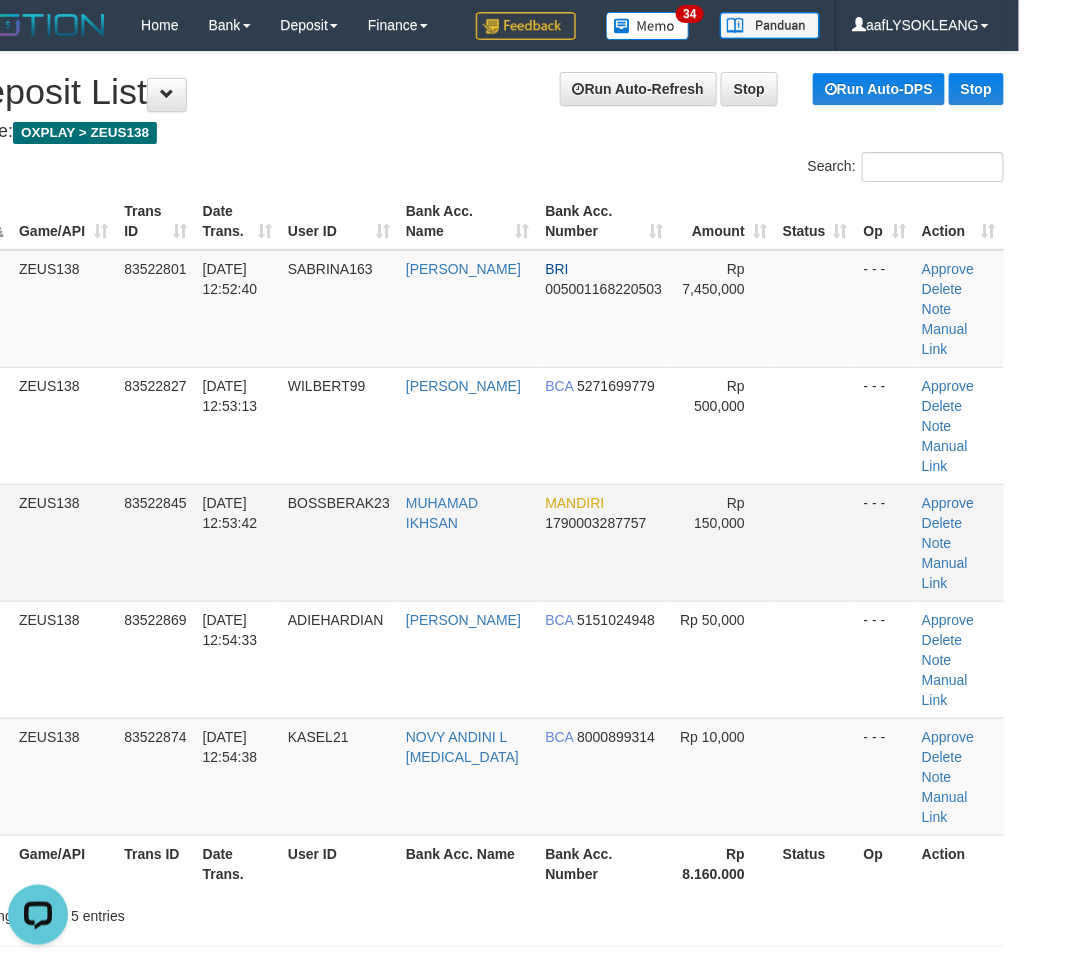 click at bounding box center [815, 542] 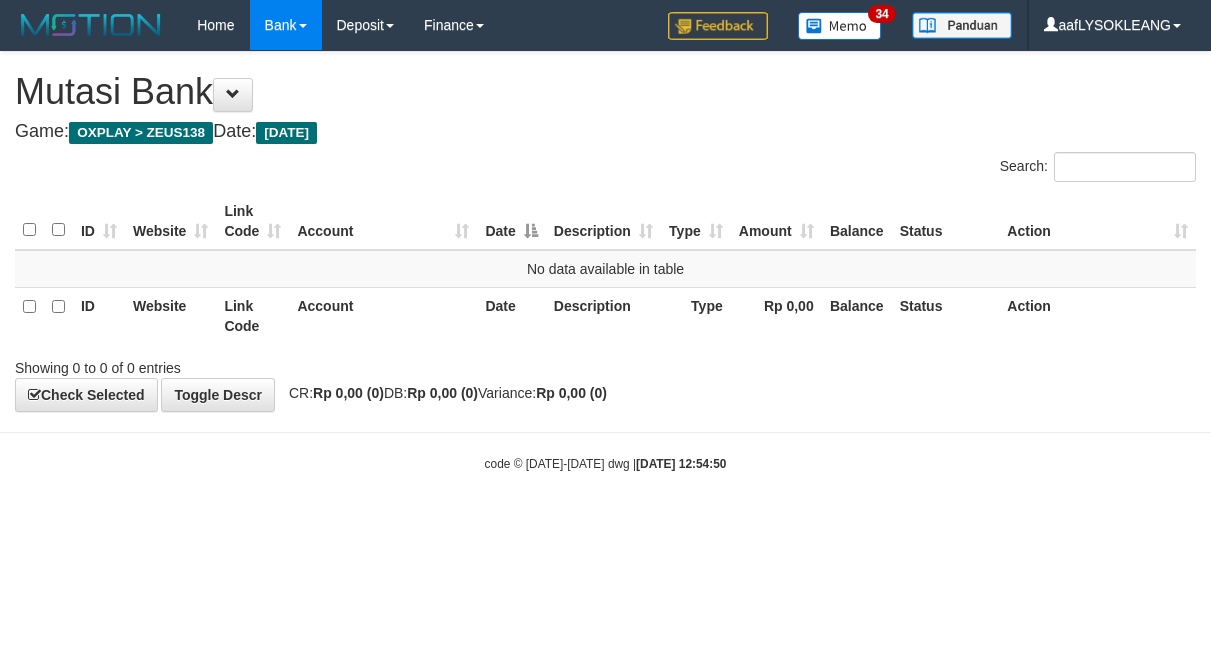 scroll, scrollTop: 0, scrollLeft: 0, axis: both 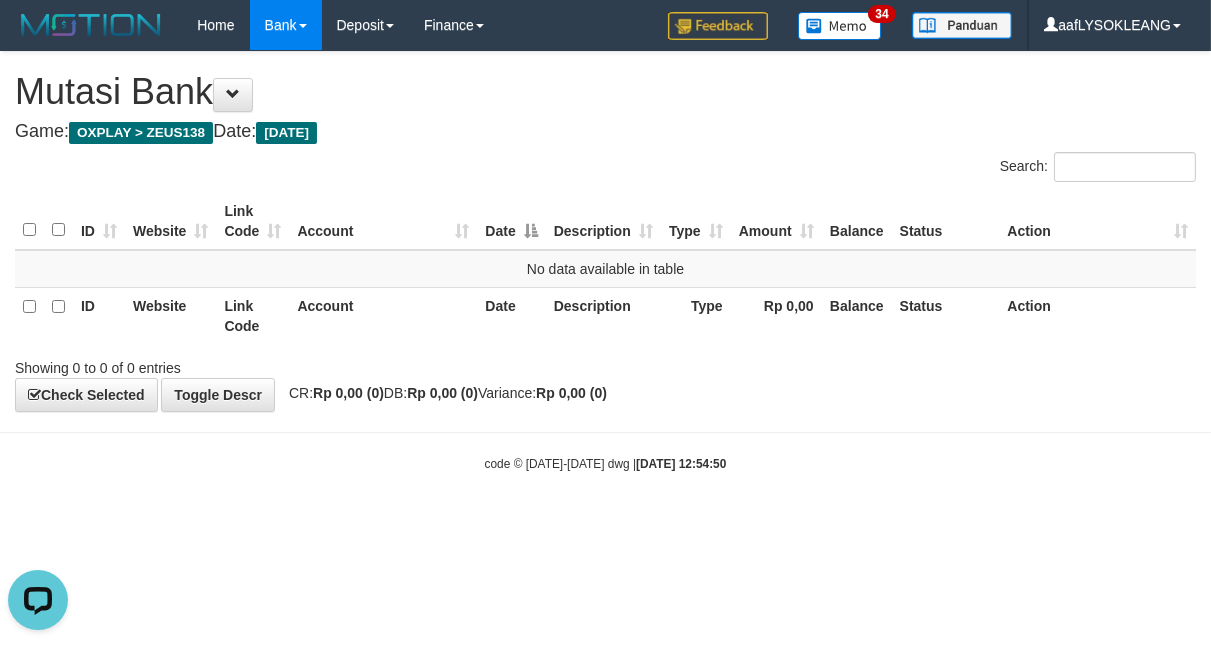 drag, startPoint x: 475, startPoint y: 334, endPoint x: 463, endPoint y: 333, distance: 12.0415945 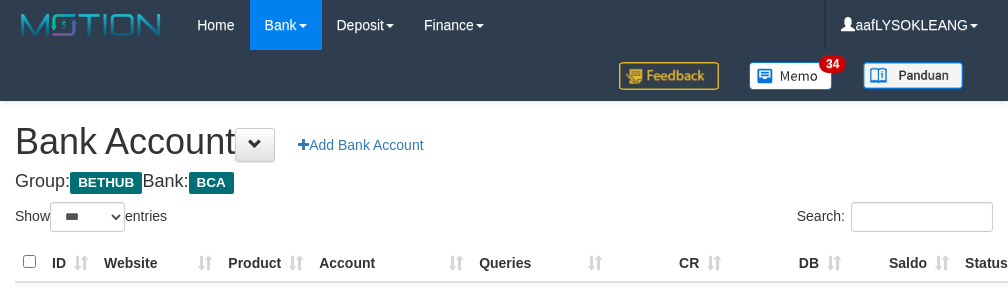 select on "***" 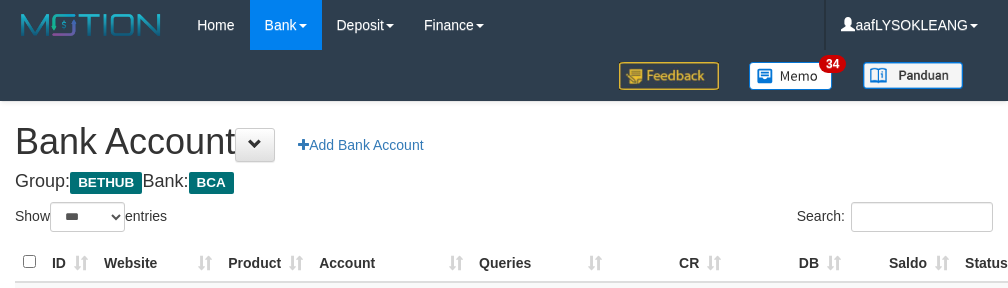 scroll, scrollTop: 191, scrollLeft: 0, axis: vertical 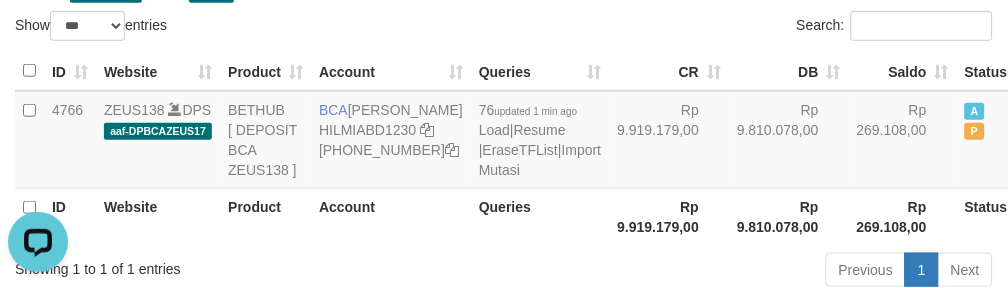 drag, startPoint x: 524, startPoint y: 28, endPoint x: 534, endPoint y: 32, distance: 10.770329 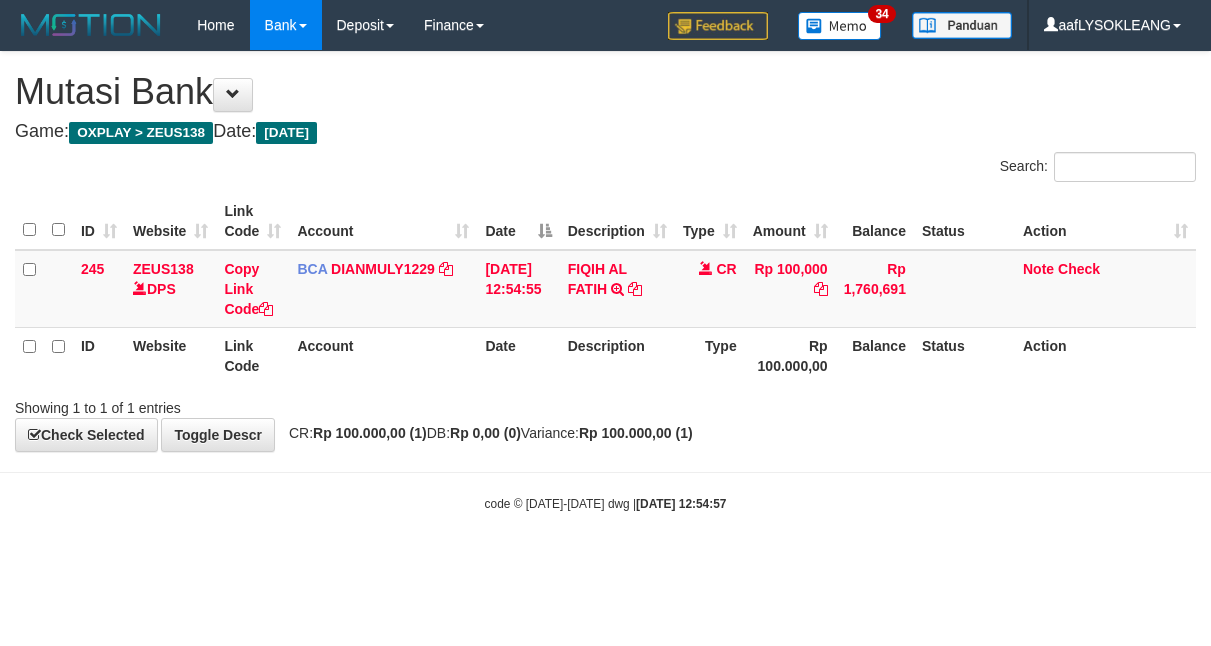 scroll, scrollTop: 0, scrollLeft: 0, axis: both 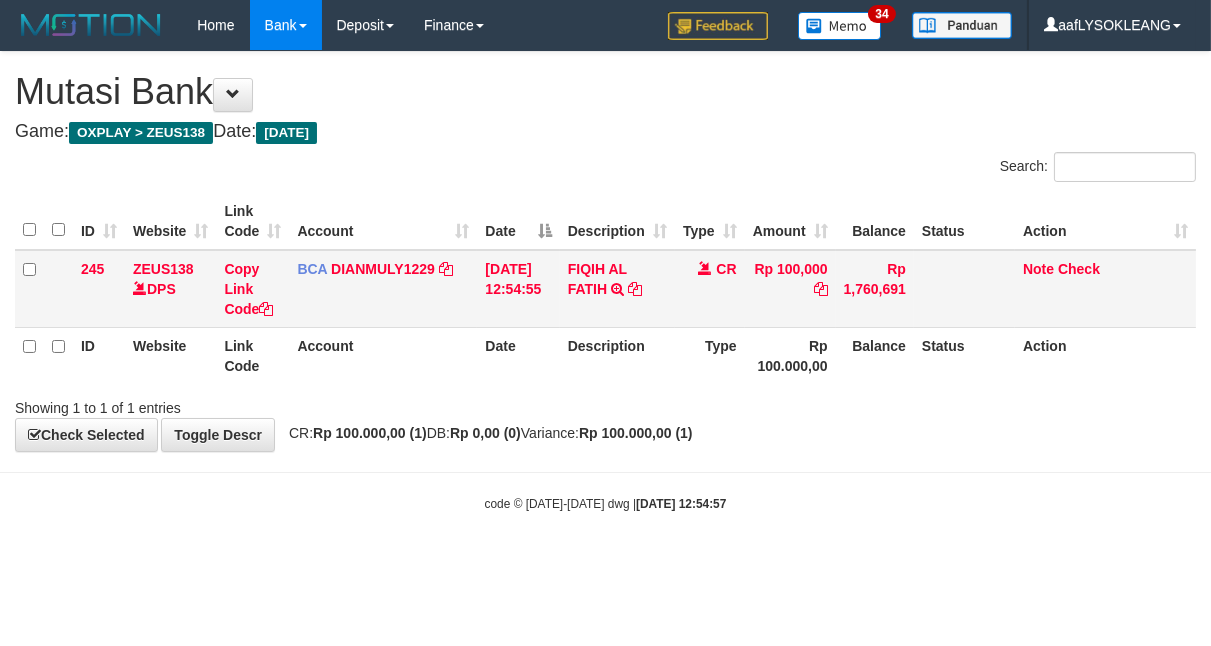 click on "FIQIH AL FATIH         TRSF E-BANKING CR 1307/FTSCY/WS95031
100000.00FIQIH AL FATIH" at bounding box center [617, 289] 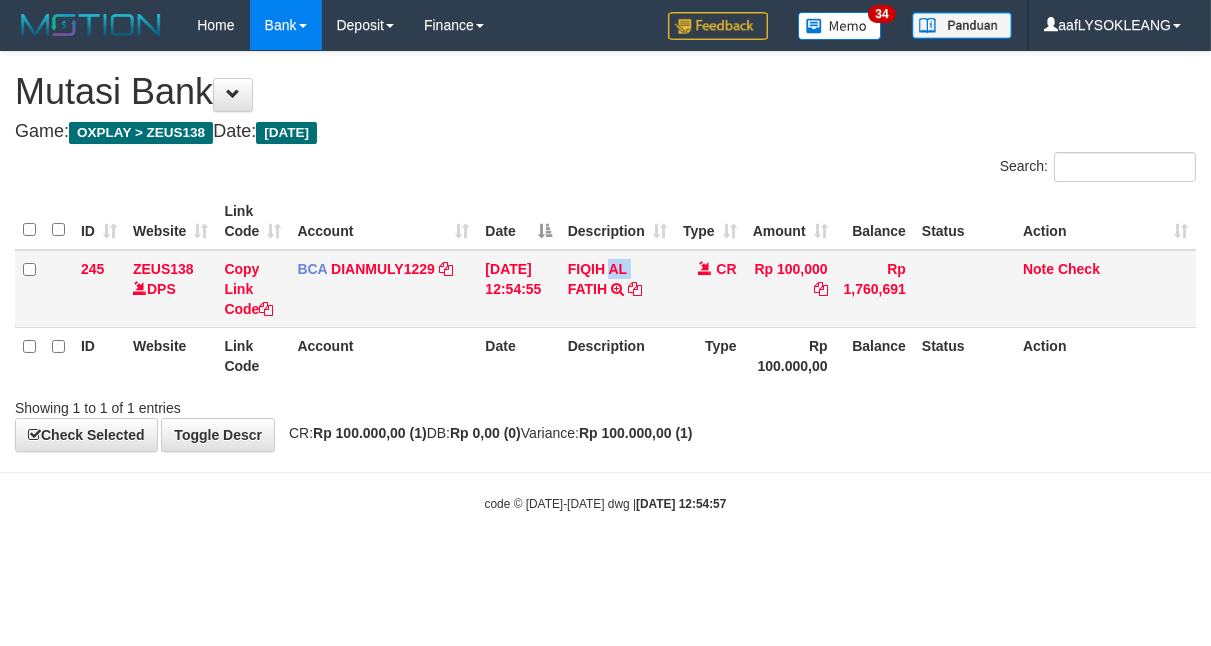 click on "FIQIH AL FATIH         TRSF E-BANKING CR 1307/FTSCY/WS95031
100000.00FIQIH AL FATIH" at bounding box center [617, 289] 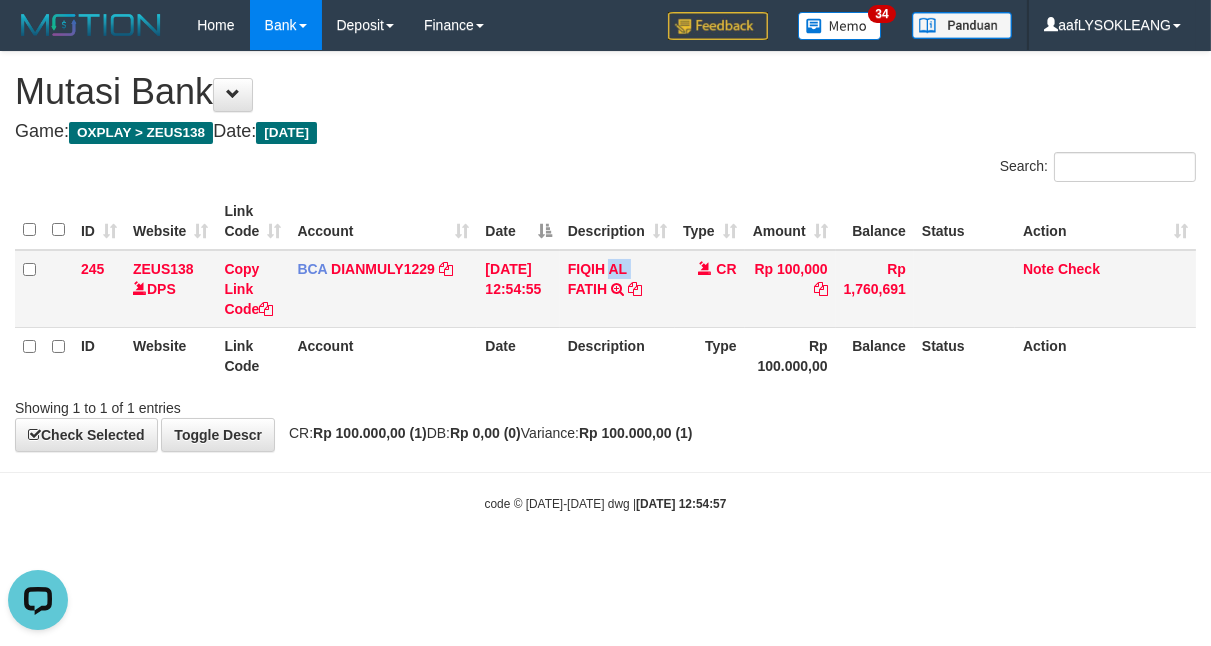 scroll, scrollTop: 0, scrollLeft: 0, axis: both 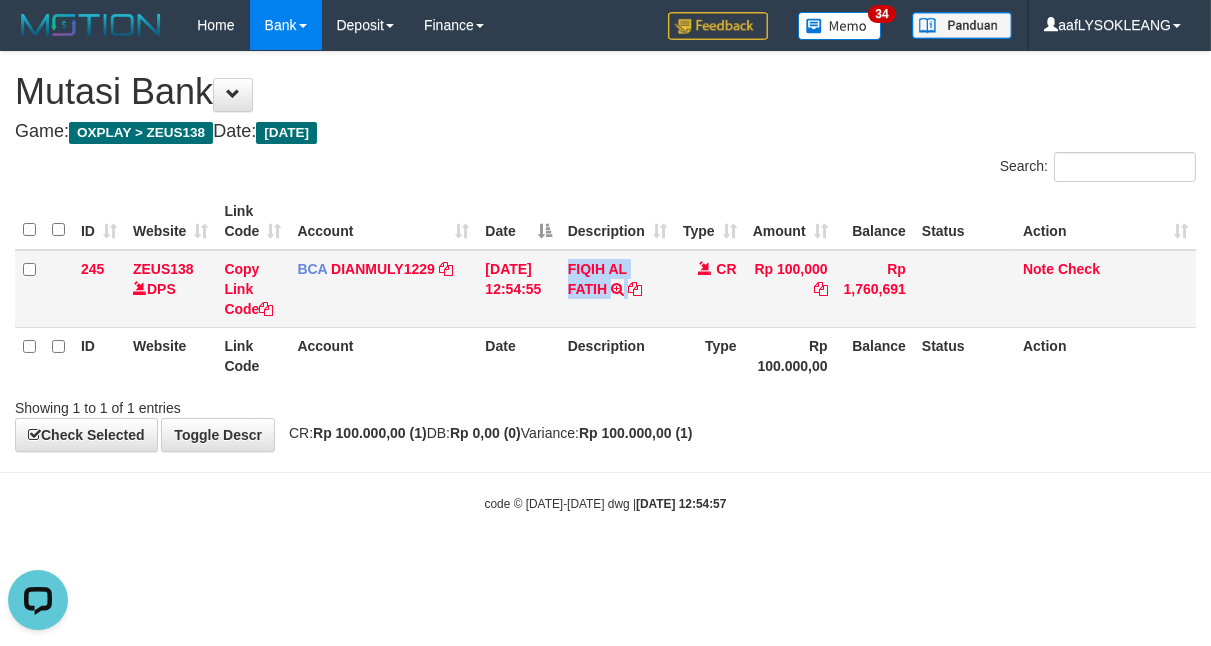 click on "FIQIH AL FATIH         TRSF E-BANKING CR 1307/FTSCY/WS95031
100000.00FIQIH AL FATIH" at bounding box center (617, 289) 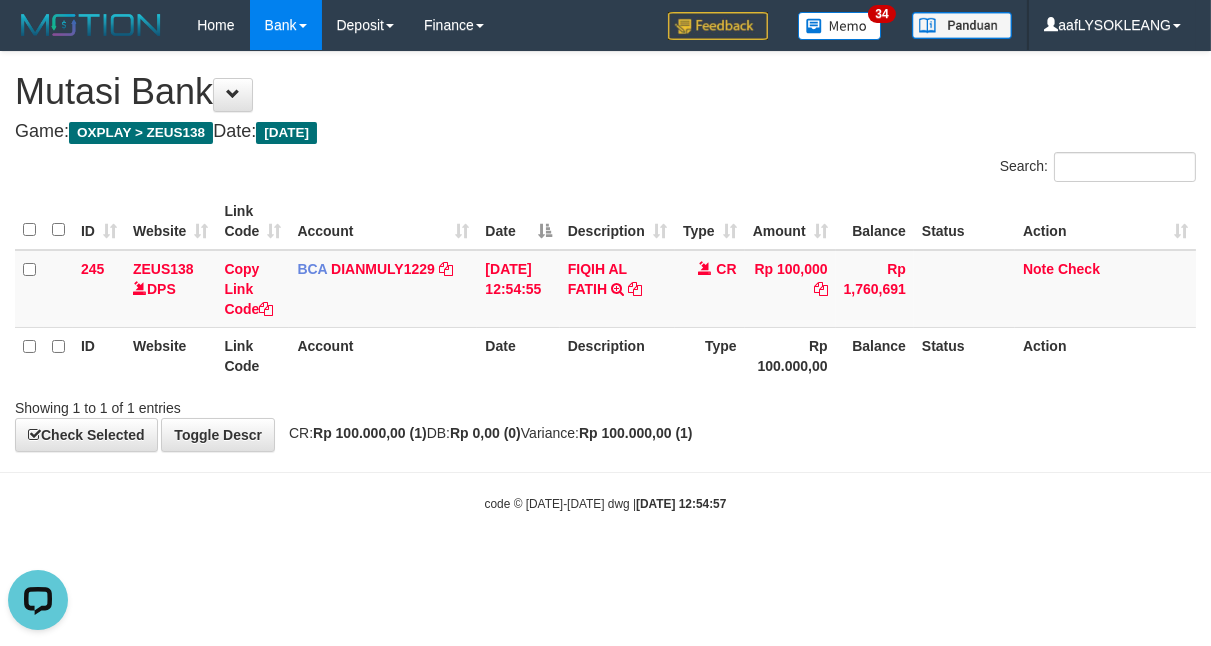 click on "code © 2012-2018 dwg |  2025/07/13 12:54:57" at bounding box center [605, 503] 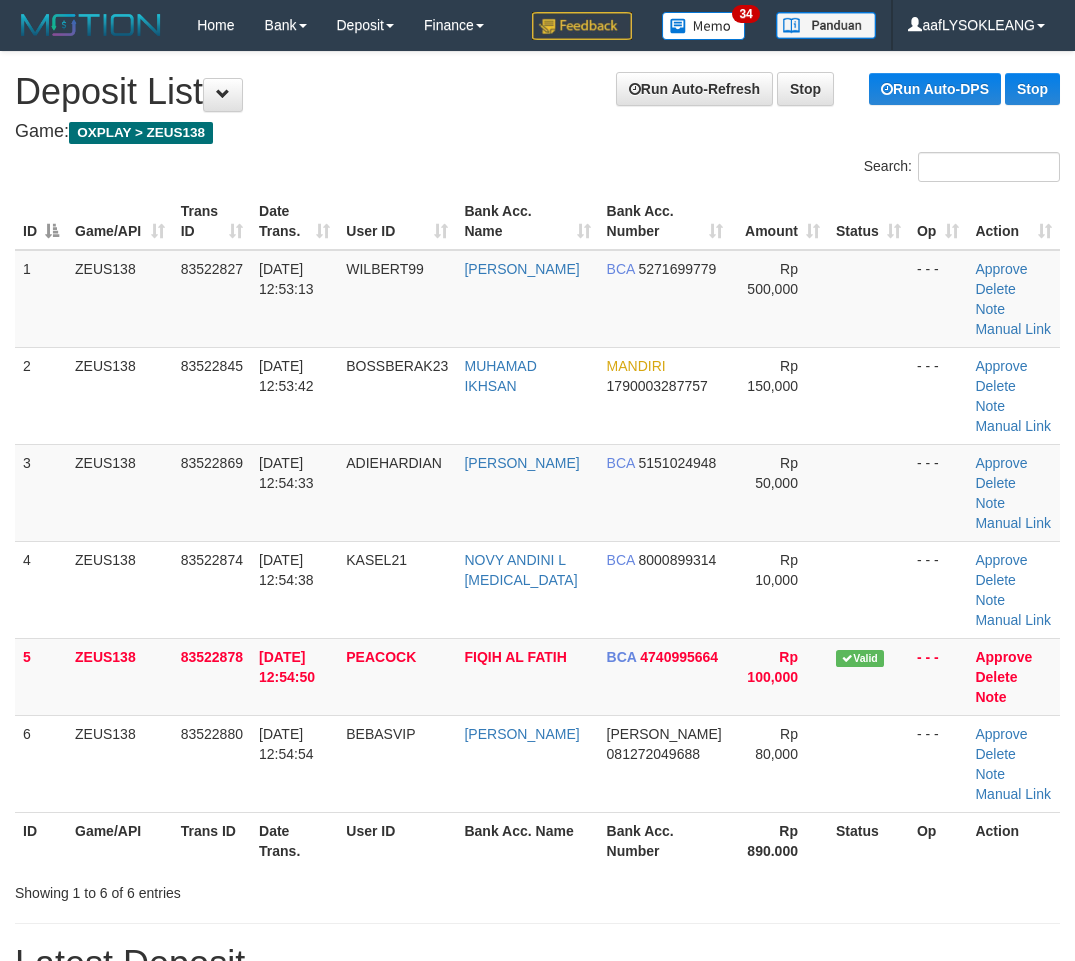 scroll, scrollTop: 0, scrollLeft: 56, axis: horizontal 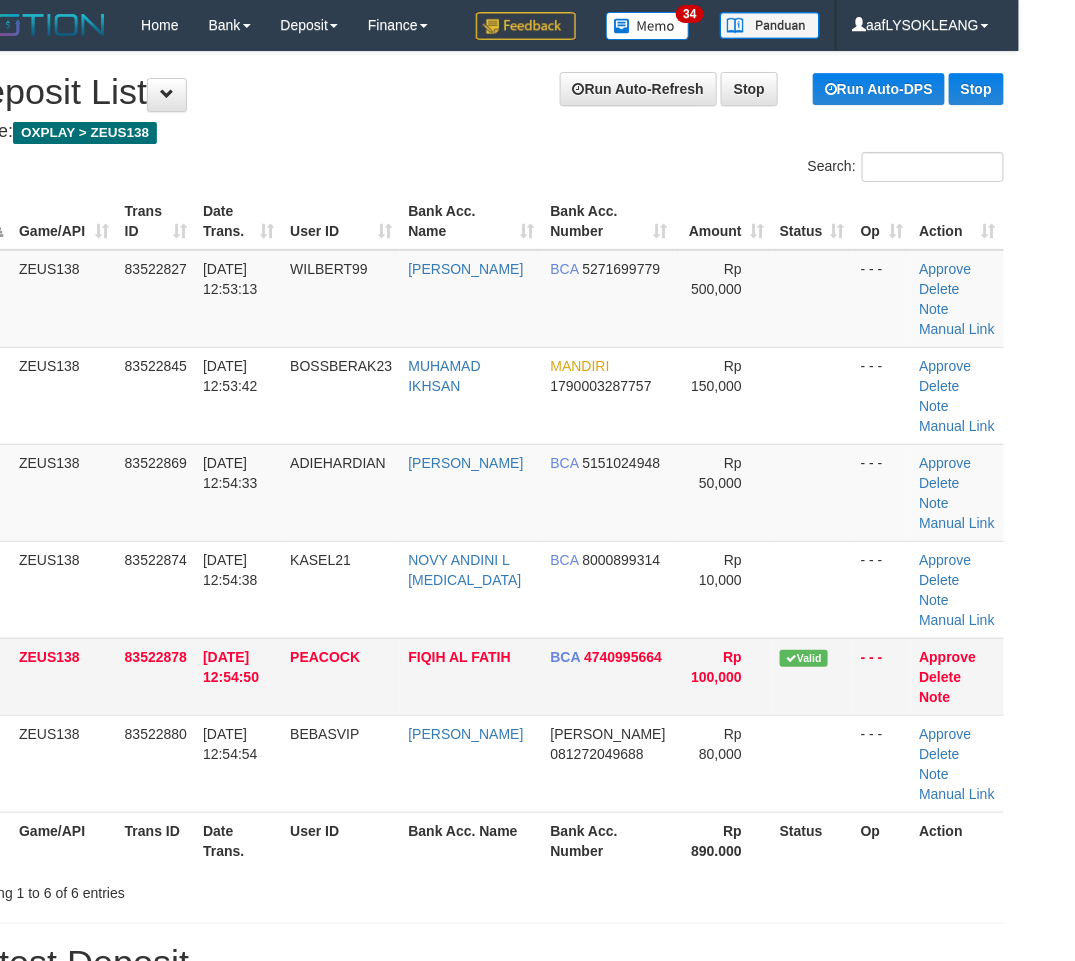 click on "5
ZEUS138
83522878
13/07/2025 12:54:50
PEACOCK
FIQIH AL FATIH
BCA
4740995664
Rp 100,000
Valid
- - -
Approve
Delete
Note" at bounding box center [481, 676] 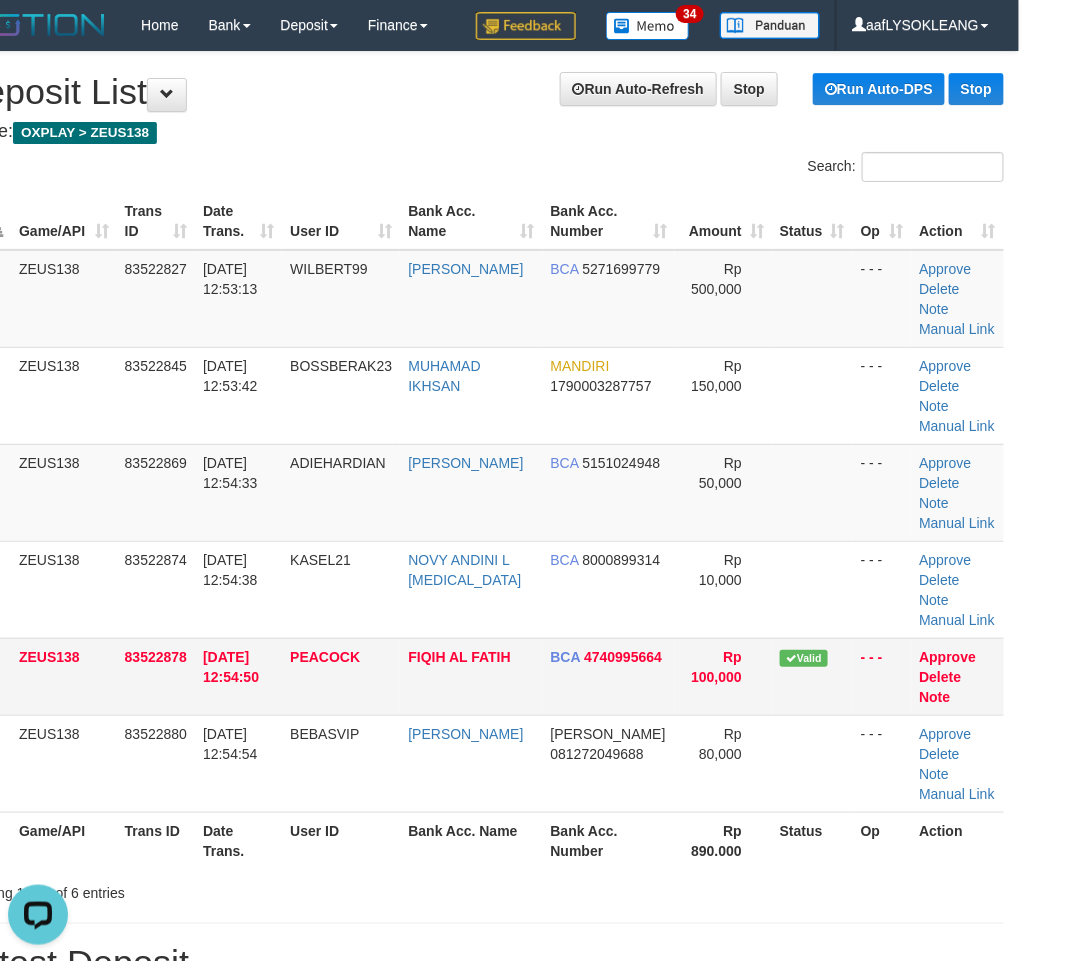 scroll, scrollTop: 0, scrollLeft: 0, axis: both 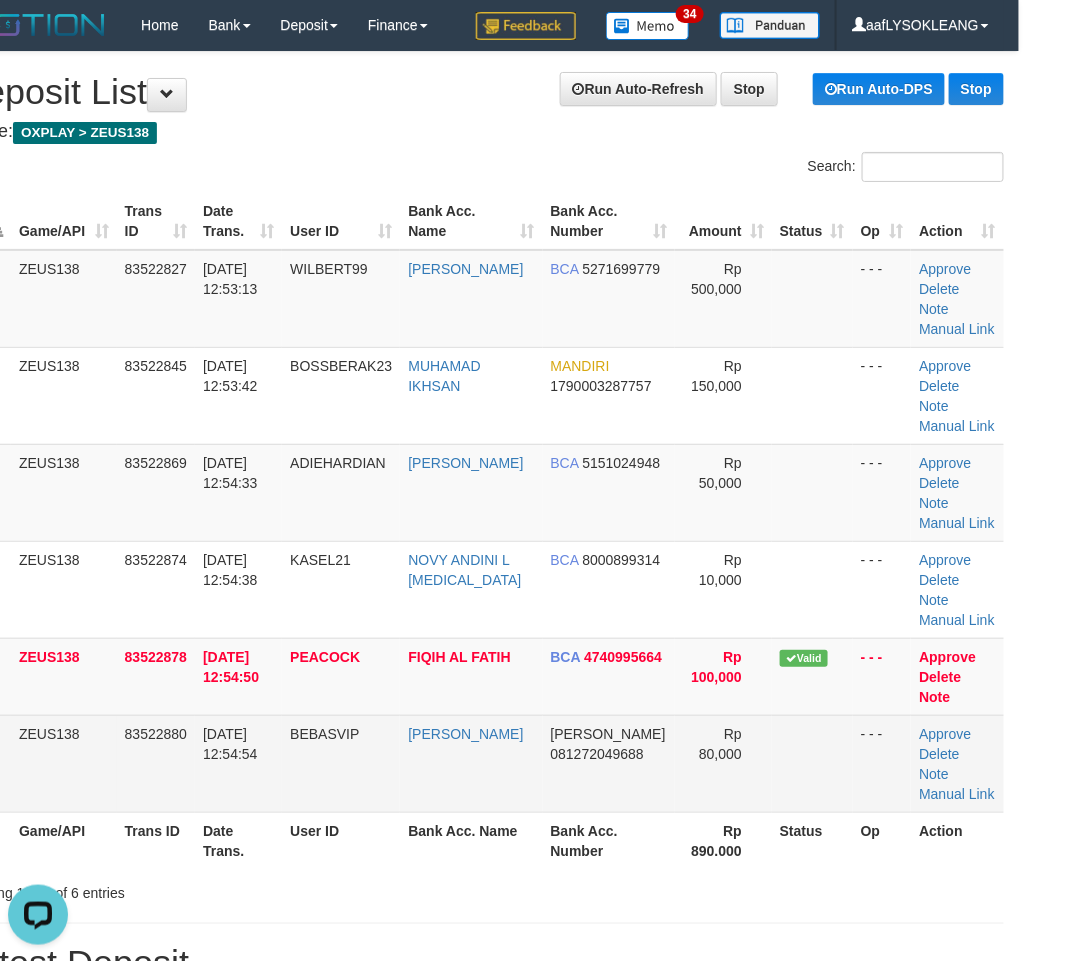 drag, startPoint x: 812, startPoint y: 746, endPoint x: 800, endPoint y: 742, distance: 12.649111 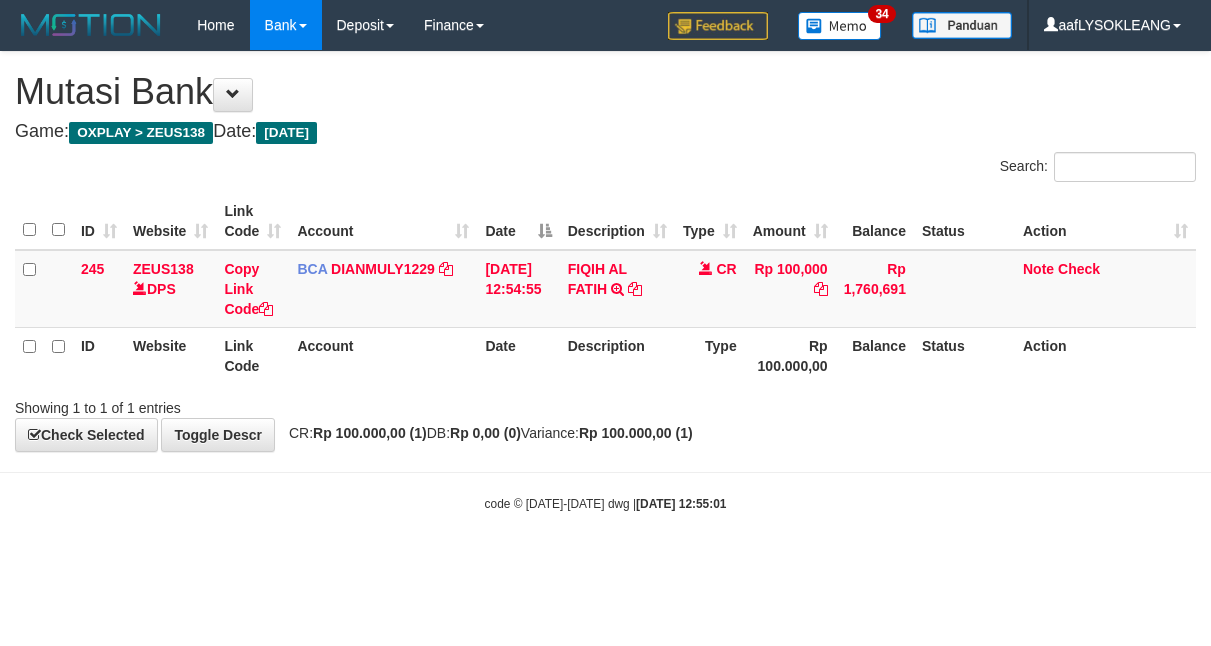 scroll, scrollTop: 0, scrollLeft: 0, axis: both 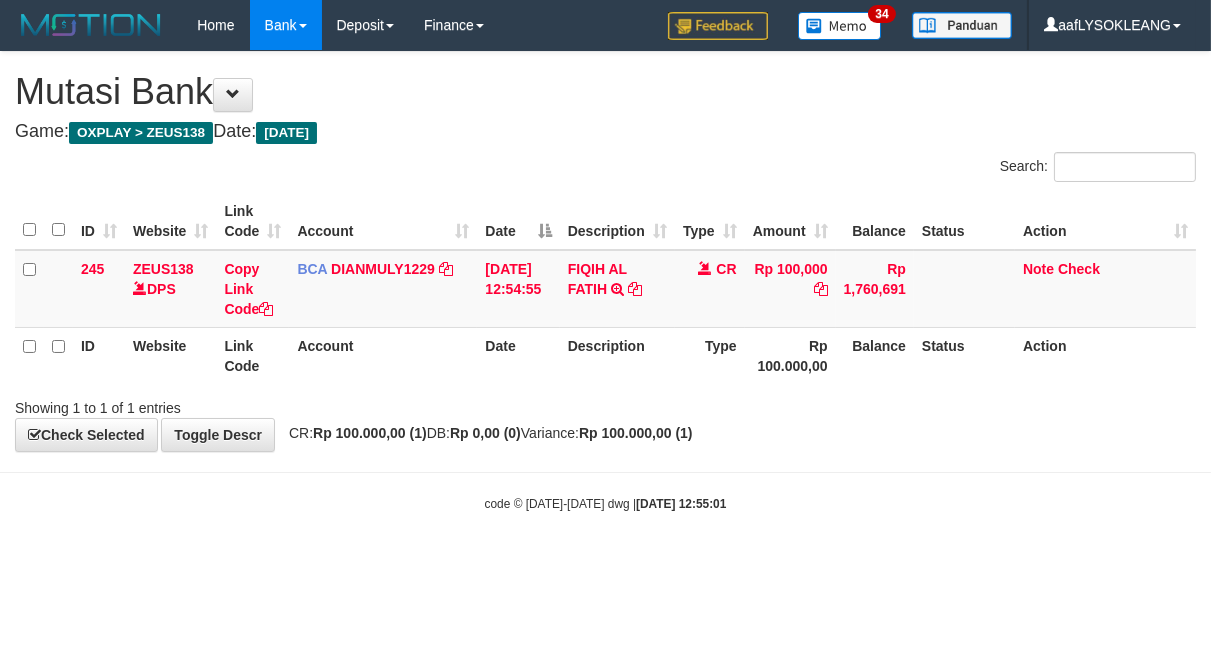 click on "**********" at bounding box center (605, 251) 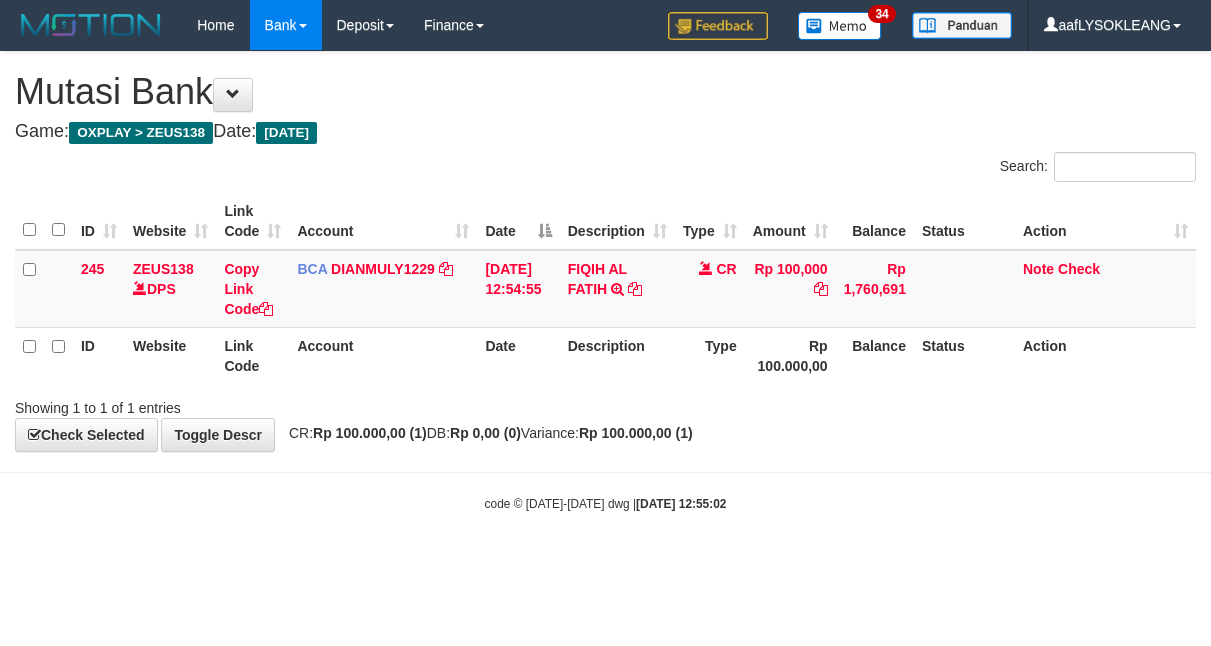 scroll, scrollTop: 0, scrollLeft: 0, axis: both 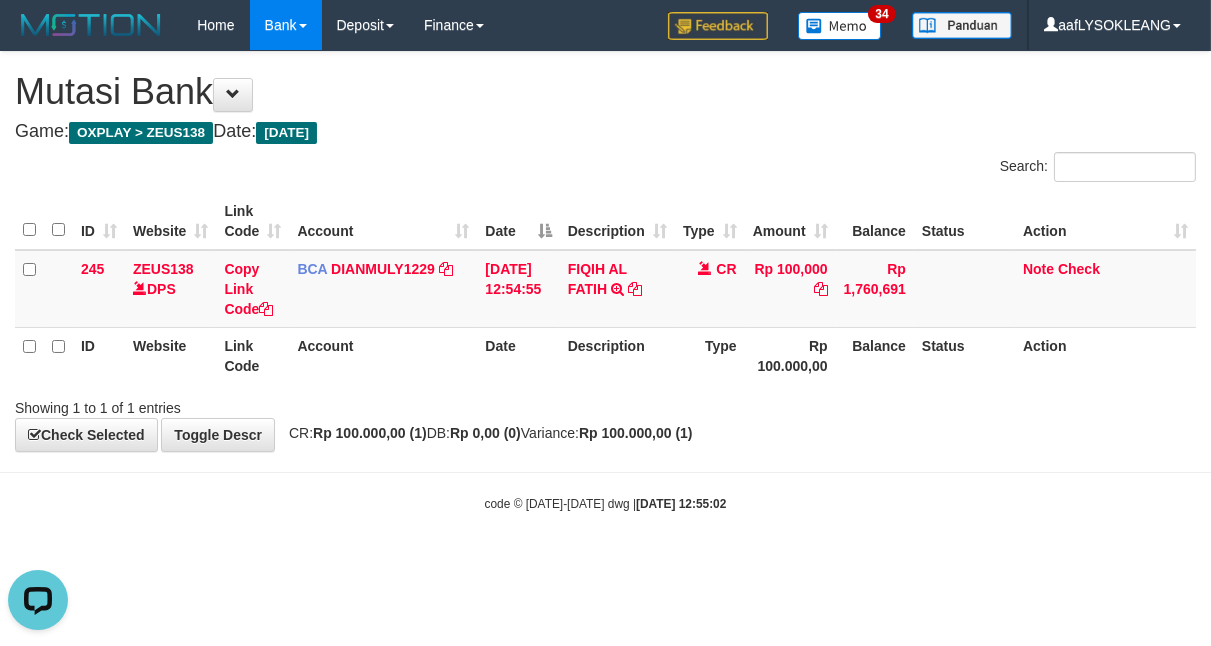 click on "code © [DATE]-[DATE] dwg |  [DATE] 12:55:02" at bounding box center [605, 503] 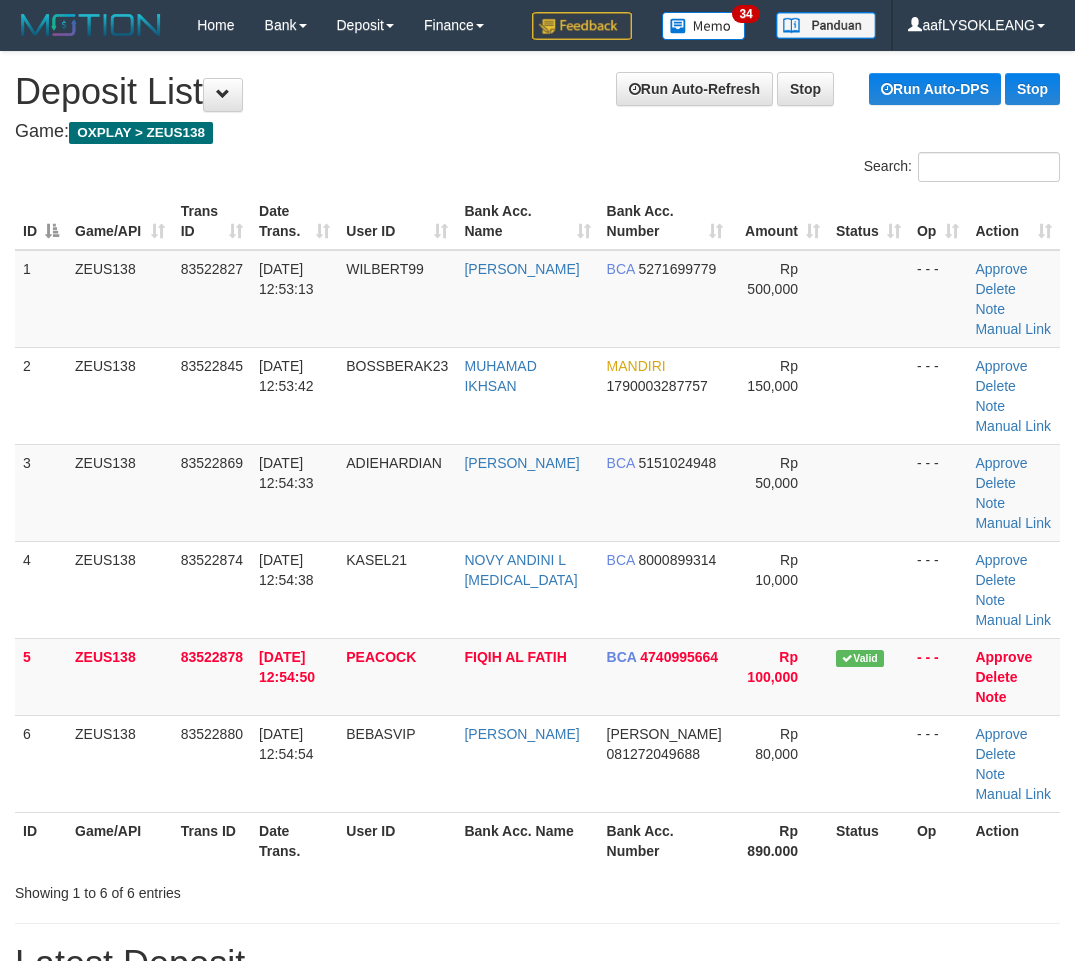 scroll, scrollTop: 0, scrollLeft: 56, axis: horizontal 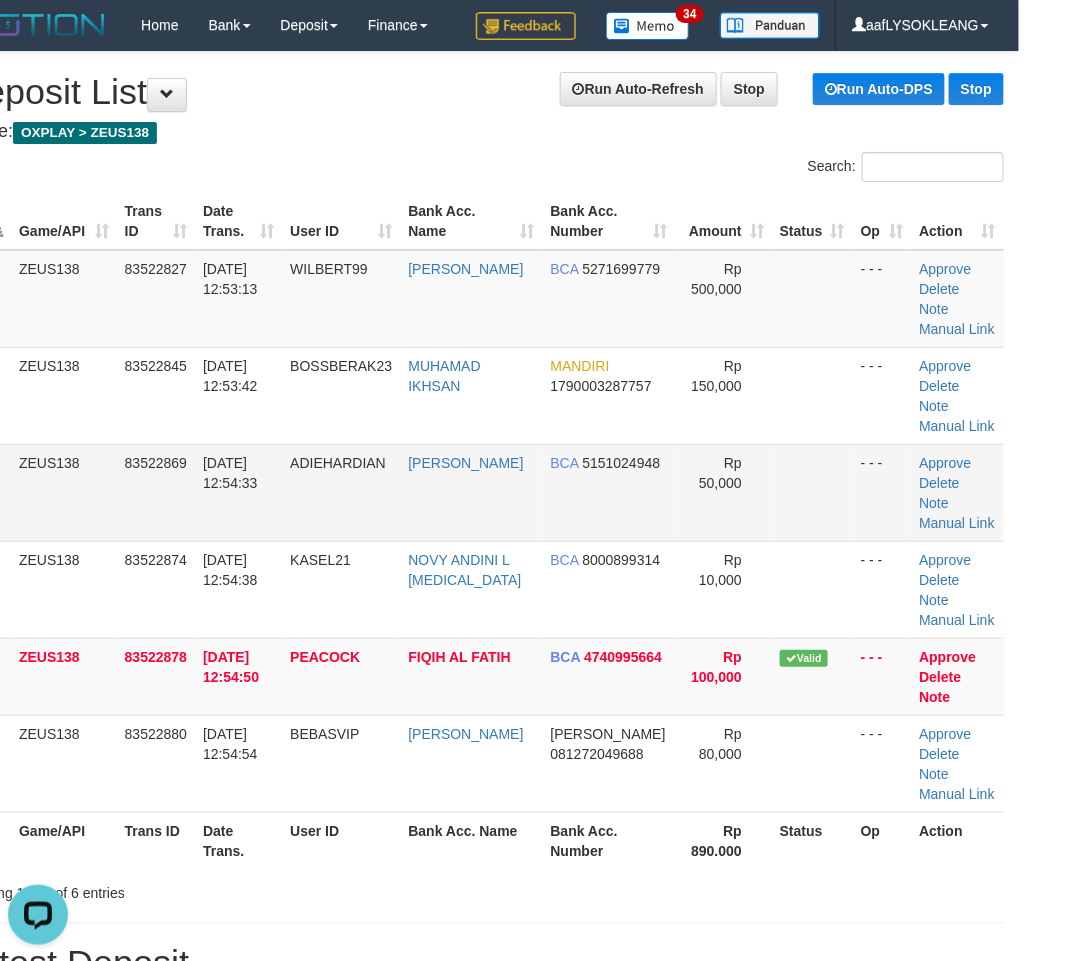 click at bounding box center [812, 492] 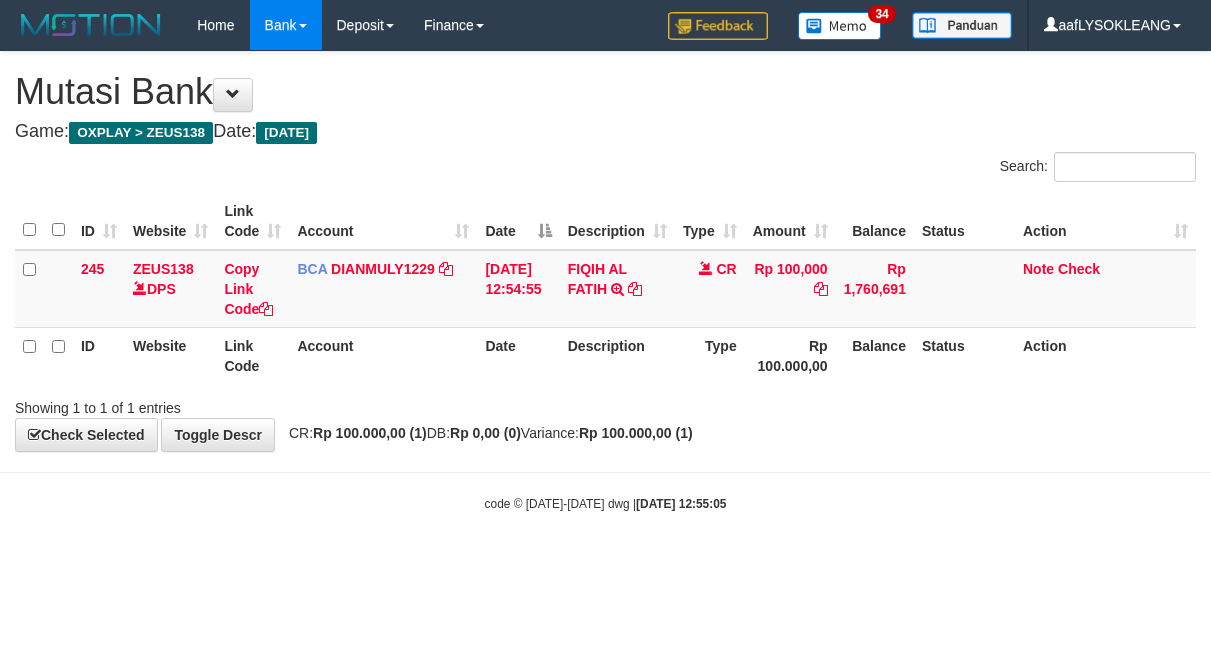 scroll, scrollTop: 0, scrollLeft: 0, axis: both 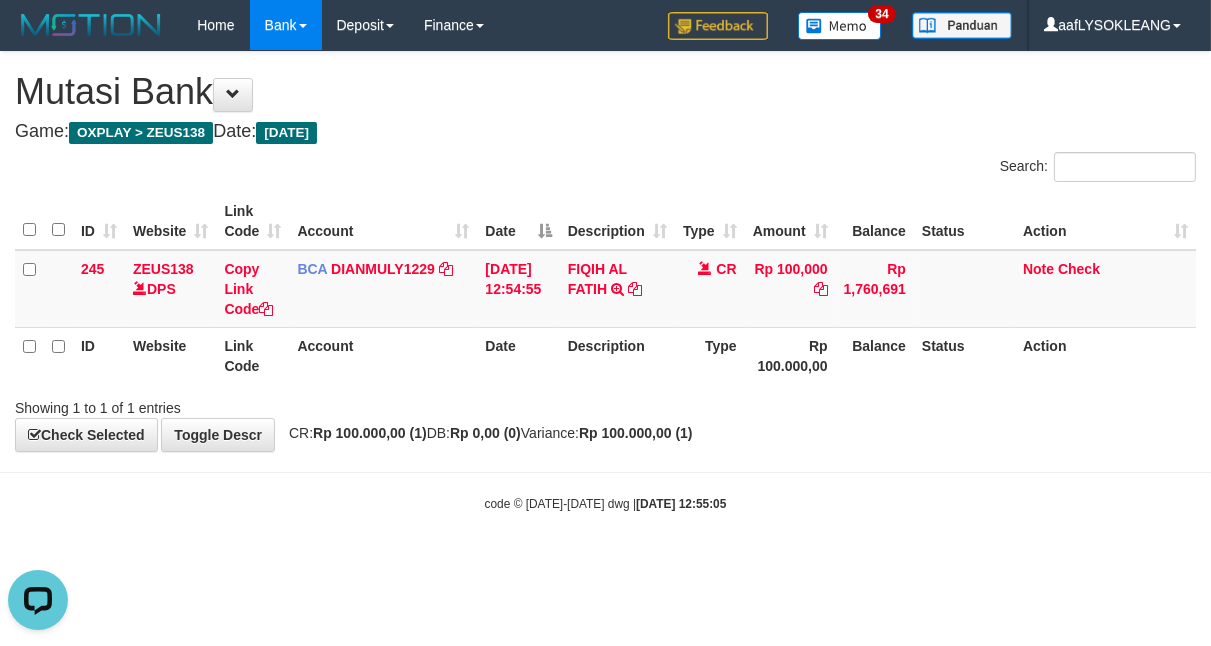 drag, startPoint x: 961, startPoint y: 510, endPoint x: 964, endPoint y: 525, distance: 15.297058 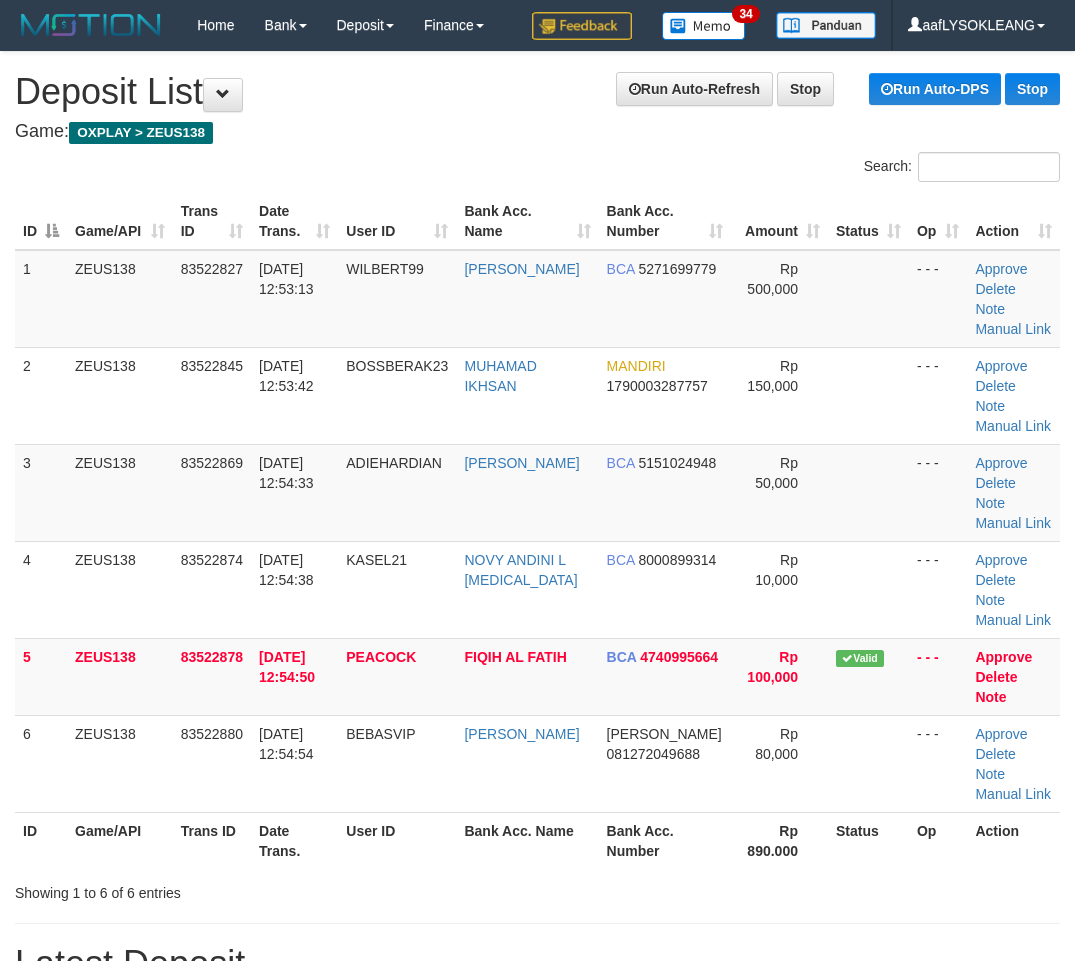 scroll, scrollTop: 0, scrollLeft: 56, axis: horizontal 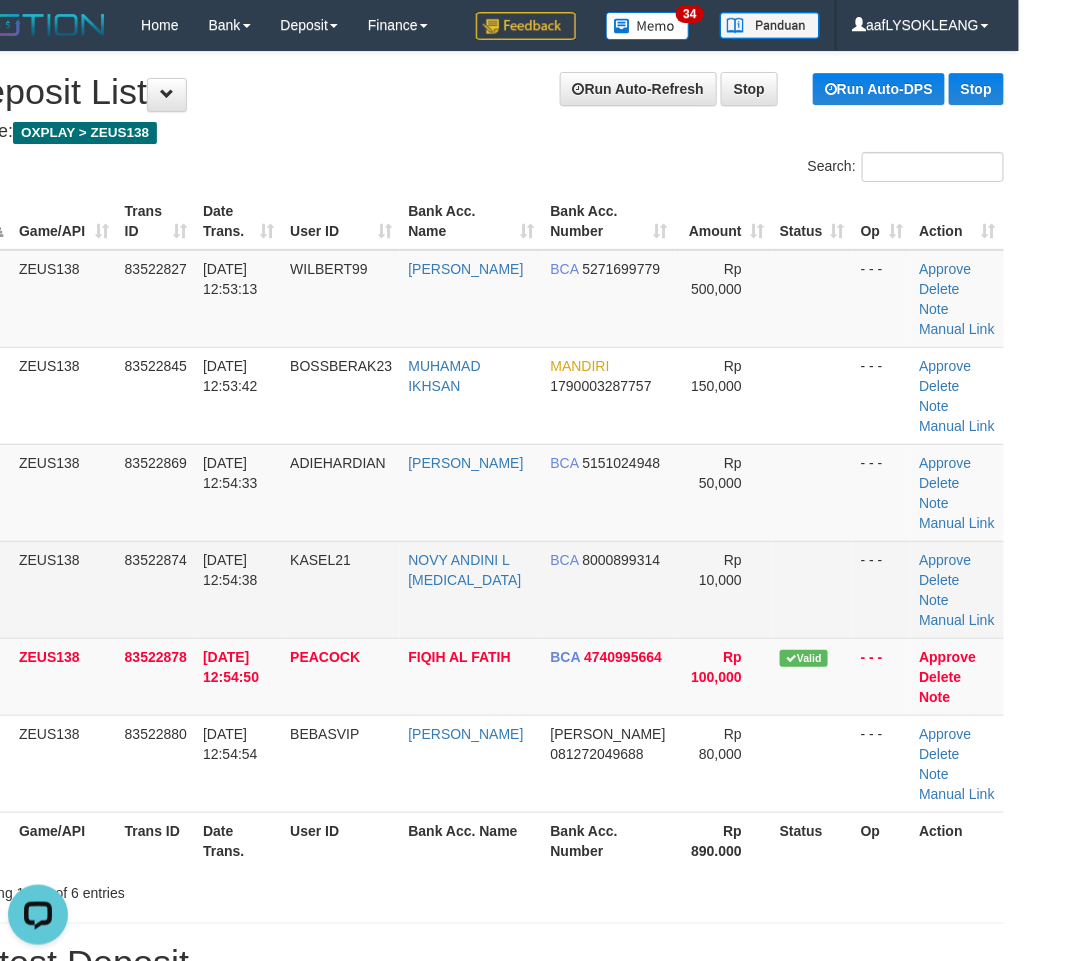 click on "Rp 10,000" at bounding box center [723, 589] 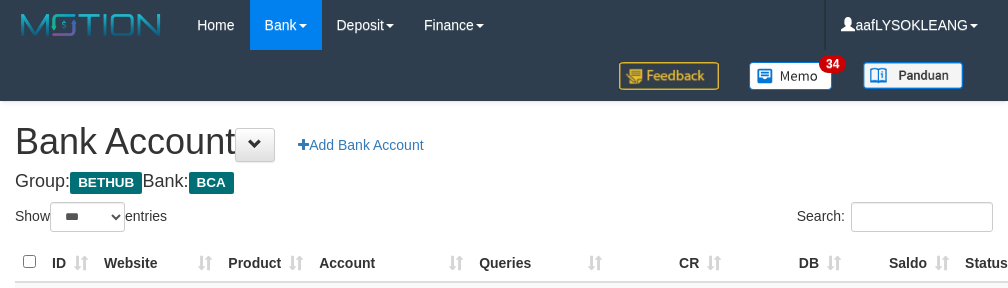 select on "***" 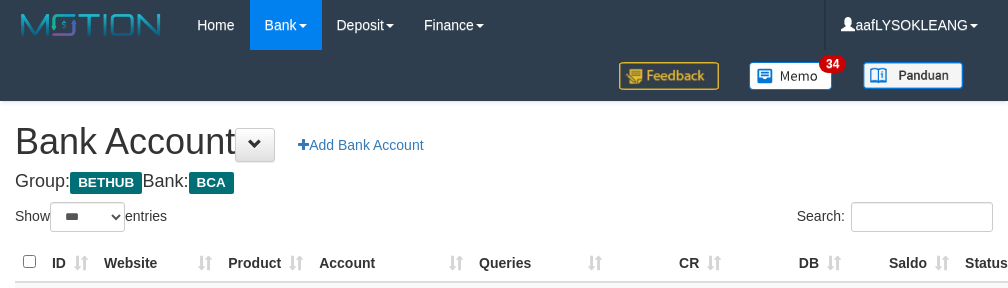 scroll, scrollTop: 191, scrollLeft: 0, axis: vertical 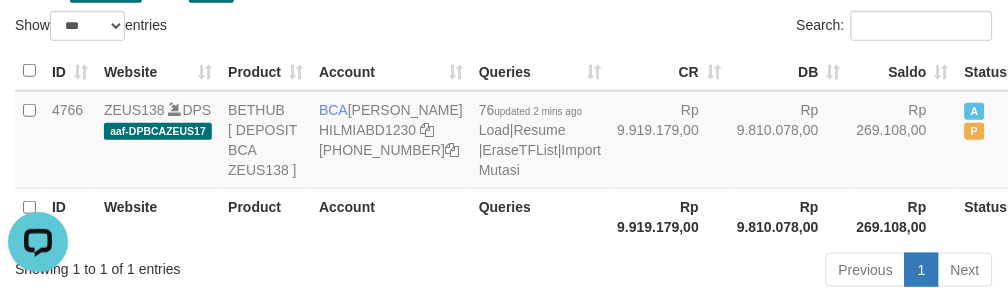 click on "Show  ** ** ** *** ***  entries" at bounding box center [252, 28] 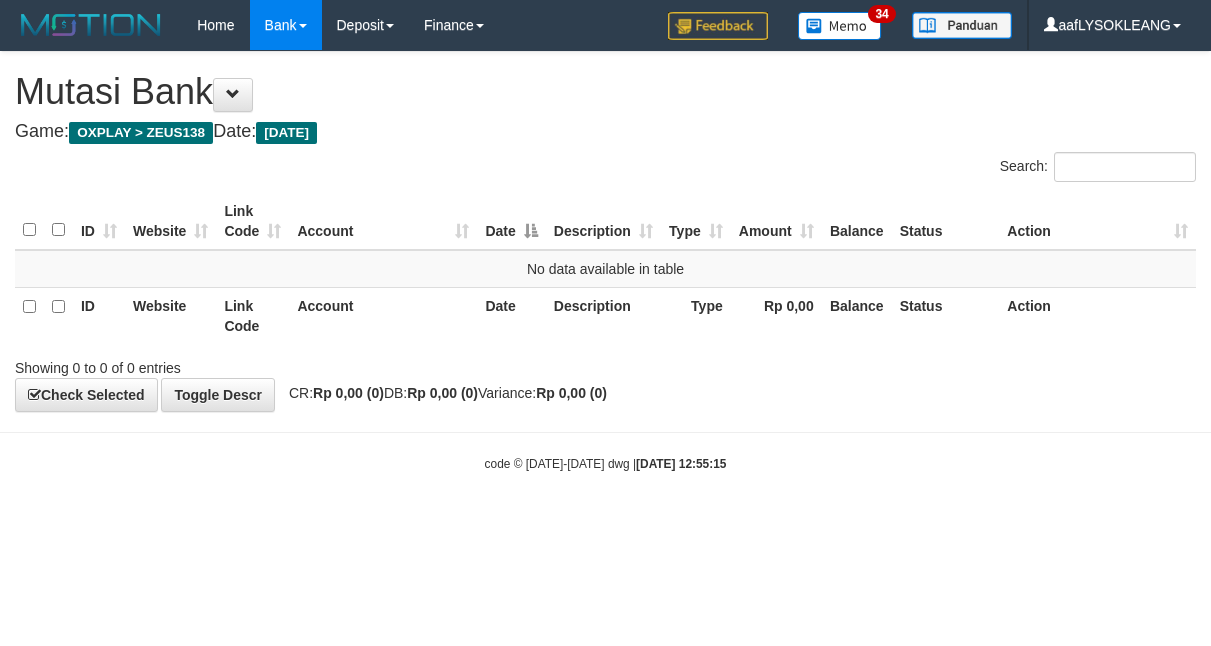 scroll, scrollTop: 0, scrollLeft: 0, axis: both 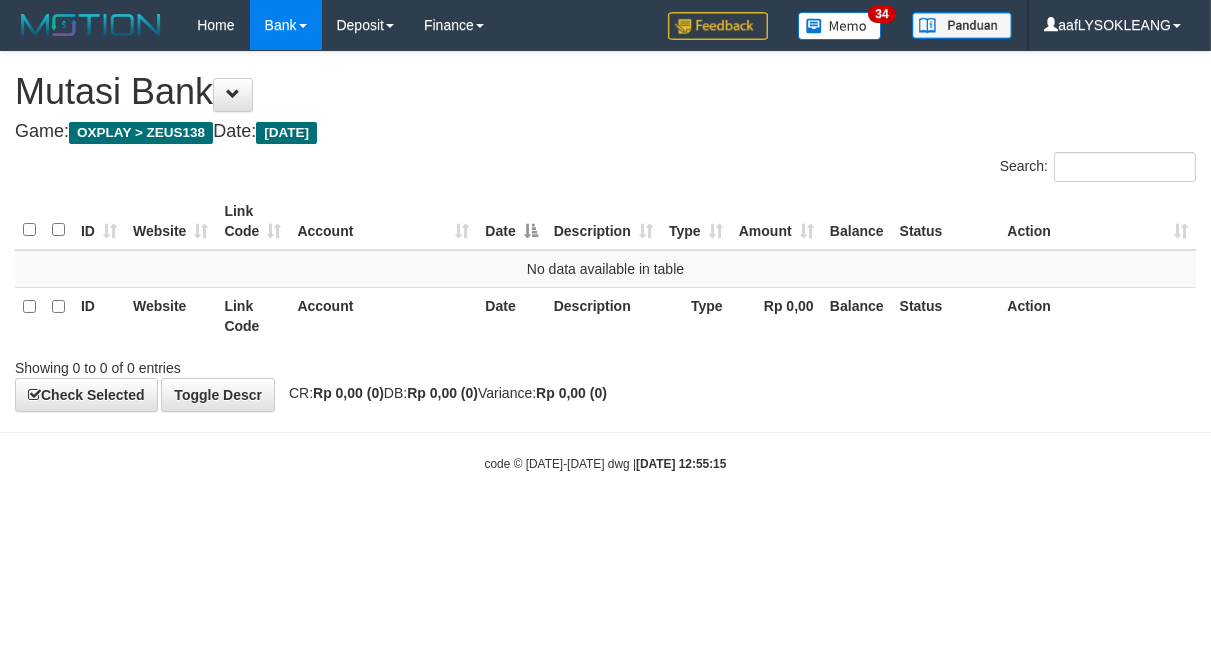 drag, startPoint x: 685, startPoint y: 380, endPoint x: 691, endPoint y: 395, distance: 16.155495 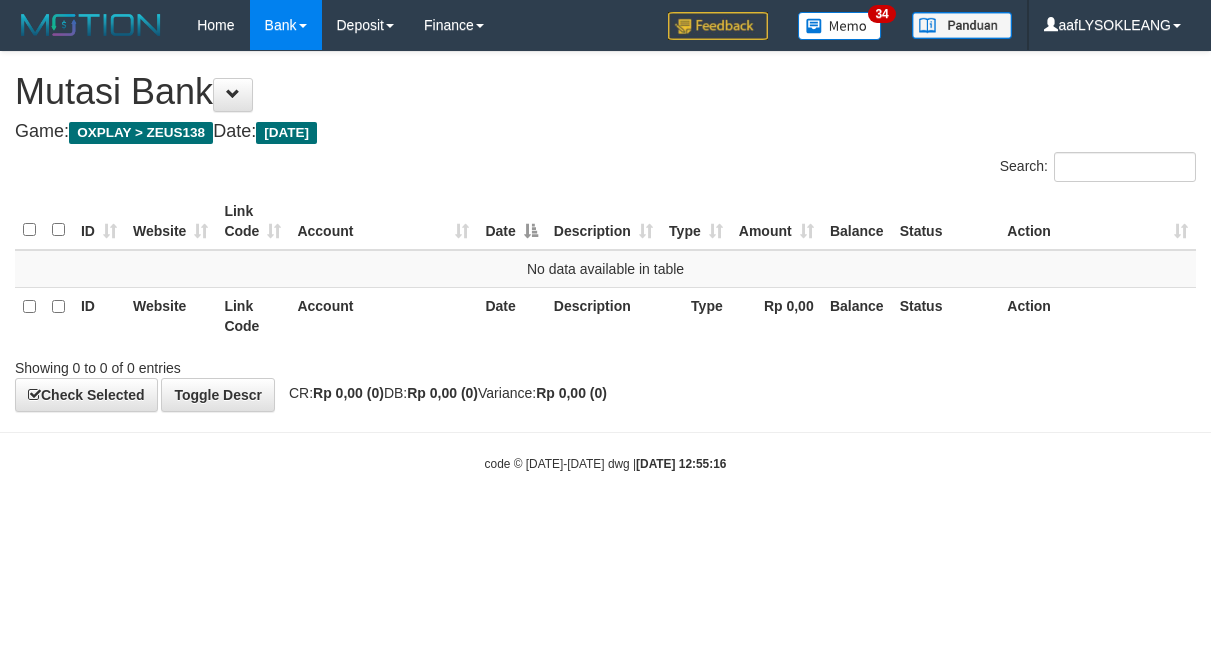 scroll, scrollTop: 0, scrollLeft: 0, axis: both 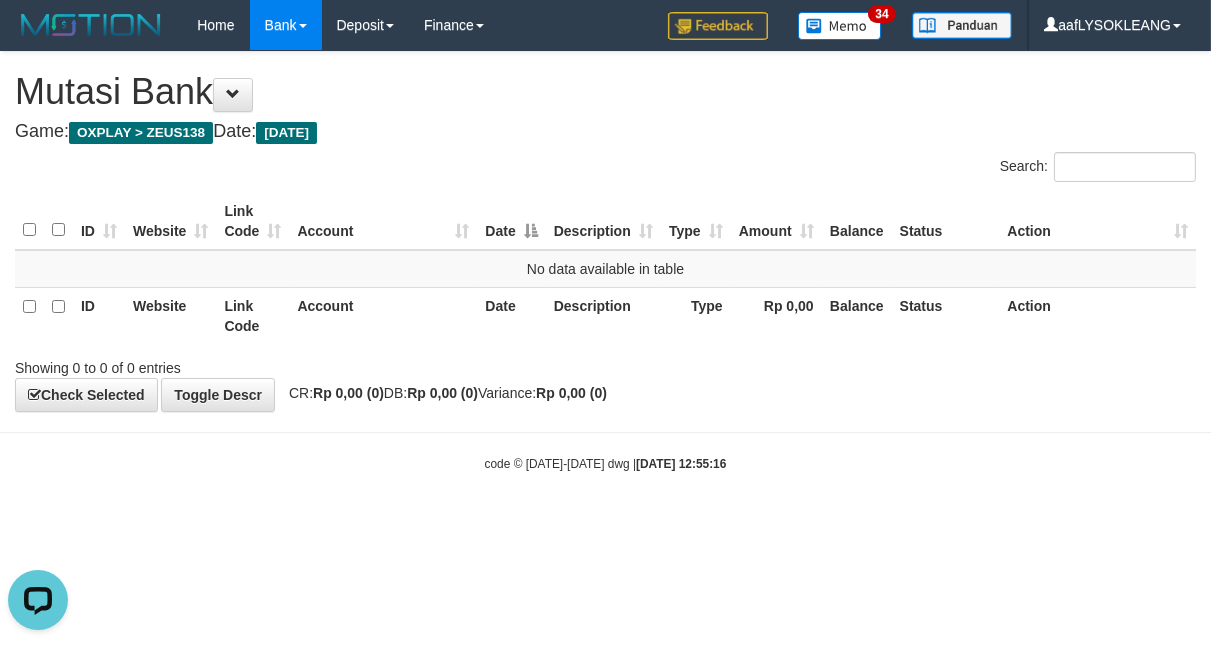 drag, startPoint x: 497, startPoint y: 364, endPoint x: 486, endPoint y: 357, distance: 13.038404 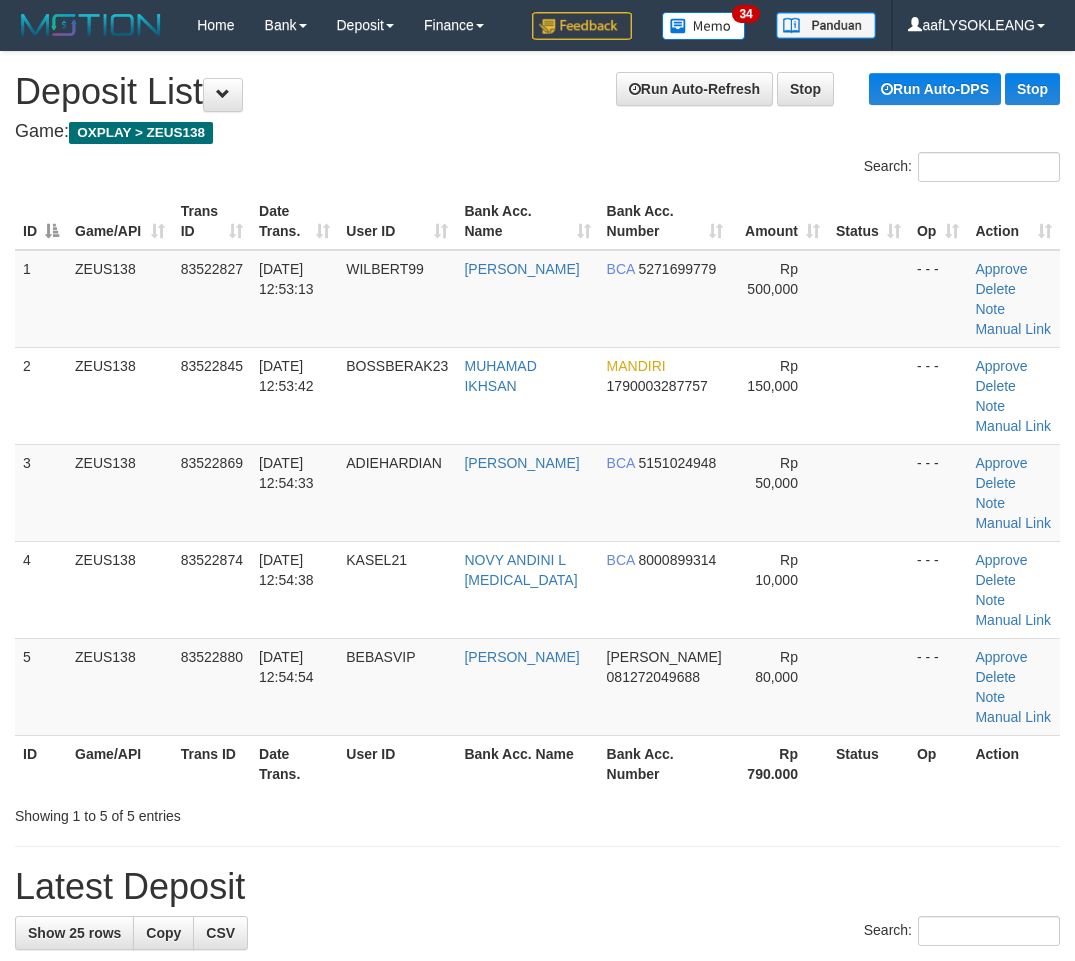 scroll, scrollTop: 0, scrollLeft: 56, axis: horizontal 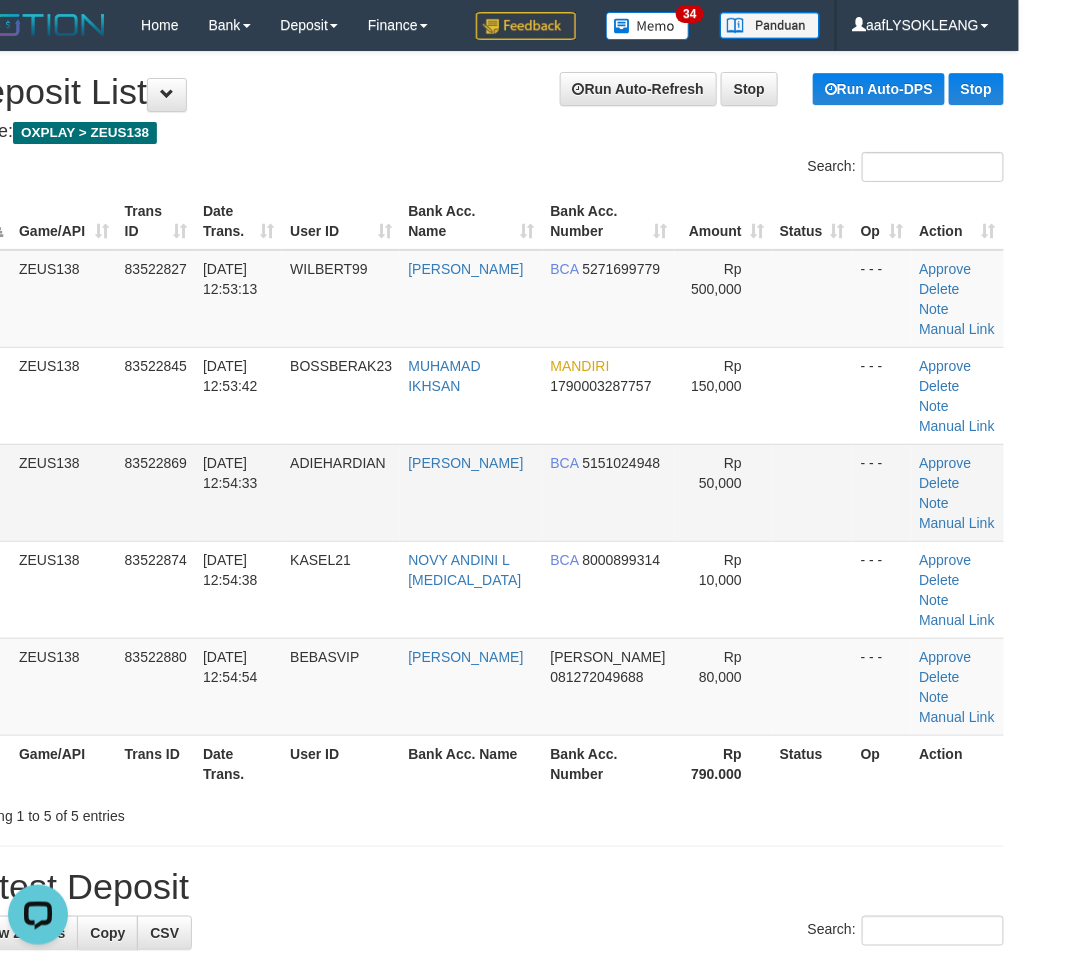 click at bounding box center [812, 492] 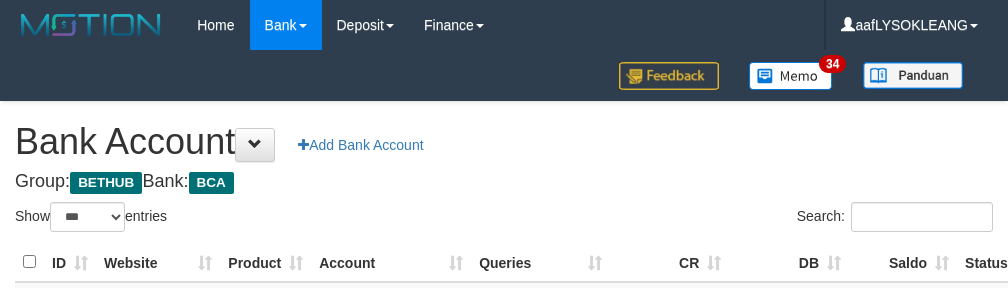 select on "***" 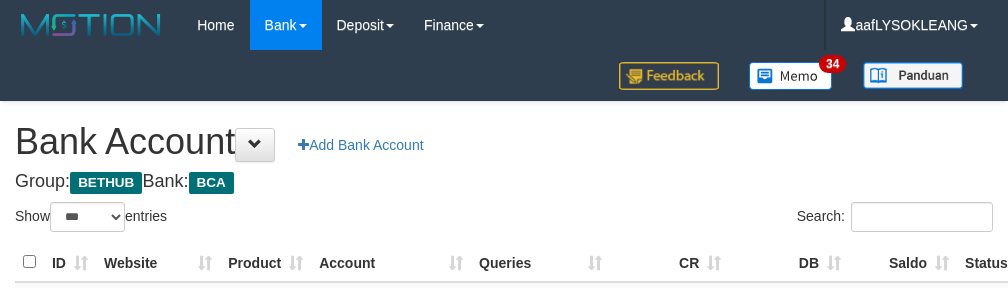 scroll, scrollTop: 191, scrollLeft: 0, axis: vertical 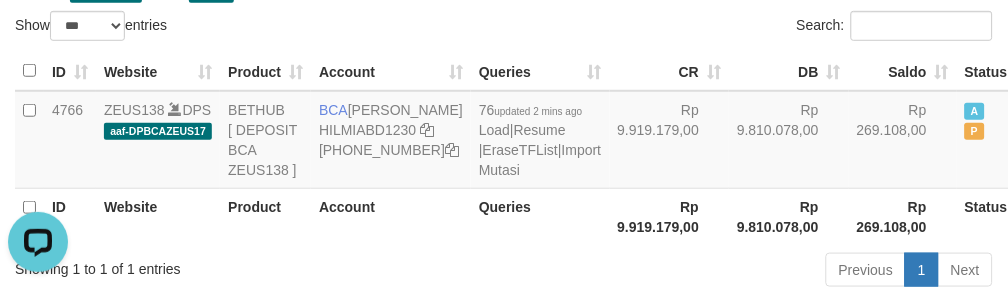 click on "Show  ** ** ** *** ***  entries" at bounding box center (252, 28) 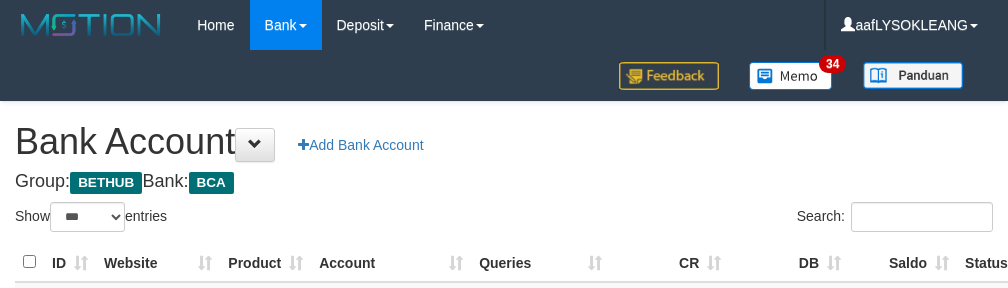 select on "***" 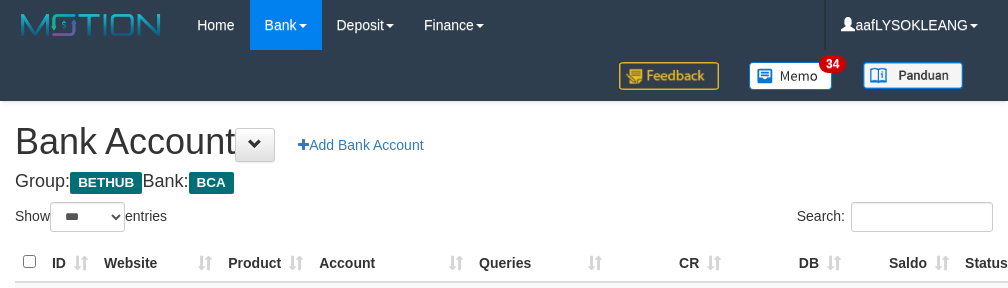 scroll, scrollTop: 191, scrollLeft: 0, axis: vertical 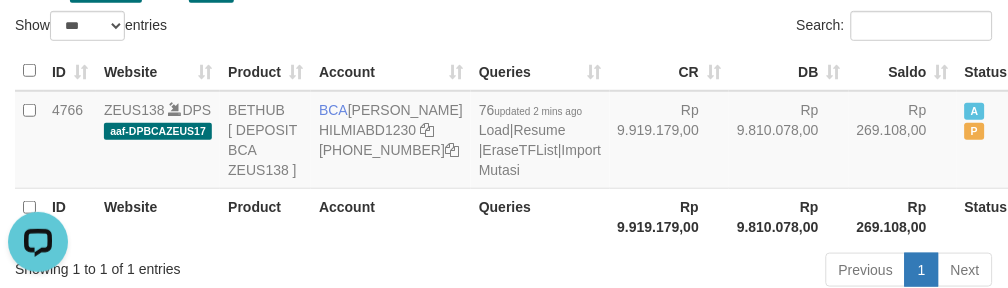 click on "Show  ** ** ** *** ***  entries" at bounding box center (252, 28) 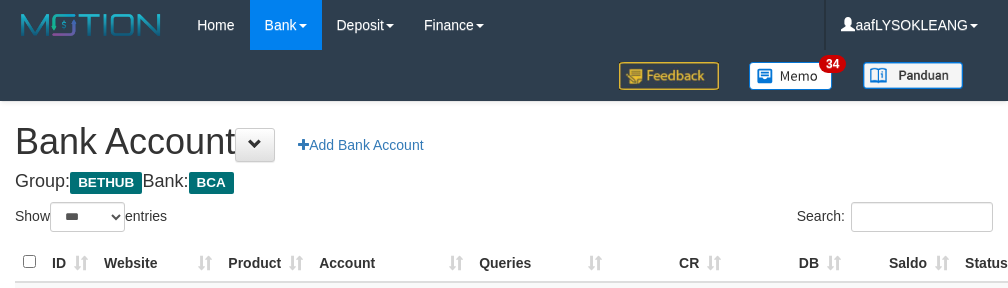 select on "***" 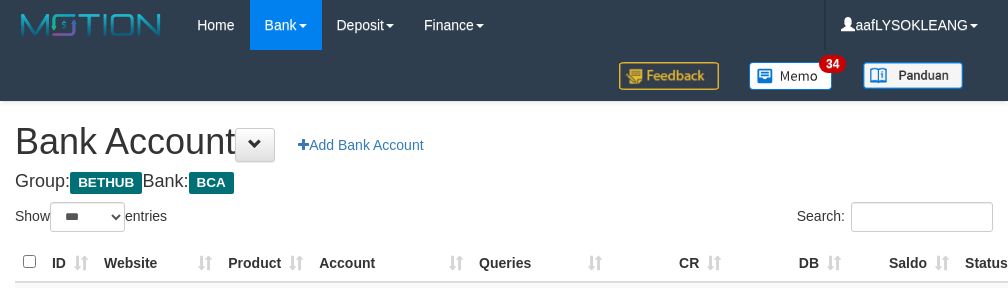 scroll, scrollTop: 191, scrollLeft: 0, axis: vertical 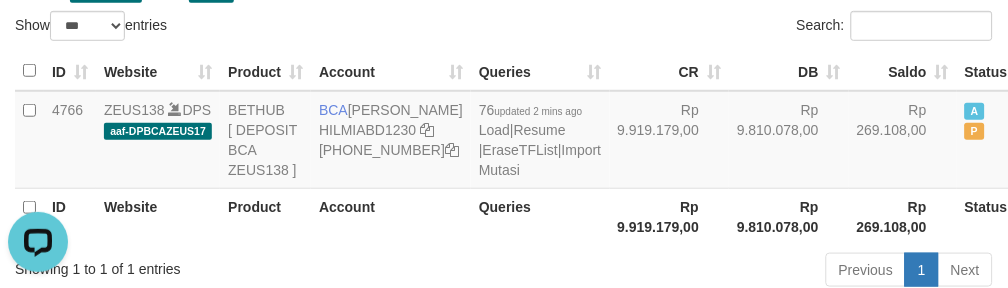 click on "Show  ** ** ** *** ***  entries" at bounding box center (252, 28) 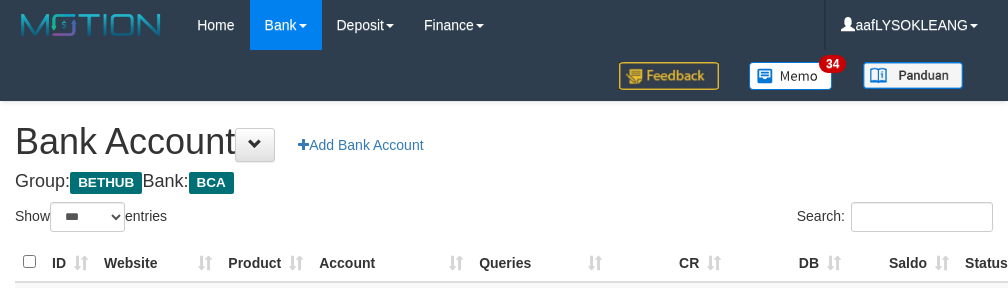 select on "***" 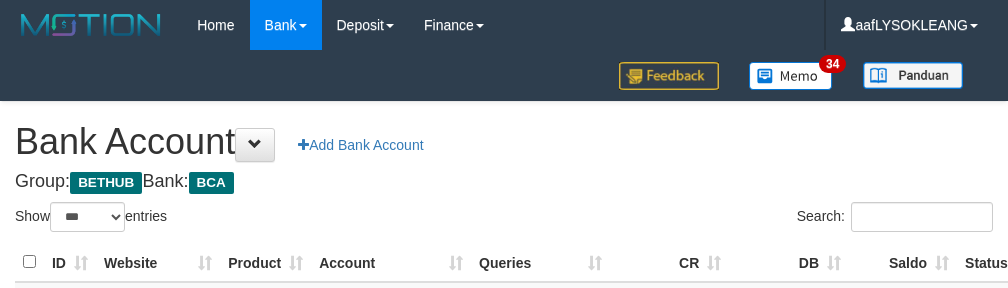 scroll, scrollTop: 191, scrollLeft: 0, axis: vertical 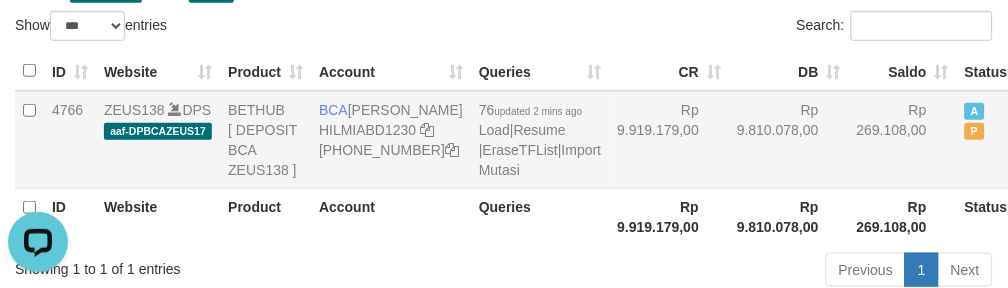 click on "Rp 9.919.179,00" at bounding box center [670, 140] 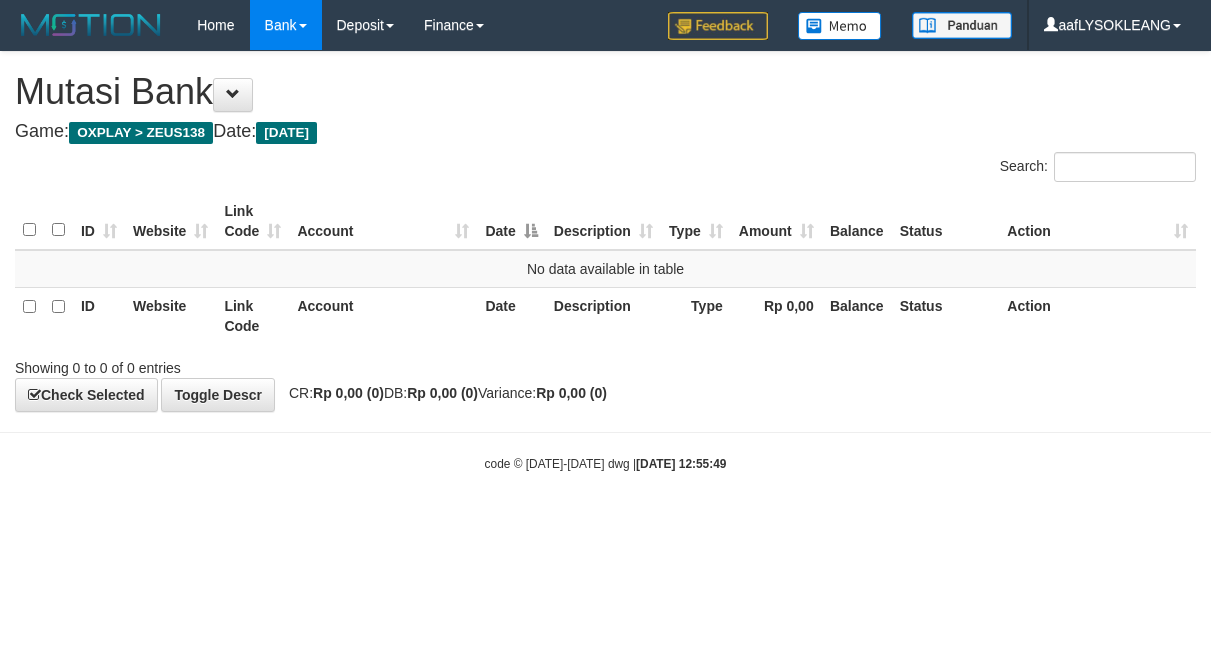 scroll, scrollTop: 0, scrollLeft: 0, axis: both 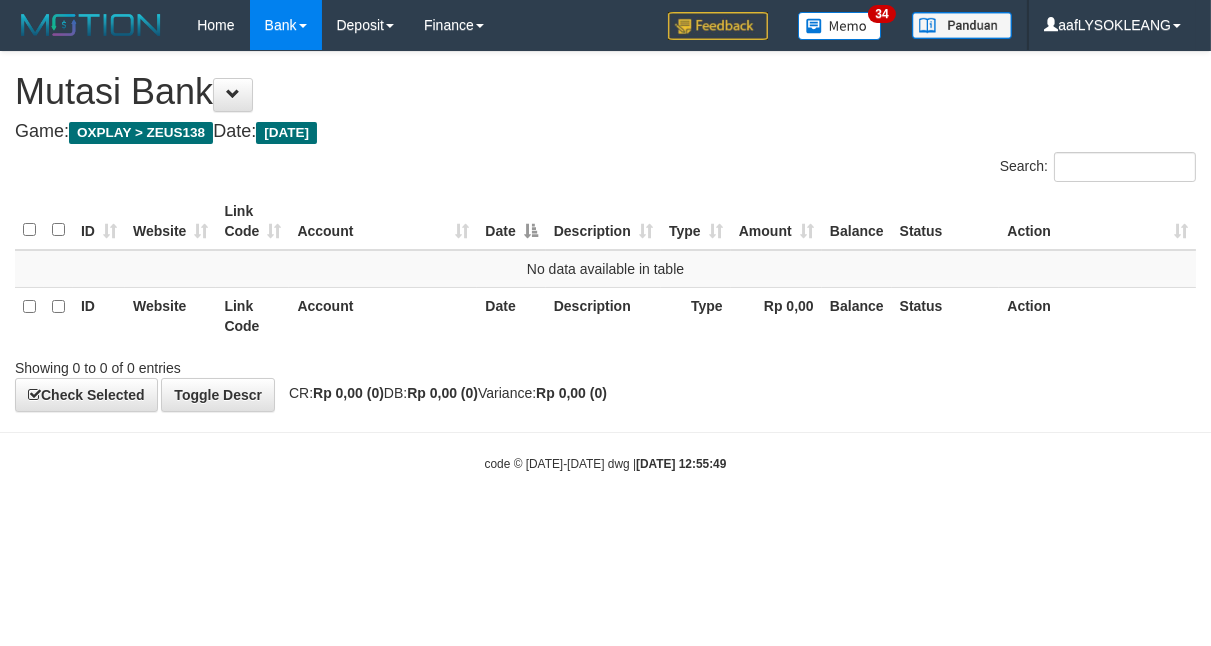 drag, startPoint x: 817, startPoint y: 397, endPoint x: 267, endPoint y: 311, distance: 556.68304 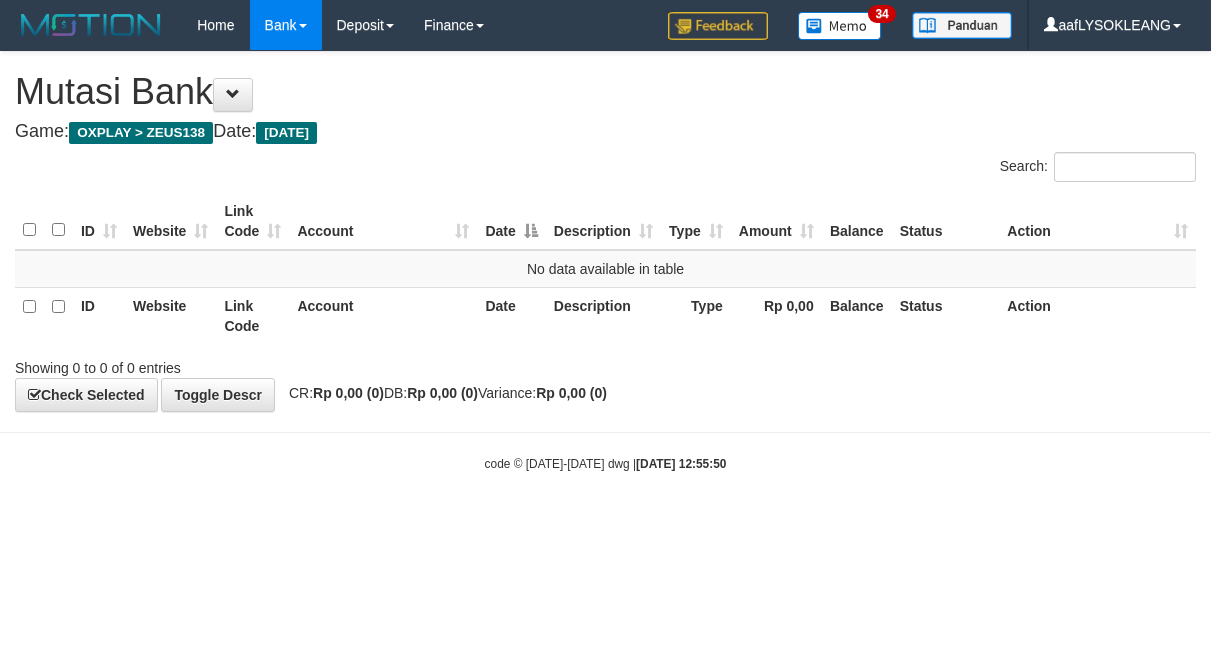 scroll, scrollTop: 0, scrollLeft: 0, axis: both 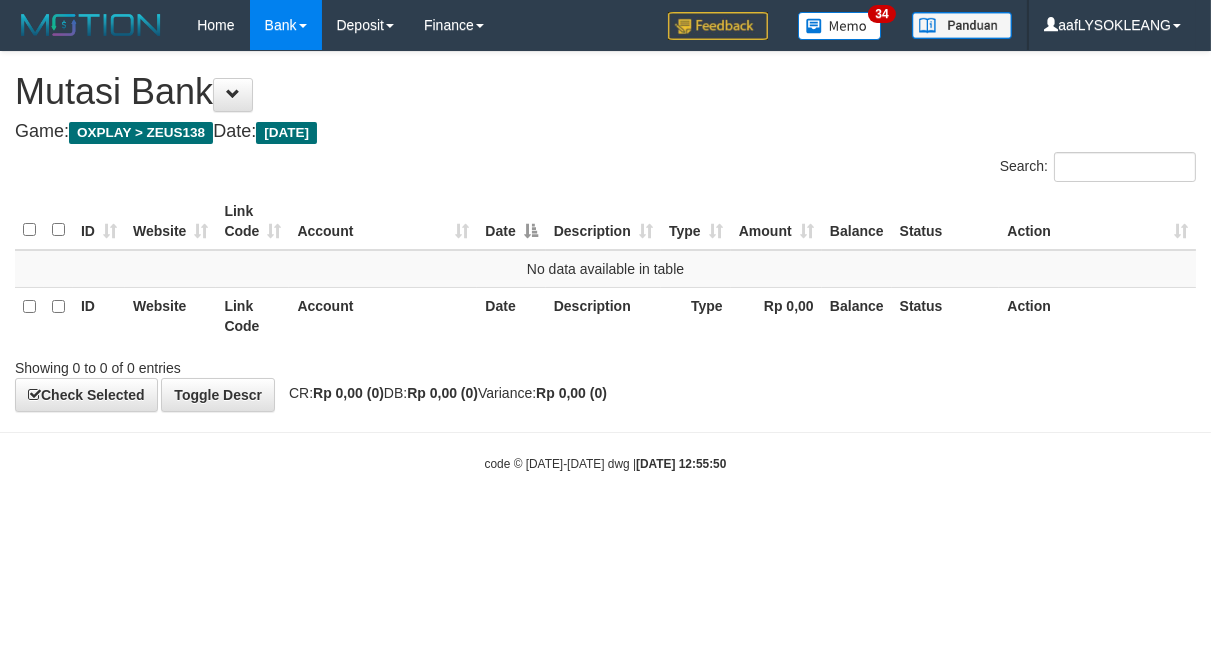 click on "Toggle navigation
Home
Bank
Account List
Load
By Website
Group
[OXPLAY]													ZEUS138
By Load Group (DPS)" at bounding box center (605, 261) 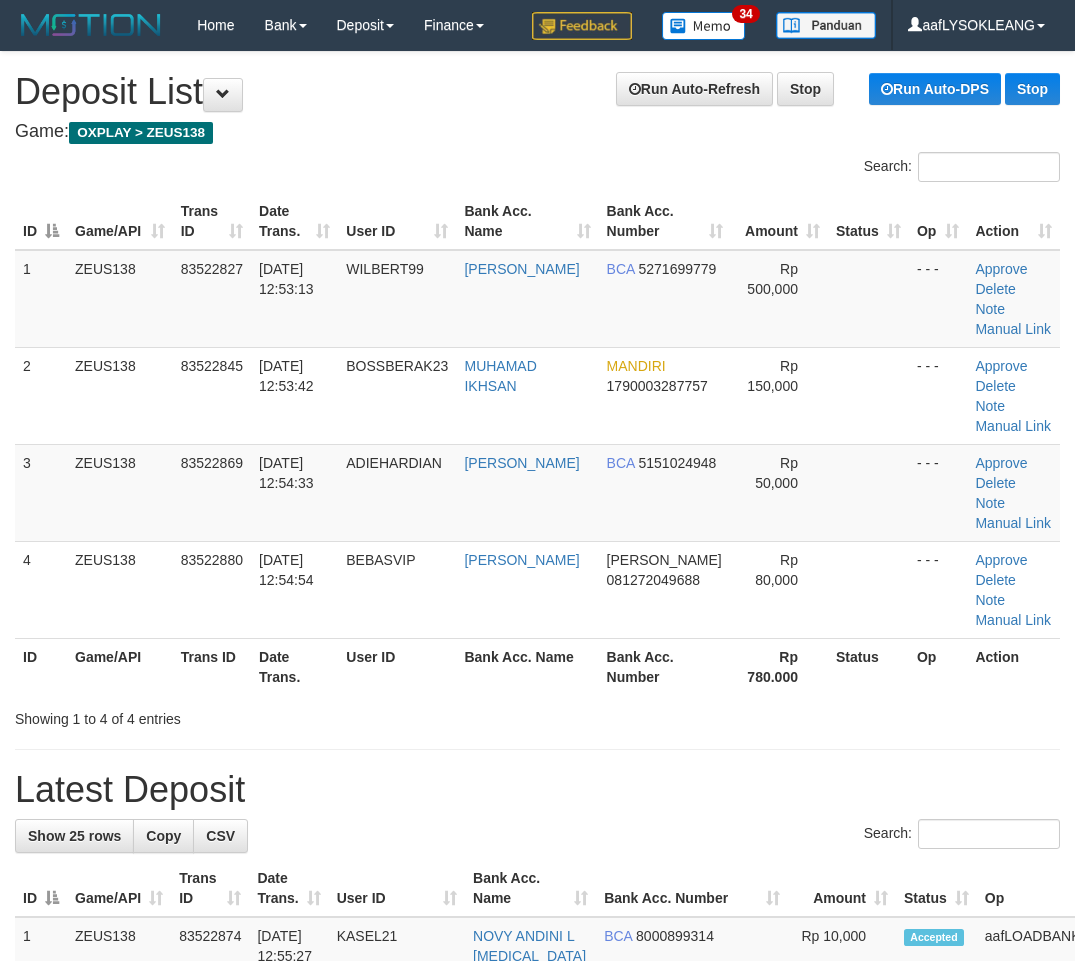 scroll, scrollTop: 0, scrollLeft: 56, axis: horizontal 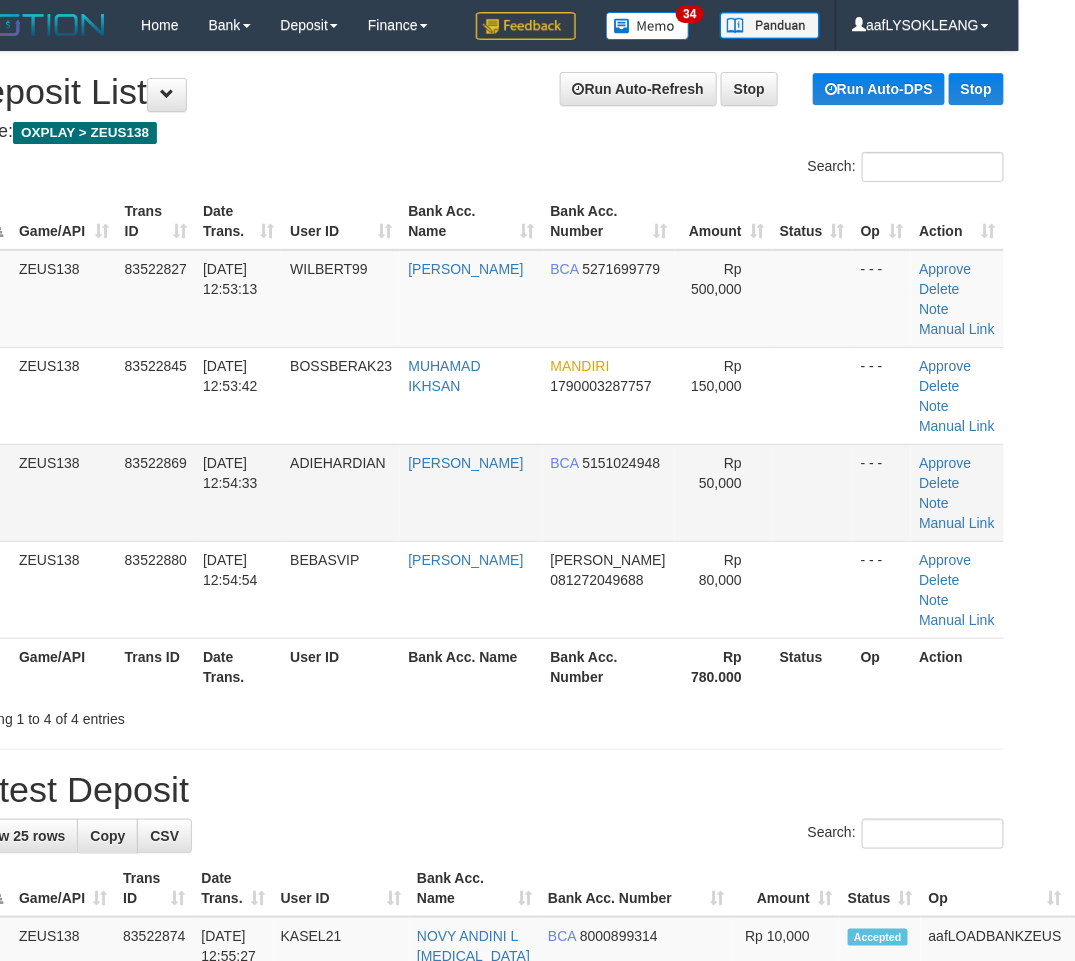 drag, startPoint x: 818, startPoint y: 505, endPoint x: 960, endPoint y: 533, distance: 144.73424 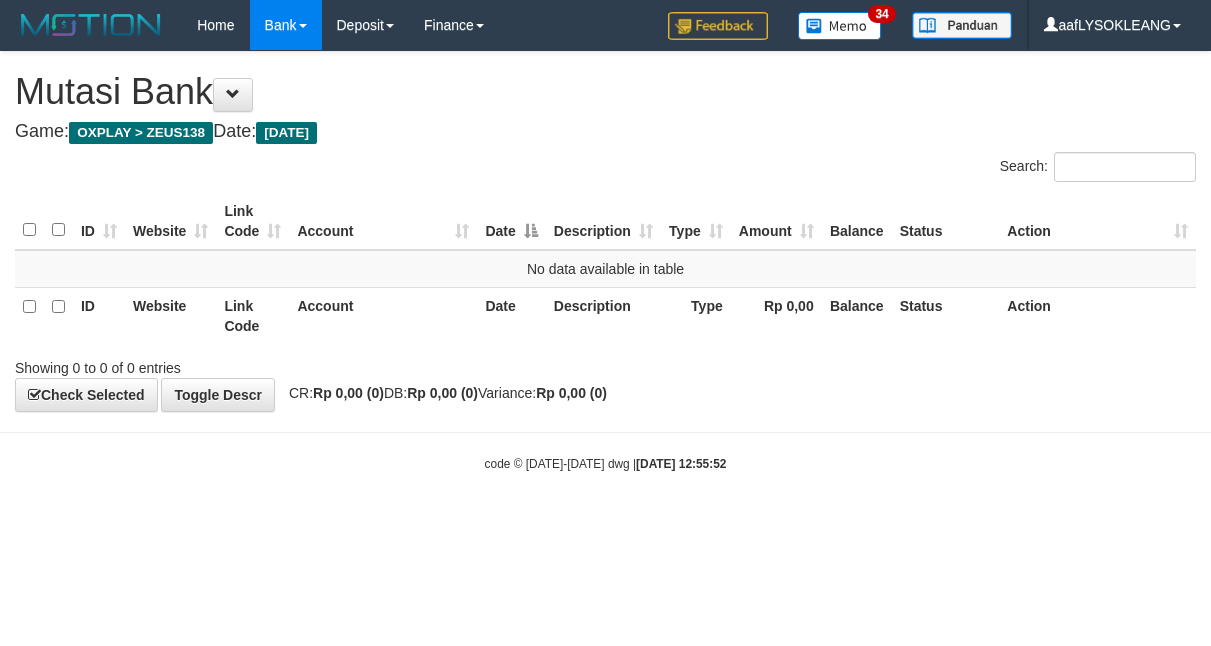 scroll, scrollTop: 0, scrollLeft: 0, axis: both 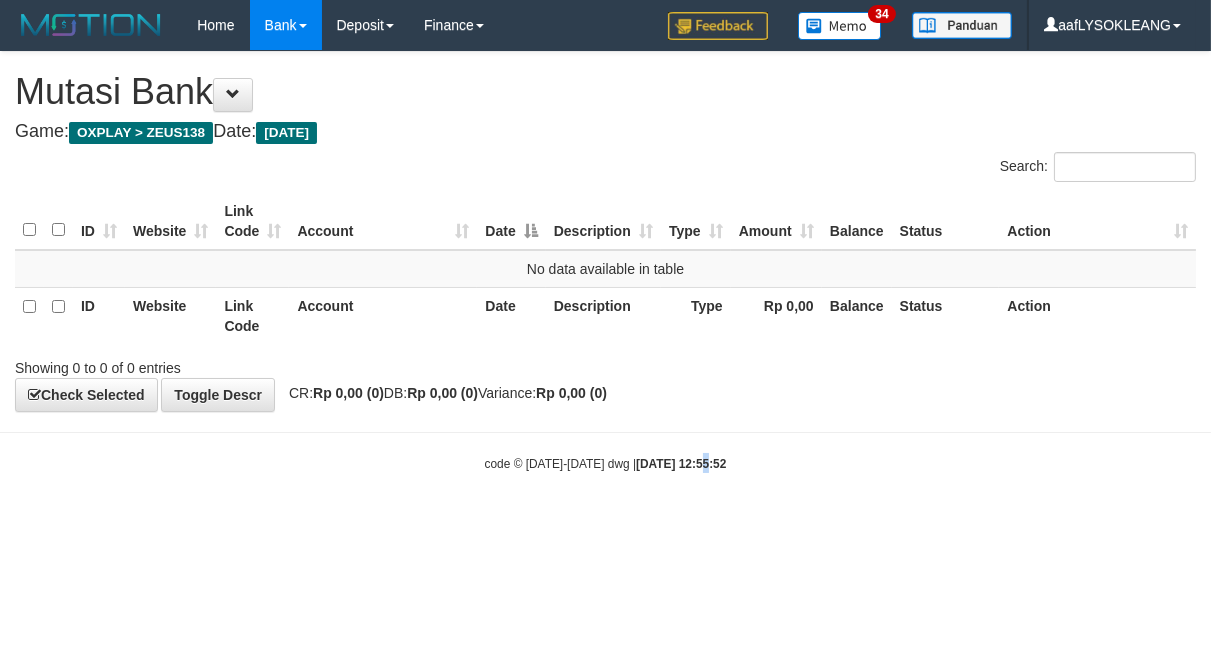 click on "[DATE] 12:55:52" at bounding box center [681, 464] 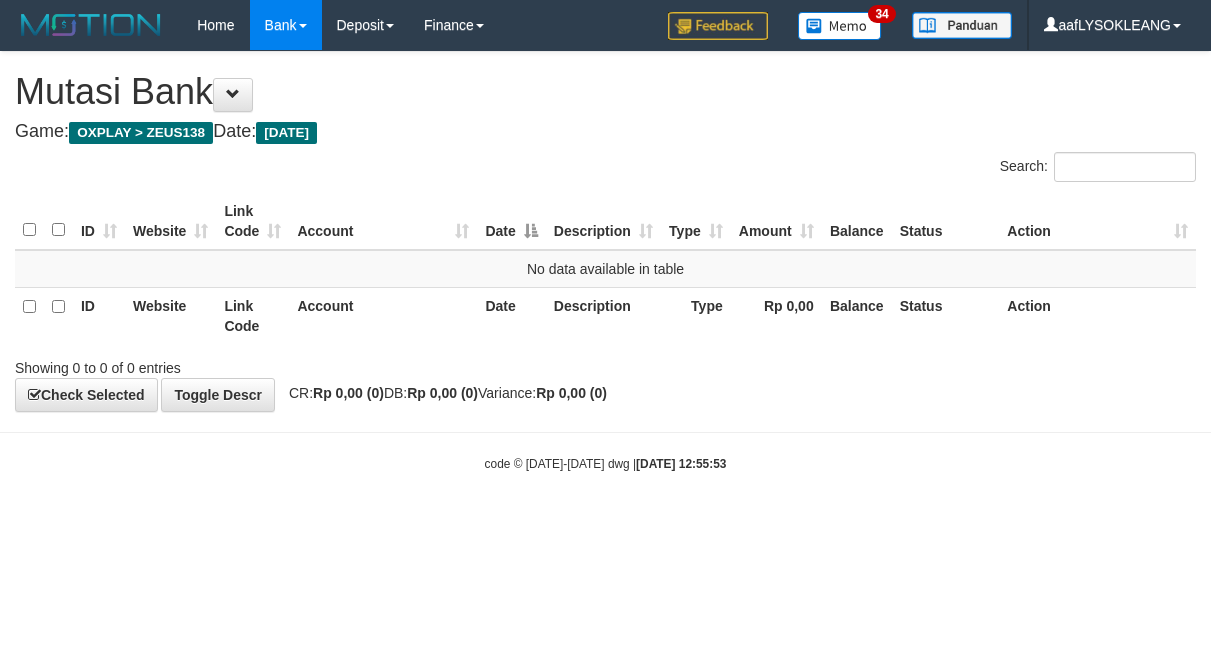 scroll, scrollTop: 0, scrollLeft: 0, axis: both 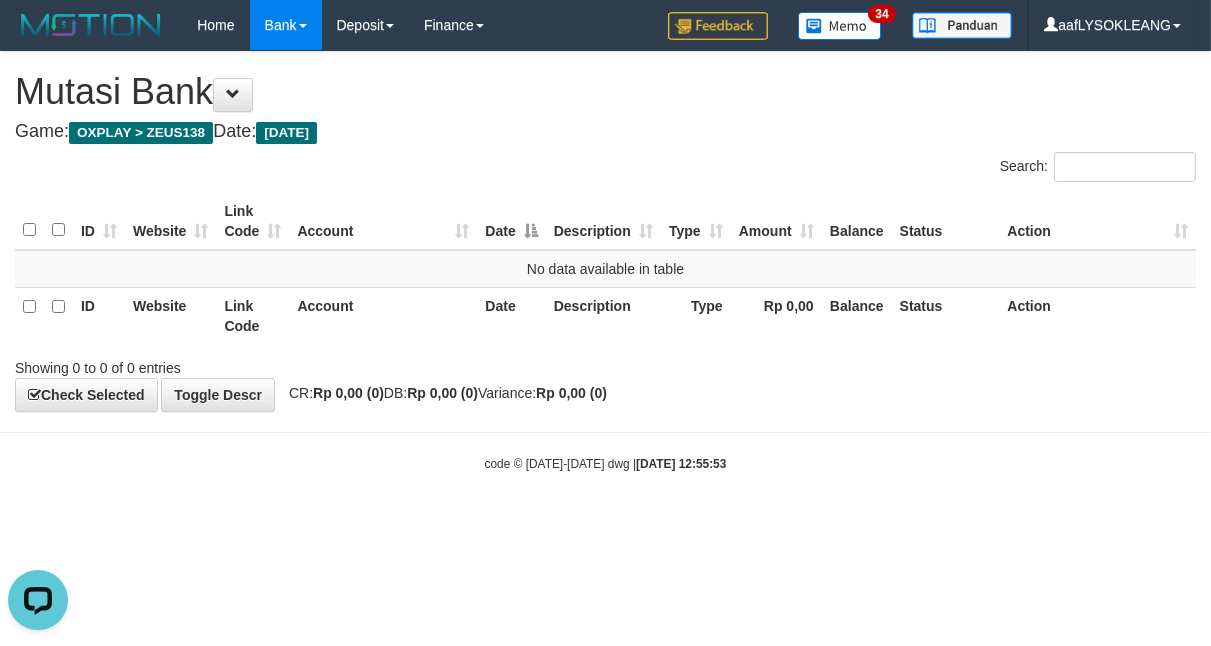 click on "Toggle navigation
Home
Bank
Account List
Load
By Website
Group
[OXPLAY]													ZEUS138
By Load Group (DPS)" at bounding box center (605, 261) 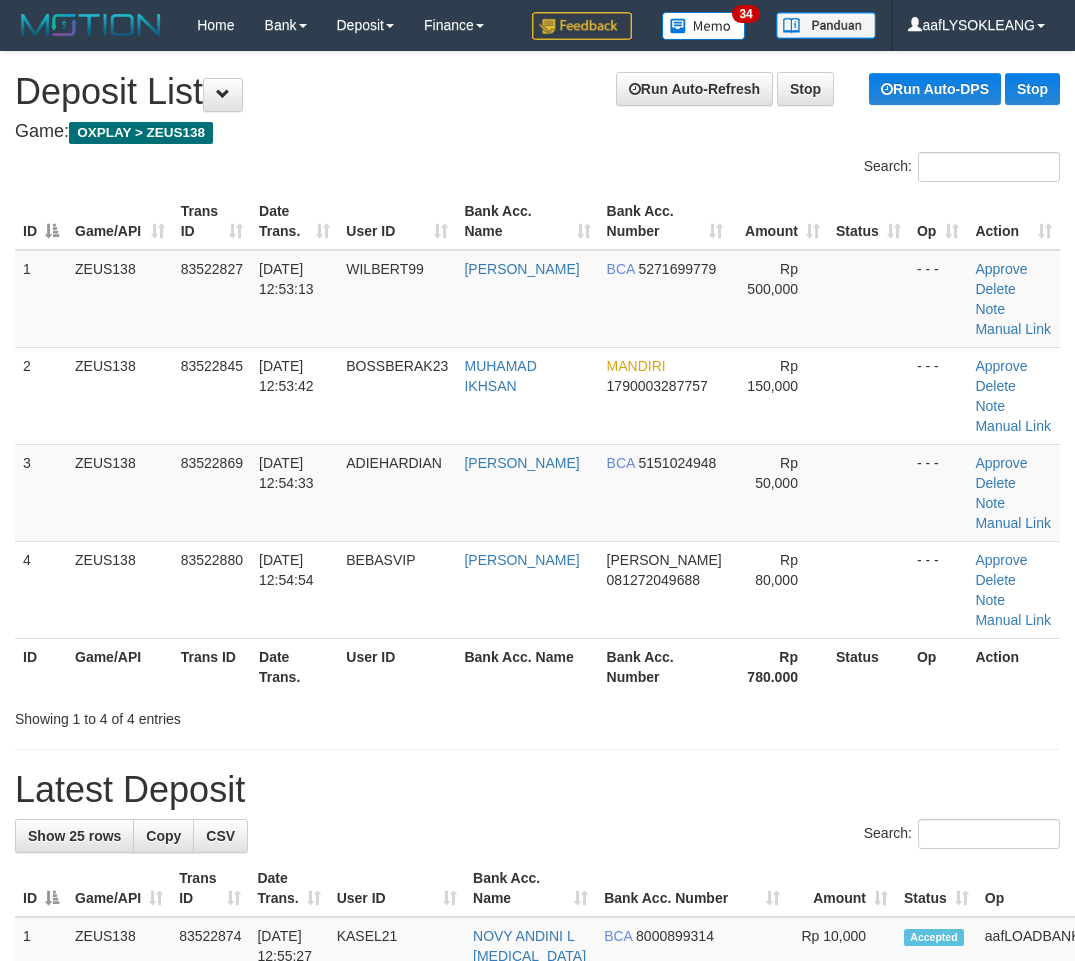 scroll, scrollTop: 0, scrollLeft: 56, axis: horizontal 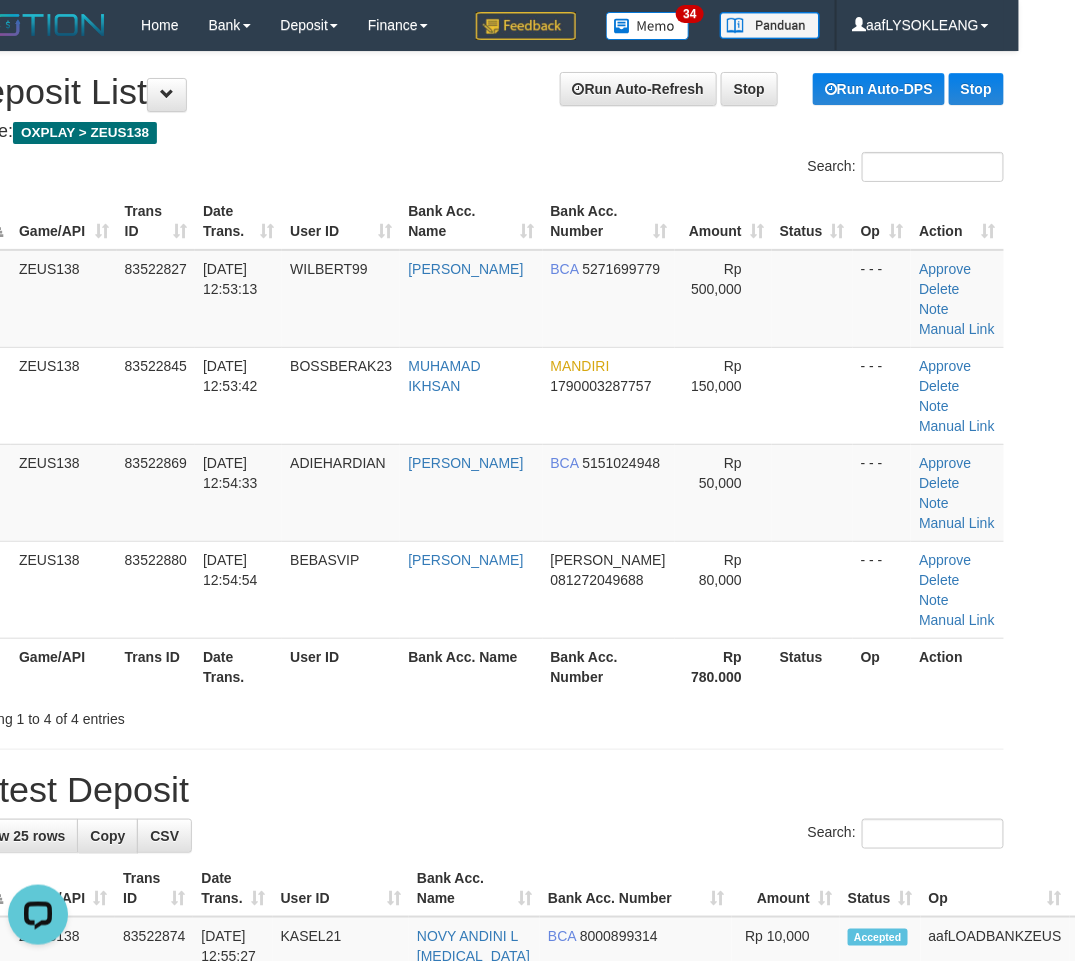 drag, startPoint x: 891, startPoint y: 745, endPoint x: 881, endPoint y: 734, distance: 14.866069 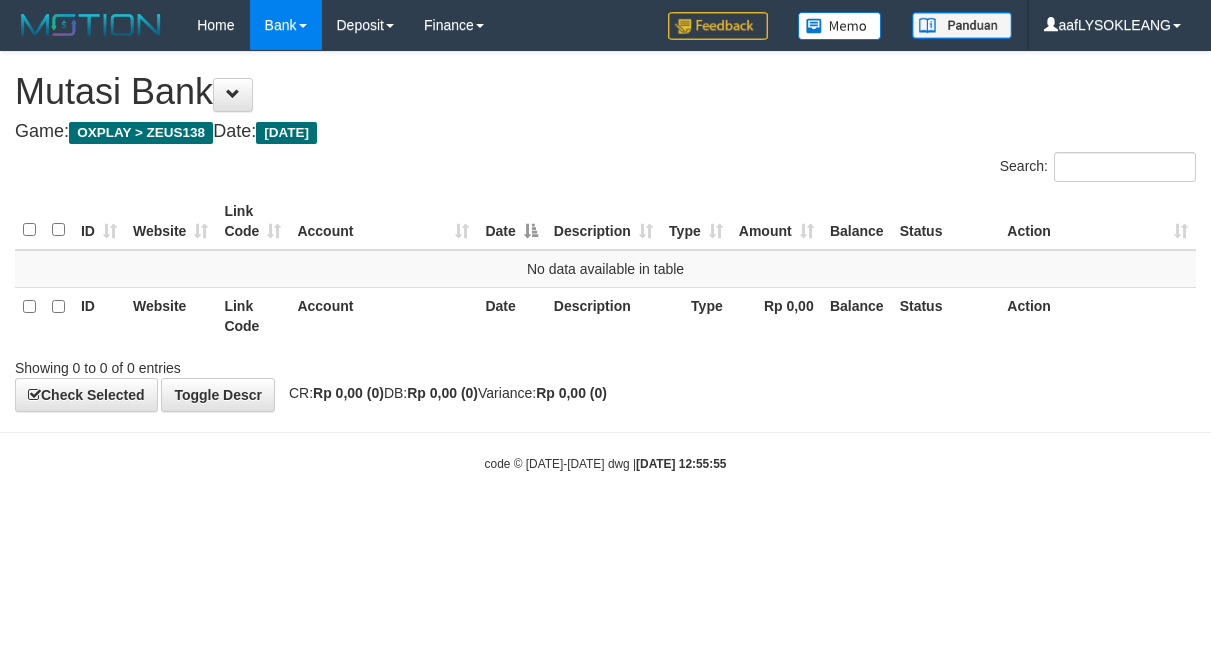 scroll, scrollTop: 0, scrollLeft: 0, axis: both 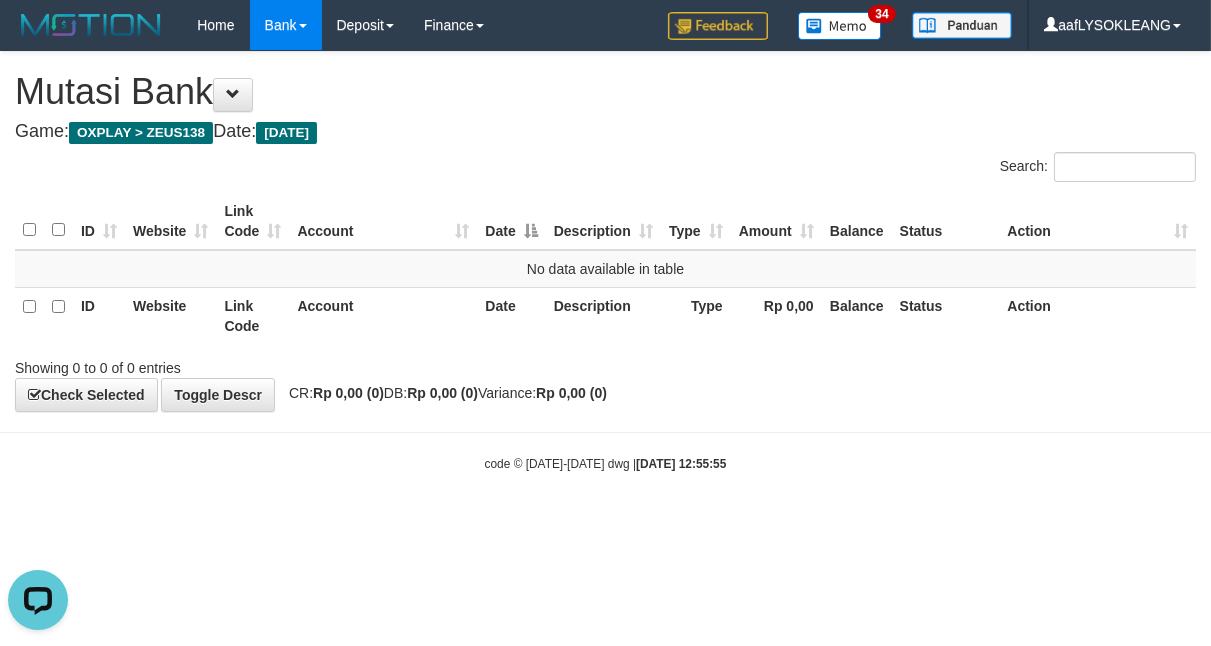 click on "**********" at bounding box center [605, 231] 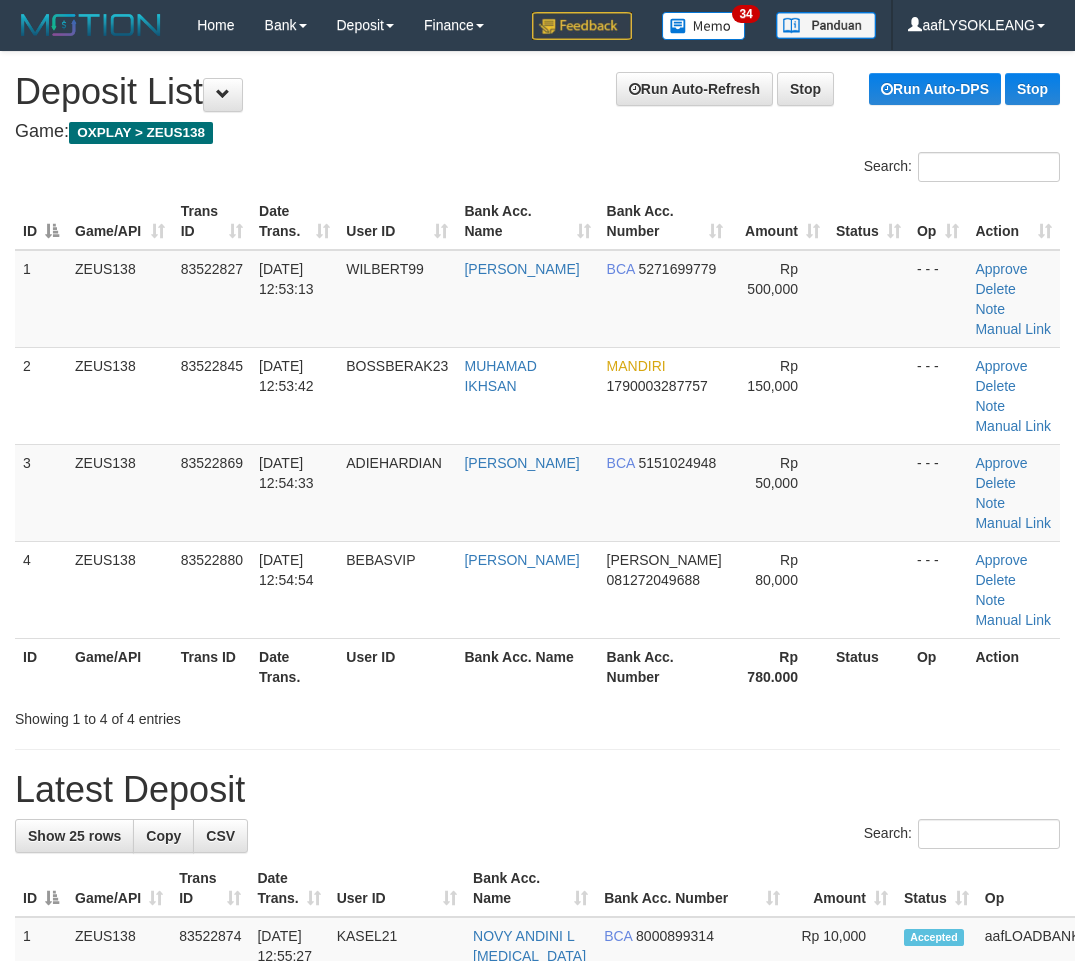 scroll, scrollTop: 0, scrollLeft: 56, axis: horizontal 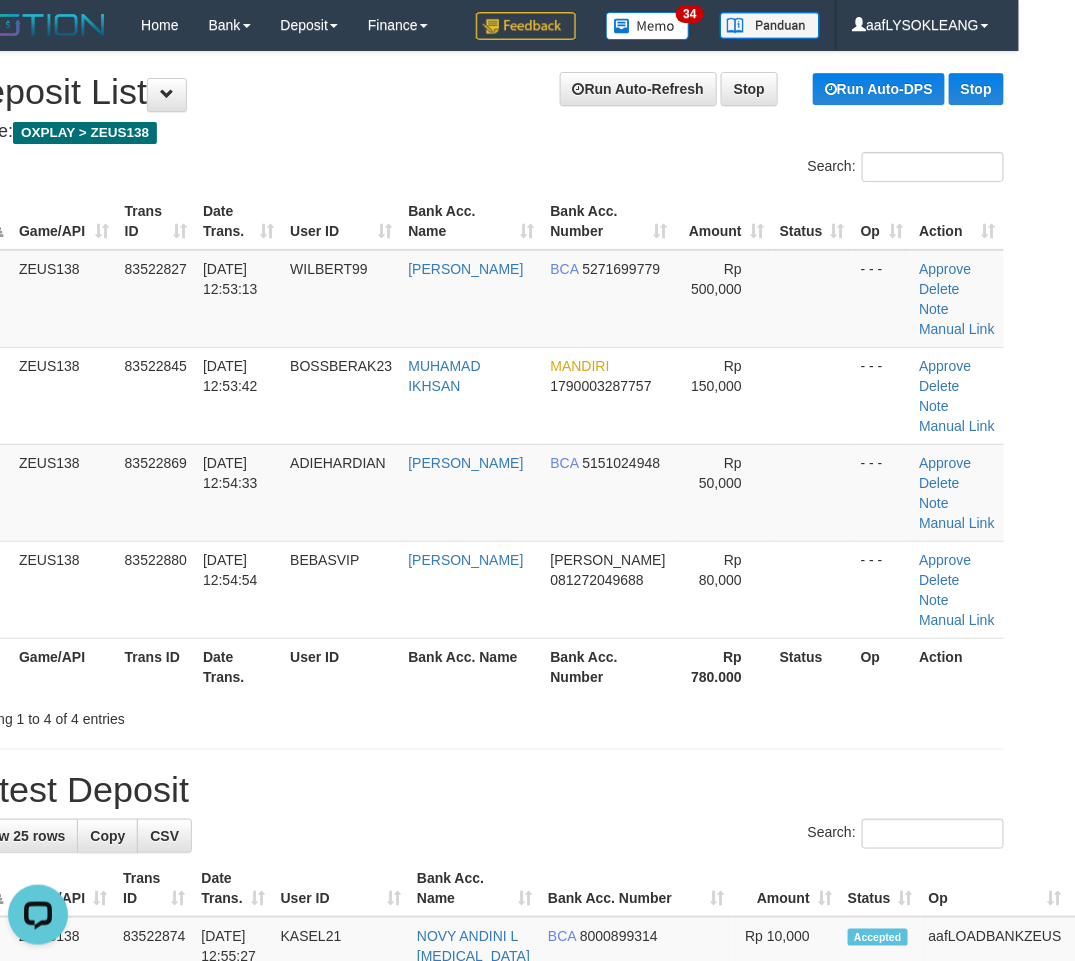 click on "**********" at bounding box center (481, 1264) 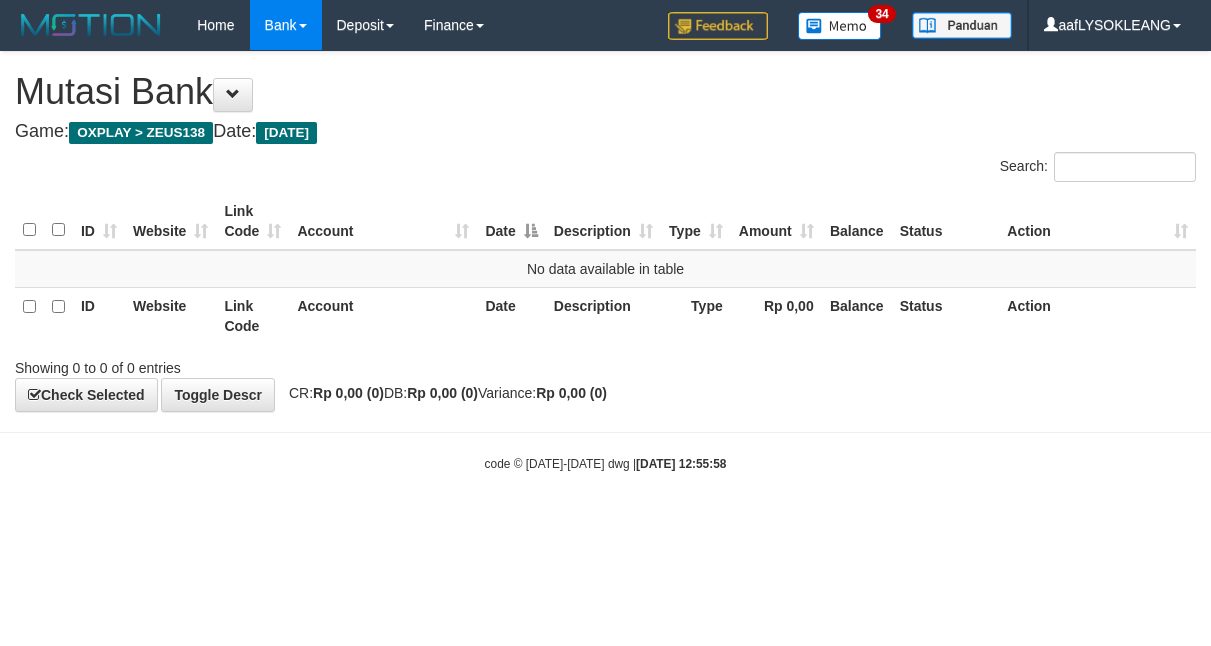 scroll, scrollTop: 0, scrollLeft: 0, axis: both 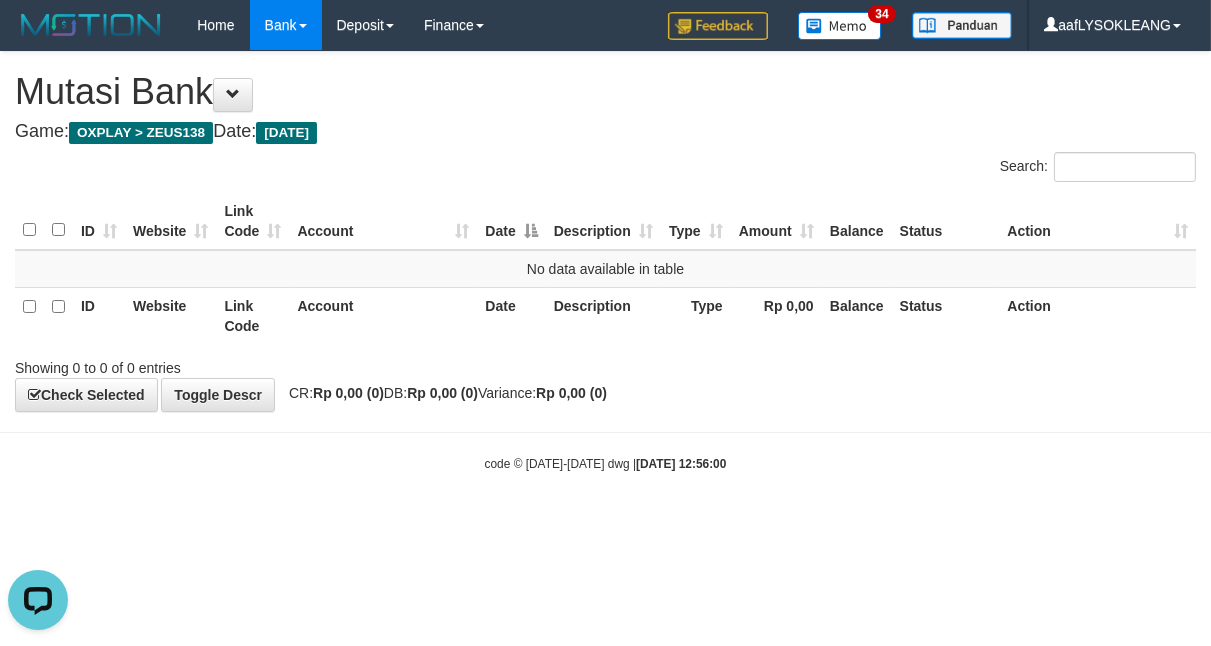 drag, startPoint x: 706, startPoint y: 524, endPoint x: 691, endPoint y: 518, distance: 16.155495 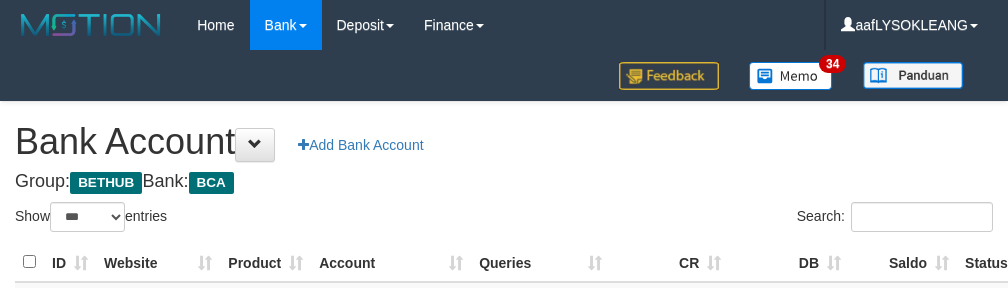 select on "***" 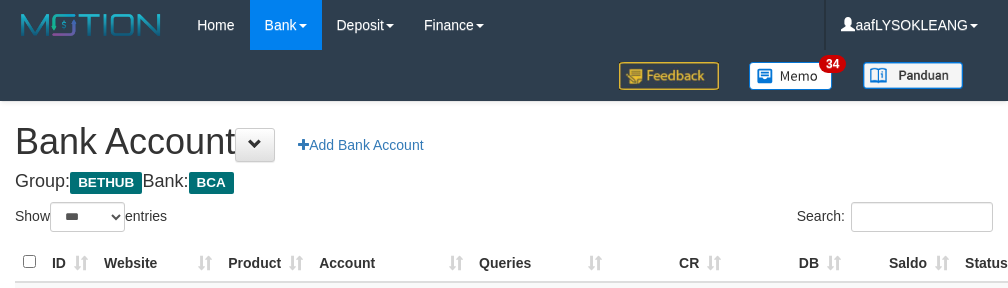 scroll, scrollTop: 191, scrollLeft: 0, axis: vertical 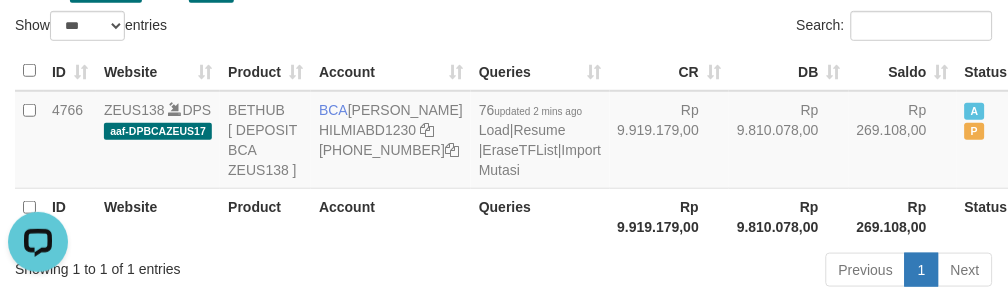 click on "Search:" at bounding box center [756, 28] 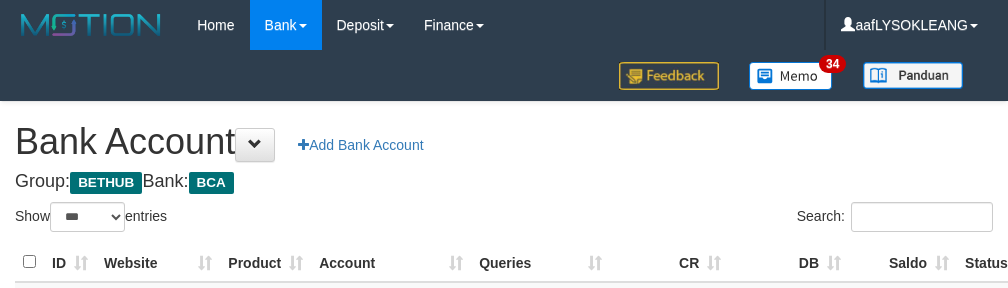 select on "***" 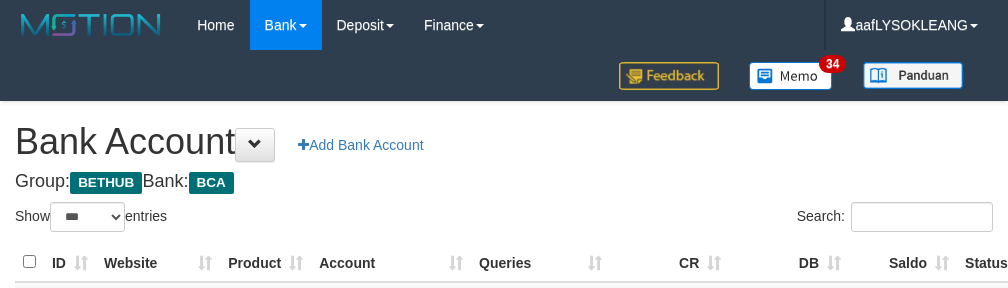 scroll, scrollTop: 191, scrollLeft: 0, axis: vertical 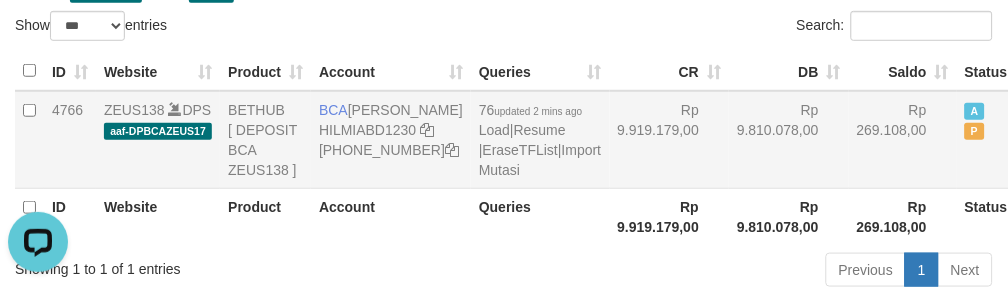 drag, startPoint x: 661, startPoint y: 160, endPoint x: 666, endPoint y: 180, distance: 20.615528 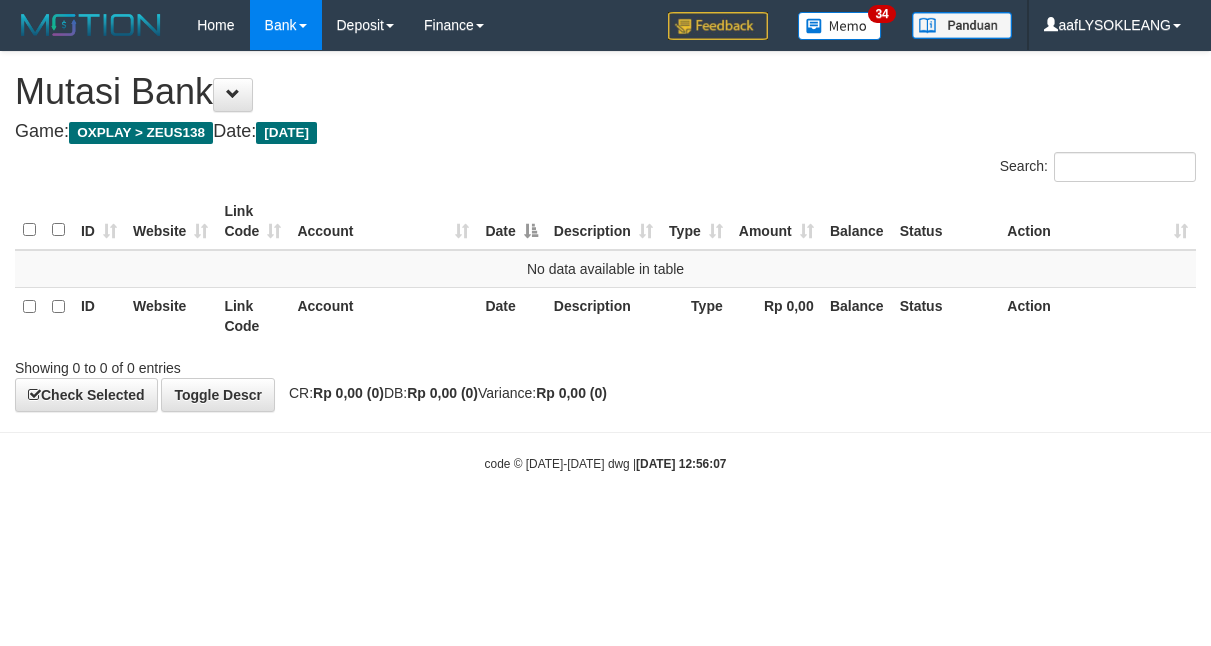 scroll, scrollTop: 0, scrollLeft: 0, axis: both 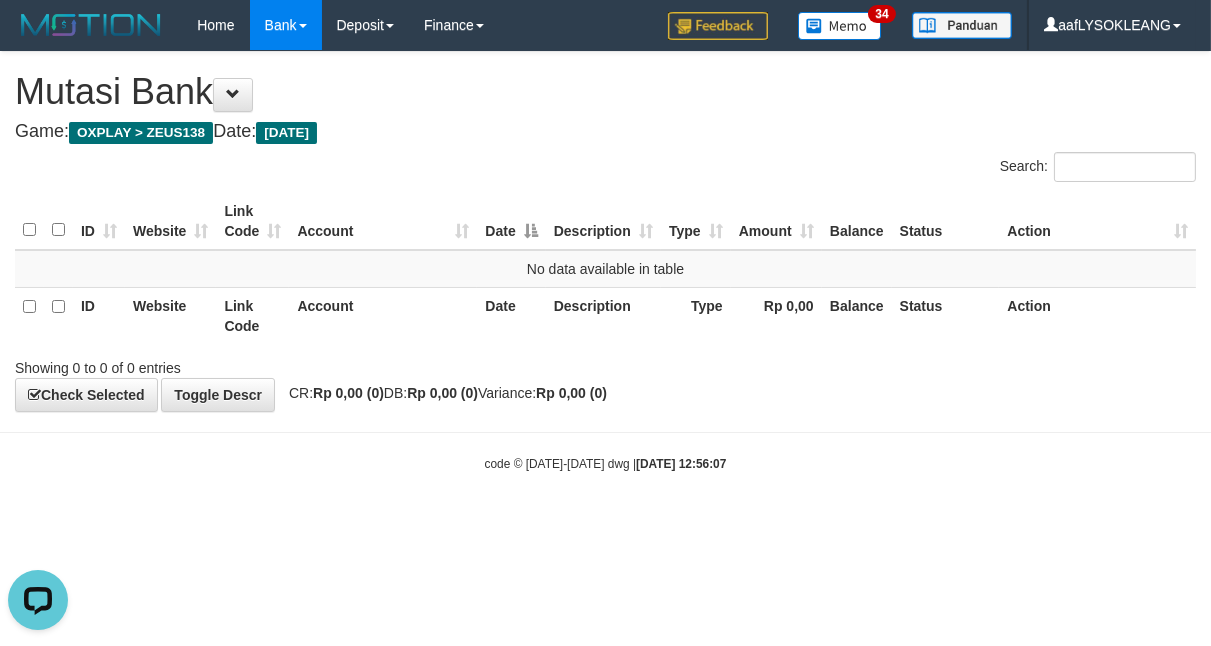 click on "Toggle navigation
Home
Bank
Account List
Load
By Website
Group
[OXPLAY]													ZEUS138
By Load Group (DPS)" at bounding box center [605, 261] 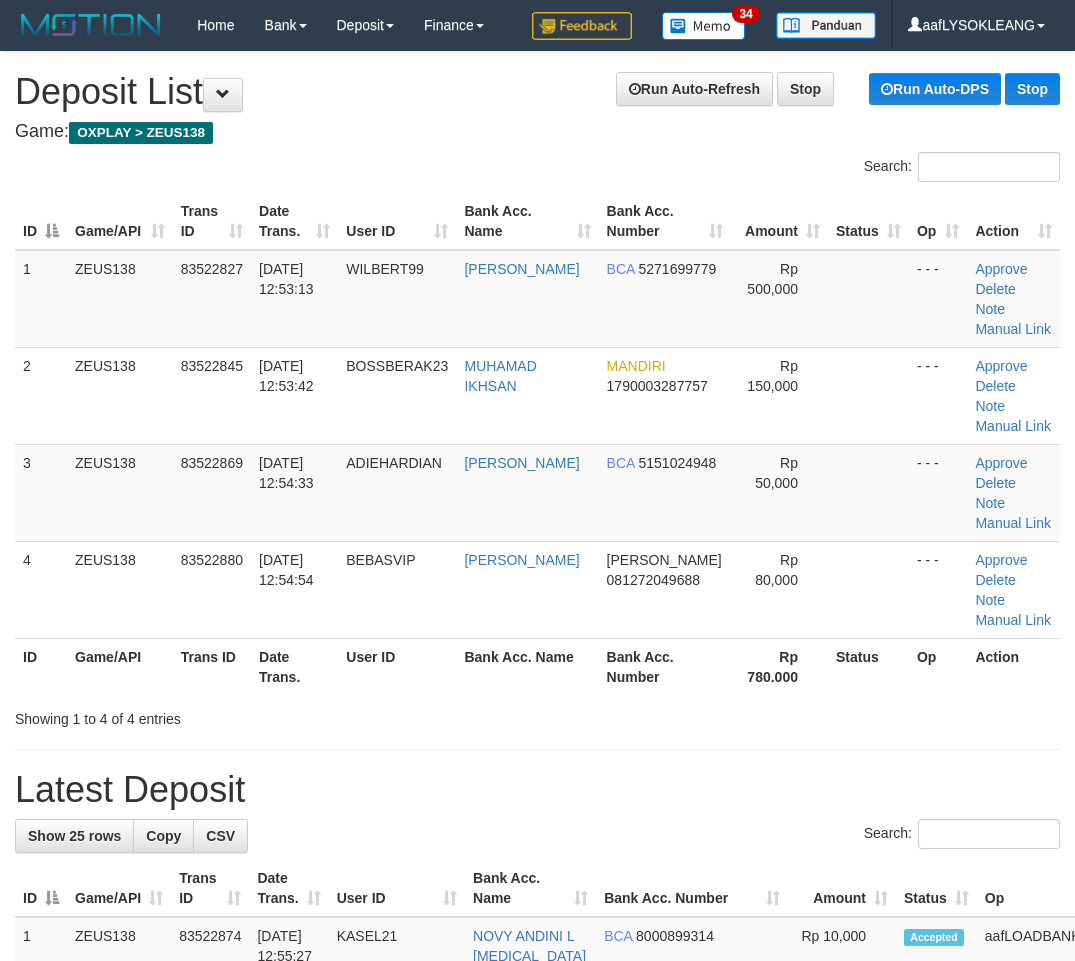scroll, scrollTop: 0, scrollLeft: 56, axis: horizontal 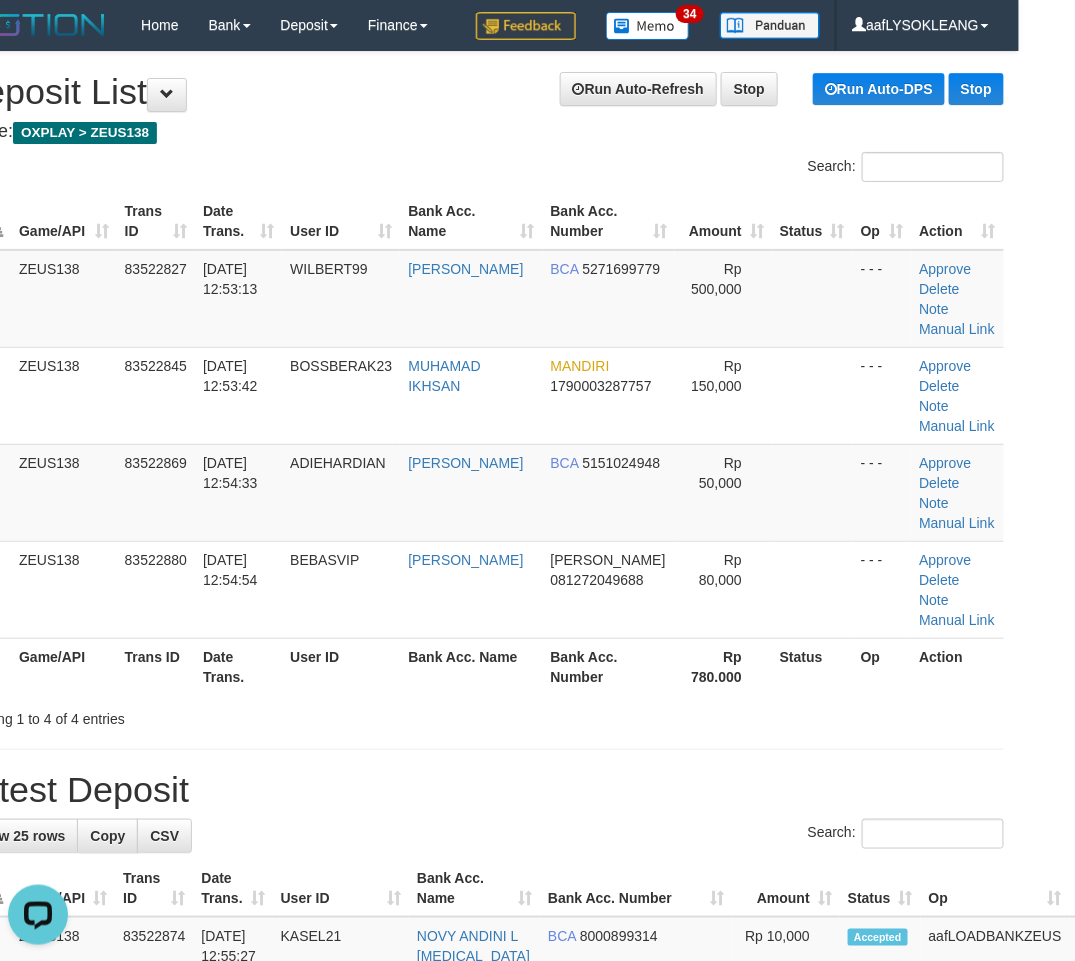 click on "**********" at bounding box center (481, 1264) 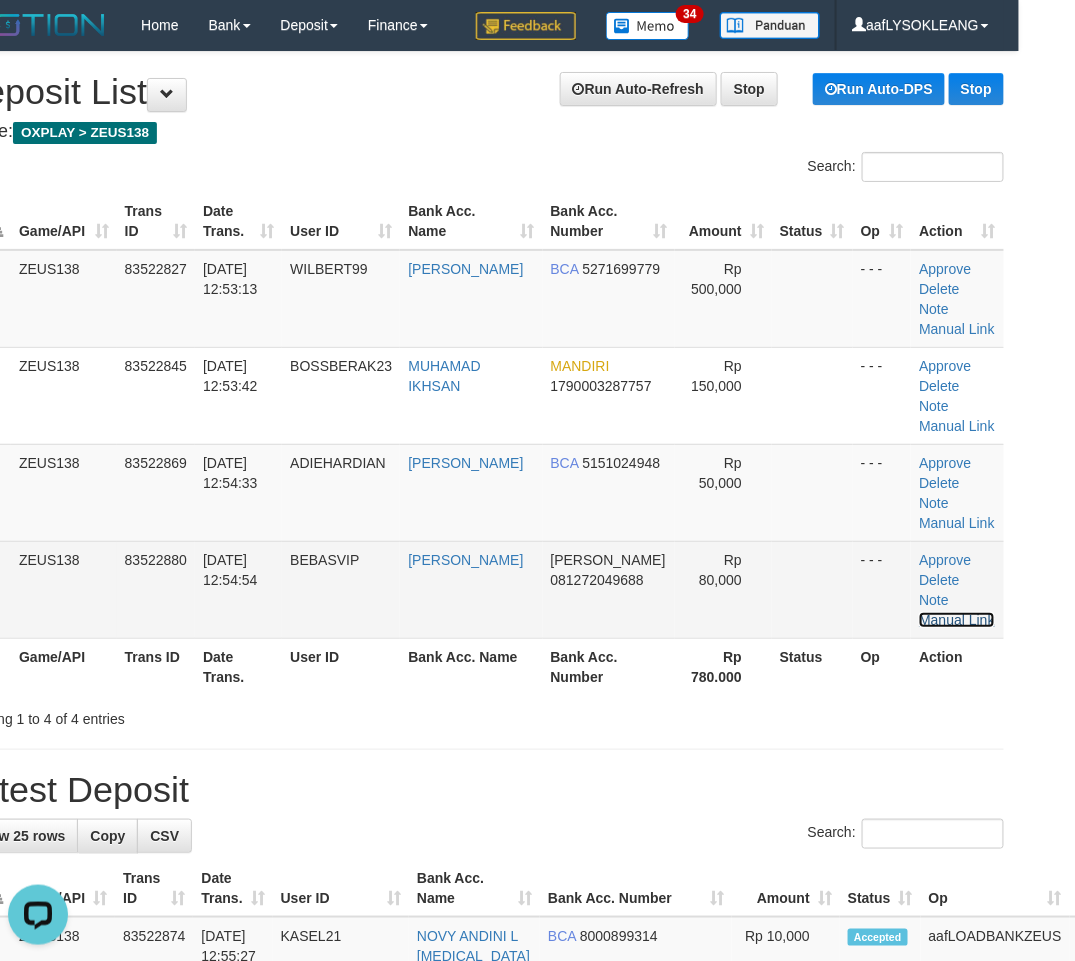 click on "Manual Link" at bounding box center (957, 620) 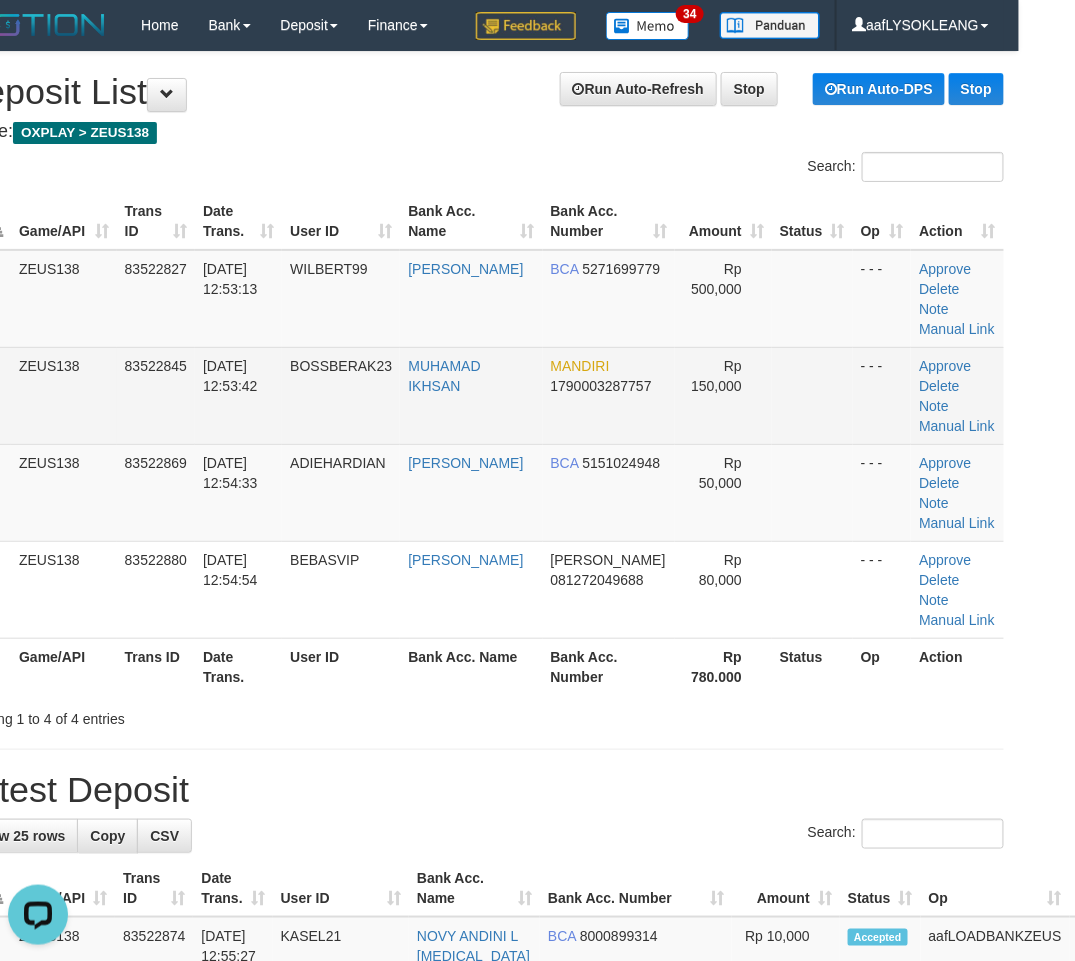 click on "MUHAMAD IKHSAN" at bounding box center [471, 395] 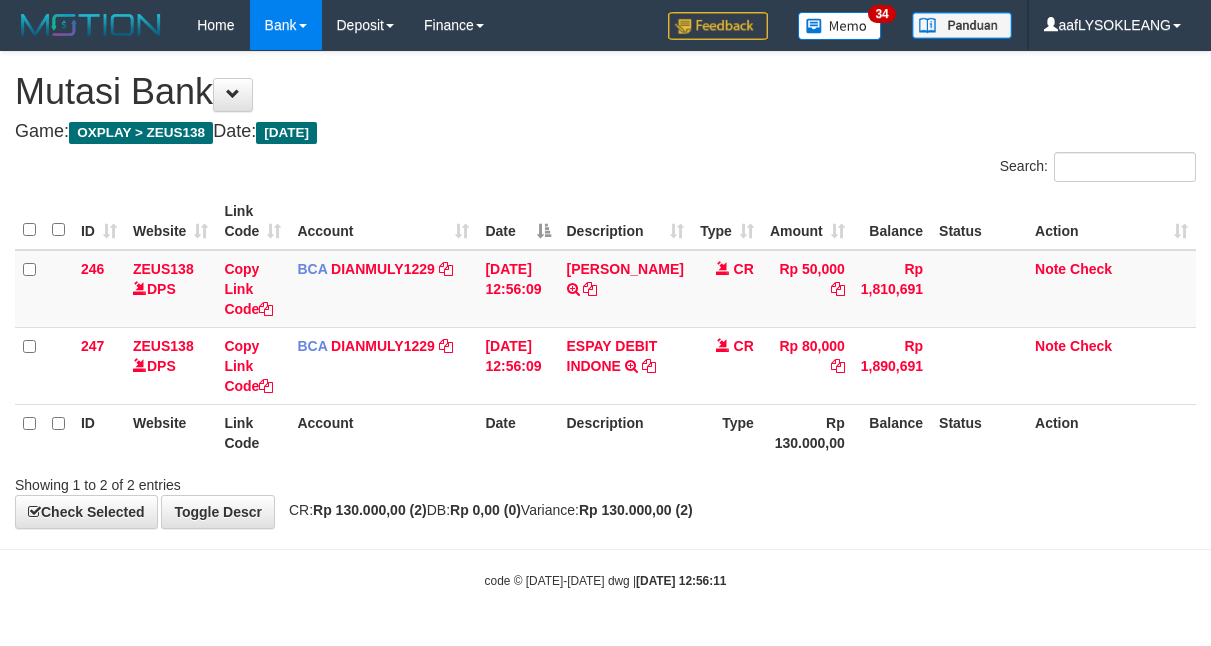 scroll, scrollTop: 0, scrollLeft: 0, axis: both 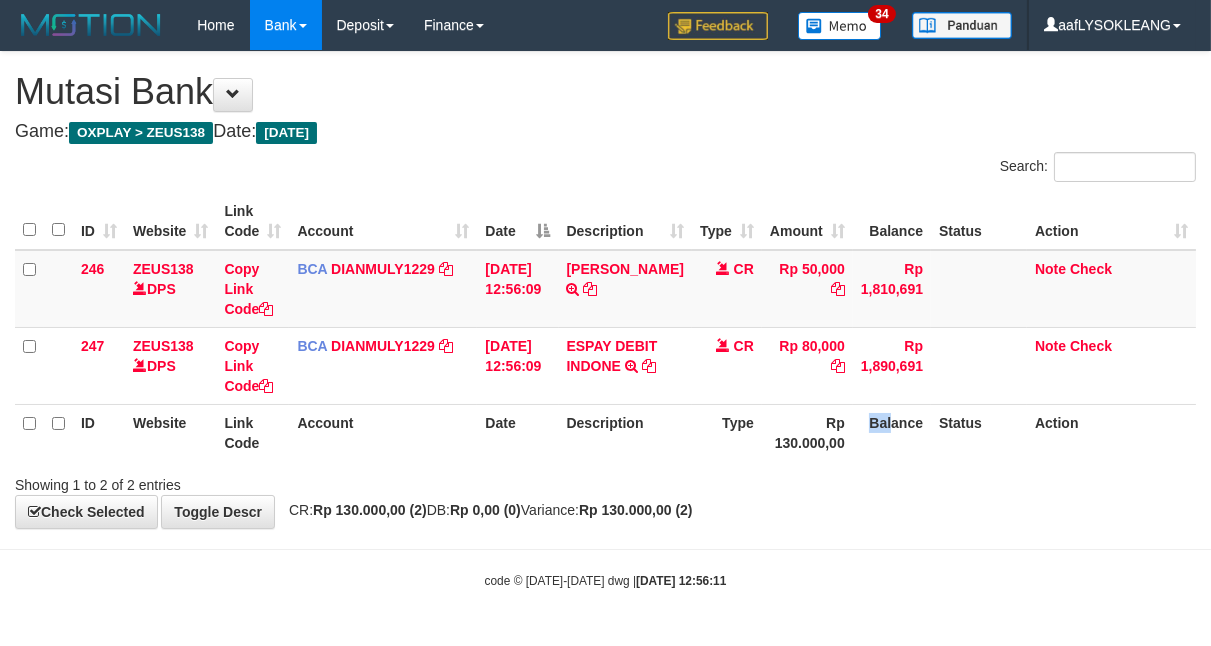 click on "ID Website Link Code Account Date Description Type Rp 130.000,00 Balance Status Action" at bounding box center (605, 432) 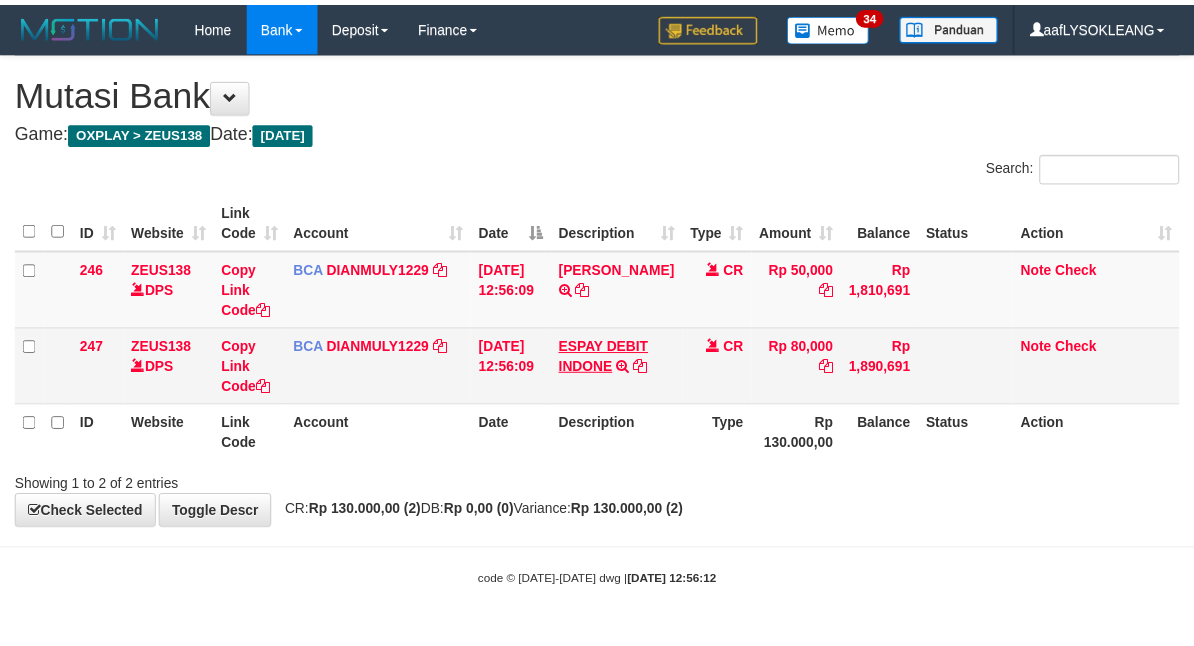 scroll, scrollTop: 0, scrollLeft: 0, axis: both 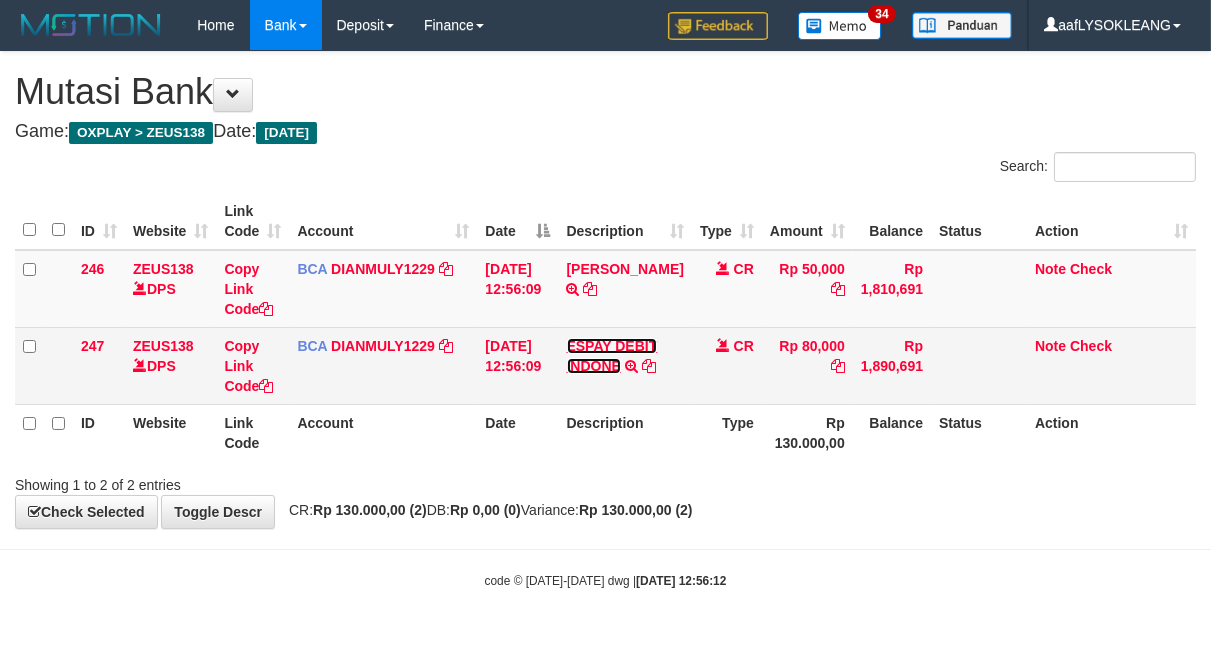 click on "ESPAY DEBIT INDONE" at bounding box center [612, 356] 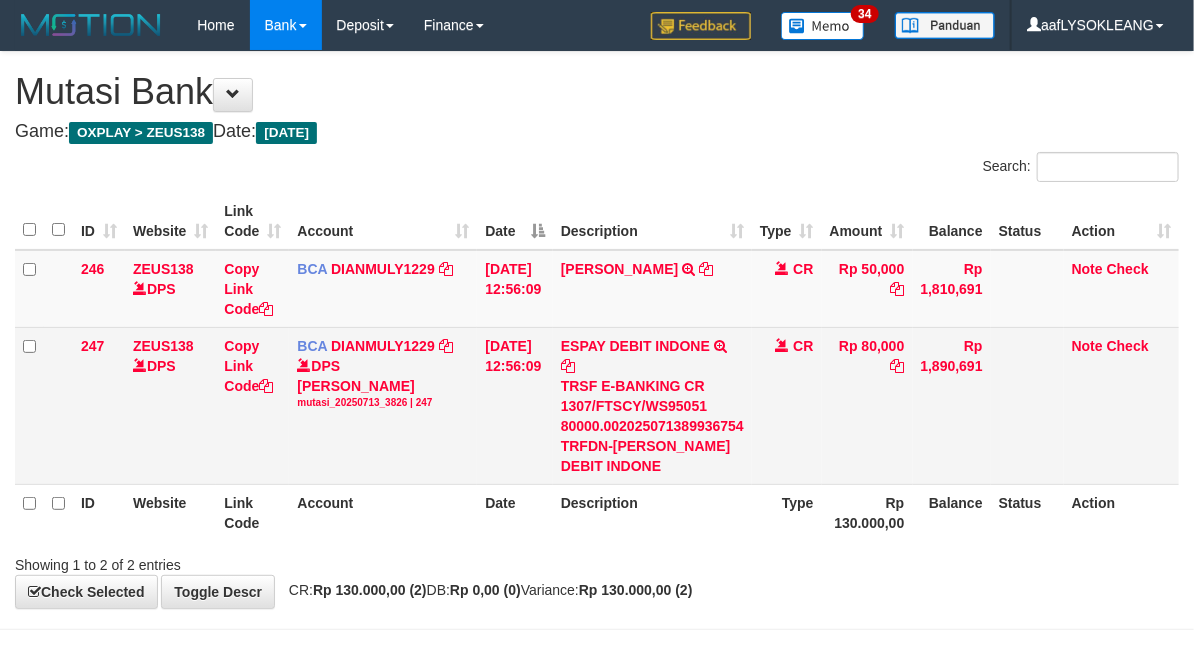 click on "TRSF E-BANKING CR 1307/FTSCY/WS95051
80000.002025071389936754 TRFDN-[PERSON_NAME] DEBIT INDONE" at bounding box center (652, 426) 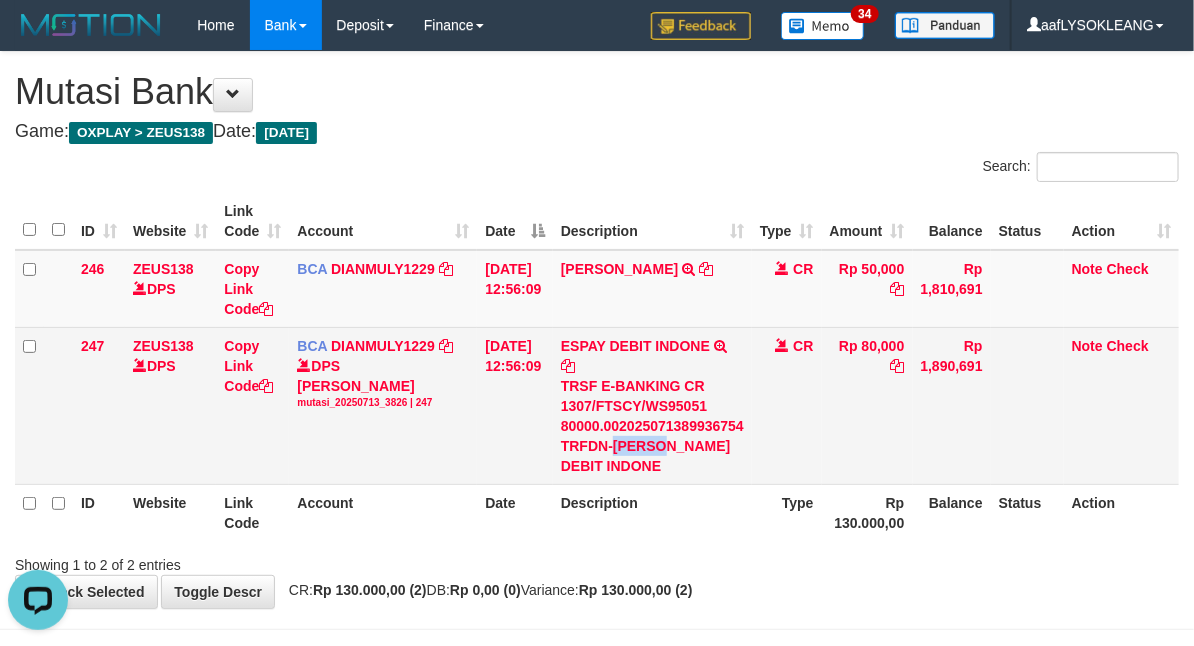 click on "TRSF E-BANKING CR 1307/FTSCY/WS95051
80000.002025071389936754 TRFDN-[PERSON_NAME] DEBIT INDONE" at bounding box center [652, 426] 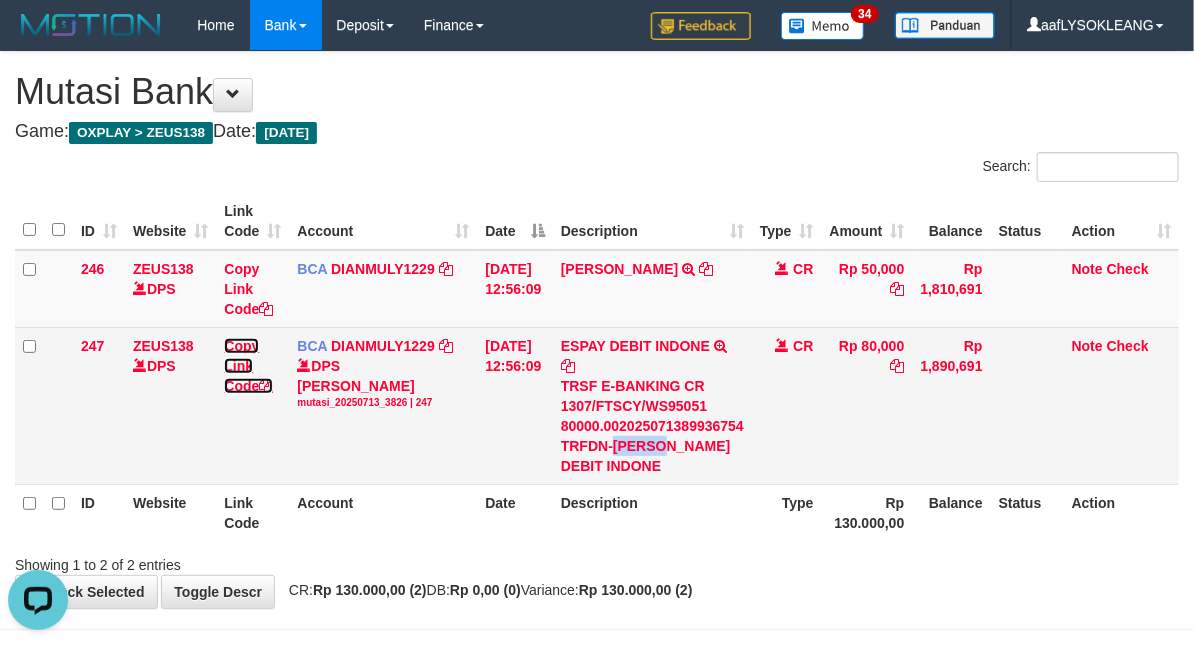 click on "Copy Link Code" at bounding box center [248, 366] 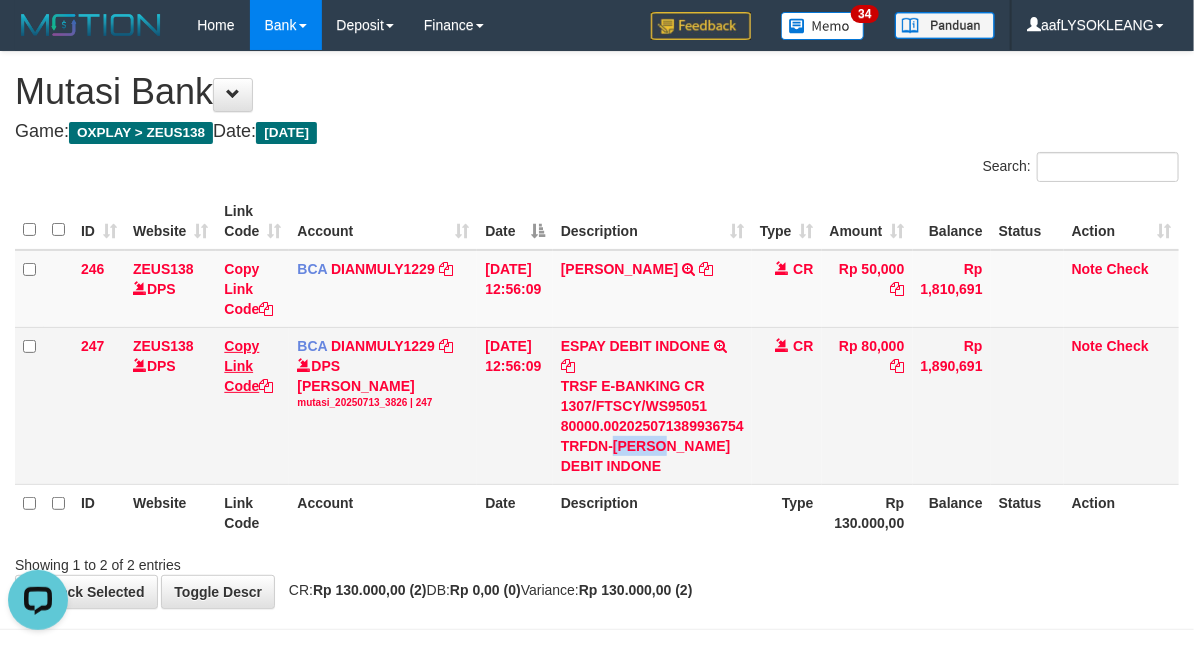 copy on "[PERSON_NAME]" 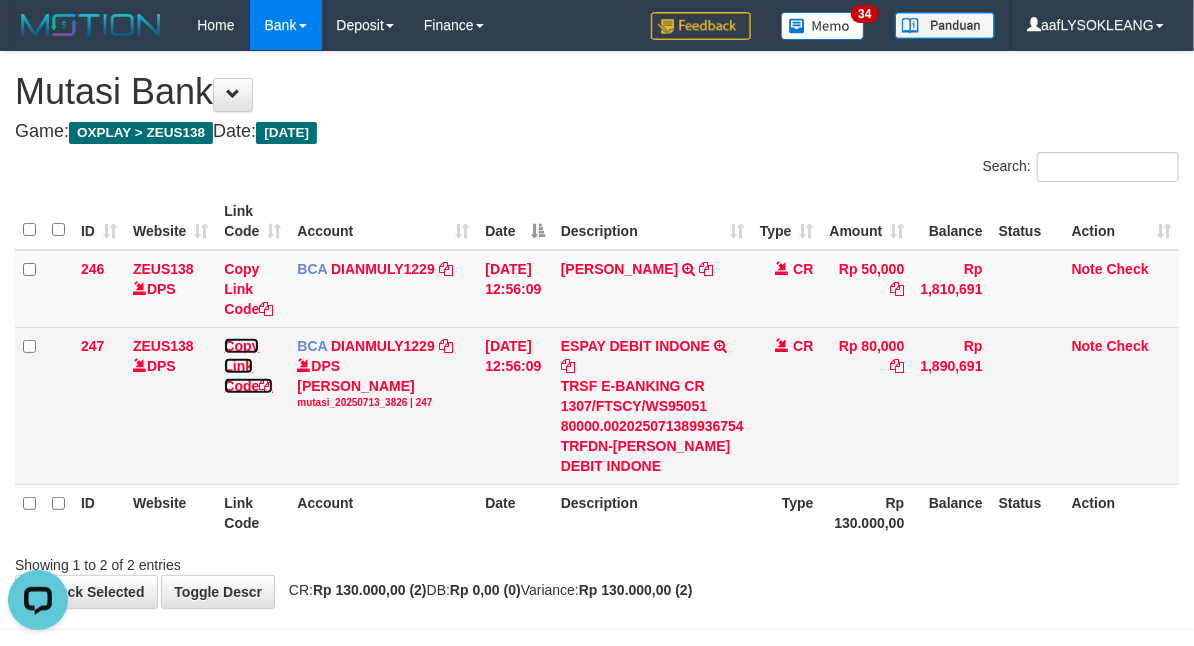 drag, startPoint x: 246, startPoint y: 385, endPoint x: 143, endPoint y: 354, distance: 107.563934 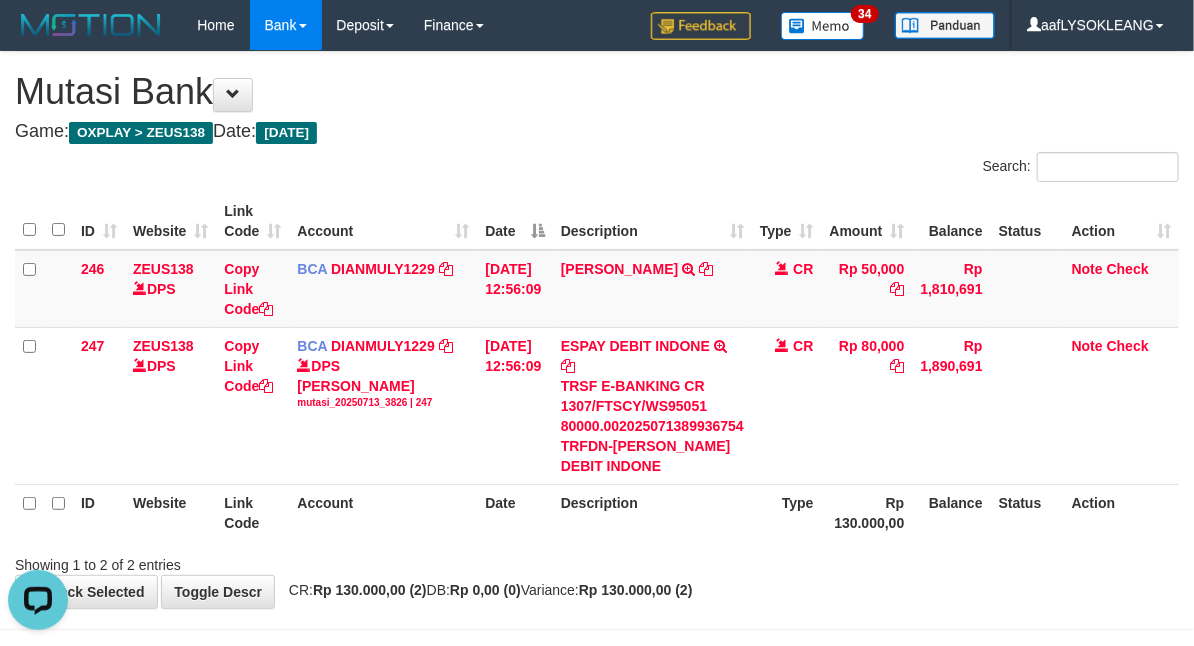 scroll, scrollTop: 297, scrollLeft: 0, axis: vertical 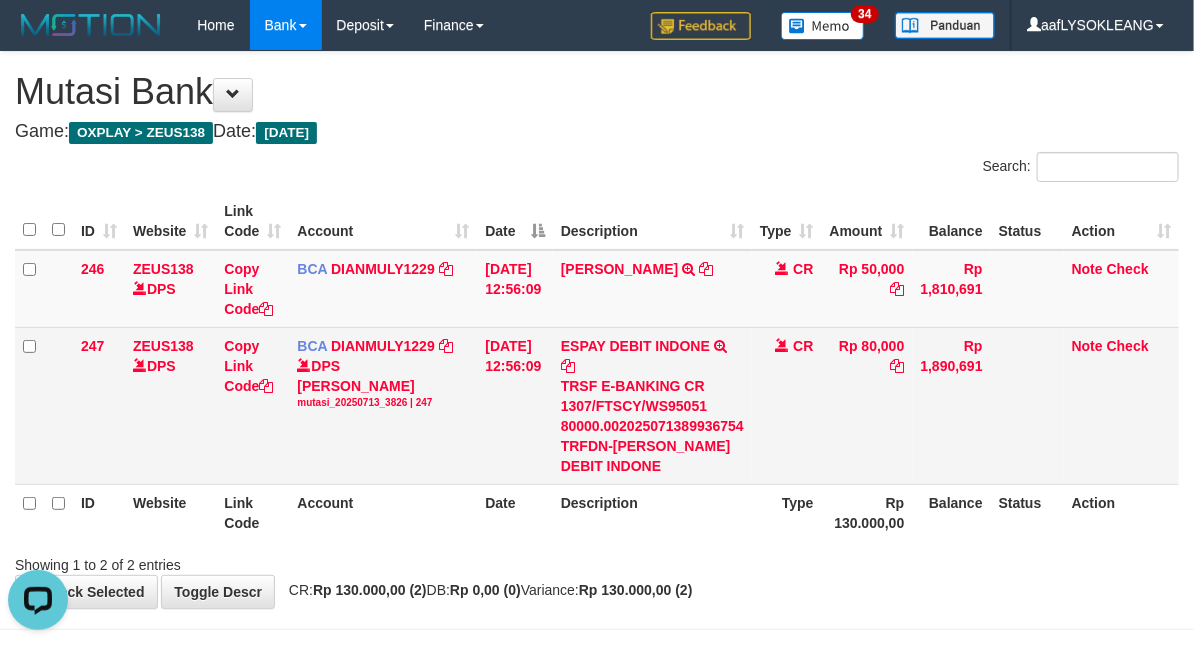 click on "Rp 1,890,691" at bounding box center [952, 405] 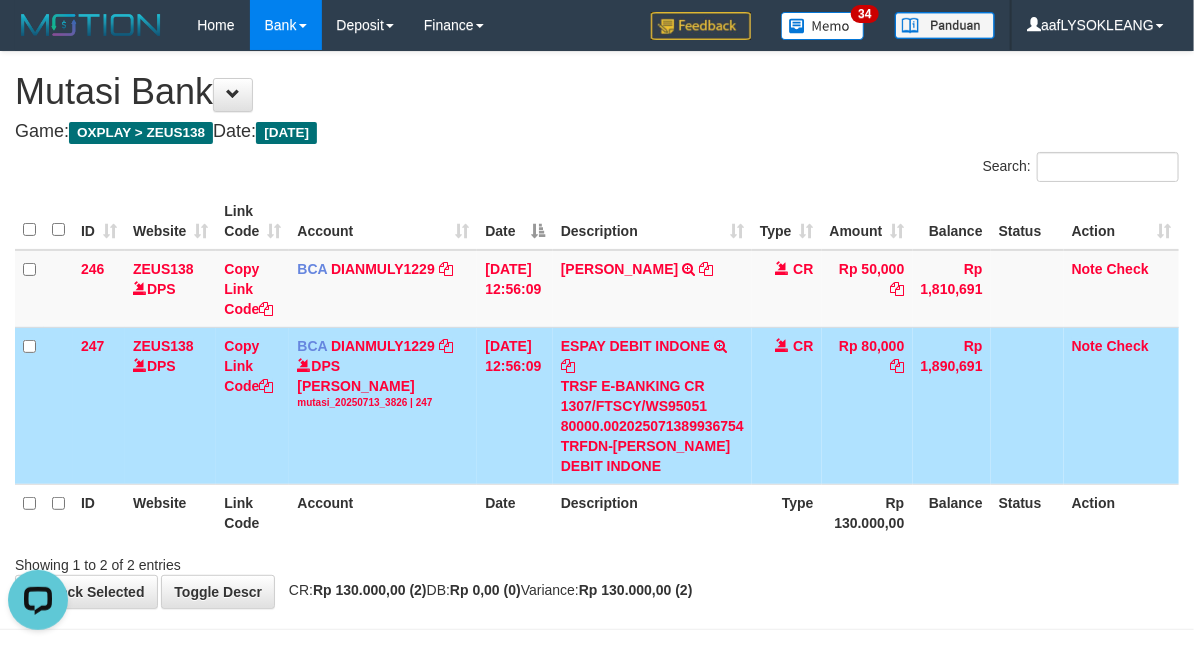 scroll, scrollTop: 72, scrollLeft: 0, axis: vertical 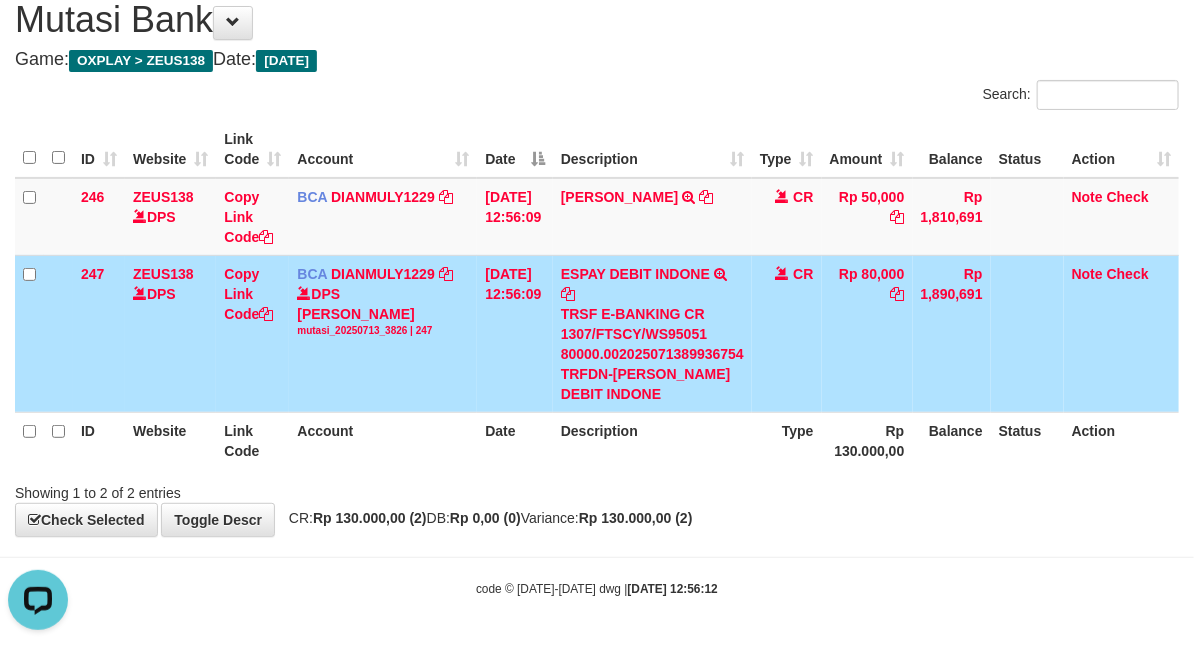 click on "Date" at bounding box center (515, 440) 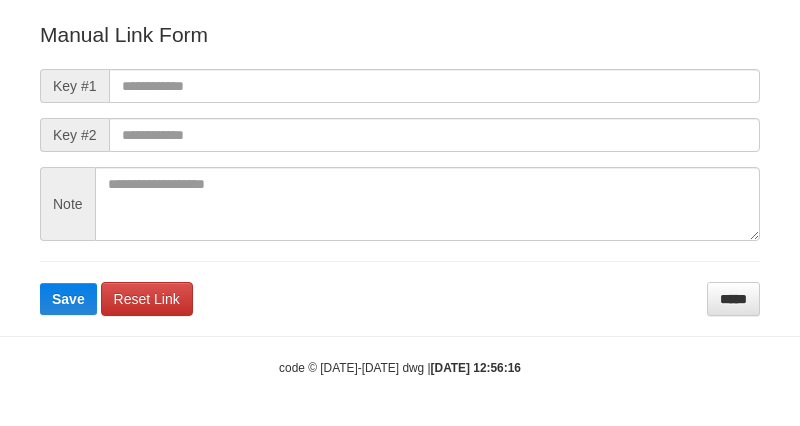 scroll, scrollTop: 222, scrollLeft: 0, axis: vertical 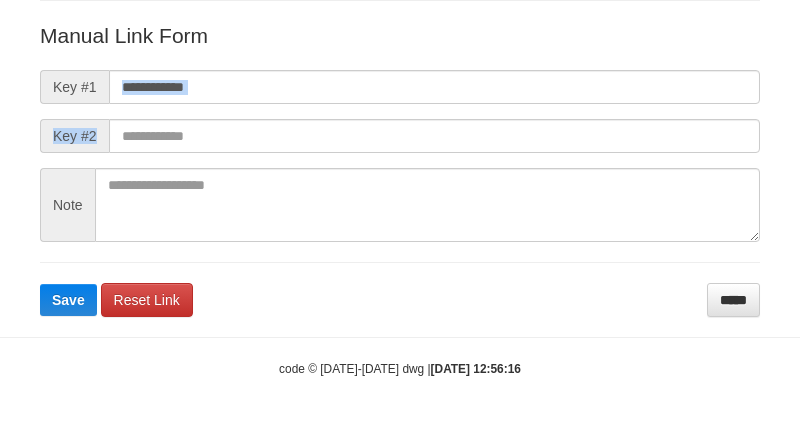 click on "Manual Link Form
Key #1
Key #2
Note
Save
Reset Link
*****" at bounding box center [400, 169] 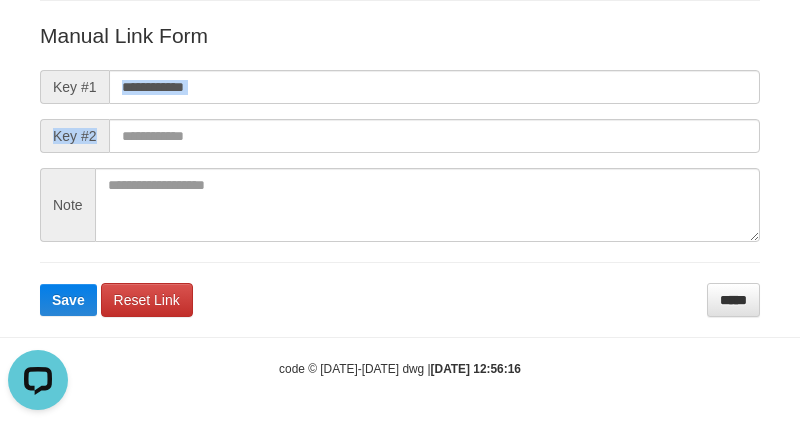scroll, scrollTop: 0, scrollLeft: 0, axis: both 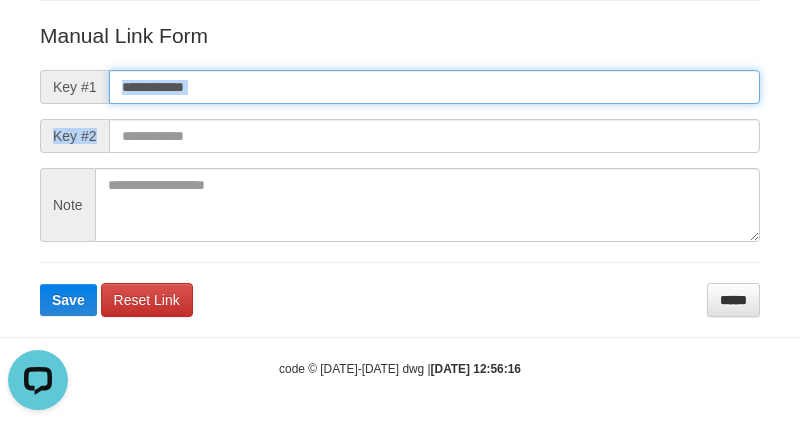 click at bounding box center [434, 87] 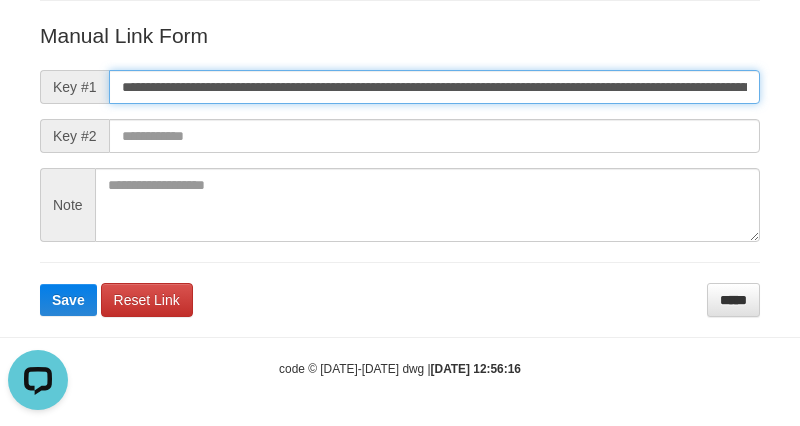 scroll, scrollTop: 0, scrollLeft: 1374, axis: horizontal 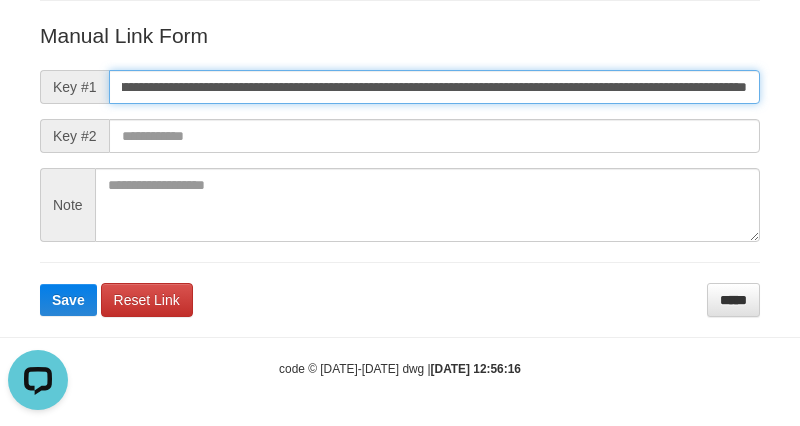 type on "**********" 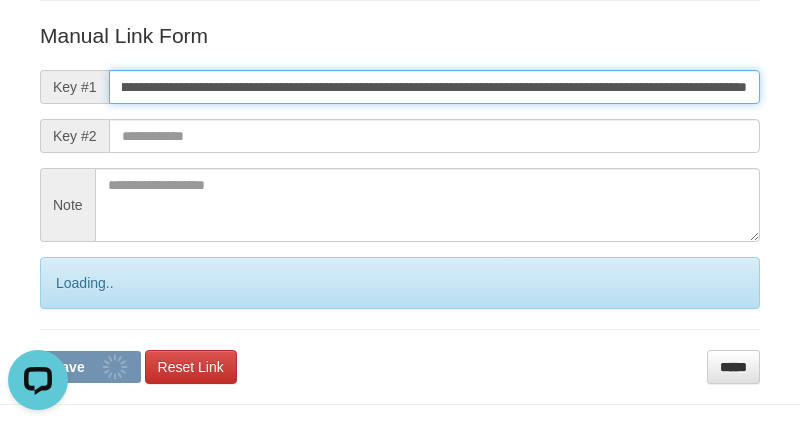 click on "Save" at bounding box center (90, 367) 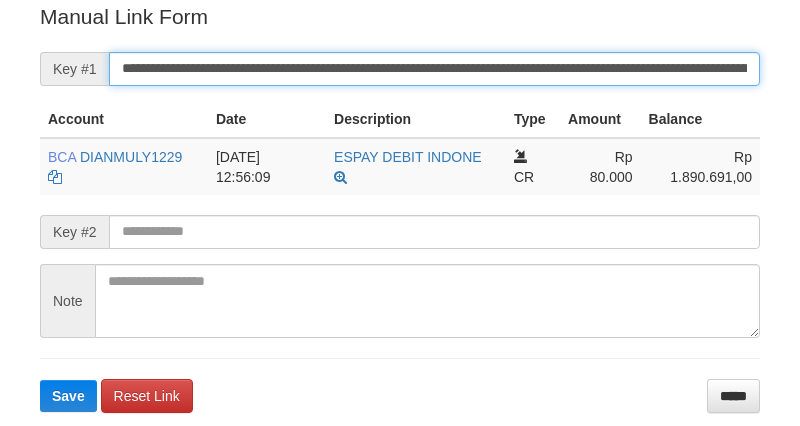 click on "**********" at bounding box center (434, 69) 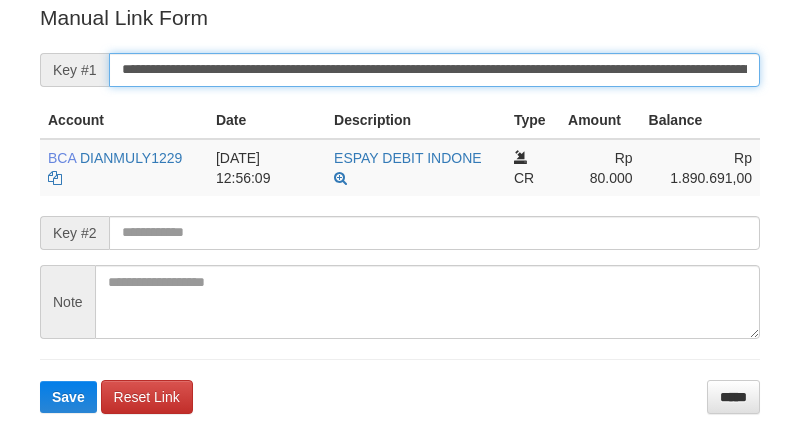 click on "Save" at bounding box center (68, 397) 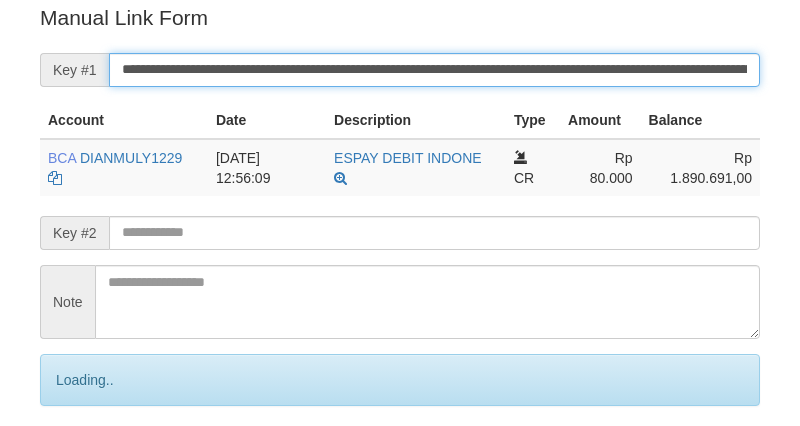 click on "Save" at bounding box center (90, 464) 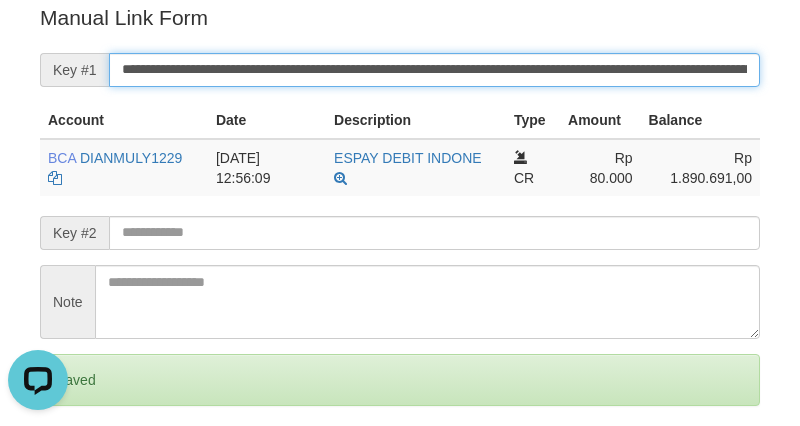 scroll, scrollTop: 0, scrollLeft: 0, axis: both 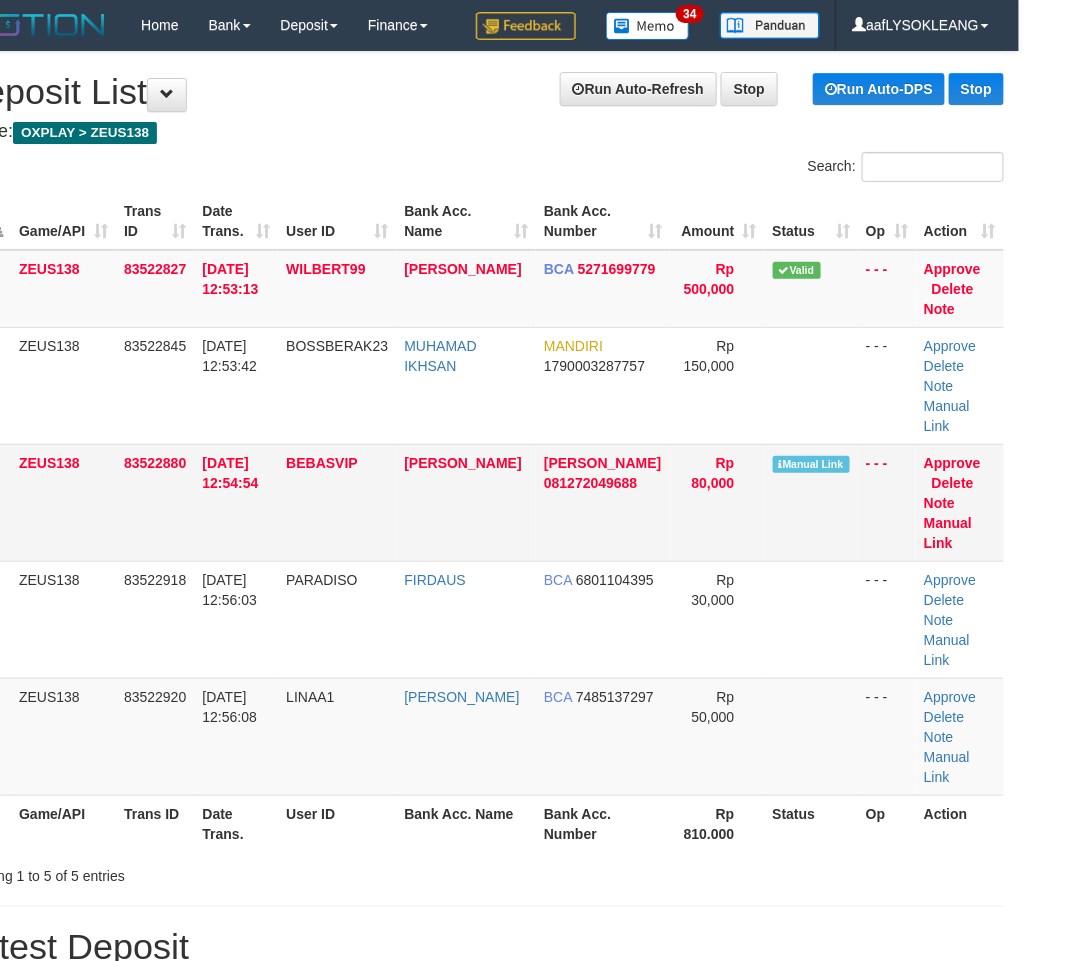 click on "Approve
[GEOGRAPHIC_DATA]
Note
Manual Link" at bounding box center [960, 502] 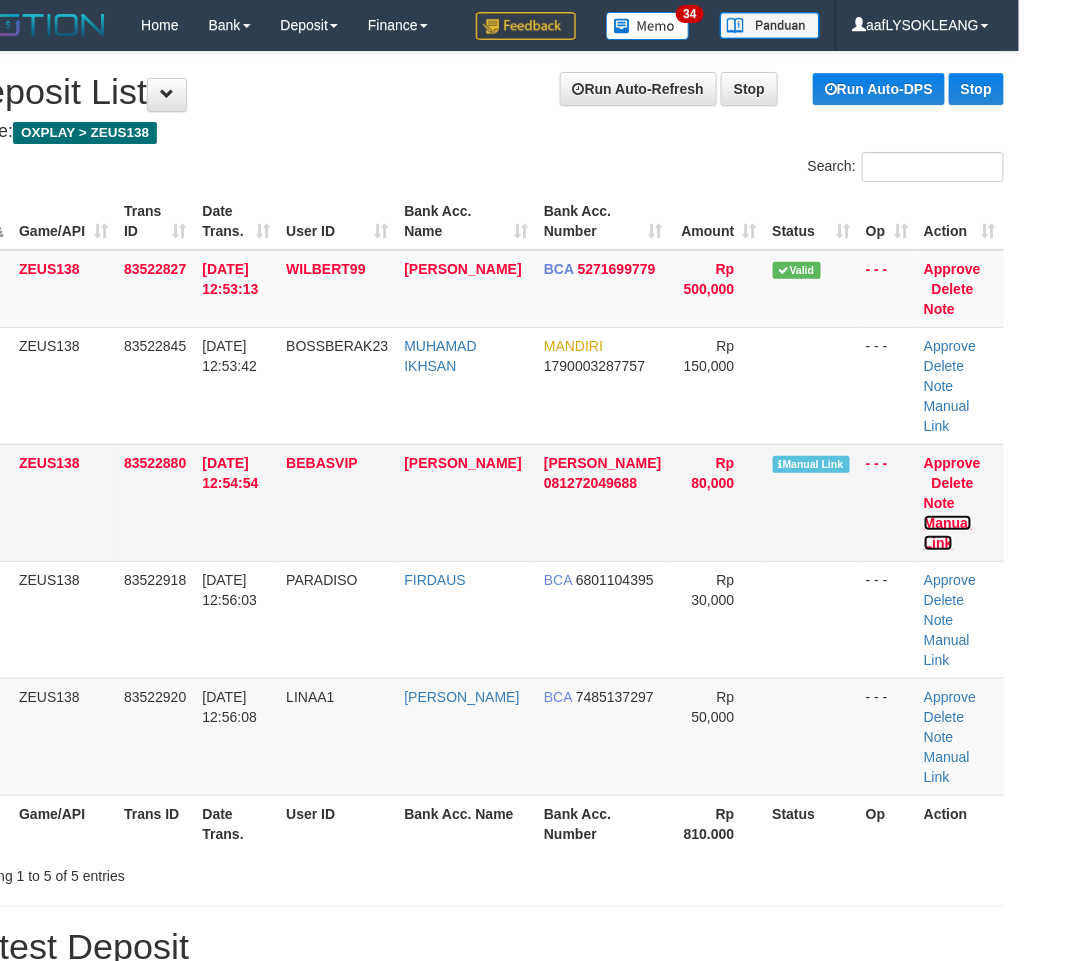 click on "Manual Link" at bounding box center (948, 533) 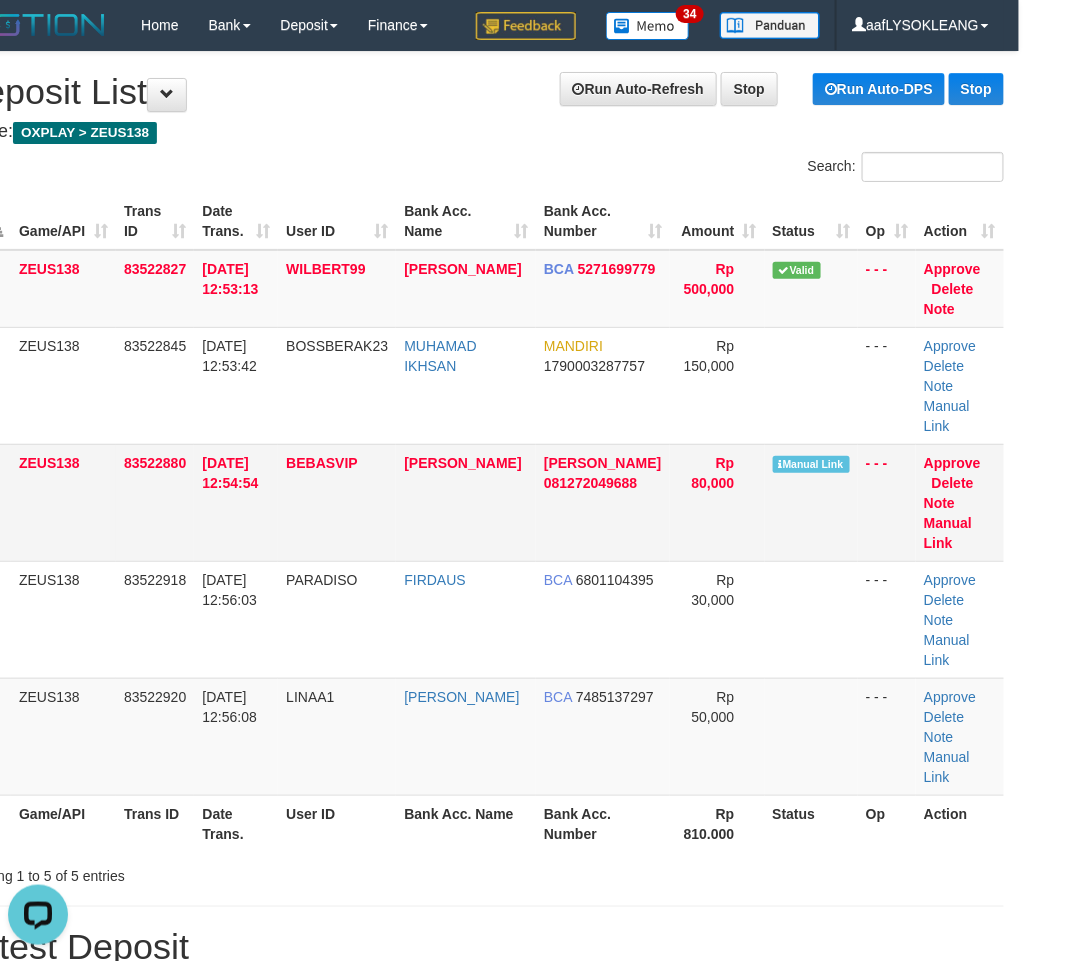 scroll, scrollTop: 0, scrollLeft: 0, axis: both 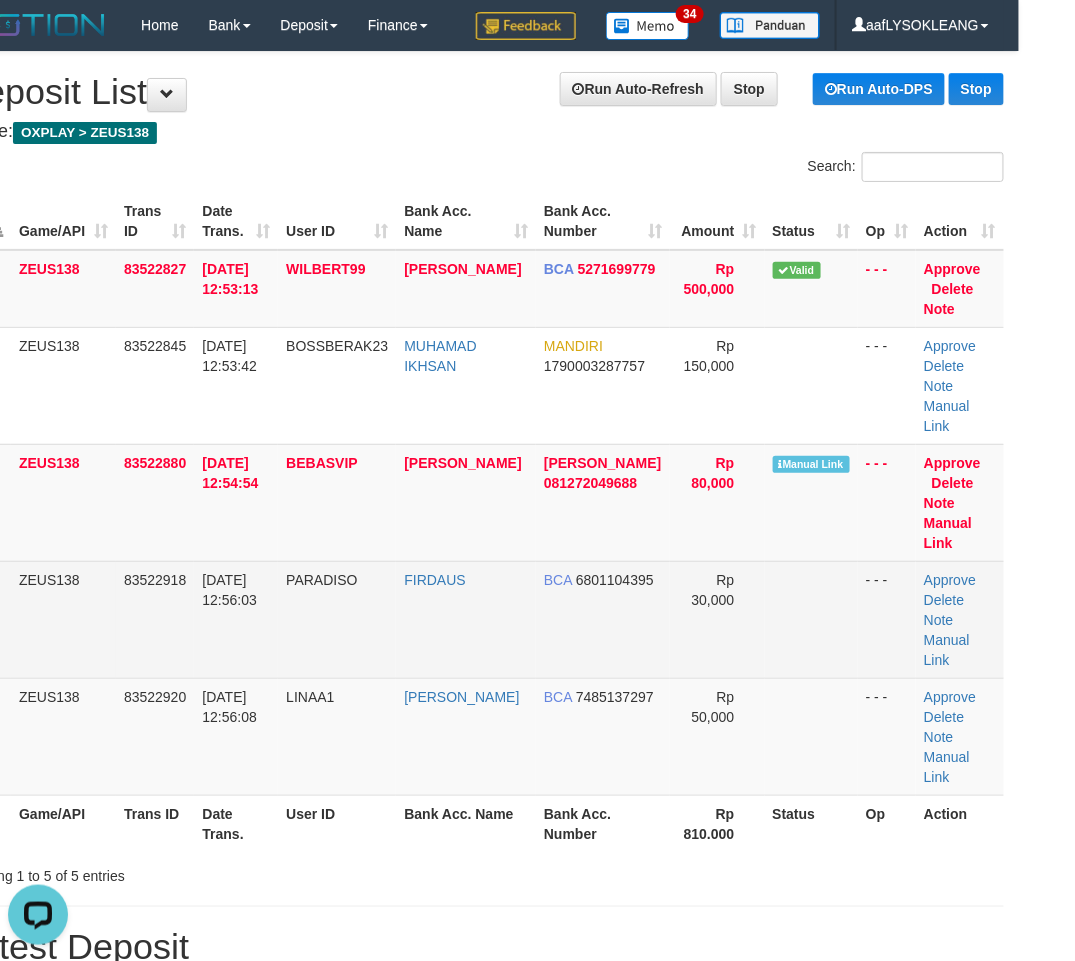 drag, startPoint x: 632, startPoint y: 563, endPoint x: 617, endPoint y: 561, distance: 15.132746 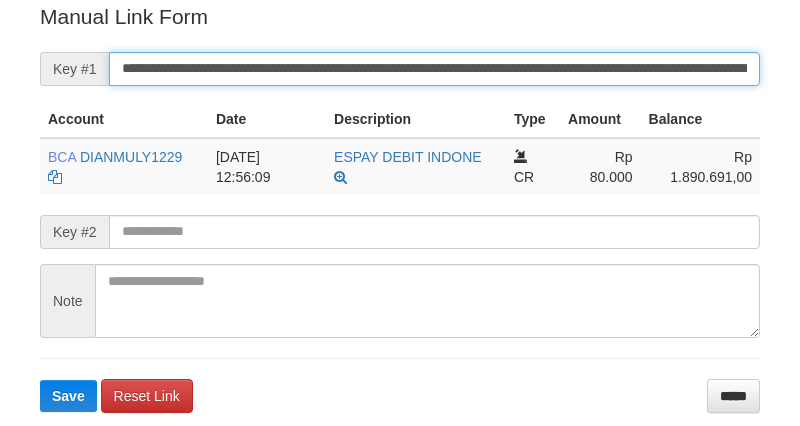 click on "**********" at bounding box center [434, 69] 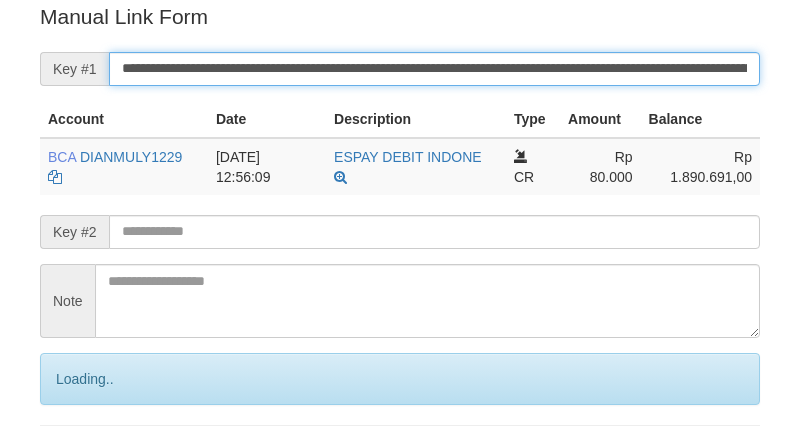click on "Save" at bounding box center (90, 463) 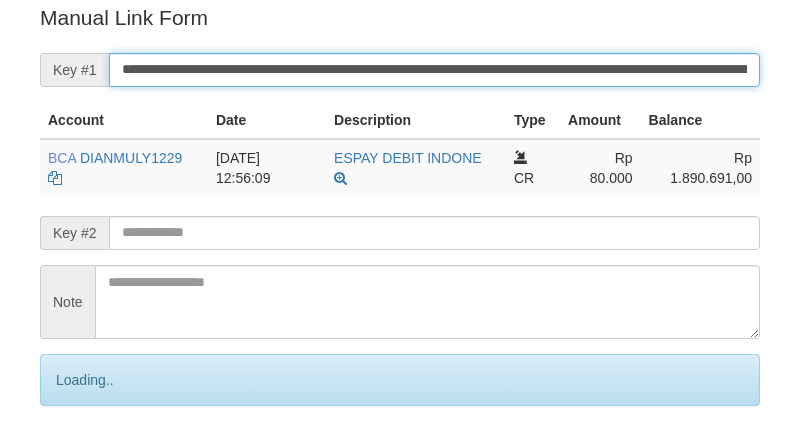 click on "Save" at bounding box center (90, 464) 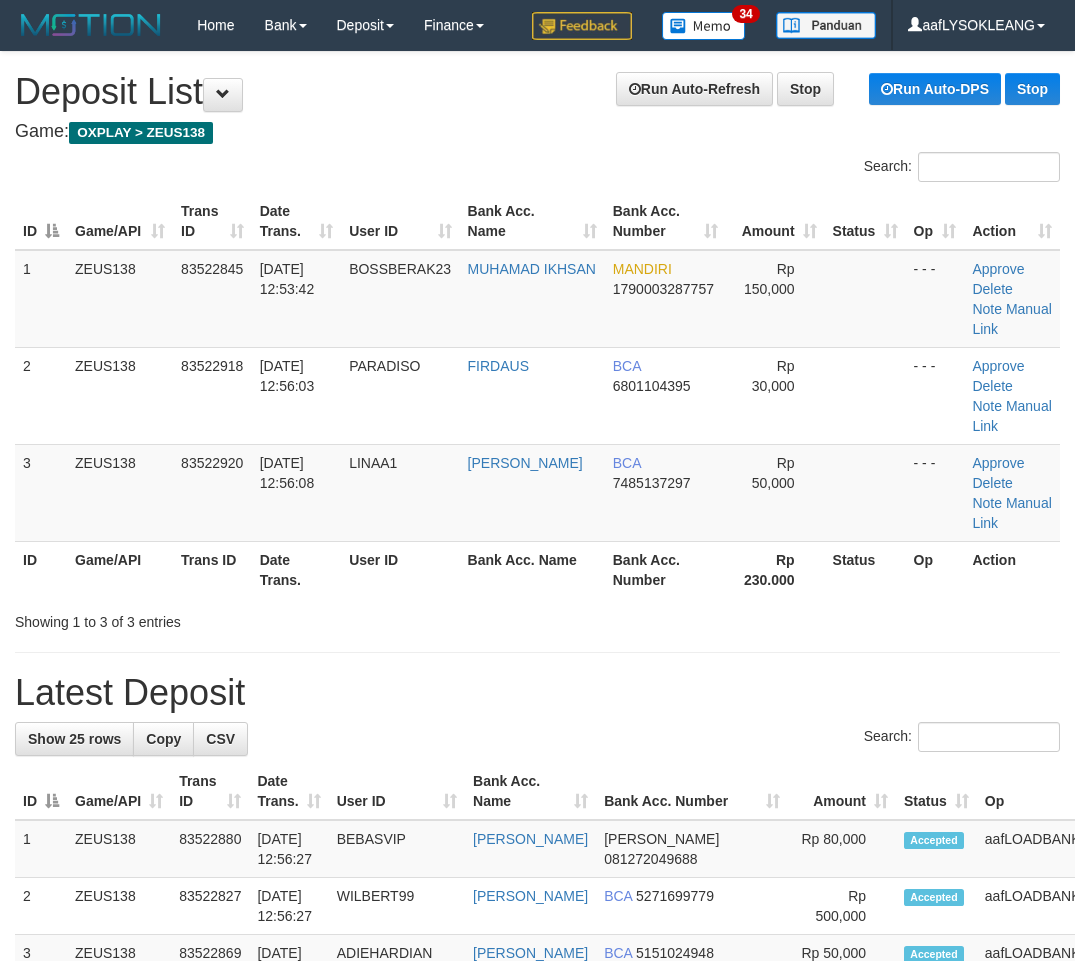 scroll, scrollTop: 0, scrollLeft: 56, axis: horizontal 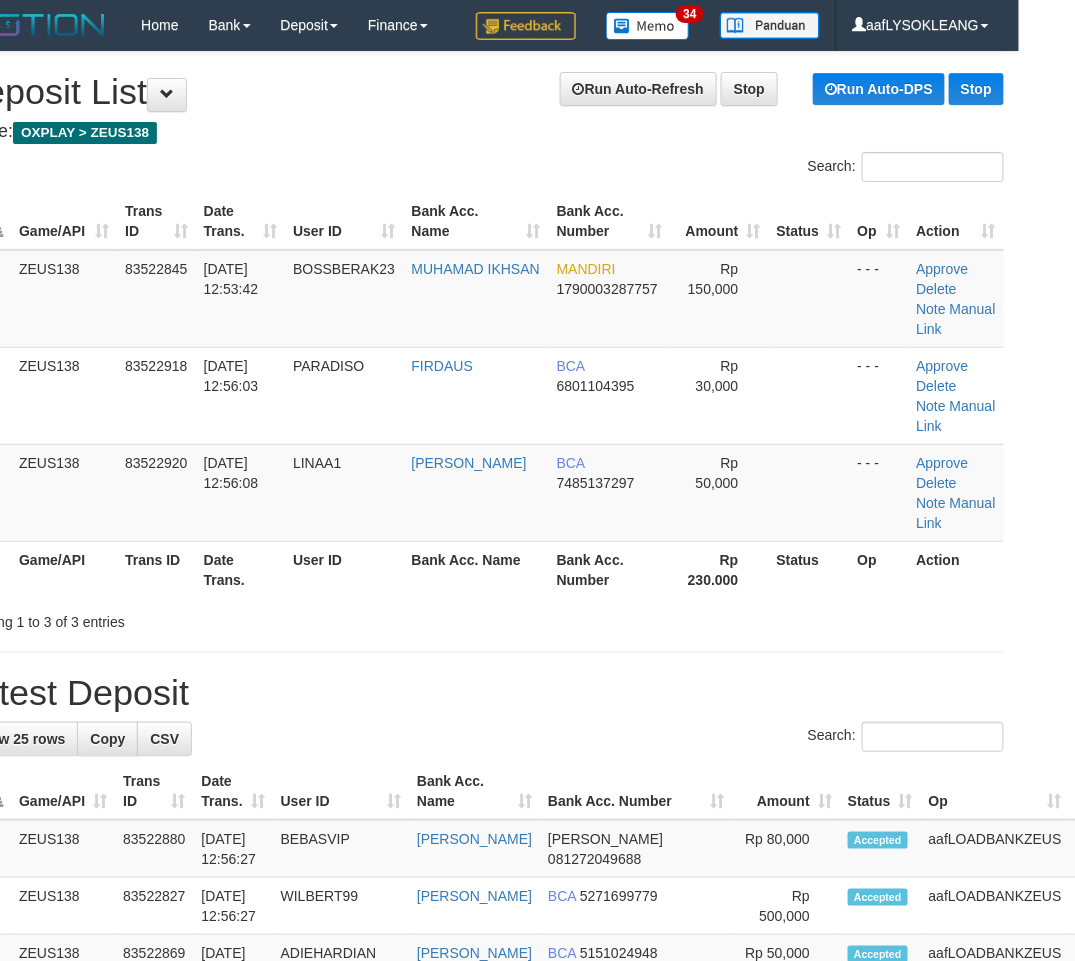 click on "Latest Deposit" at bounding box center [481, 693] 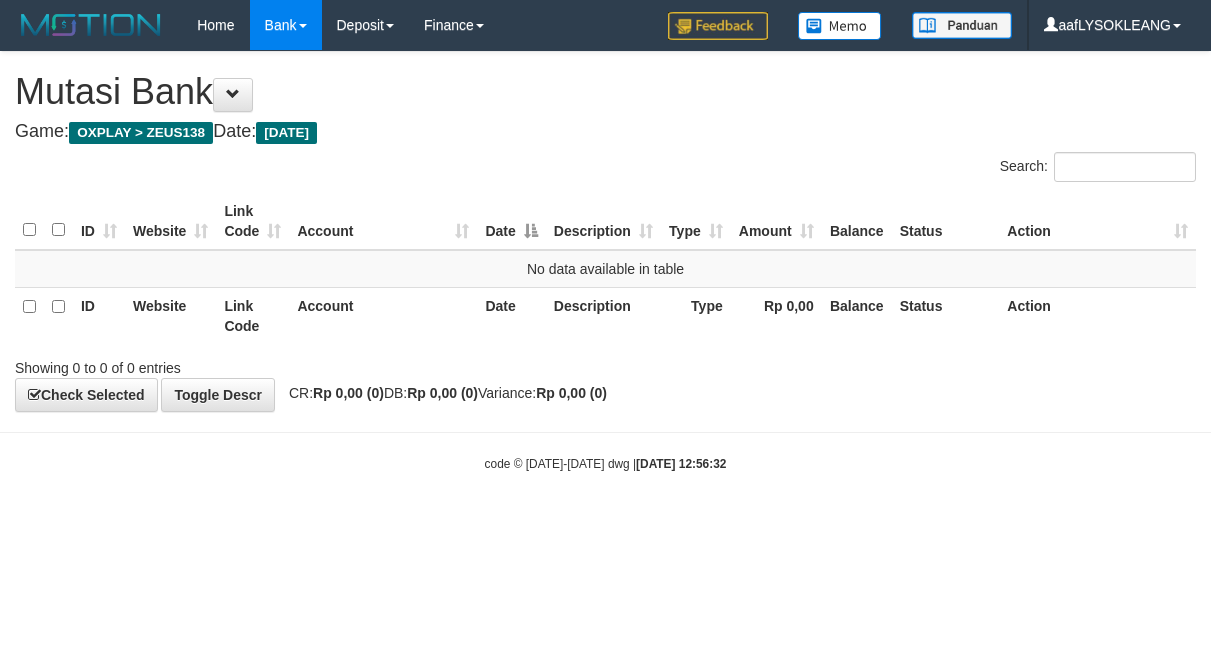 scroll, scrollTop: 0, scrollLeft: 0, axis: both 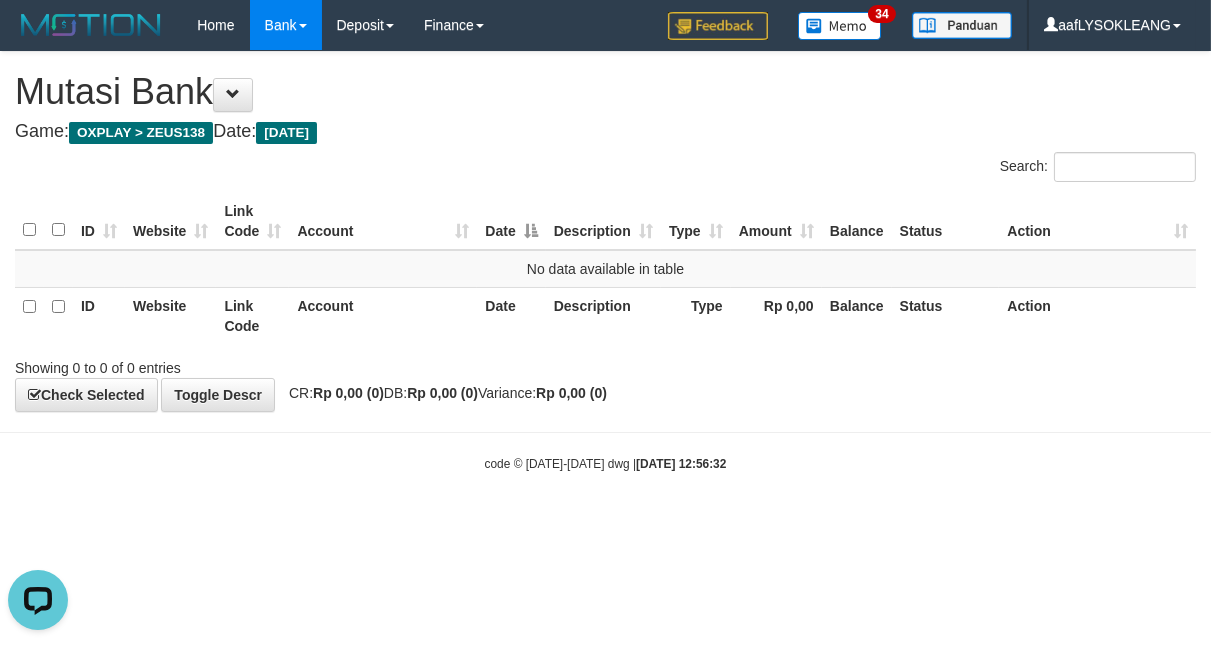 click on "Account" at bounding box center [383, 315] 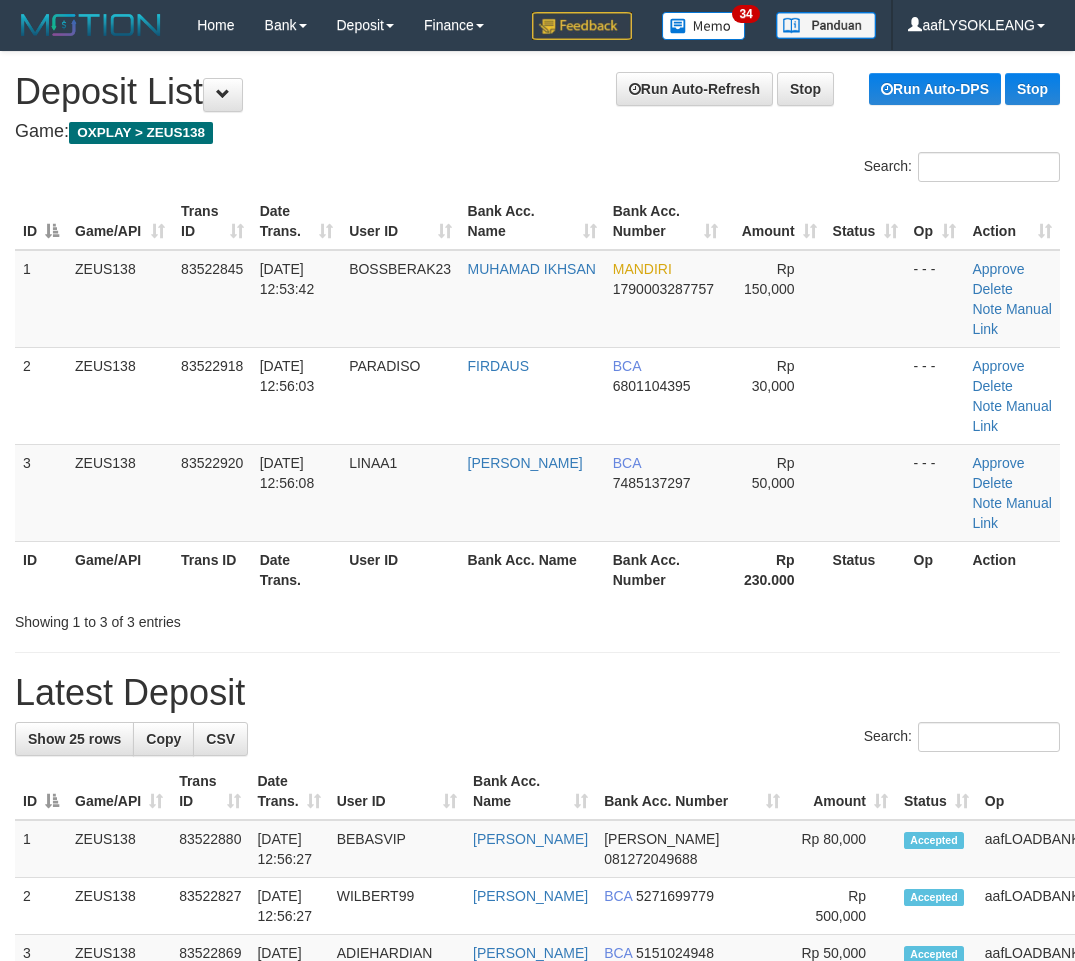 scroll, scrollTop: 0, scrollLeft: 56, axis: horizontal 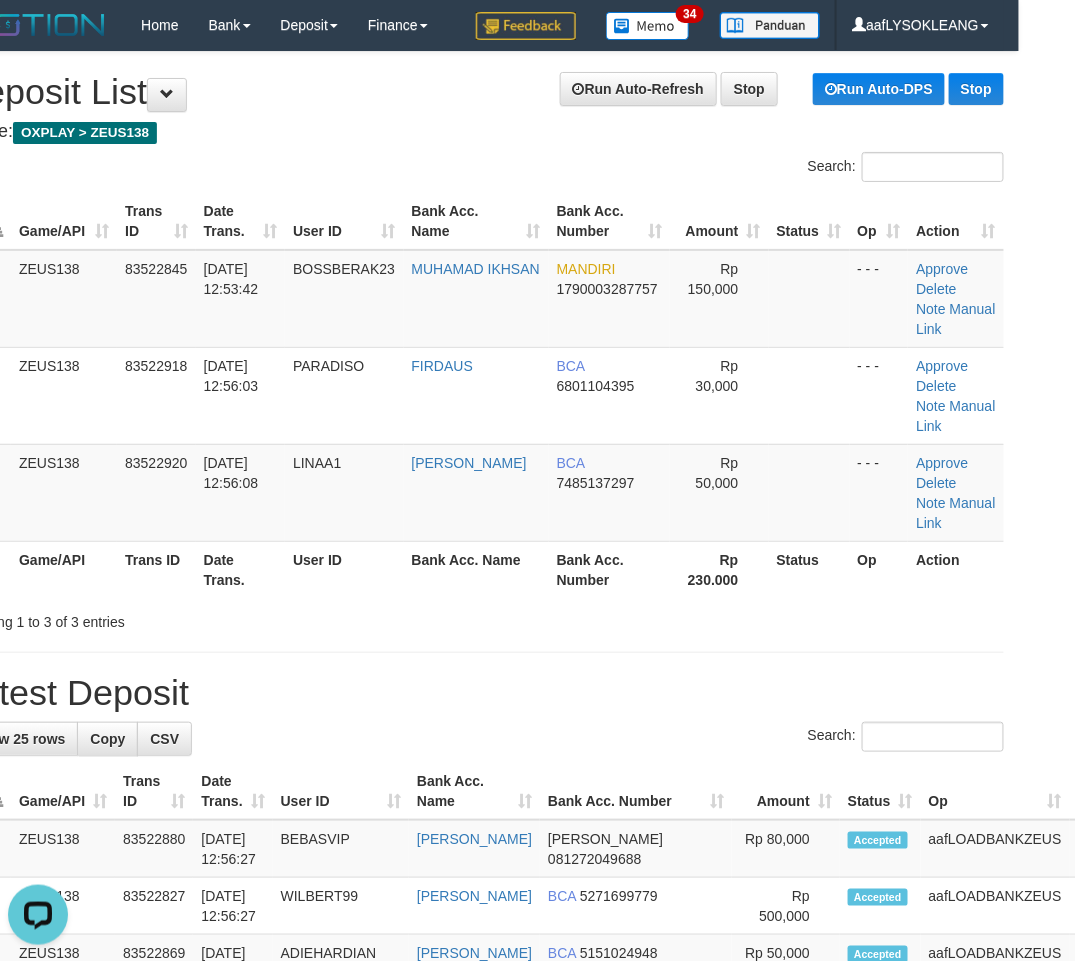 click on "**********" at bounding box center (481, 1215) 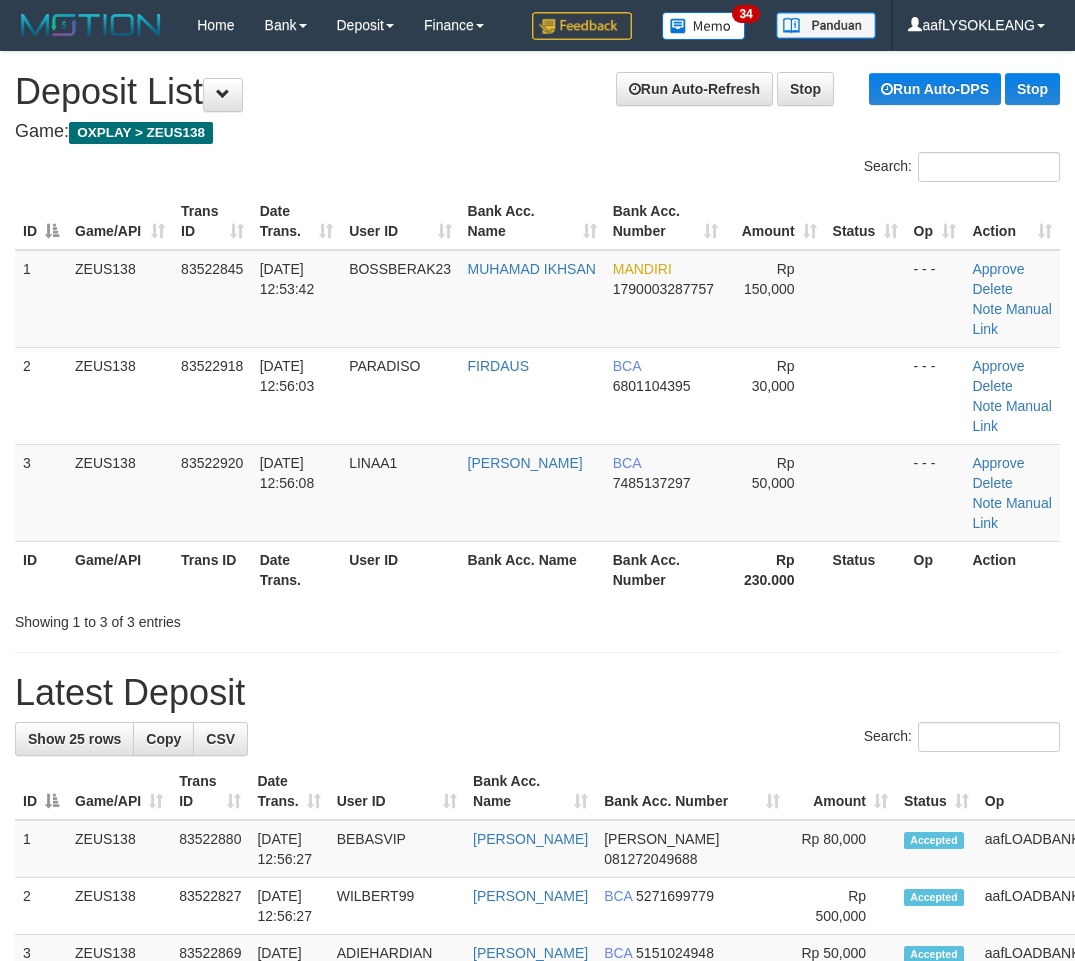 scroll, scrollTop: 0, scrollLeft: 56, axis: horizontal 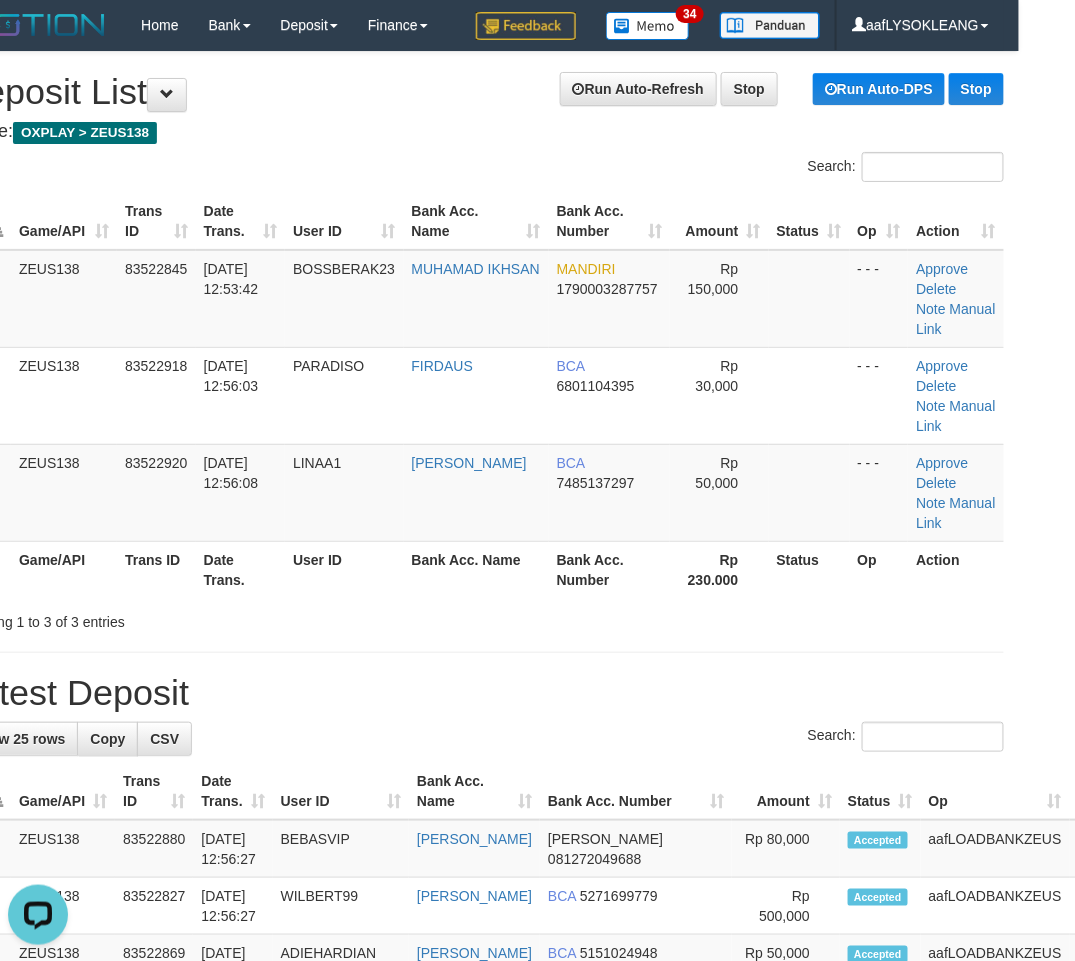 click on "Search:" at bounding box center (481, 739) 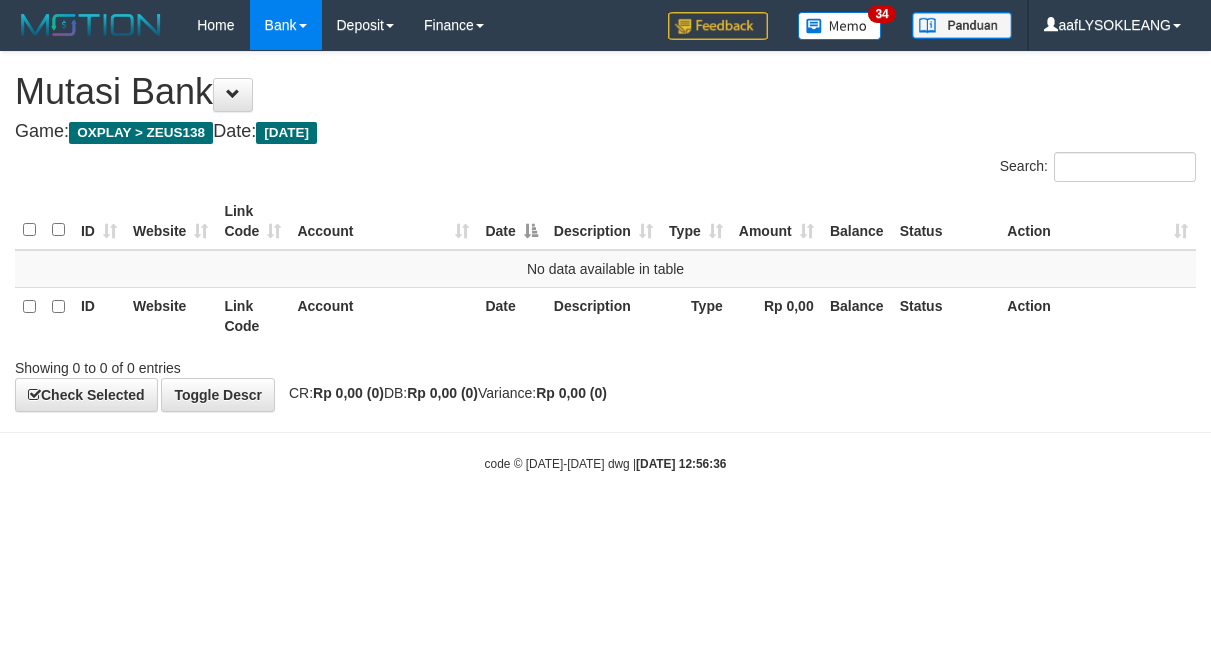 scroll, scrollTop: 0, scrollLeft: 0, axis: both 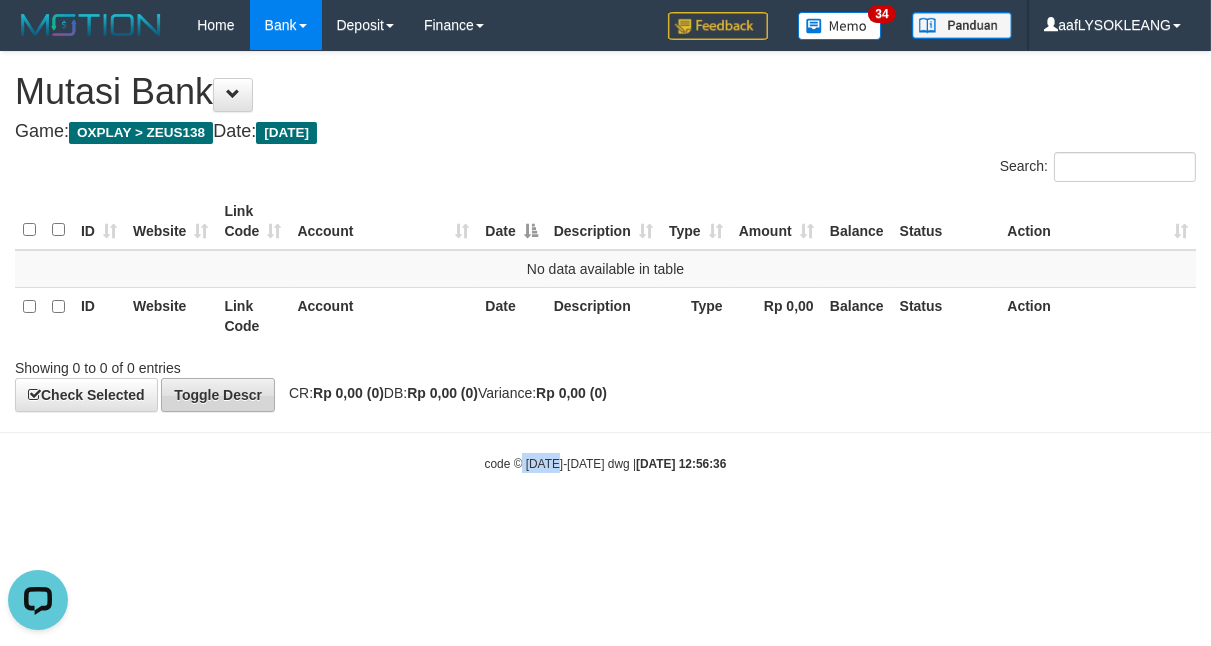drag, startPoint x: 525, startPoint y: 447, endPoint x: 255, endPoint y: 397, distance: 274.5906 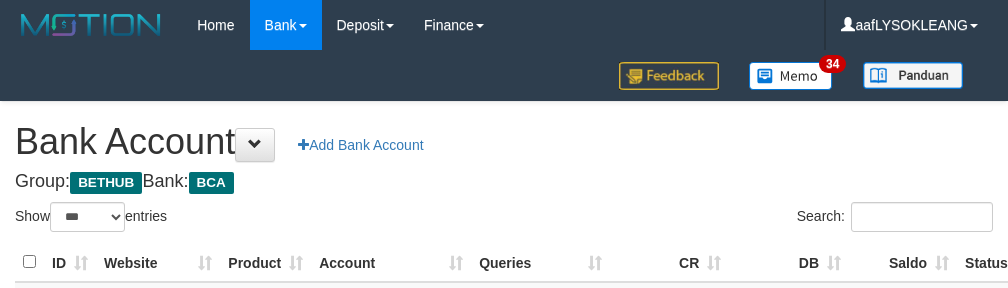 select on "***" 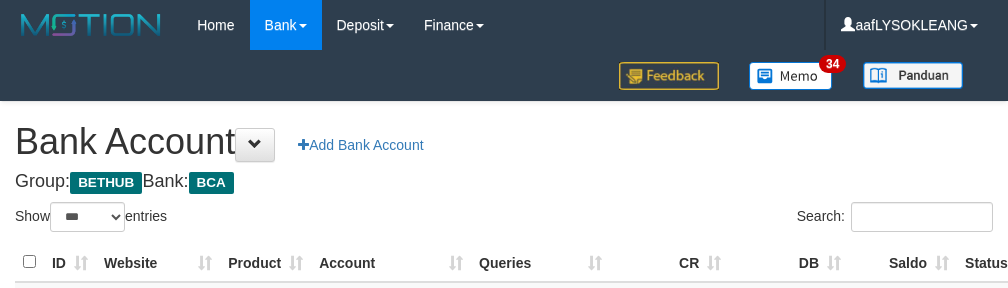 scroll, scrollTop: 191, scrollLeft: 0, axis: vertical 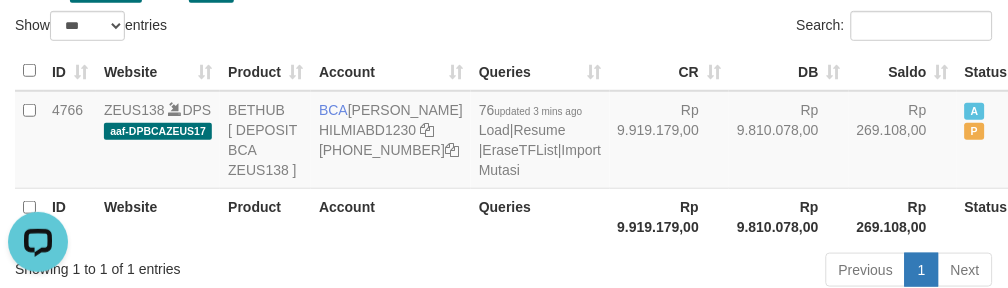 click on "Search:" at bounding box center [756, 28] 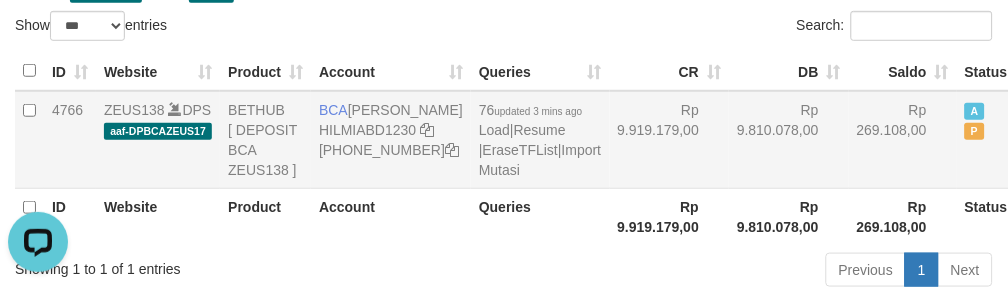 click on "76  updated 3 mins ago
Load
|
Resume
|
EraseTFList
|
Import Mutasi" at bounding box center (540, 140) 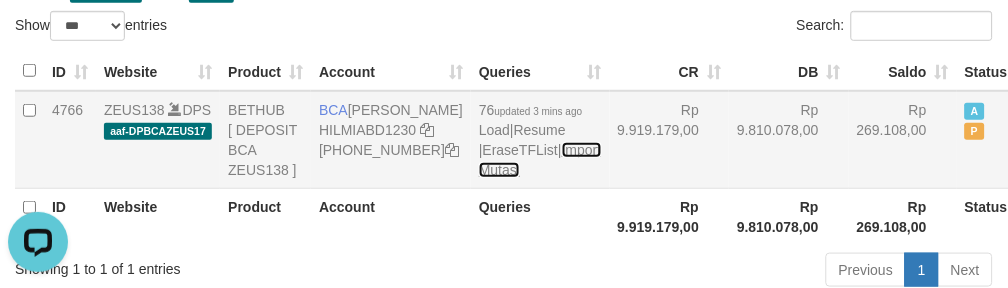click on "Import Mutasi" at bounding box center [540, 160] 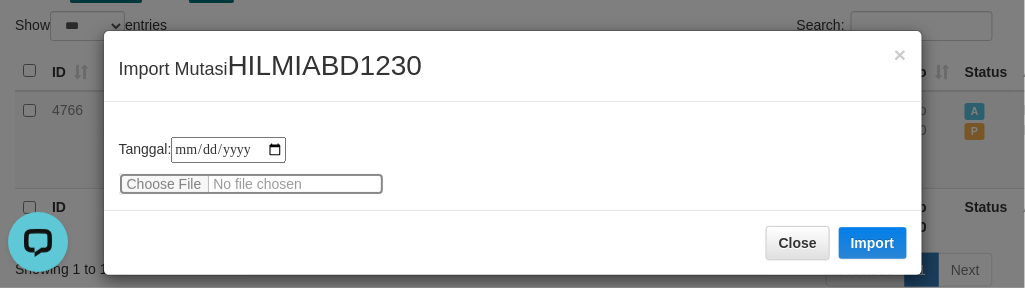 click at bounding box center [251, 184] 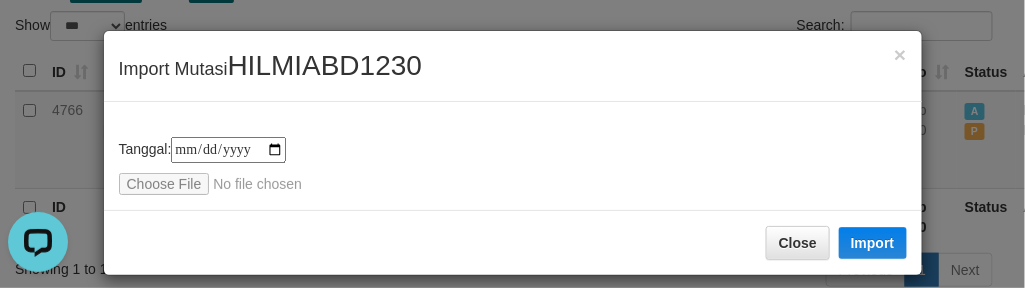 click on "HILMIABD1230" at bounding box center [325, 65] 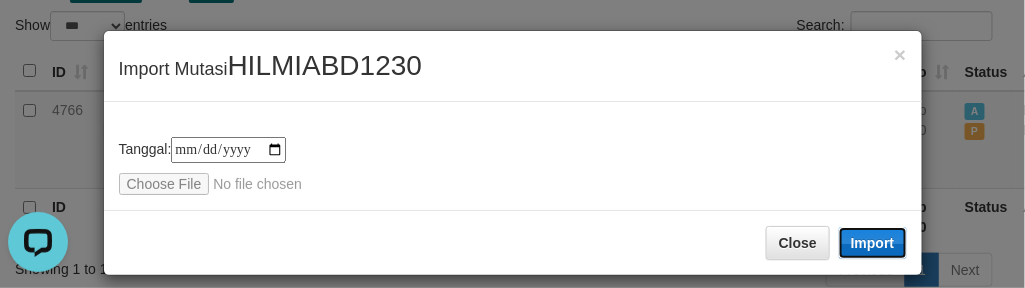 click on "Import" at bounding box center [873, 243] 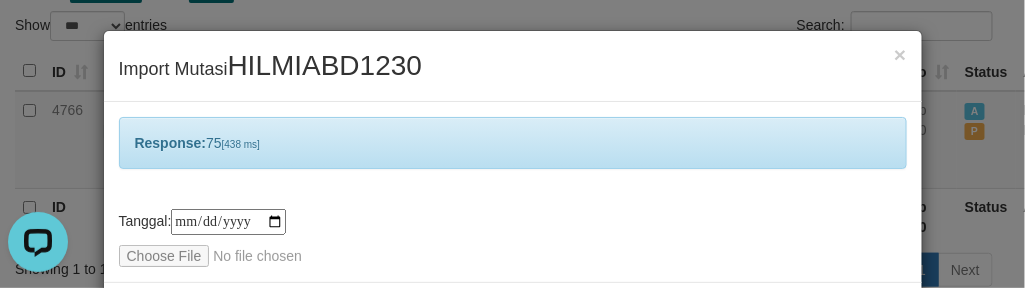 scroll, scrollTop: 86, scrollLeft: 0, axis: vertical 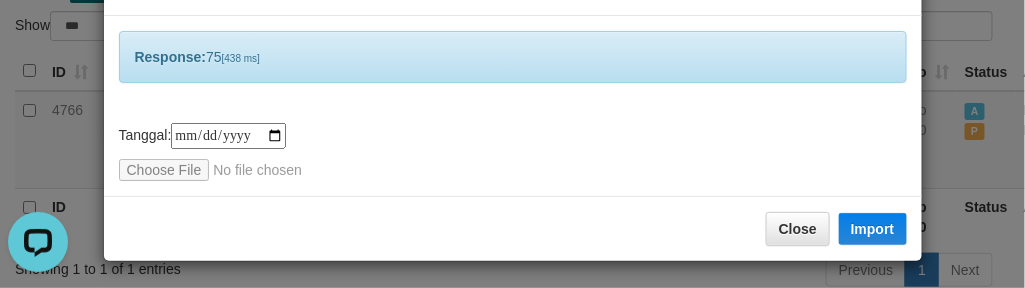 drag, startPoint x: 638, startPoint y: 155, endPoint x: 632, endPoint y: 141, distance: 15.231546 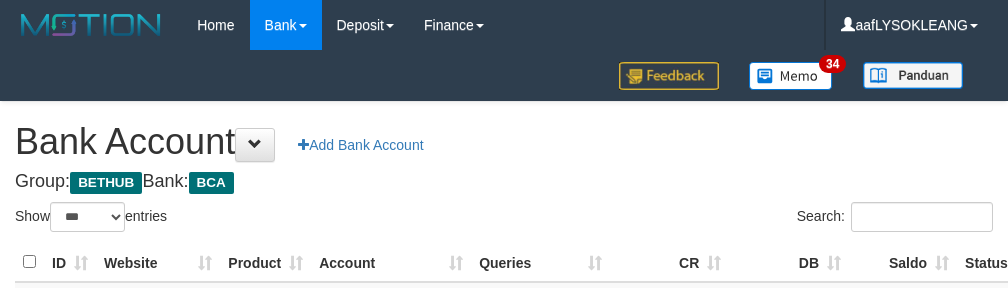 select on "***" 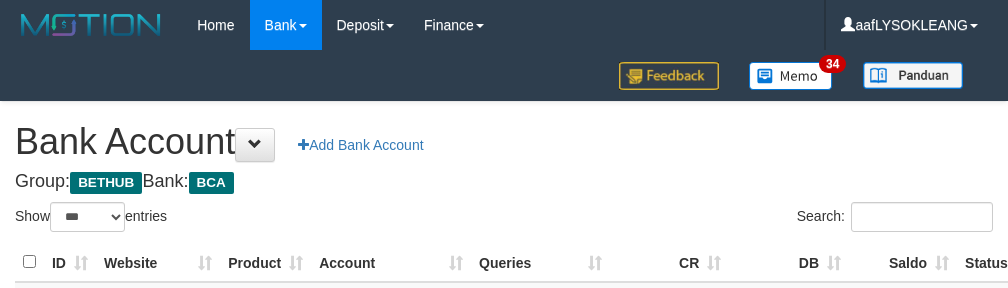 scroll, scrollTop: 191, scrollLeft: 0, axis: vertical 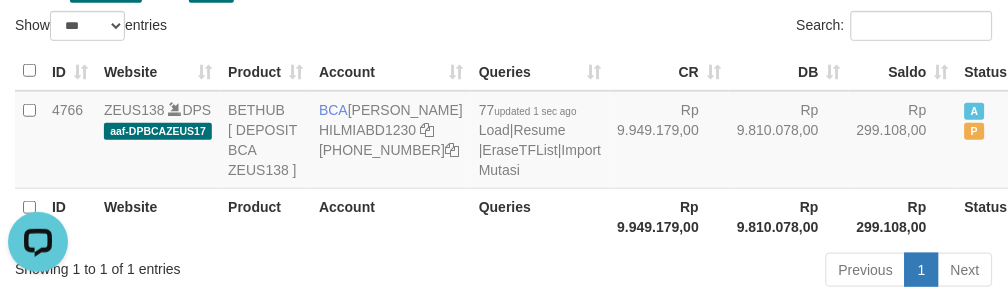 click on "Queries" at bounding box center [540, 71] 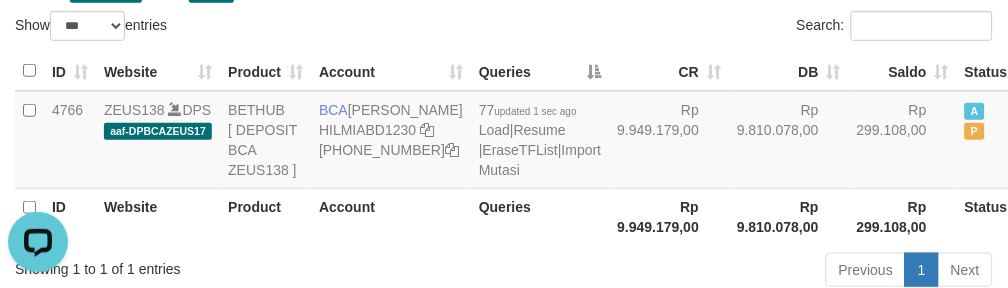 drag, startPoint x: 515, startPoint y: 34, endPoint x: 490, endPoint y: 187, distance: 155.02902 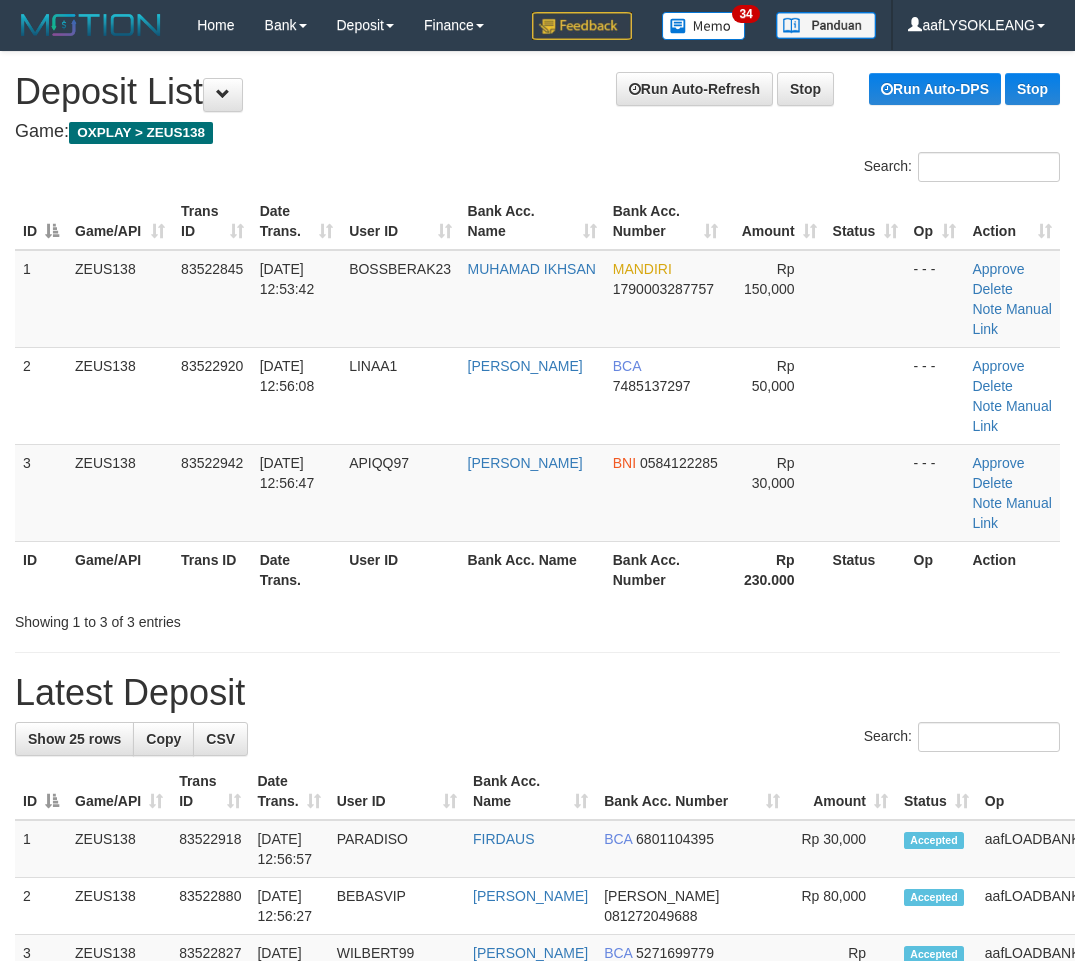 scroll, scrollTop: 0, scrollLeft: 56, axis: horizontal 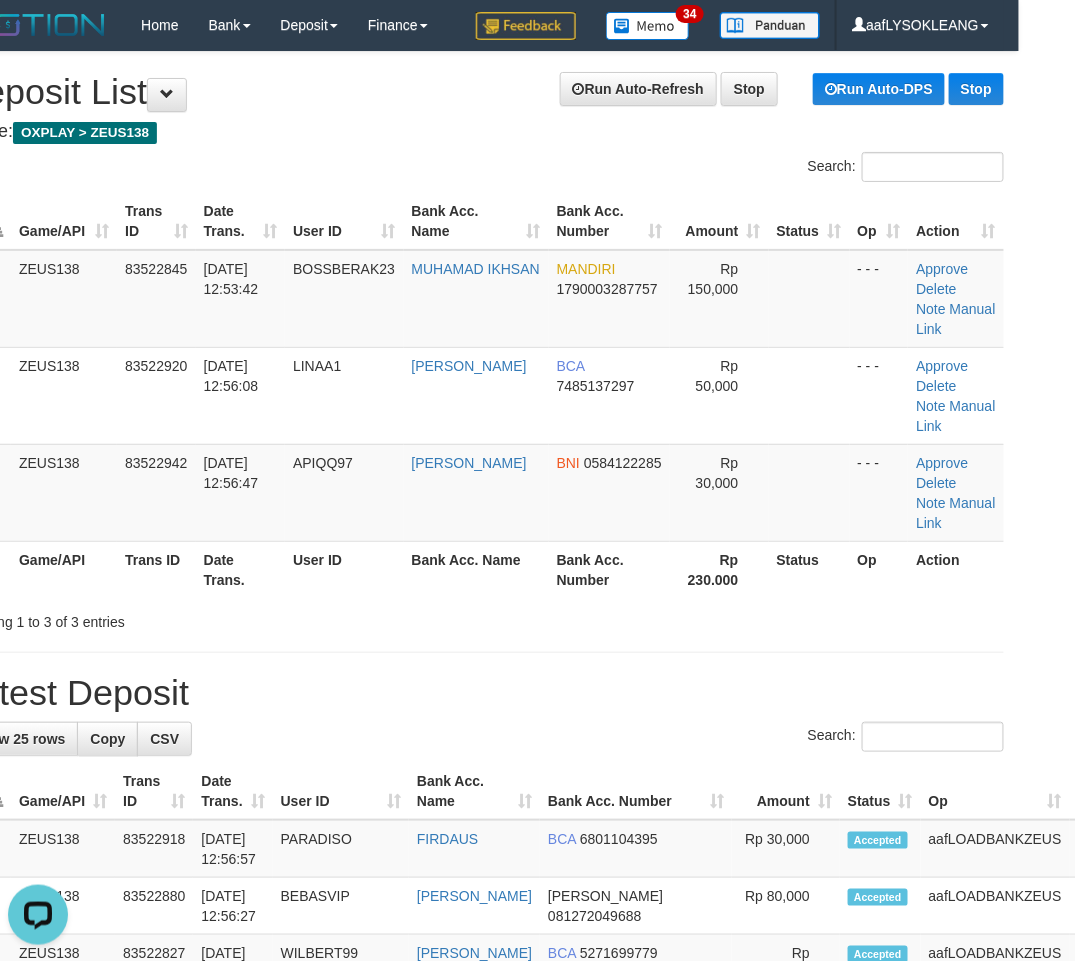 click on "**********" at bounding box center [481, 1215] 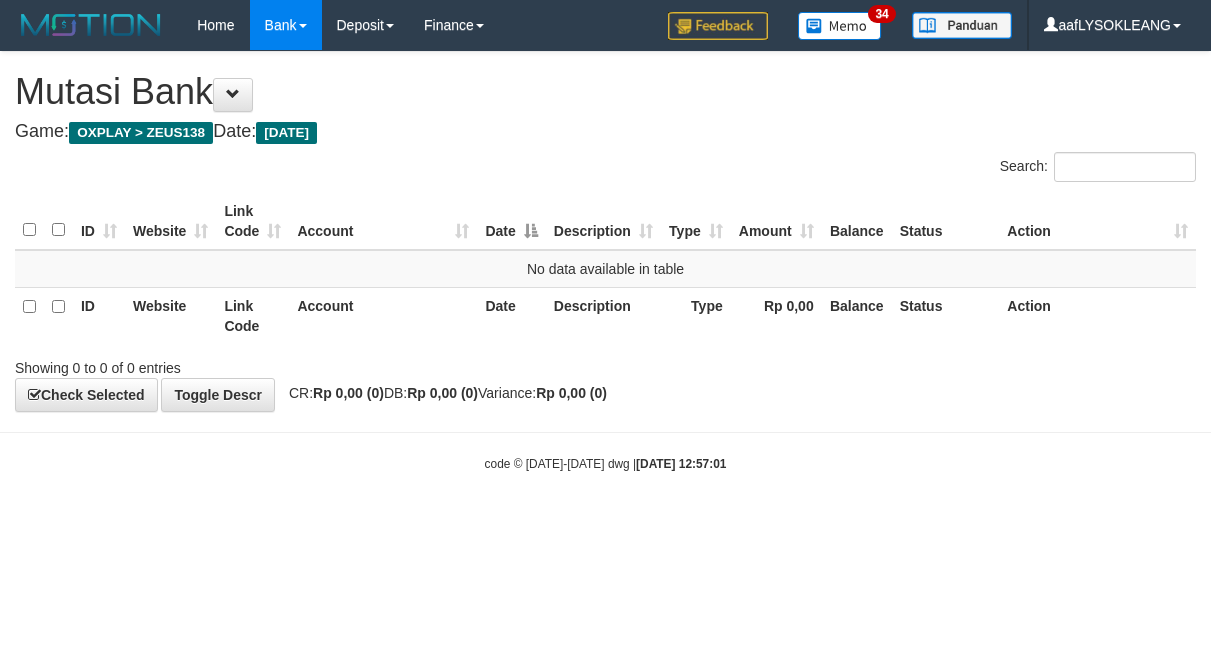 scroll, scrollTop: 0, scrollLeft: 0, axis: both 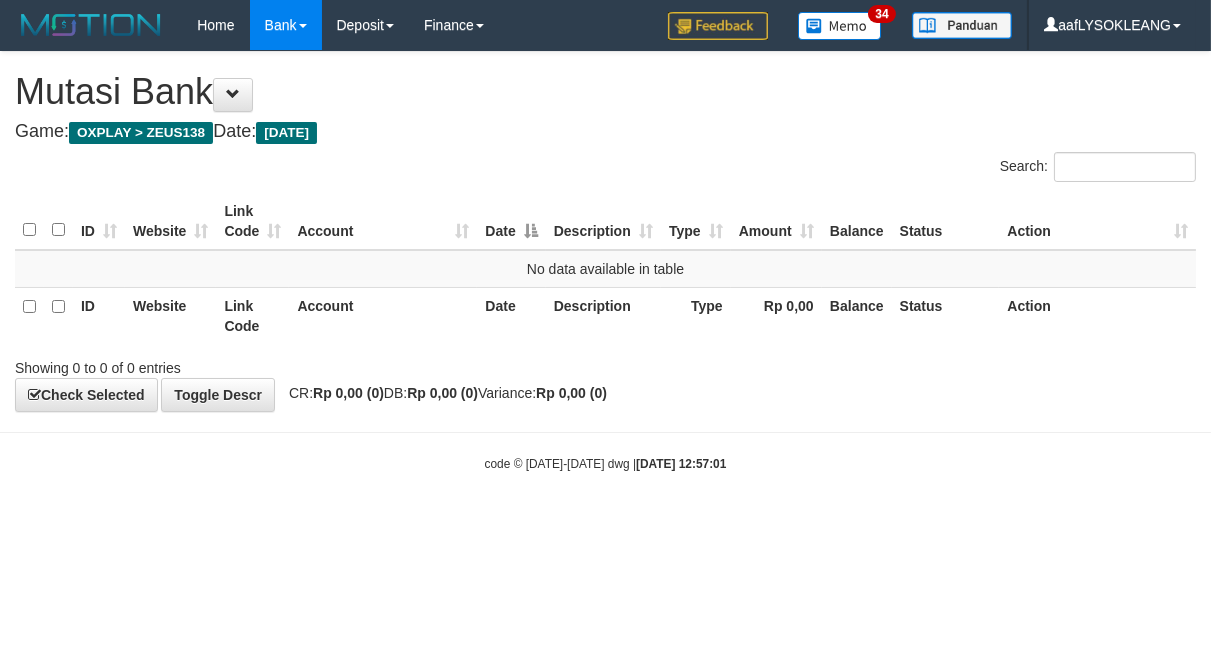 click on "Toggle navigation
Home
Bank
Account List
Load
By Website
Group
[OXPLAY]													ZEUS138
By Load Group (DPS)" at bounding box center [605, 261] 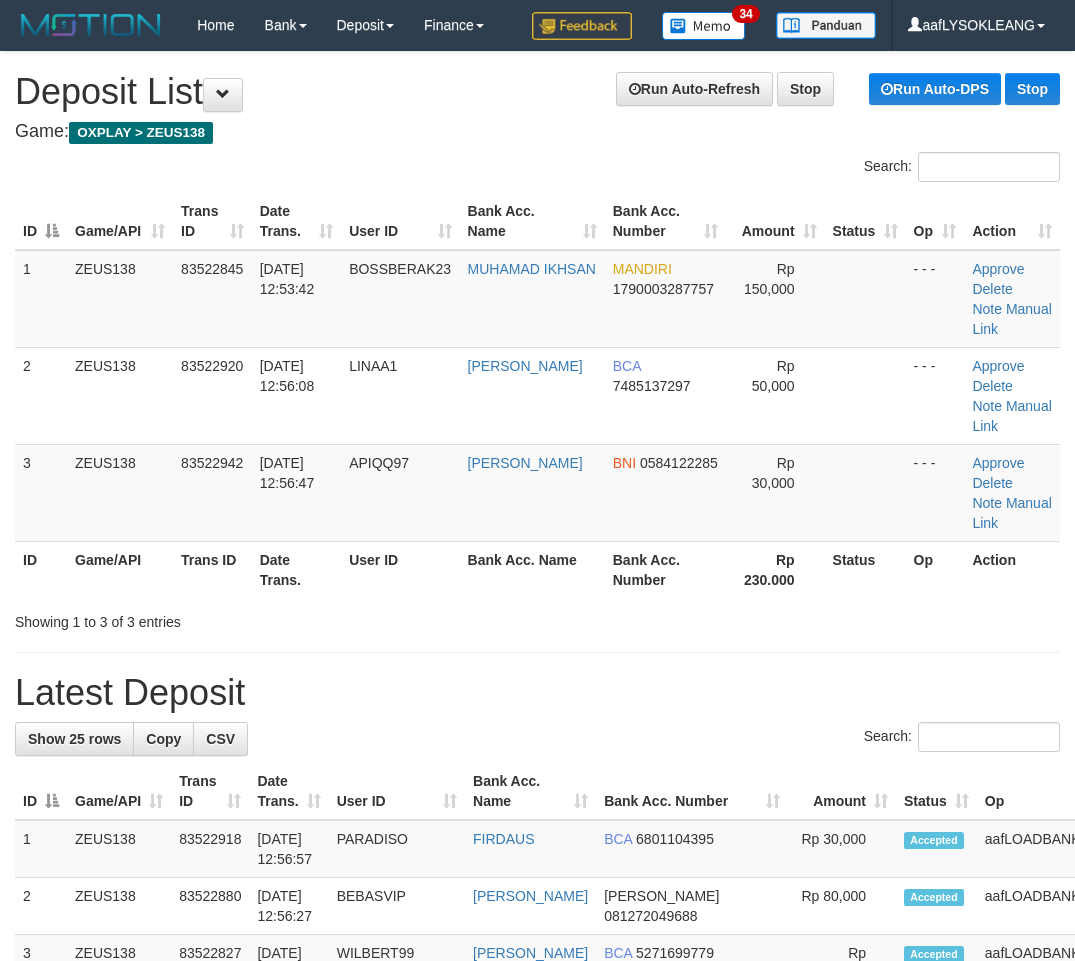 scroll, scrollTop: 0, scrollLeft: 56, axis: horizontal 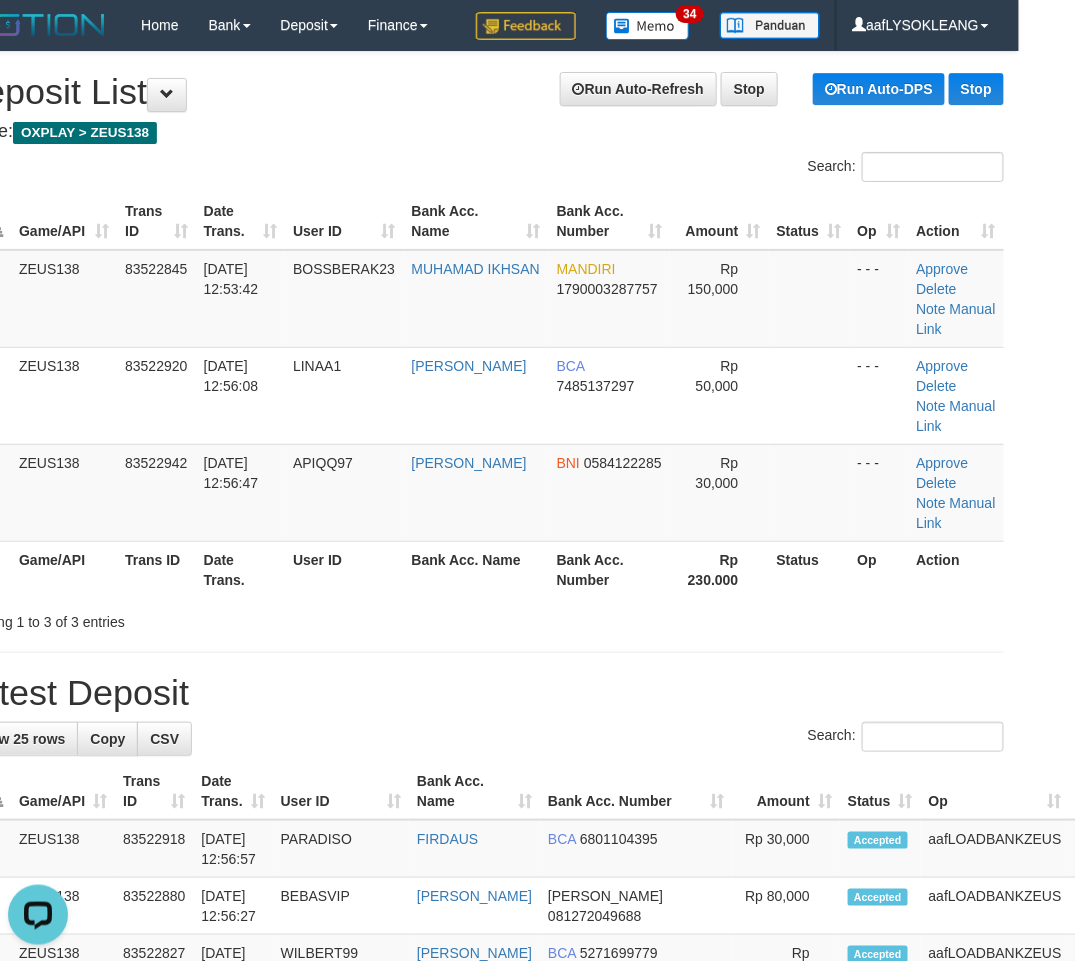 click on "Showing 1 to 3 of 3 entries" at bounding box center (481, 618) 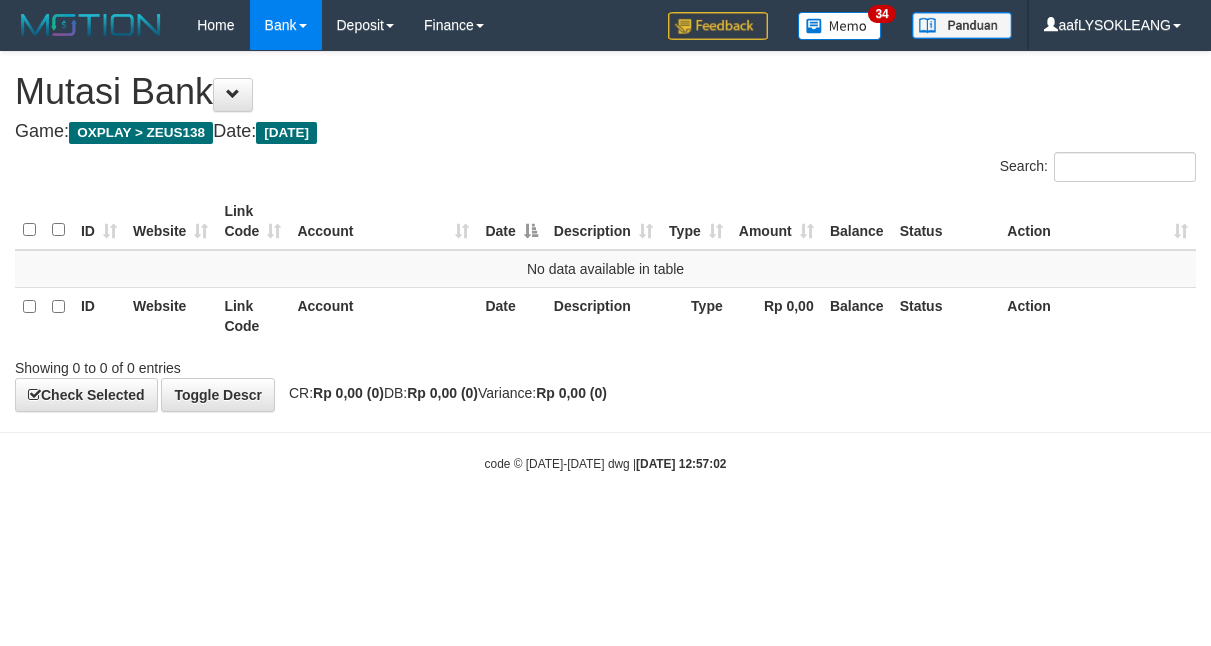 scroll, scrollTop: 0, scrollLeft: 0, axis: both 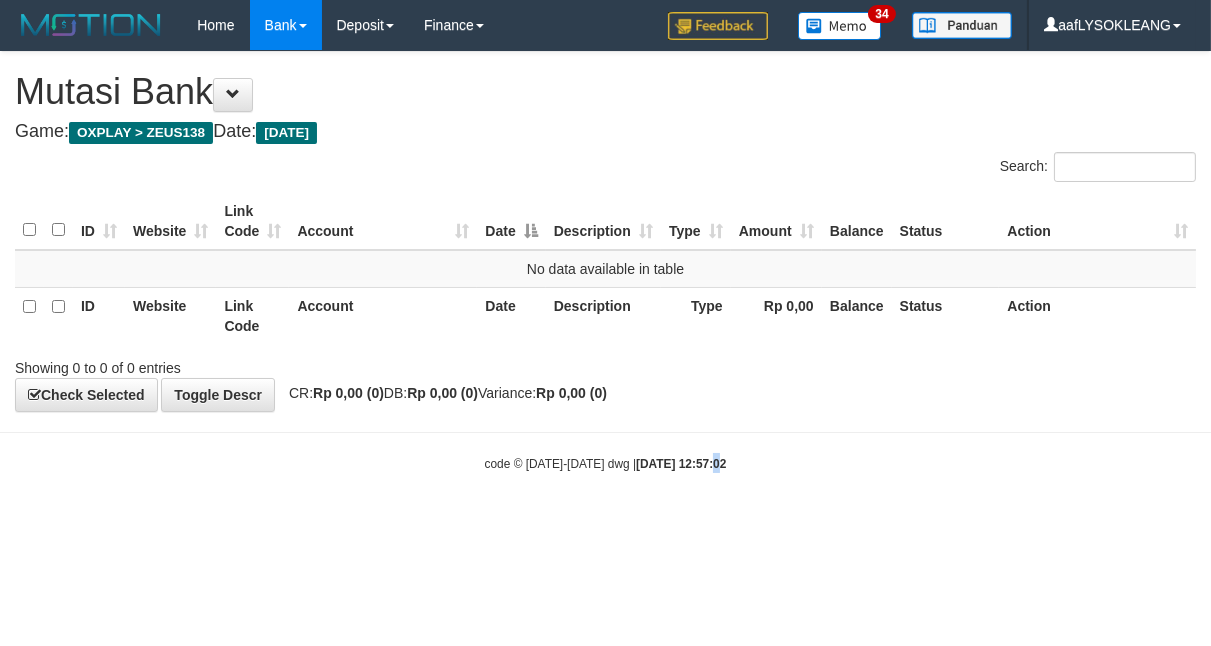 click on "Toggle navigation
Home
Bank
Account List
Load
By Website
Group
[OXPLAY]													ZEUS138
By Load Group (DPS)" at bounding box center [605, 261] 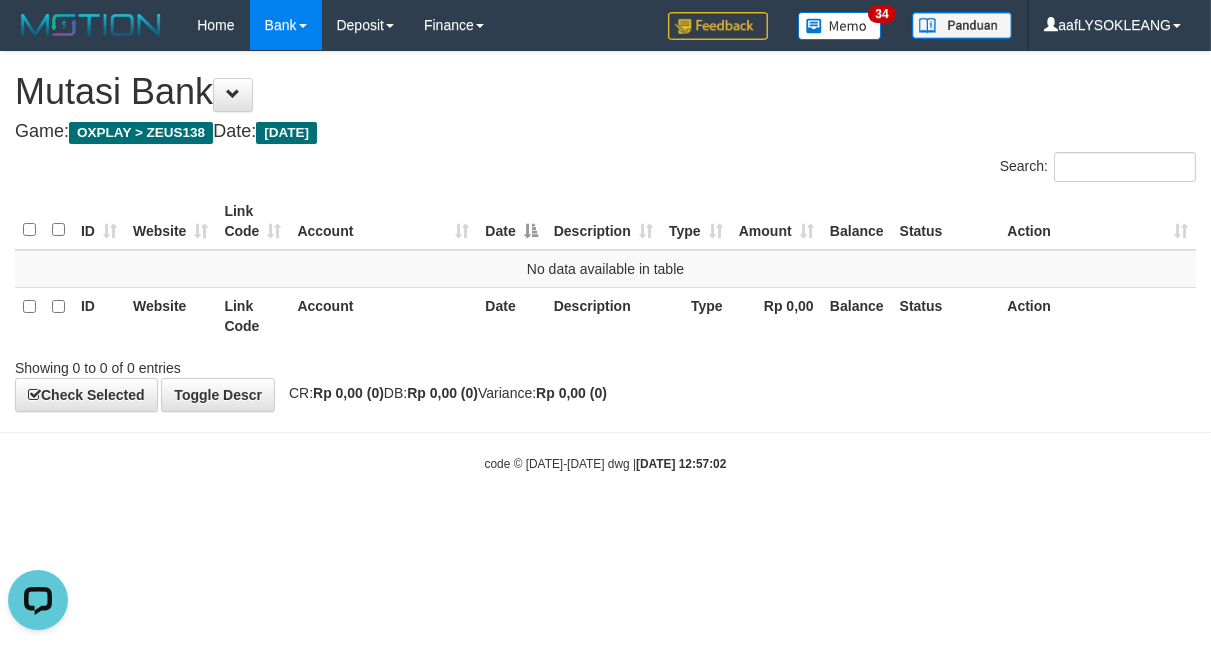 scroll, scrollTop: 0, scrollLeft: 0, axis: both 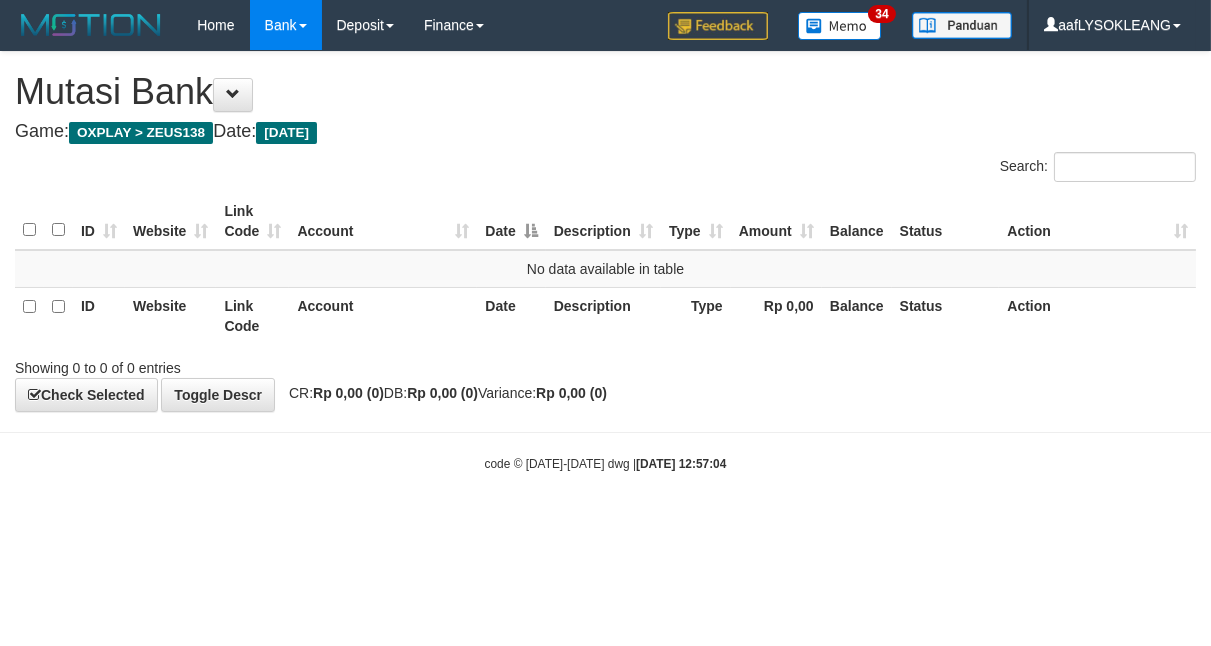 click on "**********" at bounding box center (605, 231) 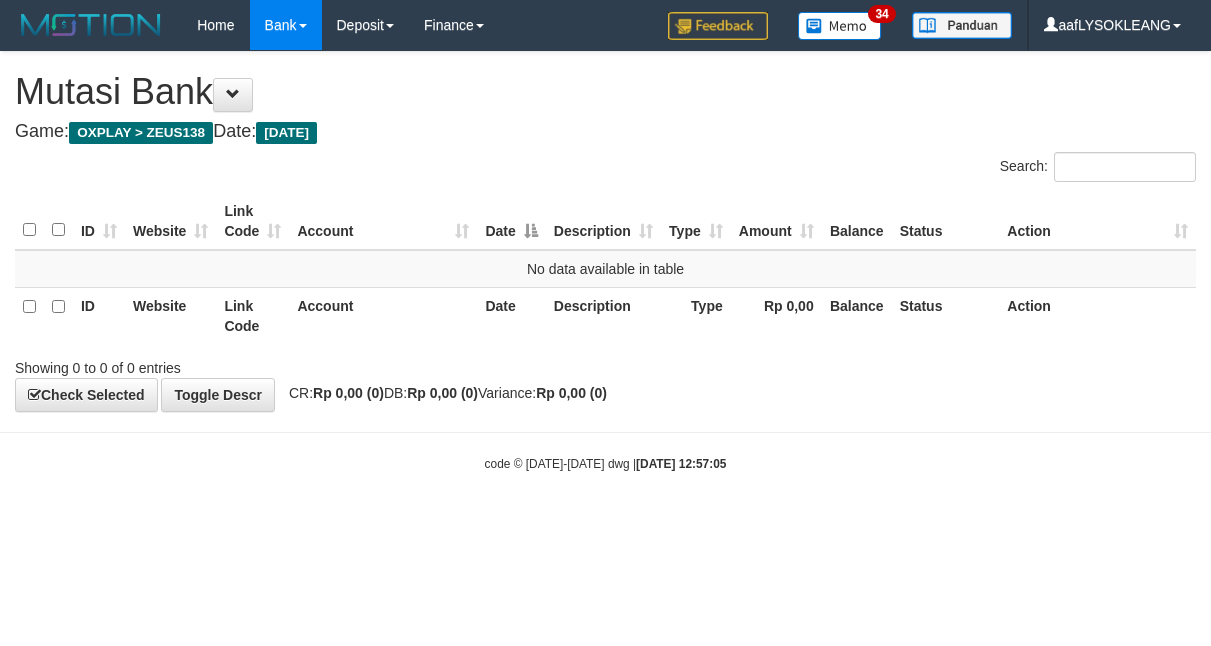 scroll, scrollTop: 0, scrollLeft: 0, axis: both 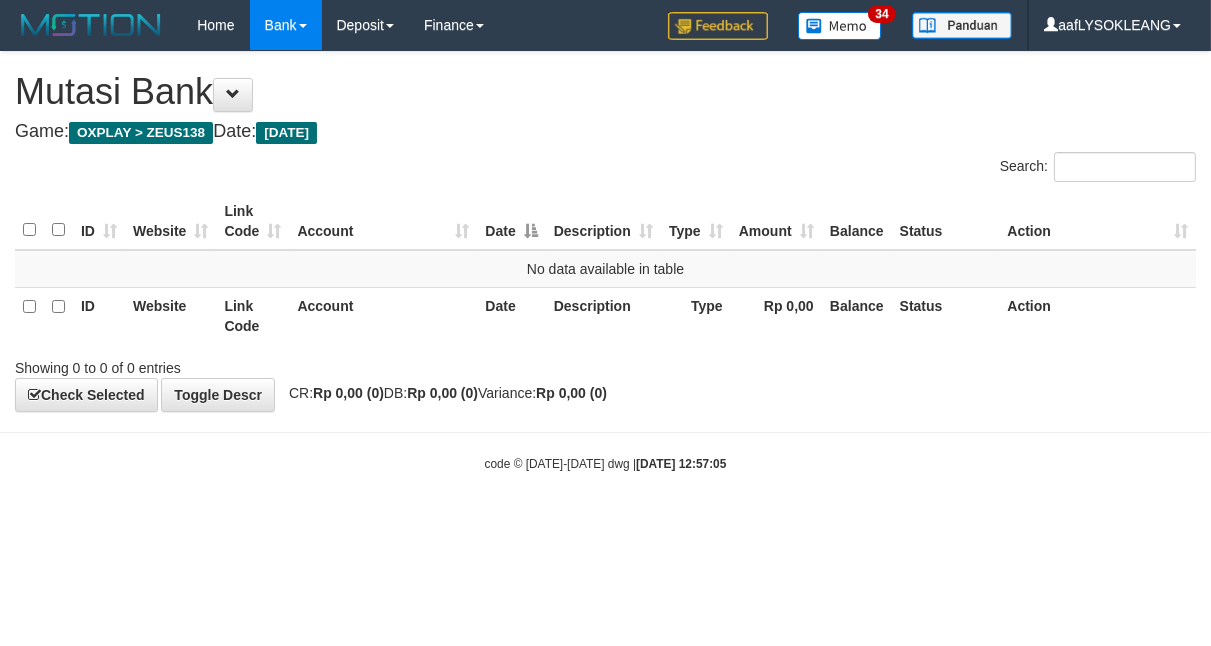 click on "Toggle navigation
Home
Bank
Account List
Load
By Website
Group
[OXPLAY]													ZEUS138
By Load Group (DPS)" at bounding box center (605, 261) 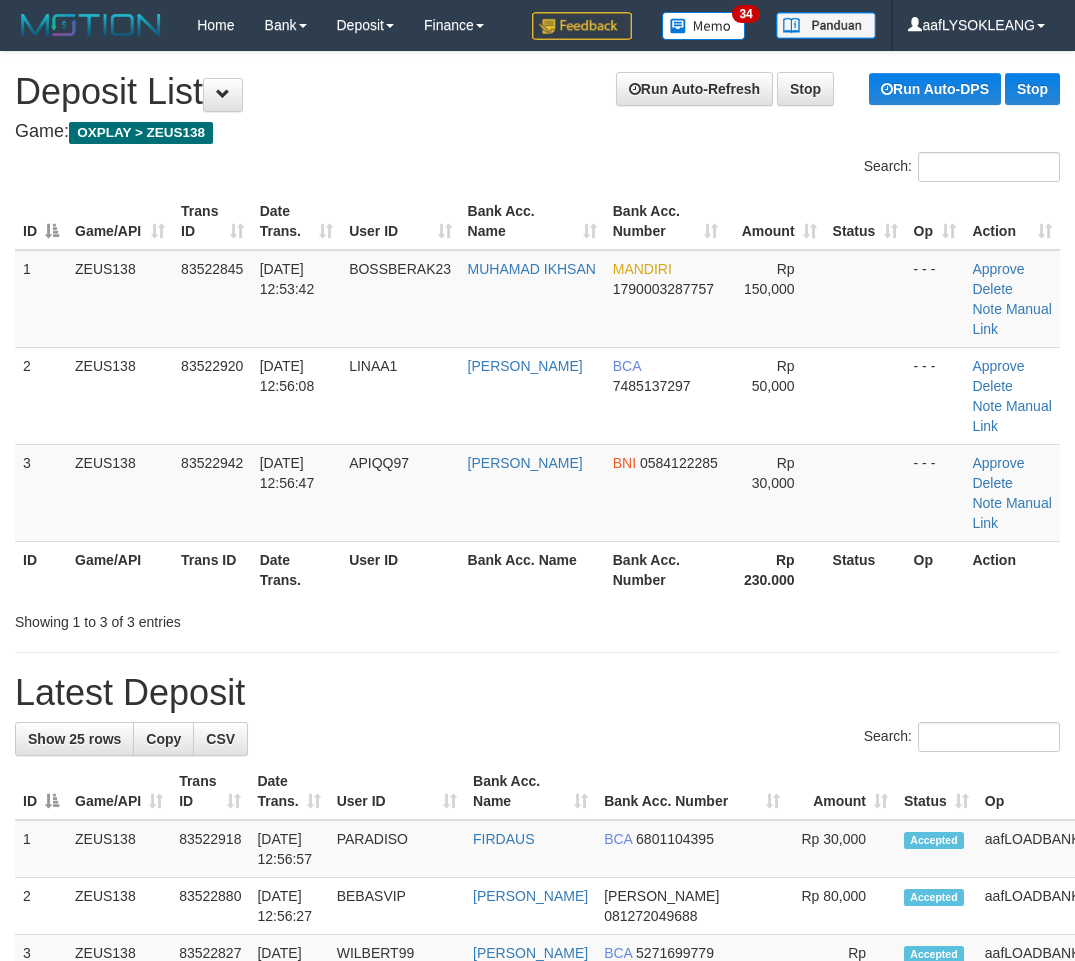 scroll, scrollTop: 0, scrollLeft: 56, axis: horizontal 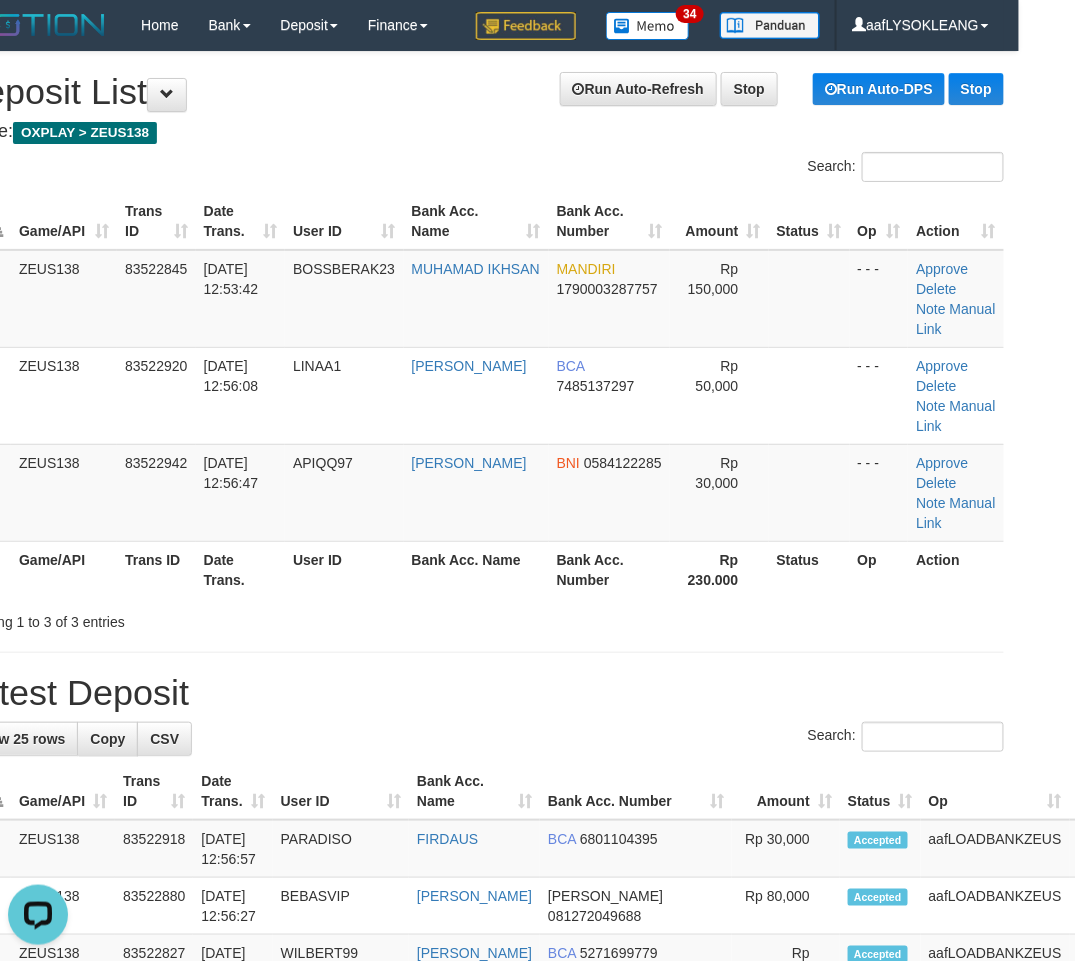 click on "**********" at bounding box center [481, 1215] 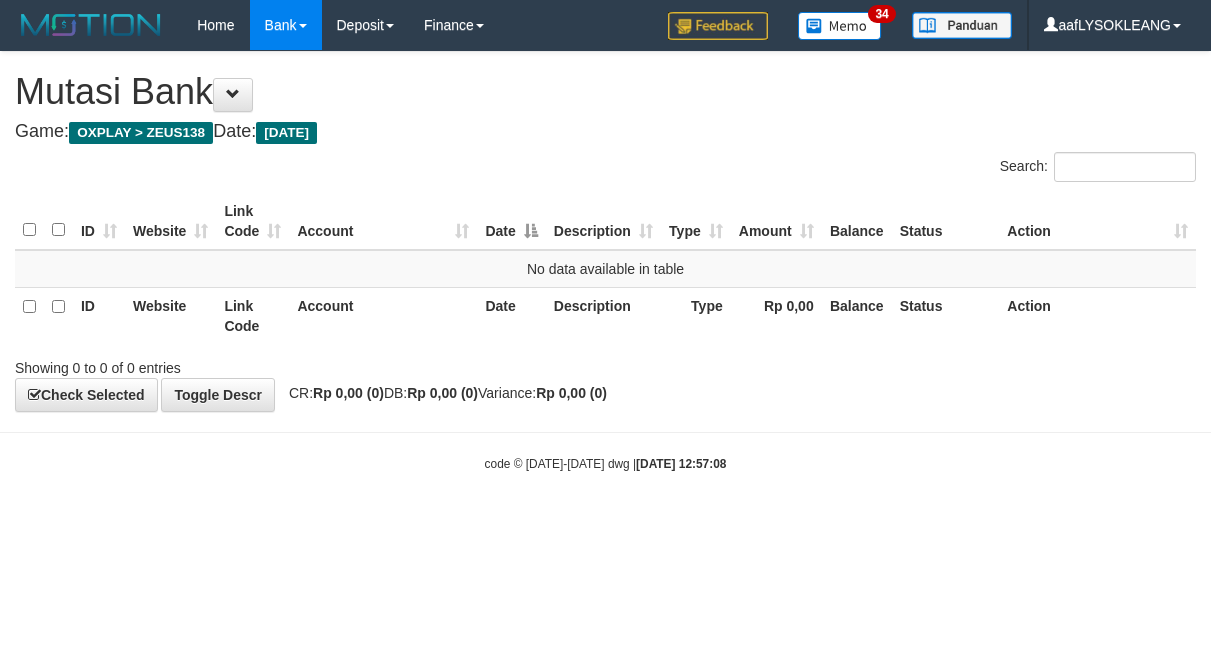 scroll, scrollTop: 0, scrollLeft: 0, axis: both 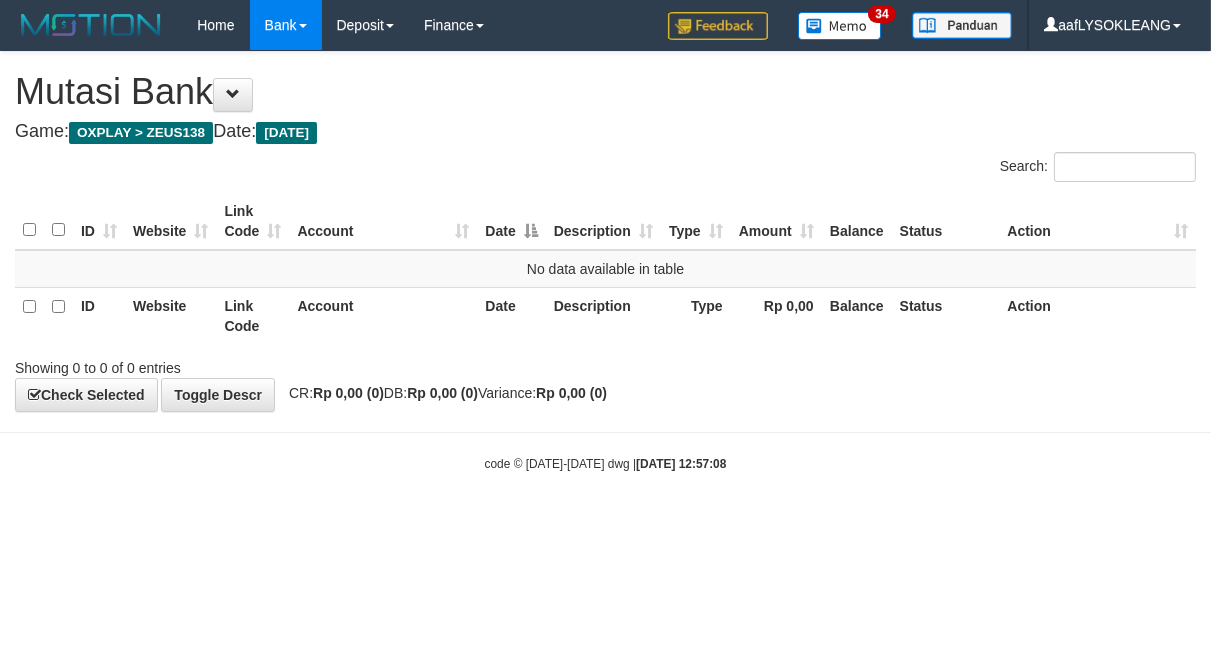 drag, startPoint x: 0, startPoint y: 0, endPoint x: 708, endPoint y: 412, distance: 819.15076 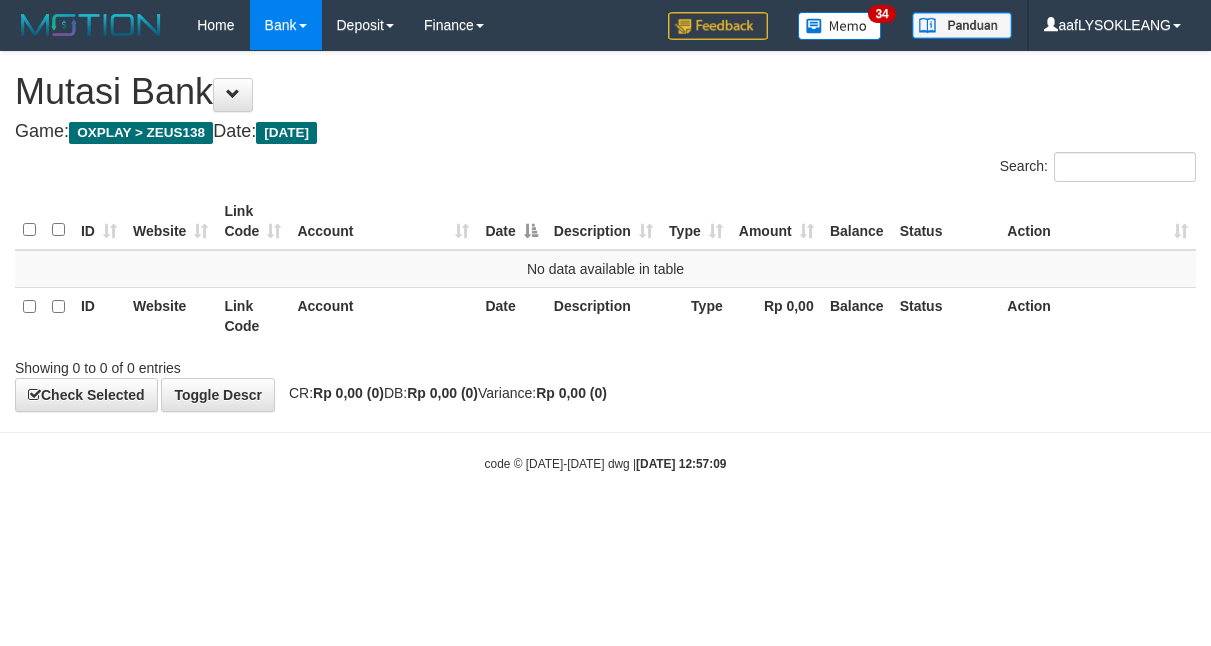scroll, scrollTop: 0, scrollLeft: 0, axis: both 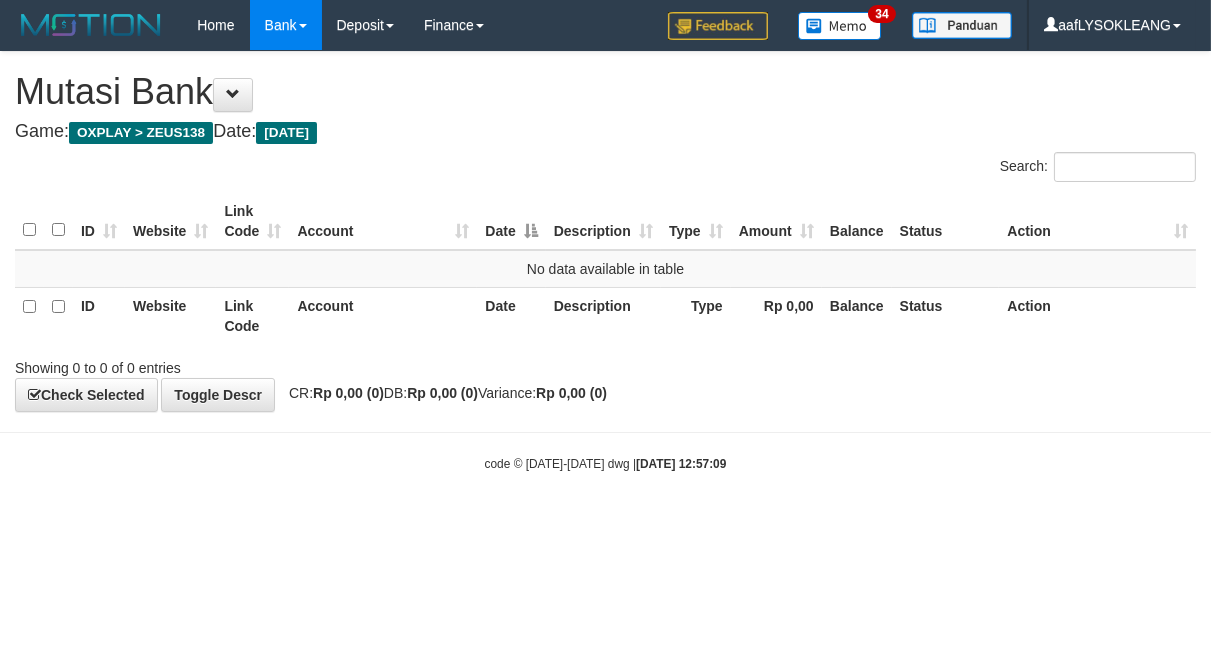 drag, startPoint x: 0, startPoint y: 0, endPoint x: 717, endPoint y: 417, distance: 829.4444 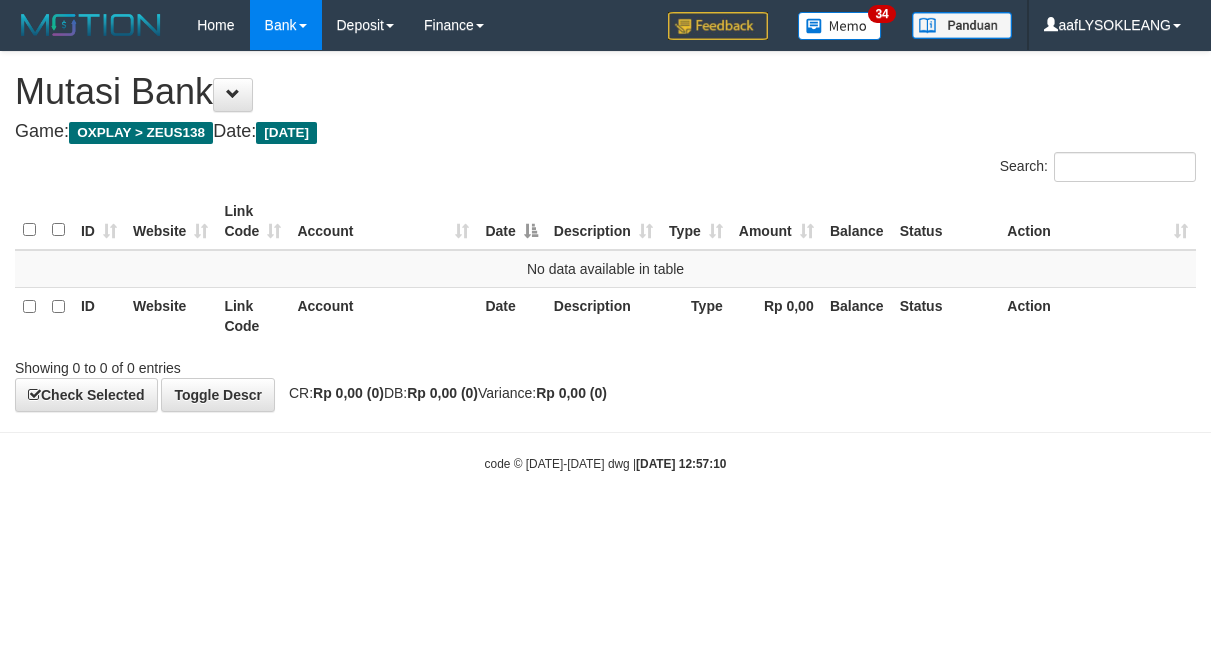 scroll, scrollTop: 0, scrollLeft: 0, axis: both 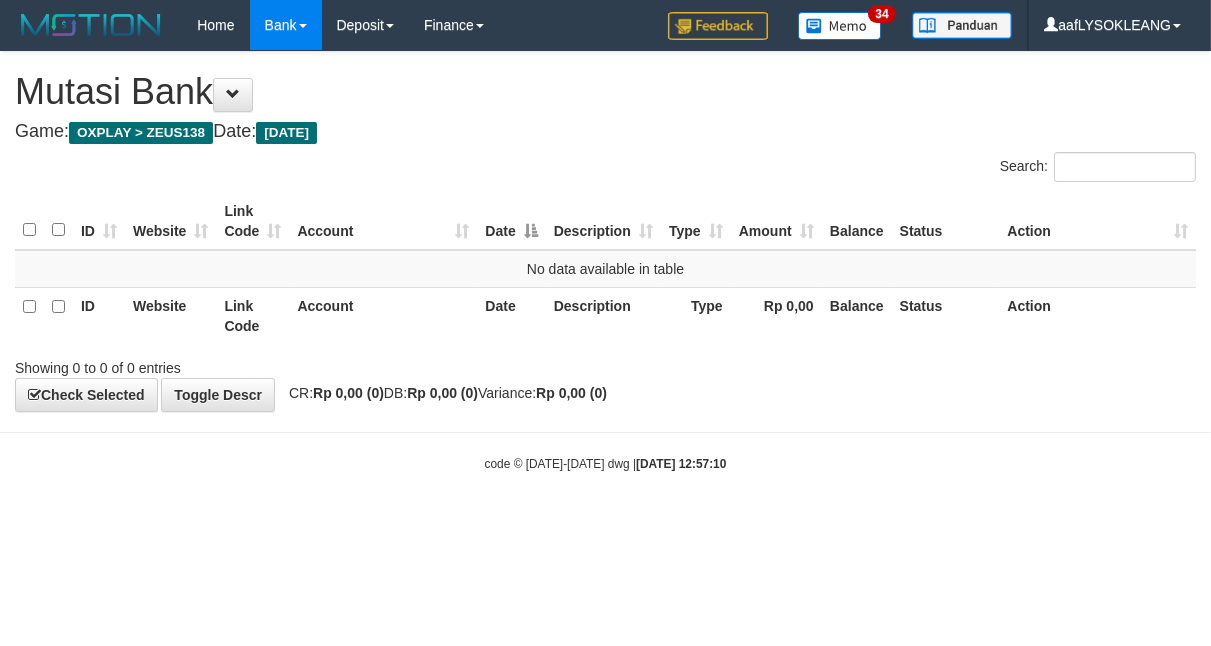 drag, startPoint x: 640, startPoint y: 367, endPoint x: 650, endPoint y: 366, distance: 10.049875 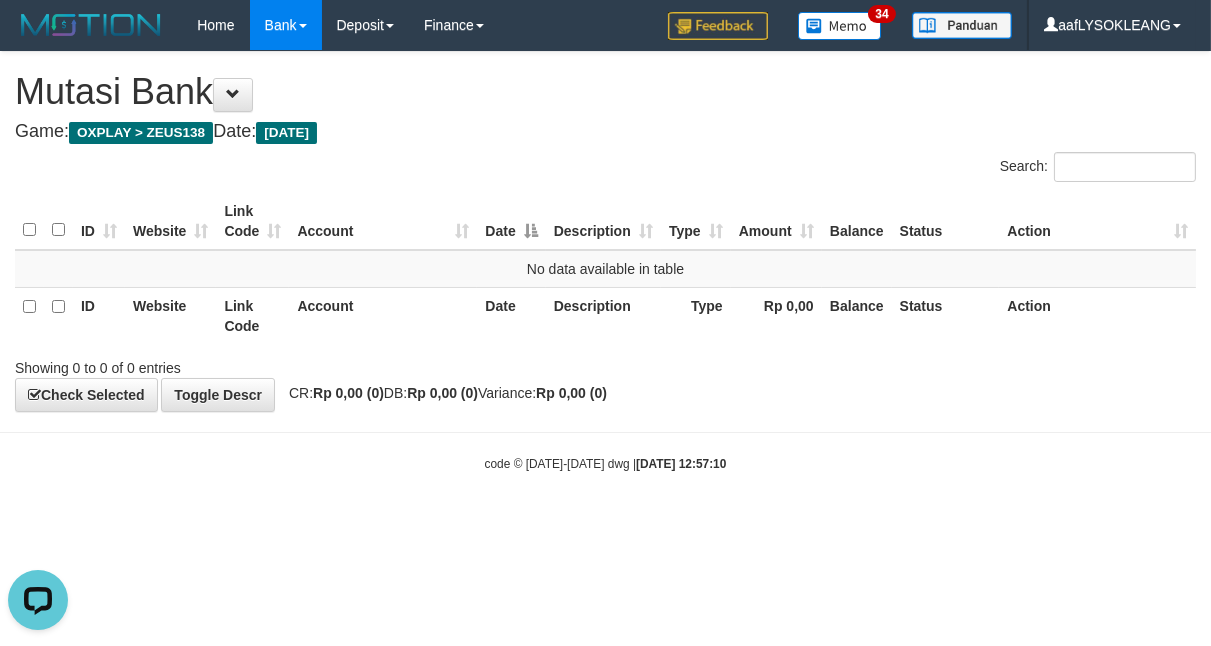 scroll, scrollTop: 0, scrollLeft: 0, axis: both 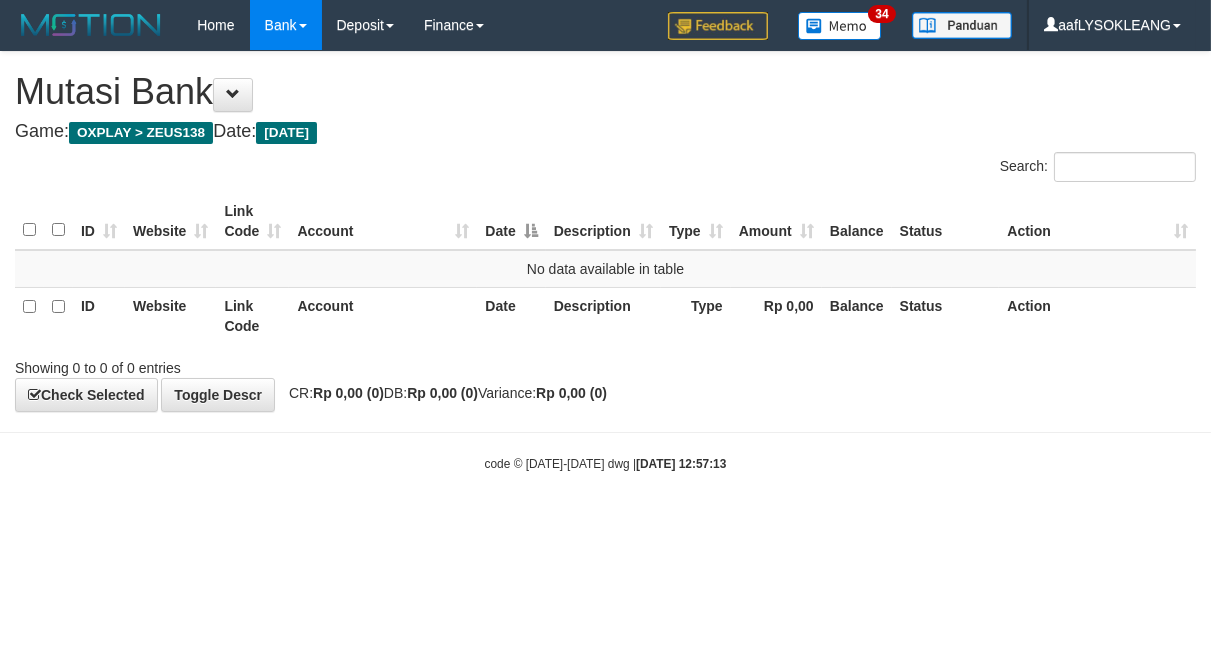 drag, startPoint x: 697, startPoint y: 535, endPoint x: 697, endPoint y: 518, distance: 17 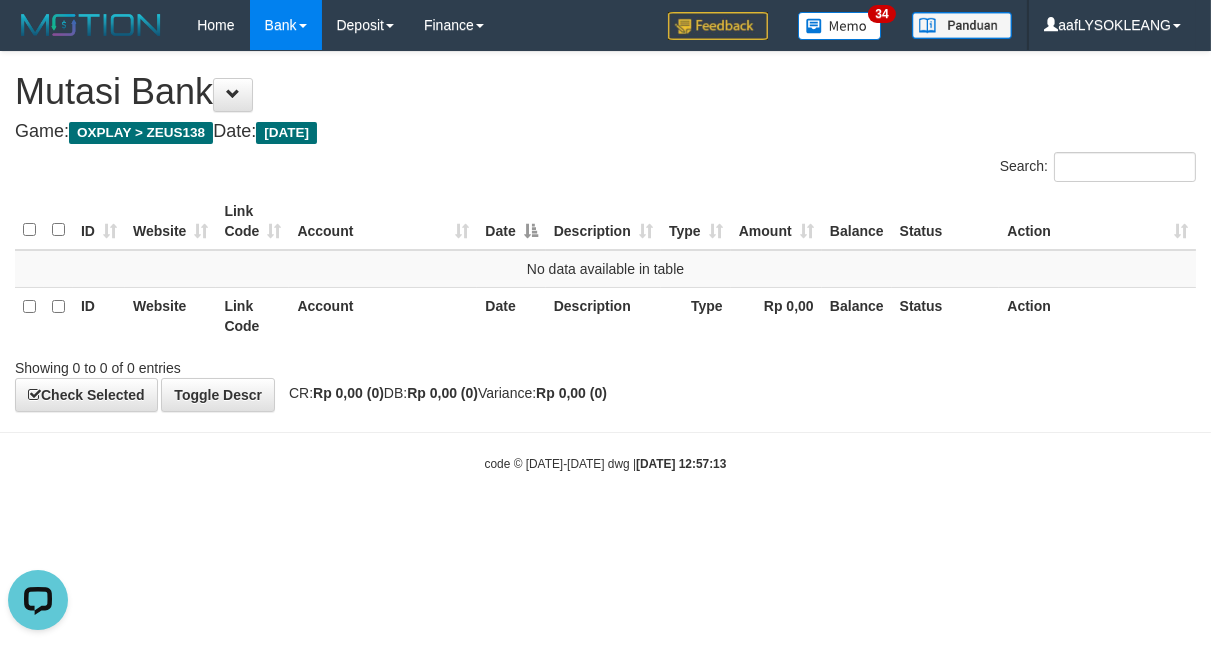 scroll, scrollTop: 0, scrollLeft: 0, axis: both 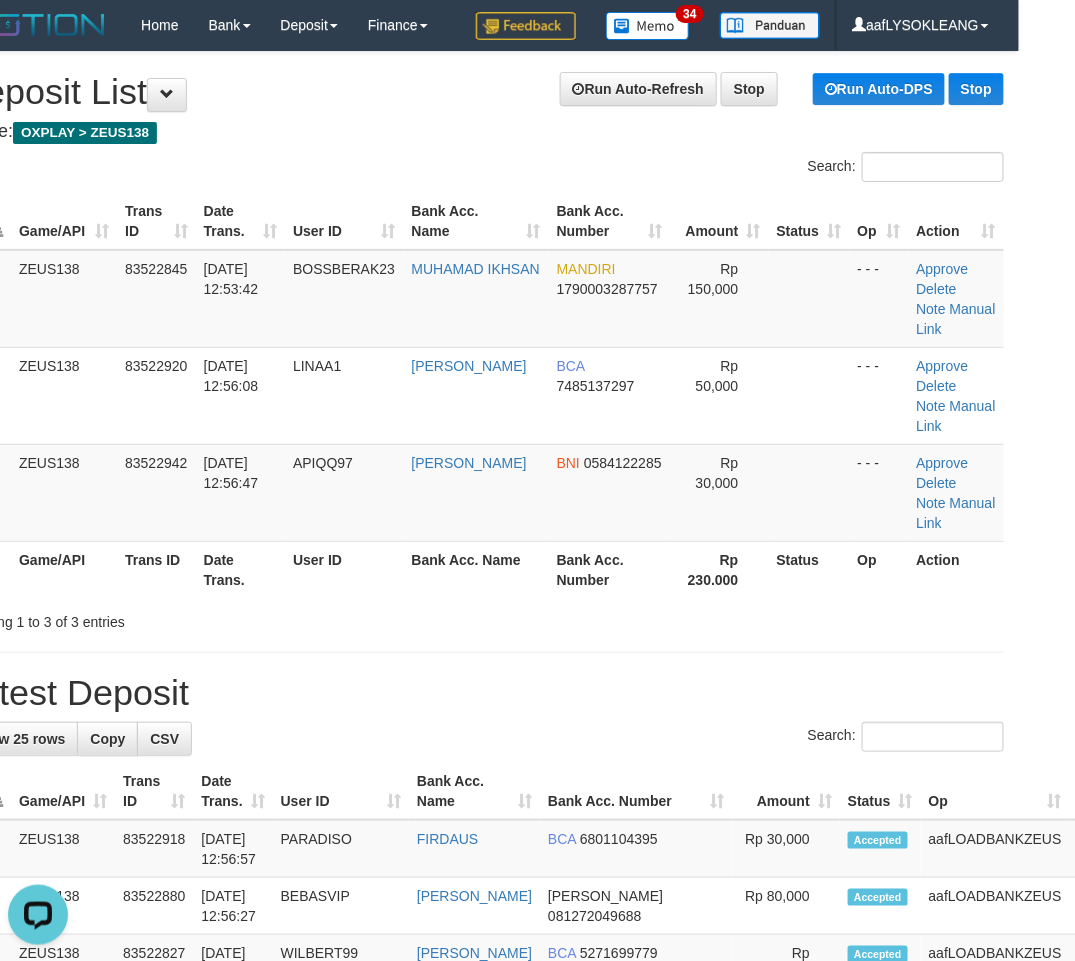 click on "Showing 1 to 3 of 3 entries" at bounding box center (481, 618) 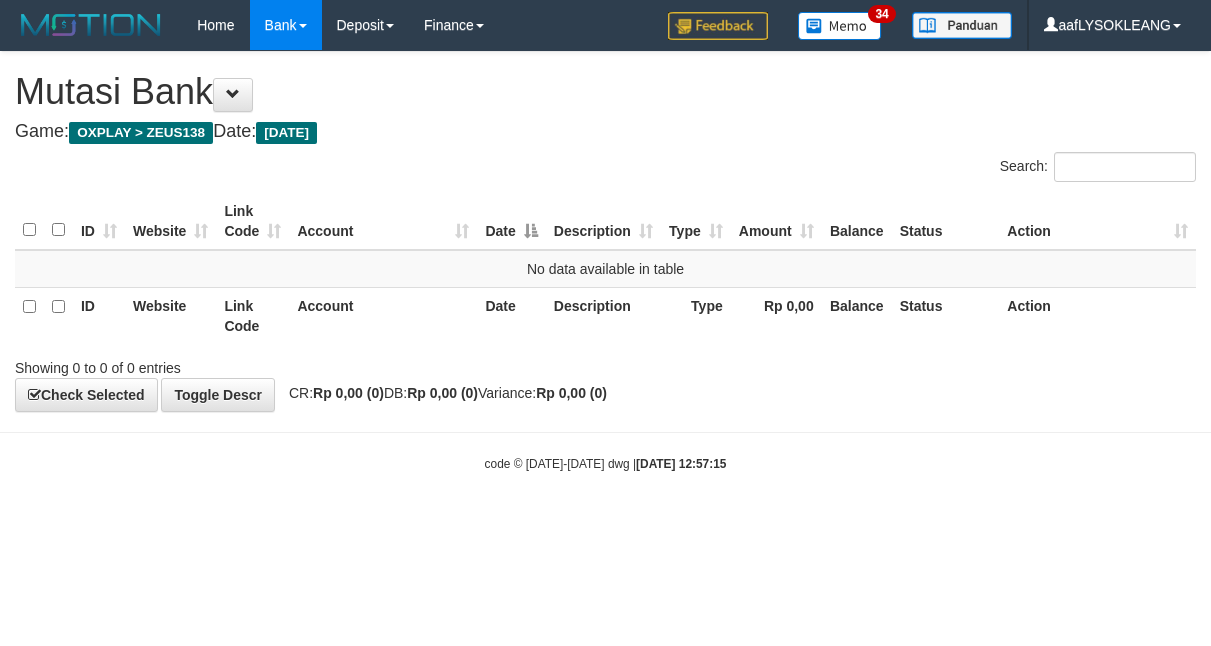 scroll, scrollTop: 0, scrollLeft: 0, axis: both 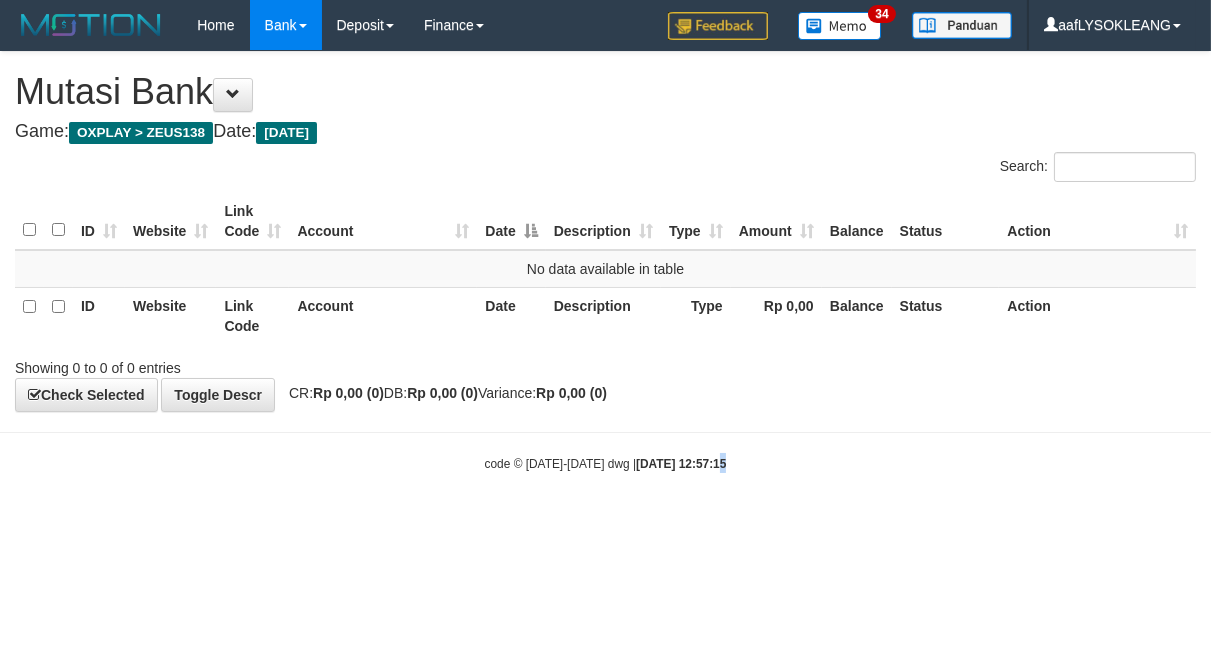 drag, startPoint x: 0, startPoint y: 0, endPoint x: 691, endPoint y: 522, distance: 866.0052 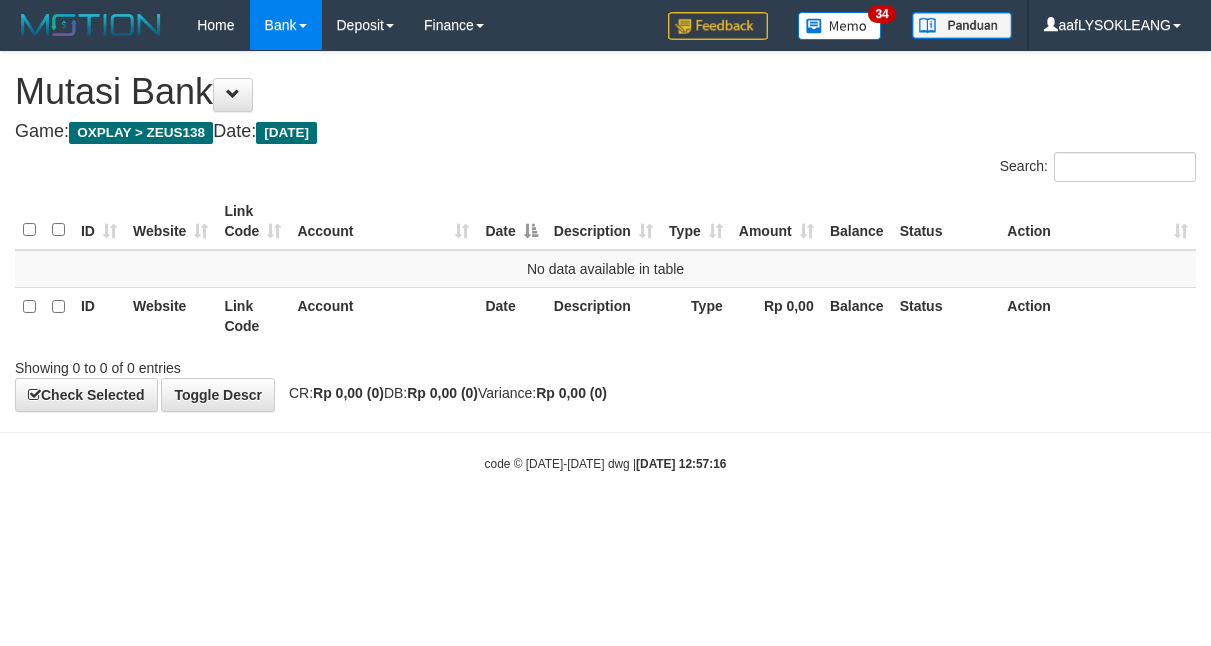 scroll, scrollTop: 0, scrollLeft: 0, axis: both 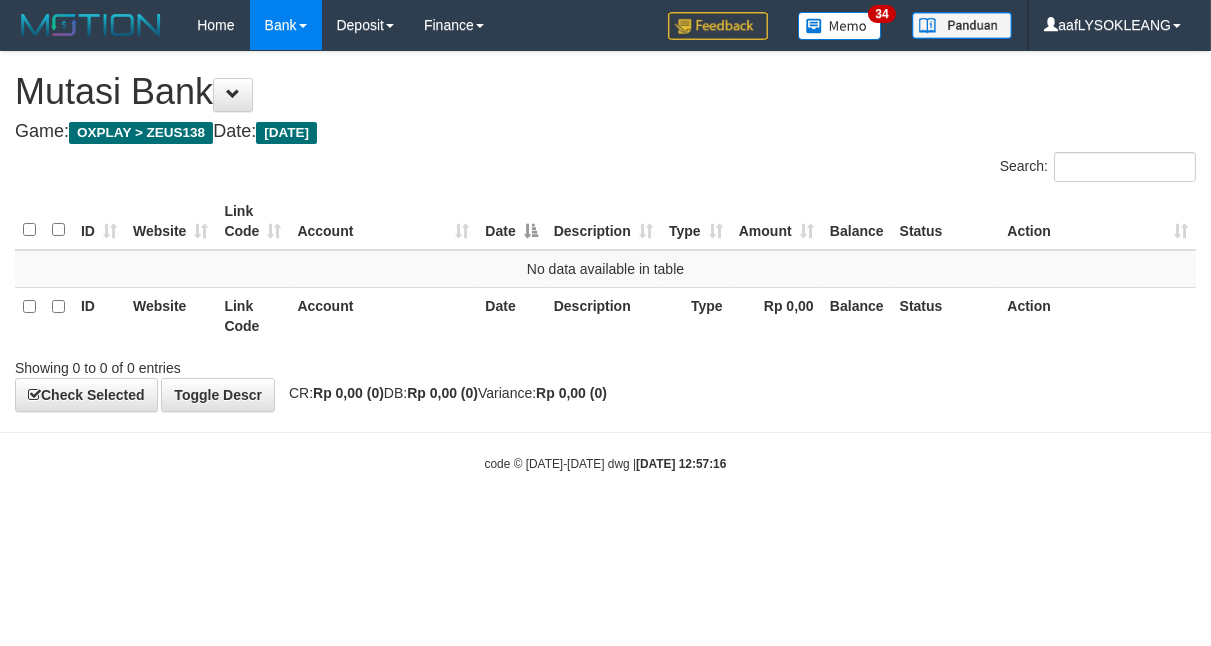 drag, startPoint x: 867, startPoint y: 466, endPoint x: 851, endPoint y: 470, distance: 16.492422 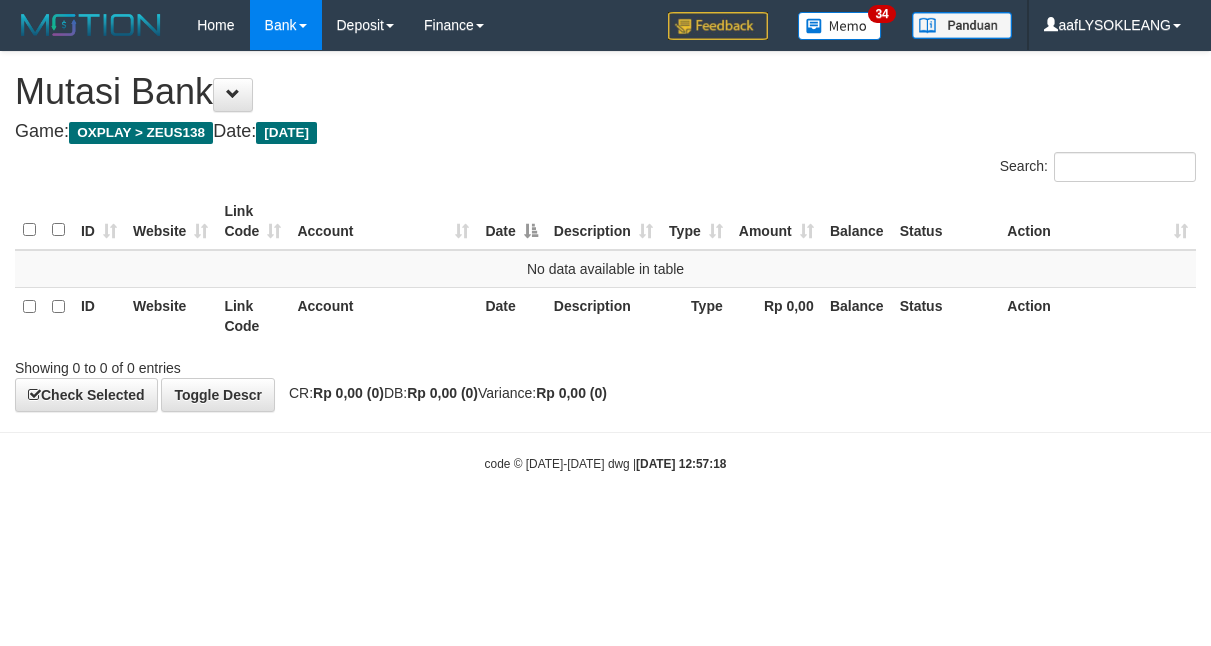 scroll, scrollTop: 0, scrollLeft: 0, axis: both 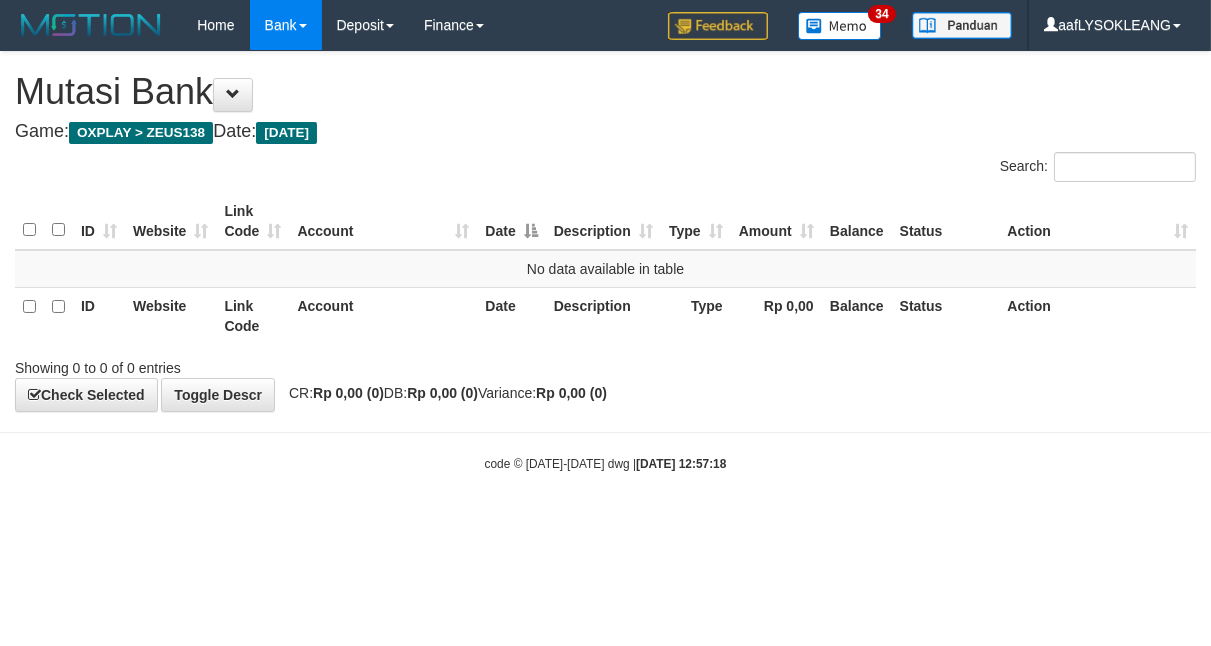 drag, startPoint x: 0, startPoint y: 0, endPoint x: 838, endPoint y: 483, distance: 967.22955 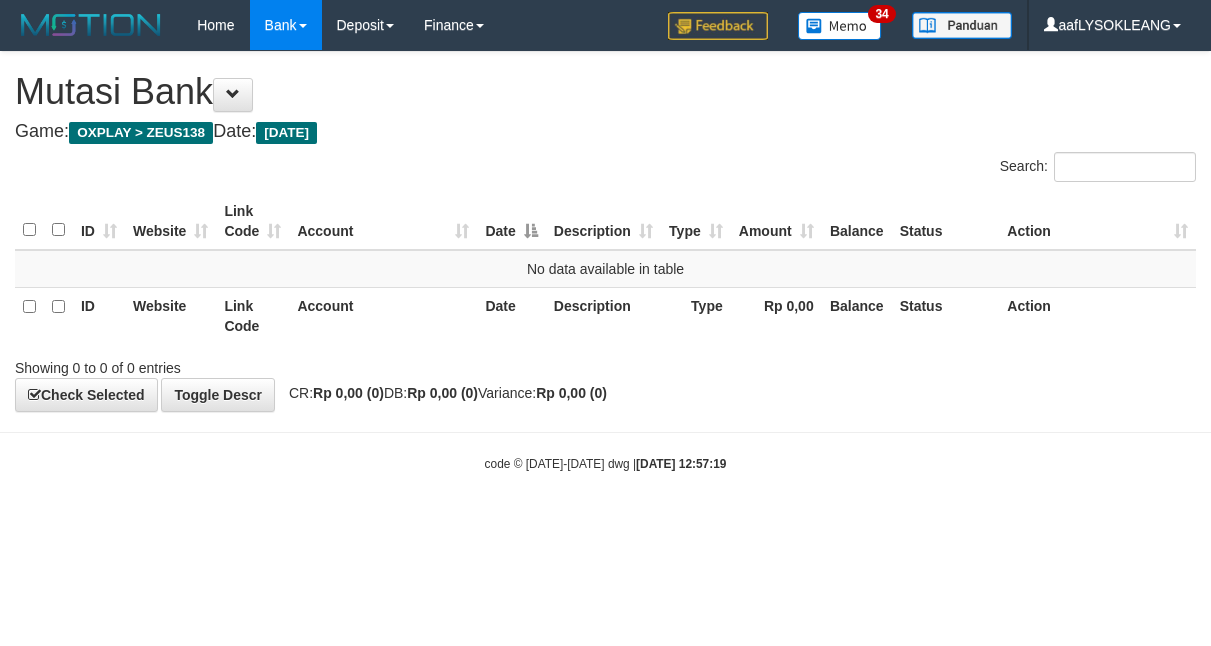 scroll, scrollTop: 0, scrollLeft: 0, axis: both 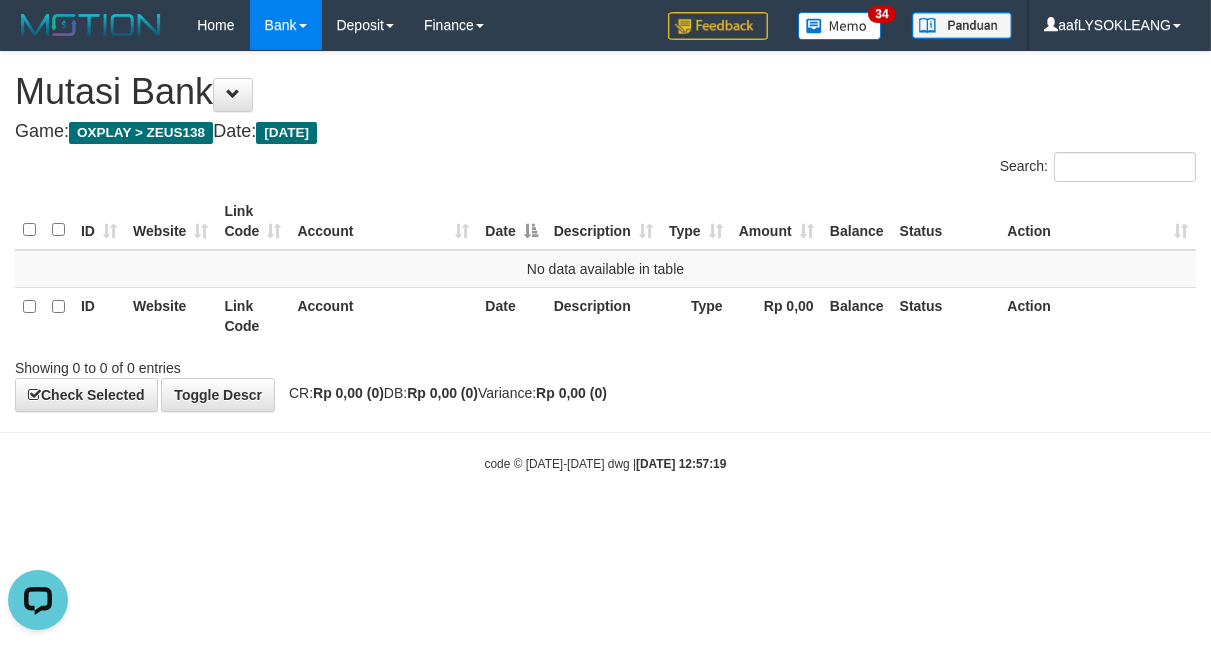 click on "Toggle navigation
Home
Bank
Account List
Load
By Website
Group
[OXPLAY]													ZEUS138
By Load Group (DPS)" at bounding box center (605, 261) 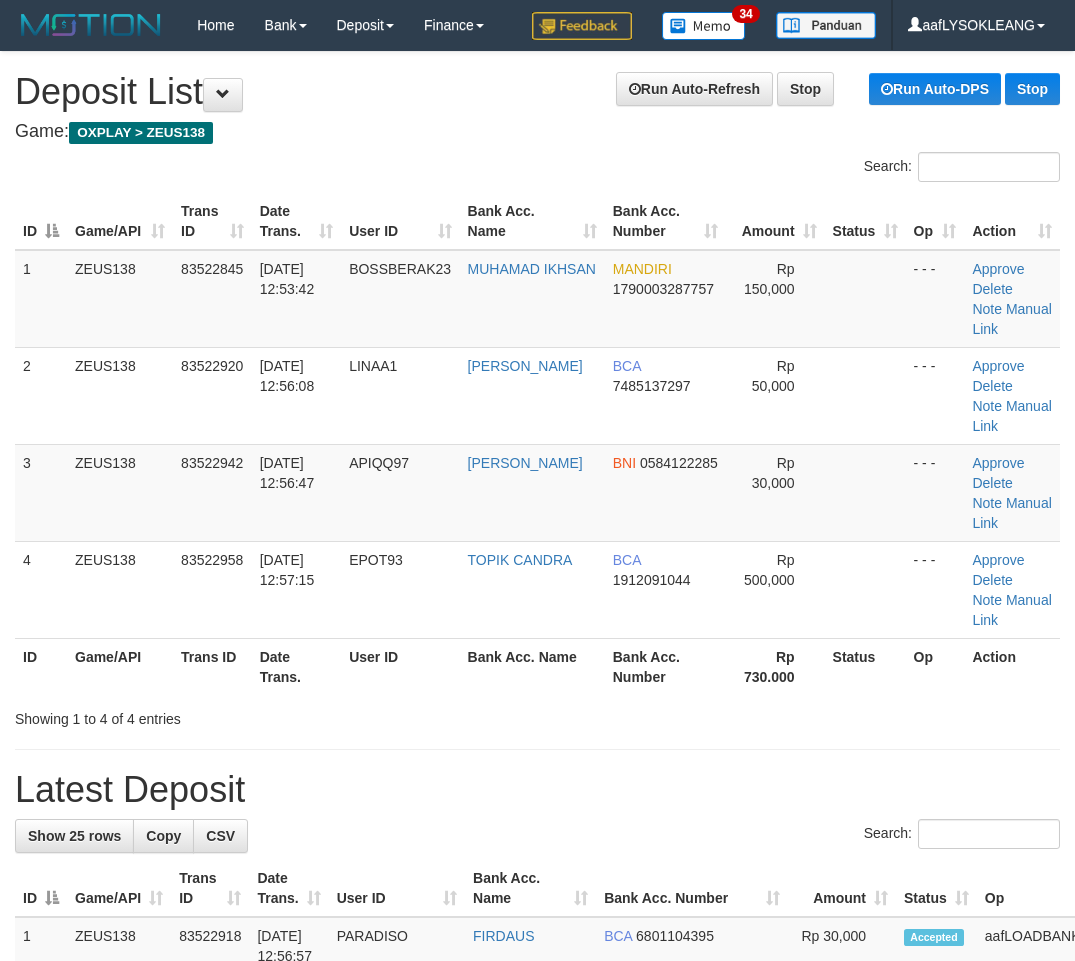 scroll, scrollTop: 0, scrollLeft: 56, axis: horizontal 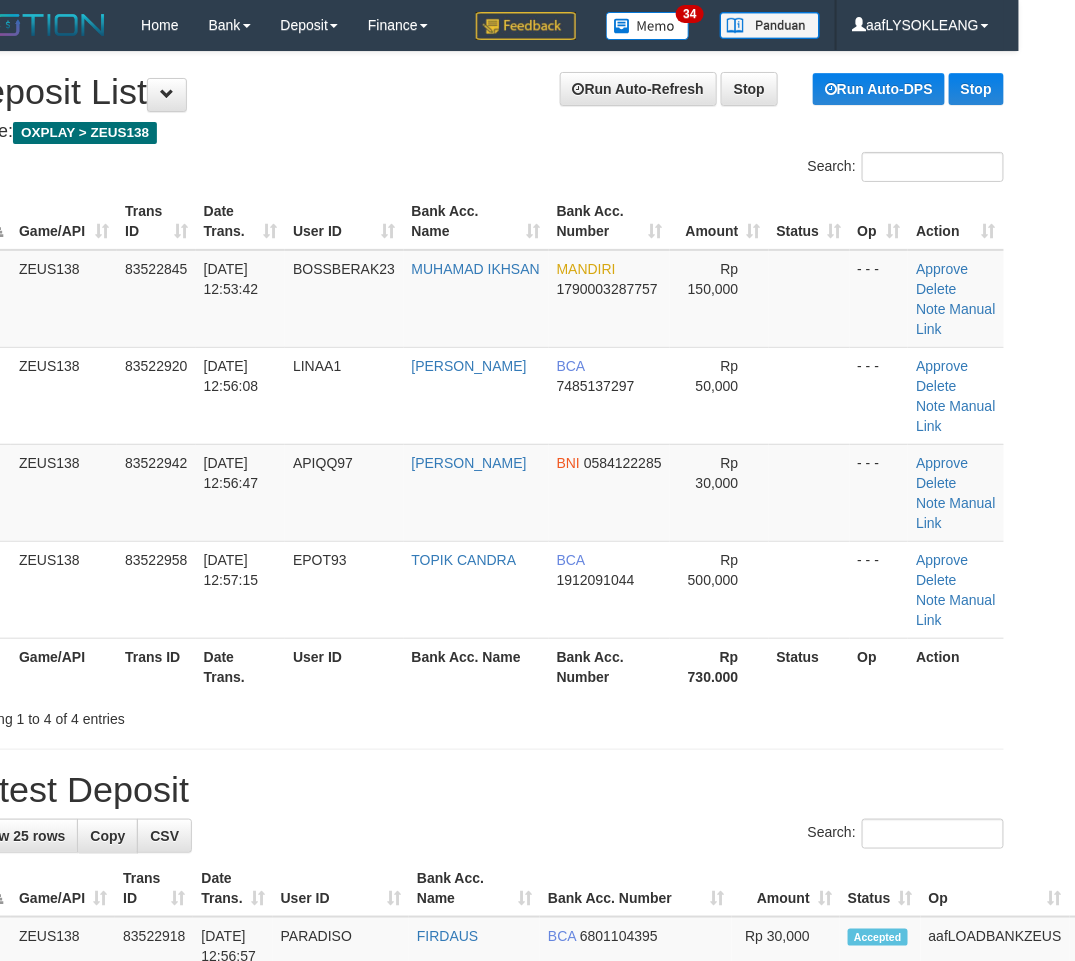 drag, startPoint x: 847, startPoint y: 714, endPoint x: 1085, endPoint y: 748, distance: 240.4163 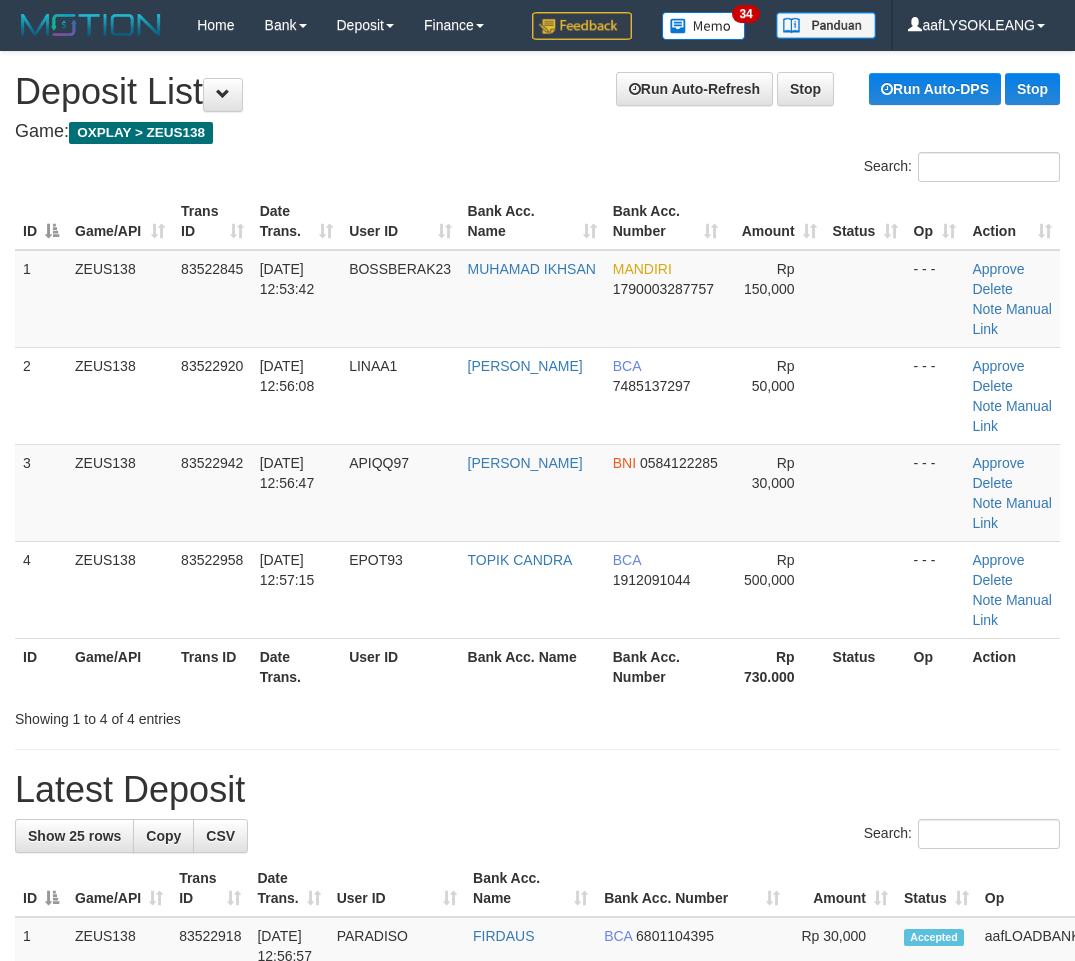 scroll, scrollTop: 0, scrollLeft: 56, axis: horizontal 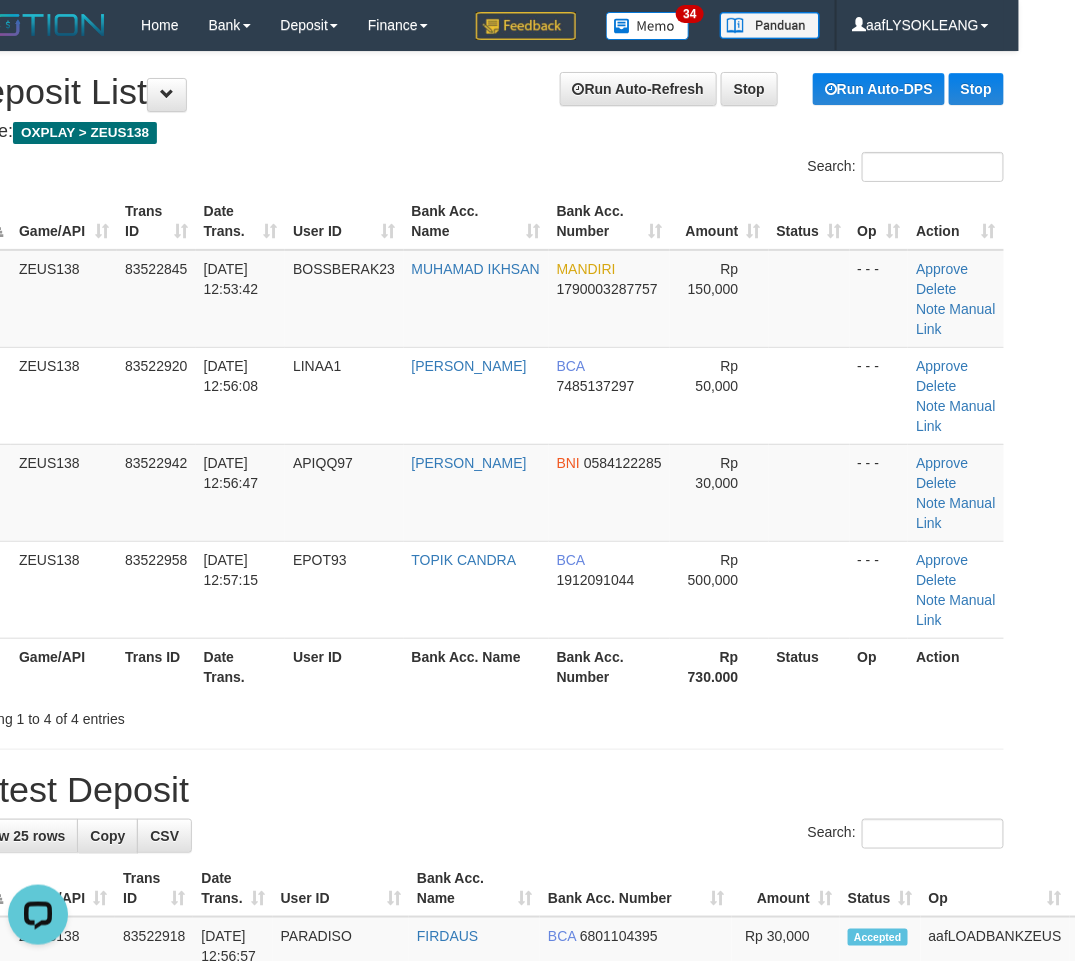 click on "Latest Deposit" at bounding box center (481, 790) 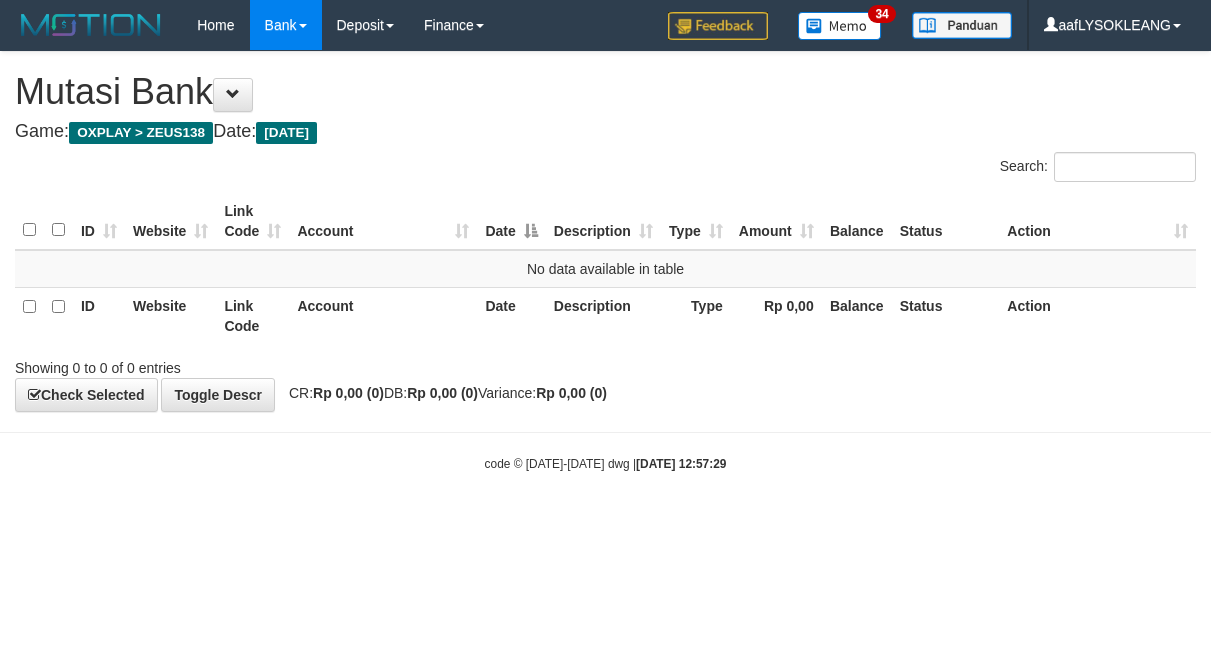 scroll, scrollTop: 0, scrollLeft: 0, axis: both 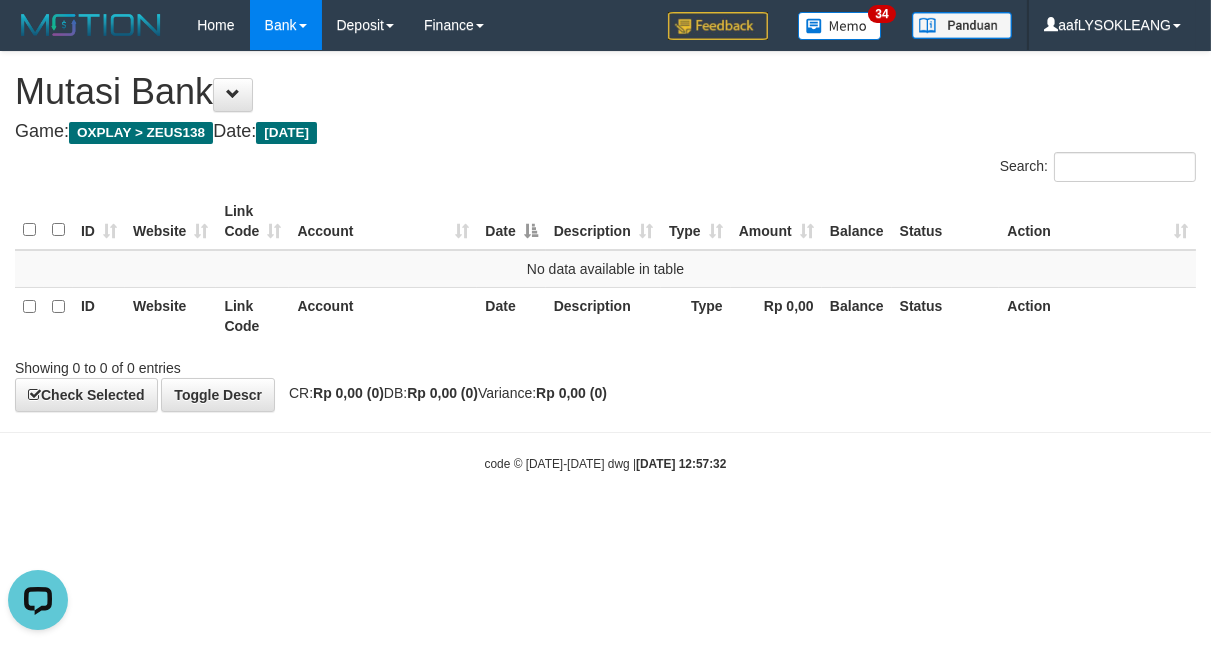 drag, startPoint x: 794, startPoint y: 455, endPoint x: 627, endPoint y: 472, distance: 167.86304 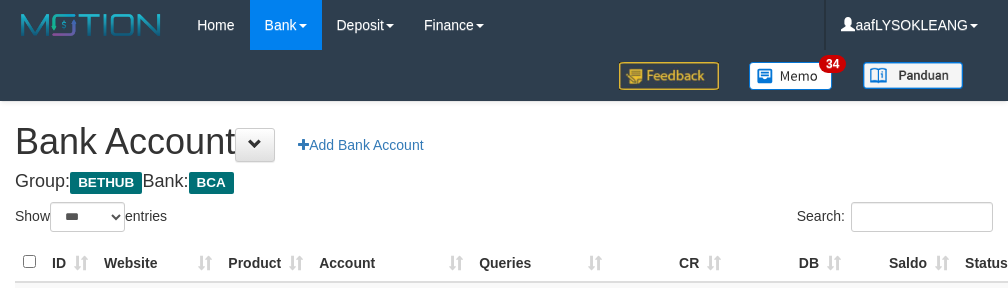 select on "***" 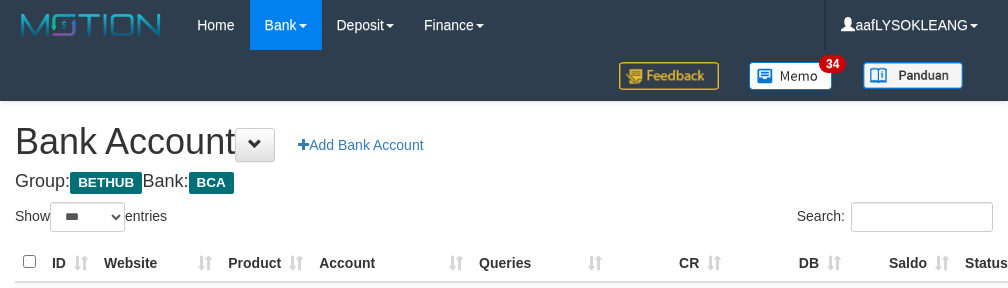scroll, scrollTop: 191, scrollLeft: 0, axis: vertical 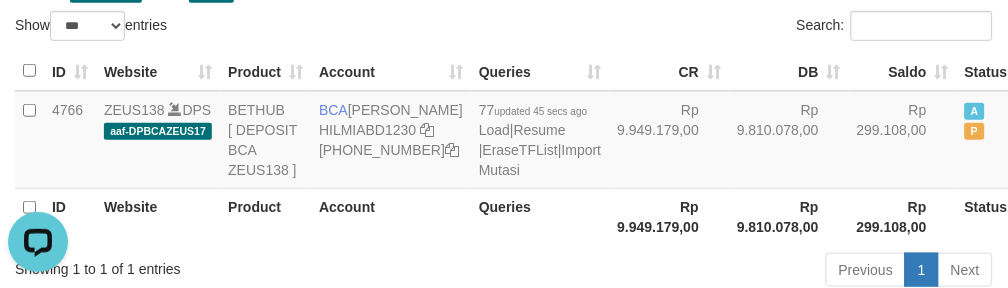 drag, startPoint x: 451, startPoint y: 26, endPoint x: 436, endPoint y: 30, distance: 15.524175 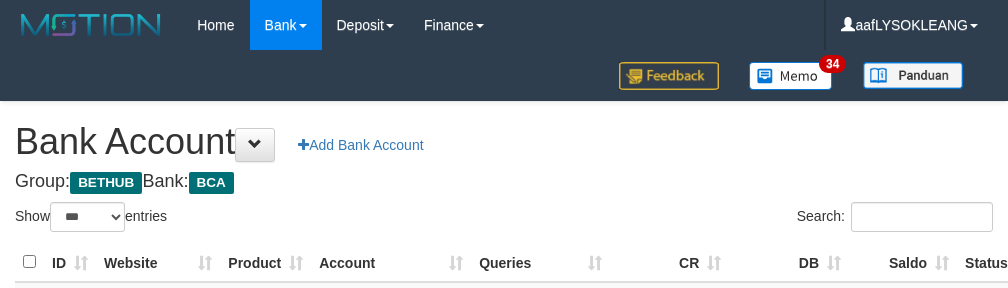 select on "***" 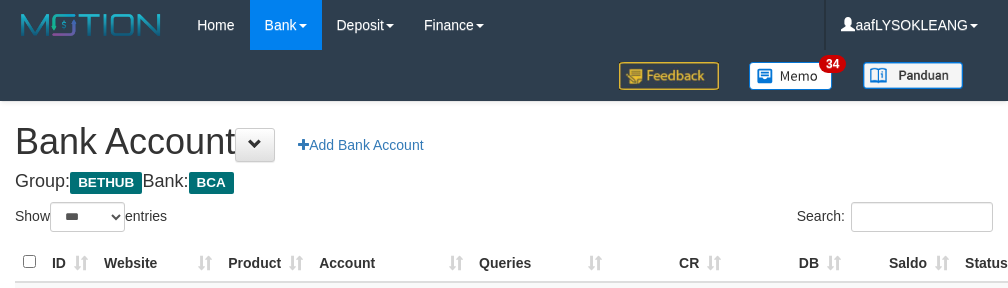 scroll, scrollTop: 191, scrollLeft: 0, axis: vertical 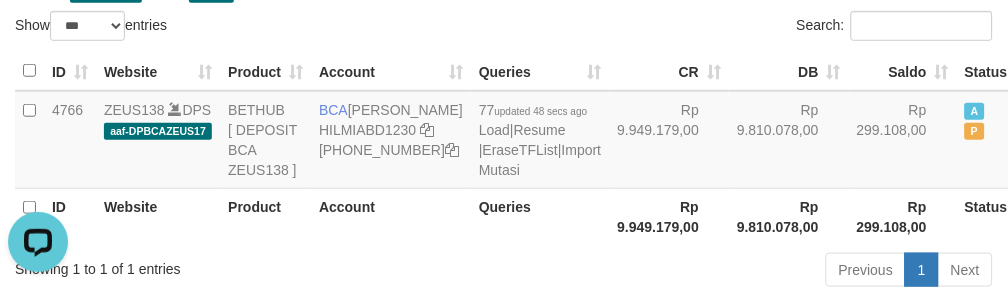 drag, startPoint x: 511, startPoint y: 32, endPoint x: 585, endPoint y: 286, distance: 264.56 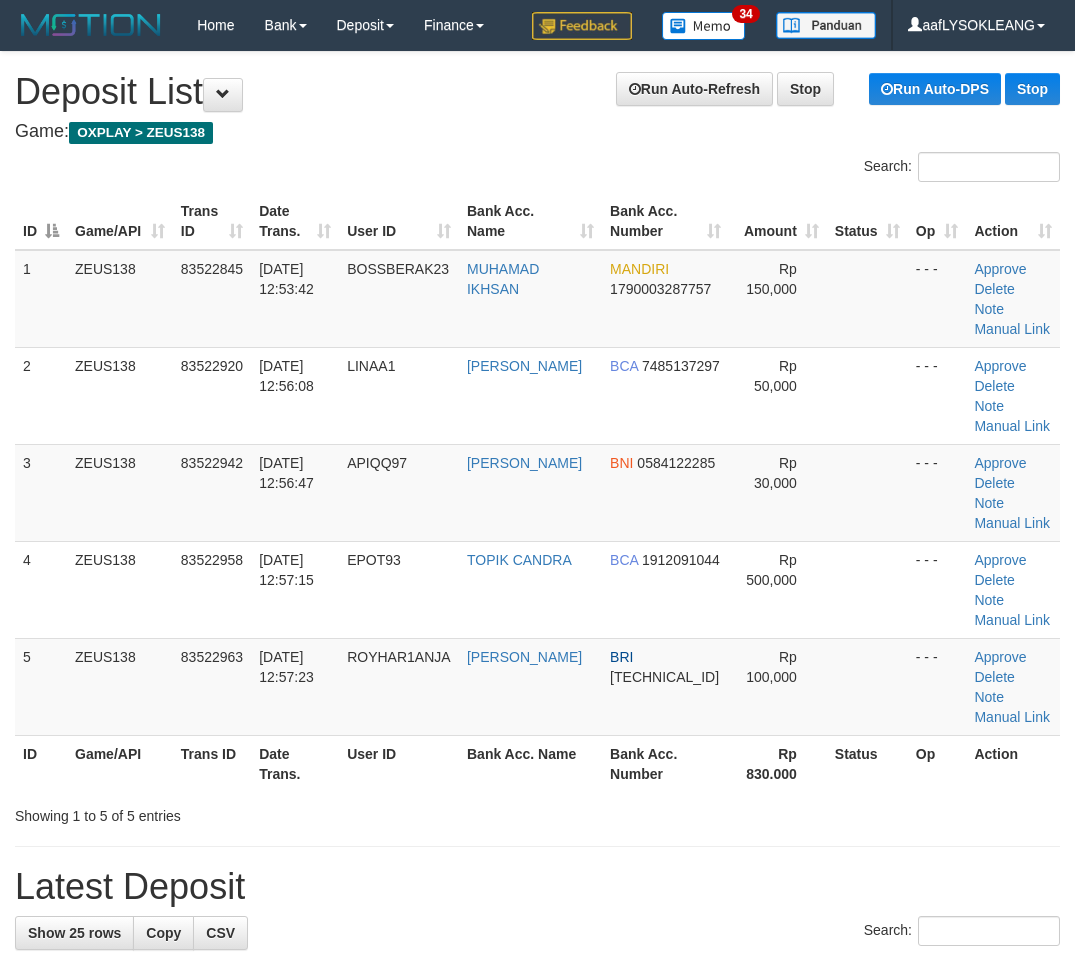 scroll, scrollTop: 0, scrollLeft: 56, axis: horizontal 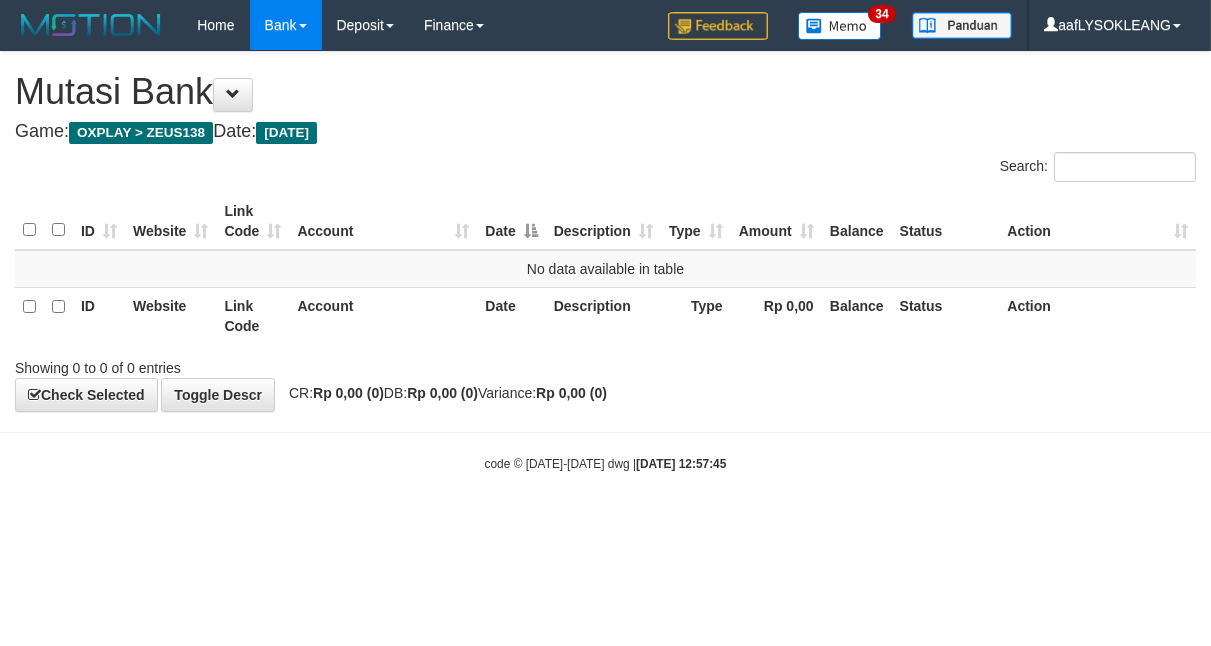 click on "code © 2012-2018 dwg |  2025/07/13 12:57:45" at bounding box center (605, 463) 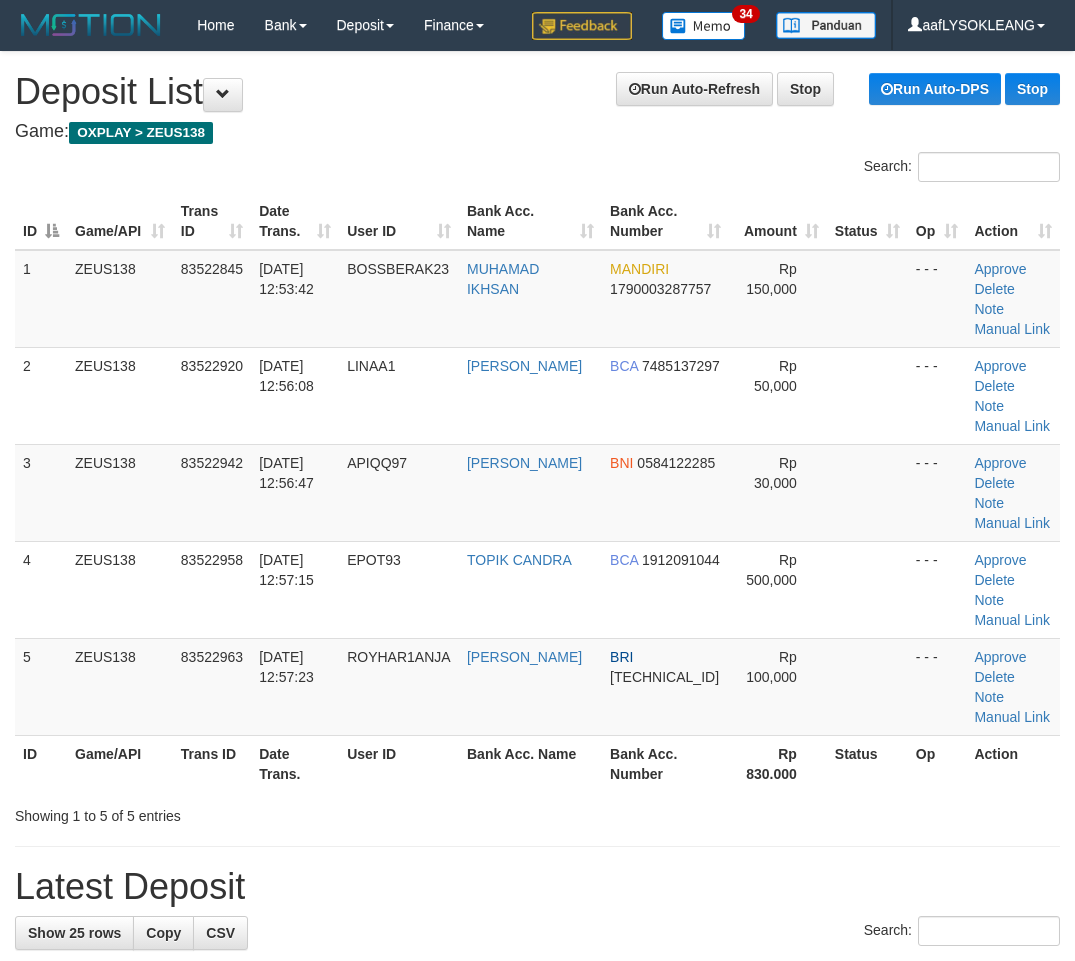 scroll, scrollTop: 0, scrollLeft: 56, axis: horizontal 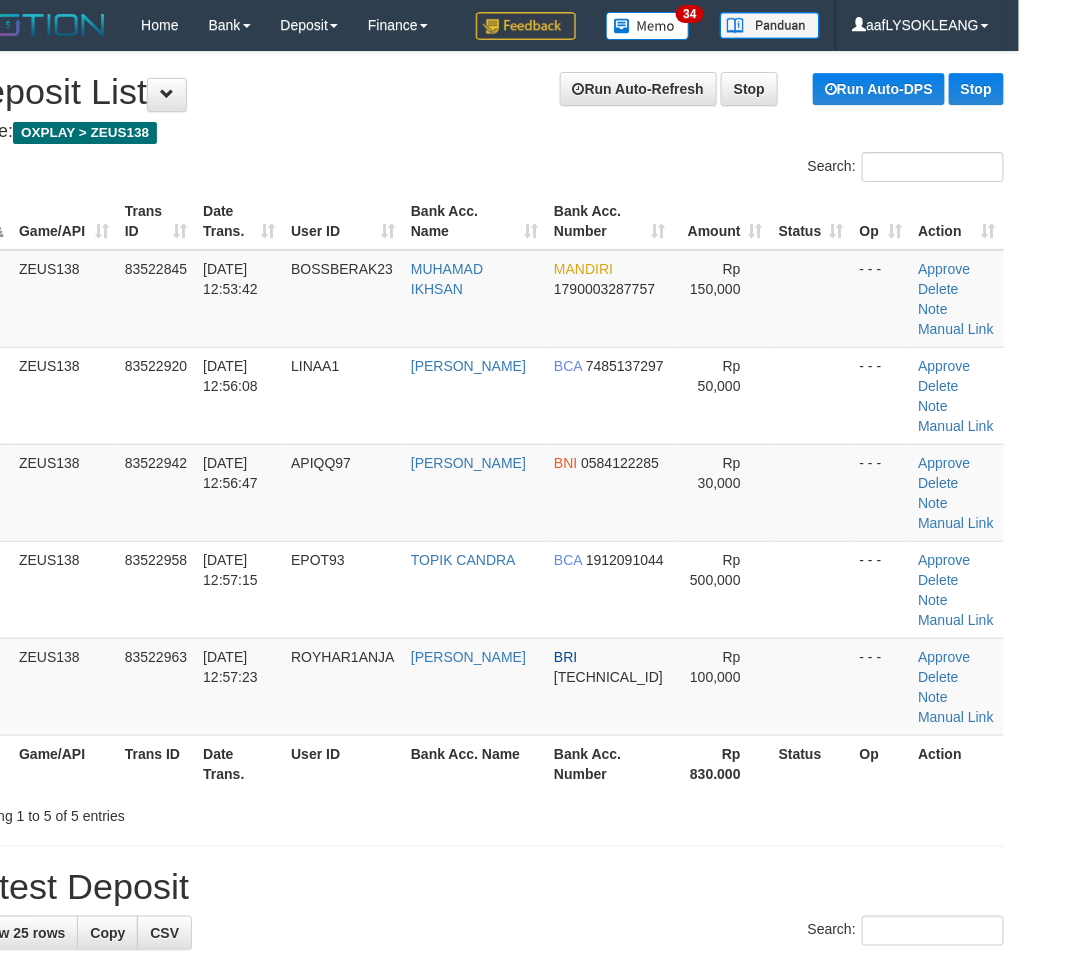click on "Rp 830.000" at bounding box center [722, 763] 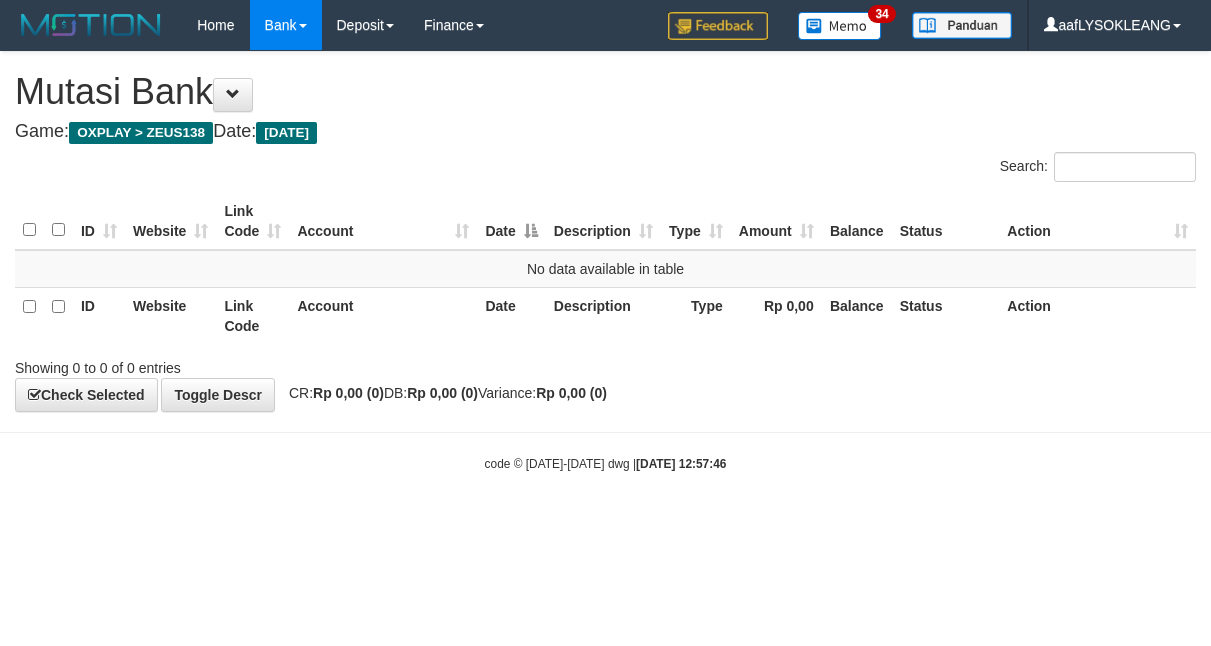 scroll, scrollTop: 0, scrollLeft: 0, axis: both 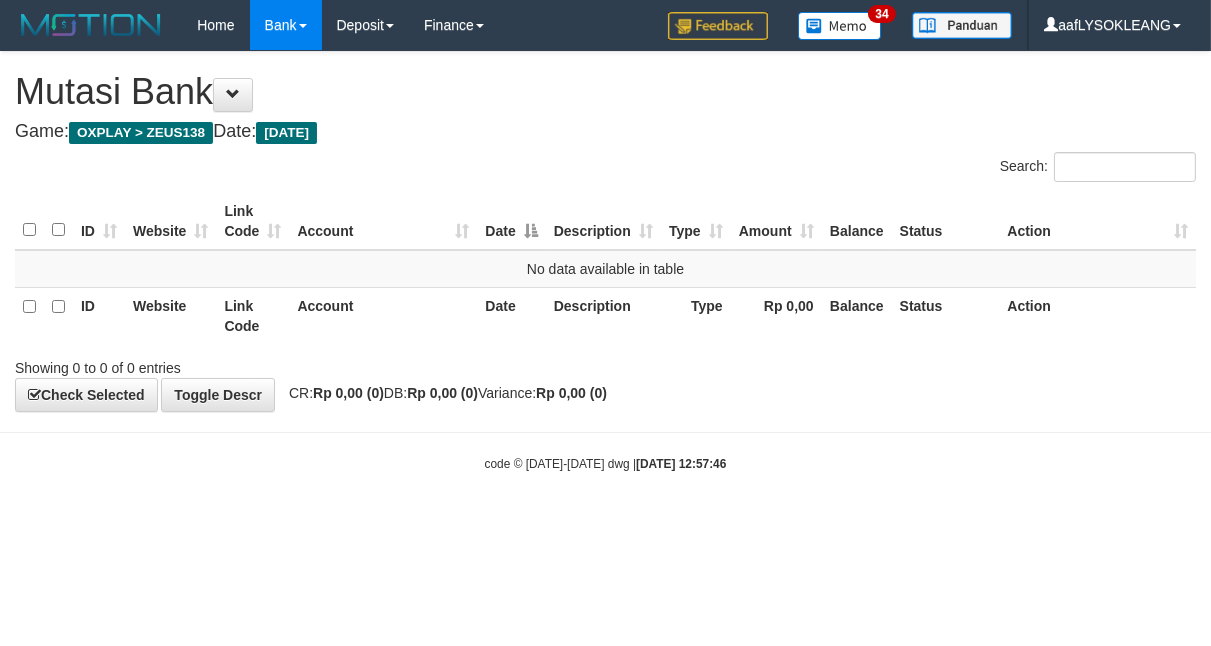 drag, startPoint x: 0, startPoint y: 0, endPoint x: 806, endPoint y: 438, distance: 917.3222 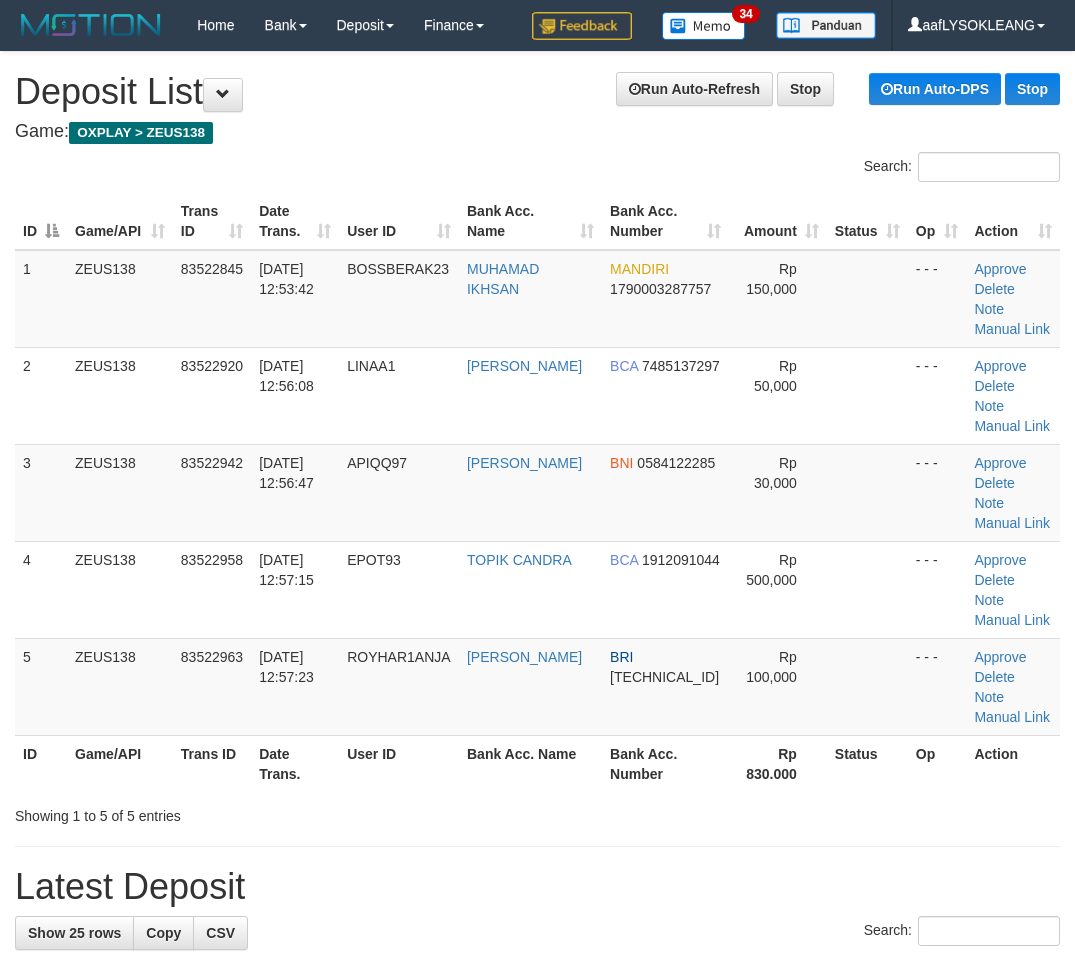 scroll, scrollTop: 0, scrollLeft: 56, axis: horizontal 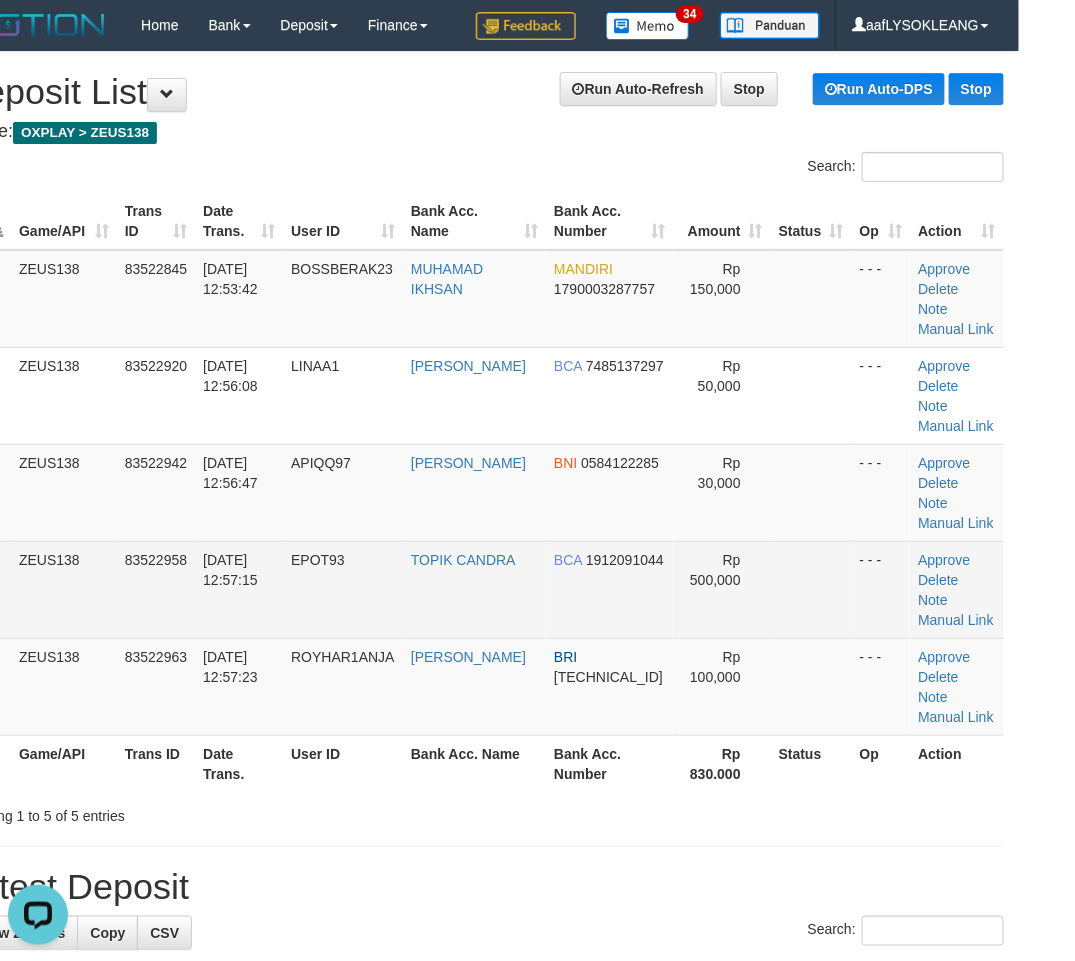 click at bounding box center [811, 589] 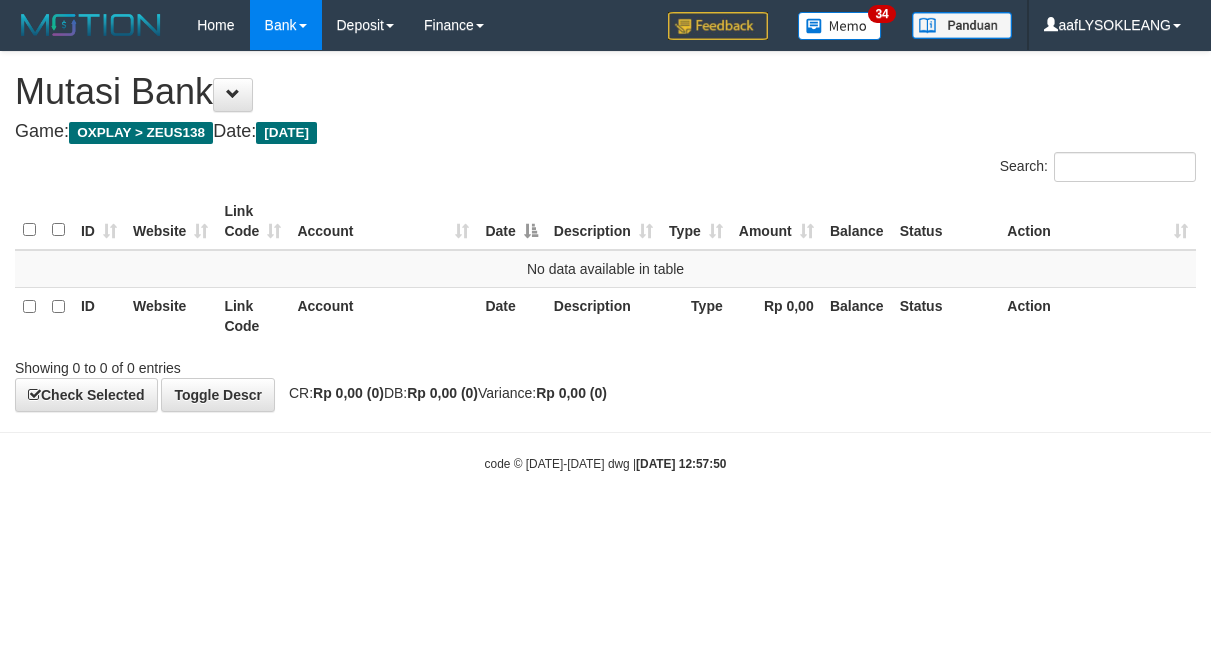 scroll, scrollTop: 0, scrollLeft: 0, axis: both 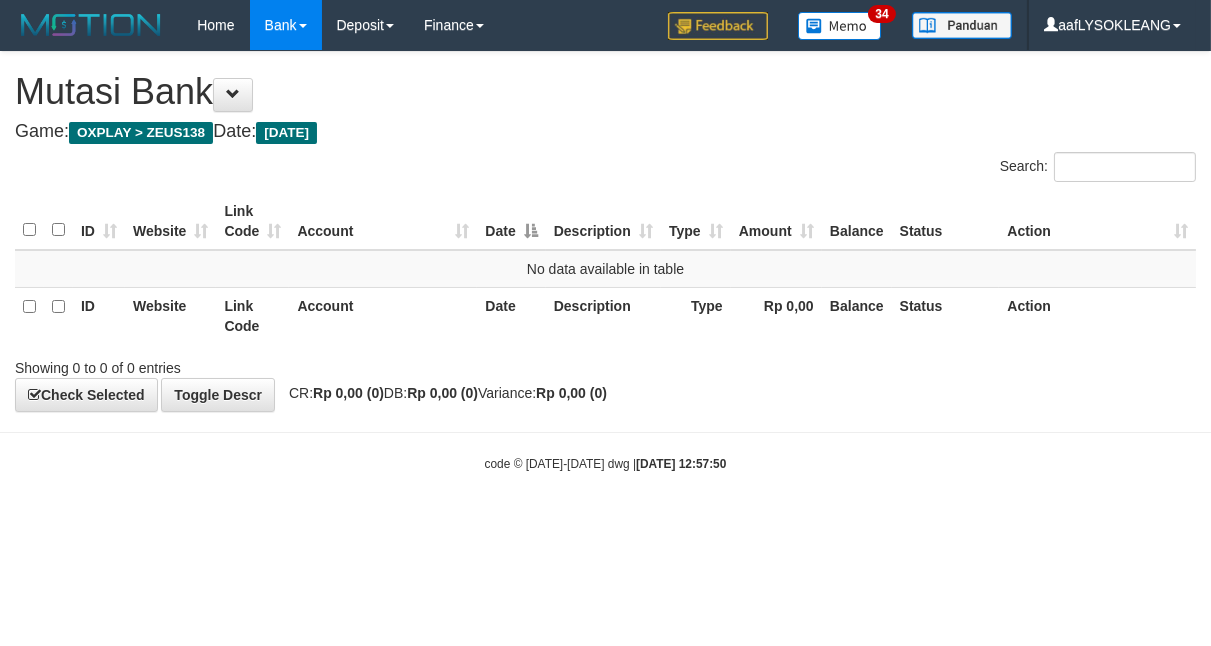 click on "**********" at bounding box center (605, 231) 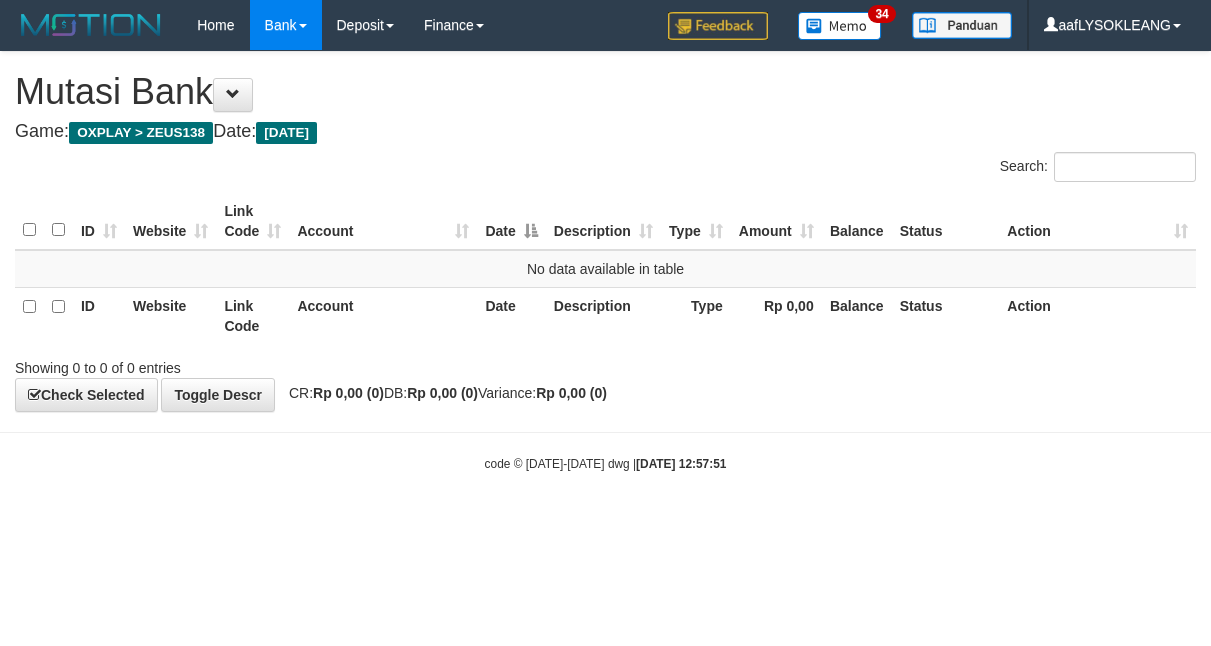 scroll, scrollTop: 0, scrollLeft: 0, axis: both 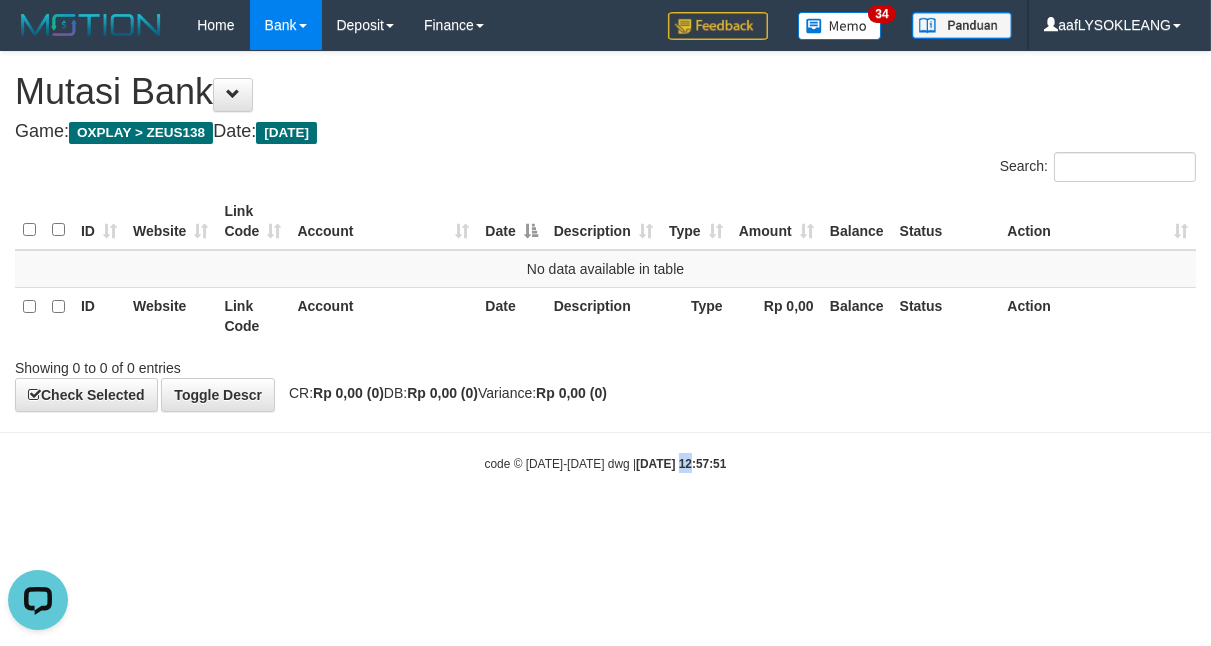 drag, startPoint x: 667, startPoint y: 534, endPoint x: 5, endPoint y: 414, distance: 672.7882 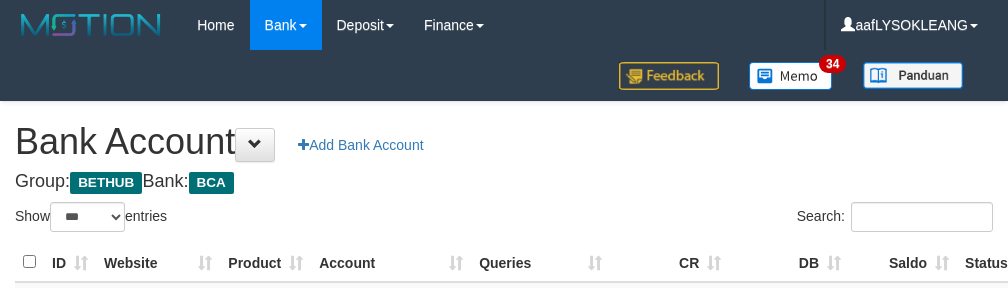 select on "***" 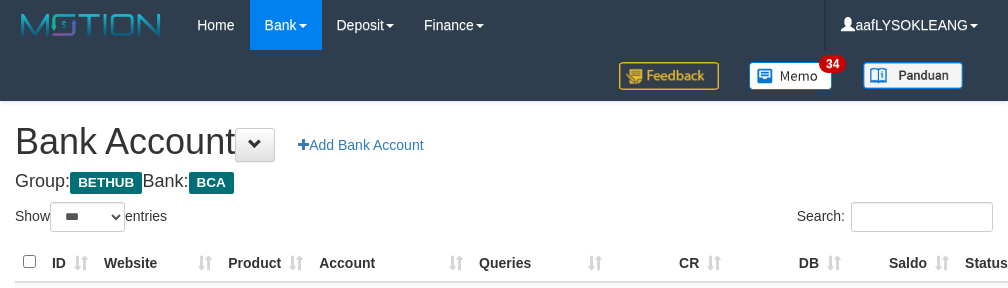 scroll, scrollTop: 191, scrollLeft: 0, axis: vertical 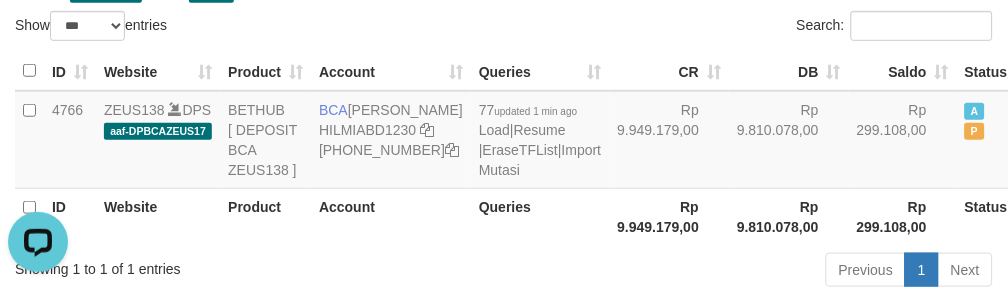 click on "Search:" at bounding box center (756, 28) 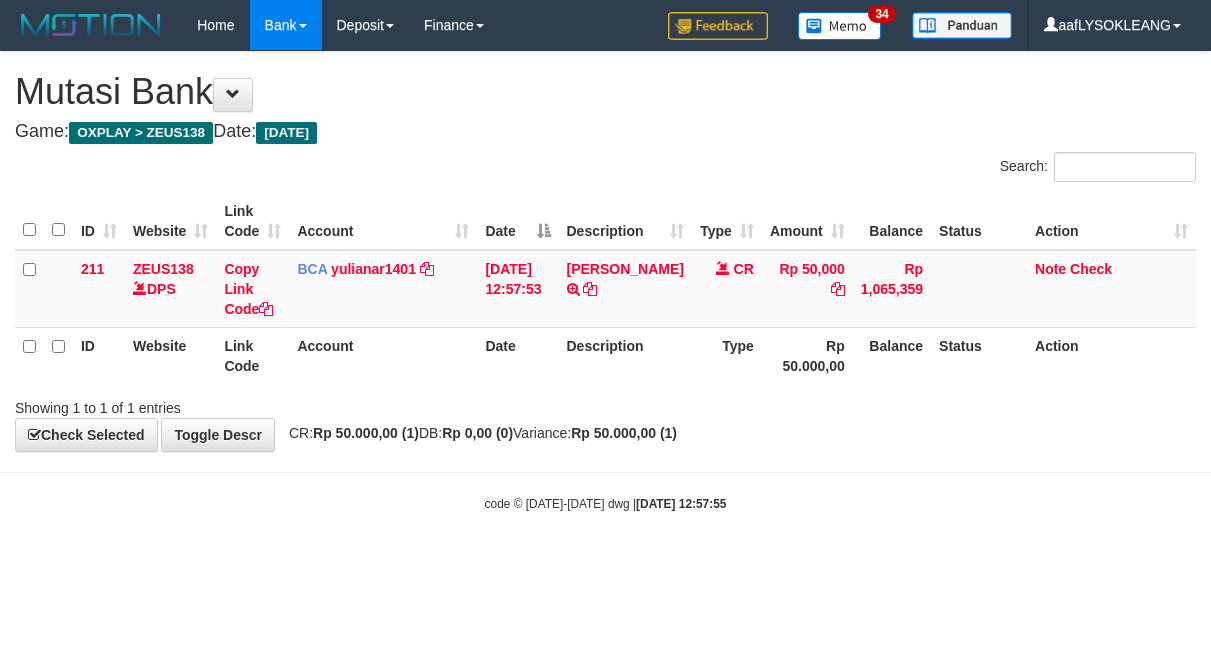 scroll, scrollTop: 0, scrollLeft: 0, axis: both 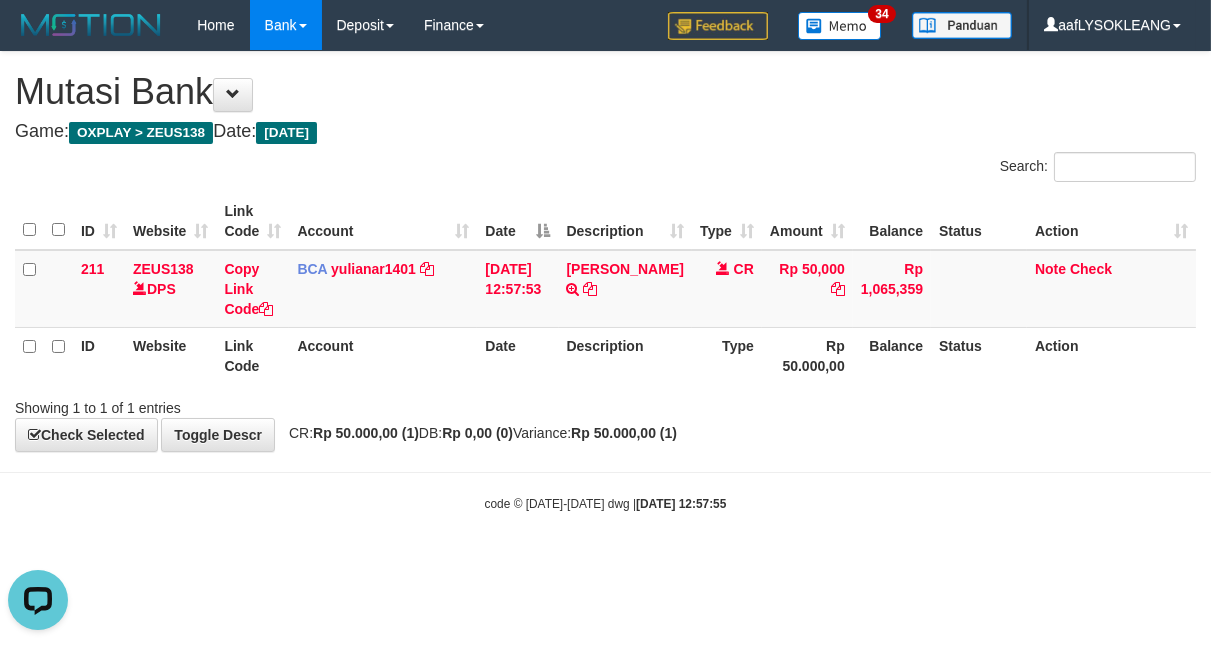 click on "Toggle navigation
Home
Bank
Account List
Load
By Website
Group
[OXPLAY]													ZEUS138
By Load Group (DPS)" at bounding box center [605, 281] 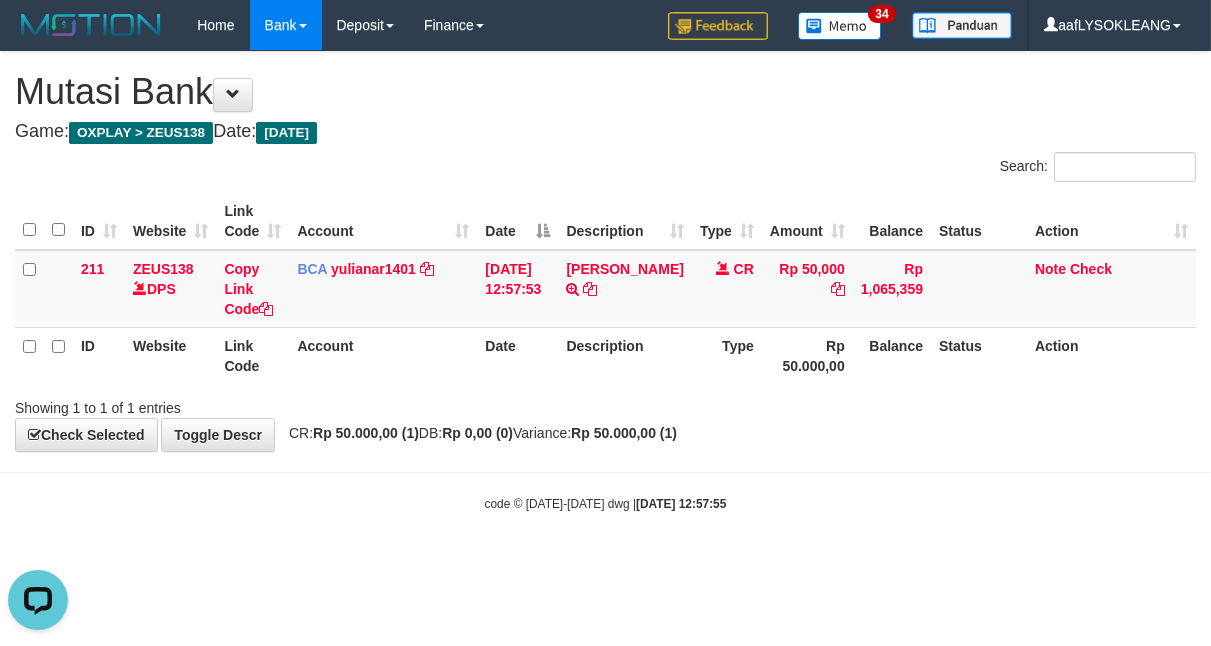 drag, startPoint x: 466, startPoint y: 160, endPoint x: 478, endPoint y: 163, distance: 12.369317 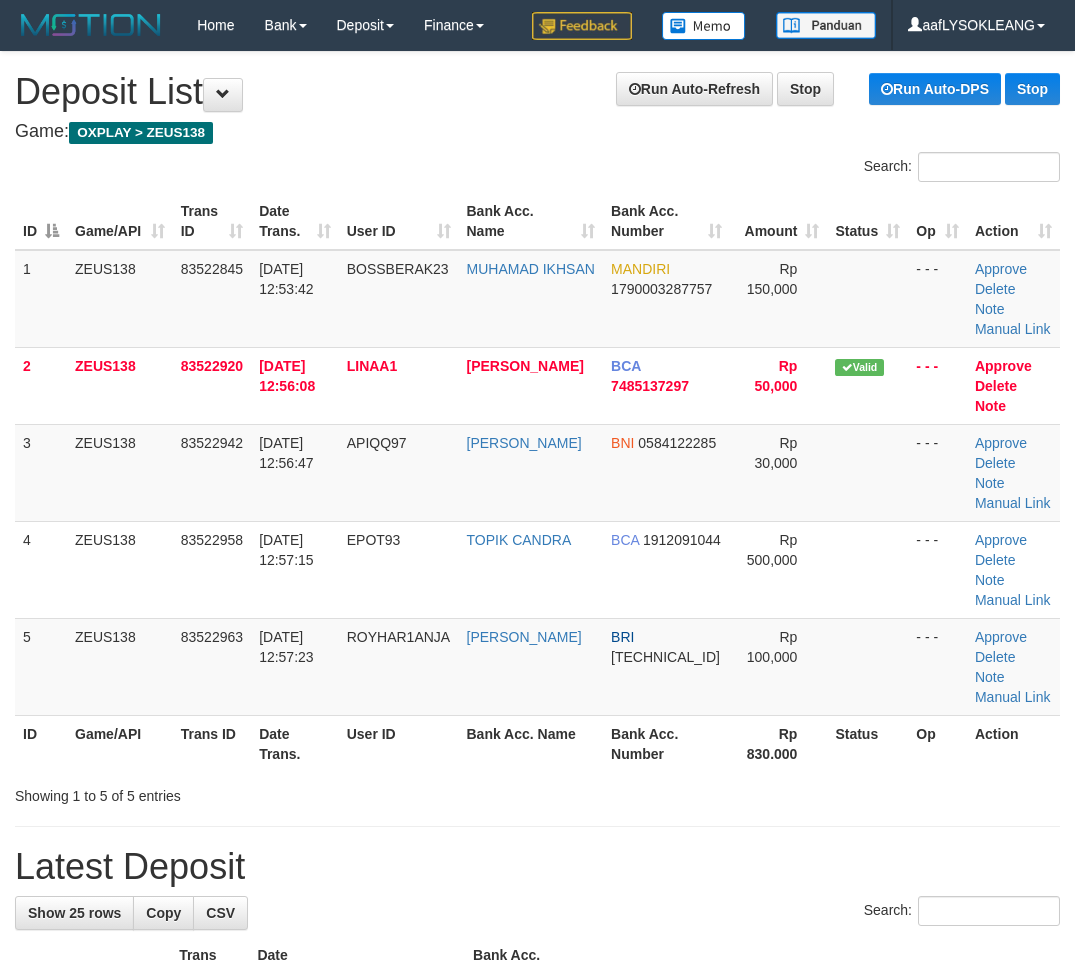 scroll, scrollTop: 0, scrollLeft: 56, axis: horizontal 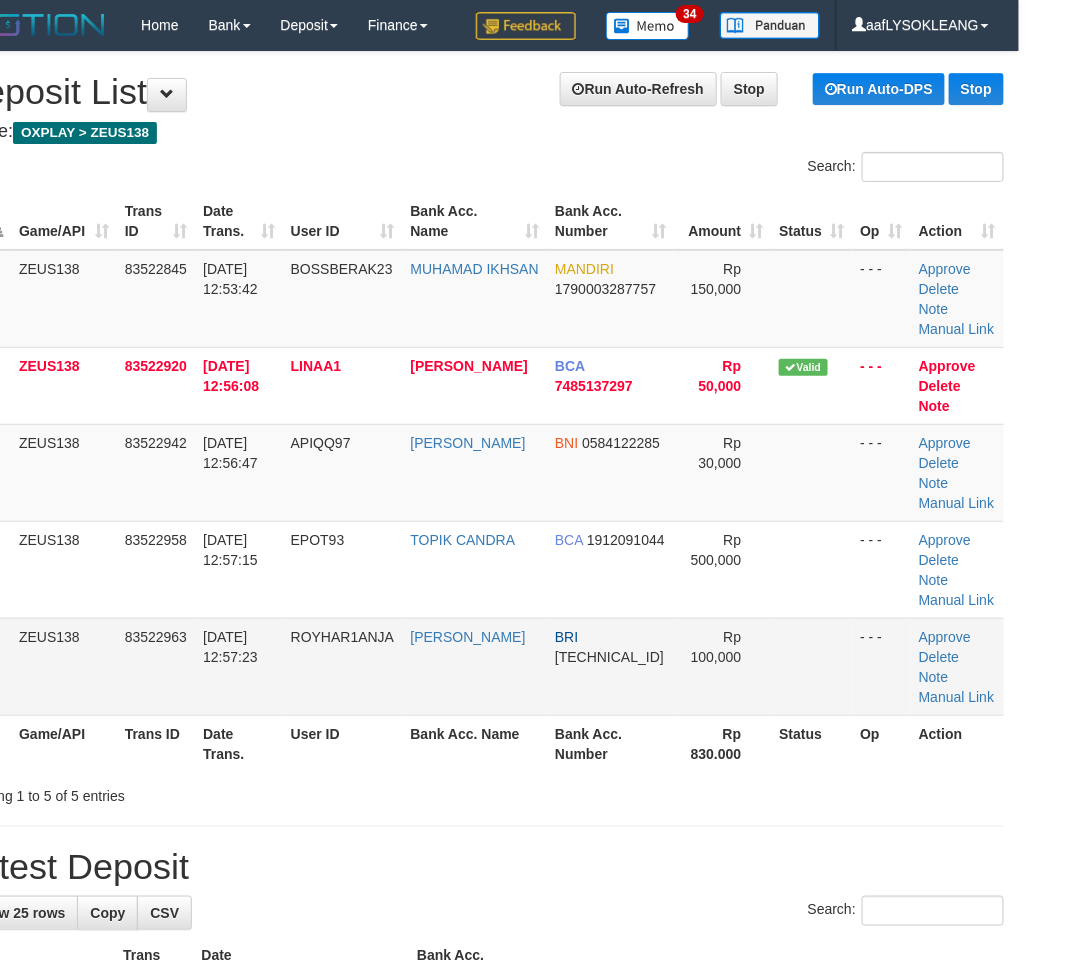 click on "Rp 100,000" at bounding box center [716, 647] 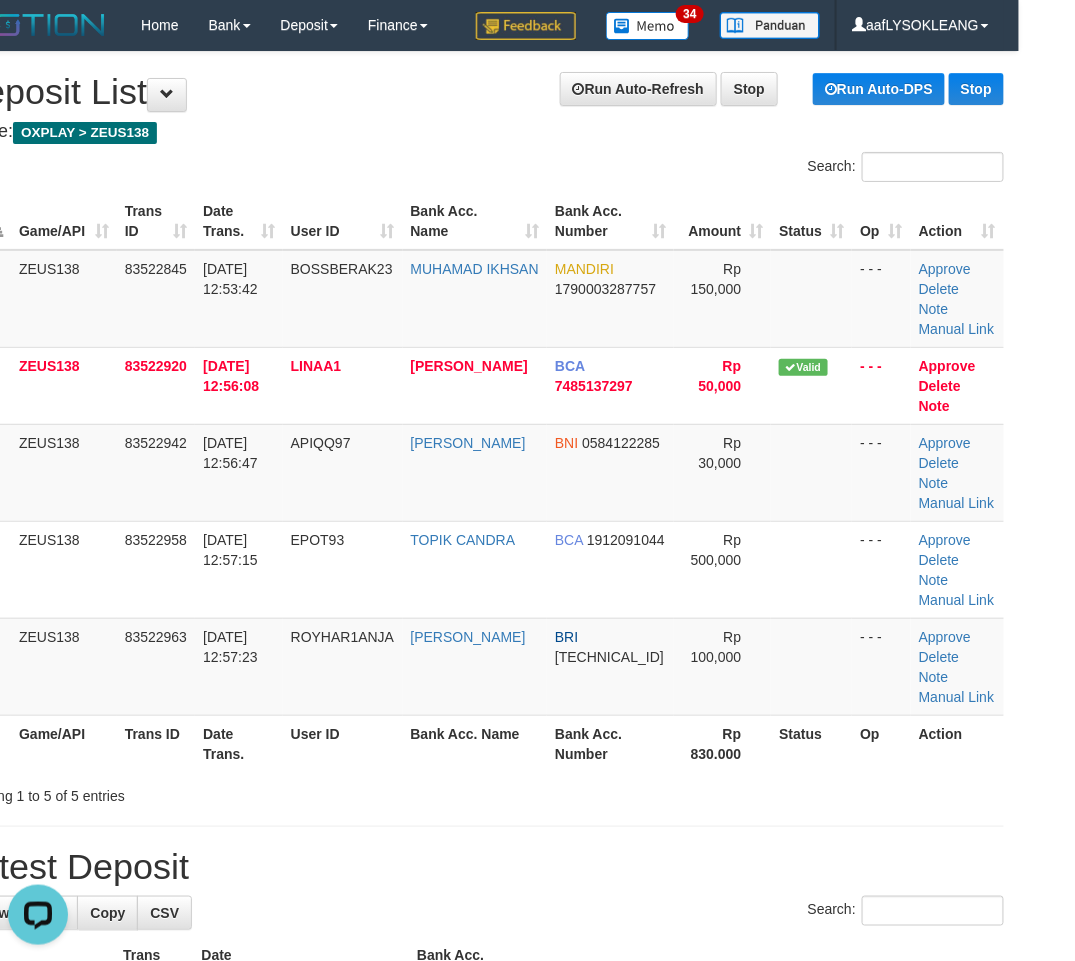 scroll, scrollTop: 0, scrollLeft: 0, axis: both 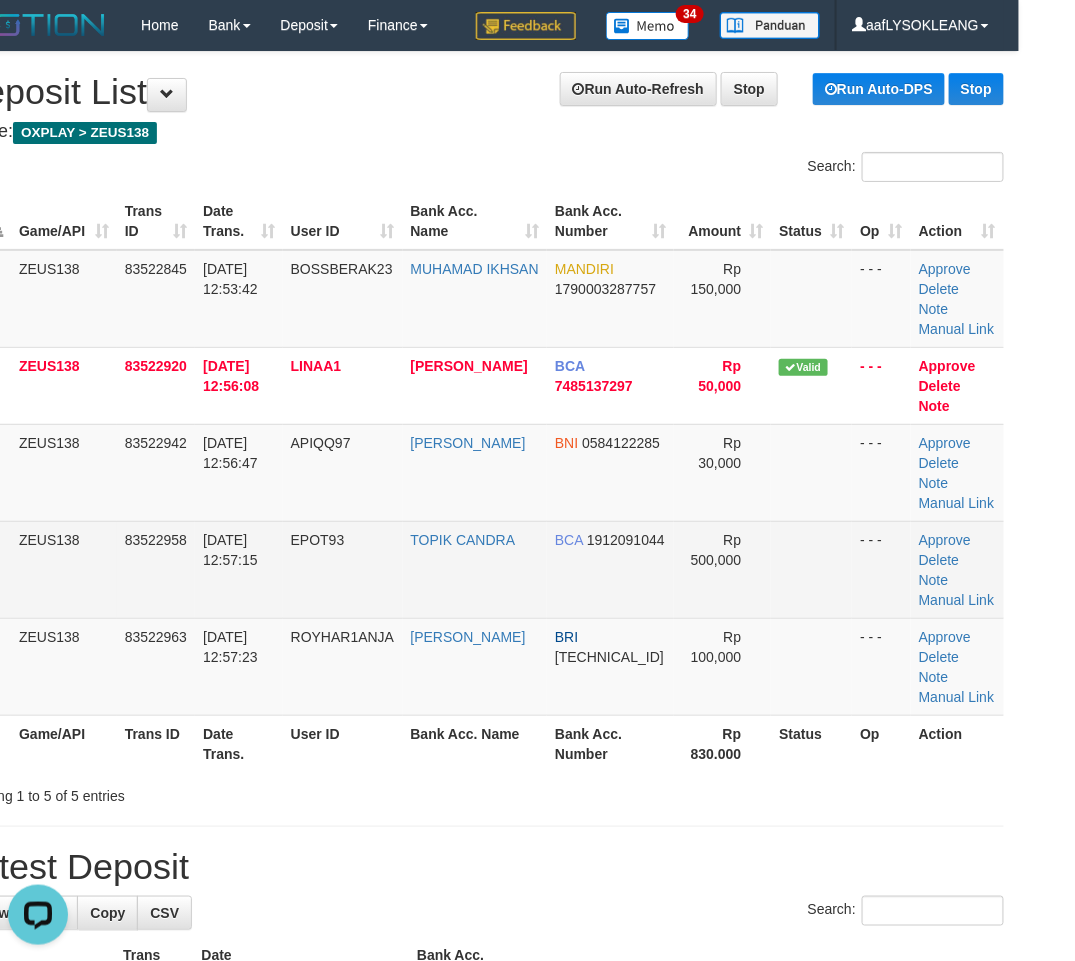 click at bounding box center [811, 569] 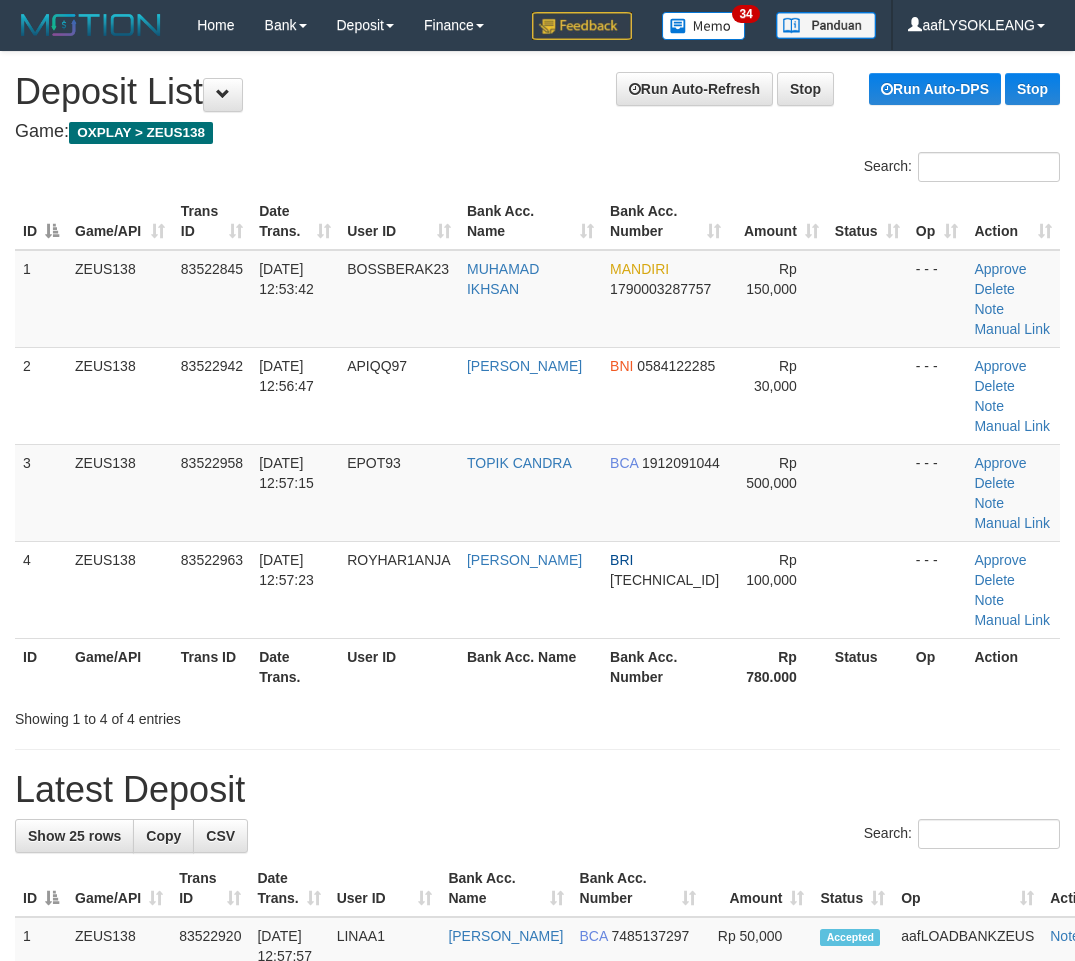 scroll, scrollTop: 0, scrollLeft: 56, axis: horizontal 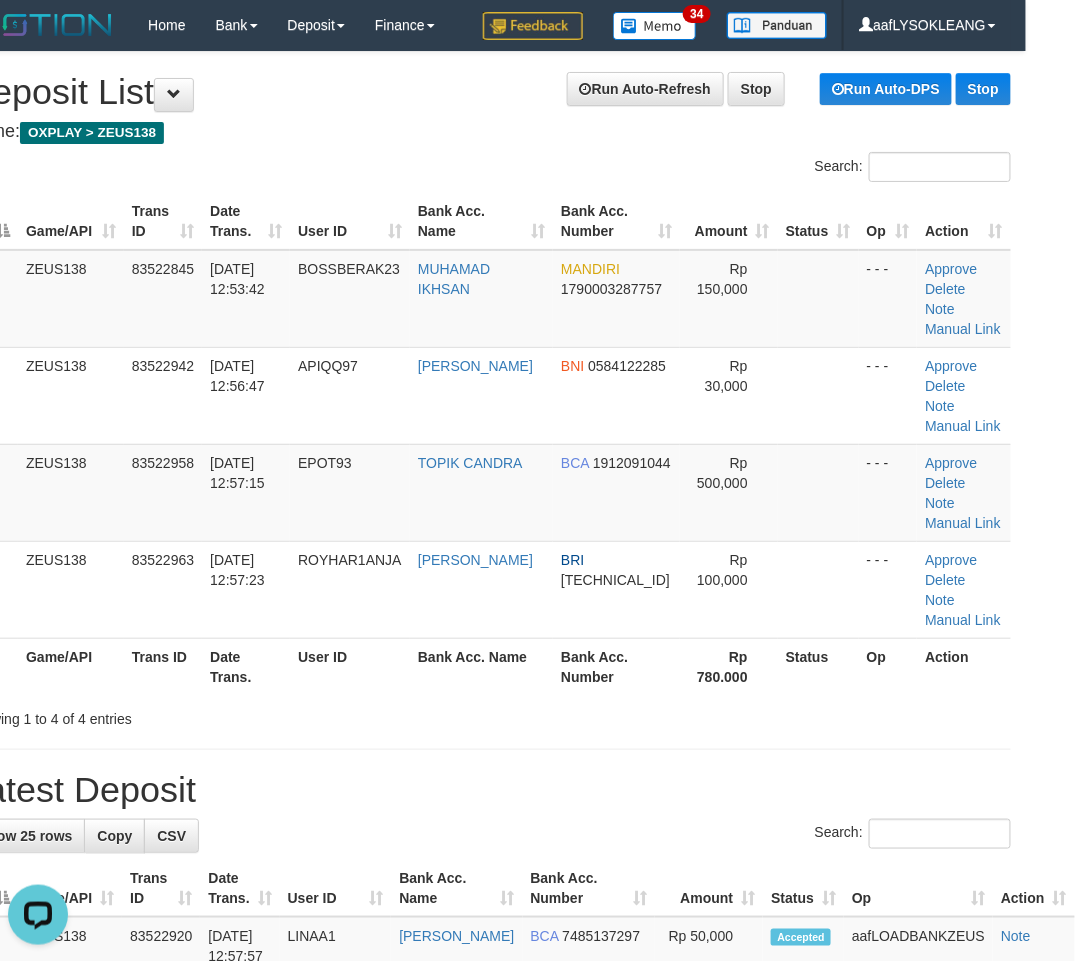 click on "**********" at bounding box center [488, 1264] 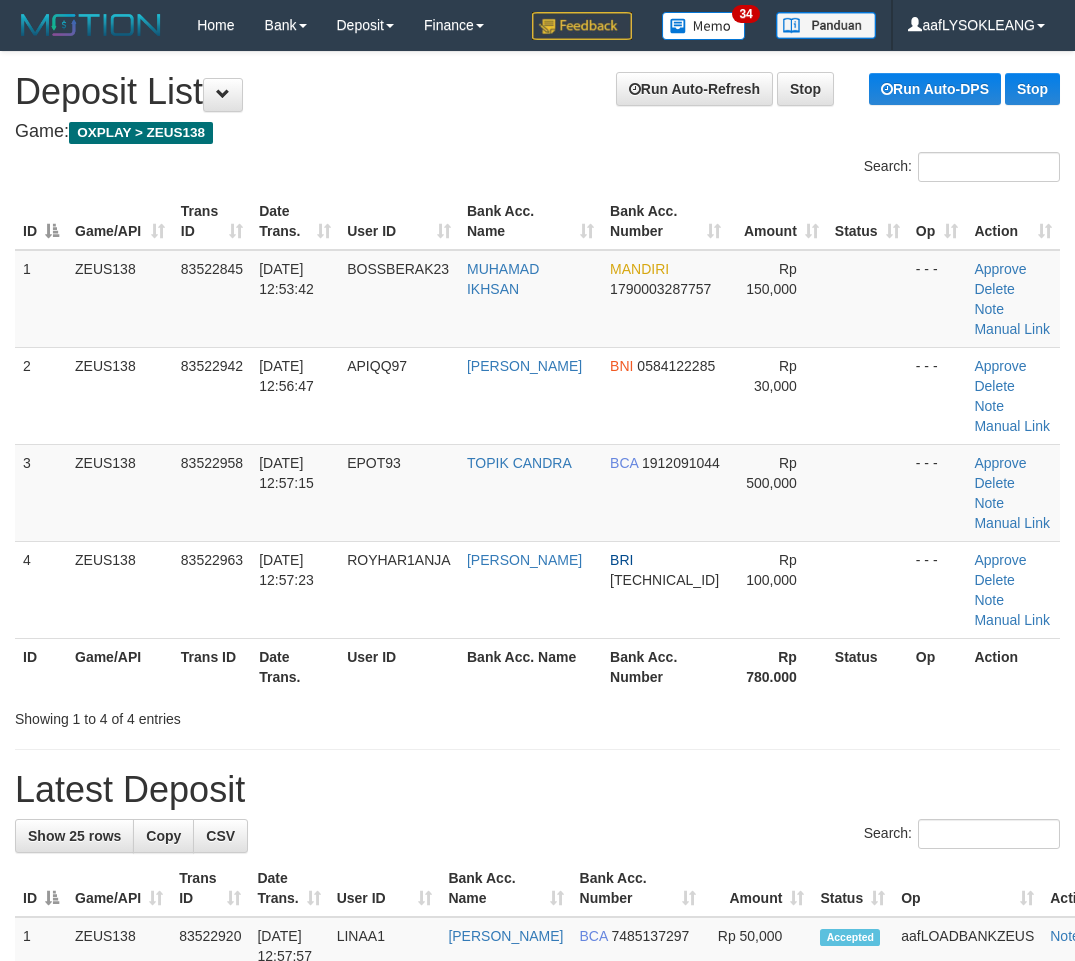 scroll, scrollTop: 0, scrollLeft: 56, axis: horizontal 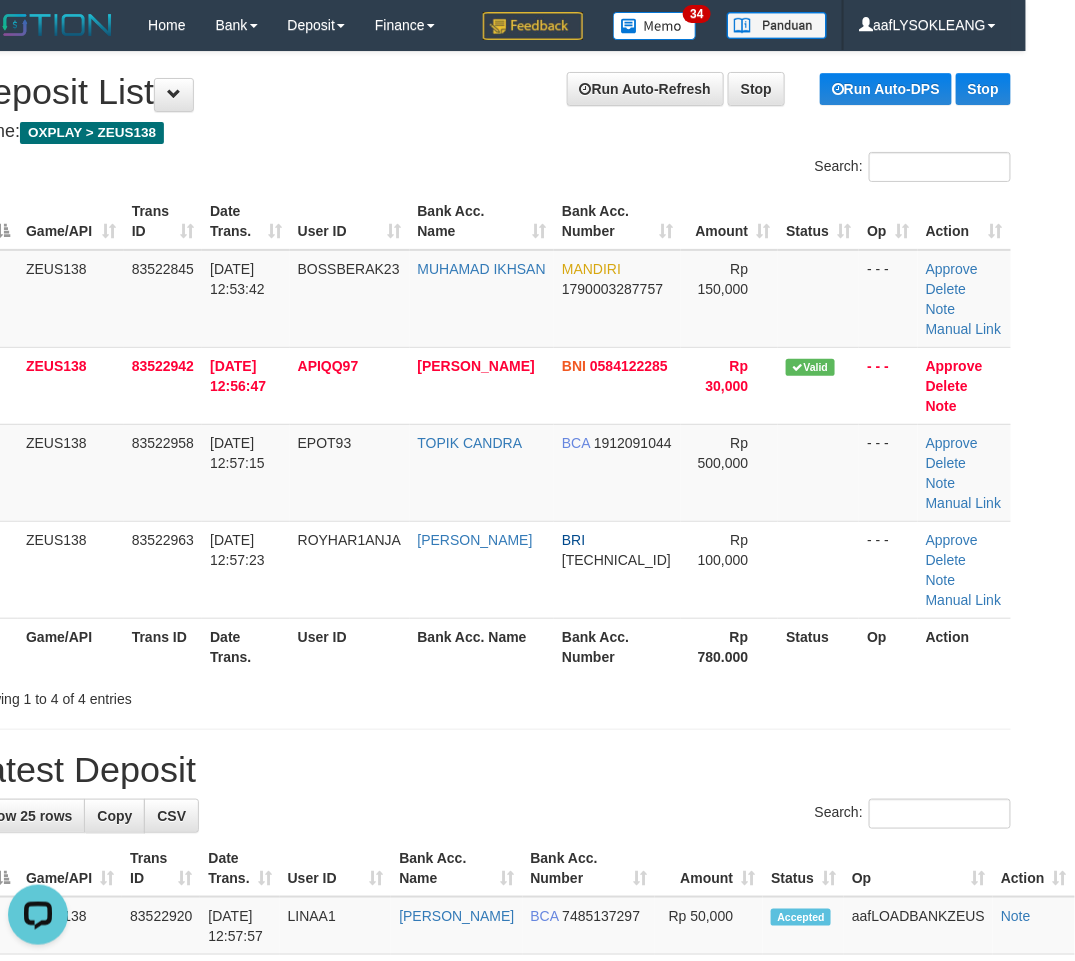 click on "**********" at bounding box center (488, 1254) 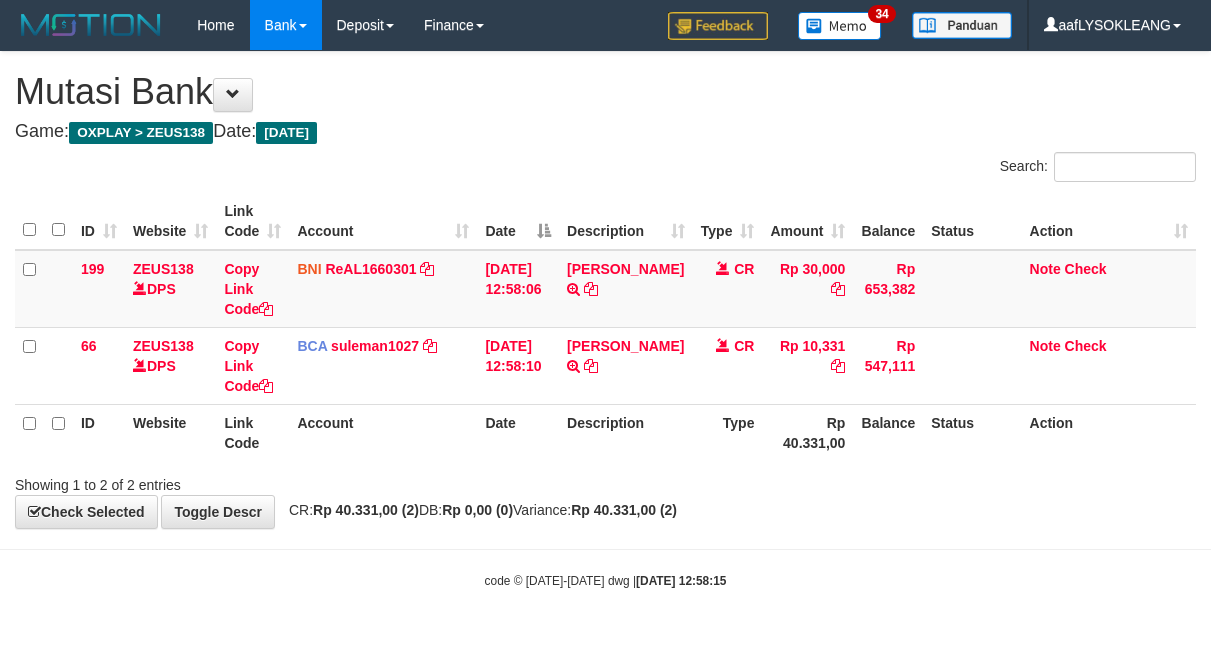 scroll, scrollTop: 0, scrollLeft: 0, axis: both 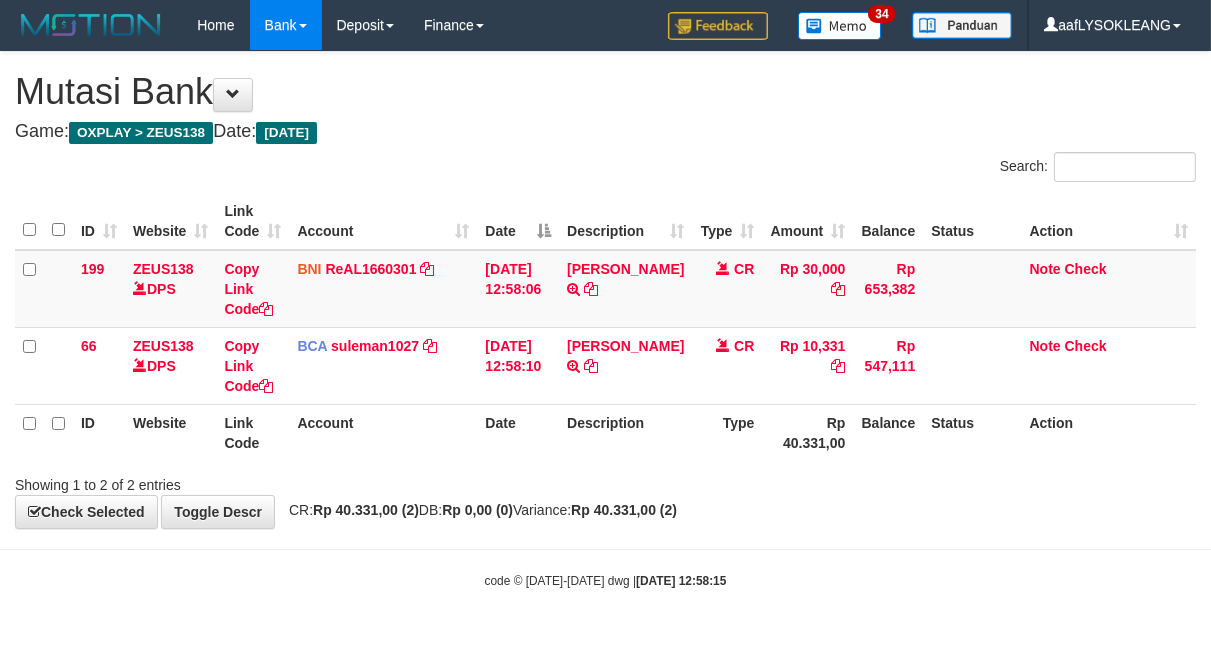 click on "**********" at bounding box center [605, 290] 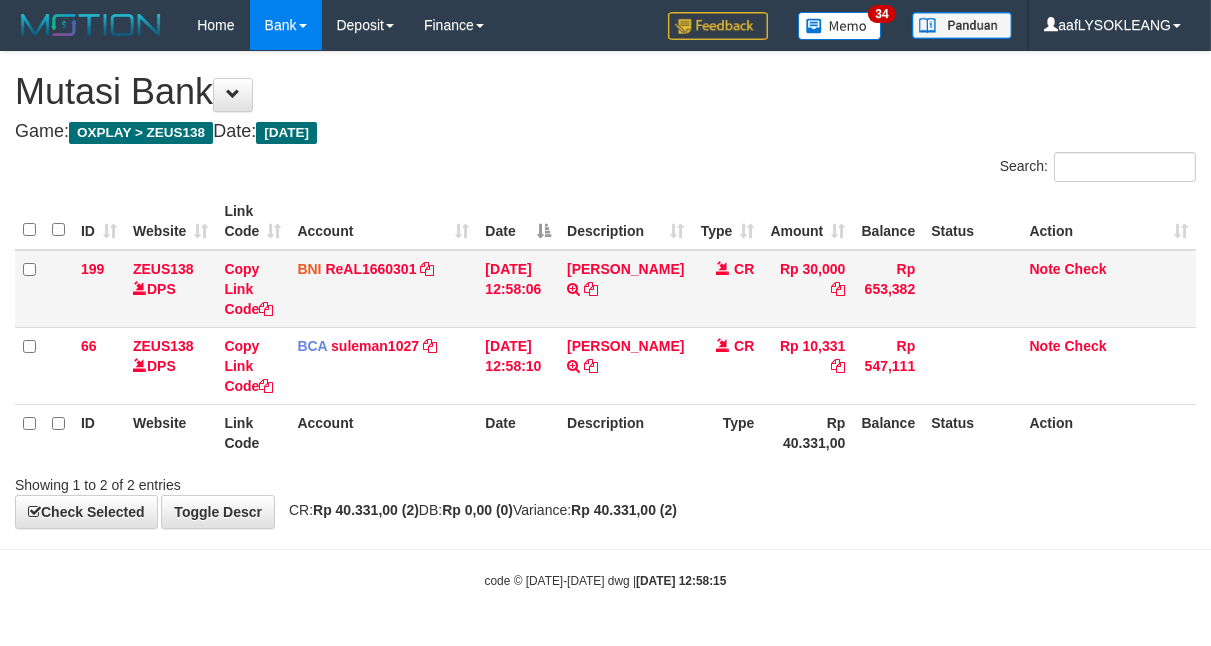 click on "CR" at bounding box center [728, 289] 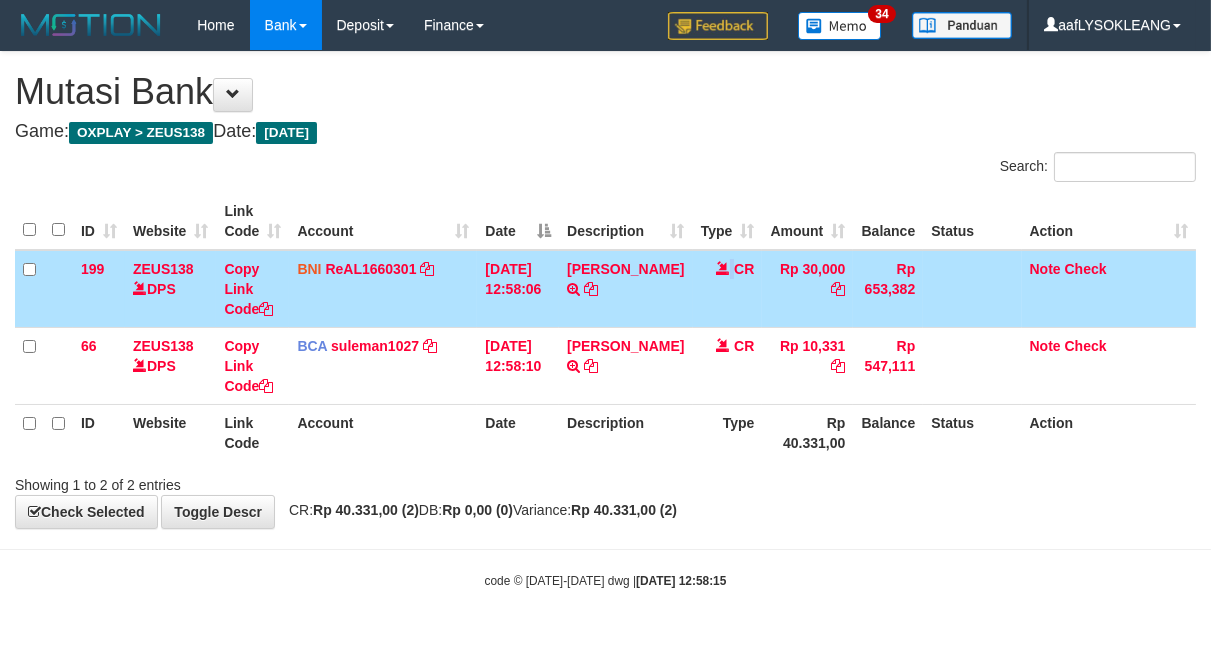 click on "CR" at bounding box center (728, 289) 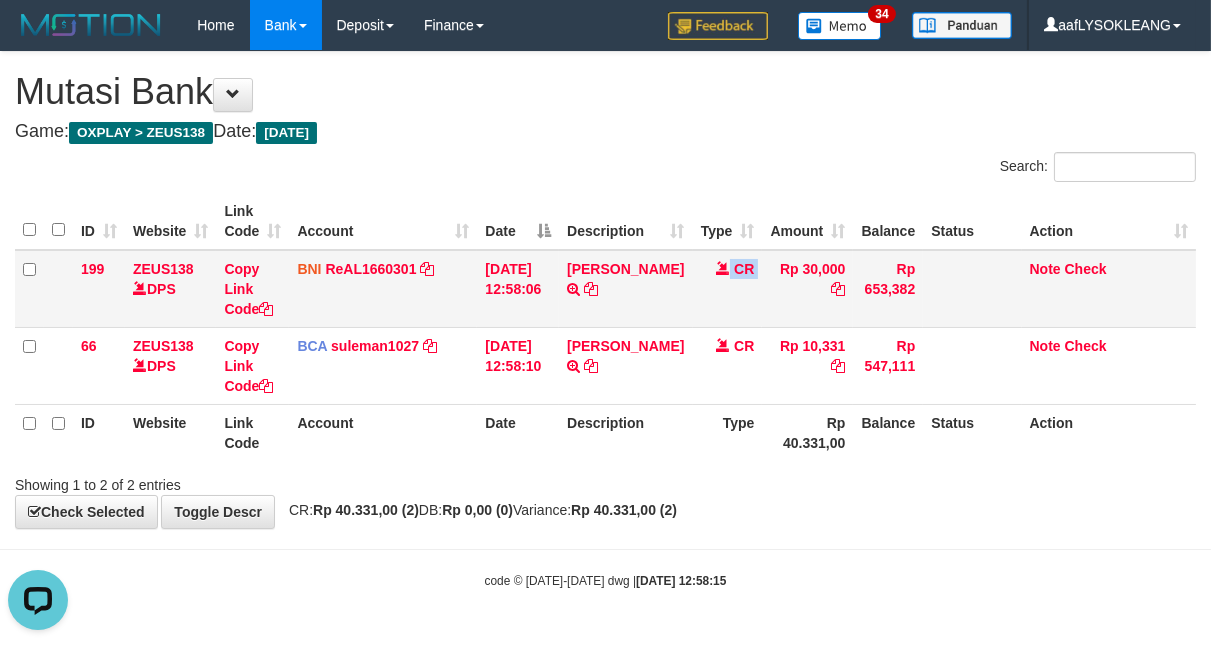 scroll, scrollTop: 0, scrollLeft: 0, axis: both 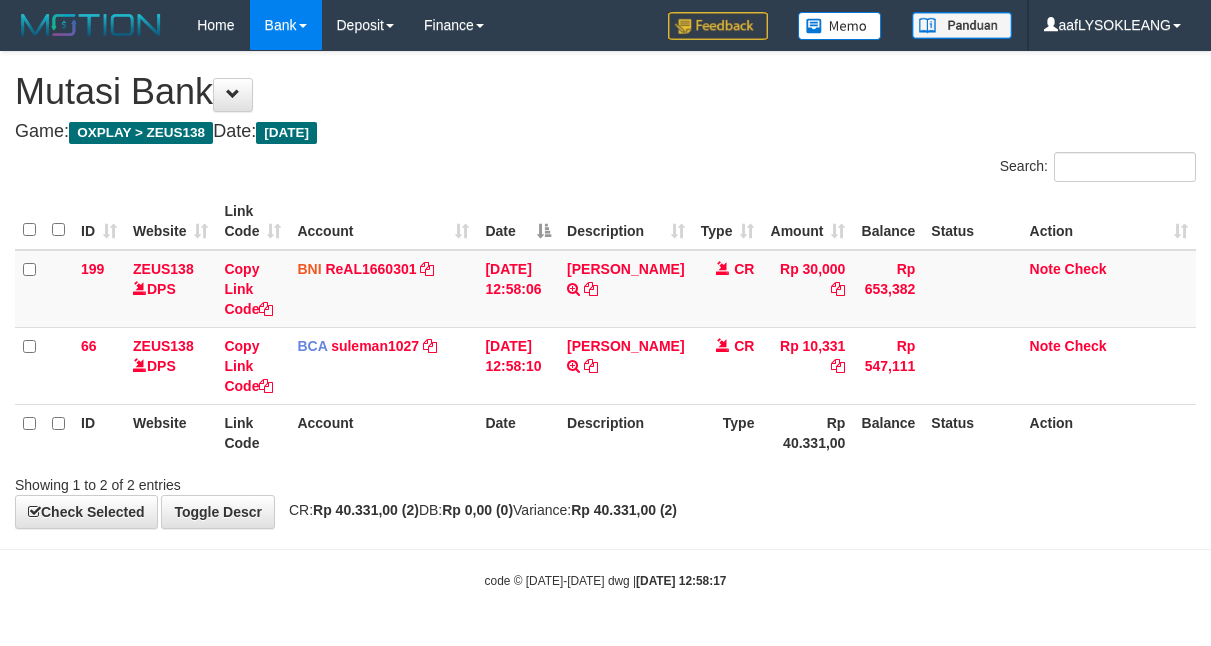 click on "RAYMOND ADEK PUTRA         TRANSFER DARI SDR RAYMOND ADEK PUTRA" at bounding box center (625, 289) 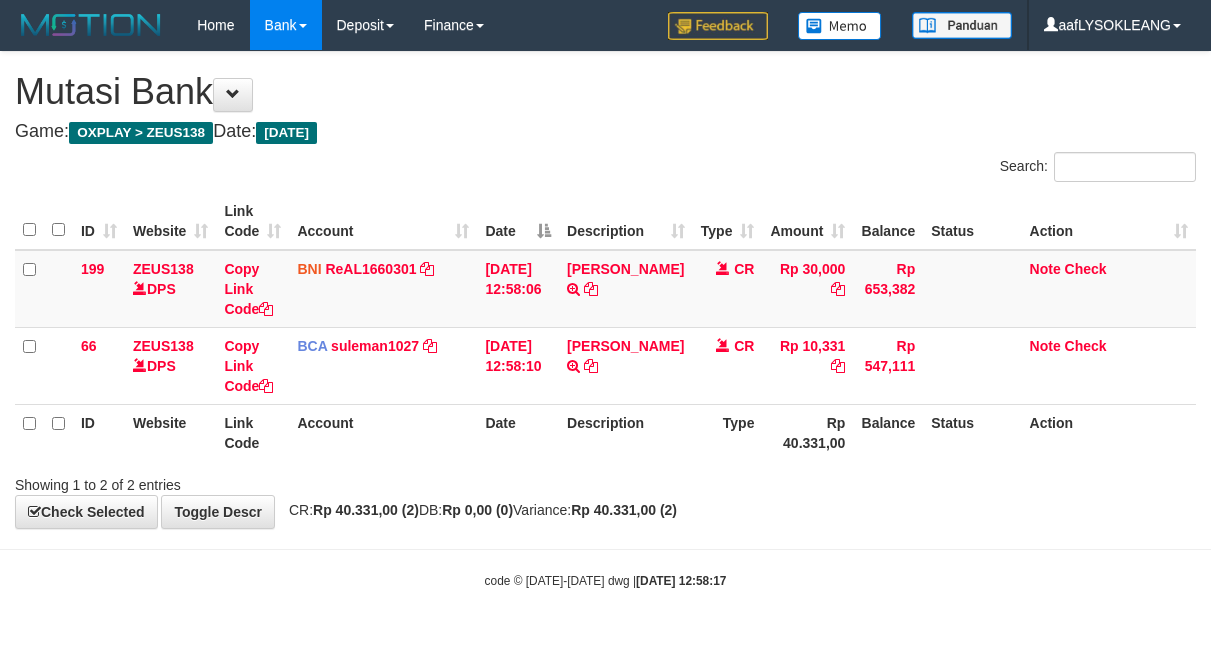 scroll, scrollTop: 0, scrollLeft: 0, axis: both 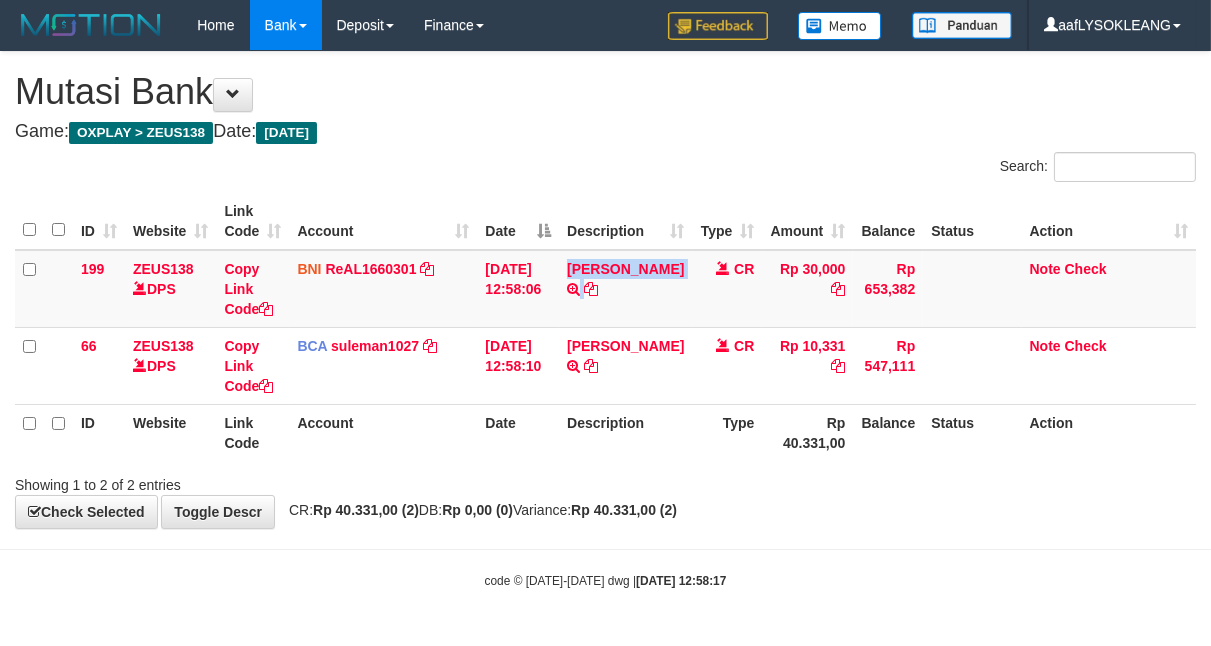 click on "RAYMOND ADEK PUTRA         TRANSFER DARI SDR RAYMOND ADEK PUTRA" at bounding box center [625, 289] 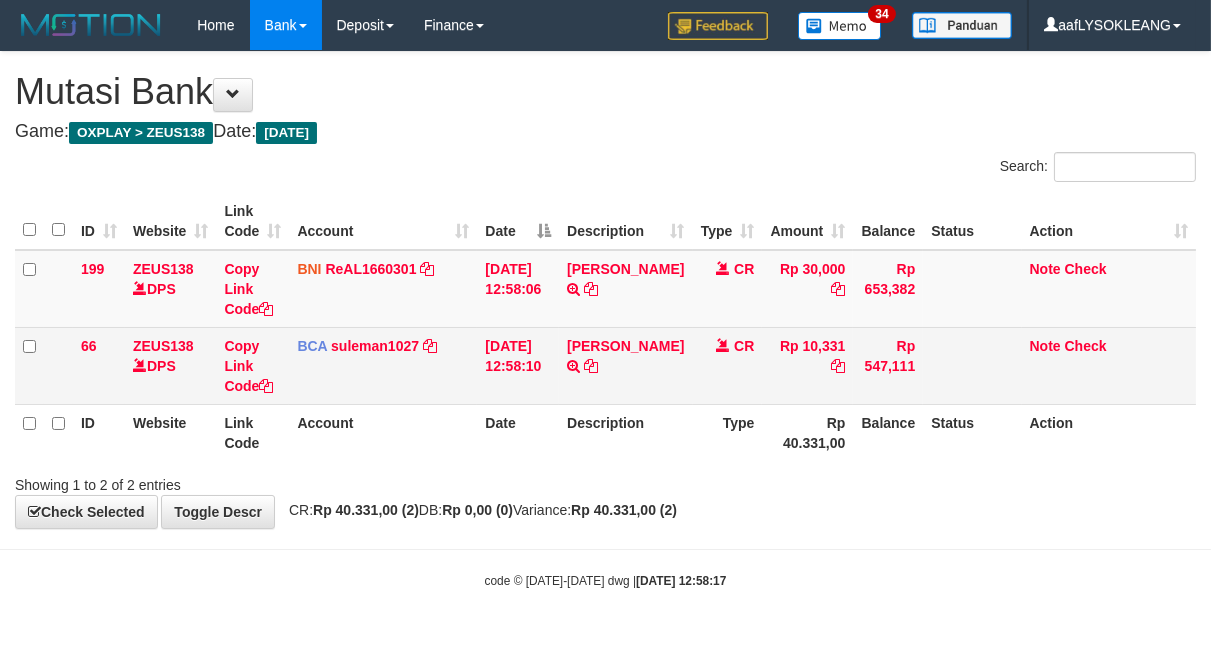 click on "ACHMAD SUGANDA         TRSF E-BANKING CR 1307/FTSCY/WS95031
10331.00ACHMAD SUGANDA" at bounding box center [625, 365] 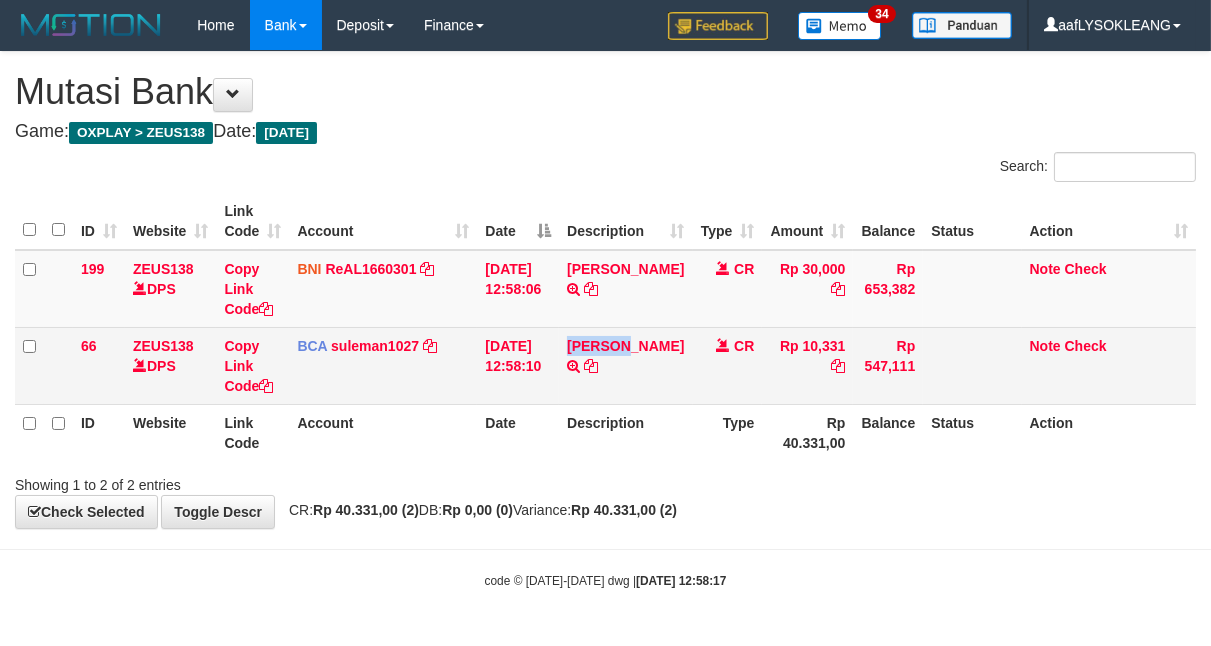 click on "ACHMAD SUGANDA         TRSF E-BANKING CR 1307/FTSCY/WS95031
10331.00ACHMAD SUGANDA" at bounding box center (625, 365) 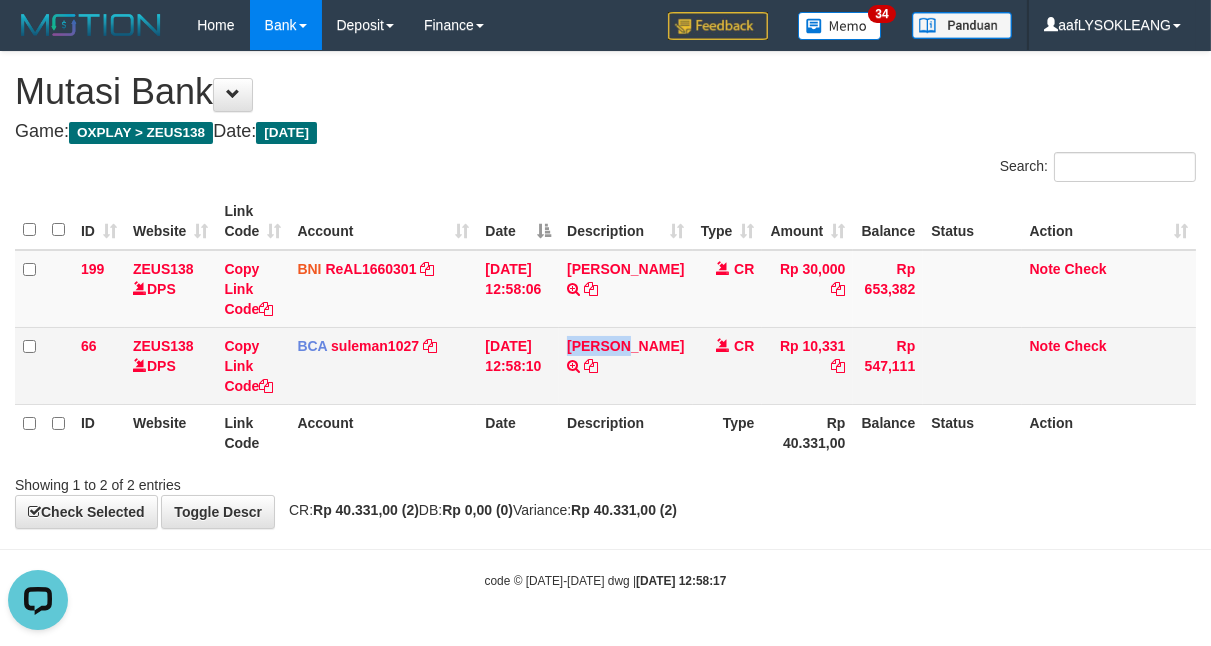 scroll, scrollTop: 0, scrollLeft: 0, axis: both 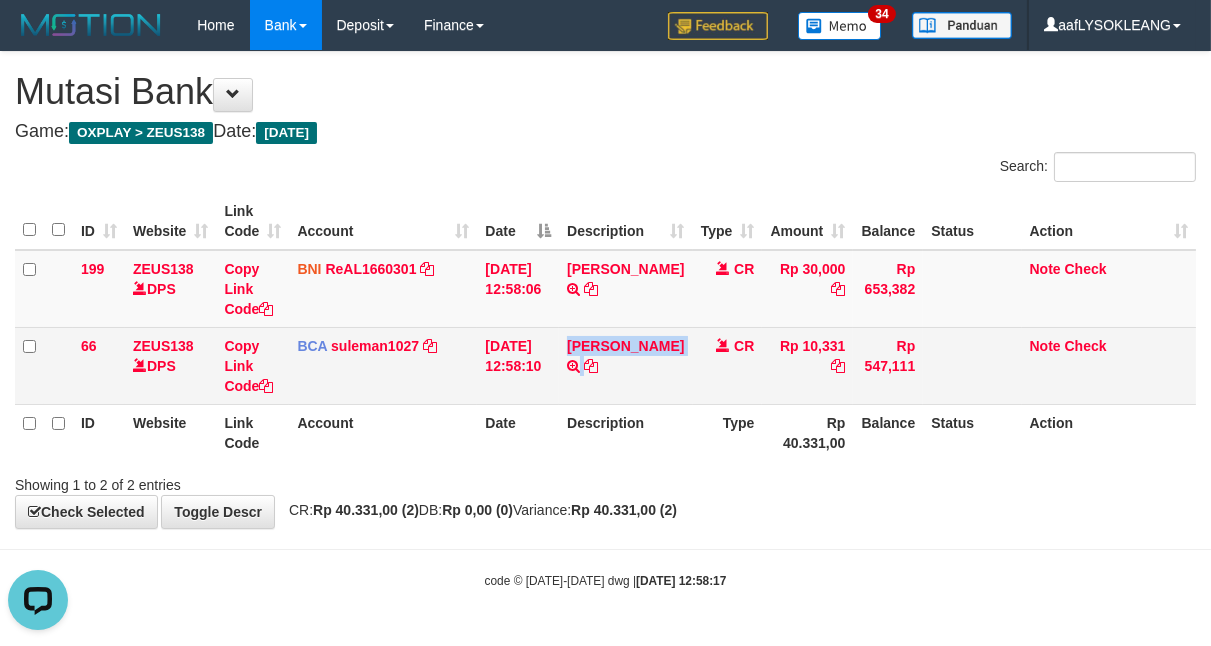click on "ACHMAD SUGANDA         TRSF E-BANKING CR 1307/FTSCY/WS95031
10331.00ACHMAD SUGANDA" at bounding box center (625, 365) 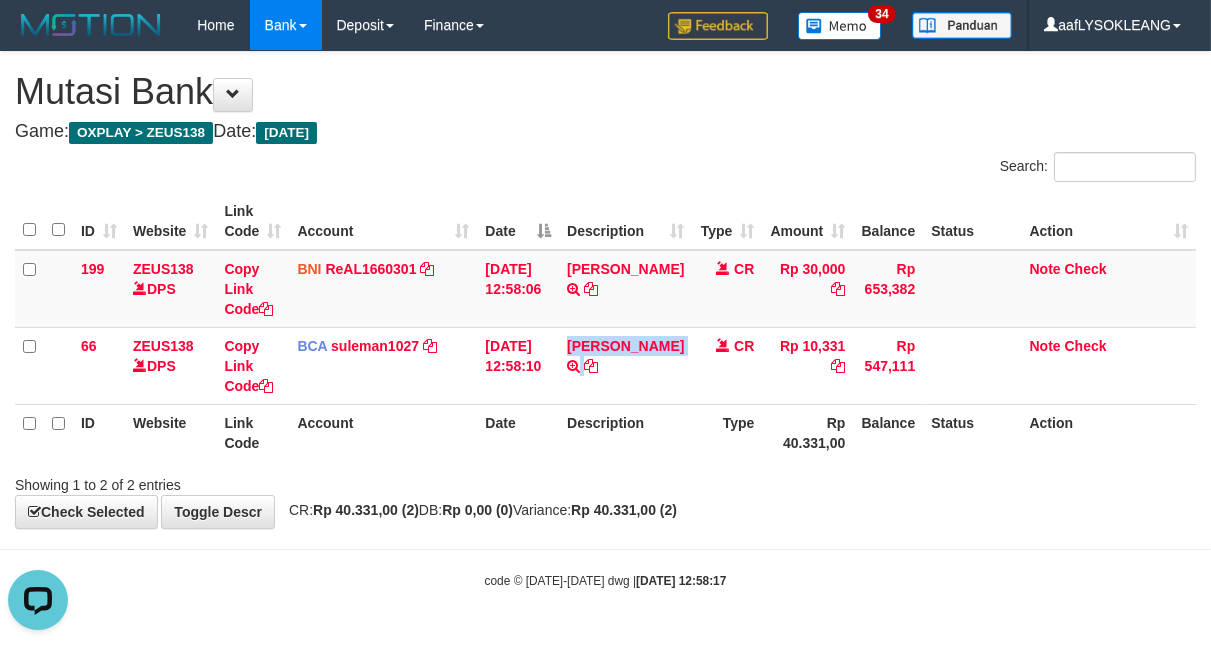 copy on "ACHMAD SUGANDA" 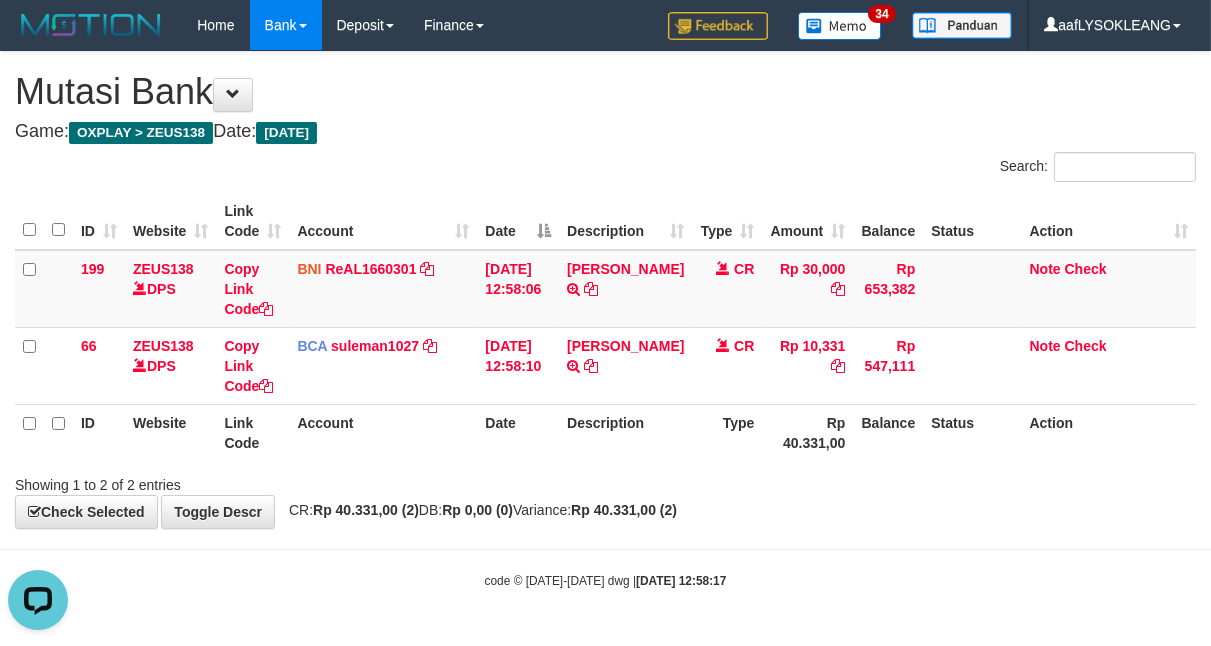 click on "ID Website Link Code Account Date Description Type Amount Balance Status Action
199
ZEUS138    DPS
Copy Link Code
BNI
ReAL1660301
DPS
REYHAN ALMANSYAH
mutasi_20250713_4647 | 199
mutasi_20250713_4647 | 199
13/07/2025 12:58:06
RAYMOND ADEK PUTRA         TRANSFER DARI SDR RAYMOND ADEK PUTRA
CR
Rp 30,000
Rp 653,382
Note
Check
66
ZEUS138    DPS
Copy Link Code
BCA
suleman1027
DPS
SULEMAN
mutasi_20250713_2972 | 66" at bounding box center (605, 327) 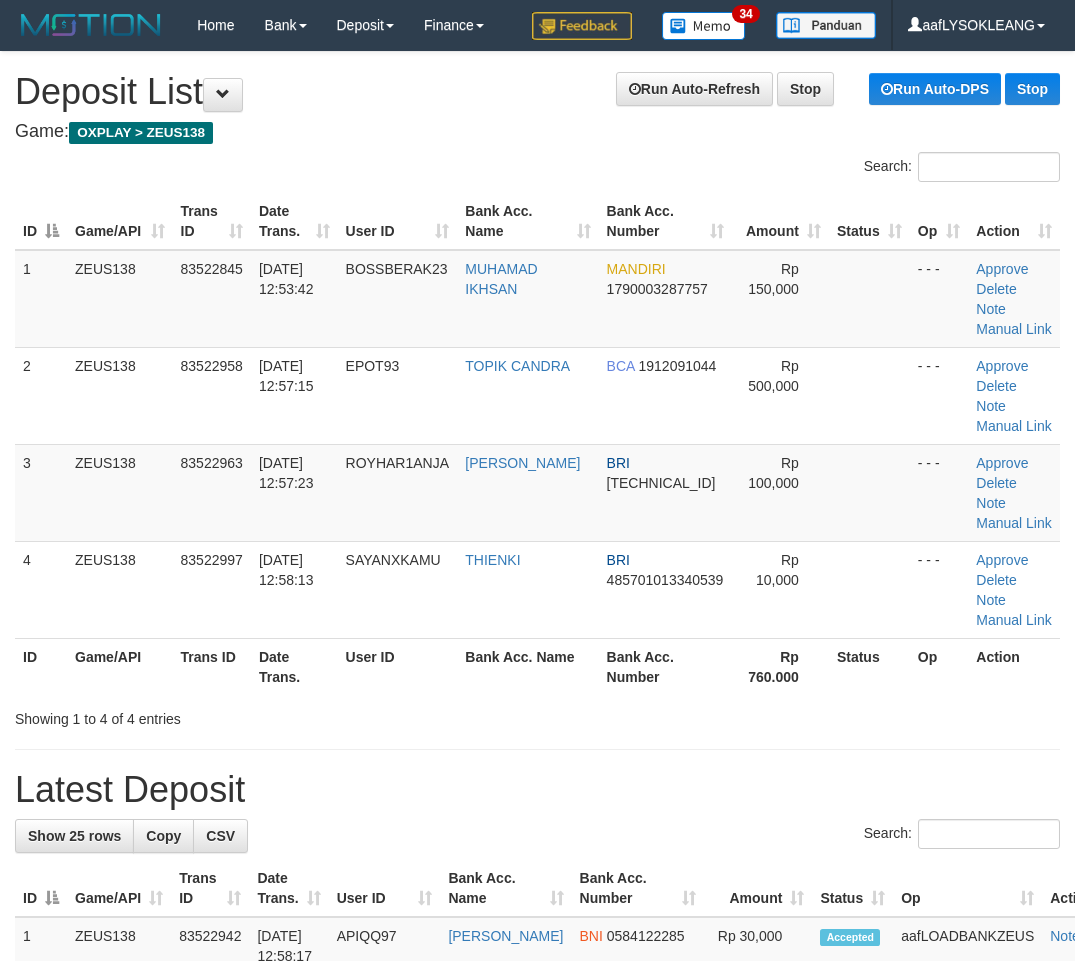 scroll, scrollTop: 0, scrollLeft: 56, axis: horizontal 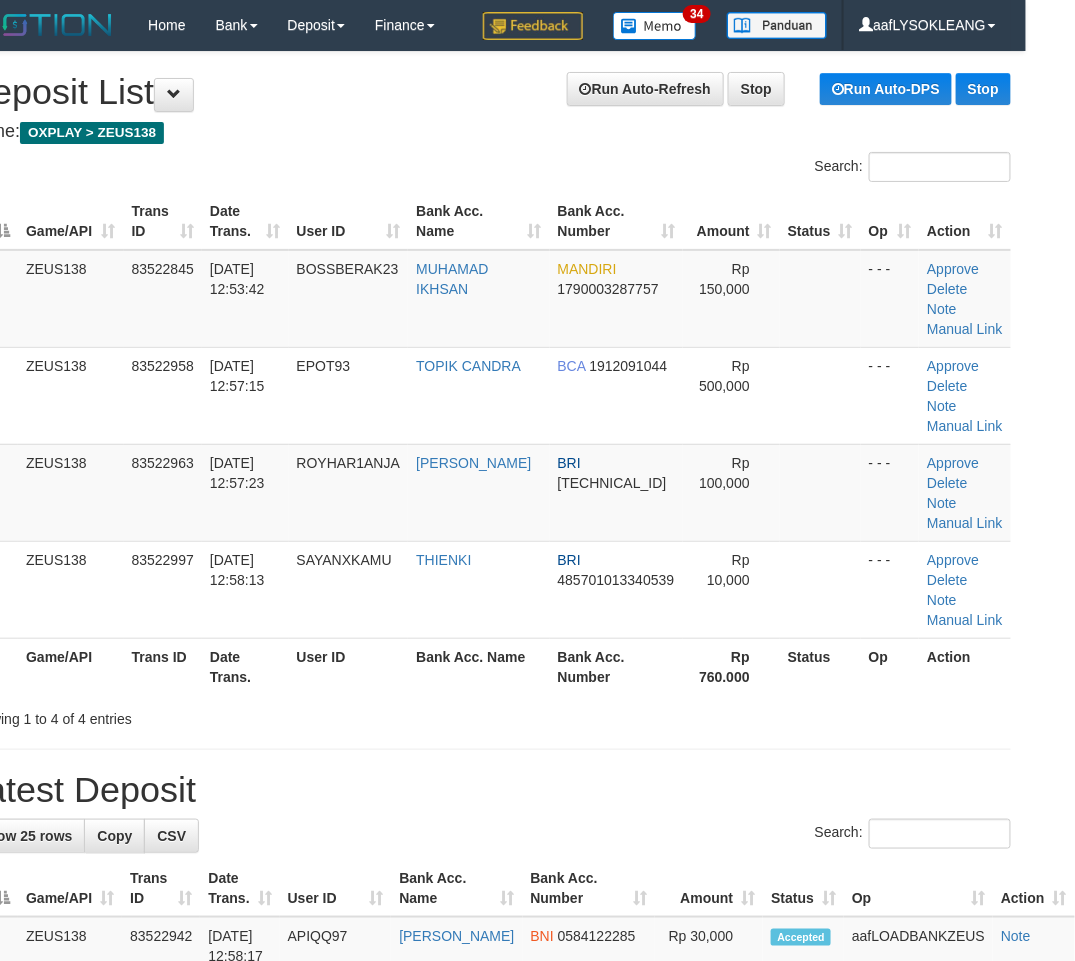 click on "Bank Acc. Number" at bounding box center [617, 666] 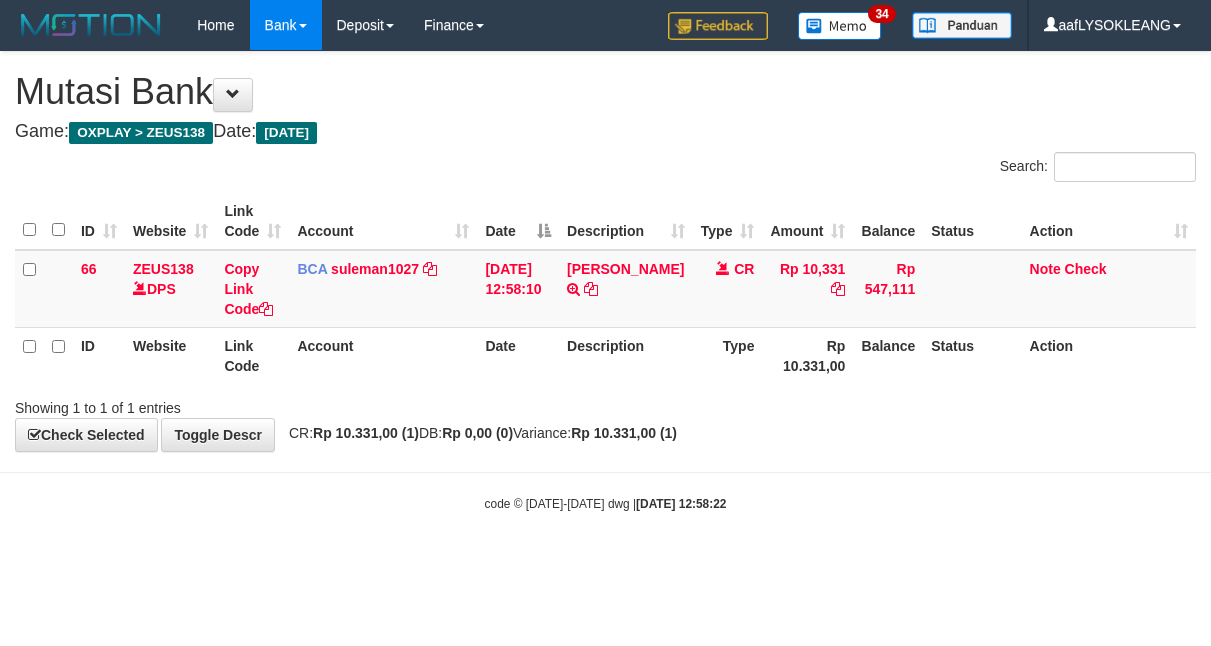 scroll, scrollTop: 0, scrollLeft: 0, axis: both 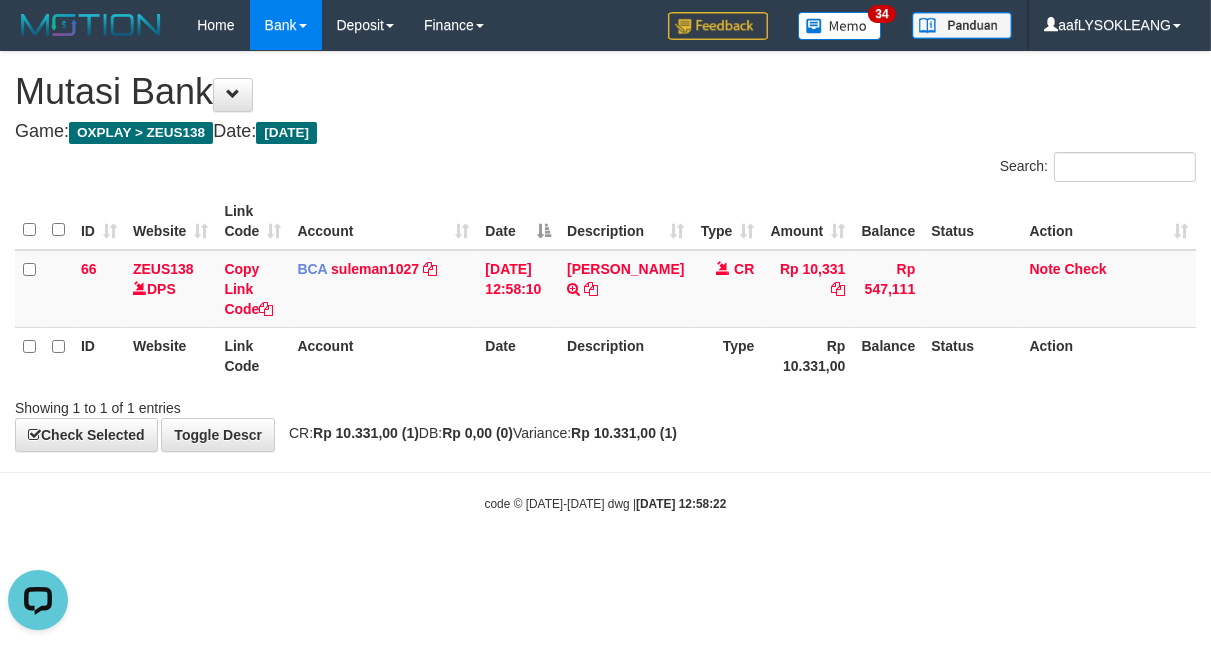 click on "Showing 1 to 1 of 1 entries" at bounding box center (252, 404) 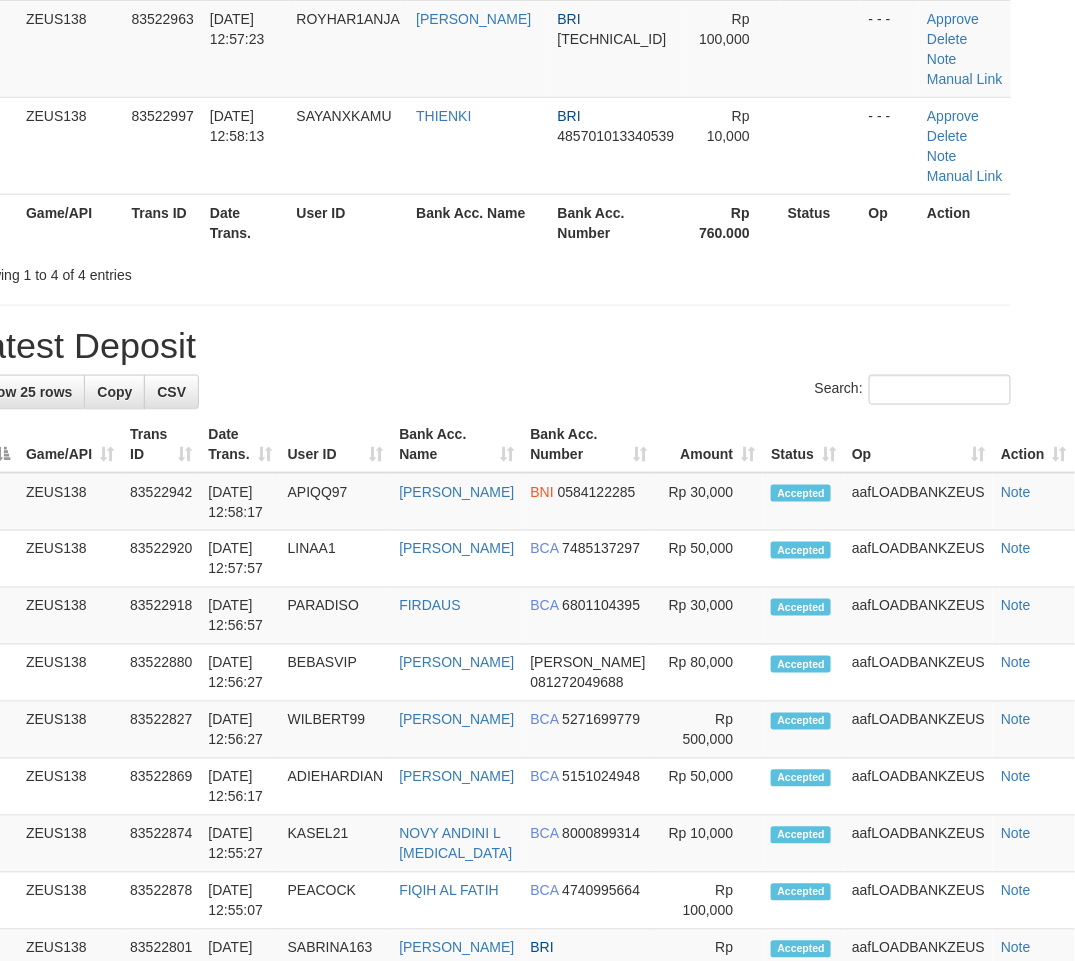 scroll, scrollTop: 0, scrollLeft: 56, axis: horizontal 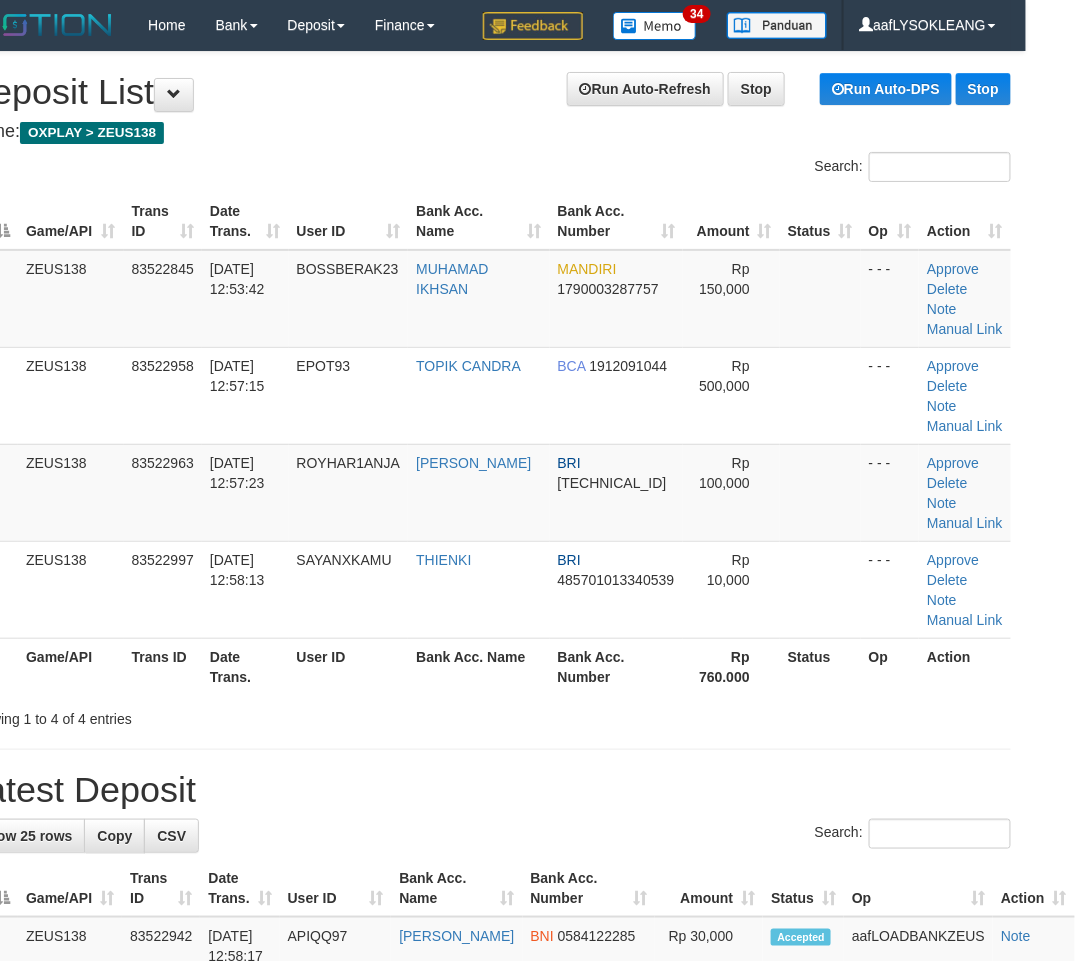 drag, startPoint x: 727, startPoint y: 763, endPoint x: 717, endPoint y: 753, distance: 14.142136 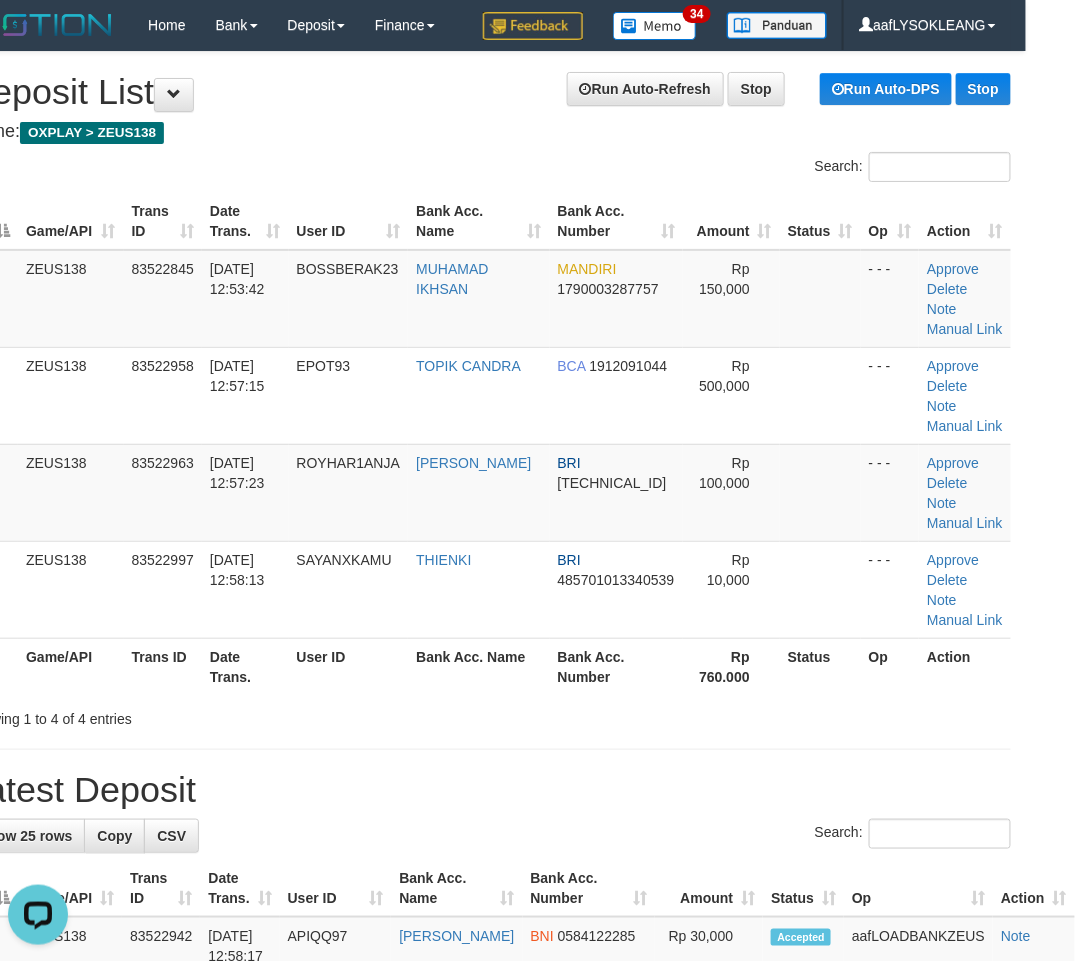scroll, scrollTop: 0, scrollLeft: 0, axis: both 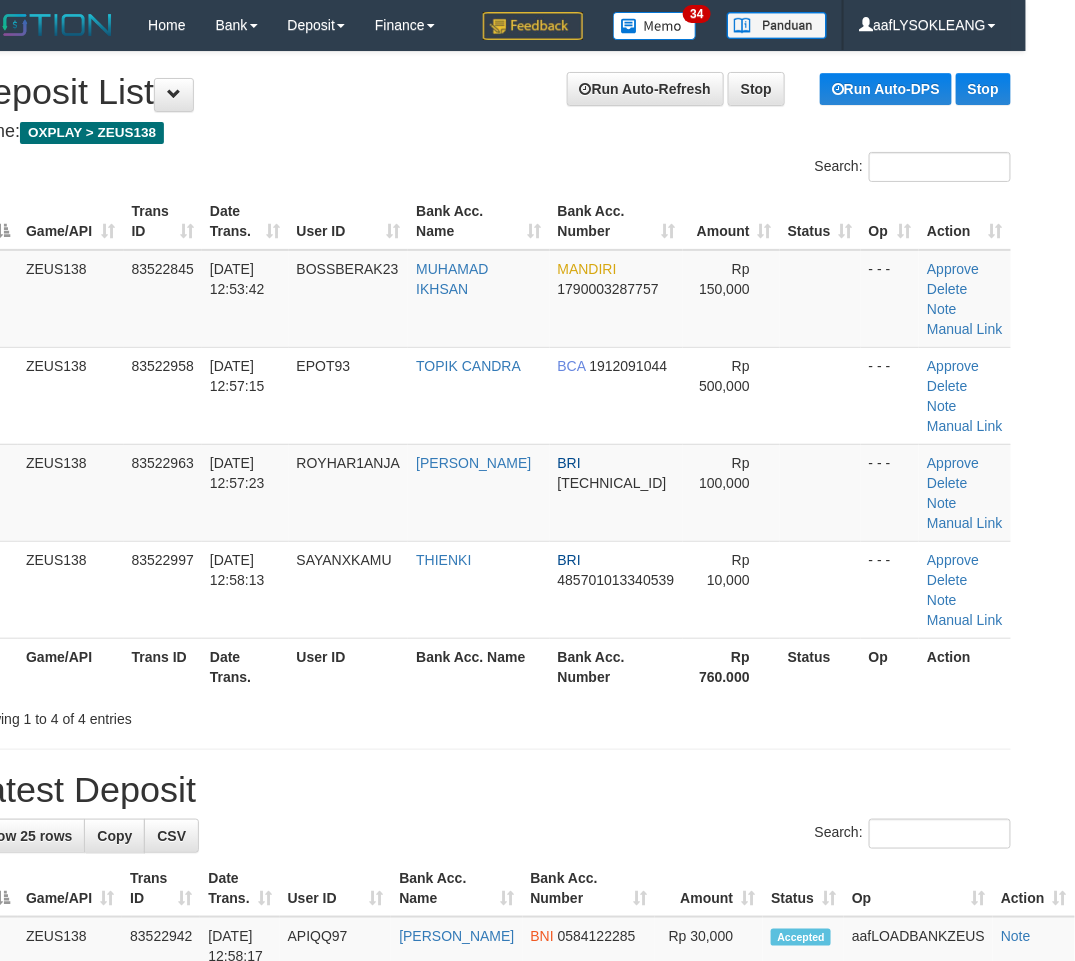 click on "**********" at bounding box center (488, 1264) 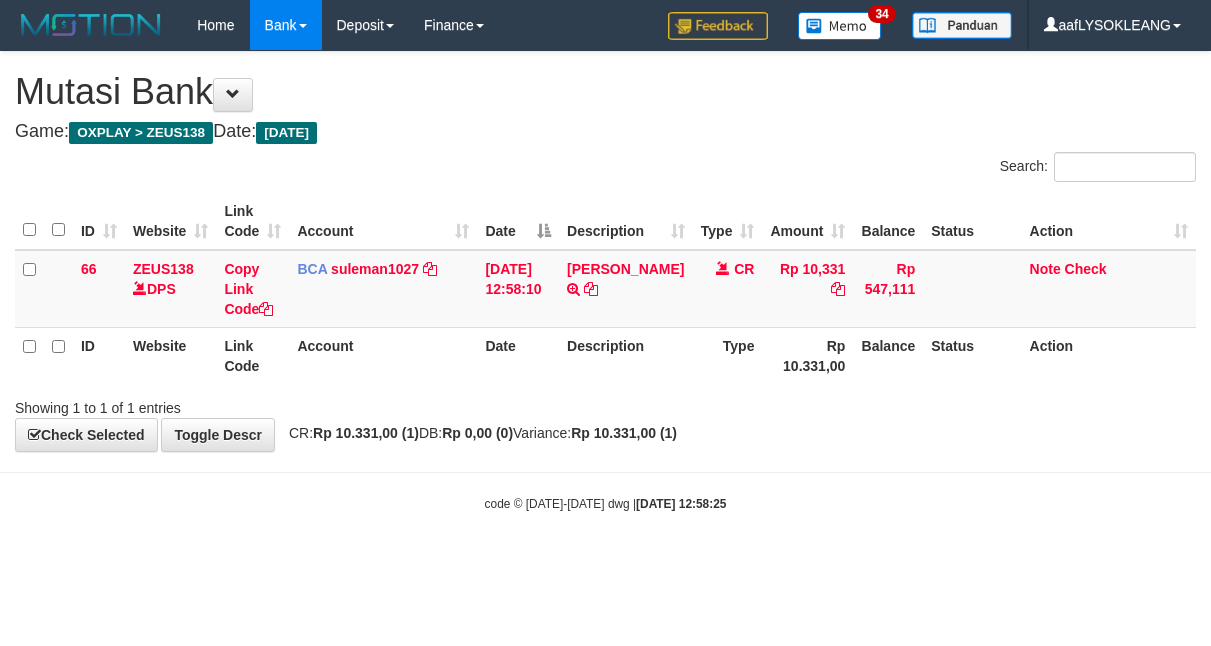 scroll, scrollTop: 0, scrollLeft: 0, axis: both 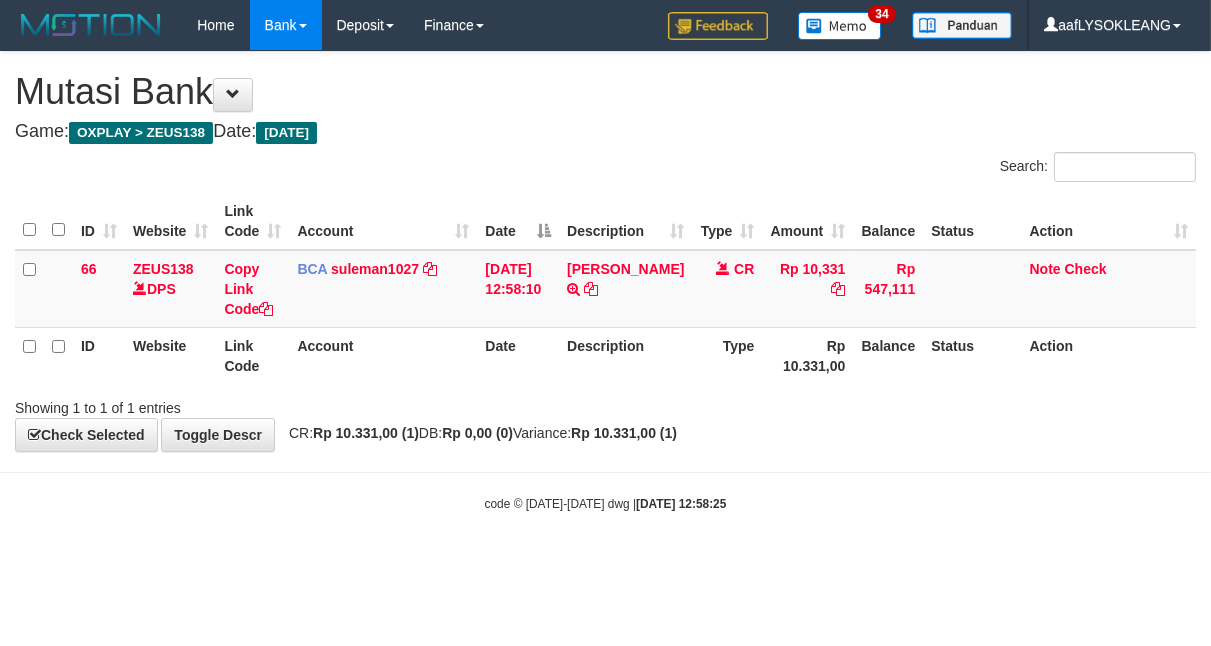 click on "Account" at bounding box center (383, 355) 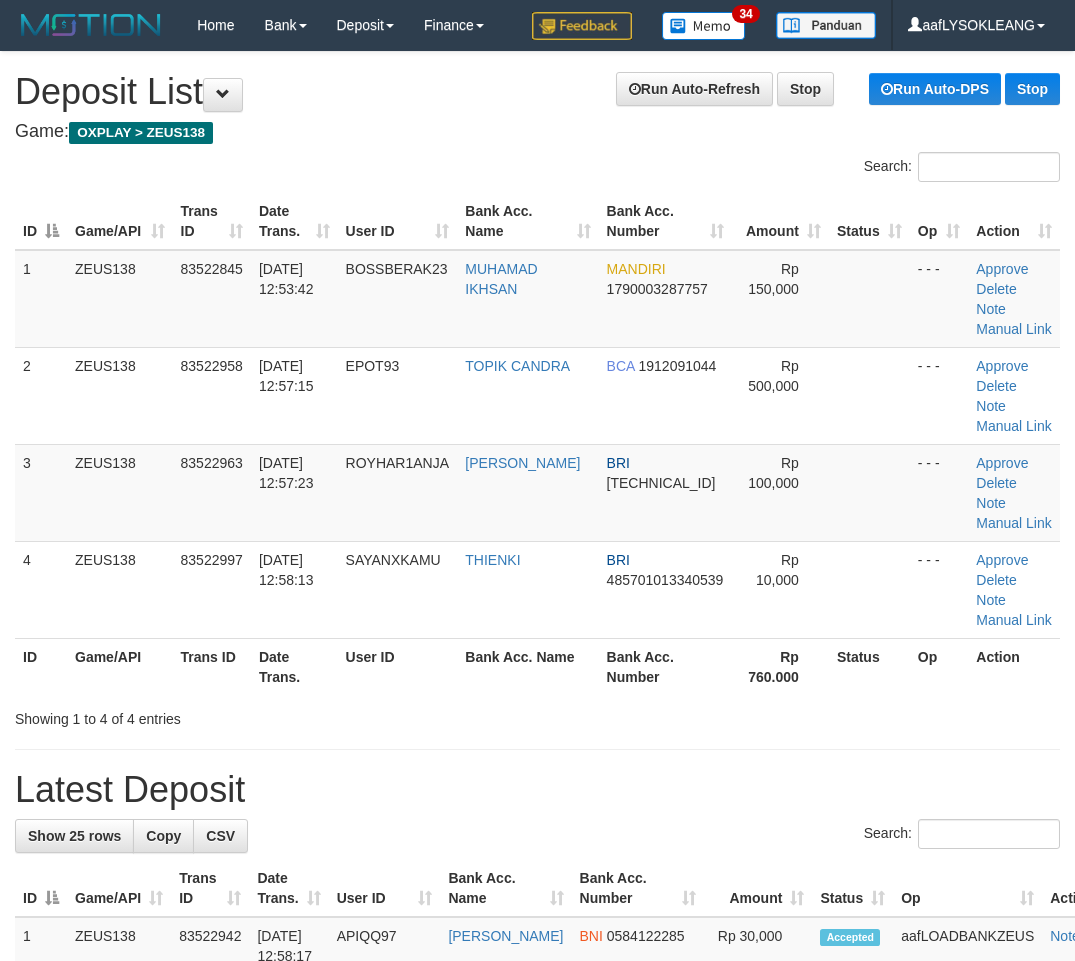 scroll, scrollTop: 0, scrollLeft: 56, axis: horizontal 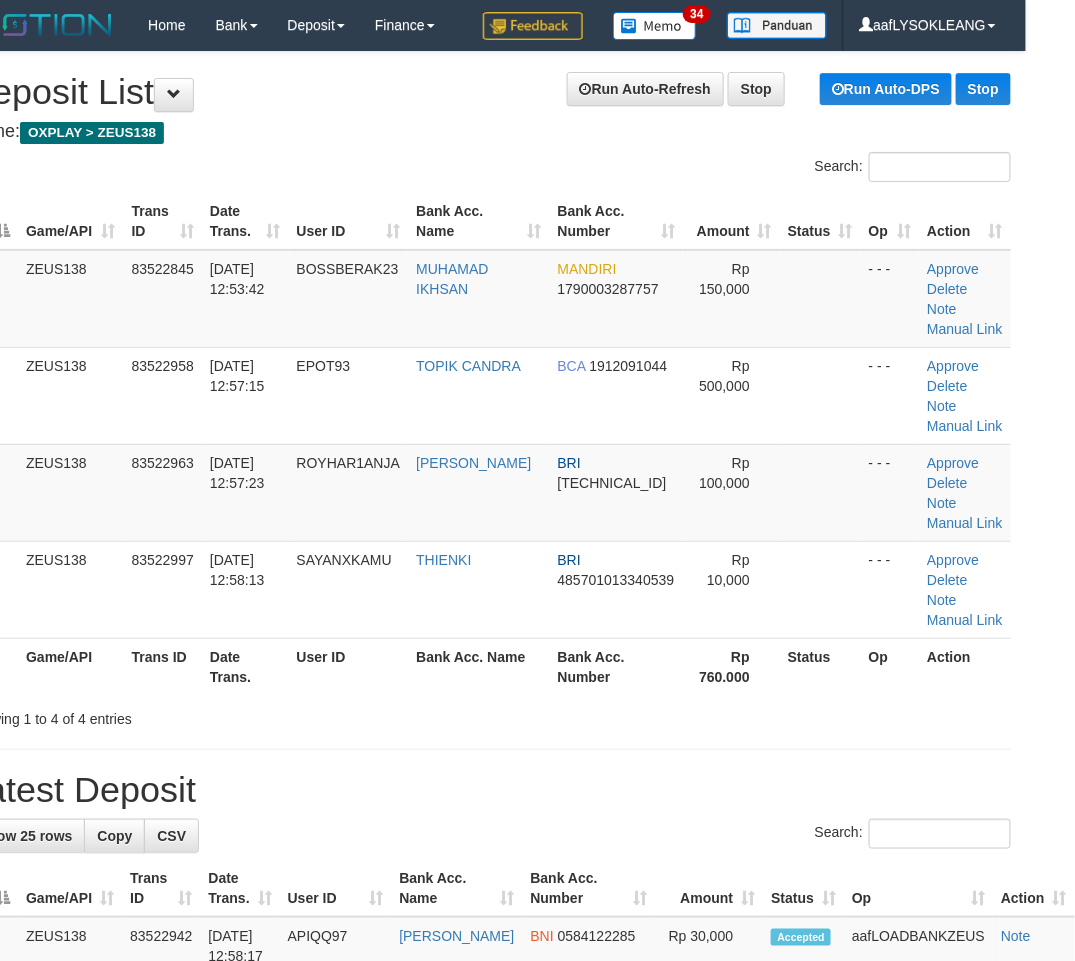drag, startPoint x: 803, startPoint y: 784, endPoint x: 697, endPoint y: 756, distance: 109.63576 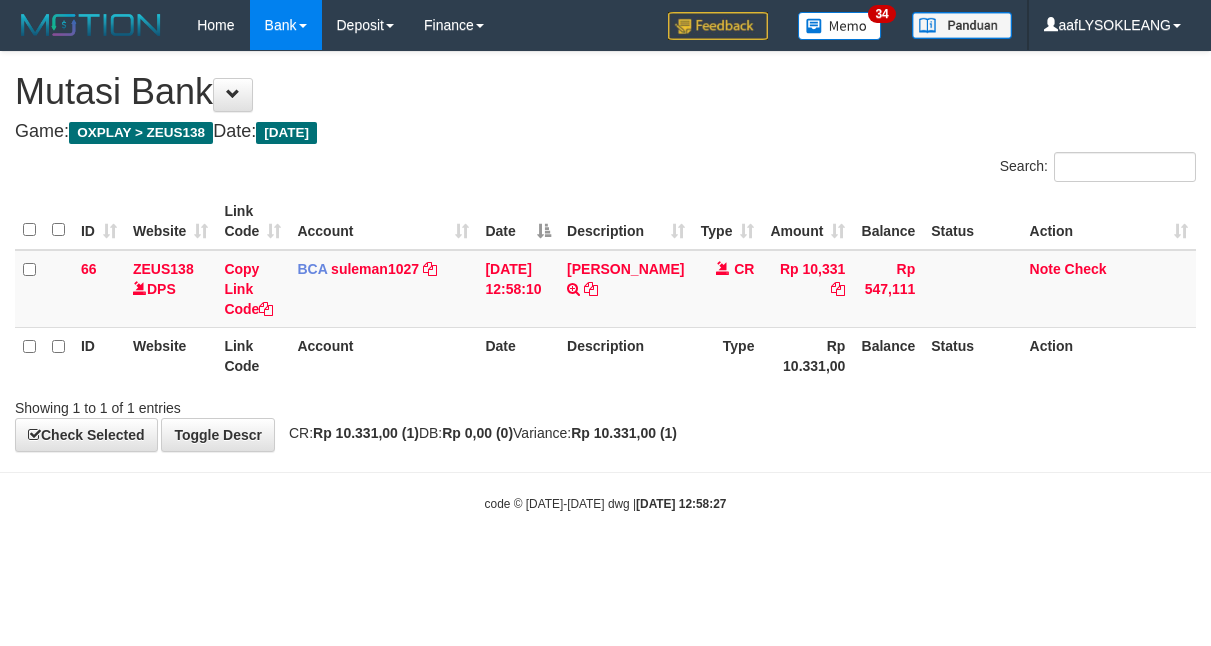 scroll, scrollTop: 0, scrollLeft: 0, axis: both 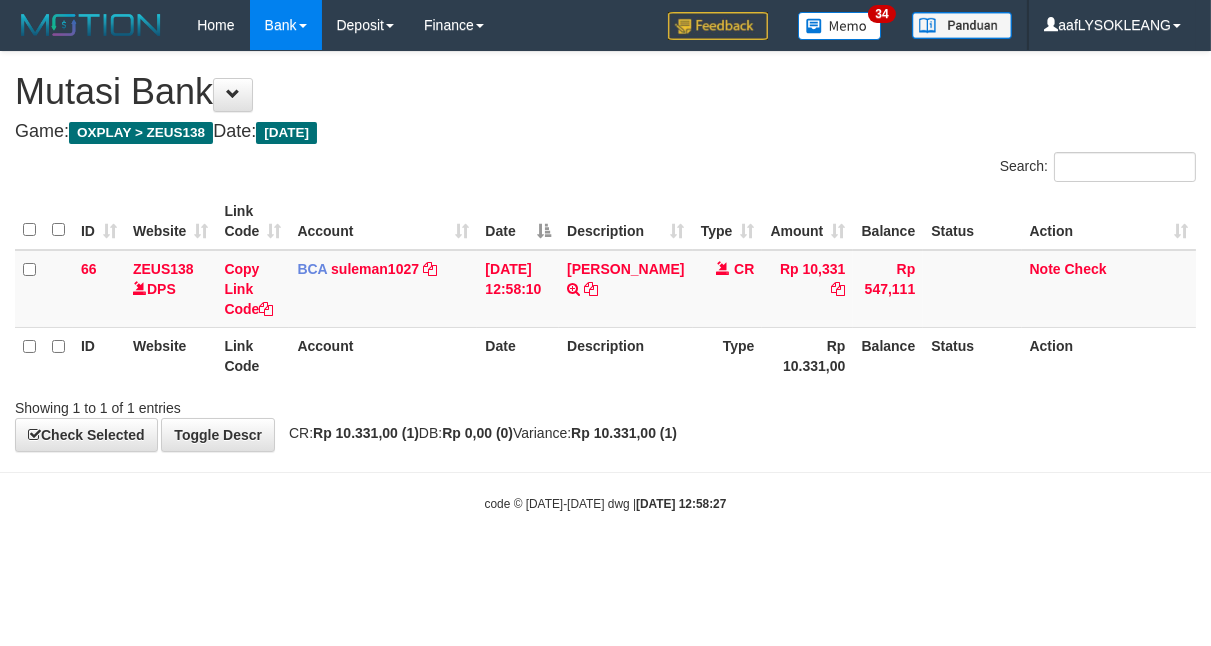 click on "Showing 1 to 1 of 1 entries" at bounding box center (252, 404) 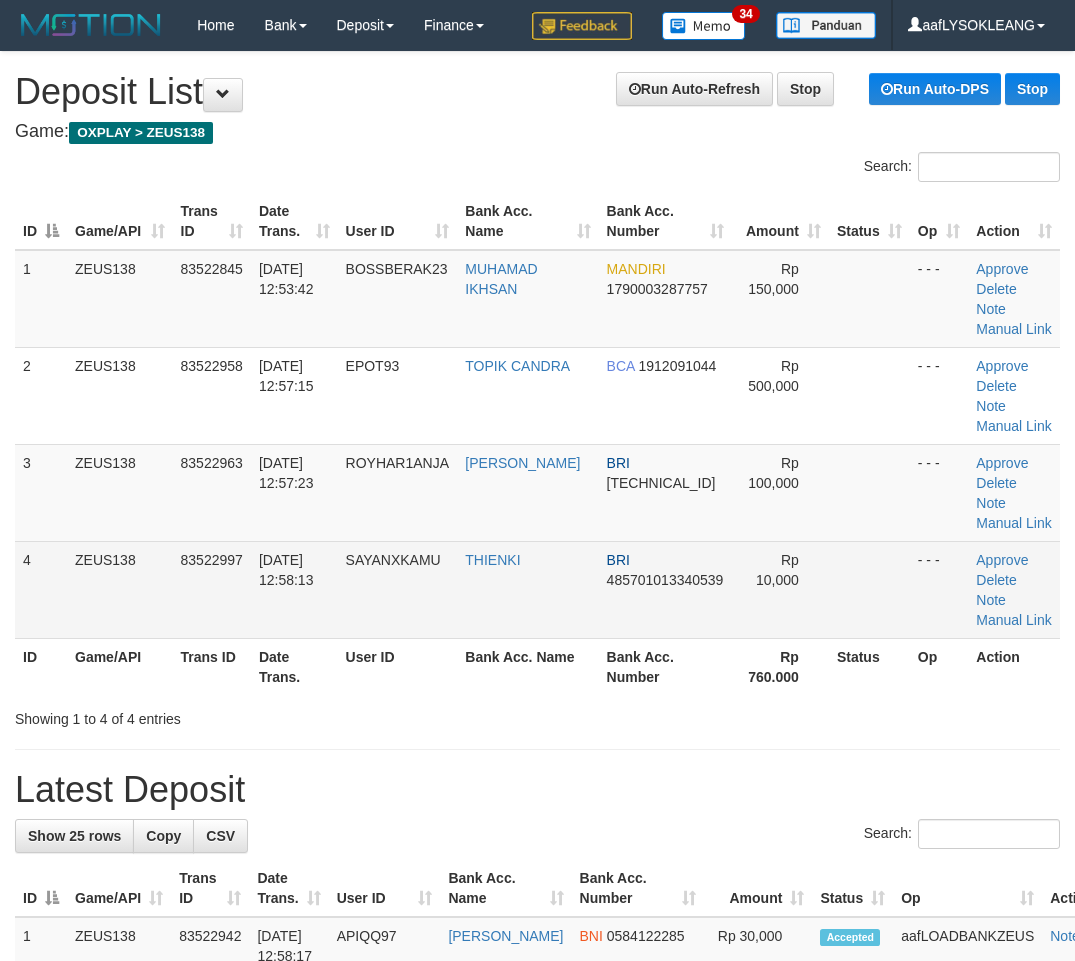 scroll, scrollTop: 0, scrollLeft: 56, axis: horizontal 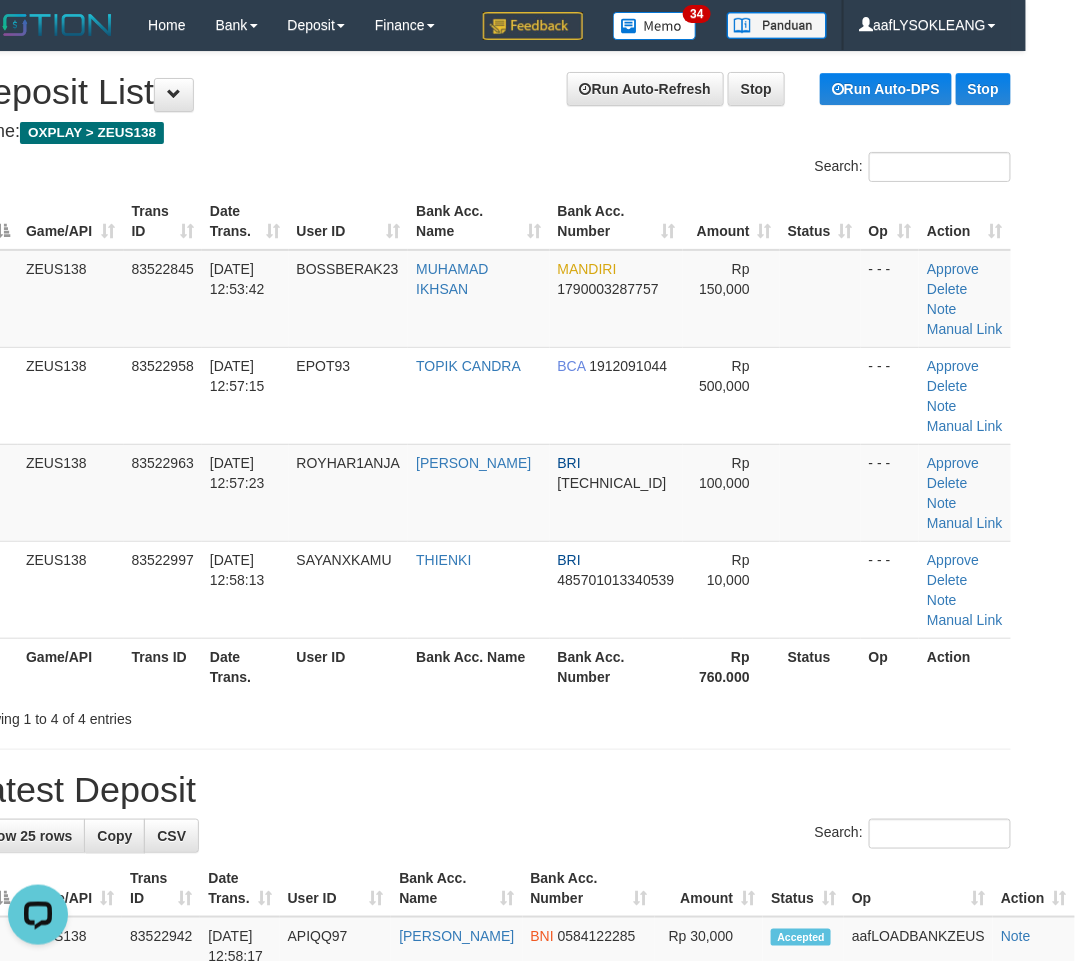 drag, startPoint x: 752, startPoint y: 798, endPoint x: 697, endPoint y: 751, distance: 72.34639 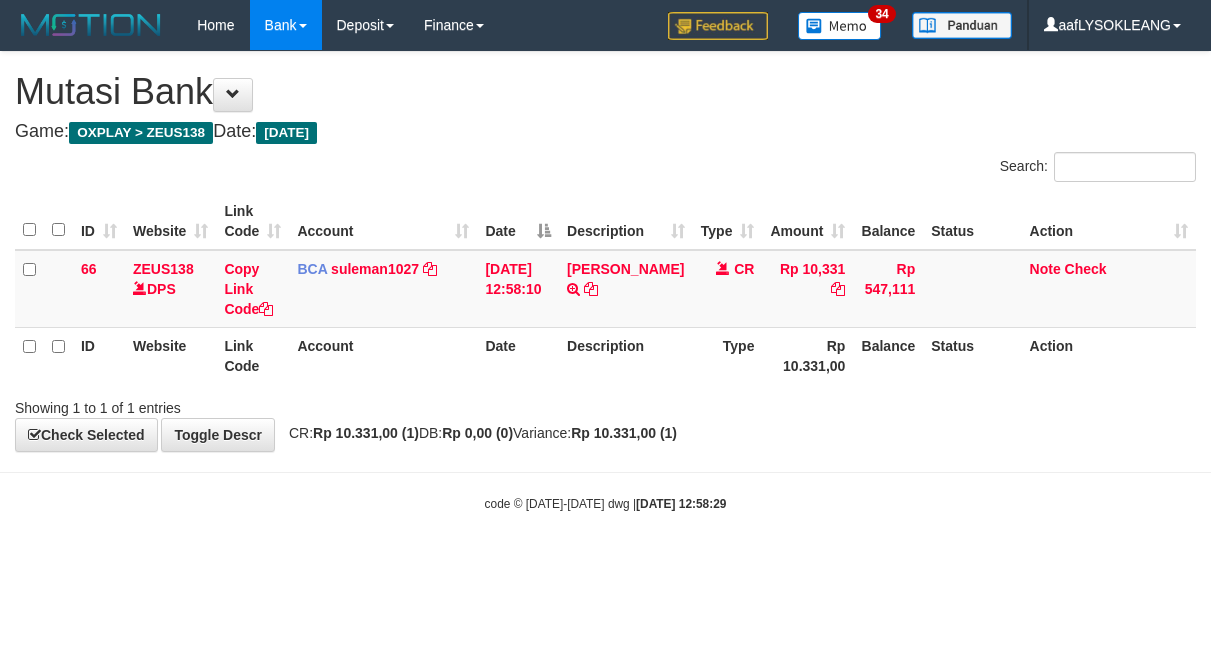 scroll, scrollTop: 0, scrollLeft: 0, axis: both 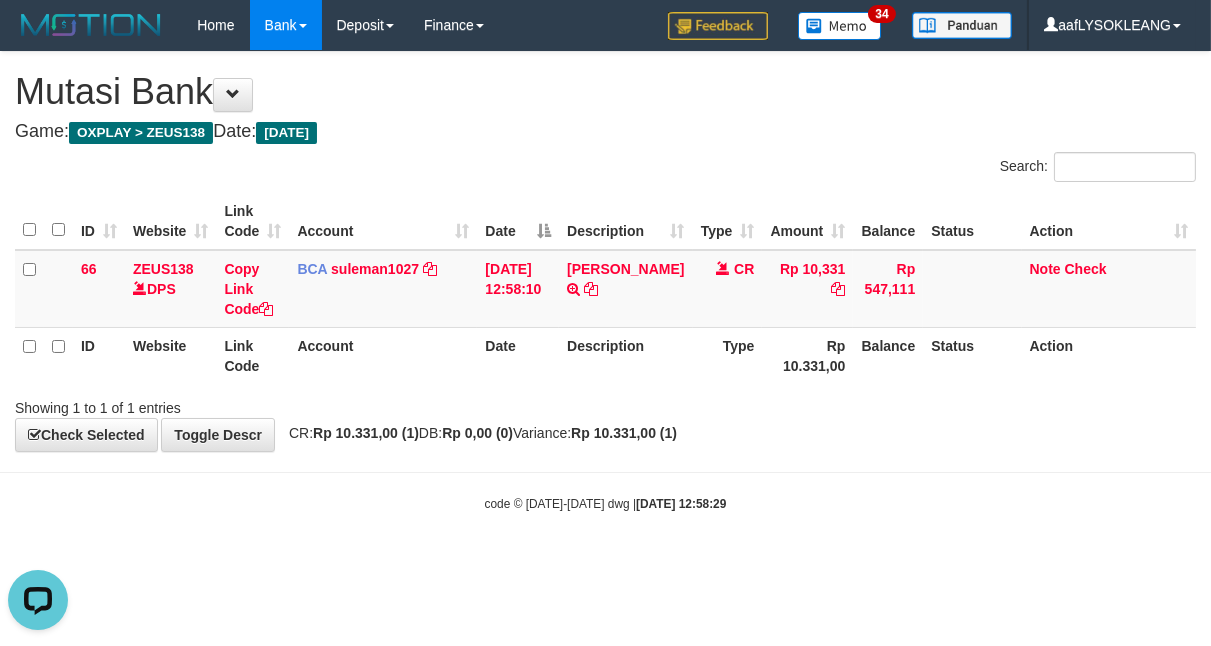 click on "Account" at bounding box center [383, 355] 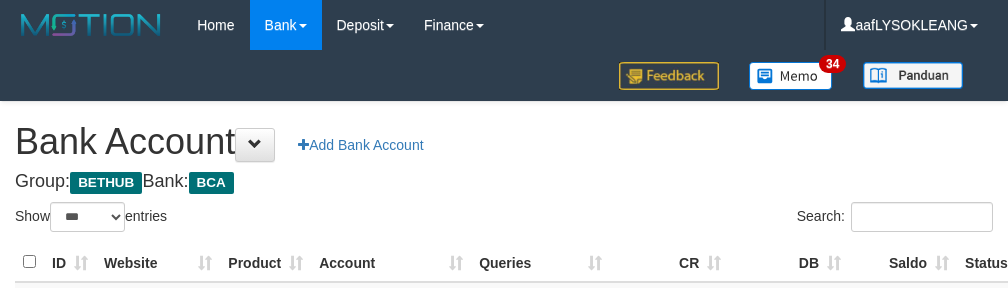 select on "***" 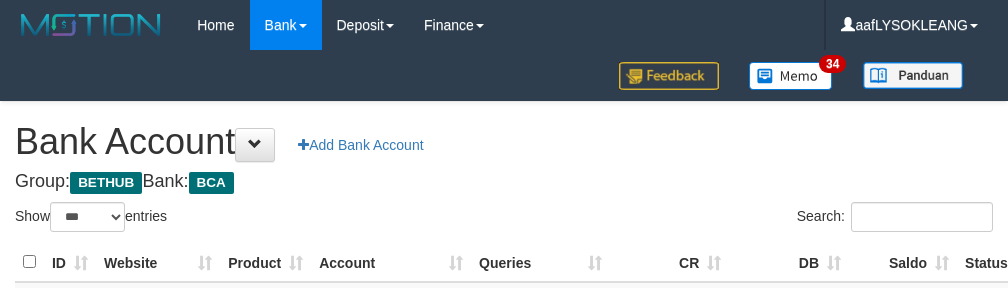 scroll, scrollTop: 191, scrollLeft: 0, axis: vertical 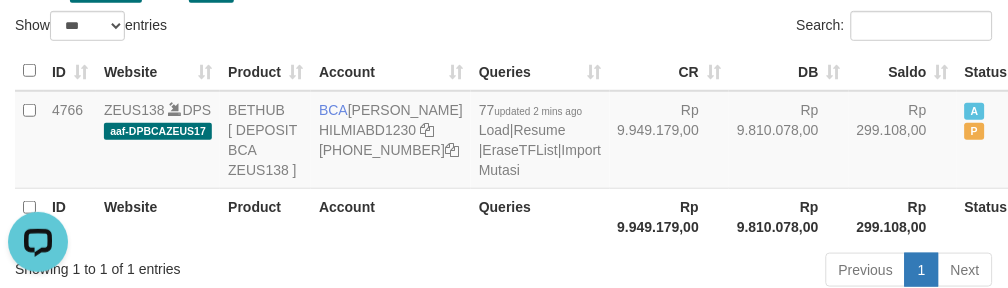 click on "Queries" at bounding box center [540, 71] 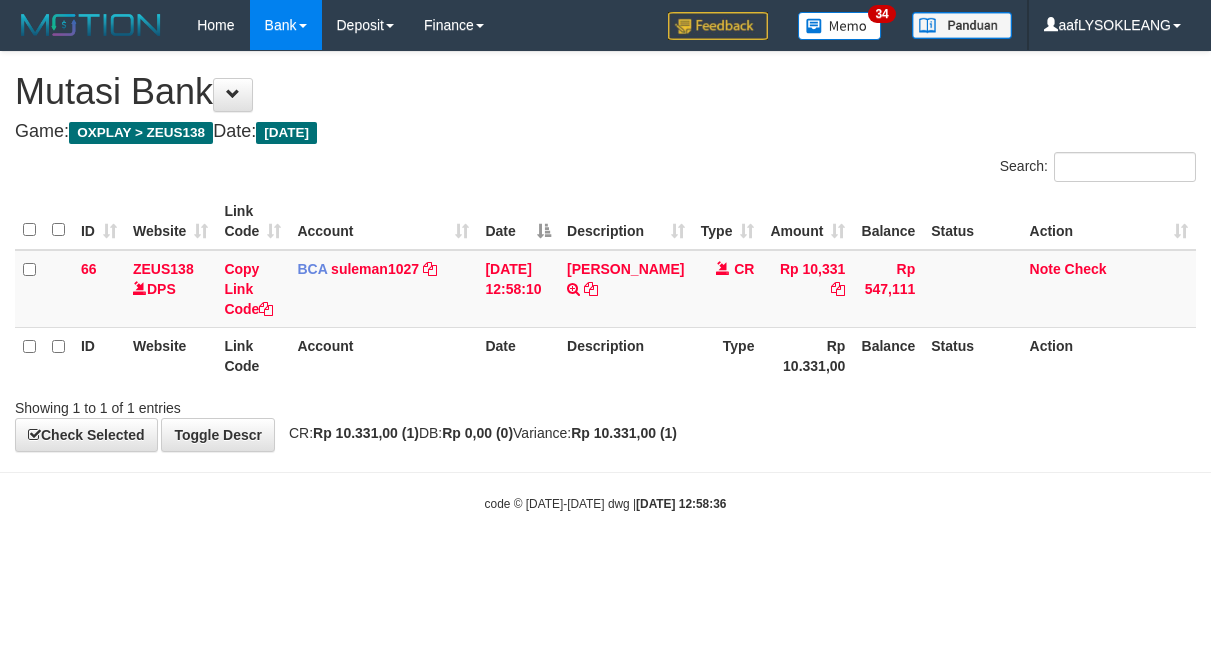 scroll, scrollTop: 0, scrollLeft: 0, axis: both 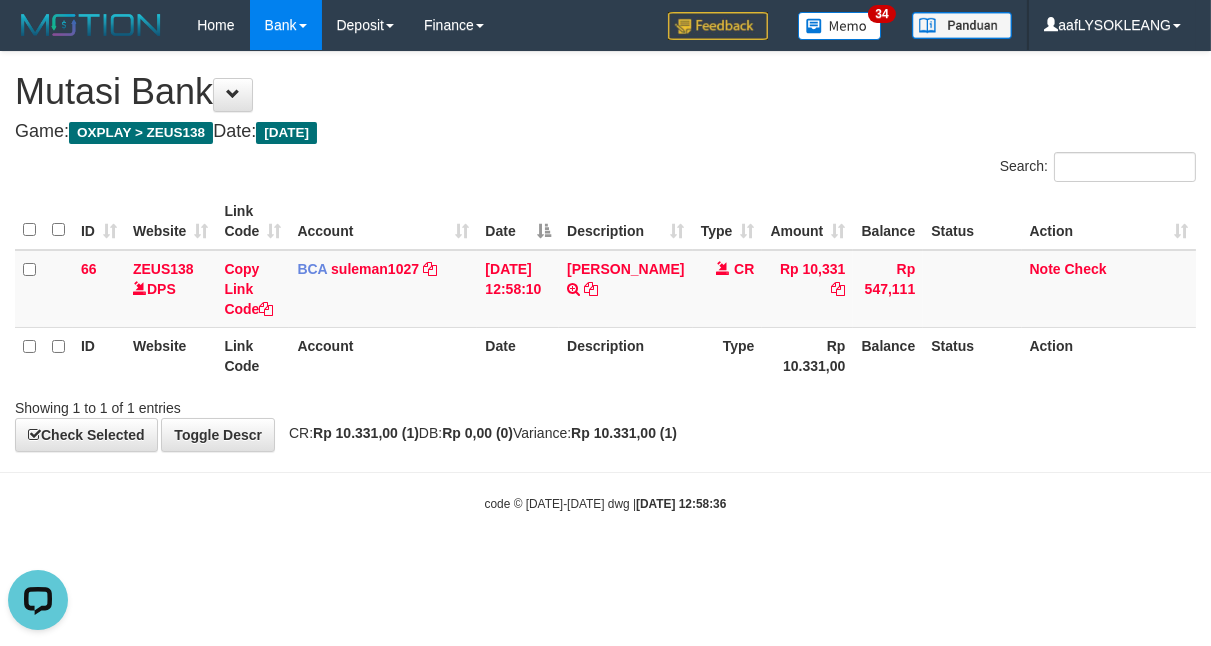 drag, startPoint x: 418, startPoint y: 358, endPoint x: 236, endPoint y: 383, distance: 183.70901 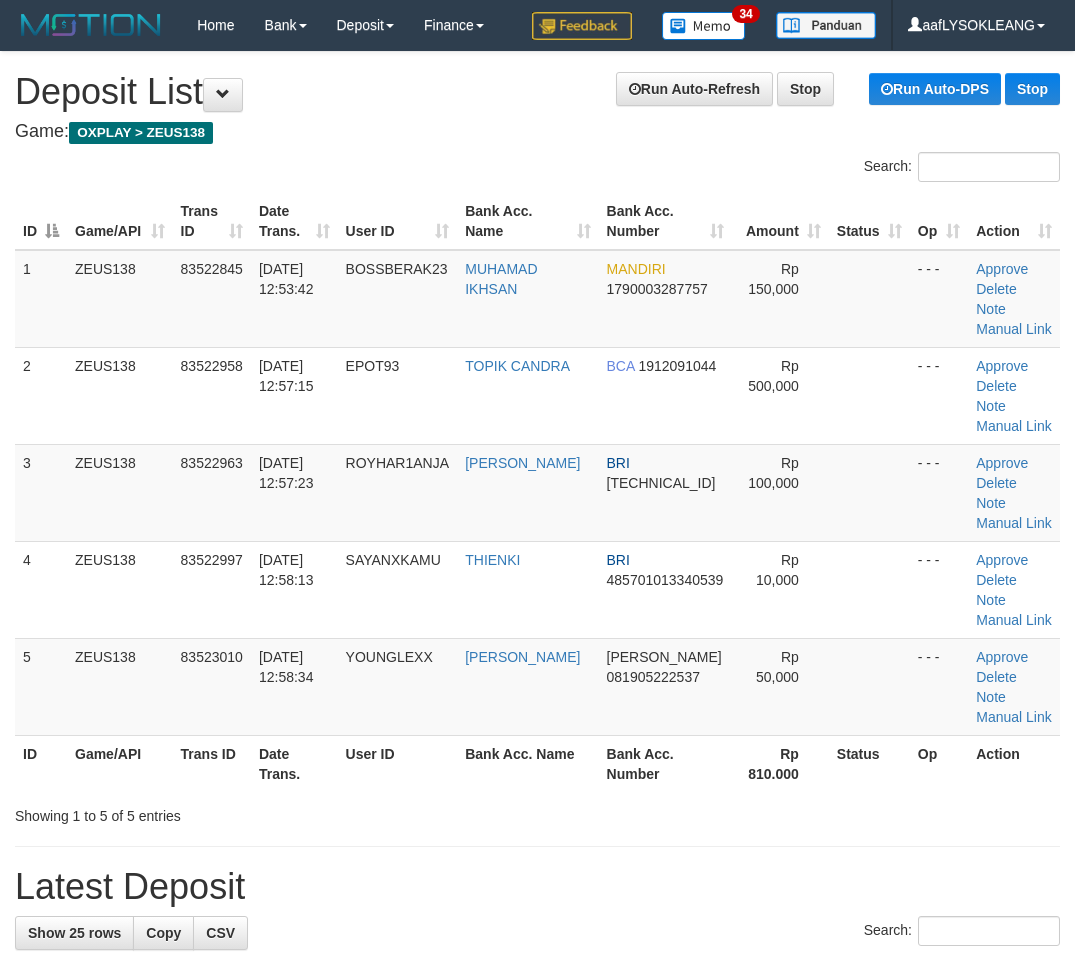 scroll, scrollTop: 0, scrollLeft: 56, axis: horizontal 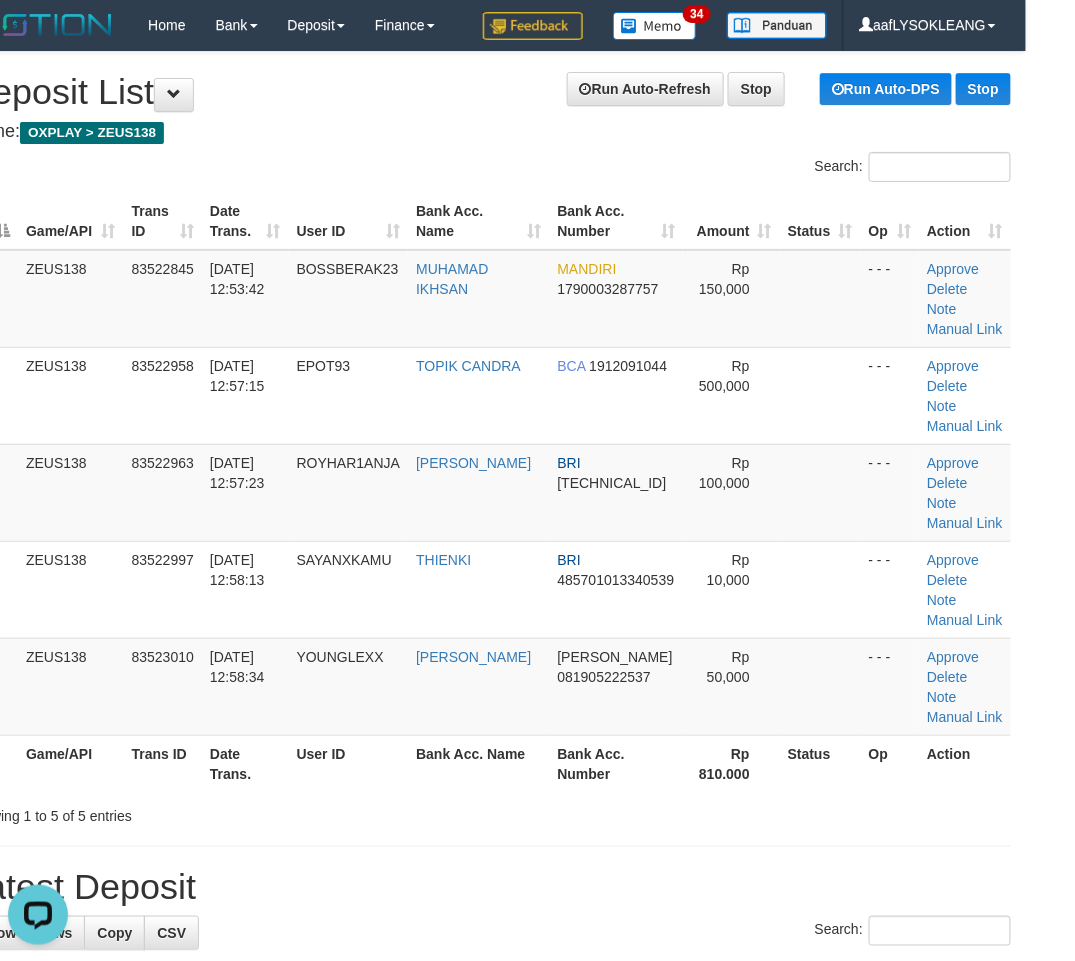 click on "**********" at bounding box center (488, 1312) 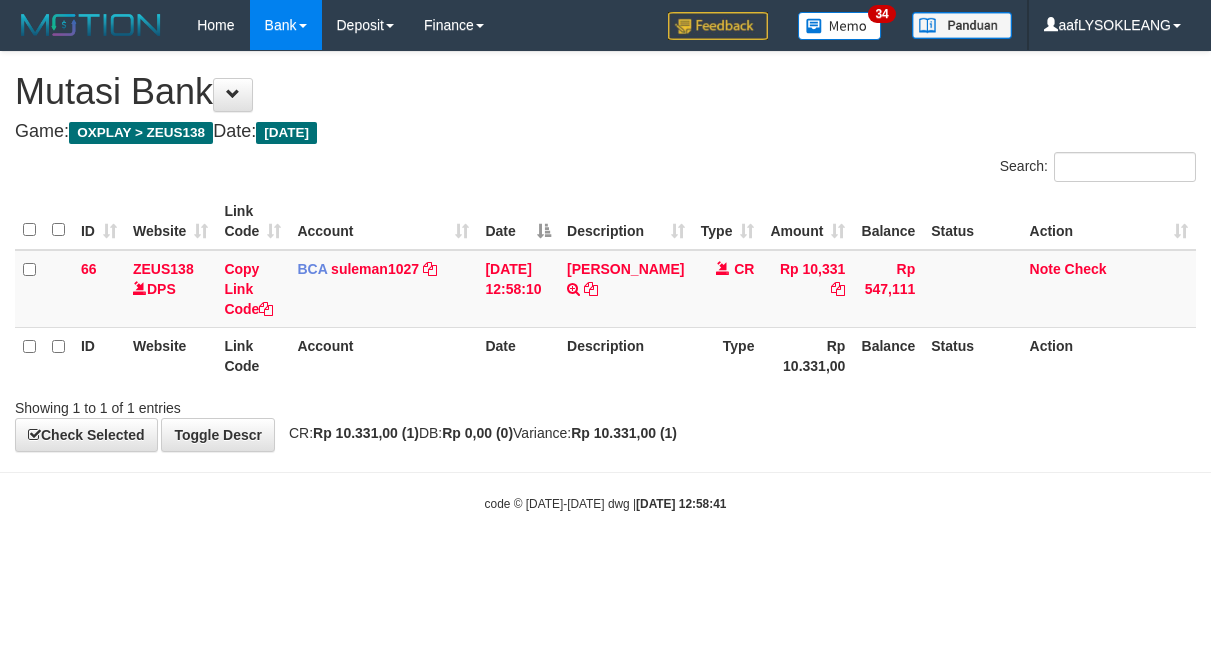 scroll, scrollTop: 0, scrollLeft: 0, axis: both 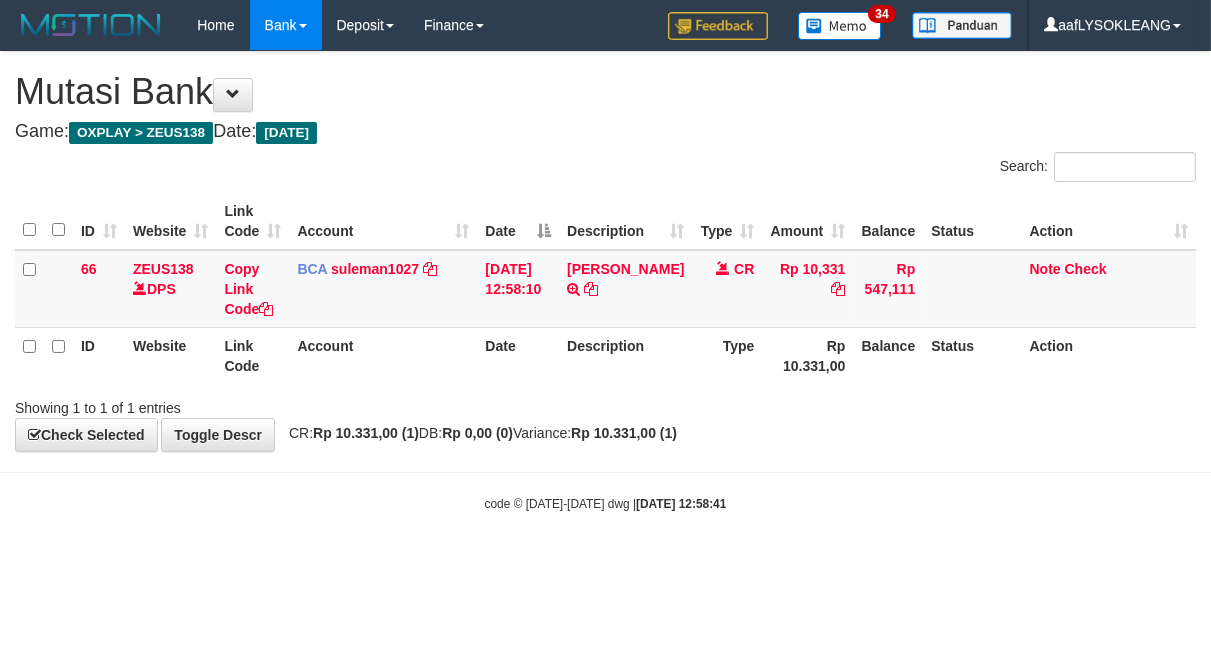 click on "Account" at bounding box center [383, 355] 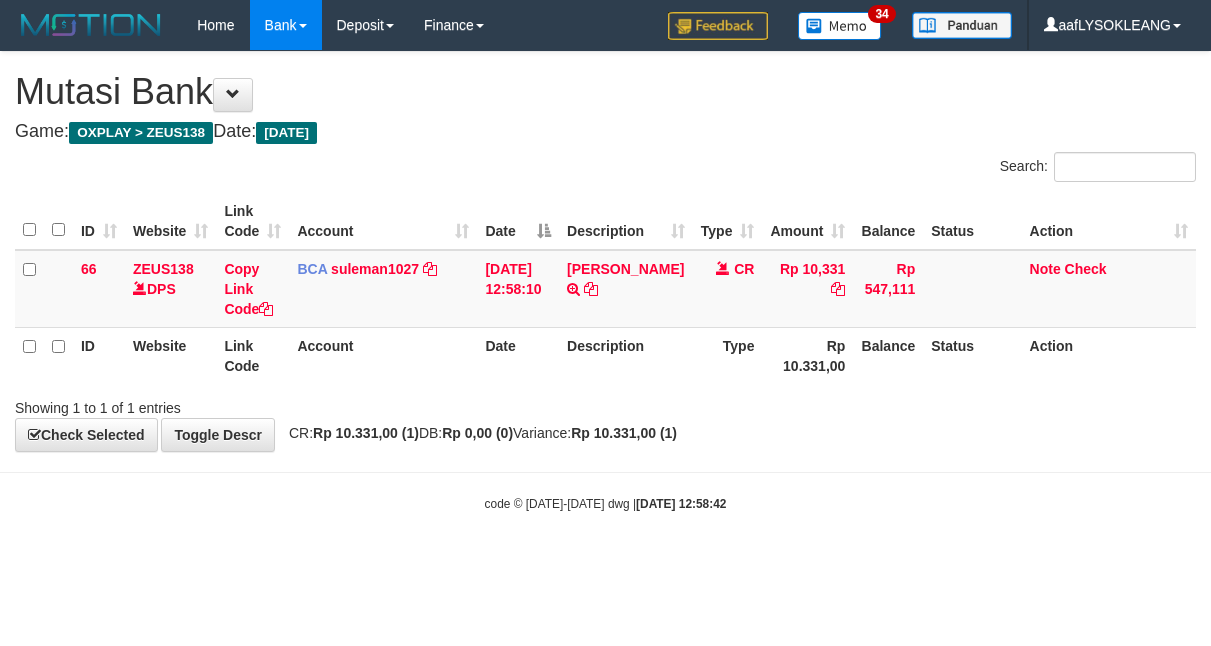 scroll, scrollTop: 0, scrollLeft: 0, axis: both 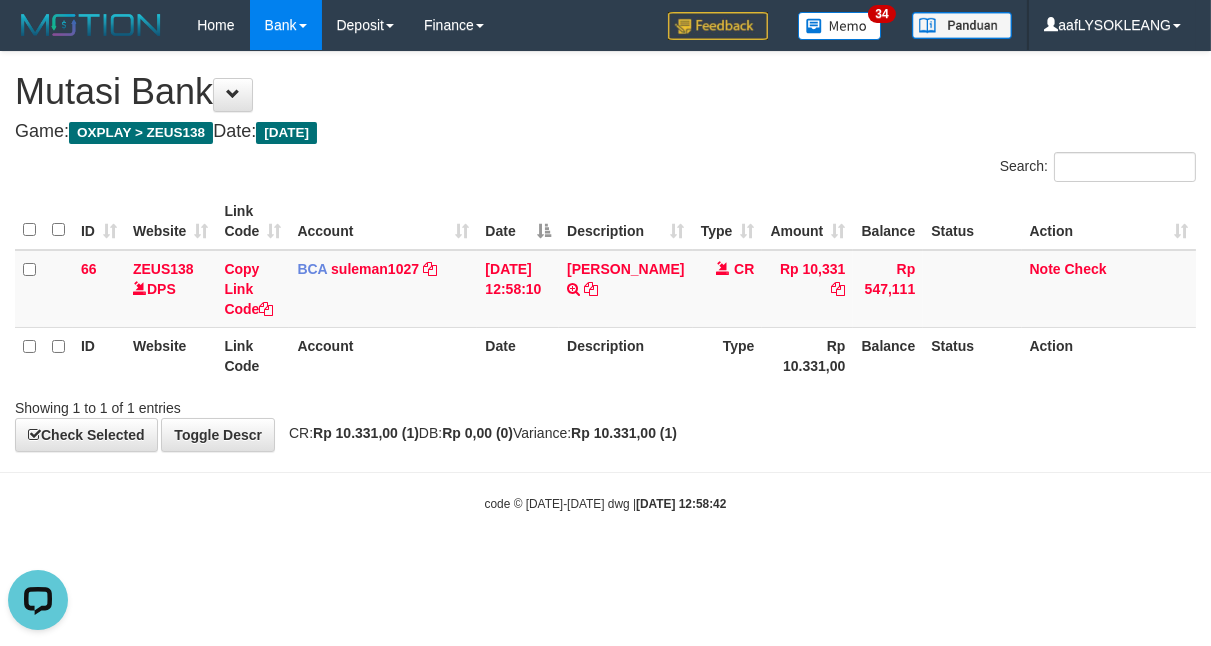 click on "Account" at bounding box center [383, 355] 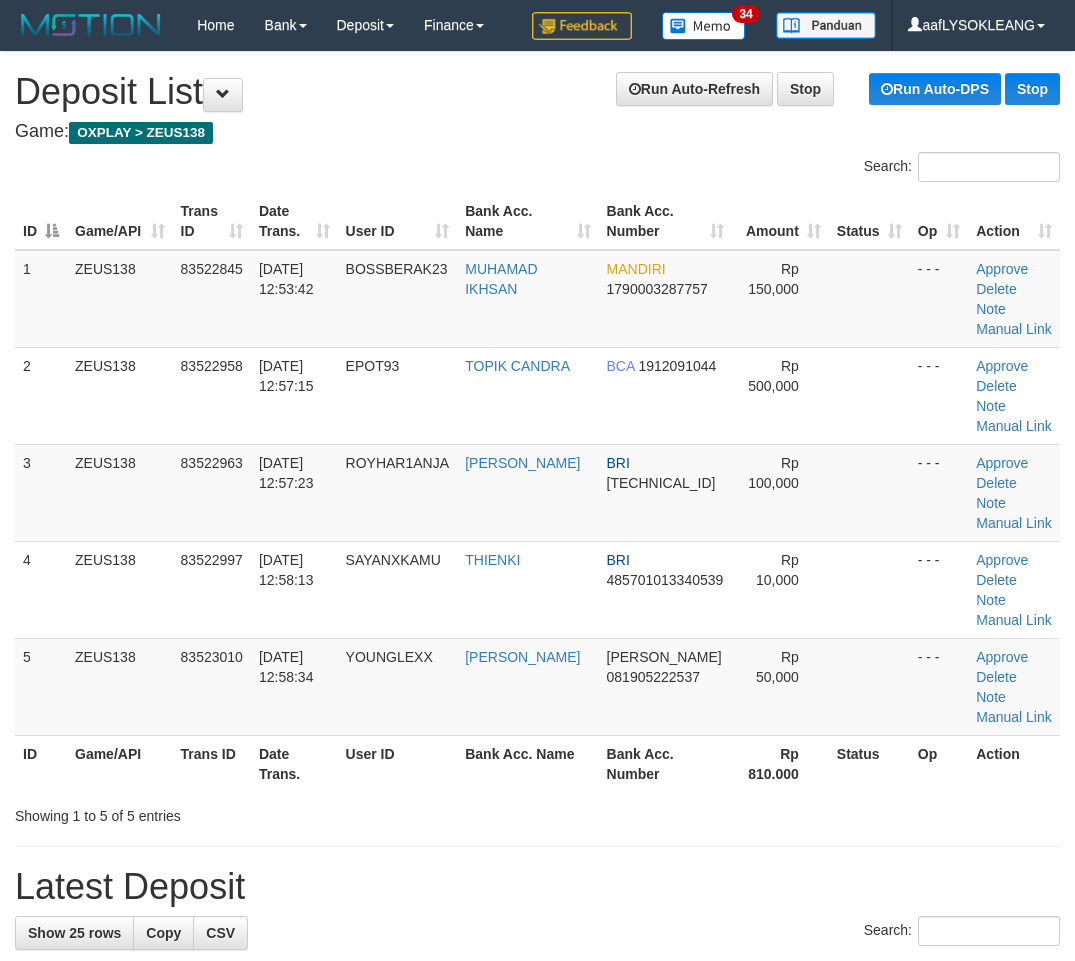 scroll, scrollTop: 0, scrollLeft: 56, axis: horizontal 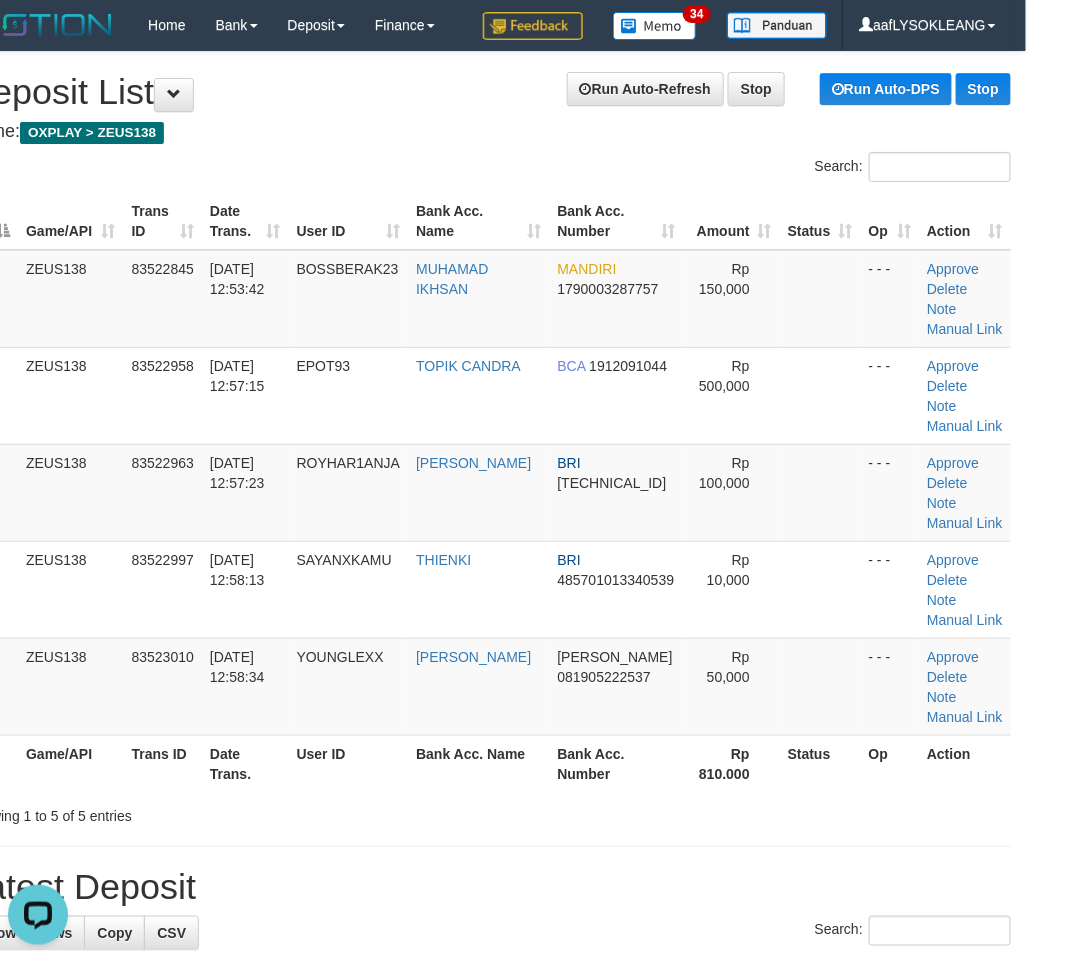 drag, startPoint x: 821, startPoint y: 818, endPoint x: 1090, endPoint y: 751, distance: 277.21832 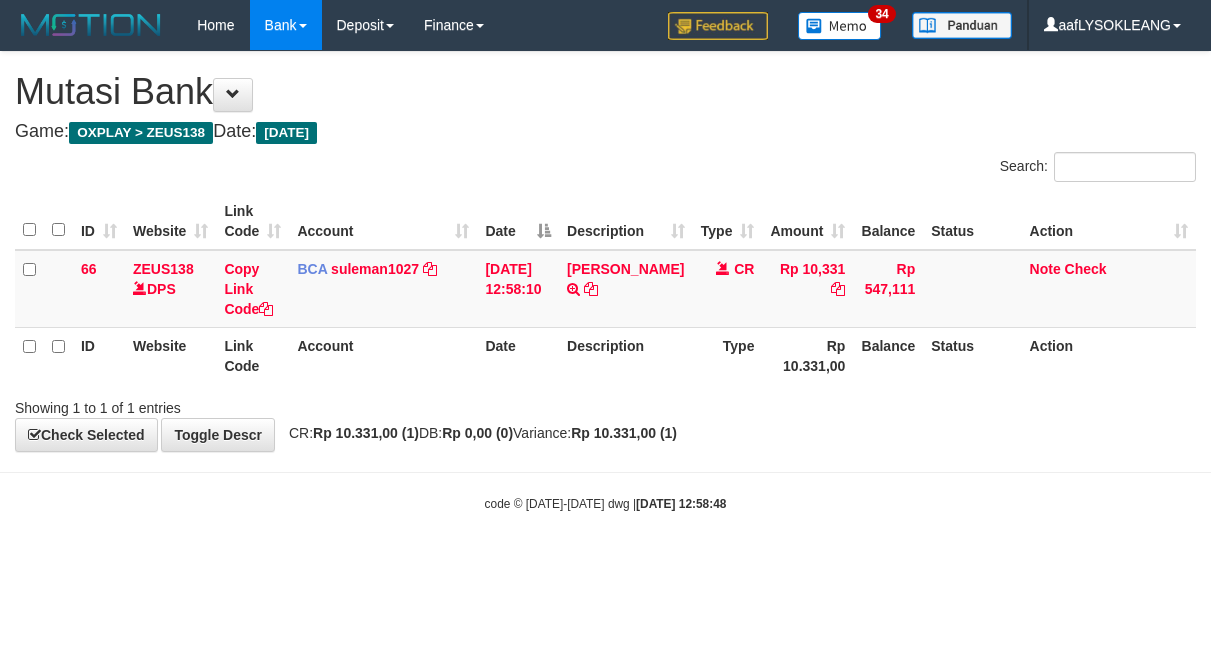 scroll, scrollTop: 0, scrollLeft: 0, axis: both 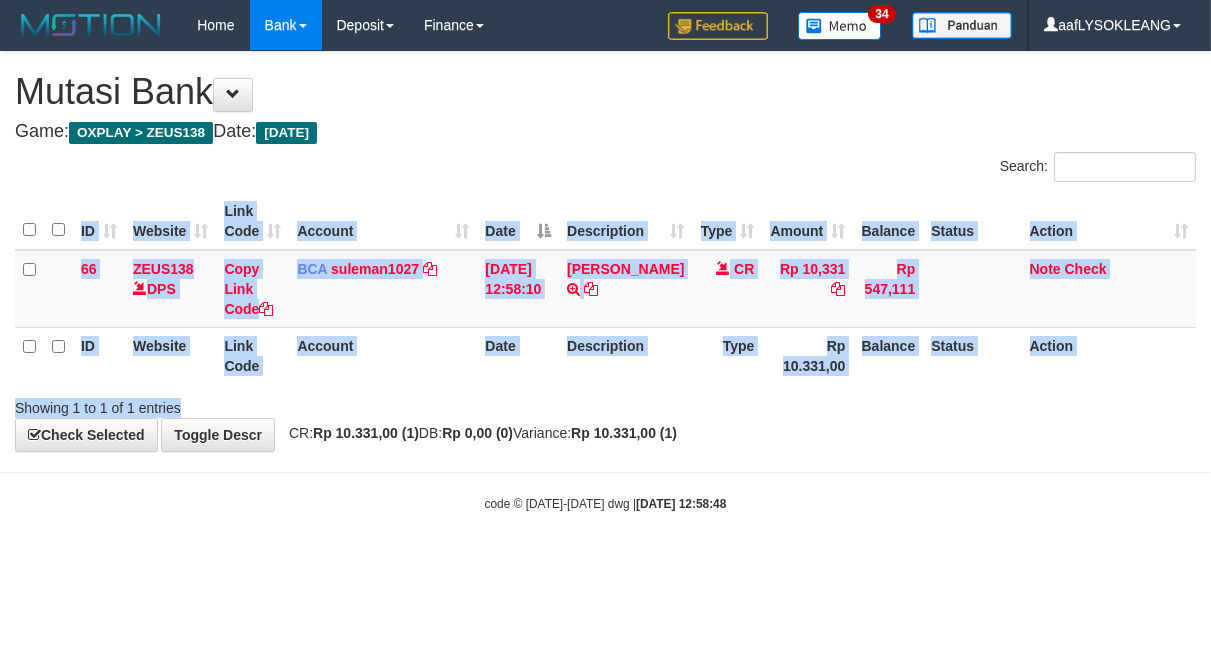 drag, startPoint x: 437, startPoint y: 390, endPoint x: 426, endPoint y: 385, distance: 12.083046 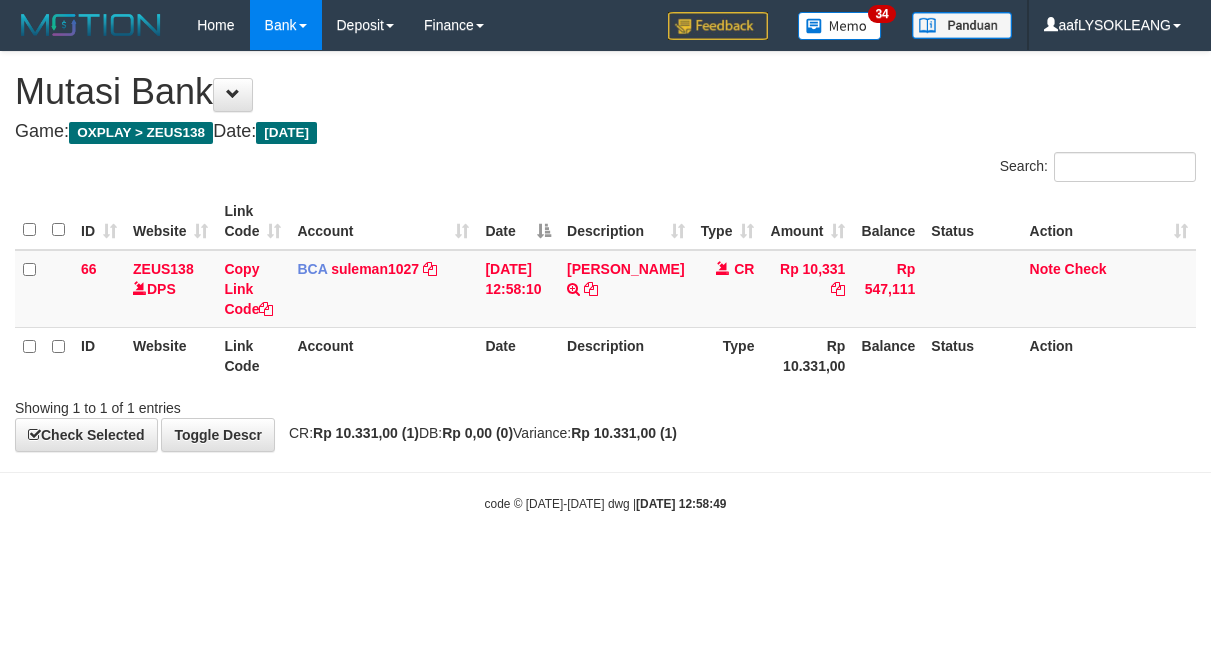 scroll, scrollTop: 0, scrollLeft: 0, axis: both 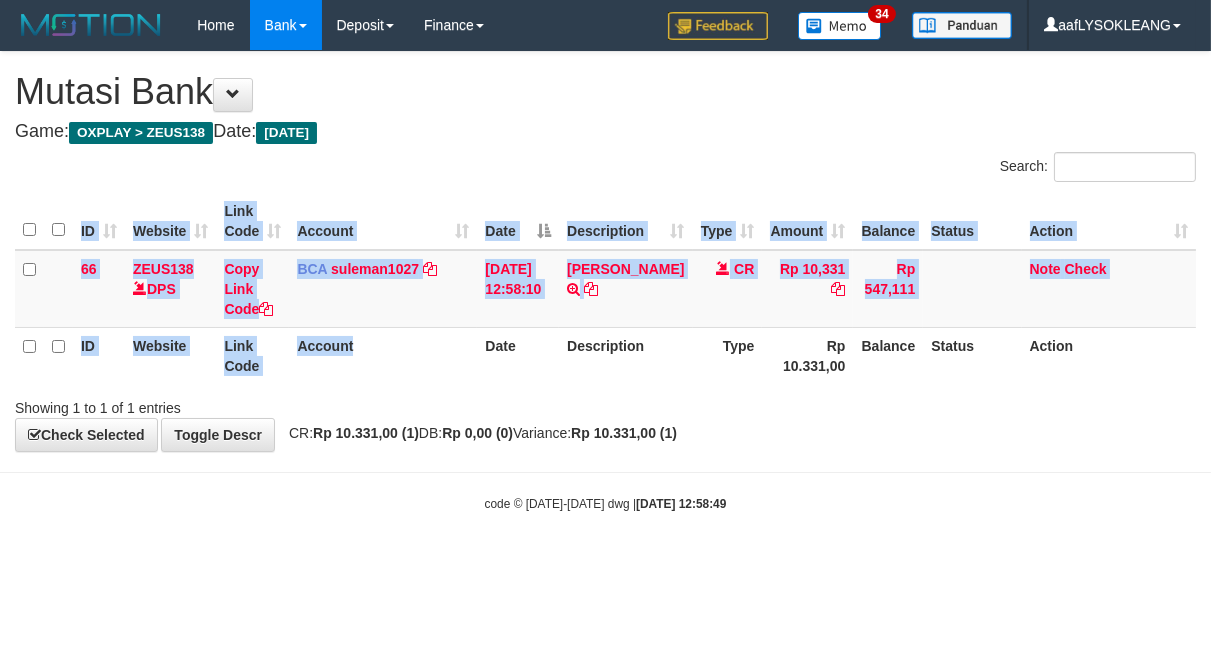 drag, startPoint x: 396, startPoint y: 384, endPoint x: 346, endPoint y: 376, distance: 50.635956 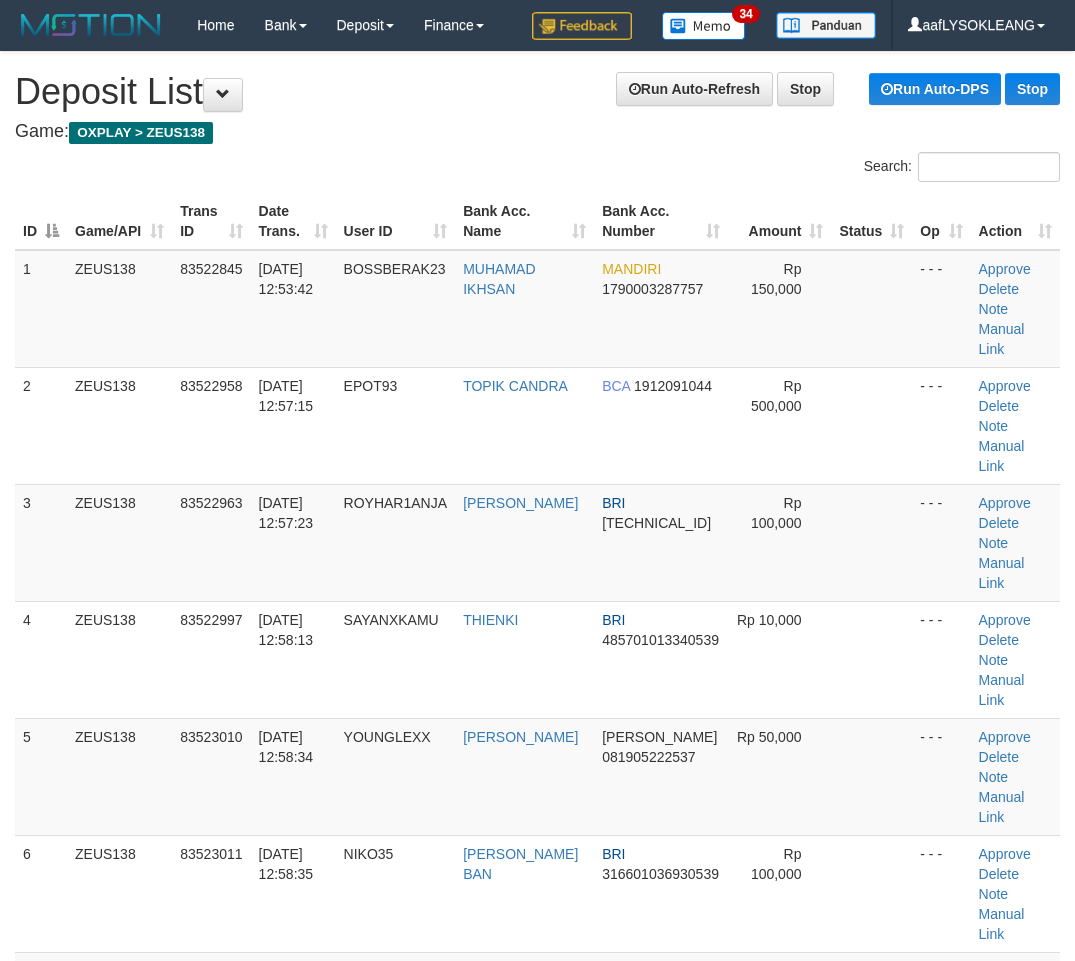 scroll, scrollTop: 0, scrollLeft: 56, axis: horizontal 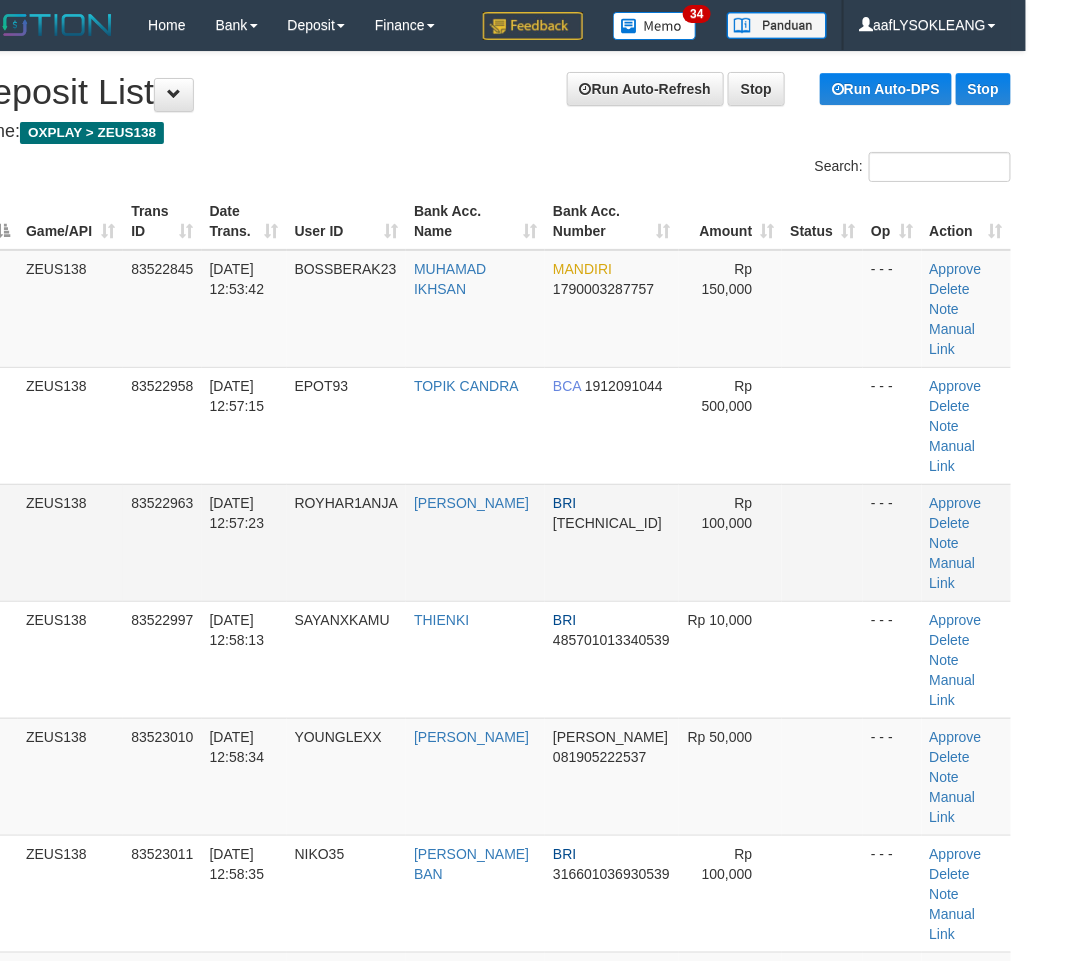 drag, startPoint x: 0, startPoint y: 0, endPoint x: 837, endPoint y: 521, distance: 985.9057 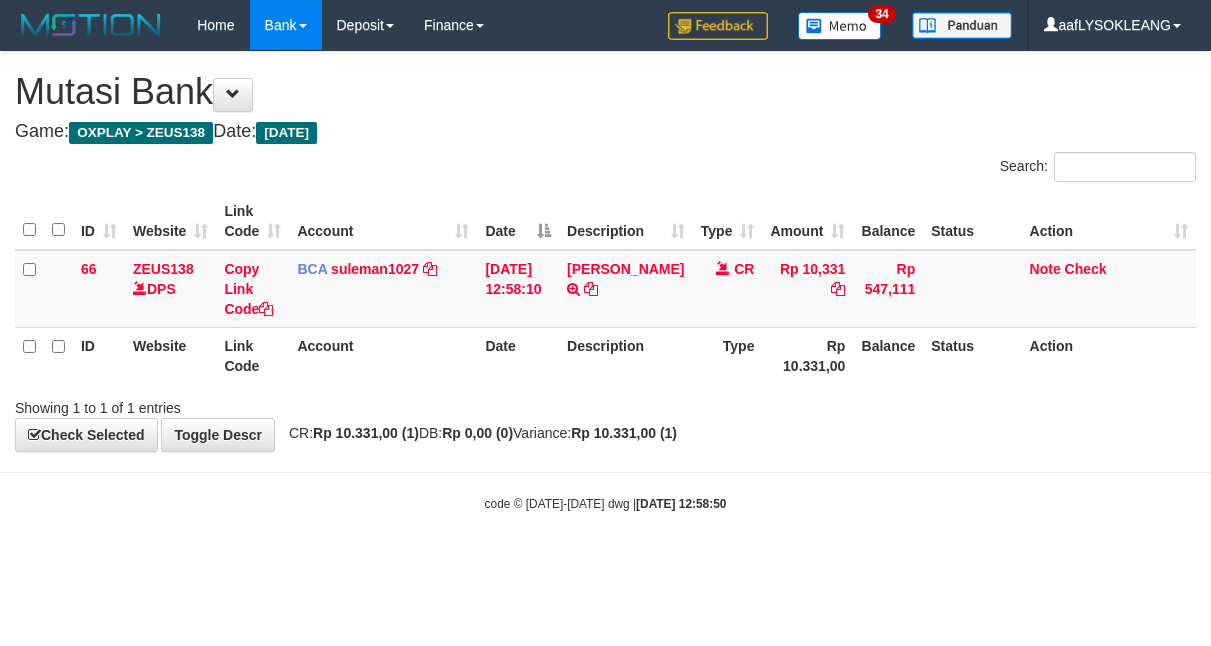 scroll, scrollTop: 0, scrollLeft: 0, axis: both 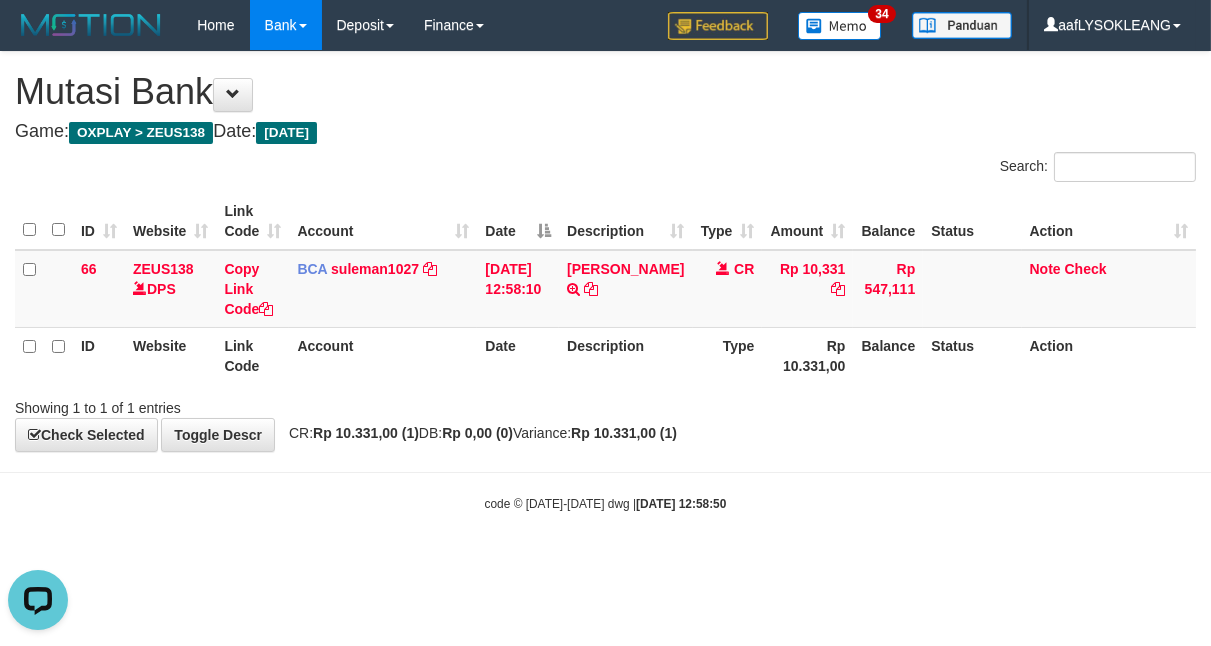 click on "Account" at bounding box center [383, 355] 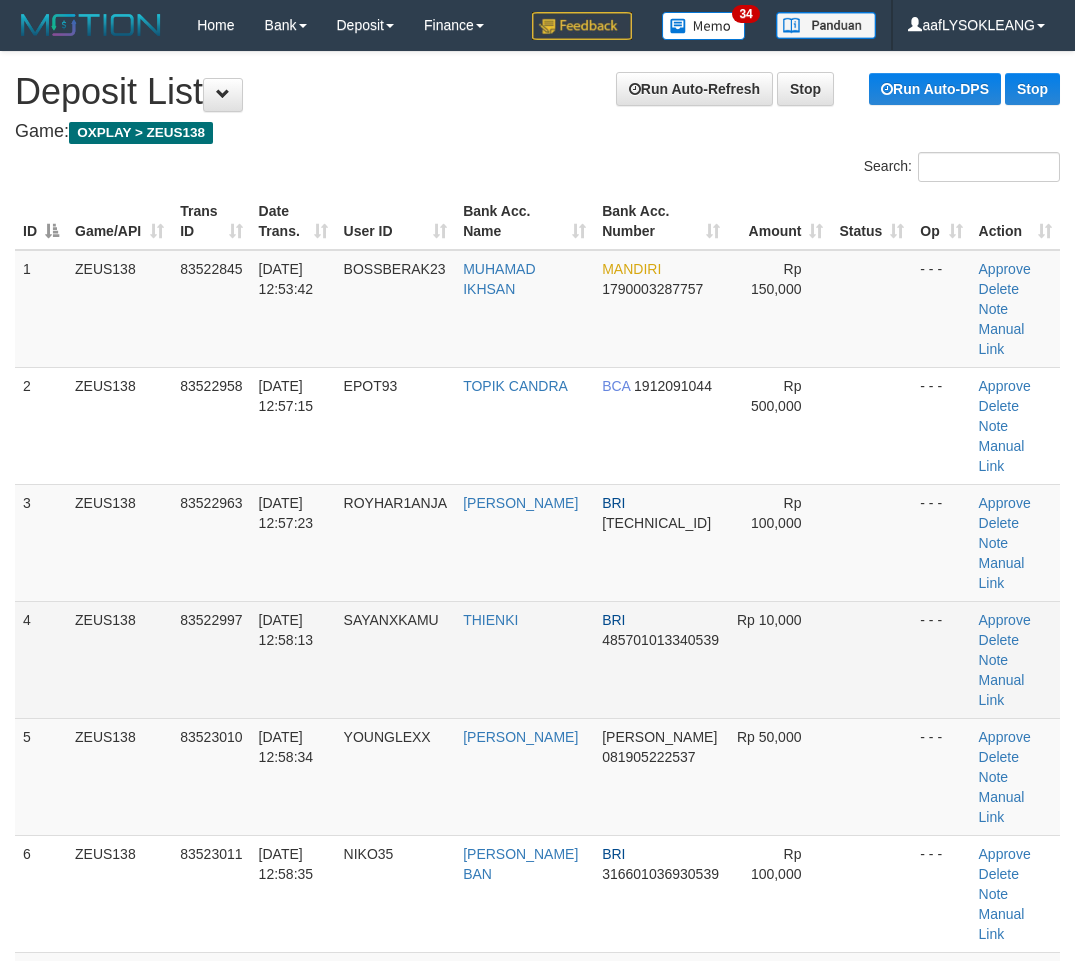 scroll, scrollTop: 0, scrollLeft: 56, axis: horizontal 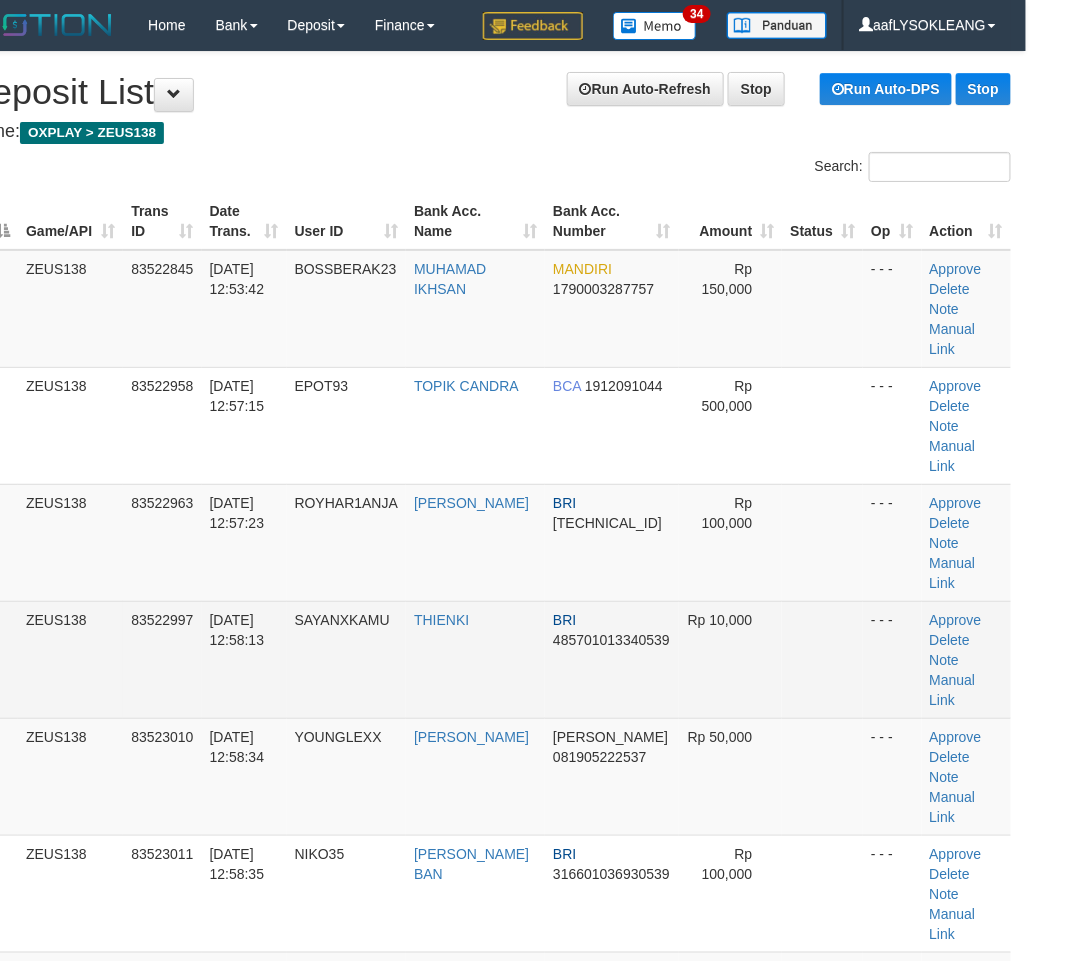 drag, startPoint x: 803, startPoint y: 588, endPoint x: 830, endPoint y: 593, distance: 27.45906 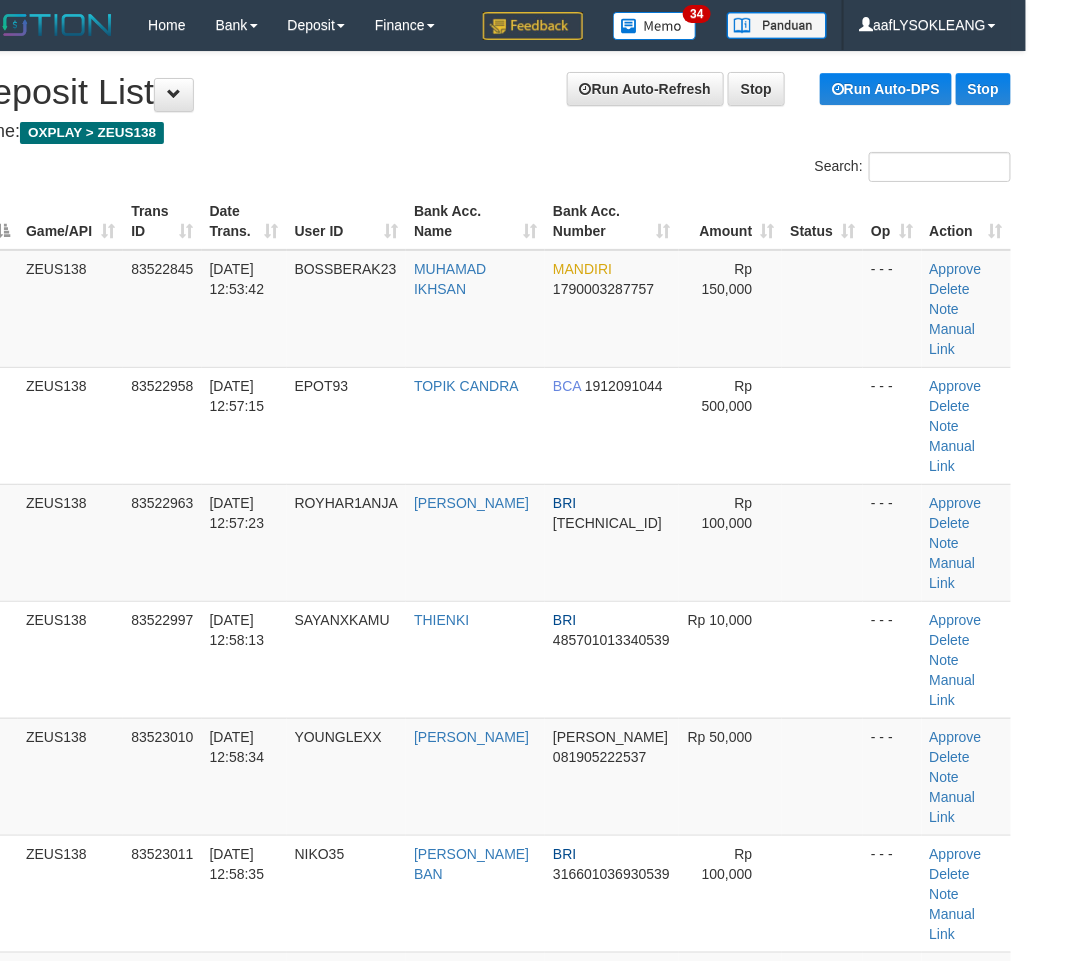 scroll, scrollTop: 444, scrollLeft: 56, axis: both 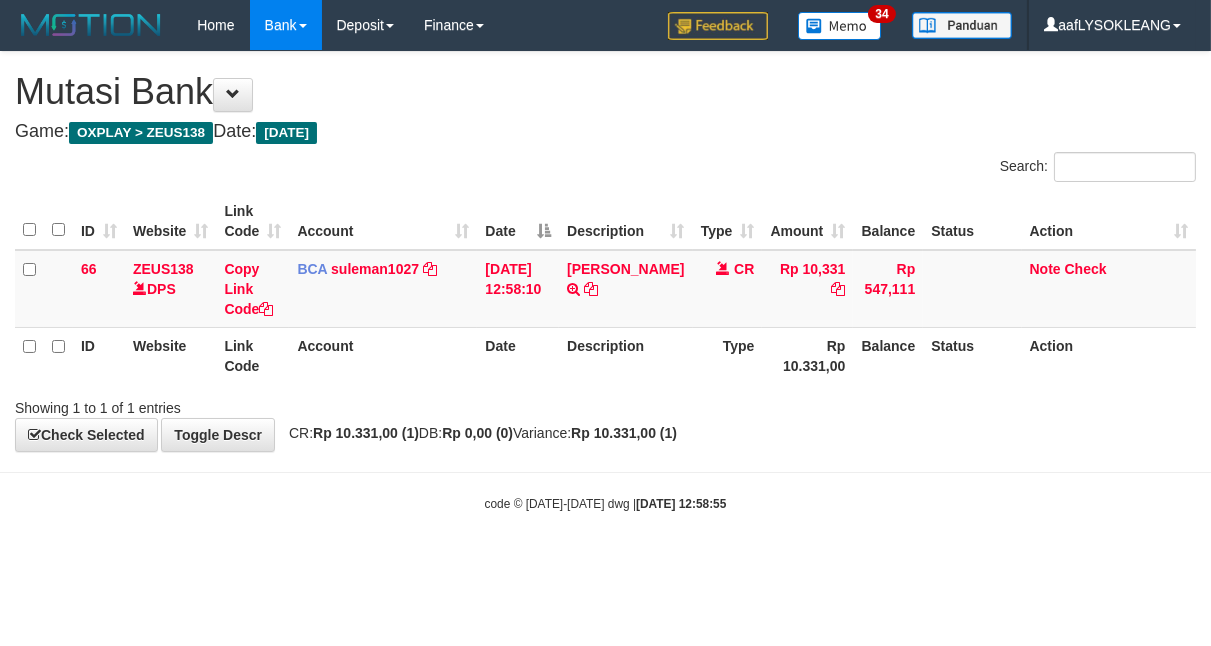 click on "Account" at bounding box center [383, 355] 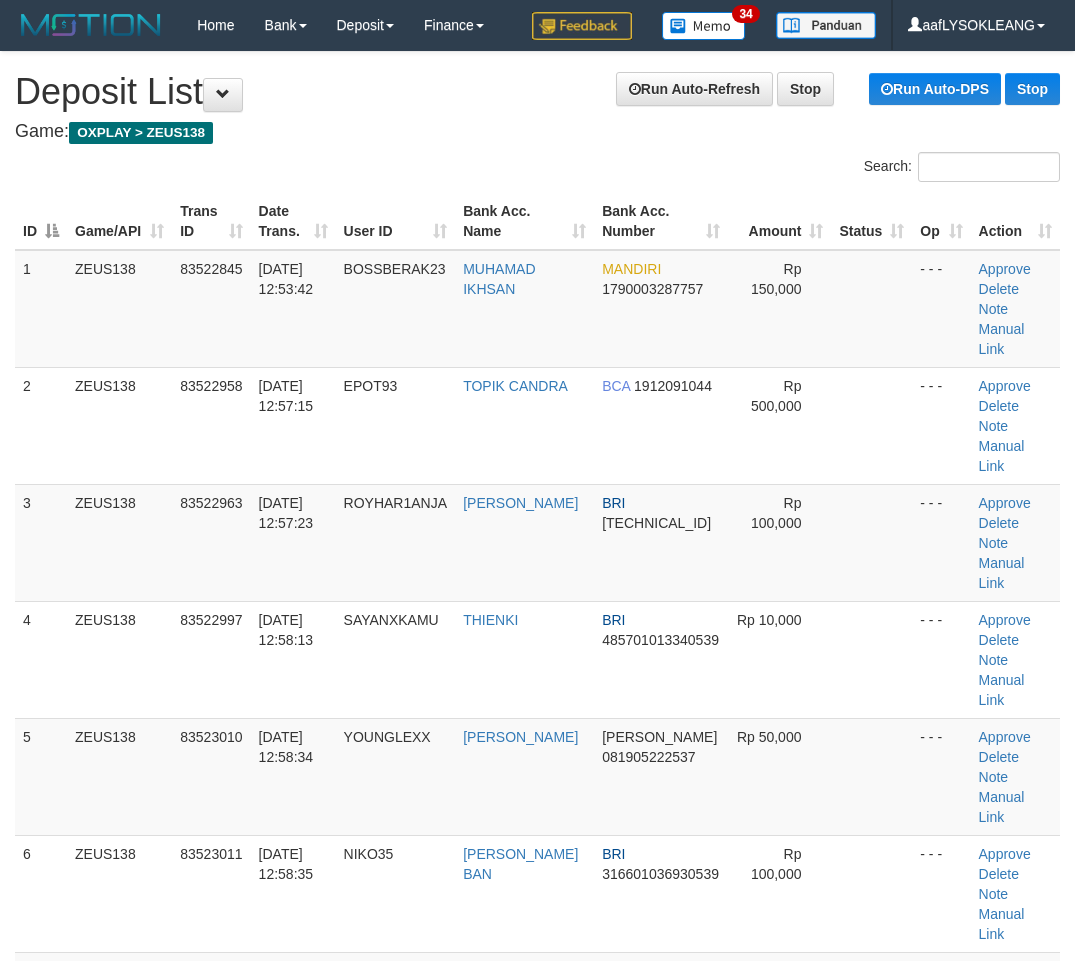 scroll, scrollTop: 444, scrollLeft: 56, axis: both 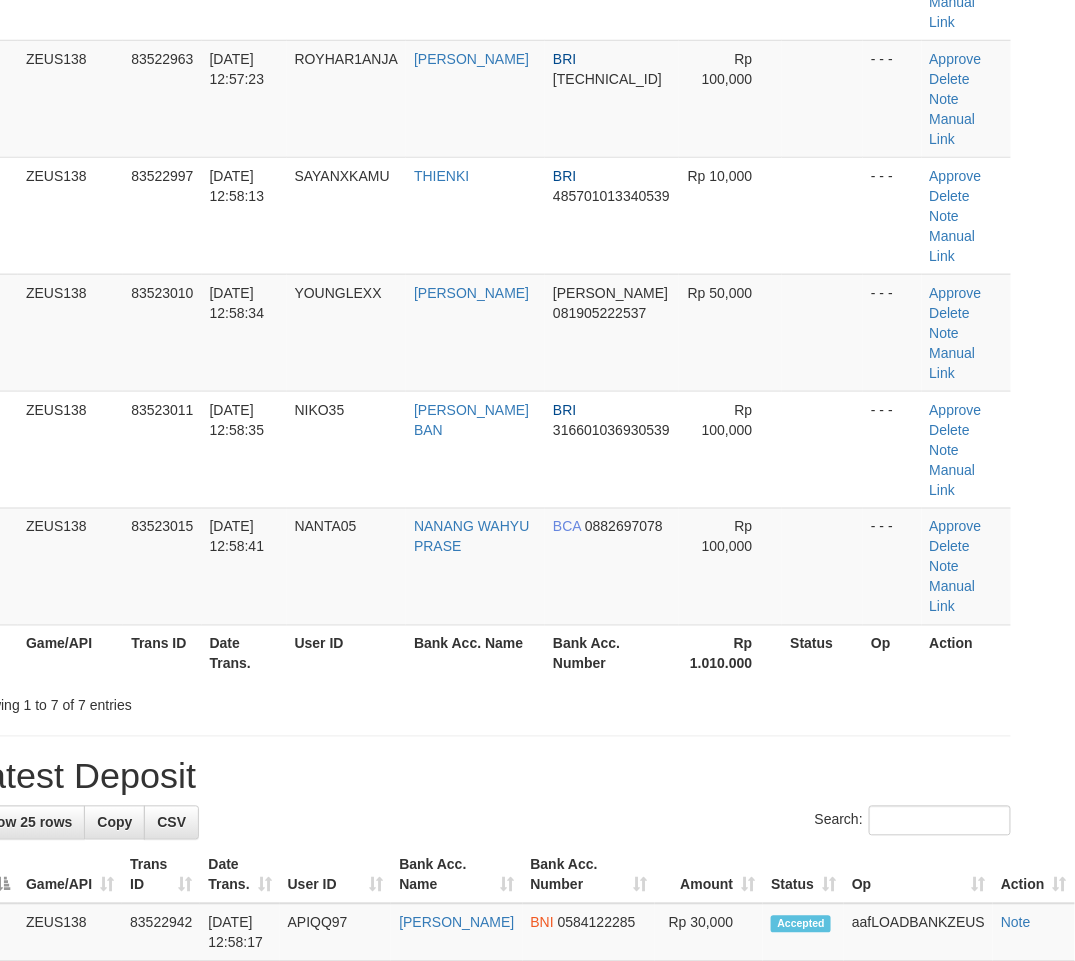 click on "Showing 1 to 7 of 7 entries" at bounding box center (488, 702) 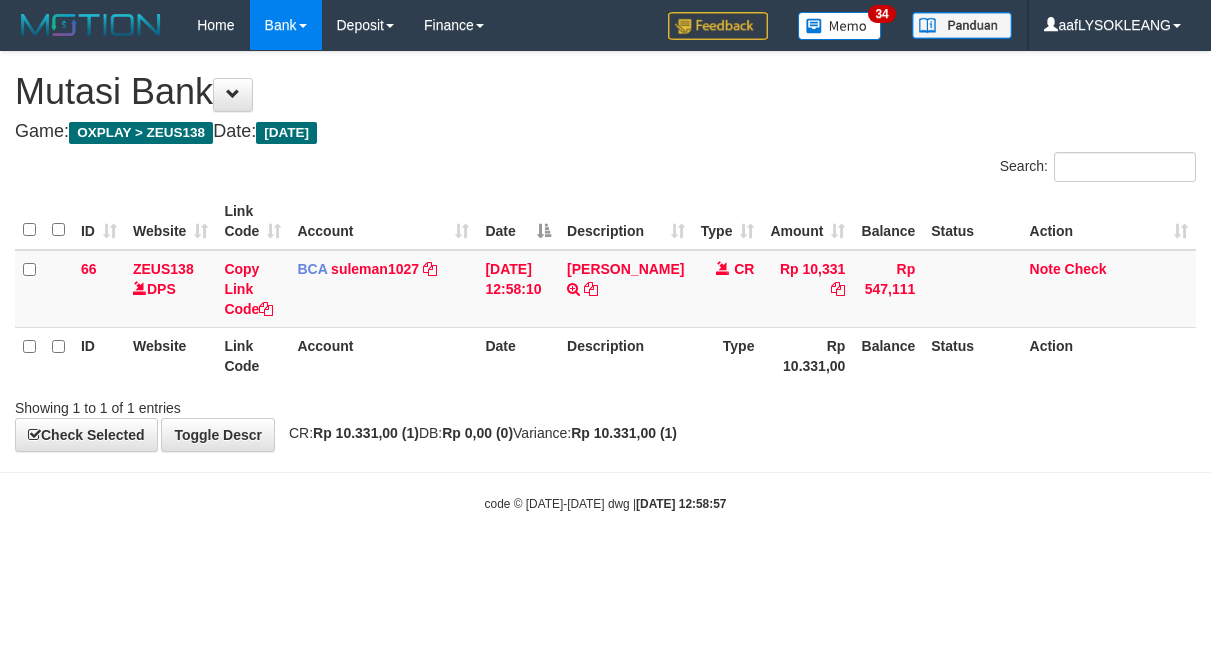 scroll, scrollTop: 0, scrollLeft: 0, axis: both 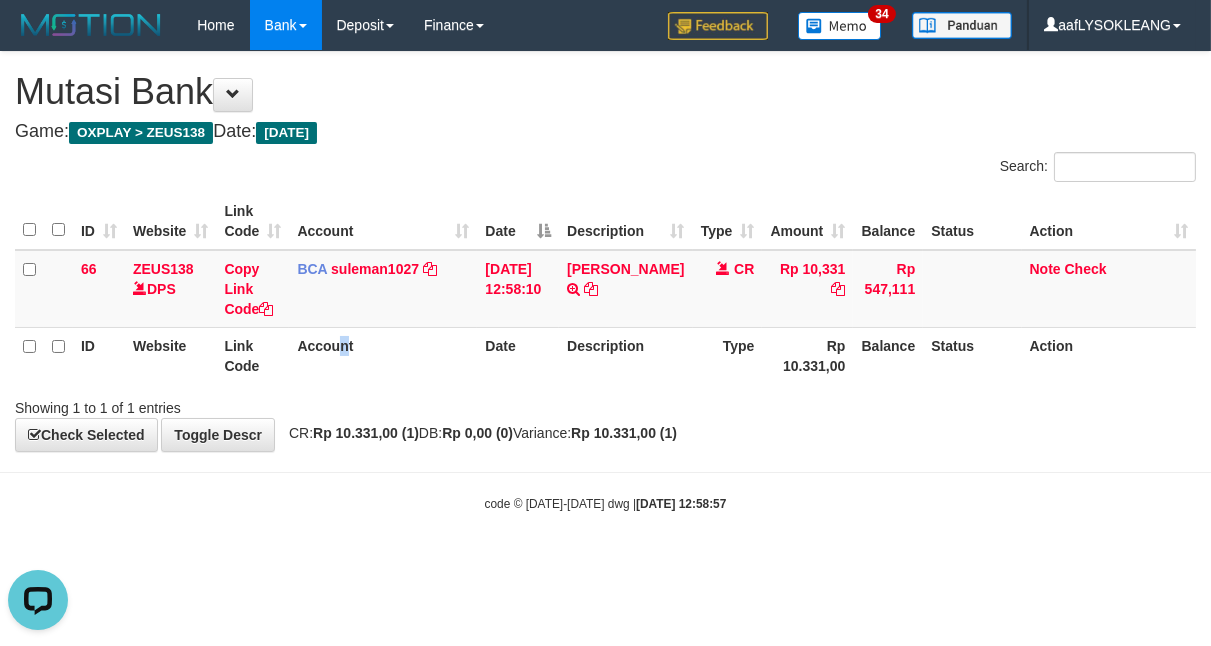 click on "Account" at bounding box center [383, 355] 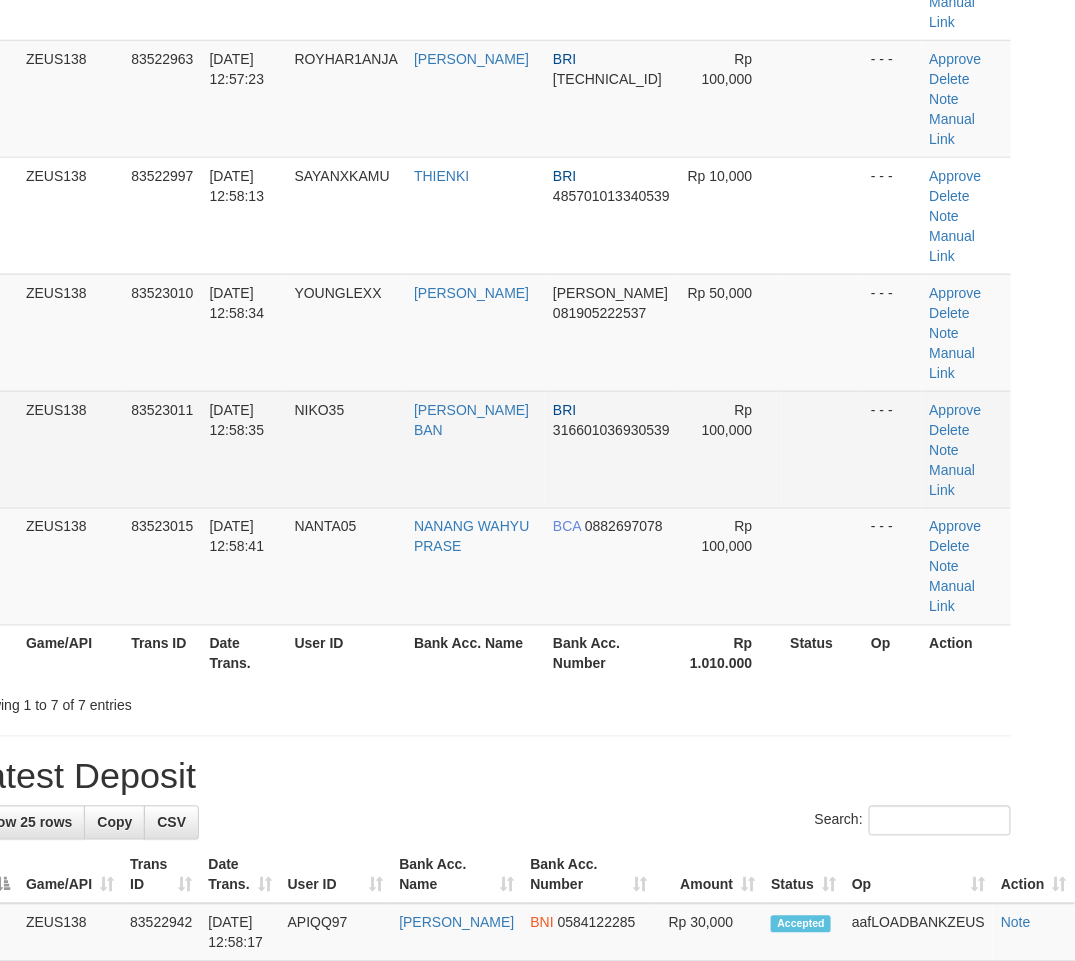 scroll, scrollTop: 0, scrollLeft: 56, axis: horizontal 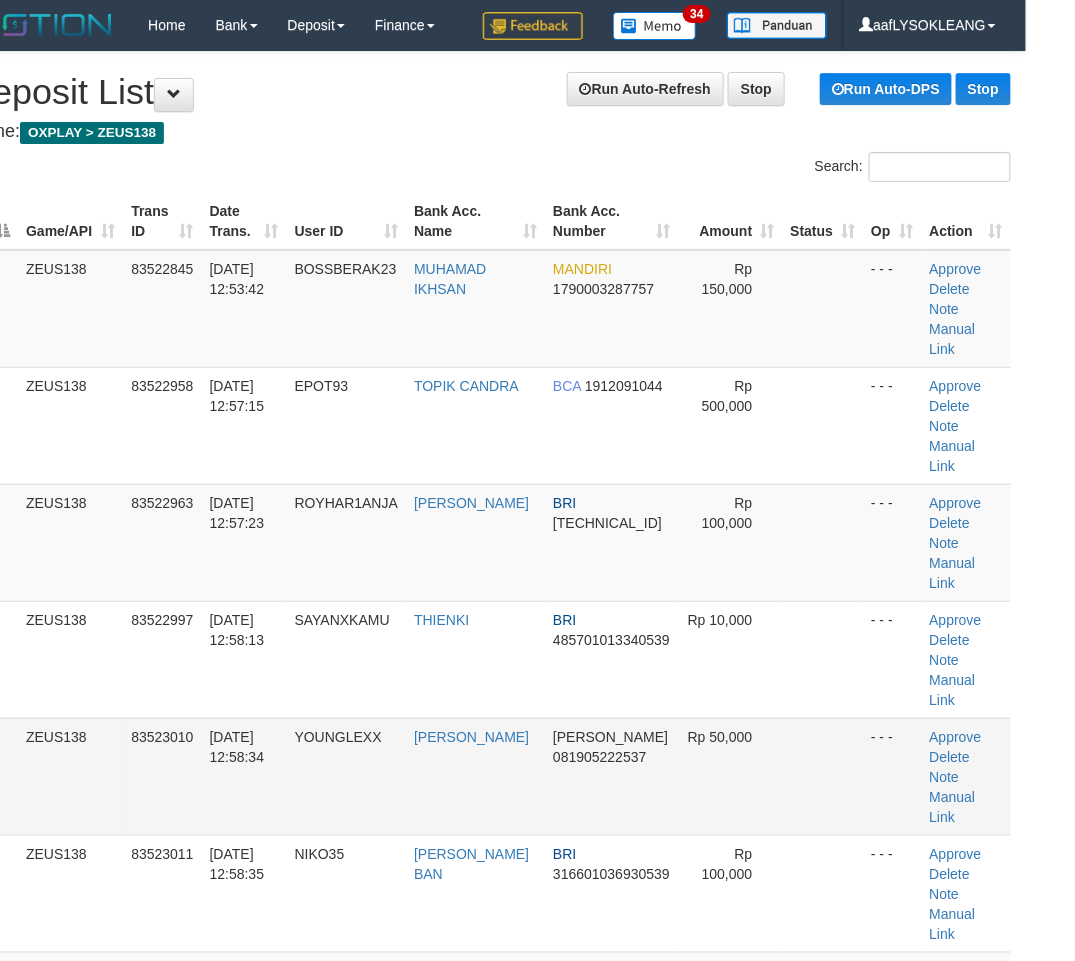 drag, startPoint x: 773, startPoint y: 681, endPoint x: 836, endPoint y: 694, distance: 64.327286 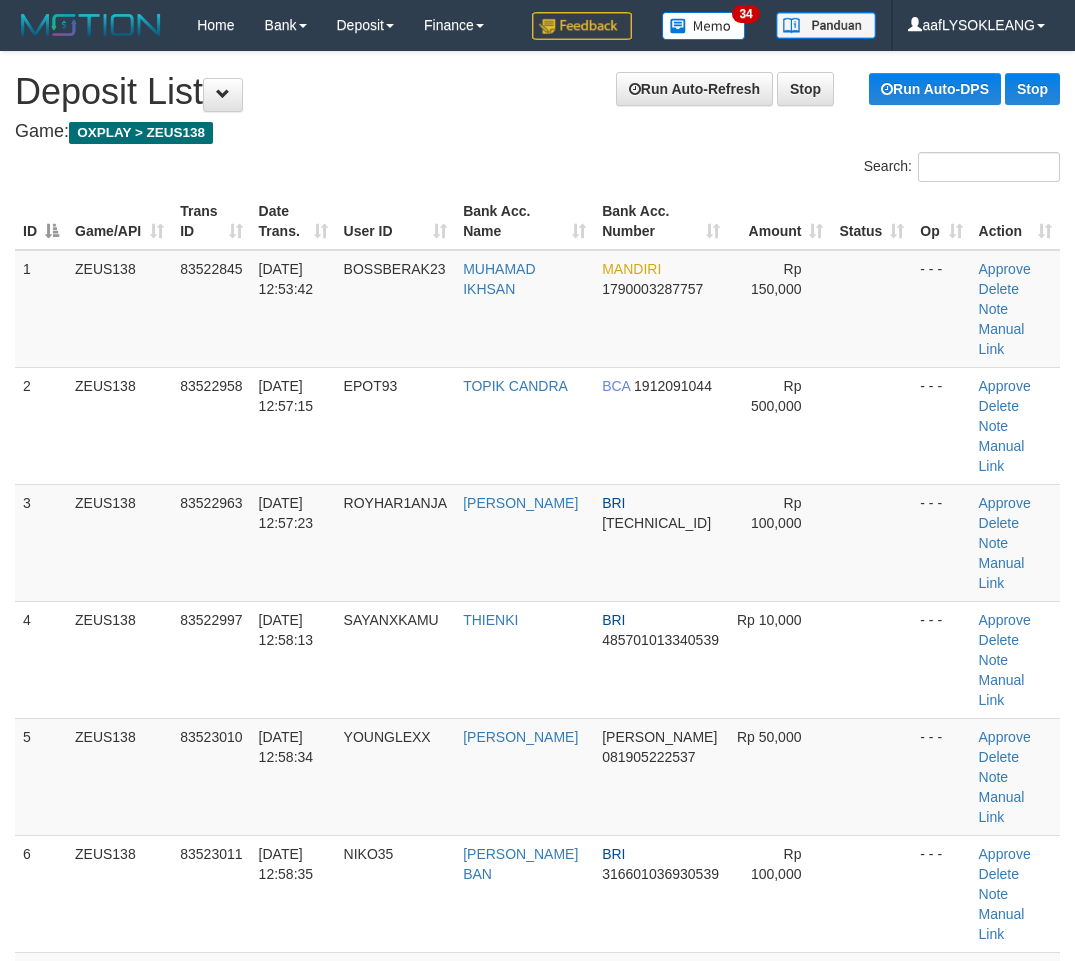 scroll, scrollTop: 0, scrollLeft: 56, axis: horizontal 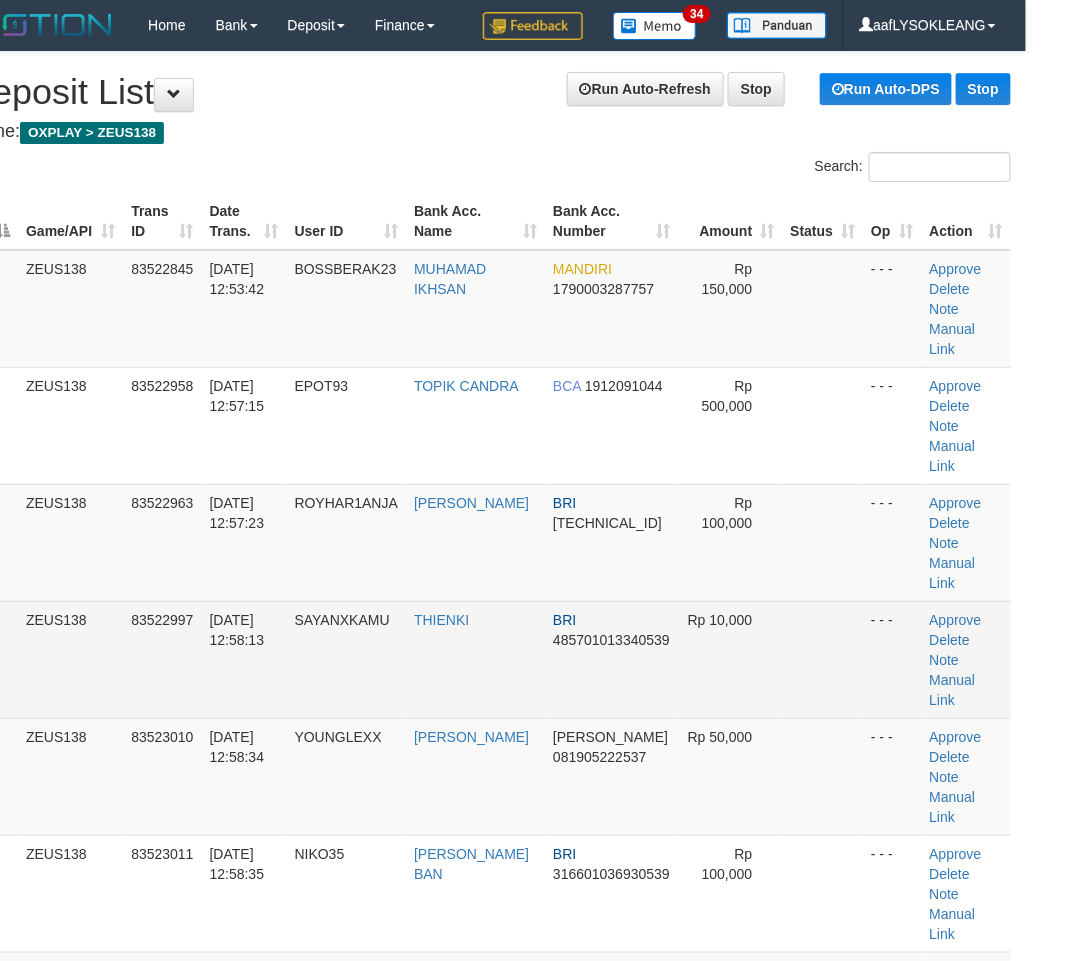 click at bounding box center (822, 659) 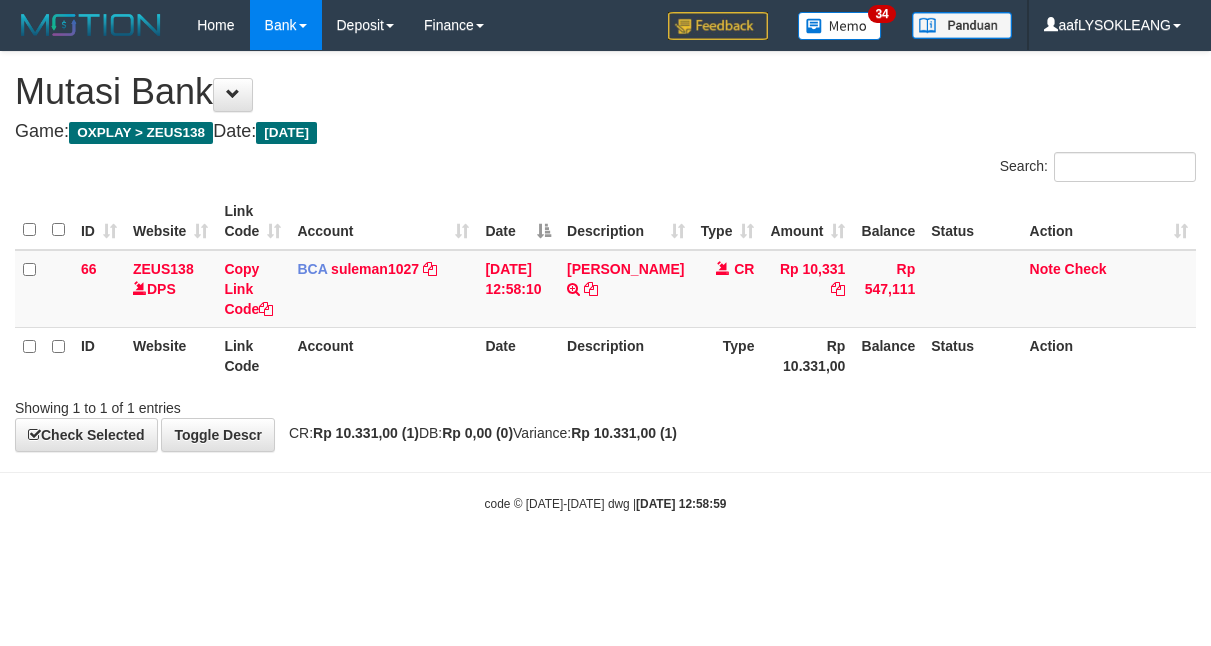 scroll, scrollTop: 0, scrollLeft: 0, axis: both 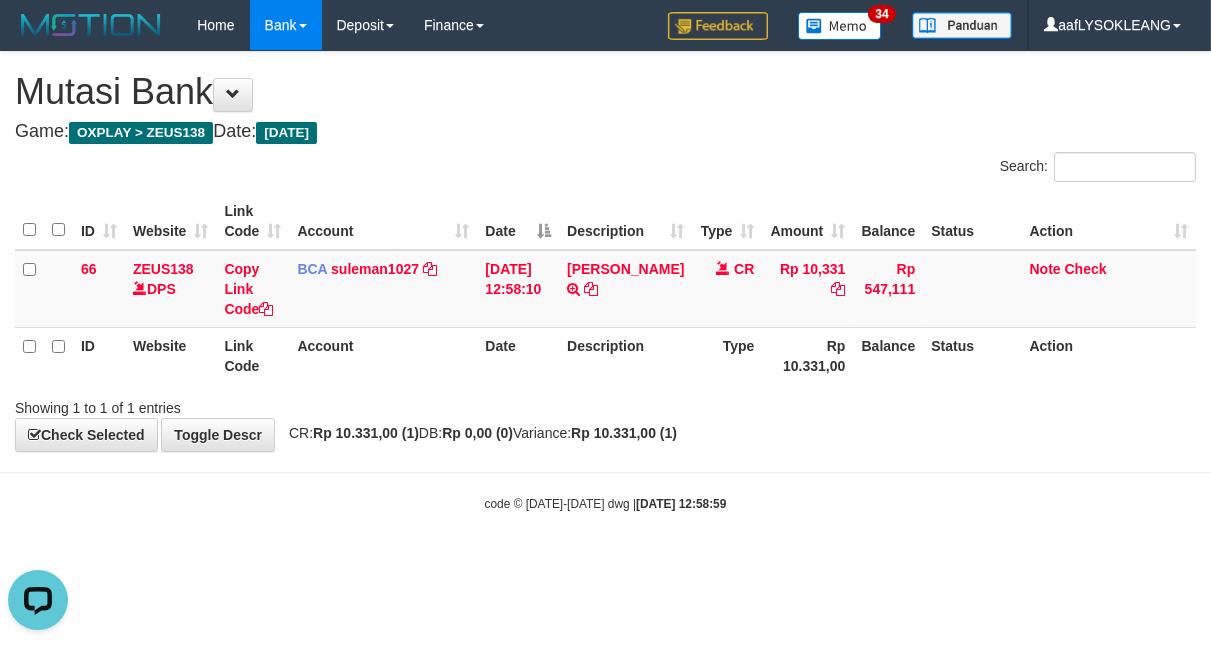 drag, startPoint x: 980, startPoint y: 456, endPoint x: 931, endPoint y: 445, distance: 50.219517 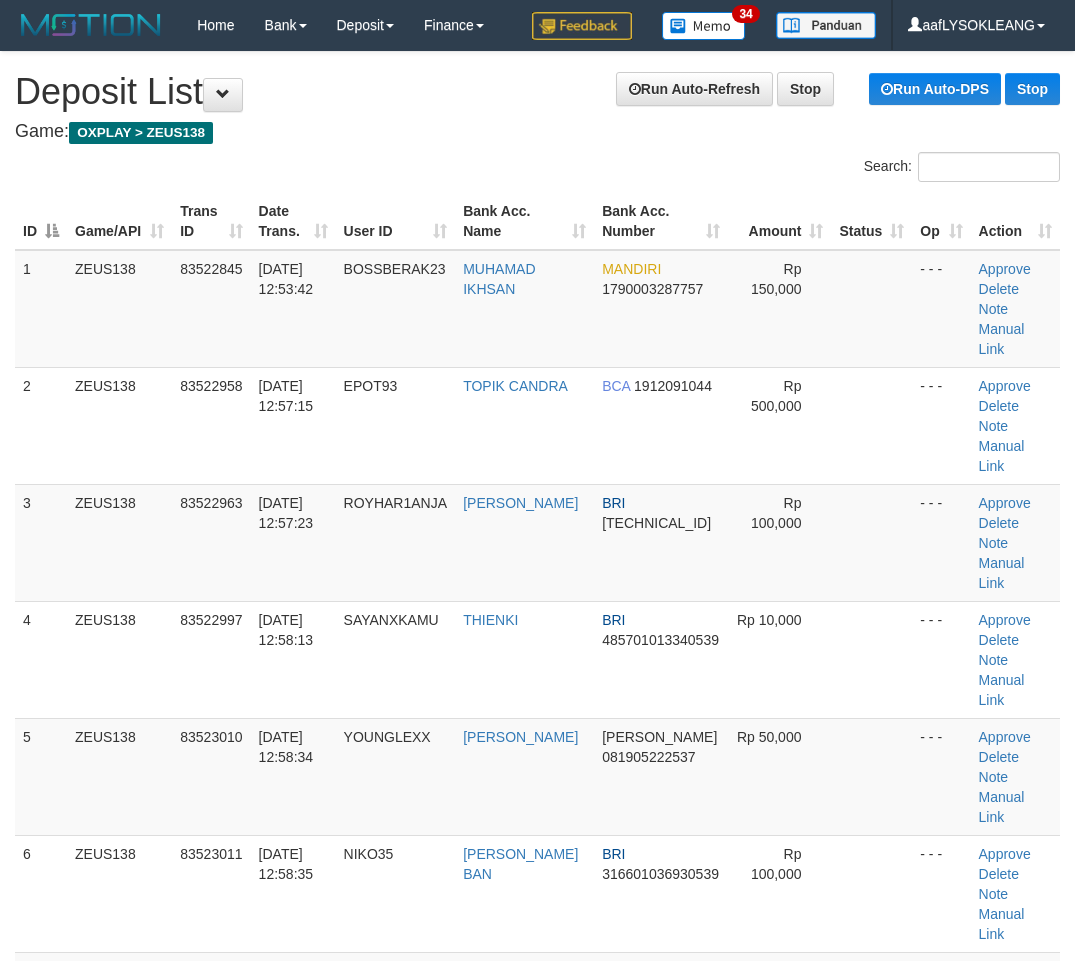 scroll, scrollTop: 0, scrollLeft: 56, axis: horizontal 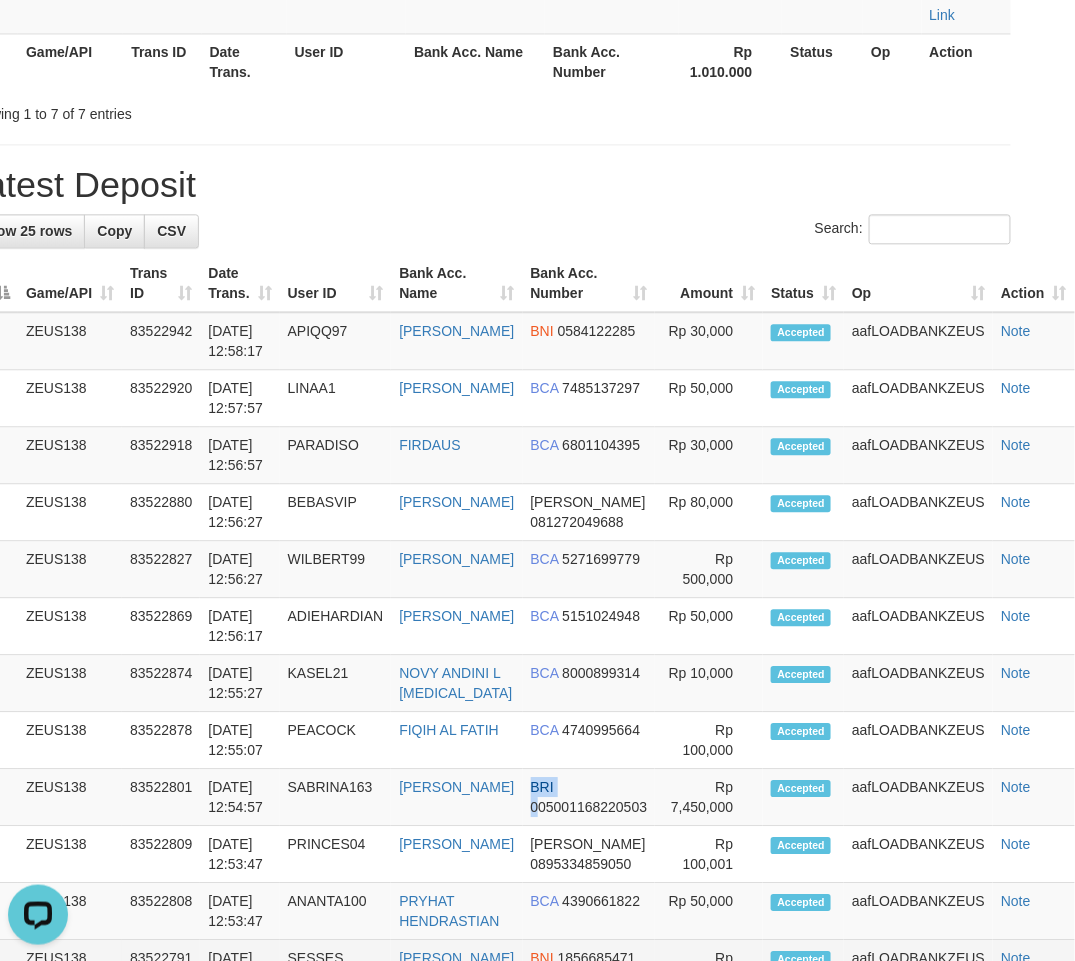 drag, startPoint x: 530, startPoint y: 654, endPoint x: 1046, endPoint y: 701, distance: 518.1361 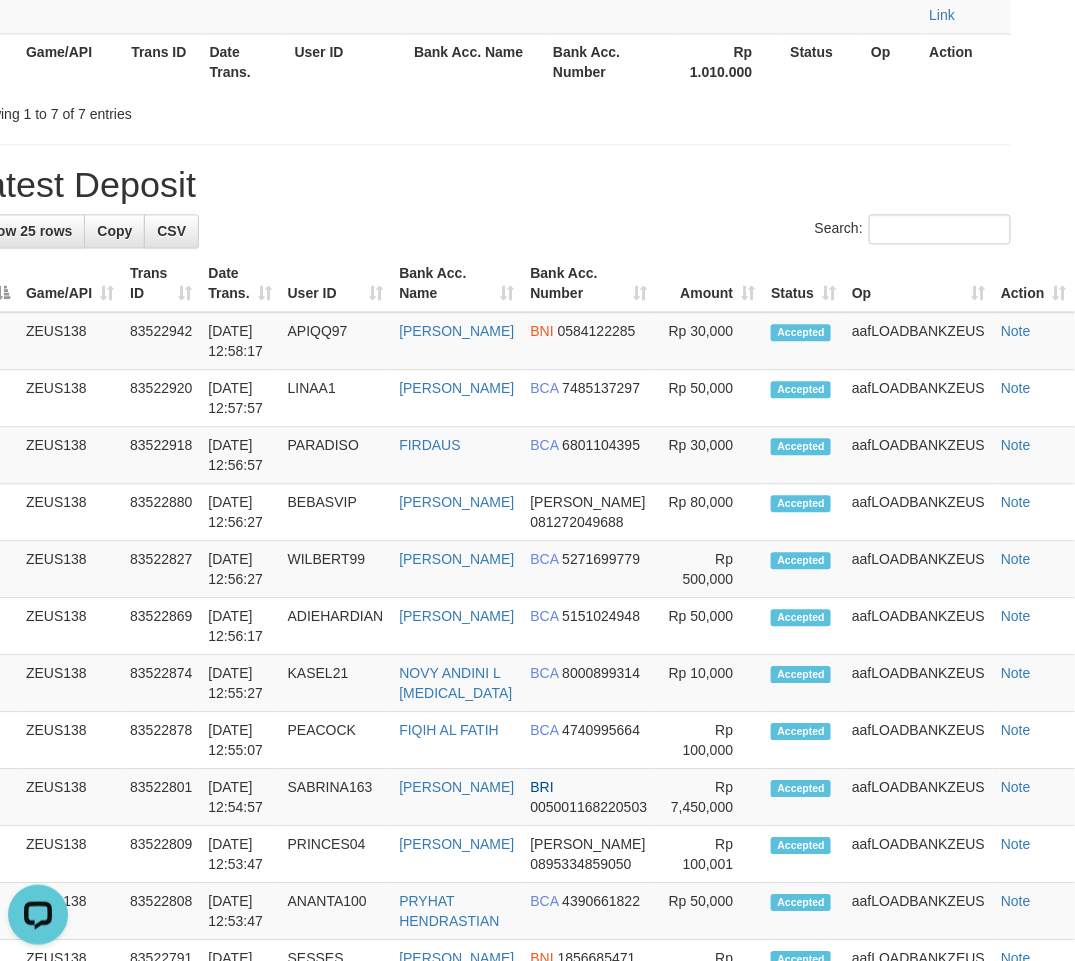 scroll, scrollTop: 1185, scrollLeft: 56, axis: both 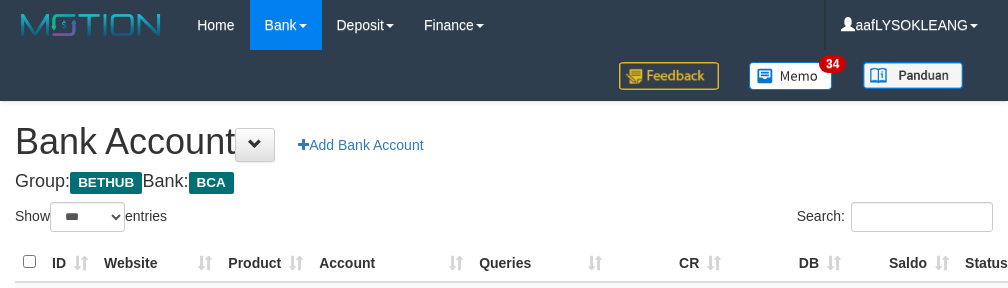 select on "***" 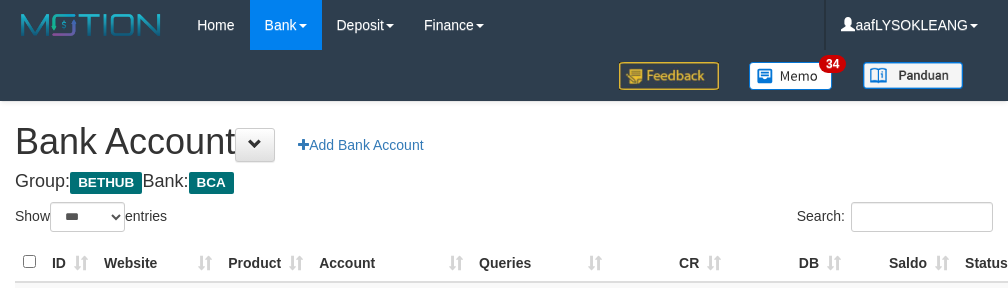 scroll, scrollTop: 191, scrollLeft: 0, axis: vertical 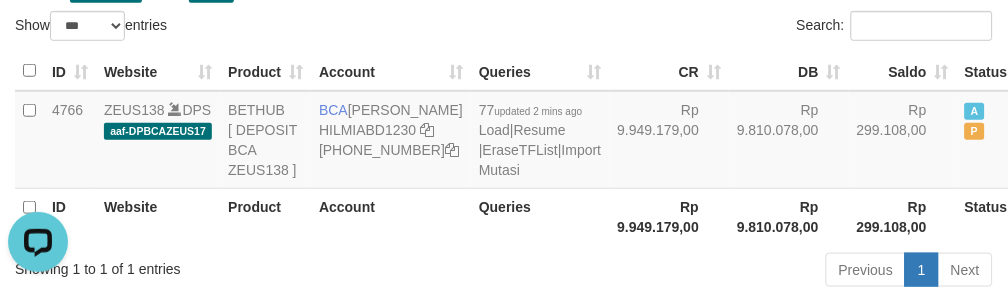 drag, startPoint x: 508, startPoint y: 26, endPoint x: 510, endPoint y: 40, distance: 14.142136 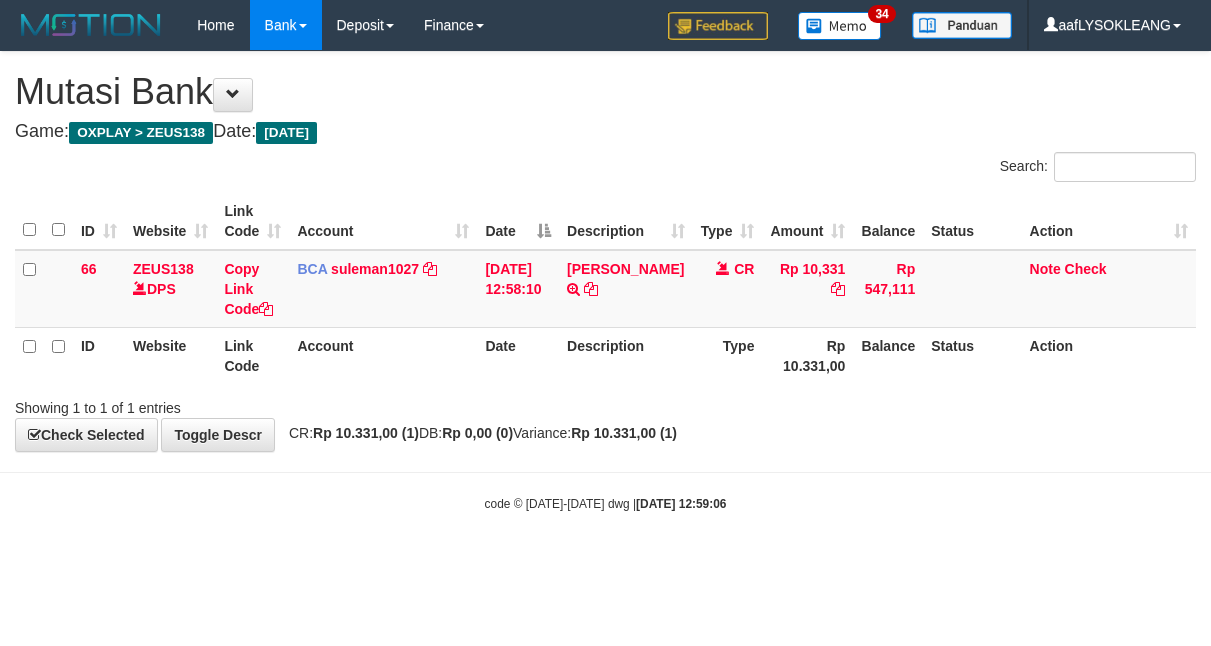 scroll, scrollTop: 0, scrollLeft: 0, axis: both 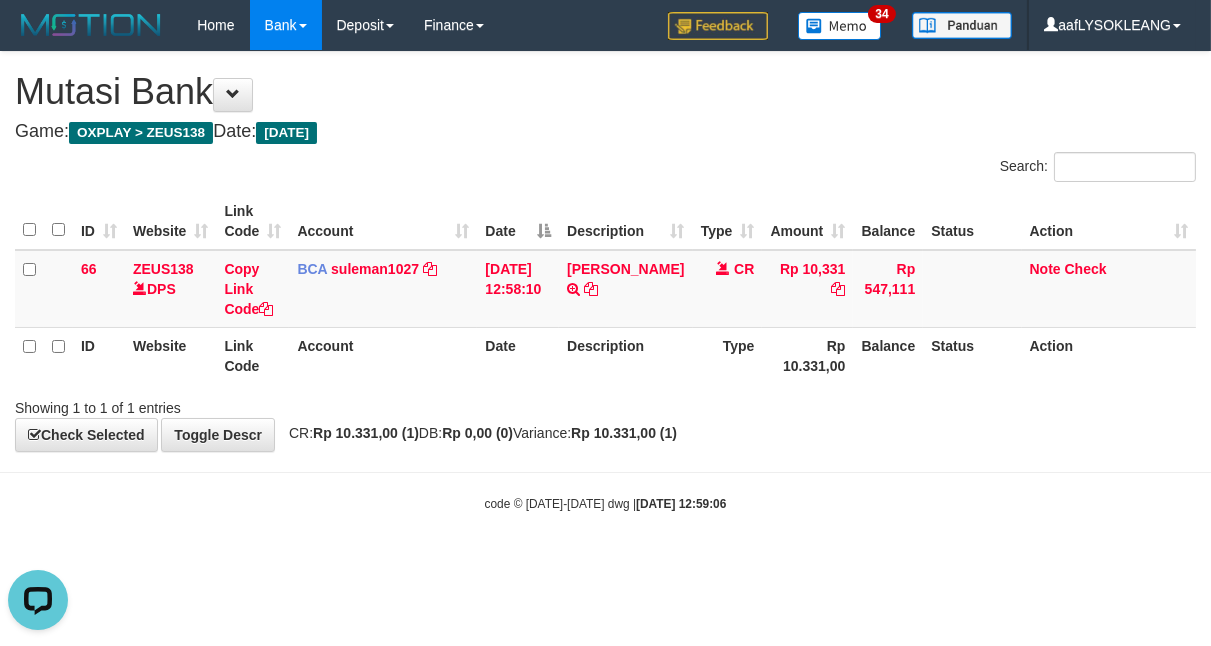 drag, startPoint x: 546, startPoint y: 476, endPoint x: 420, endPoint y: 444, distance: 130 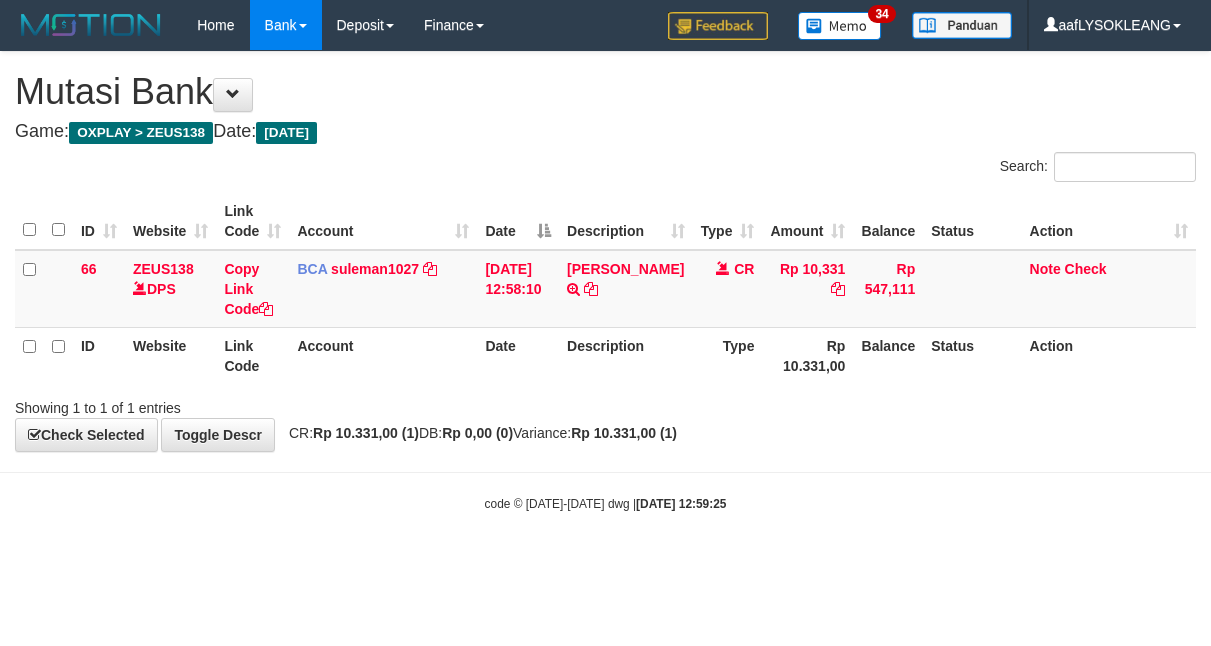 scroll, scrollTop: 0, scrollLeft: 0, axis: both 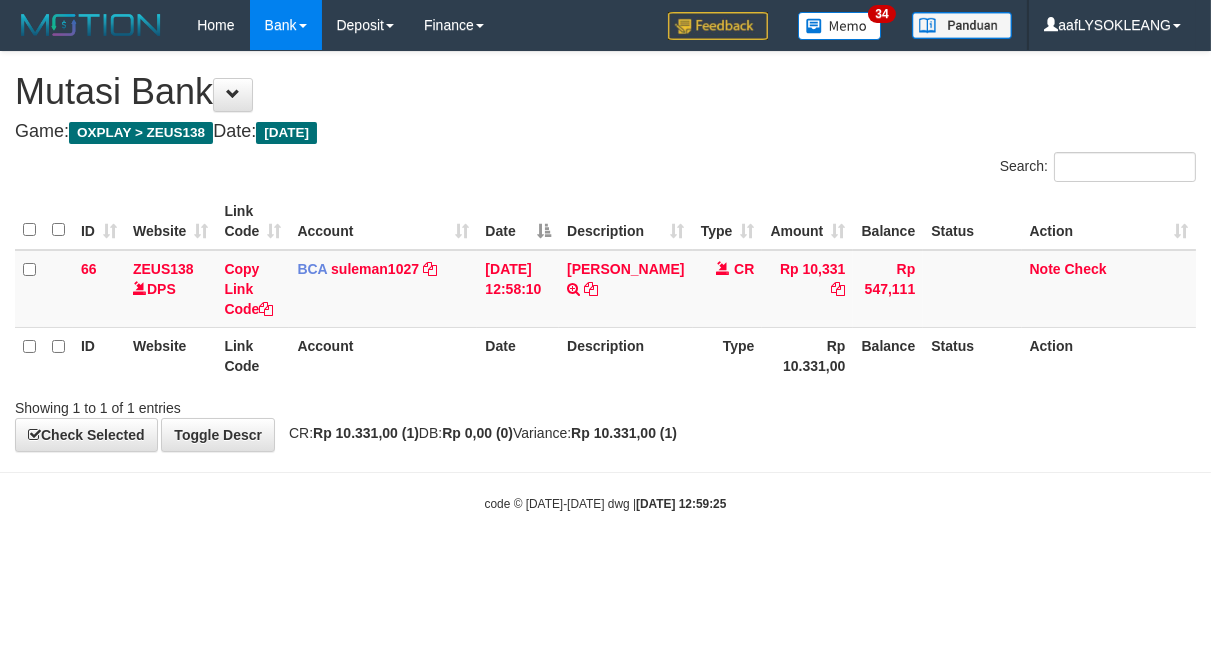 click on "CR:  Rp 10.331,00 (1)      DB:  Rp 0,00 (0)      Variance:  Rp 10.331,00 (1)" at bounding box center (478, 433) 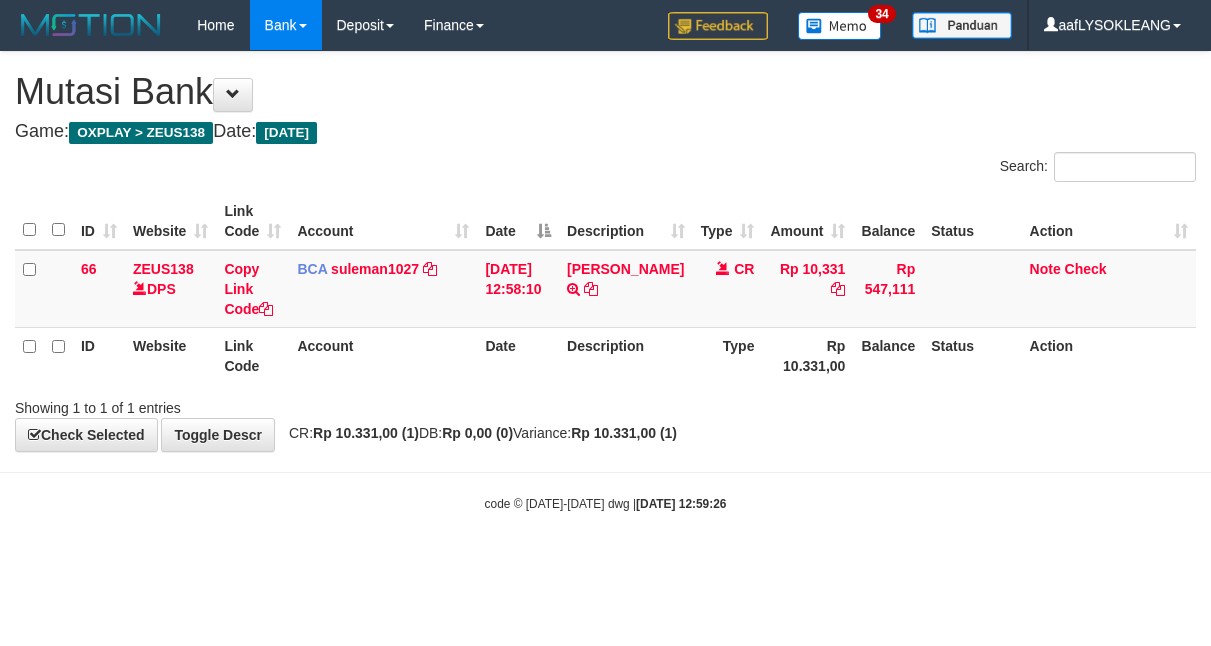 scroll, scrollTop: 0, scrollLeft: 0, axis: both 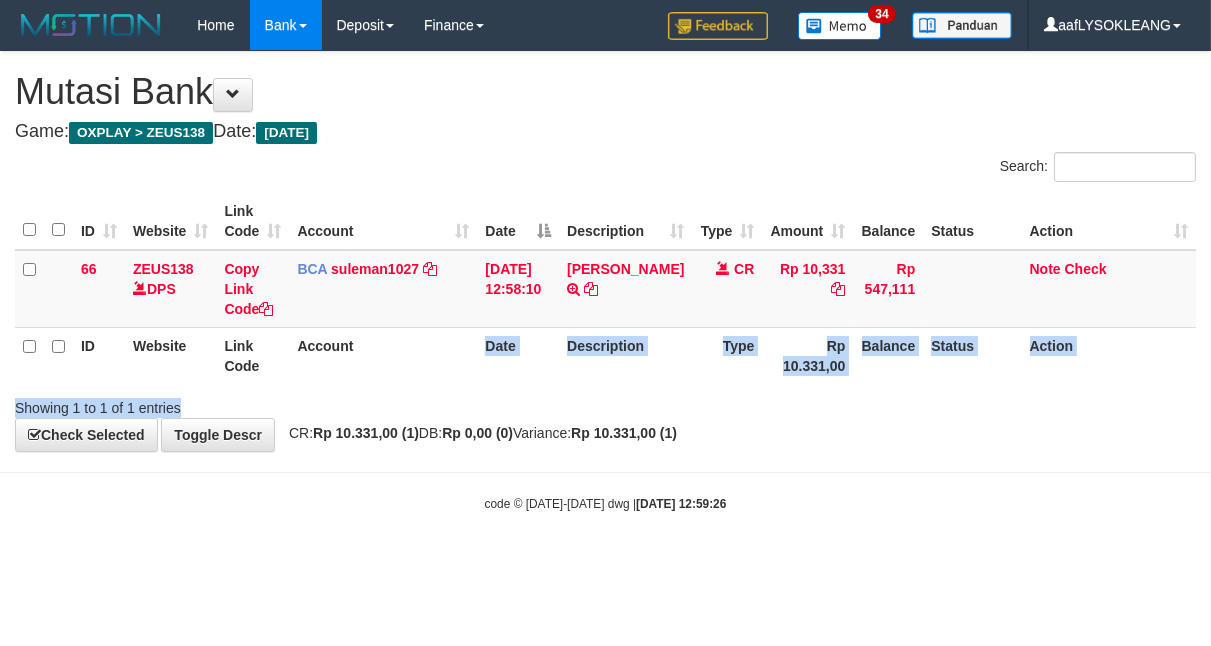 click on "Search:
ID Website Link Code Account Date Description Type Amount Balance Status Action
66
ZEUS138    DPS
Copy Link Code
BCA
suleman1027
DPS
SULEMAN
mutasi_20250713_2972 | 66
mutasi_20250713_2972 | 66
13/07/2025 12:58:10
ACHMAD SUGANDA         TRSF E-BANKING CR 1307/FTSCY/WS95031
10331.00ACHMAD SUGANDA
CR
Rp 10,331
Rp 547,111
Note
Check
ID Website Link Code Account Date Description Type Rp 10.331,00 Balance Status Action
Showing 1 to 1 of 1 entries" at bounding box center [605, 285] 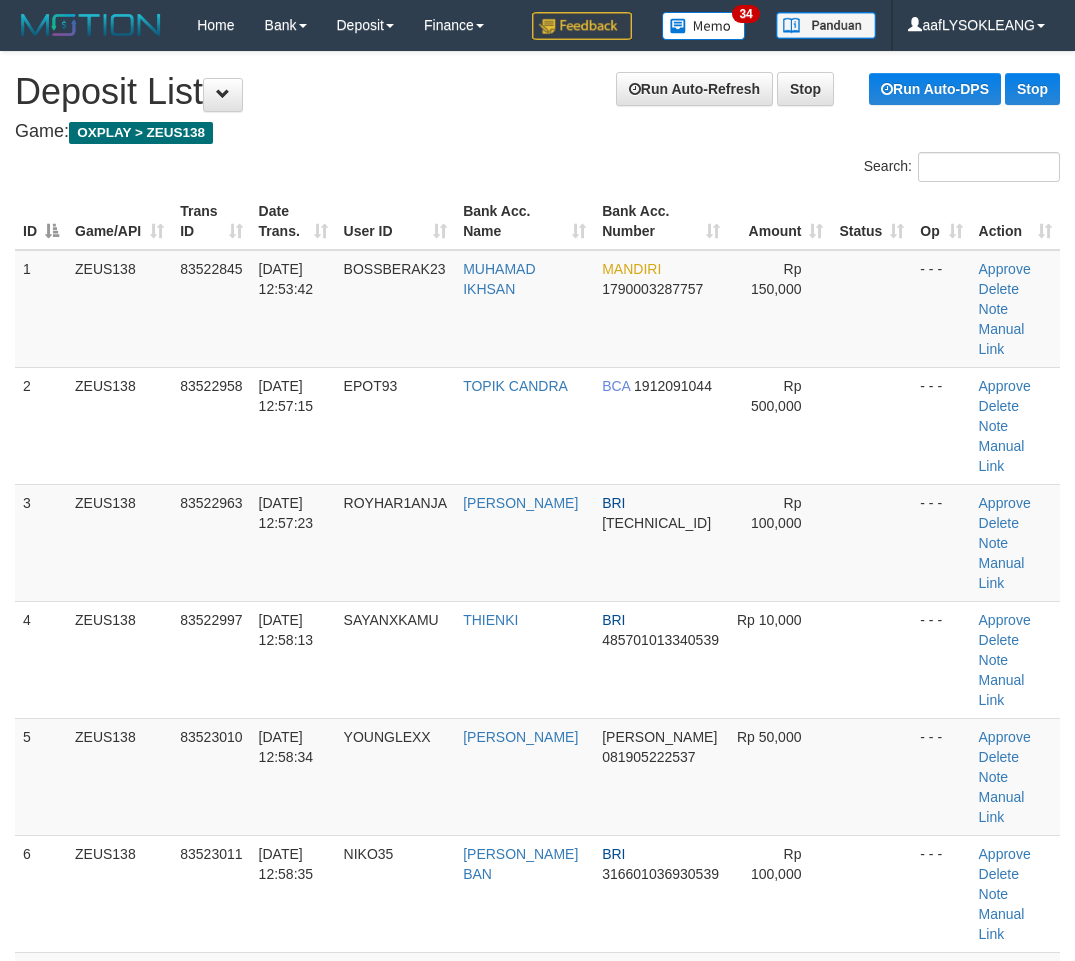 scroll, scrollTop: 1185, scrollLeft: 56, axis: both 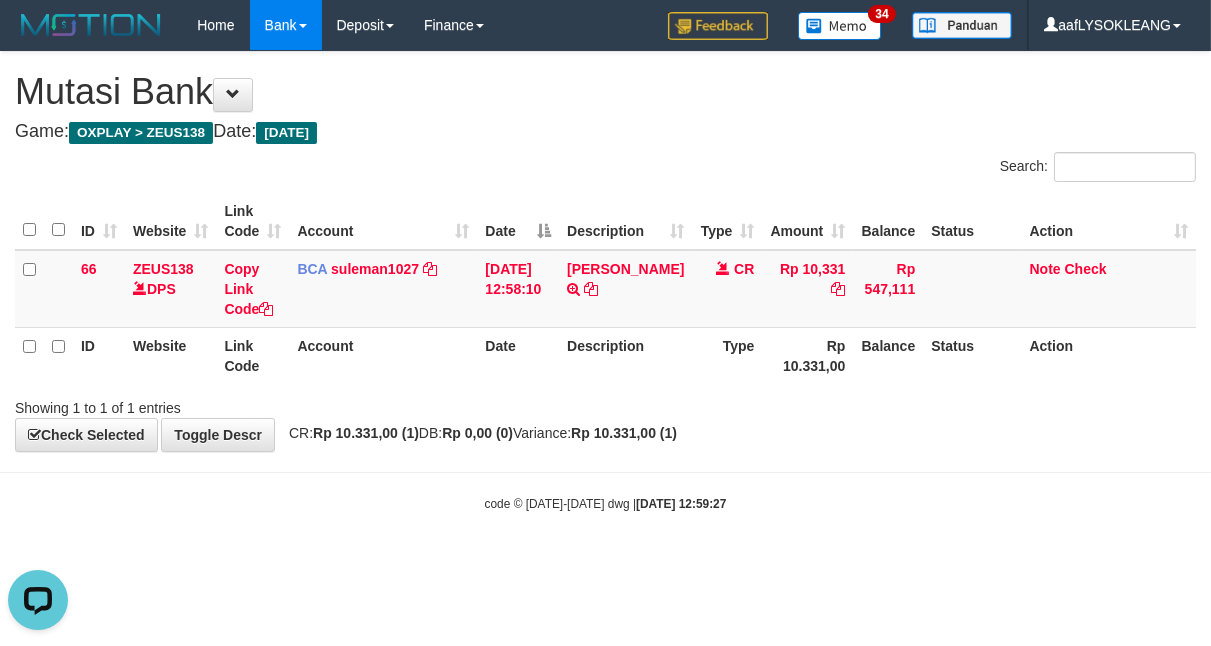 click on "Account" at bounding box center [383, 355] 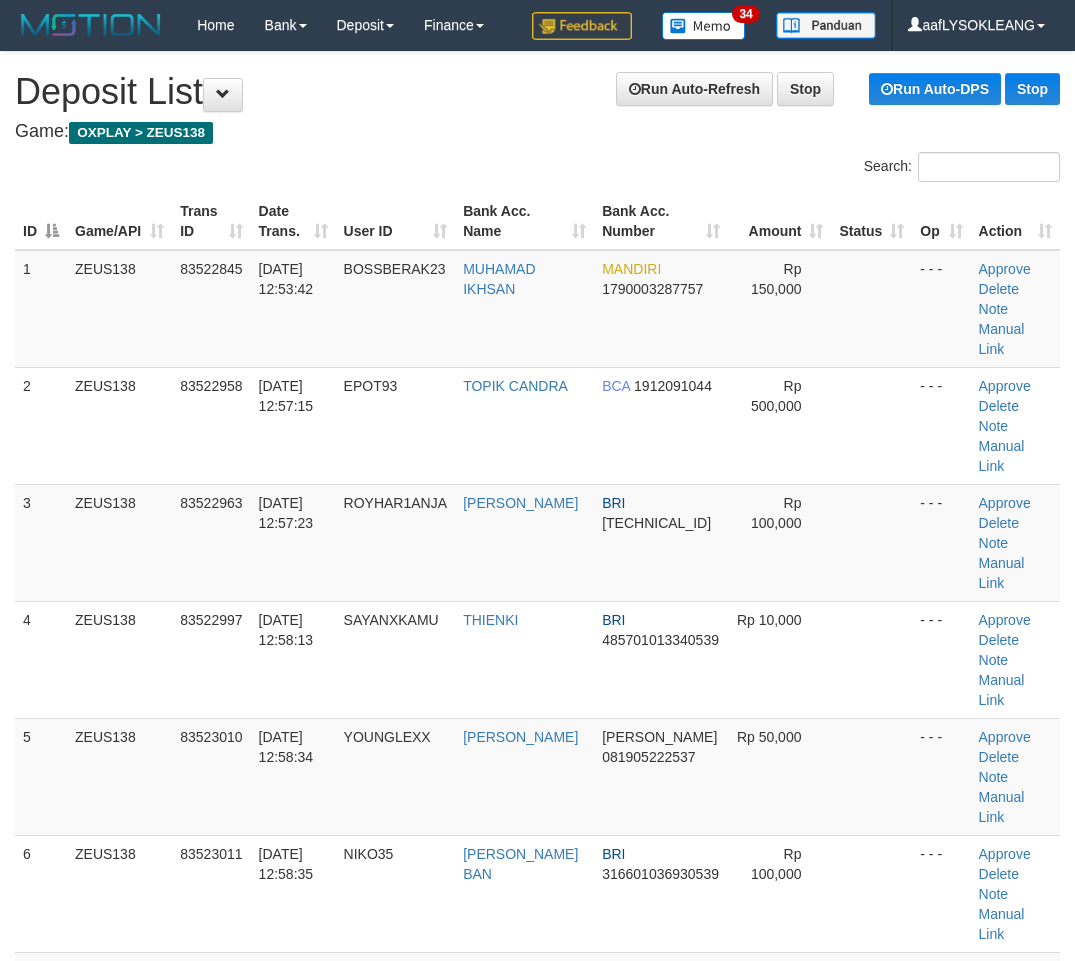 scroll, scrollTop: 1185, scrollLeft: 56, axis: both 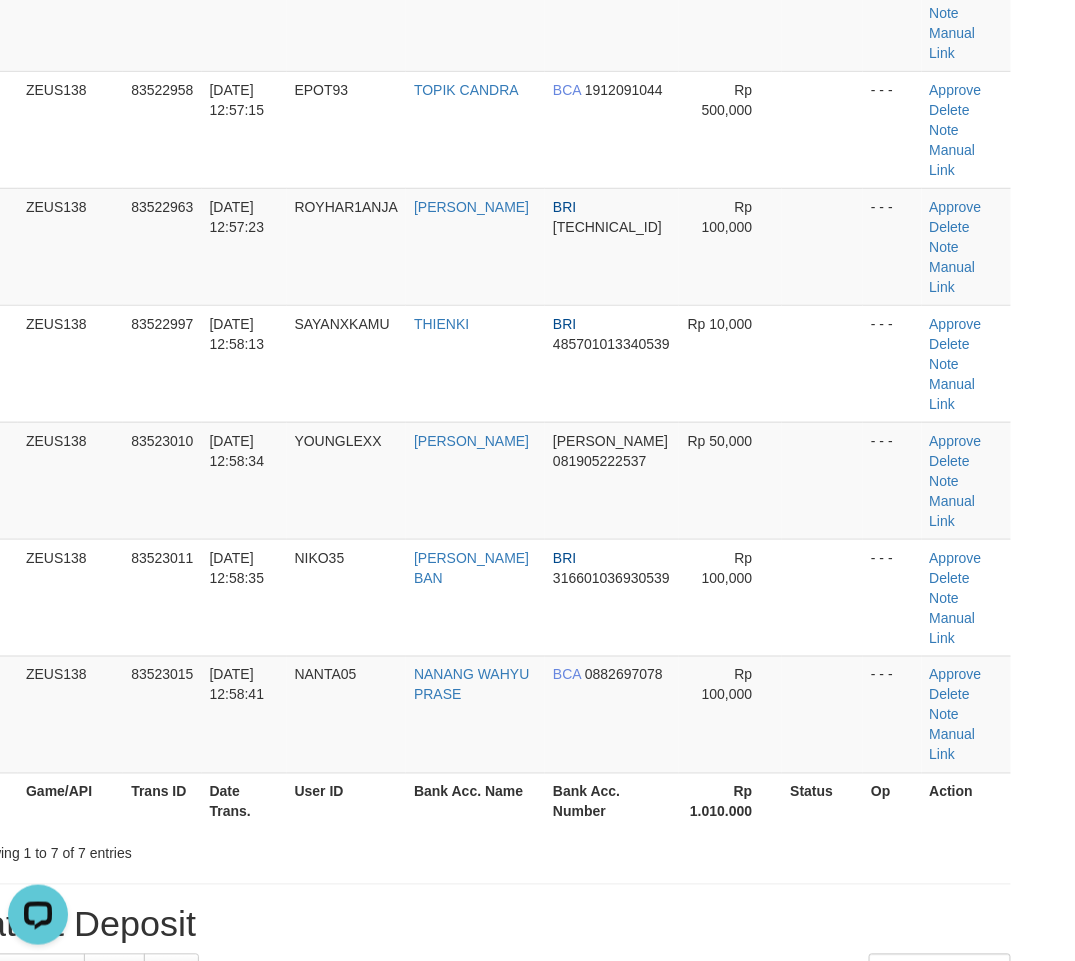 click on "**********" at bounding box center [488, 1183] 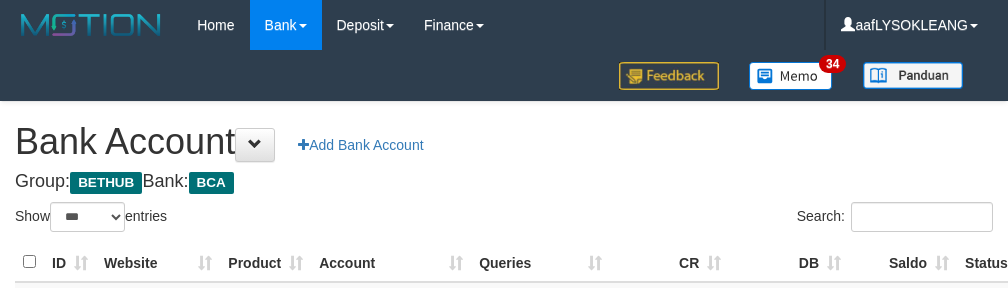 select on "***" 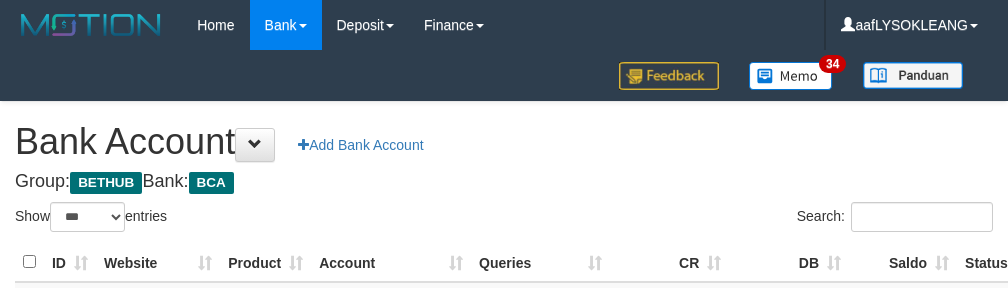 scroll, scrollTop: 191, scrollLeft: 0, axis: vertical 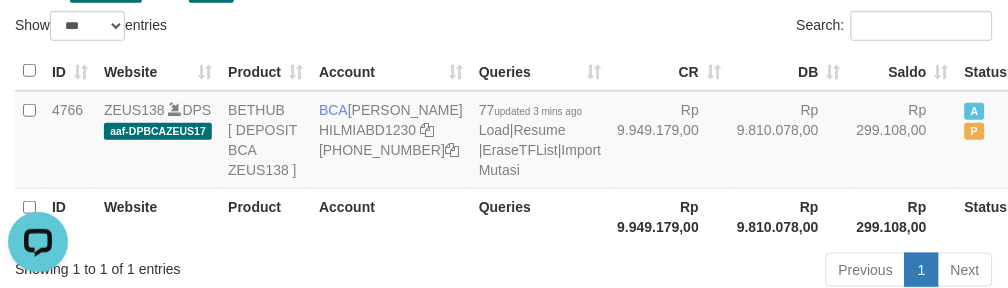 click on "Search:" at bounding box center [756, 28] 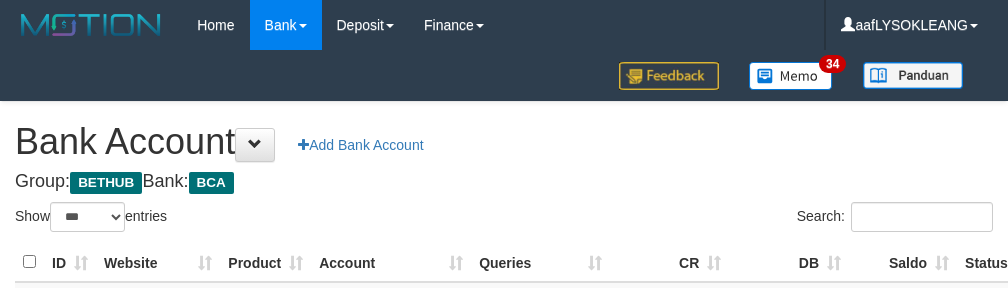 select on "***" 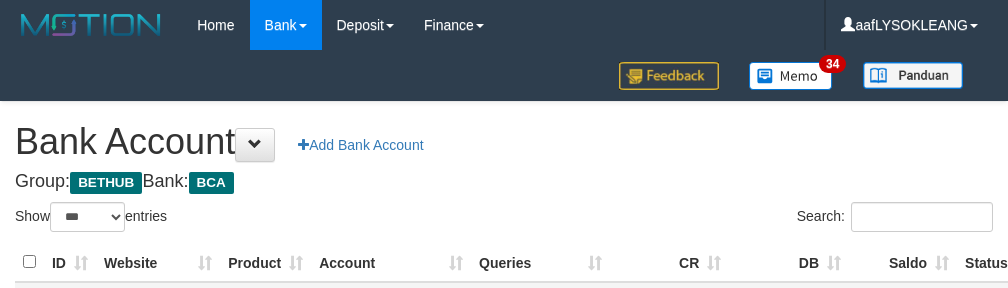 scroll, scrollTop: 191, scrollLeft: 0, axis: vertical 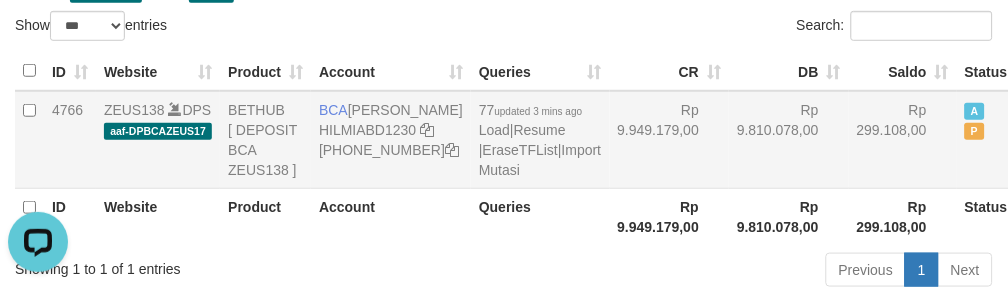 click on "Rp 9.810.078,00" at bounding box center [789, 140] 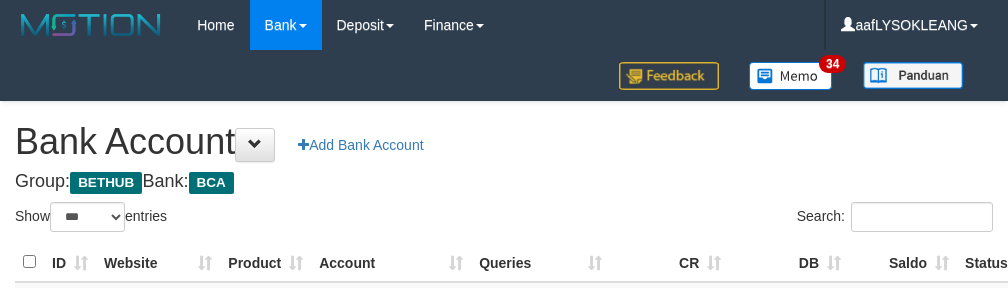 select on "***" 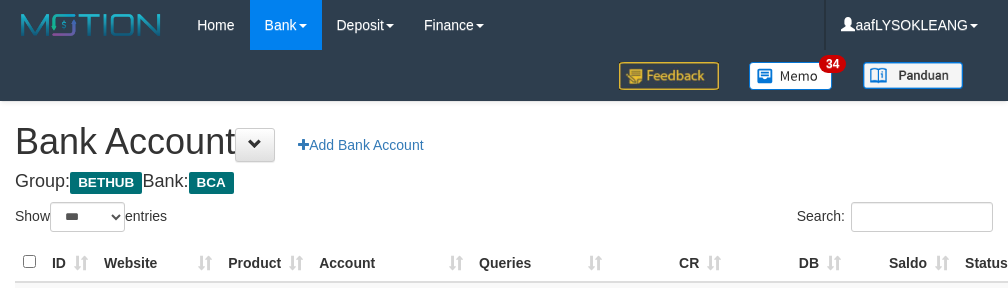 scroll, scrollTop: 191, scrollLeft: 0, axis: vertical 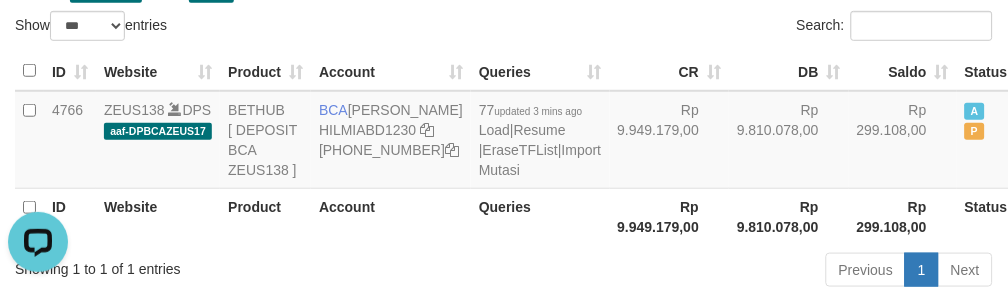 click on "Search:" at bounding box center [756, 28] 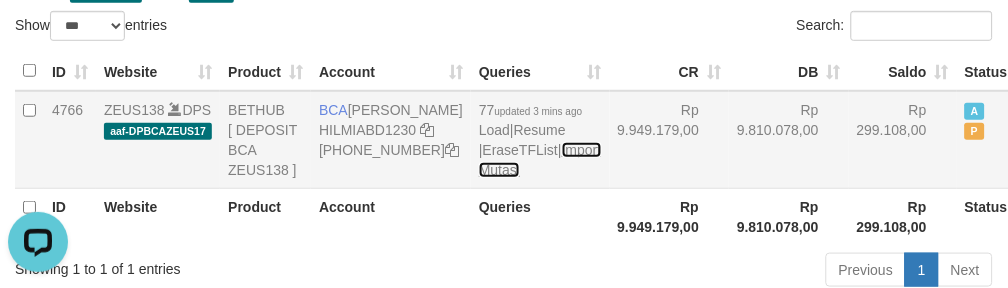 click on "Import Mutasi" at bounding box center (540, 160) 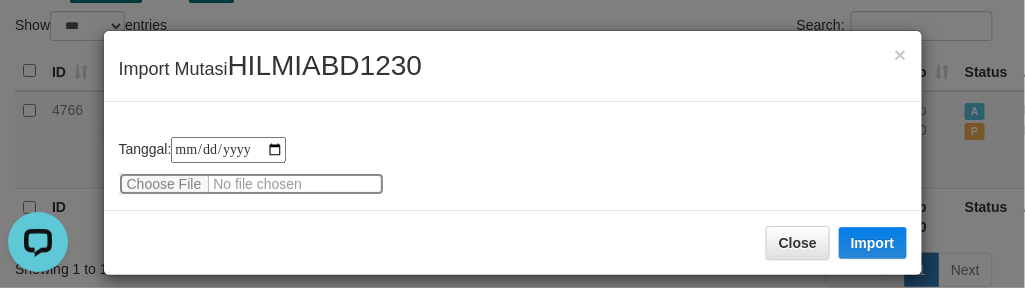 click at bounding box center [251, 184] 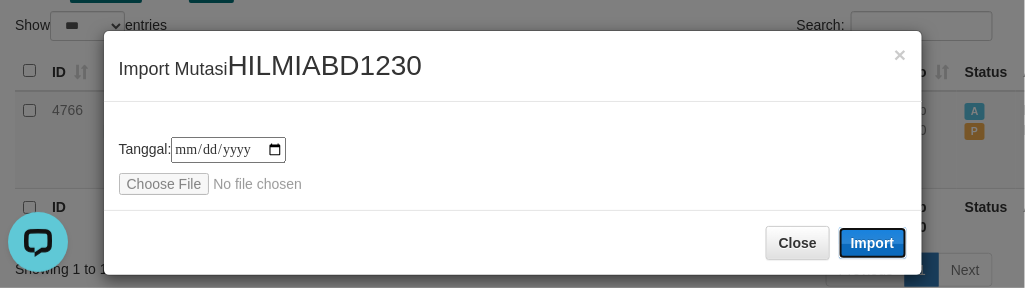 drag, startPoint x: 850, startPoint y: 243, endPoint x: 912, endPoint y: 287, distance: 76.02631 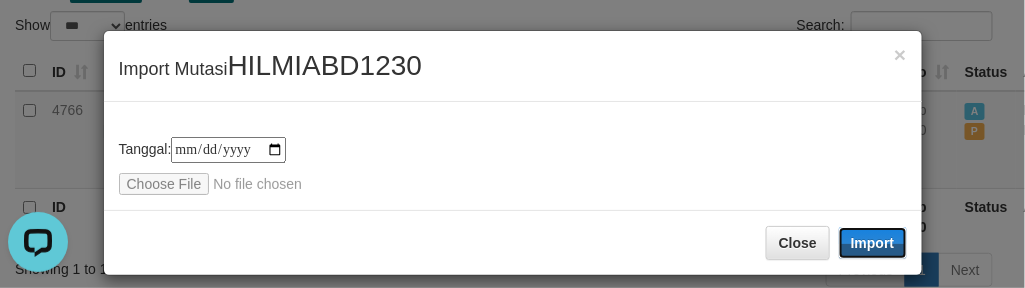 click on "Import" at bounding box center [873, 243] 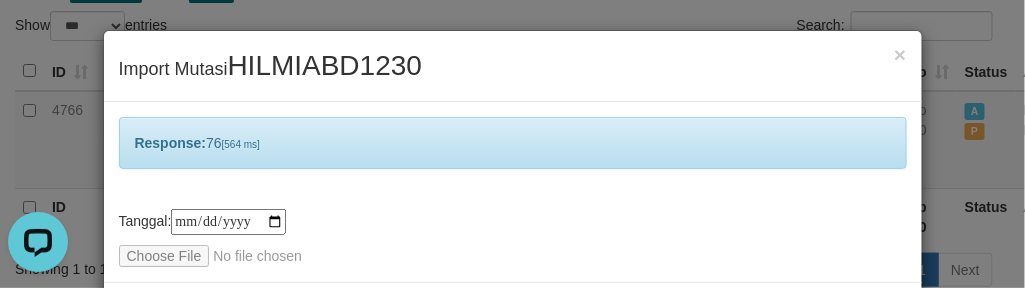 scroll, scrollTop: 86, scrollLeft: 0, axis: vertical 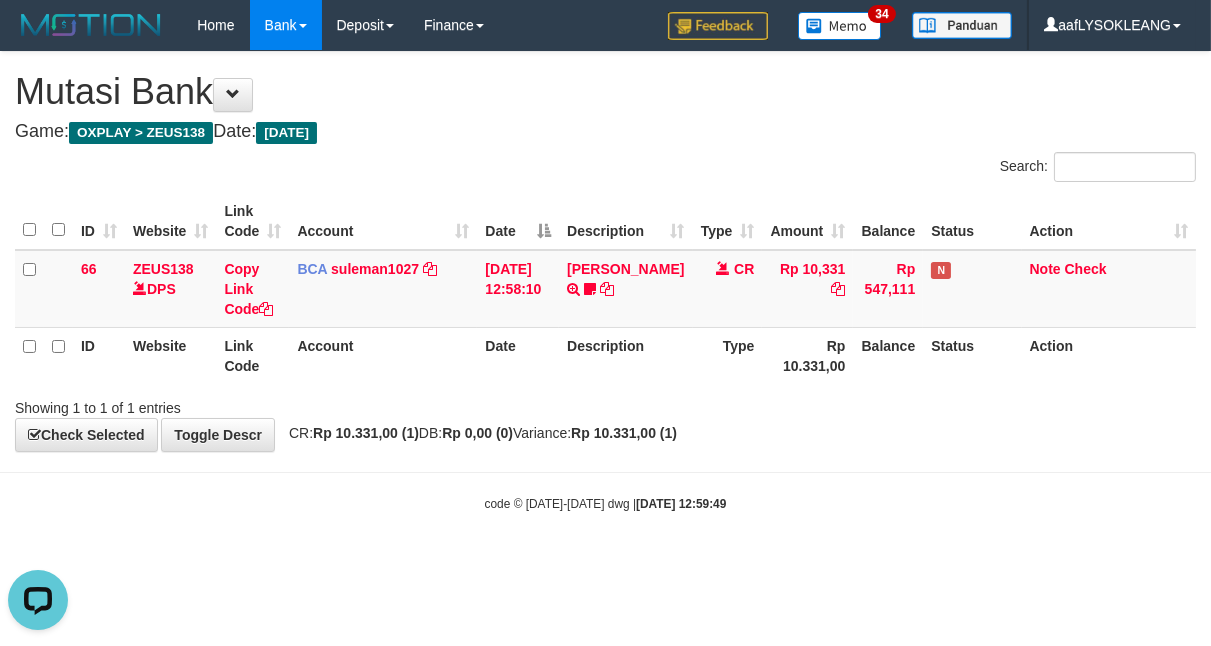 drag, startPoint x: 930, startPoint y: 530, endPoint x: 915, endPoint y: 521, distance: 17.492855 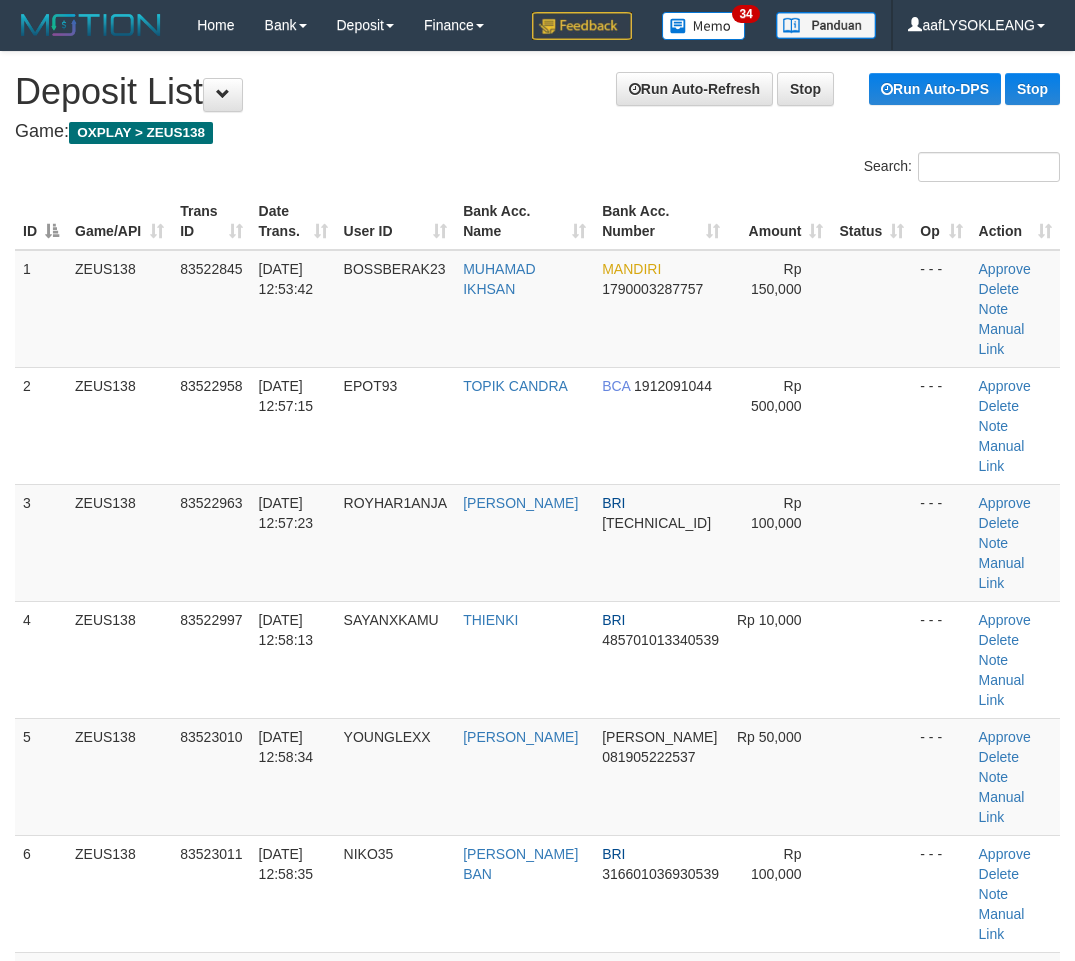 scroll, scrollTop: 148, scrollLeft: 56, axis: both 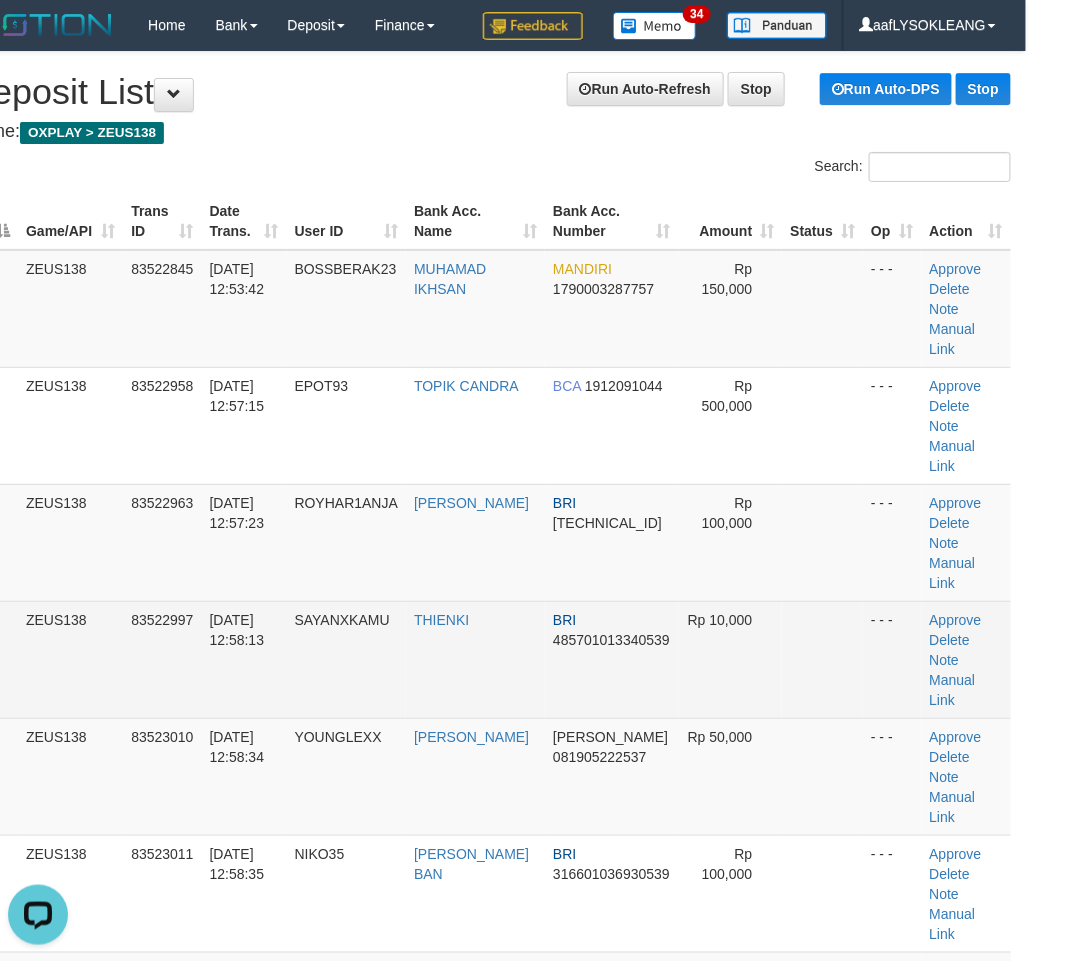 drag, startPoint x: 765, startPoint y: 607, endPoint x: 780, endPoint y: 607, distance: 15 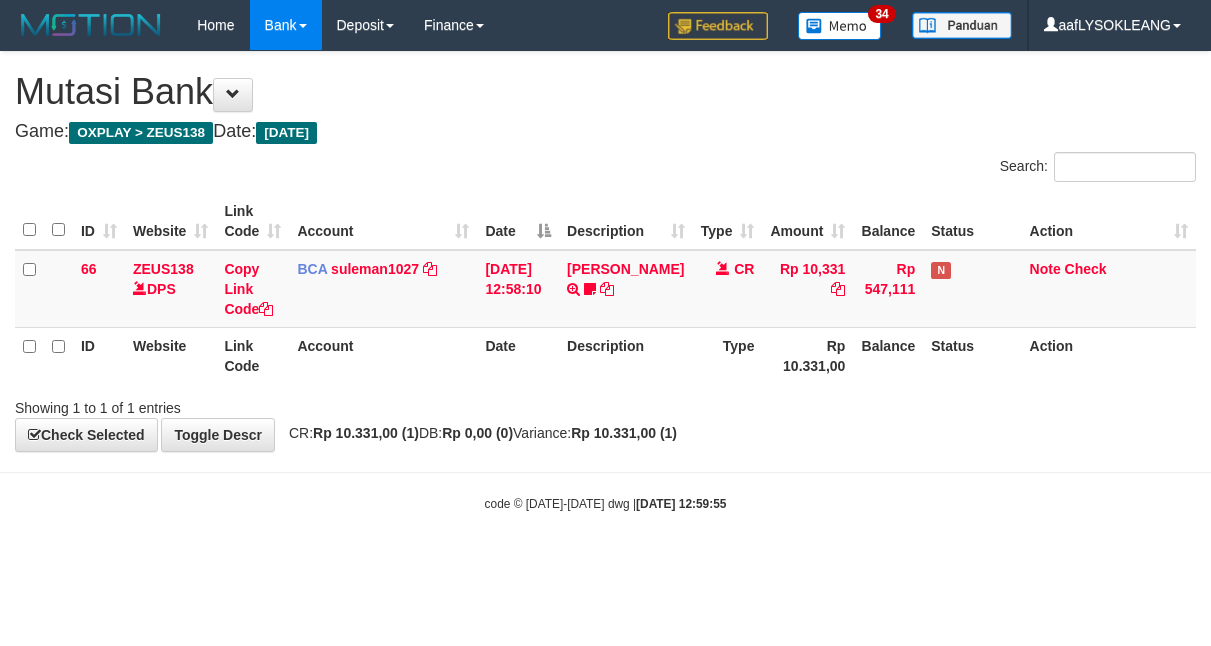 scroll, scrollTop: 0, scrollLeft: 0, axis: both 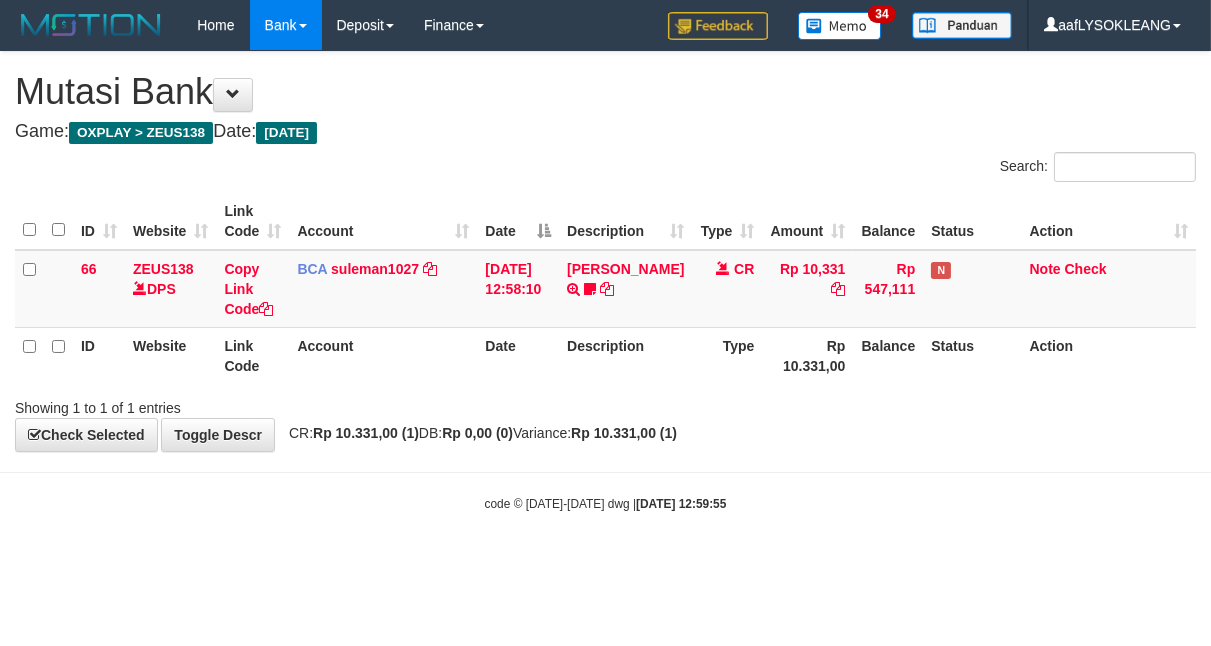 click on "code © [DATE]-[DATE] dwg |  [DATE] 12:59:55" at bounding box center [605, 503] 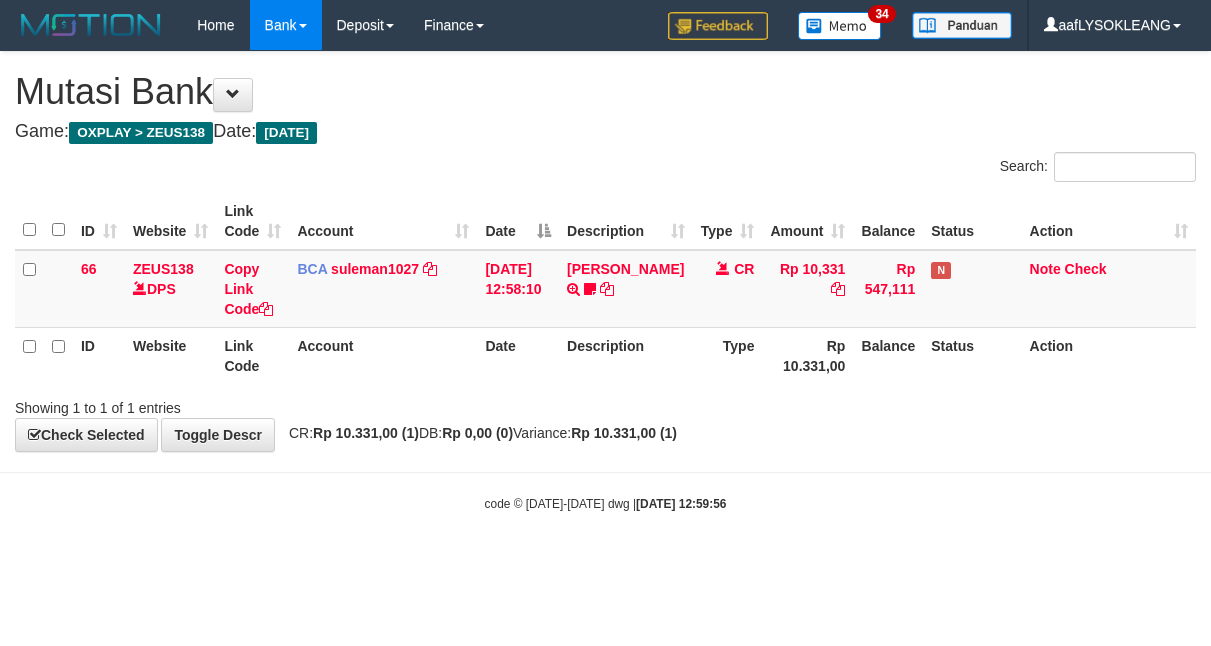 scroll, scrollTop: 0, scrollLeft: 0, axis: both 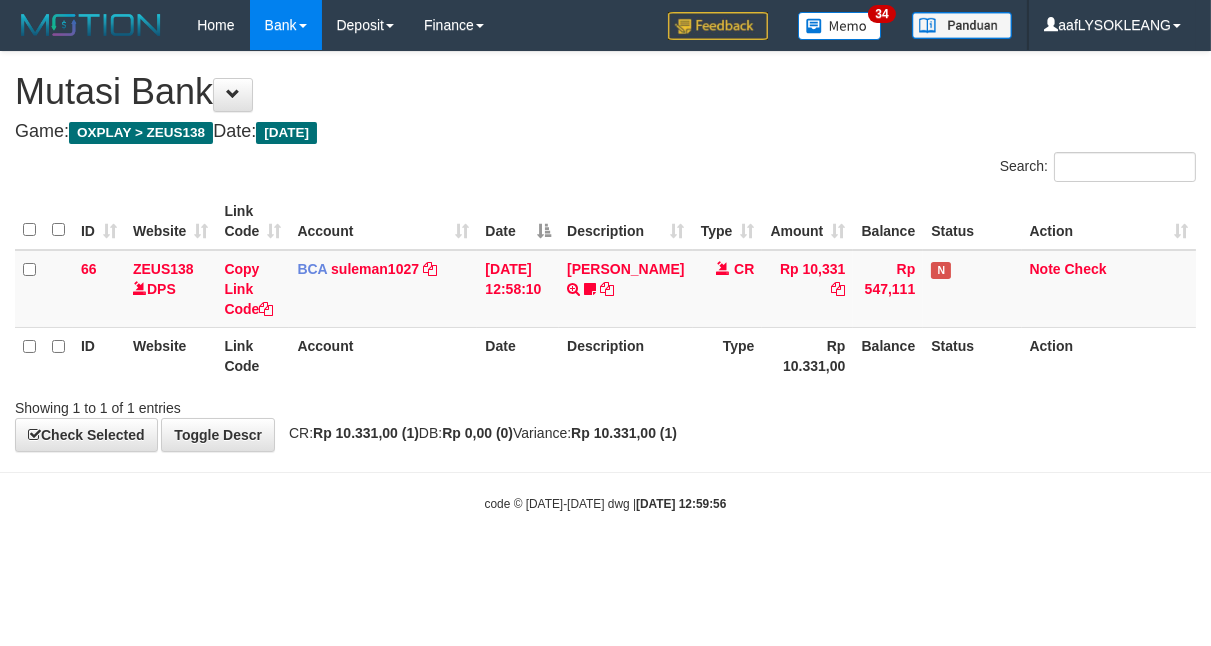click on "Toggle navigation
Home
Bank
Account List
Load
By Website
Group
[OXPLAY]													ZEUS138
By Load Group (DPS)" at bounding box center (605, 281) 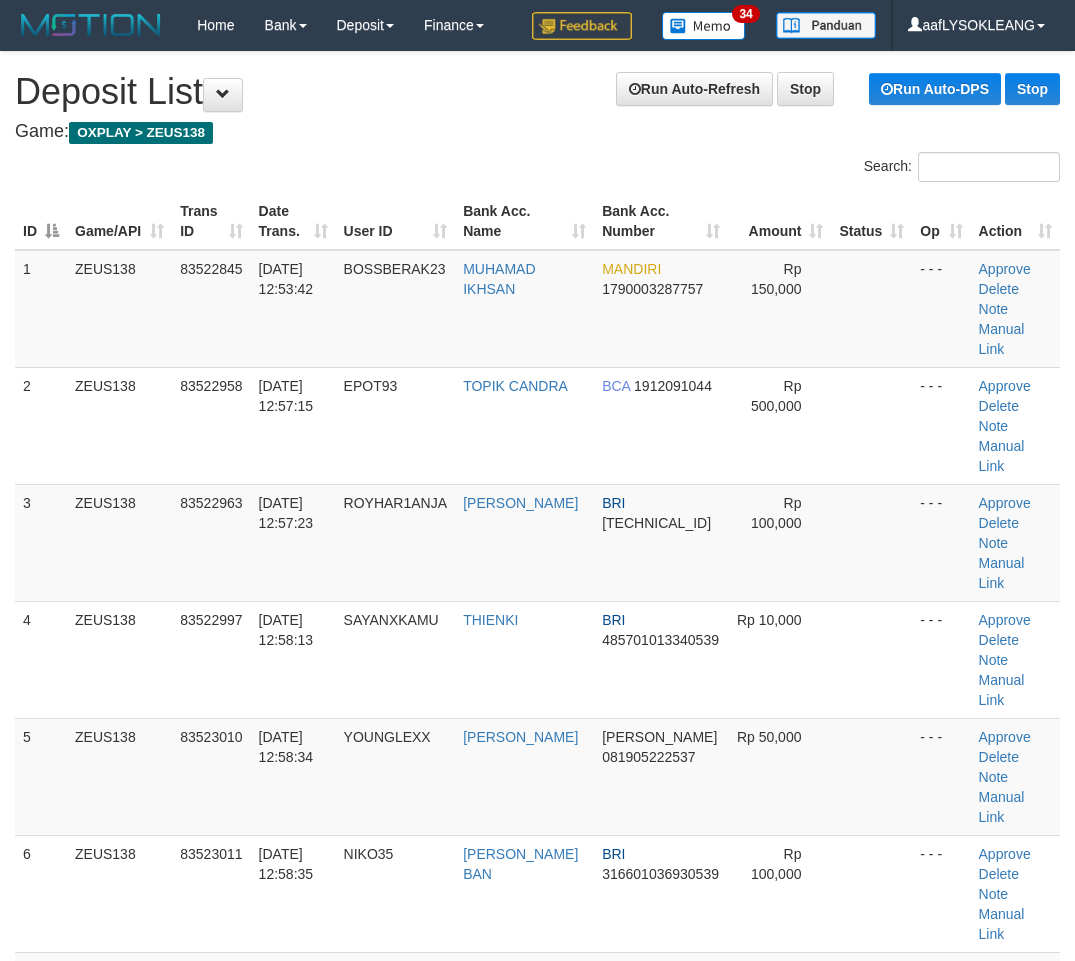 scroll, scrollTop: 0, scrollLeft: 56, axis: horizontal 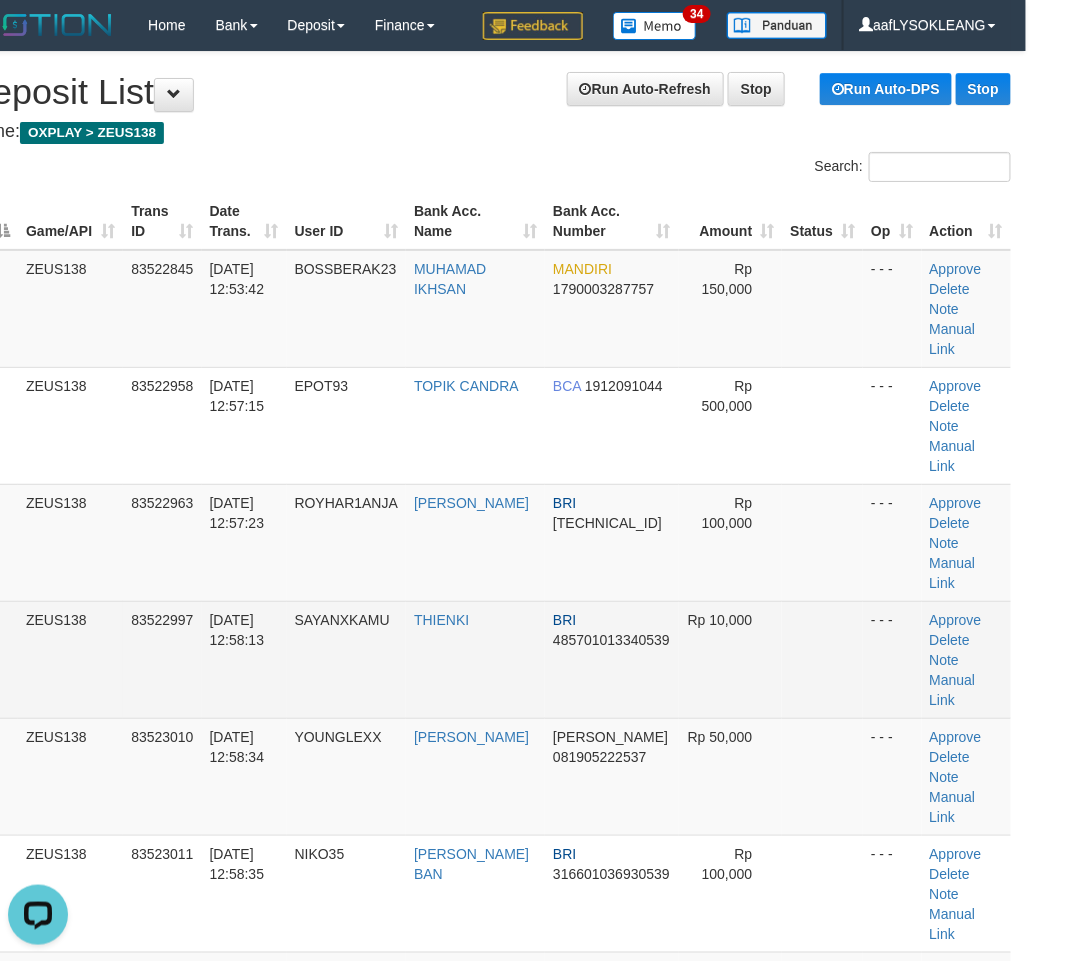 click at bounding box center (822, 659) 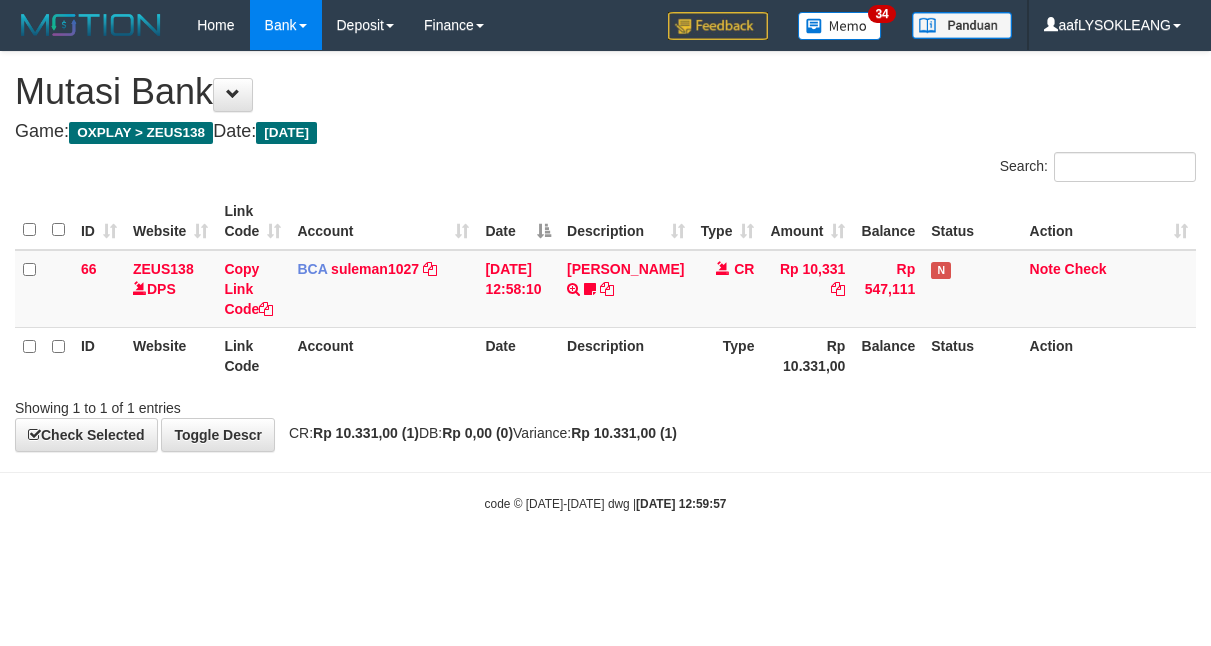 scroll, scrollTop: 0, scrollLeft: 0, axis: both 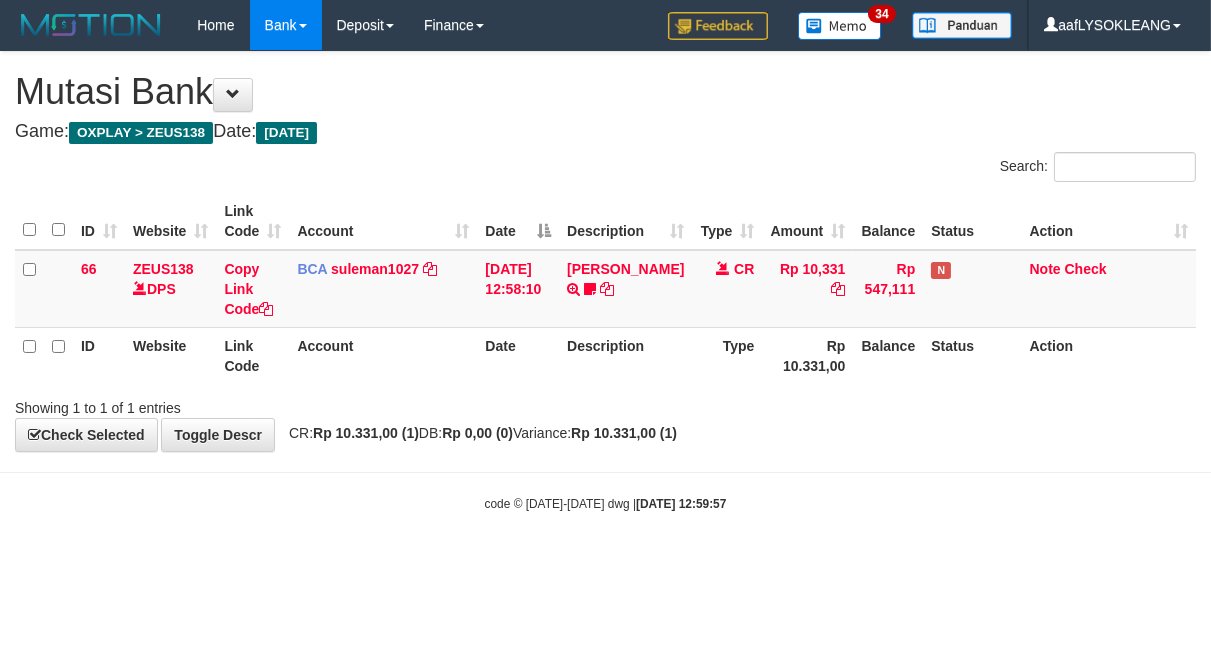 click on "**********" at bounding box center (605, 251) 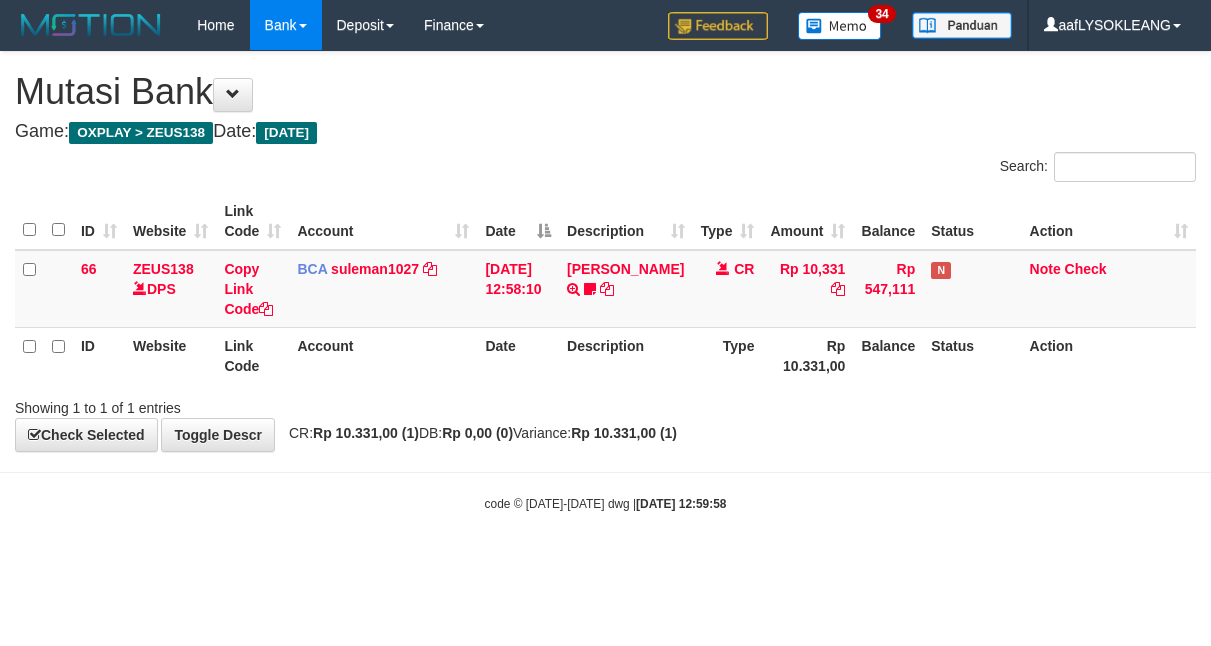 scroll, scrollTop: 0, scrollLeft: 0, axis: both 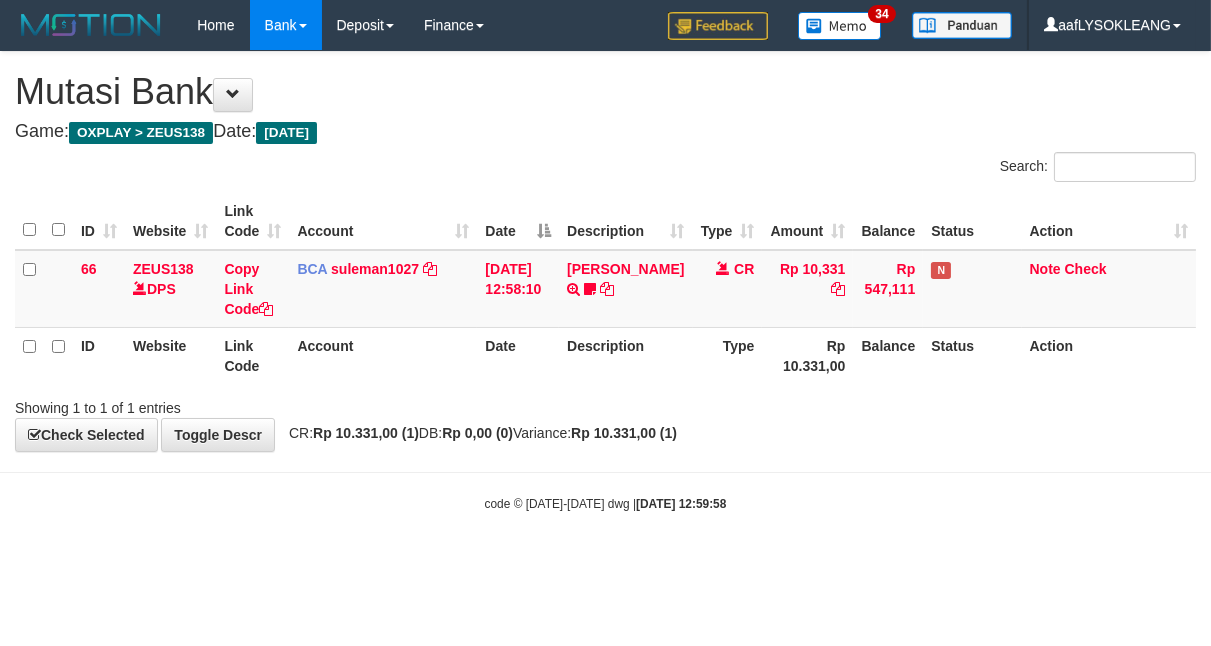 click on "**********" at bounding box center [605, 251] 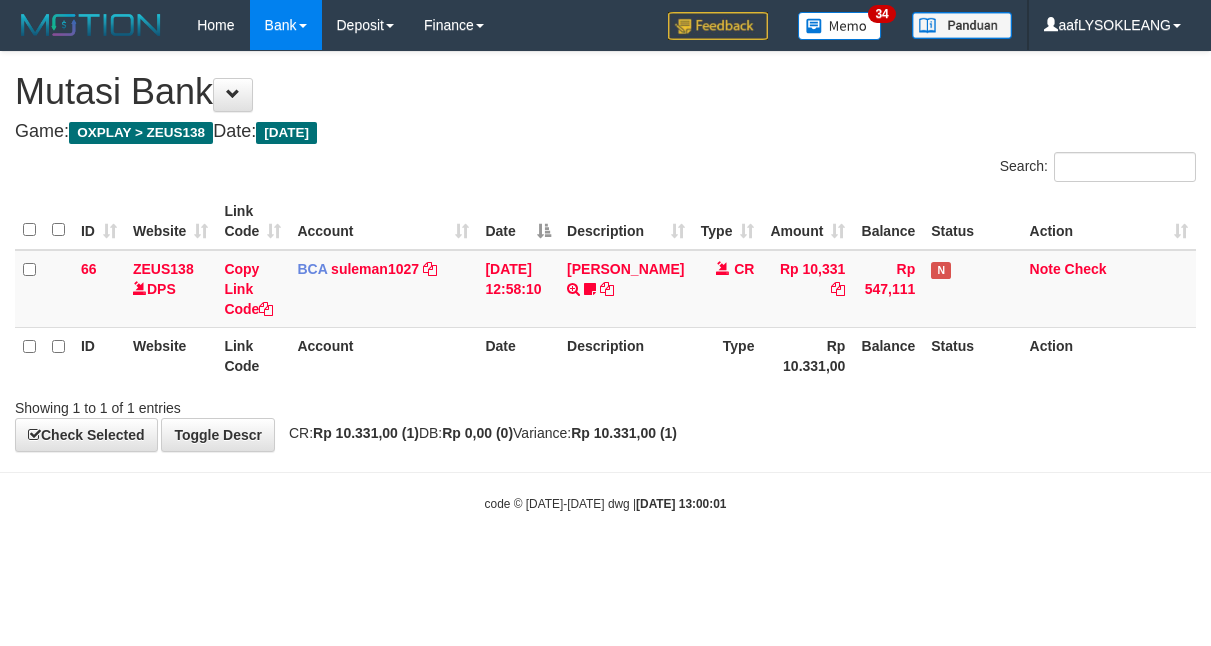scroll, scrollTop: 0, scrollLeft: 0, axis: both 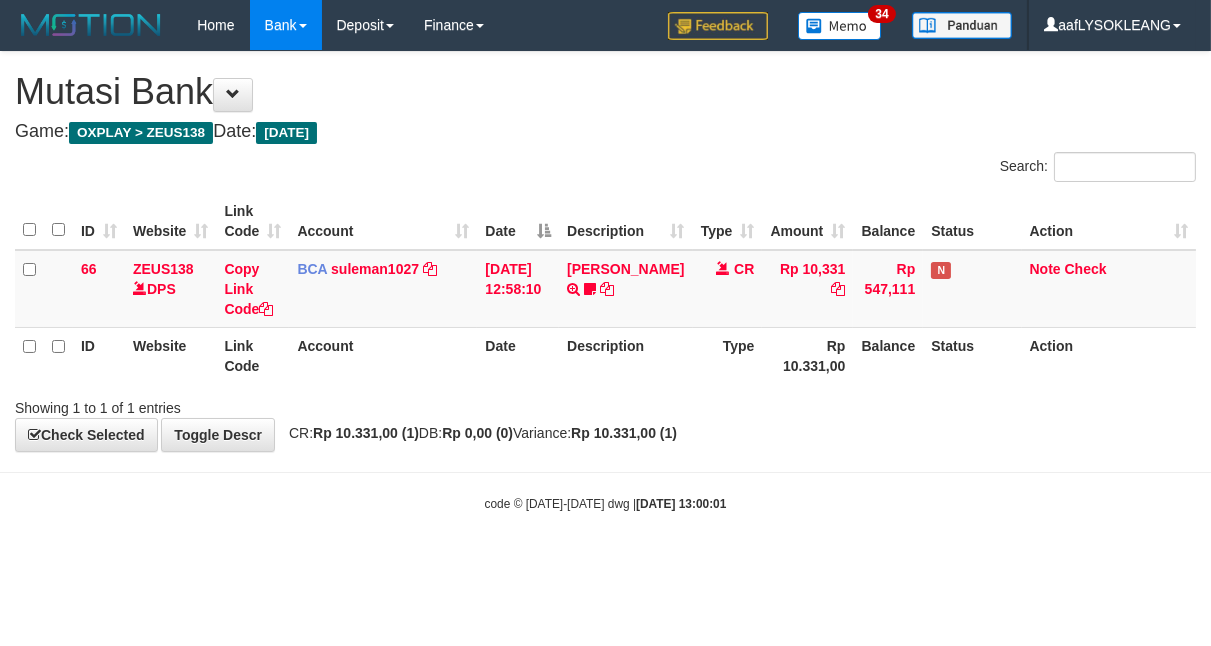 click on "Showing 1 to 1 of 1 entries" at bounding box center (252, 404) 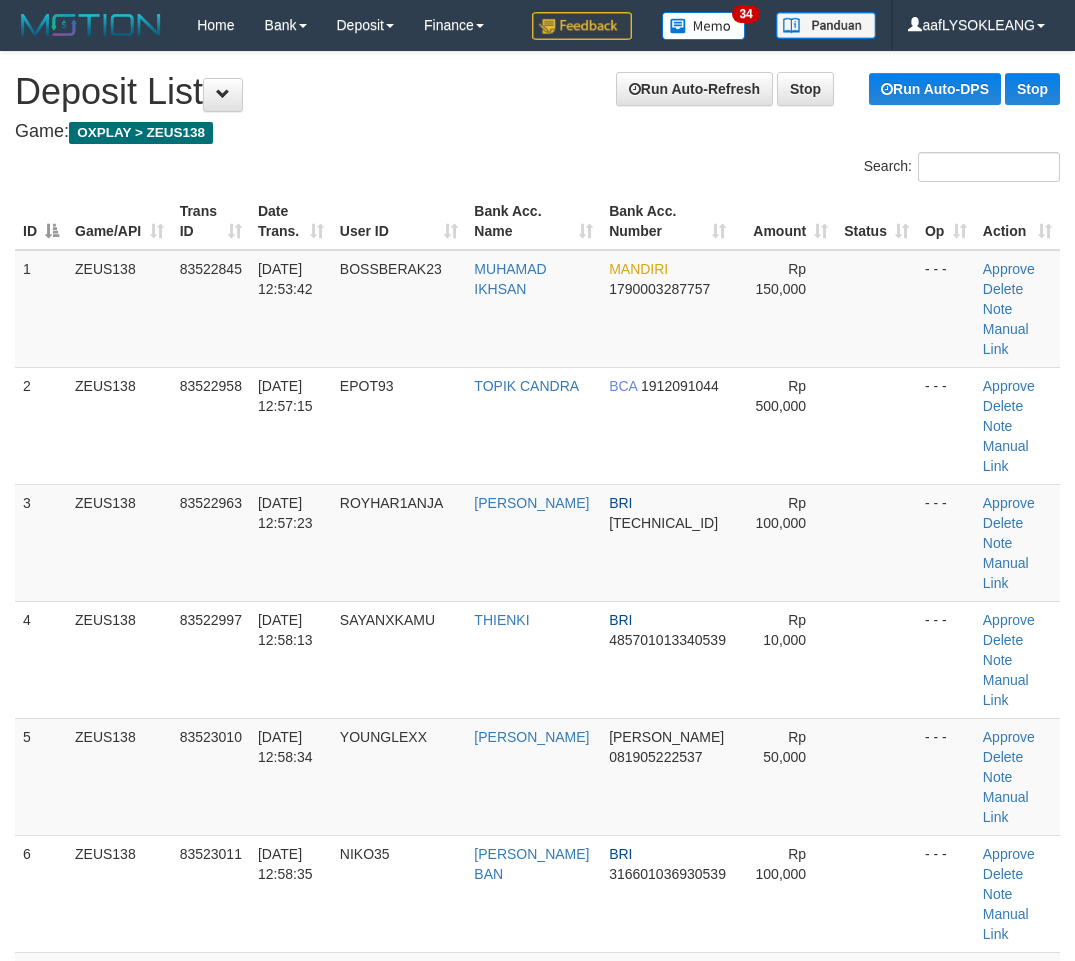 click at bounding box center [876, 542] 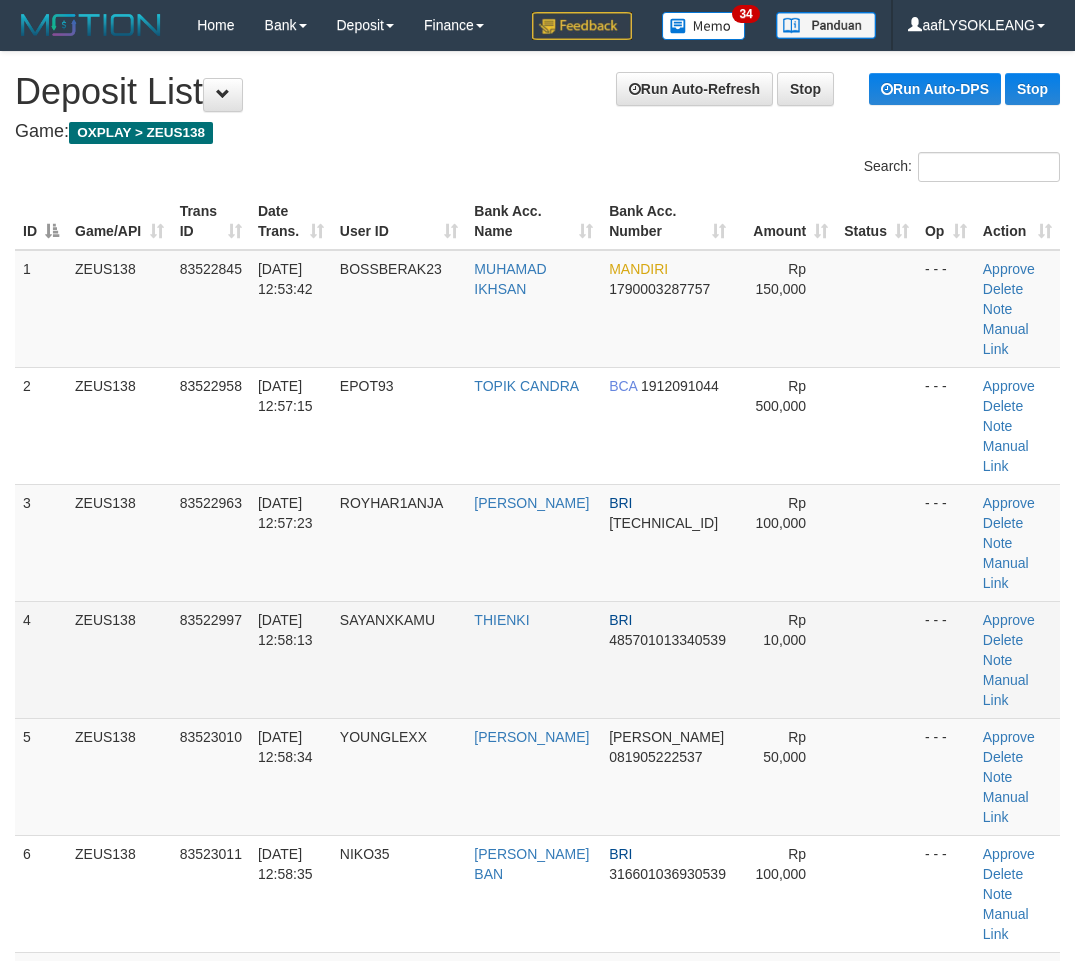 scroll, scrollTop: 0, scrollLeft: 56, axis: horizontal 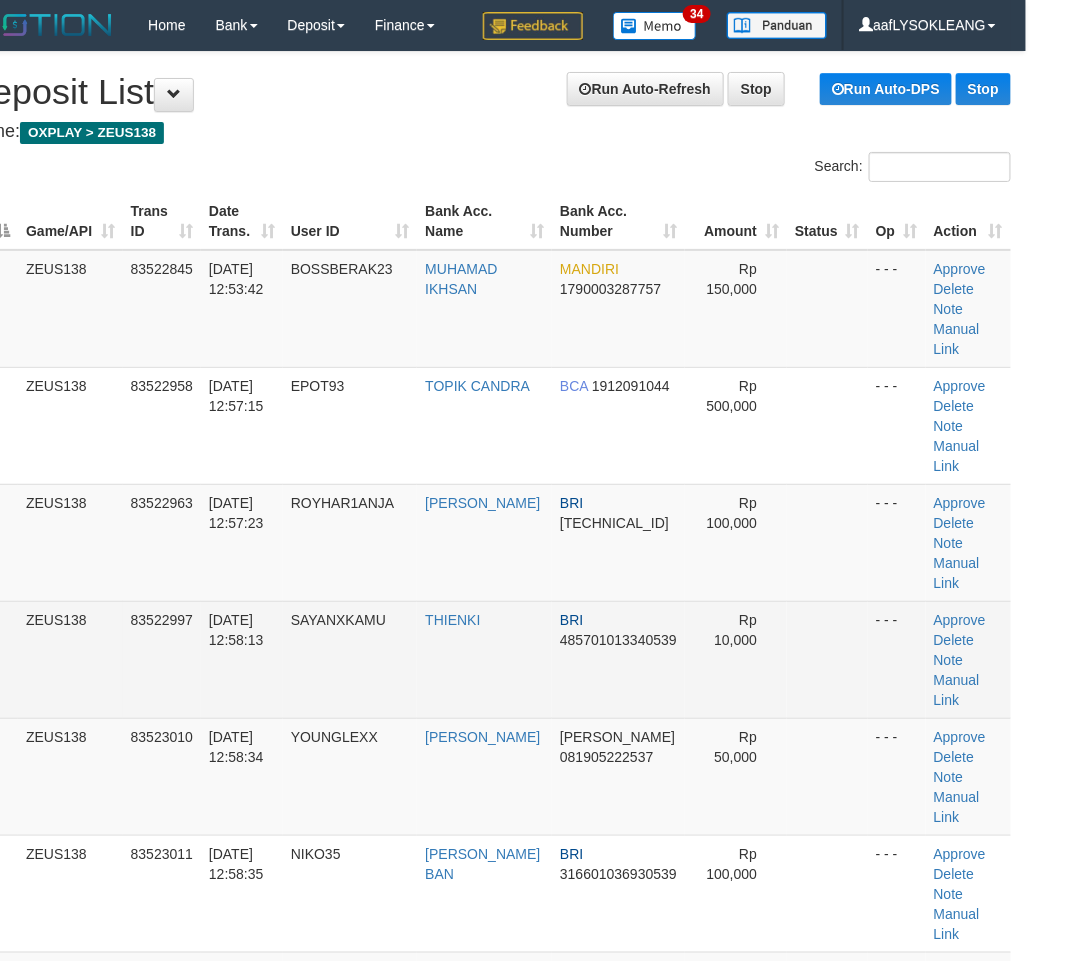 click on "Rp 10,000" at bounding box center [736, 659] 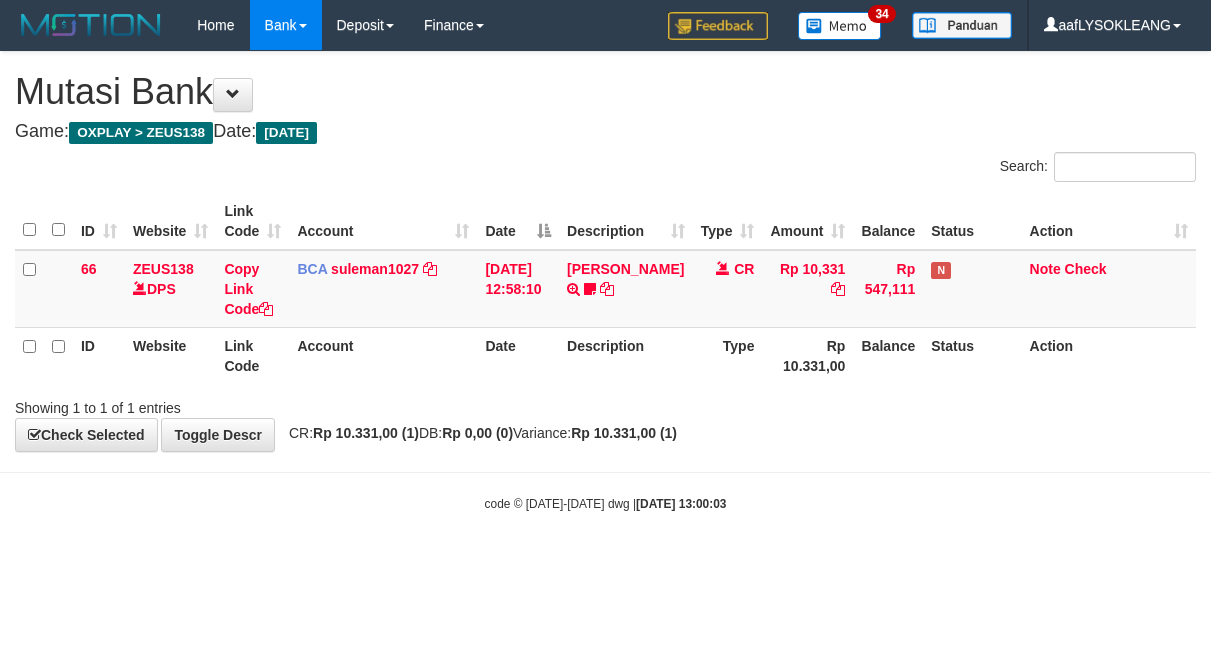 scroll, scrollTop: 0, scrollLeft: 0, axis: both 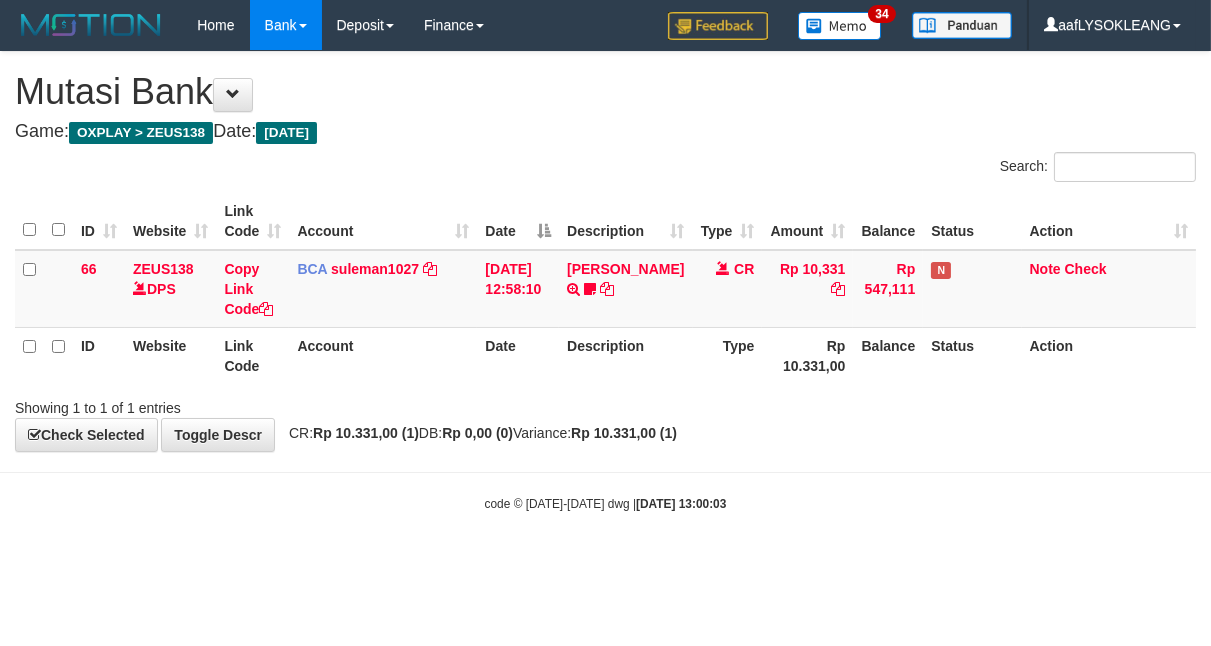 drag, startPoint x: 797, startPoint y: 445, endPoint x: 778, endPoint y: 443, distance: 19.104973 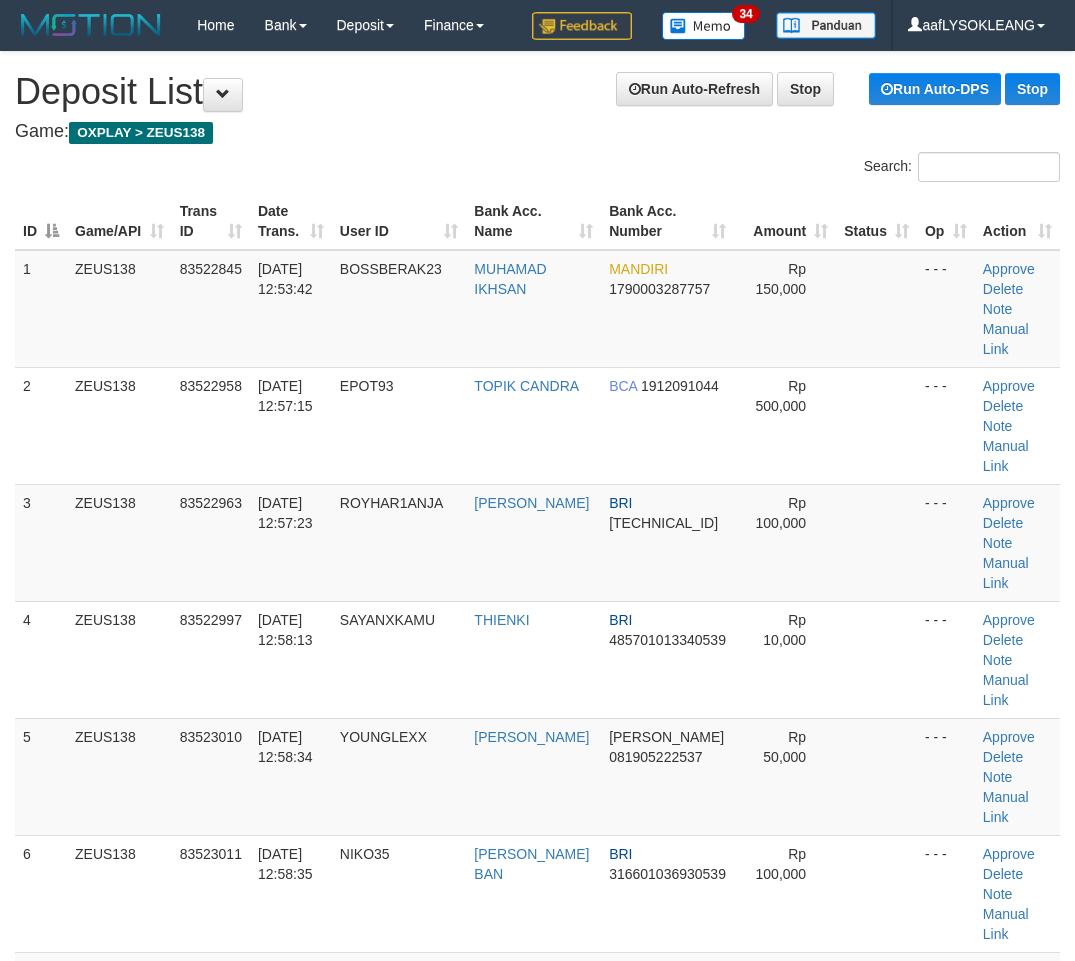 scroll, scrollTop: 0, scrollLeft: 56, axis: horizontal 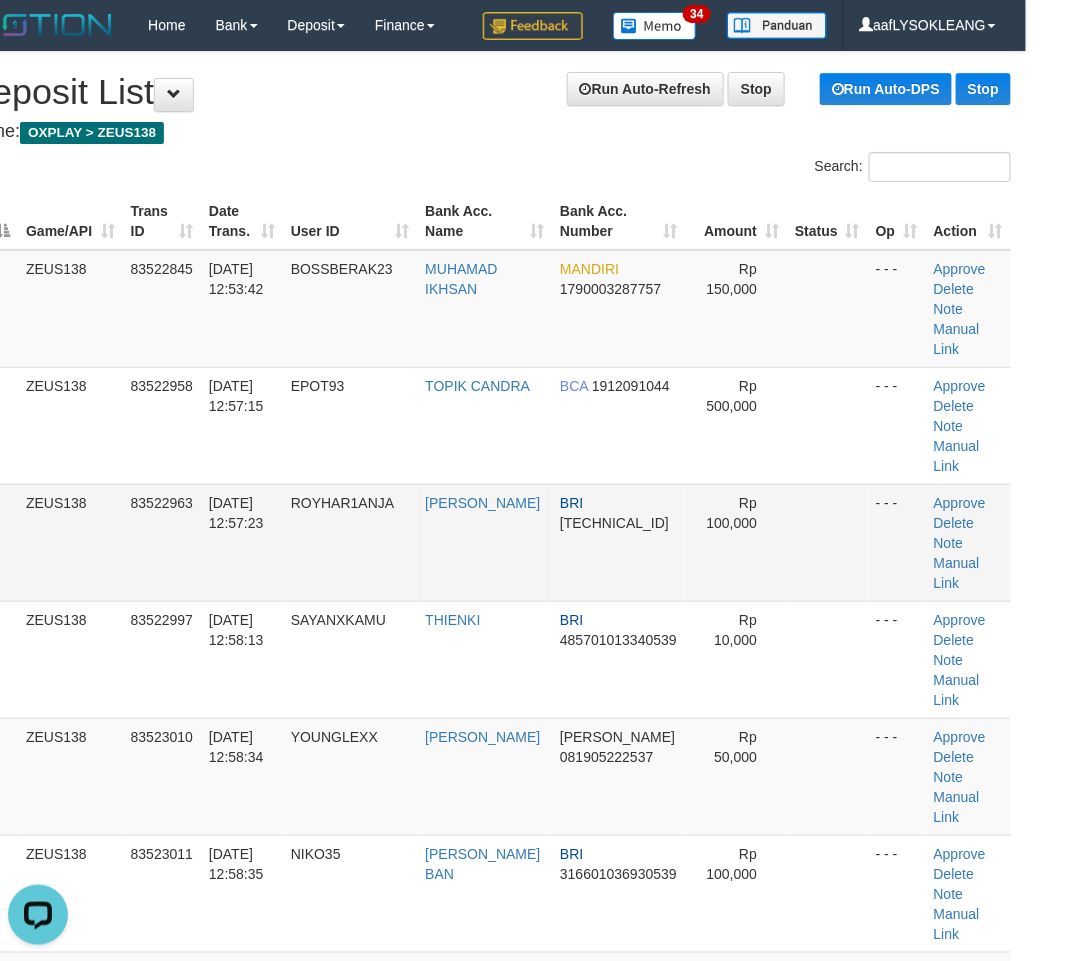 click at bounding box center (827, 542) 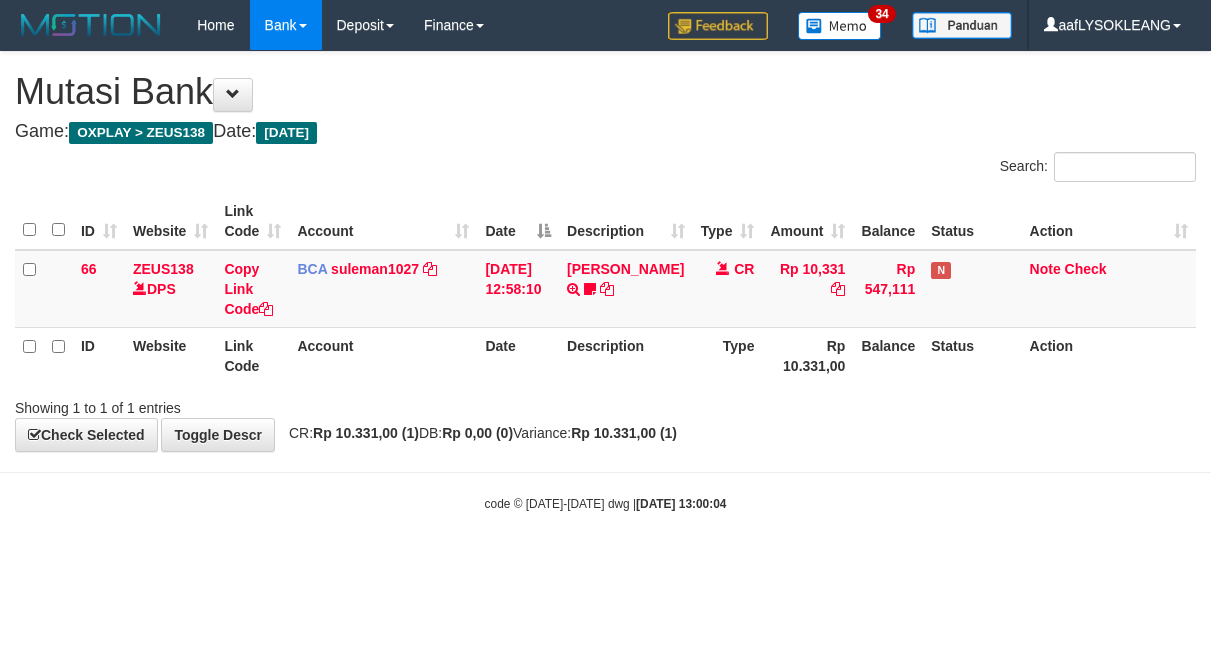scroll, scrollTop: 0, scrollLeft: 0, axis: both 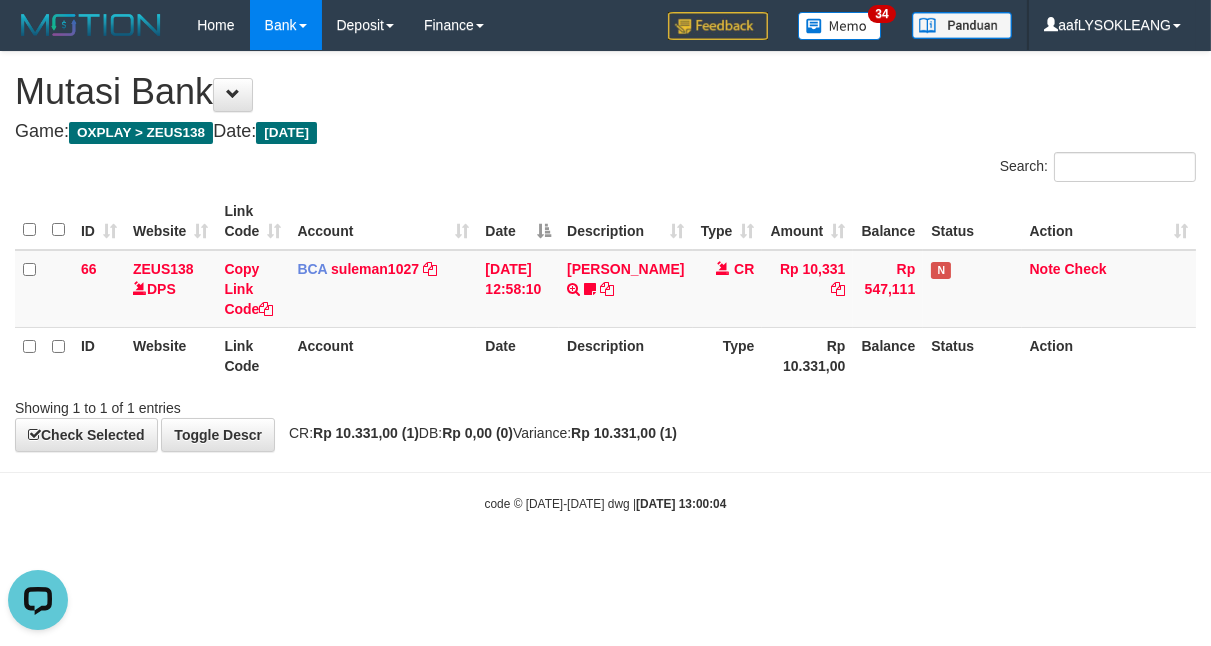 drag, startPoint x: 976, startPoint y: 506, endPoint x: 906, endPoint y: 492, distance: 71.38628 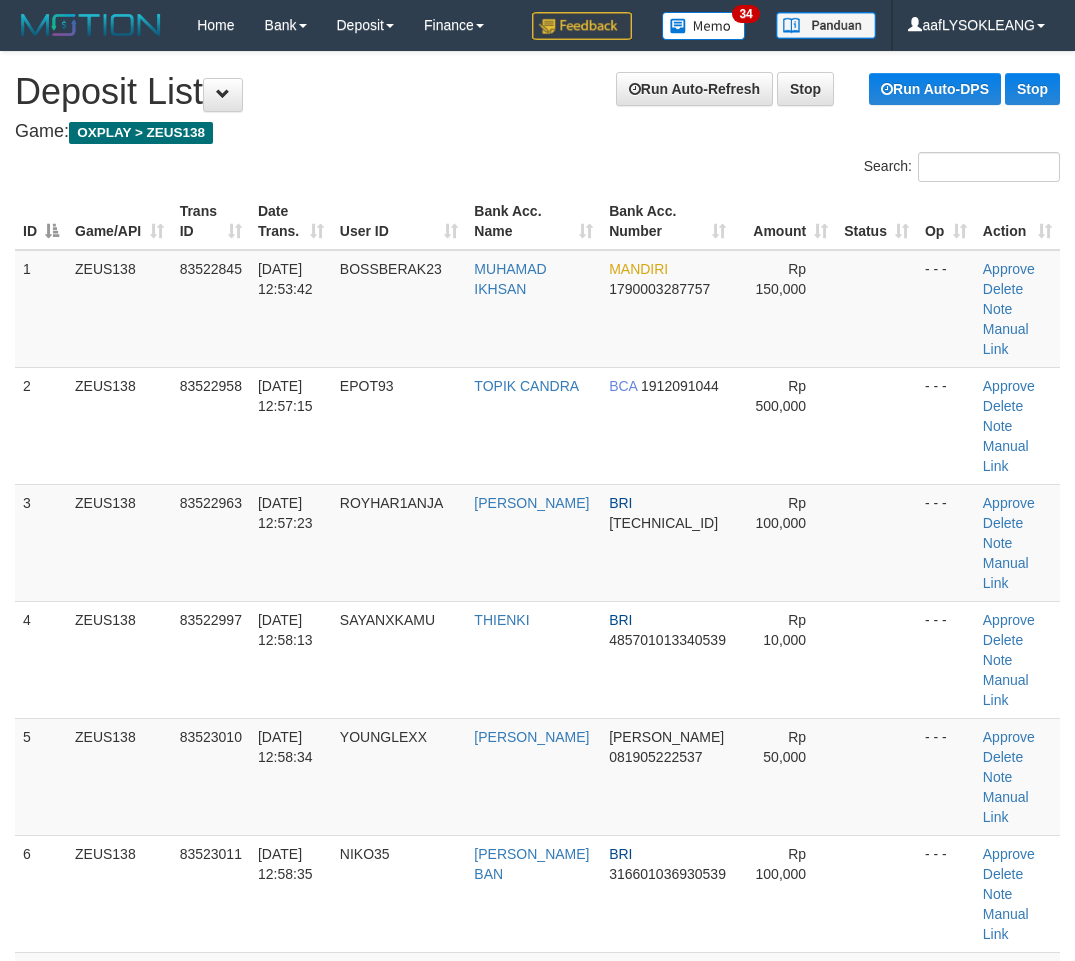 scroll, scrollTop: 0, scrollLeft: 56, axis: horizontal 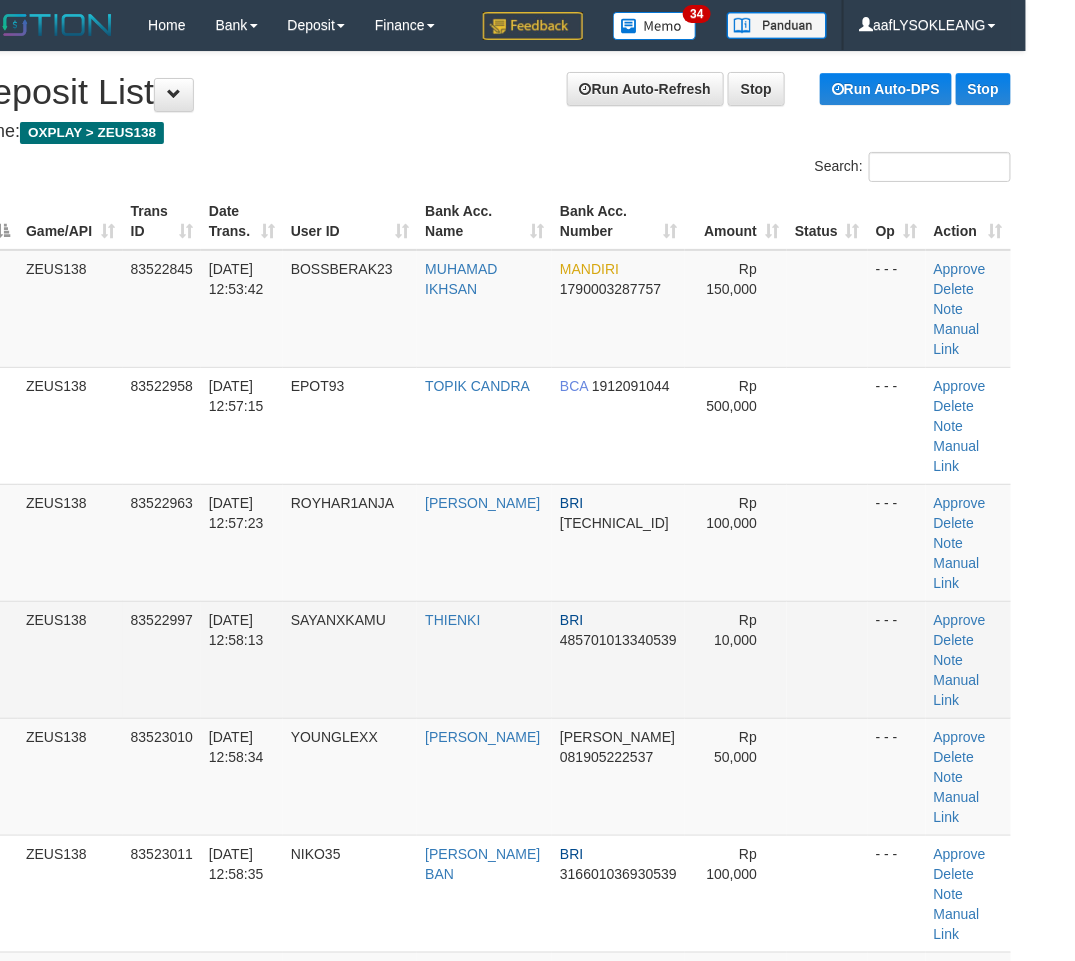 click on "- - -" at bounding box center (897, 659) 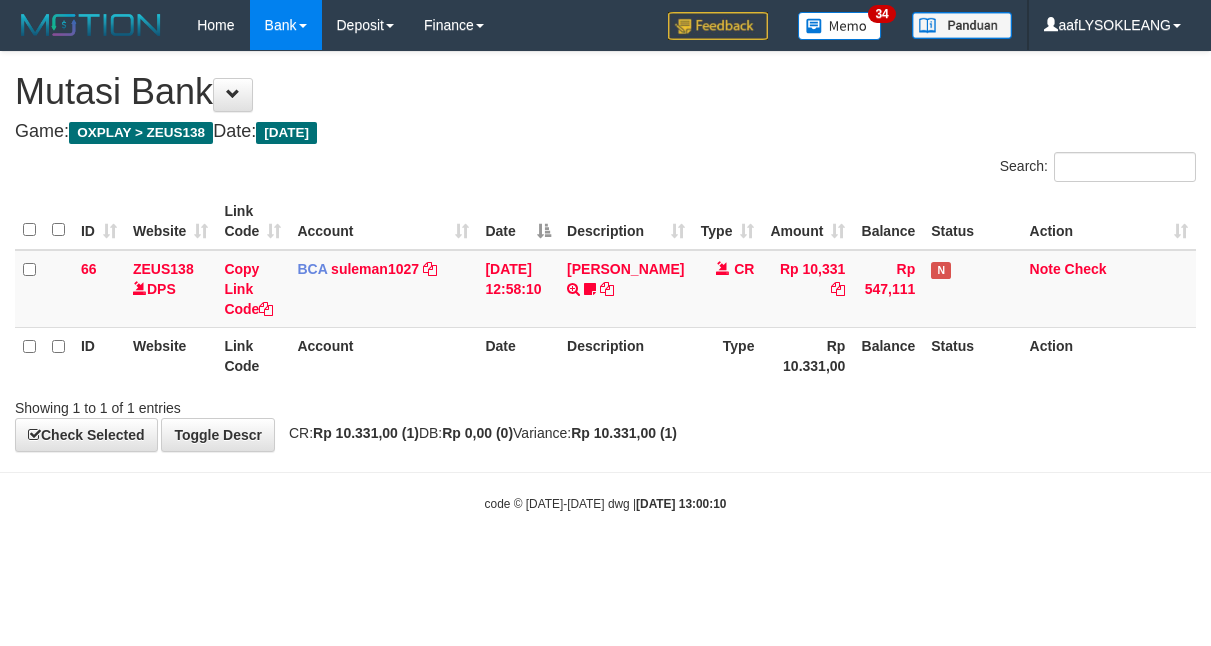 scroll, scrollTop: 0, scrollLeft: 0, axis: both 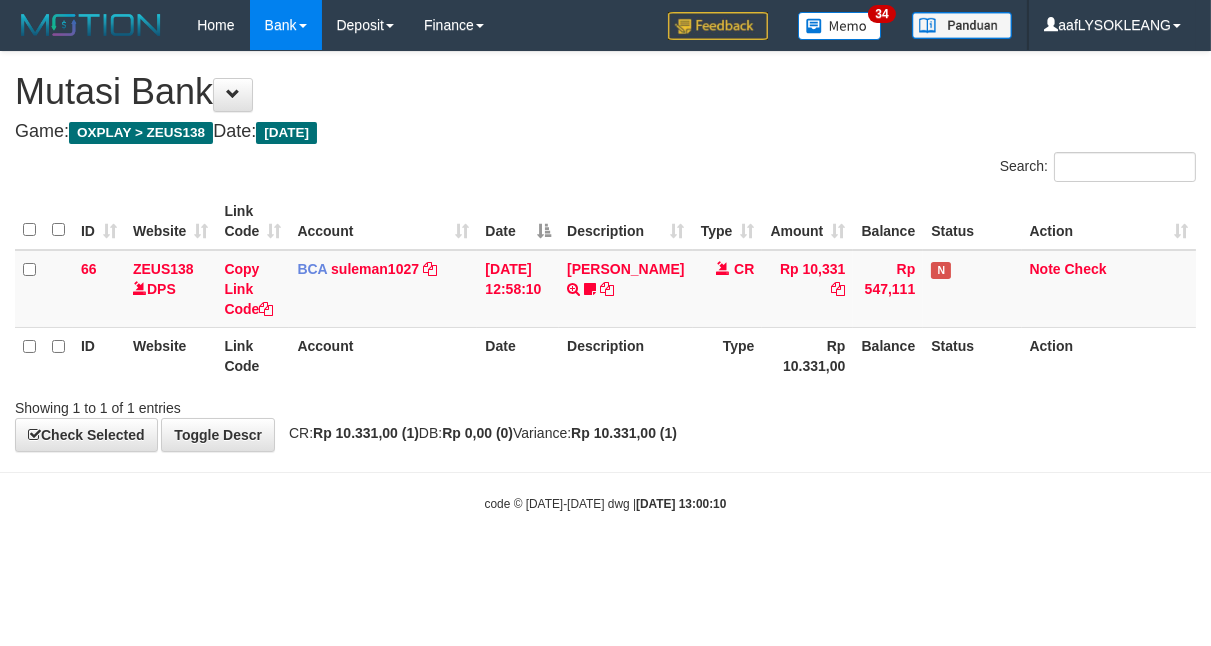 click on "Account" at bounding box center [383, 355] 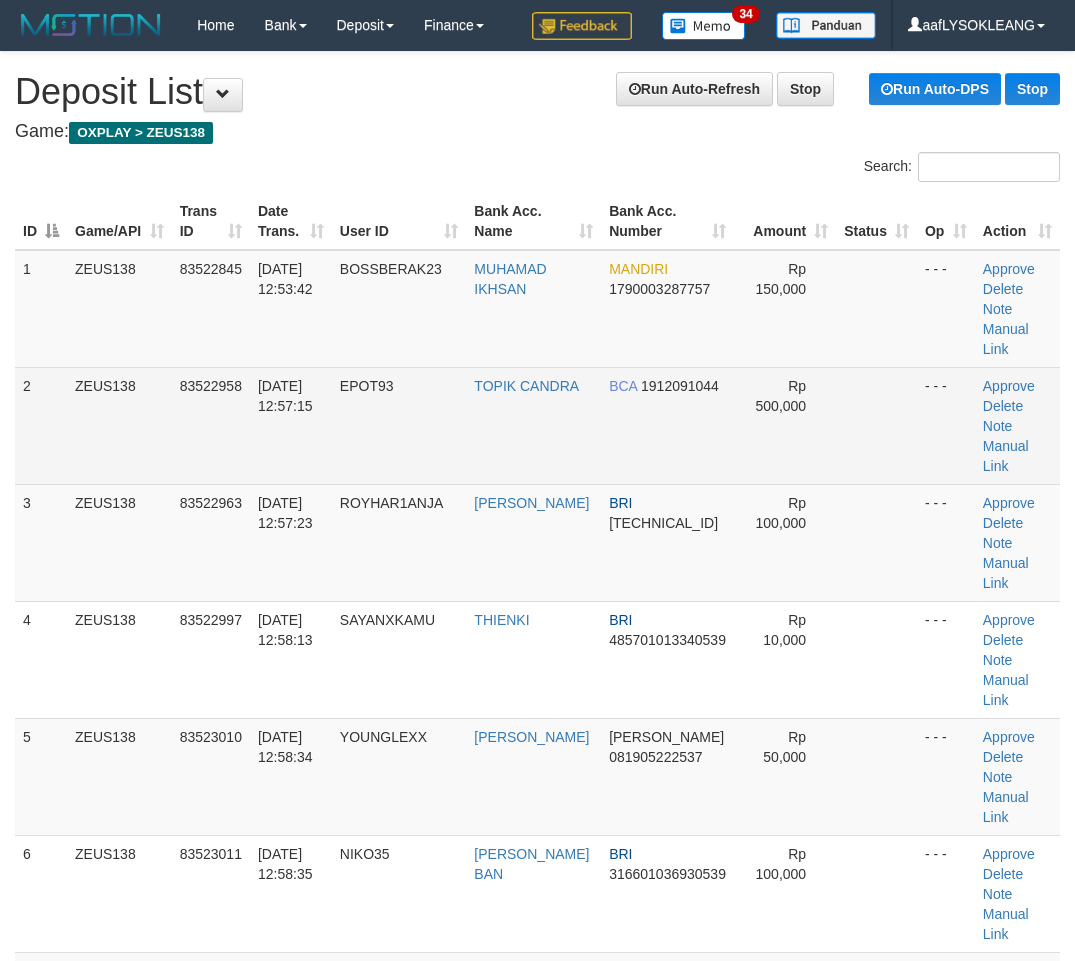 scroll, scrollTop: 0, scrollLeft: 56, axis: horizontal 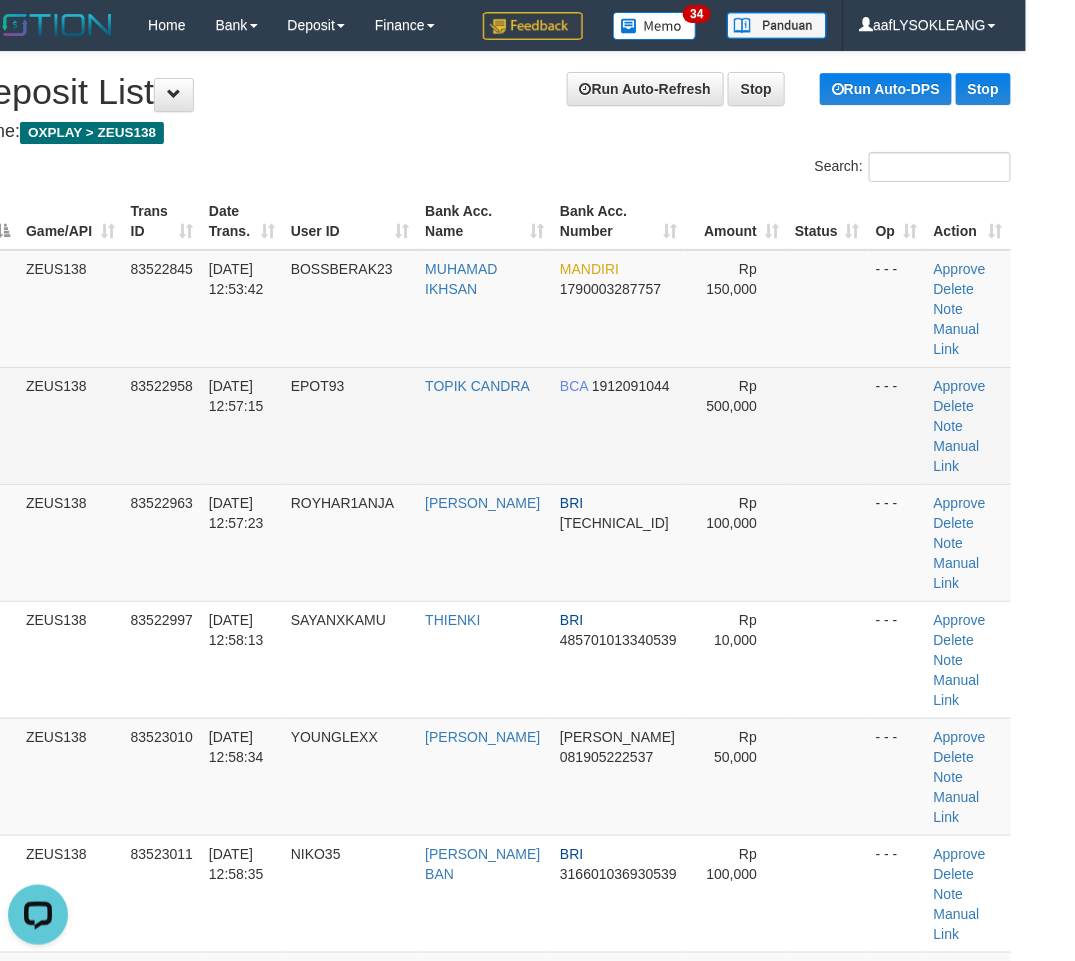 click at bounding box center (827, 425) 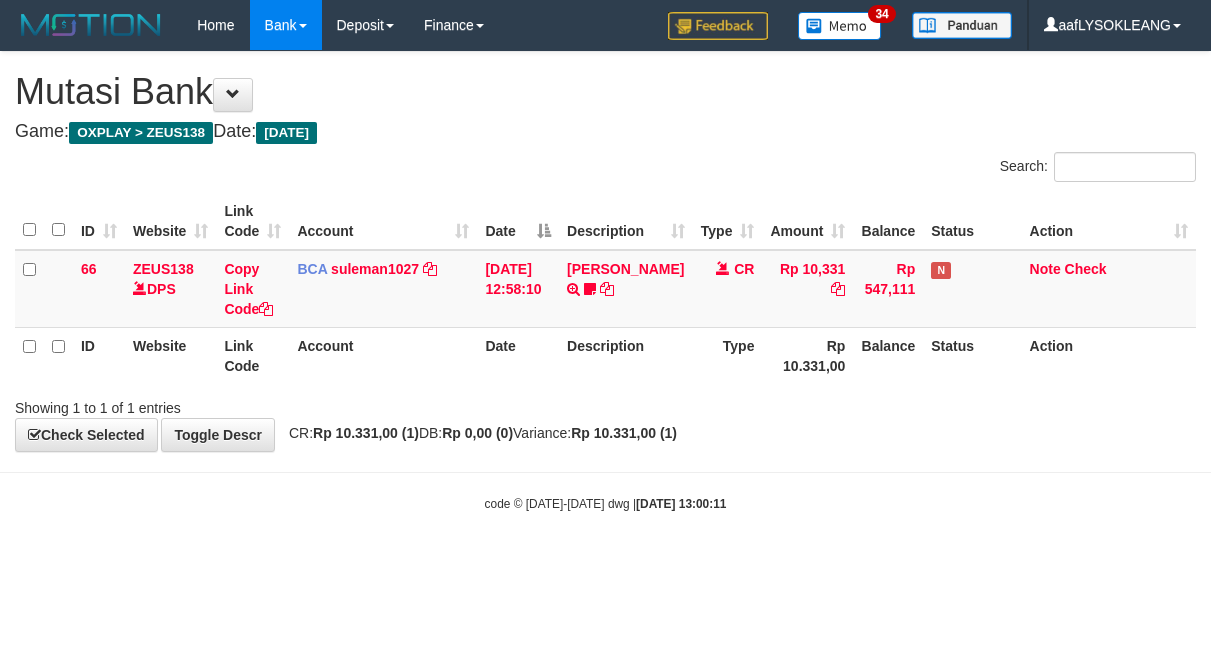 scroll, scrollTop: 0, scrollLeft: 0, axis: both 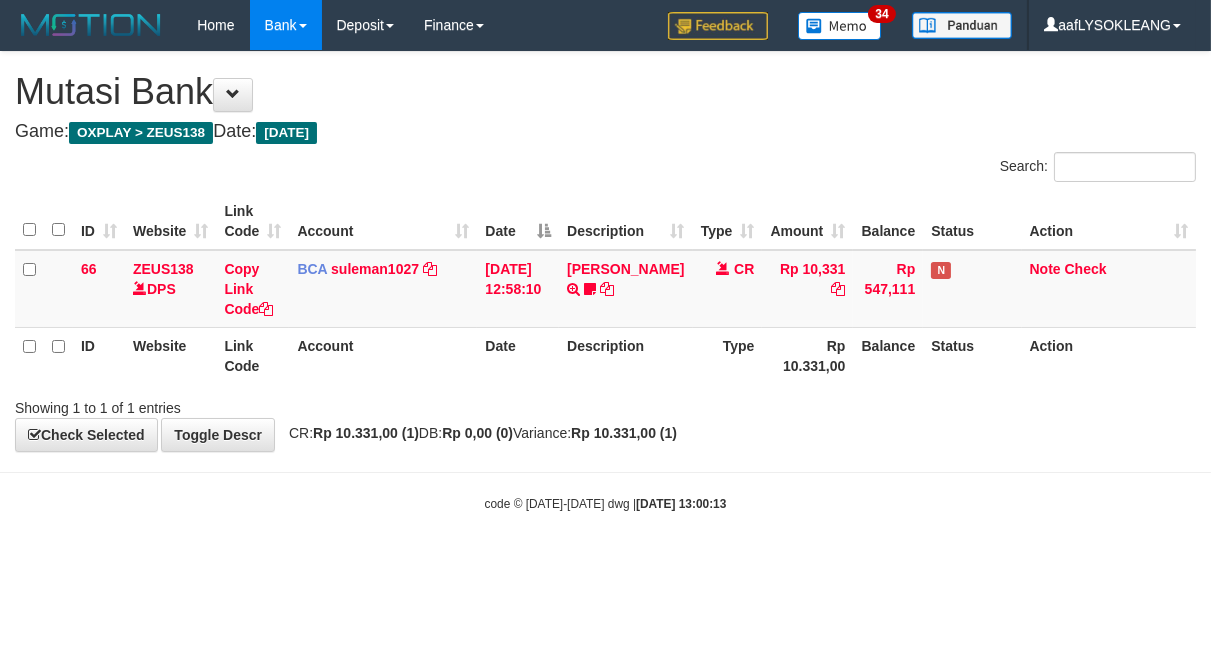 click on "Account" at bounding box center (383, 355) 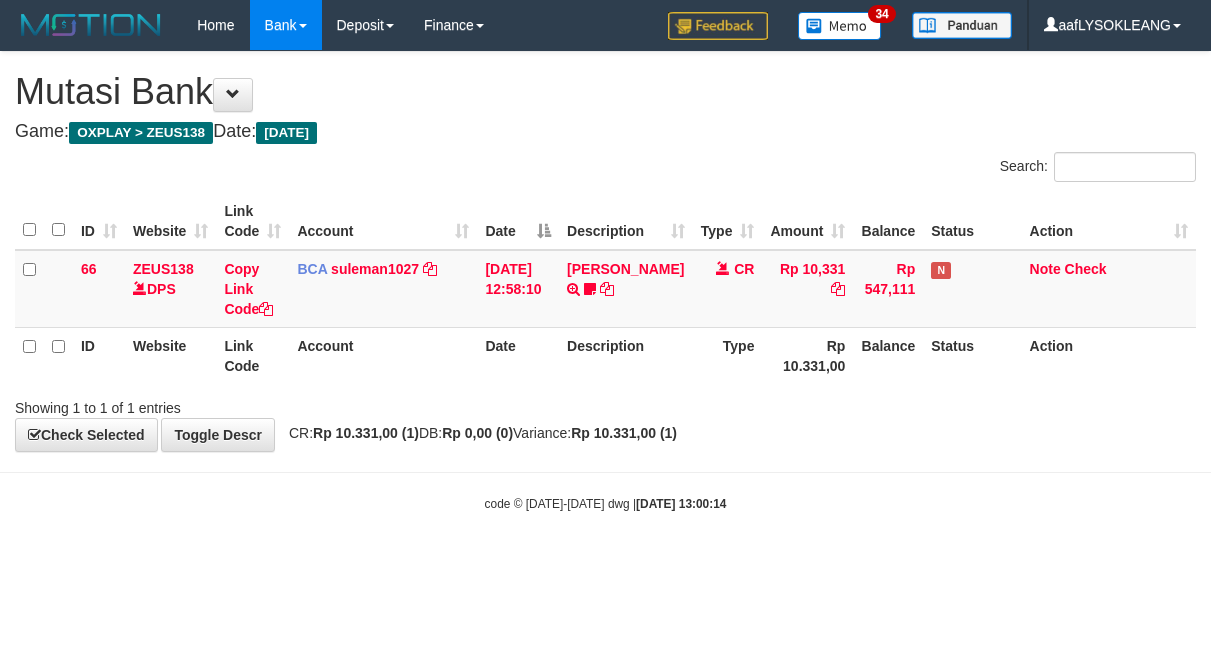 scroll, scrollTop: 0, scrollLeft: 0, axis: both 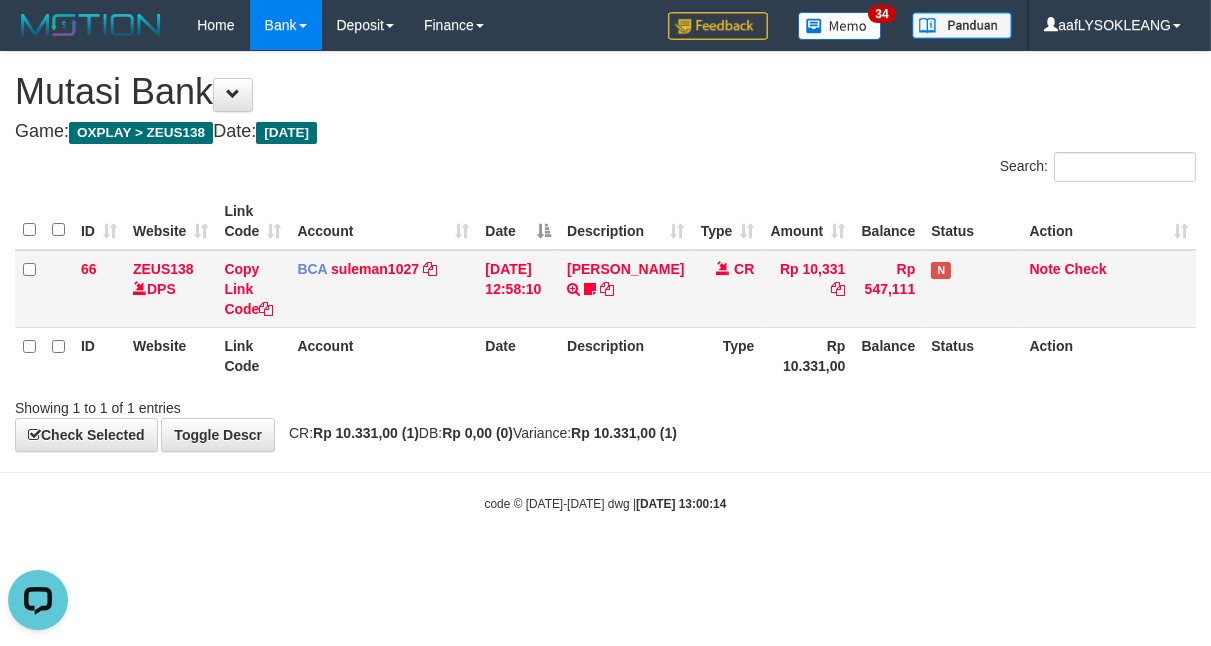drag, startPoint x: 436, startPoint y: 372, endPoint x: 114, endPoint y: 271, distance: 337.4685 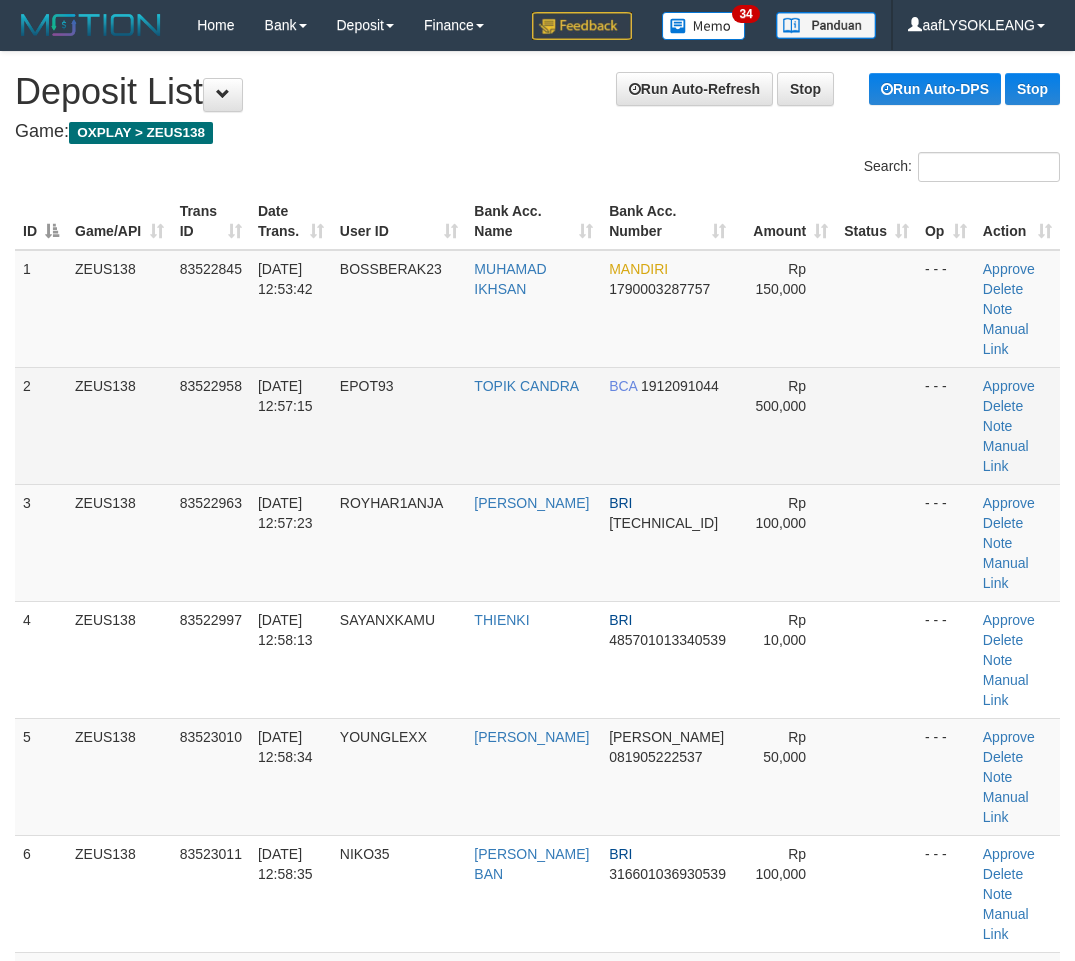 scroll, scrollTop: 0, scrollLeft: 56, axis: horizontal 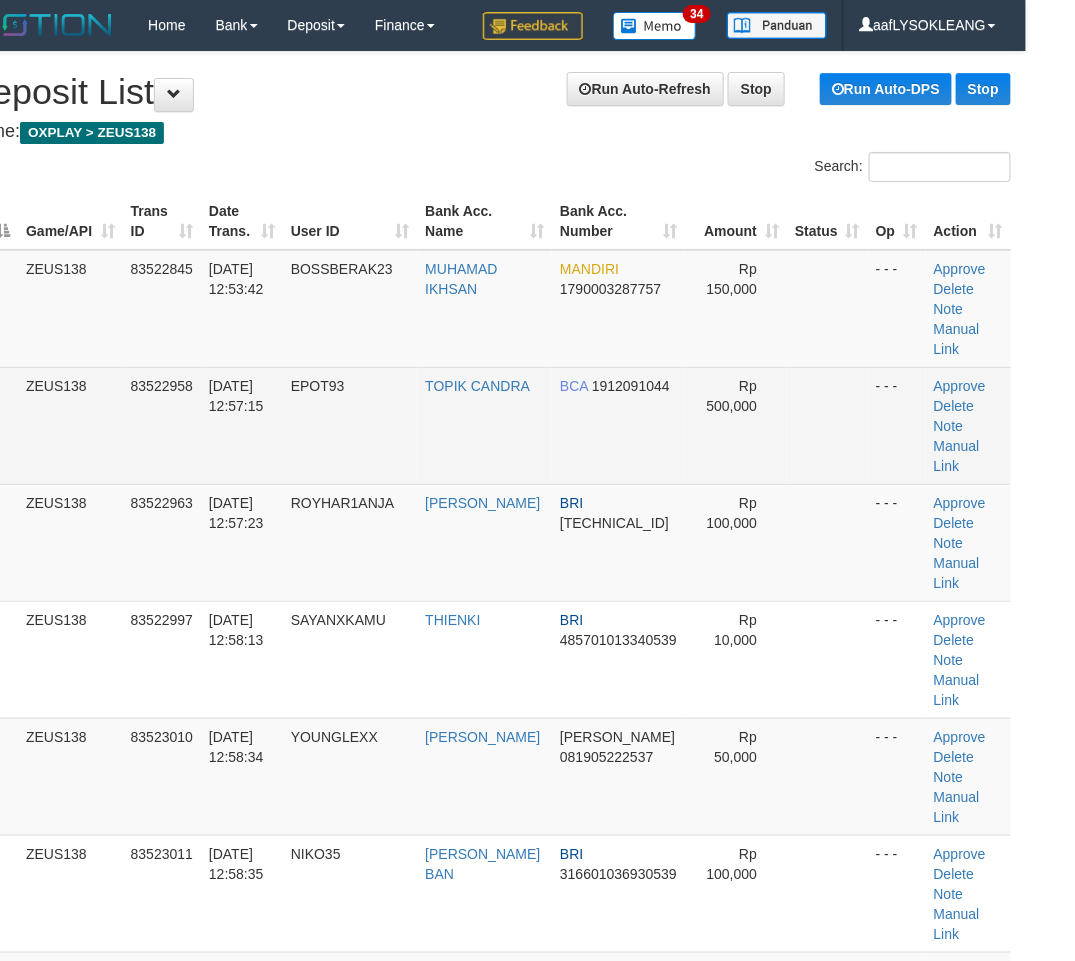 click at bounding box center (827, 425) 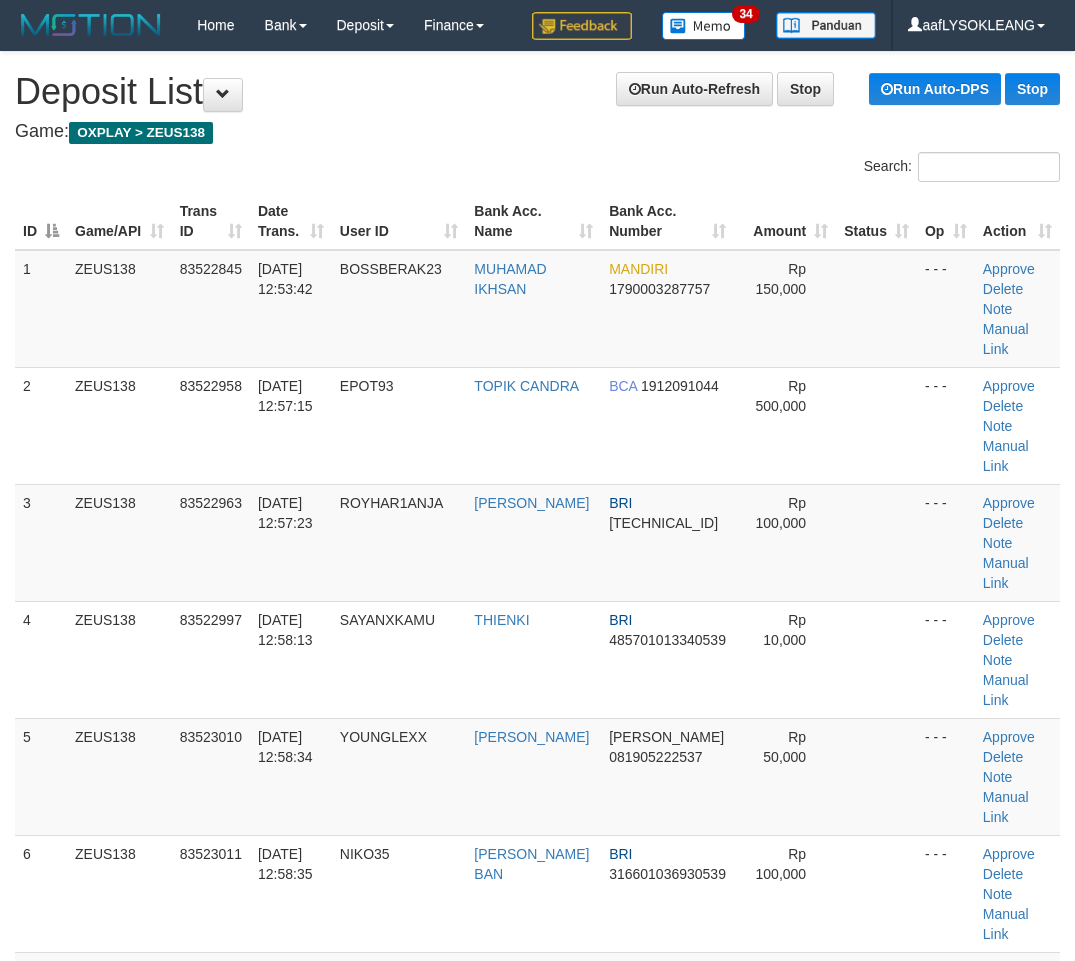 scroll, scrollTop: 0, scrollLeft: 56, axis: horizontal 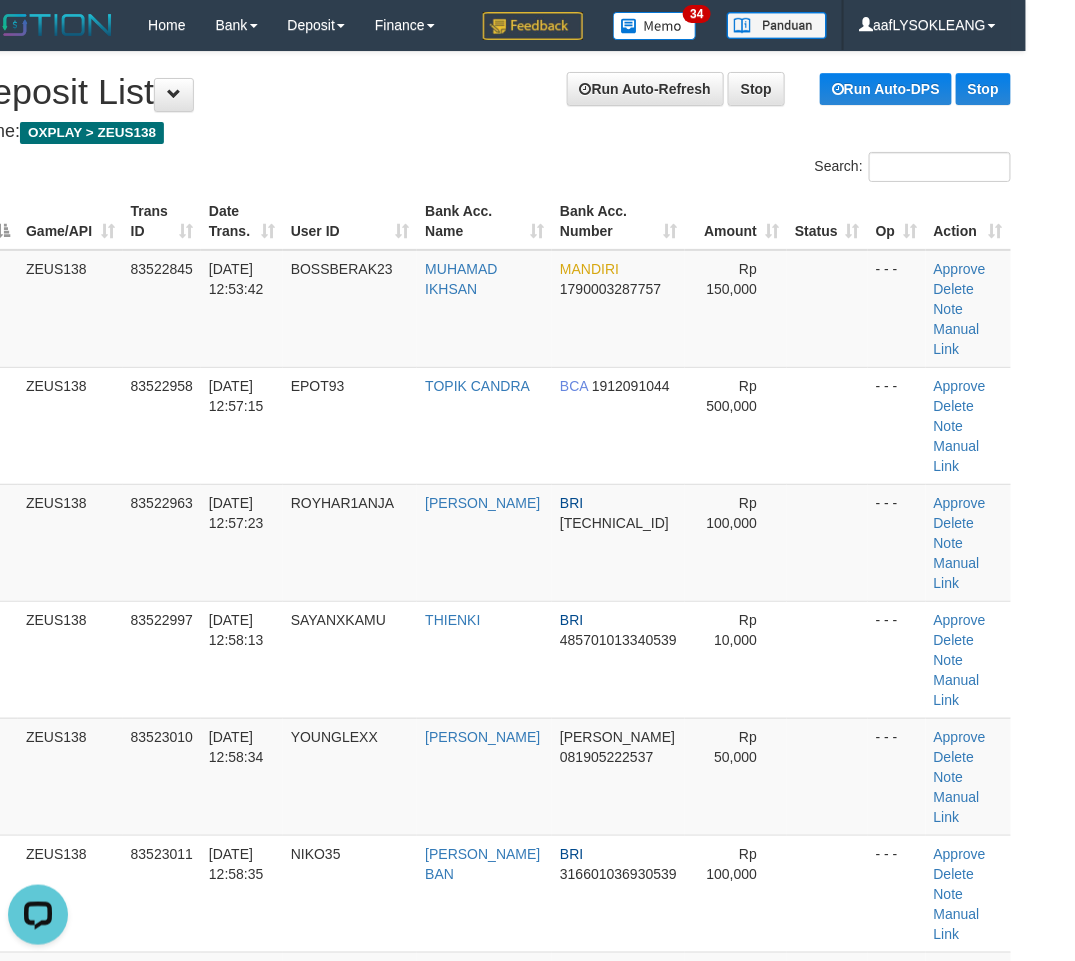 drag, startPoint x: 831, startPoint y: 566, endPoint x: 1030, endPoint y: 602, distance: 202.23007 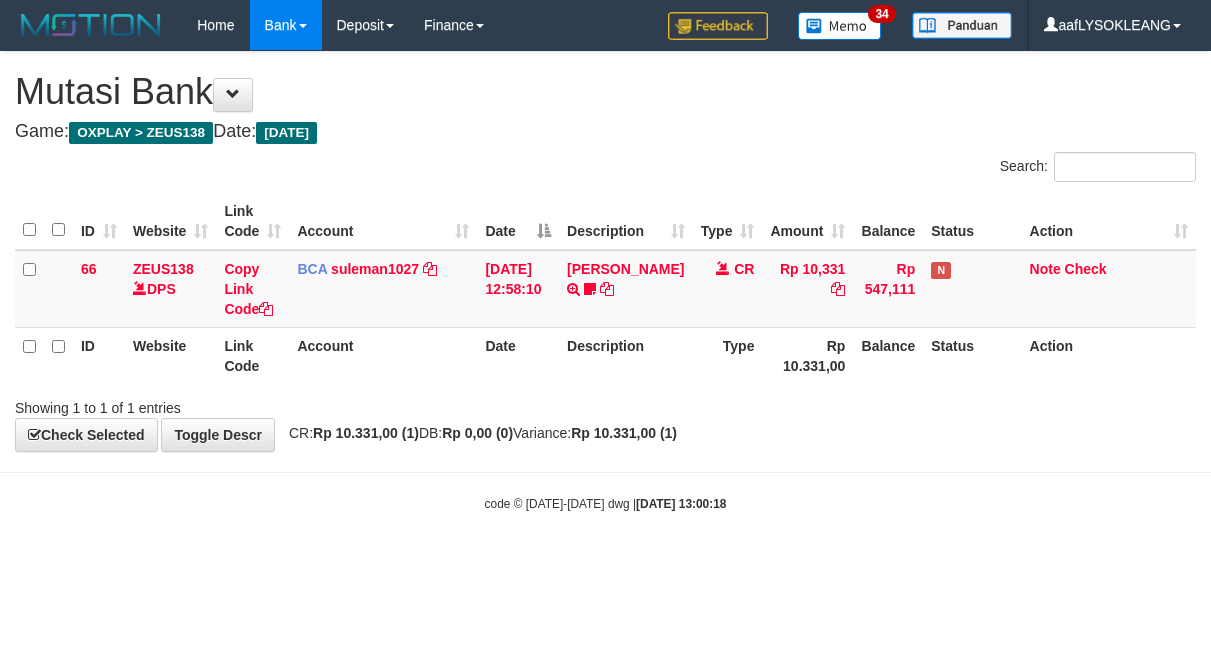 scroll, scrollTop: 0, scrollLeft: 0, axis: both 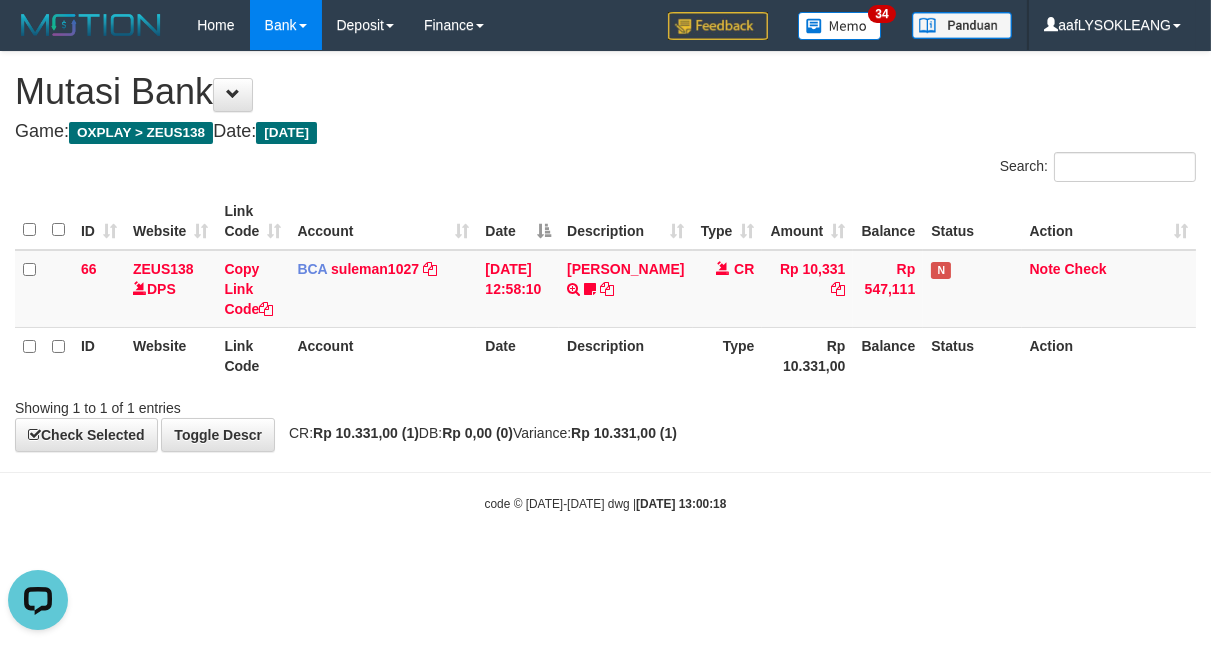 drag, startPoint x: 431, startPoint y: 340, endPoint x: 2, endPoint y: 310, distance: 430.04767 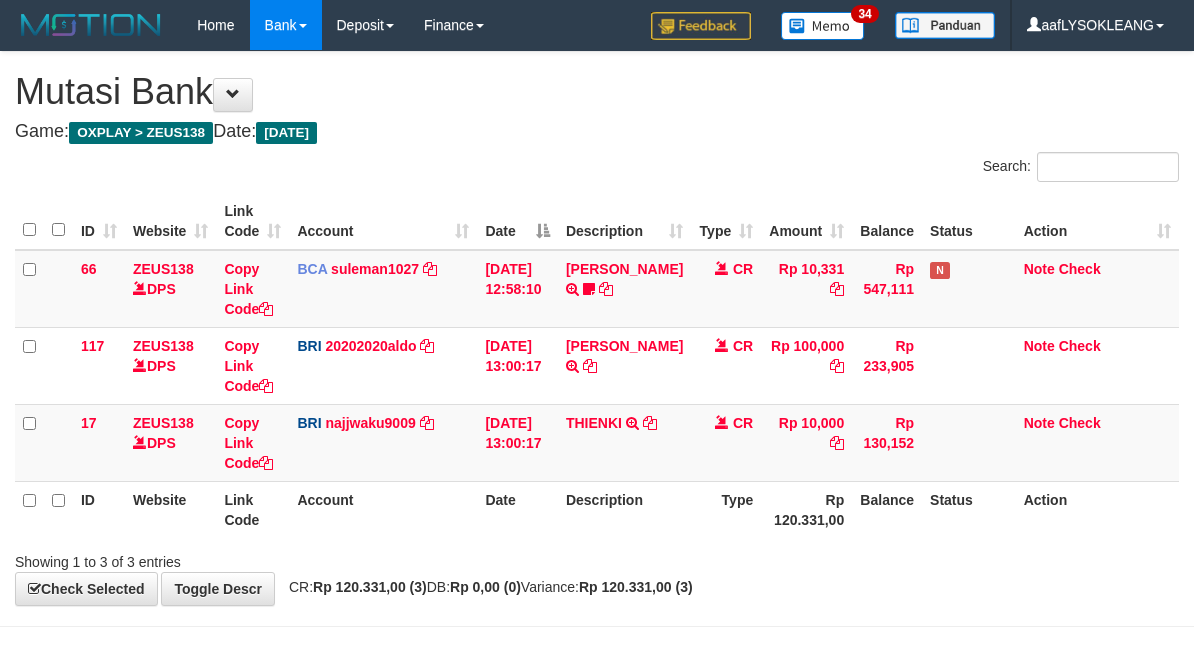 scroll, scrollTop: 0, scrollLeft: 0, axis: both 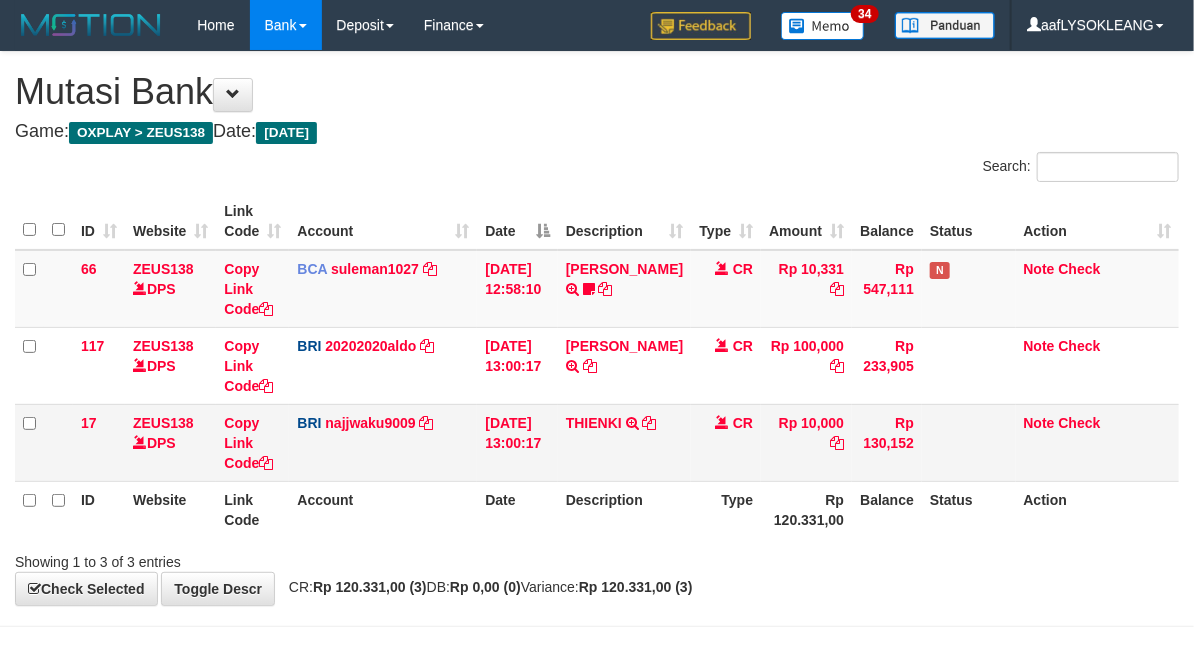 click on "THIENKI         TRANSFER NBMB THIENKI TO [PERSON_NAME] NINGSIH" at bounding box center (624, 442) 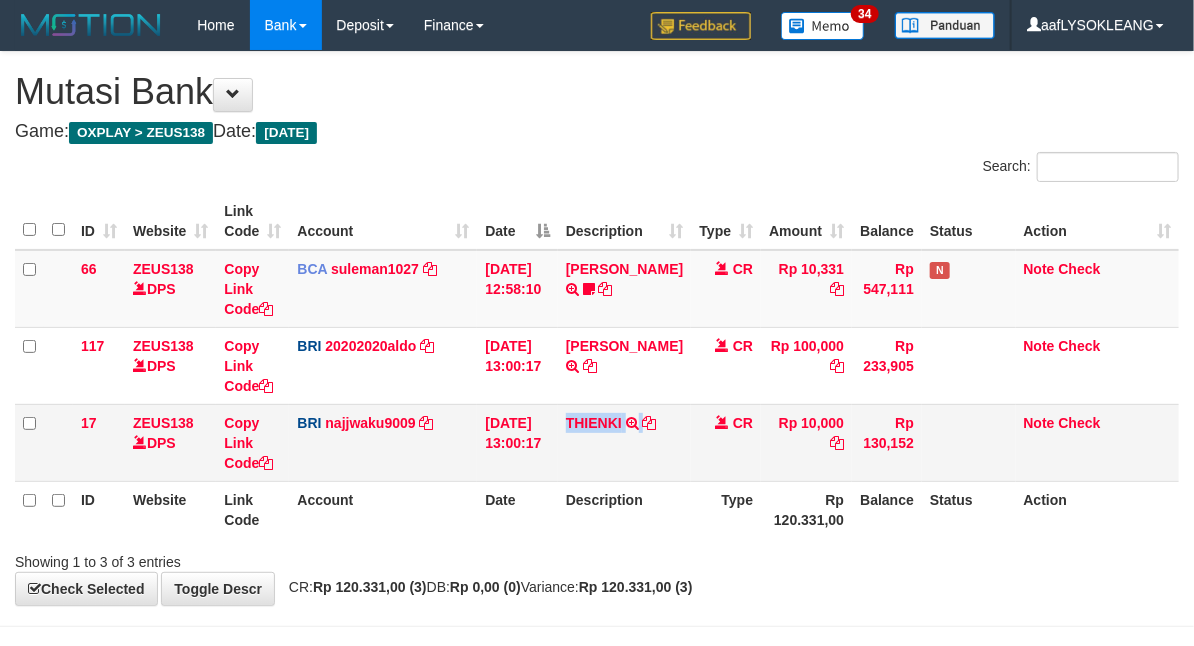 click on "THIENKI         TRANSFER NBMB THIENKI TO SITI KURNIA NINGSIH" at bounding box center (624, 442) 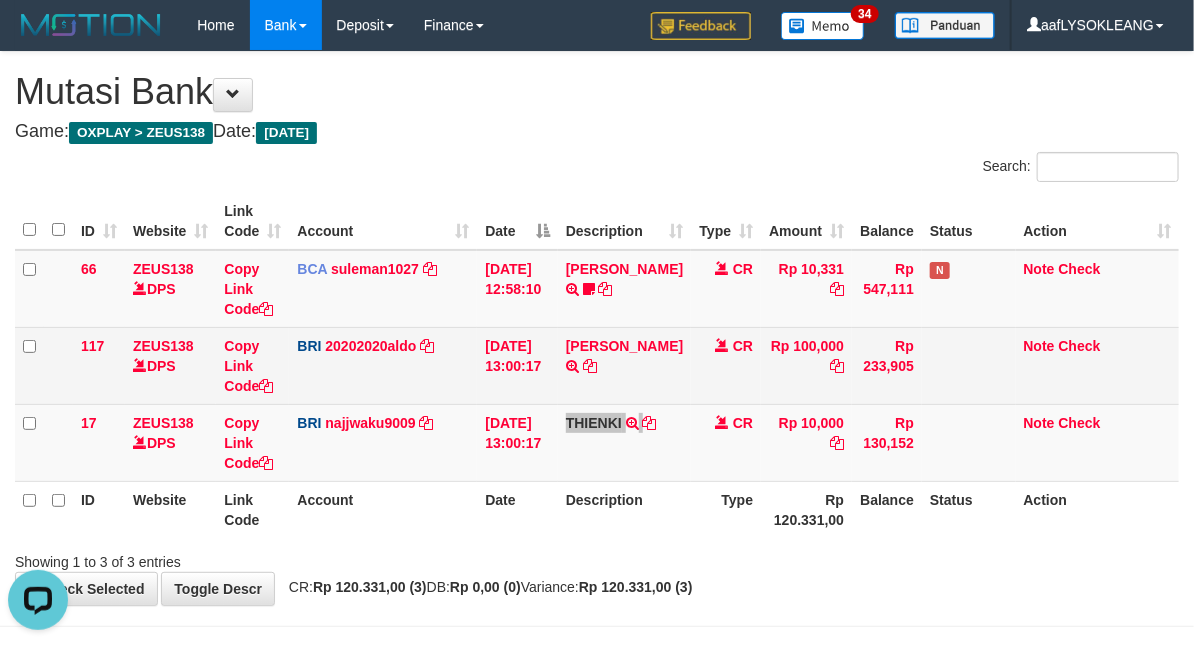 scroll, scrollTop: 0, scrollLeft: 0, axis: both 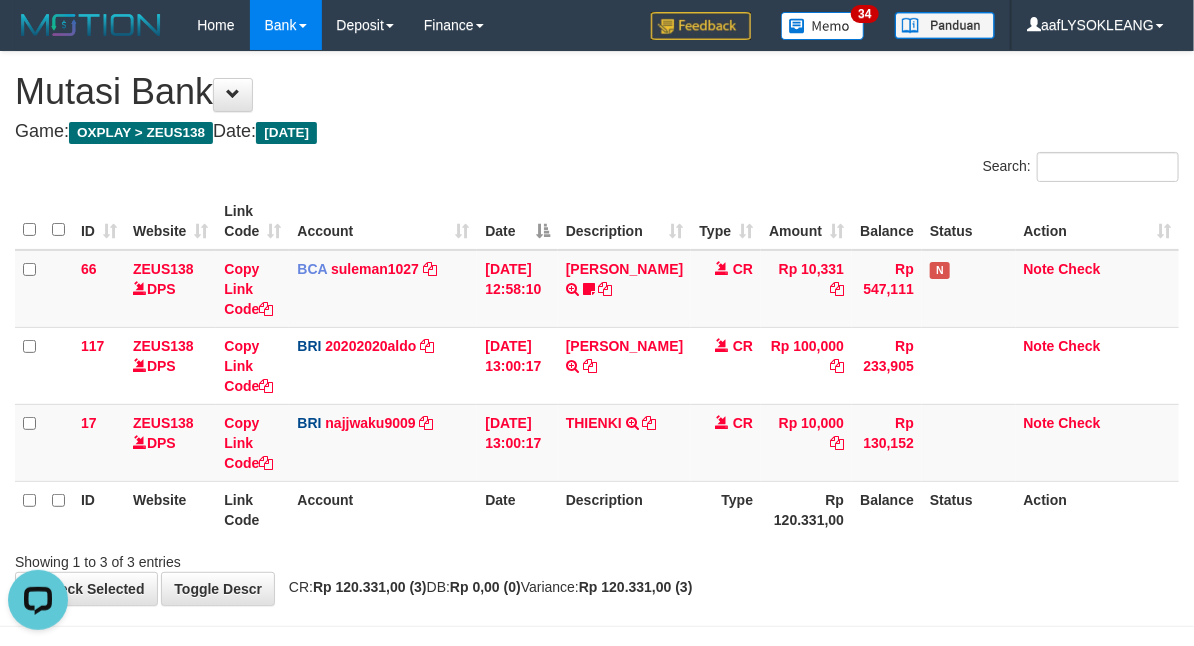 click on "Showing 1 to 3 of 3 entries" at bounding box center (597, 558) 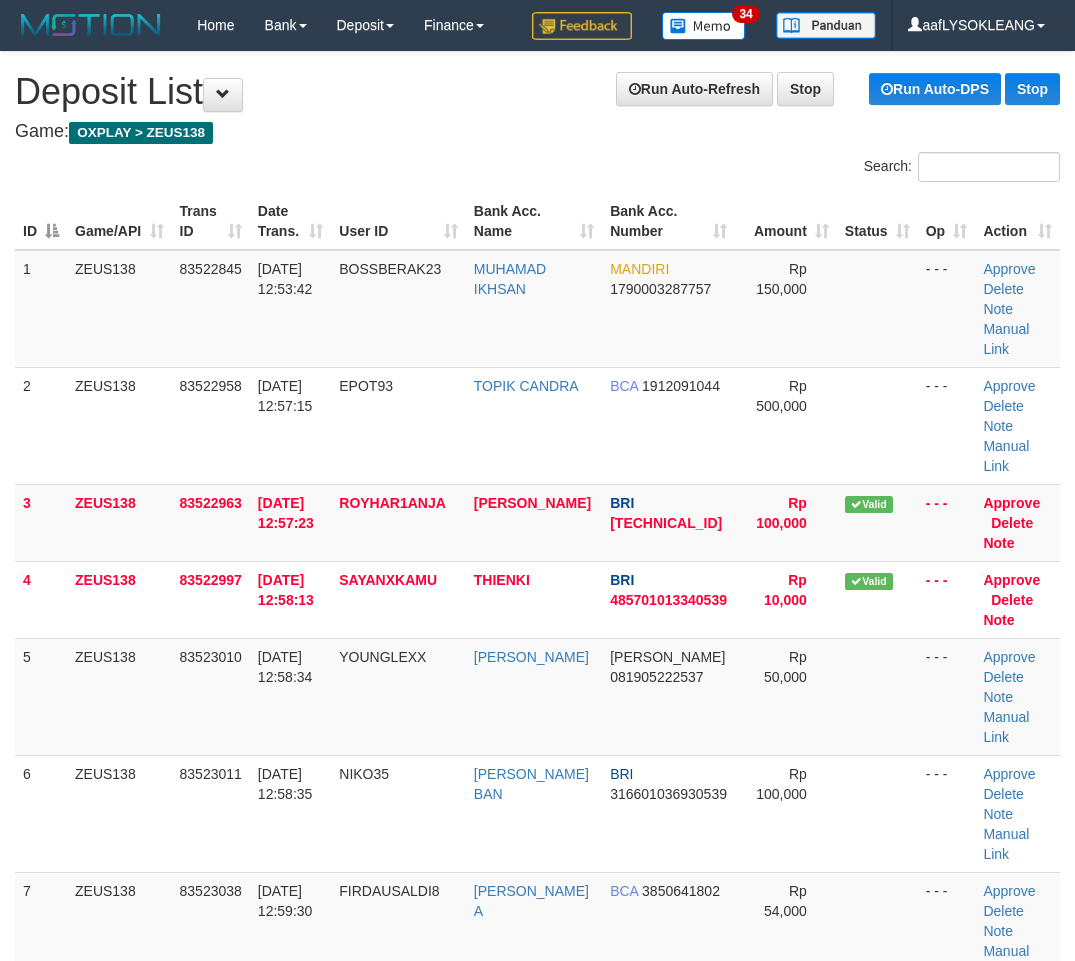 scroll, scrollTop: 0, scrollLeft: 56, axis: horizontal 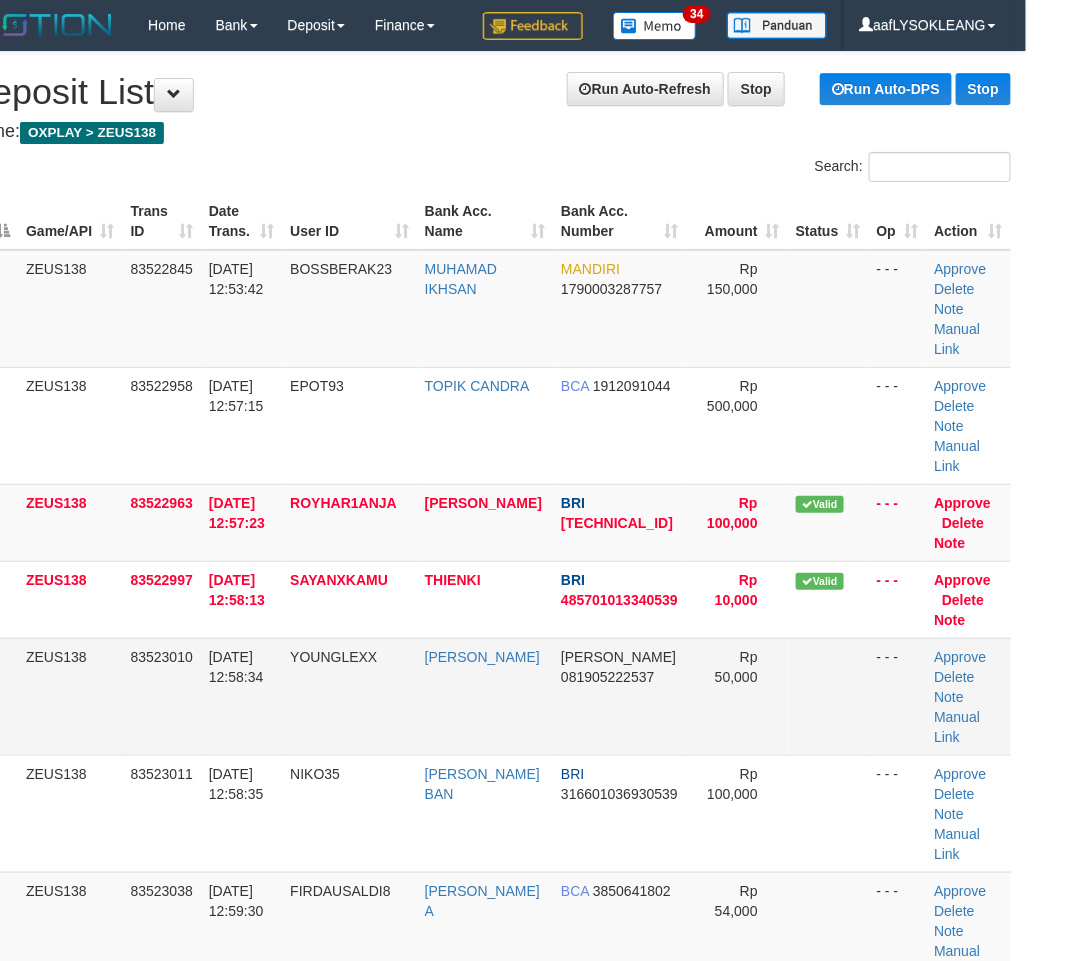 click at bounding box center [828, 696] 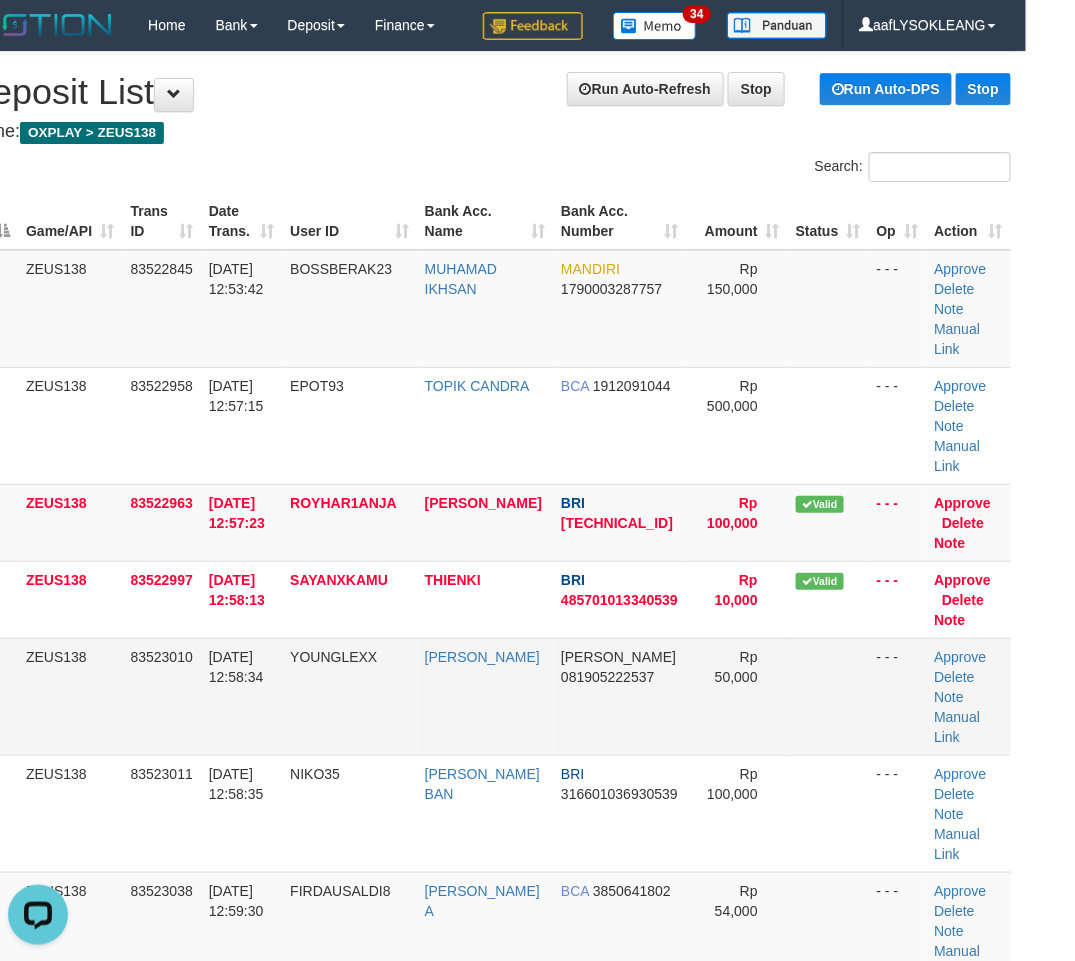 scroll, scrollTop: 0, scrollLeft: 0, axis: both 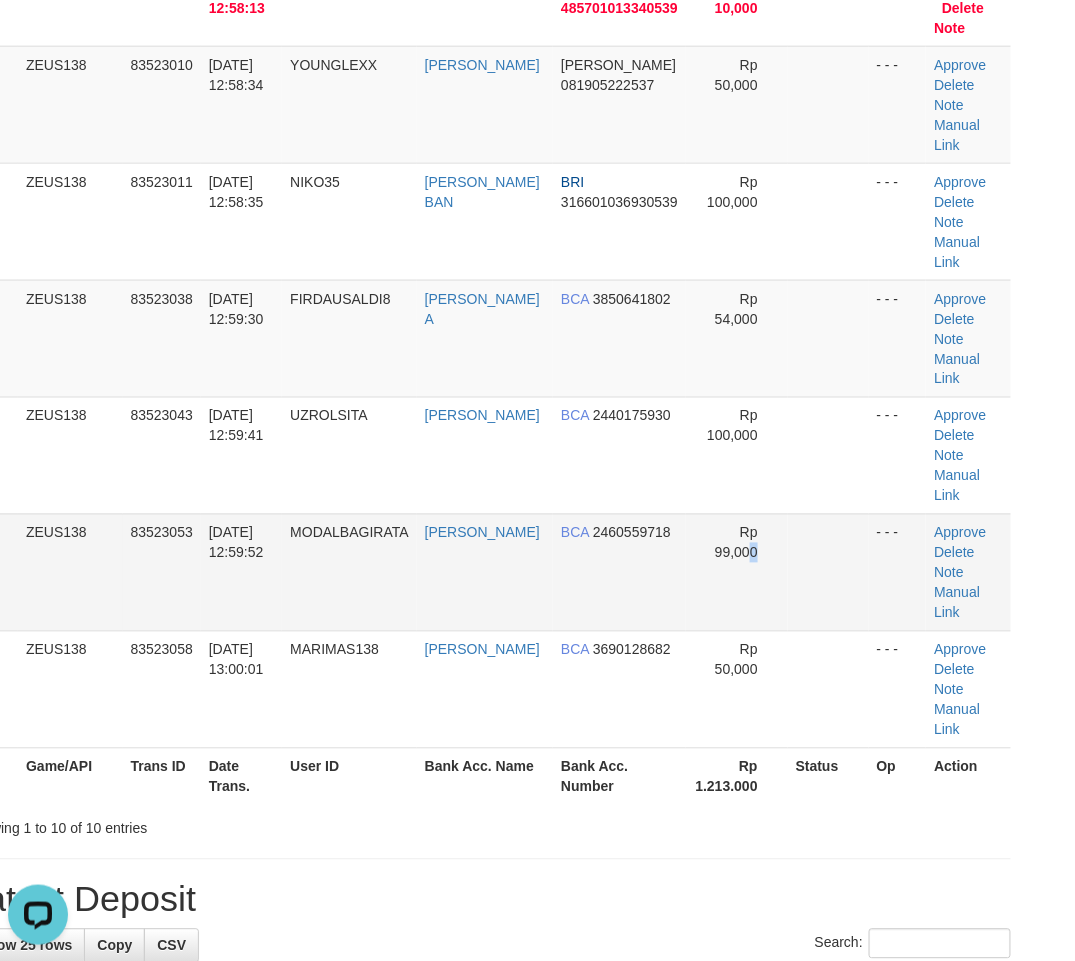 drag, startPoint x: 741, startPoint y: 596, endPoint x: 833, endPoint y: 623, distance: 95.880135 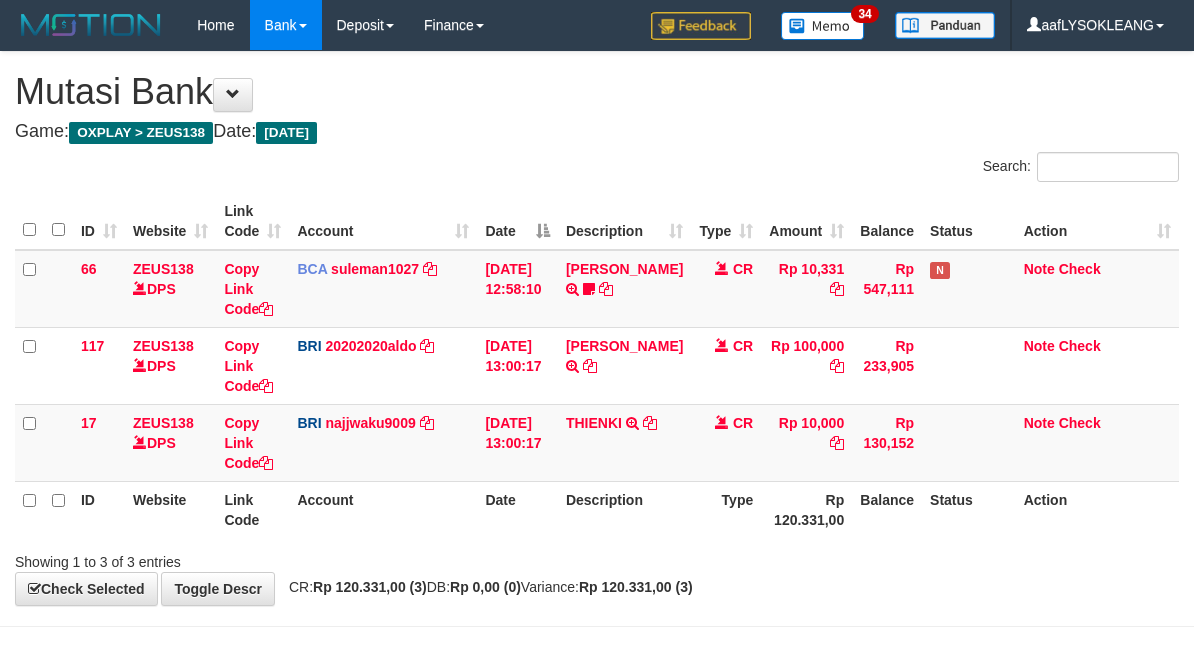 scroll, scrollTop: 0, scrollLeft: 0, axis: both 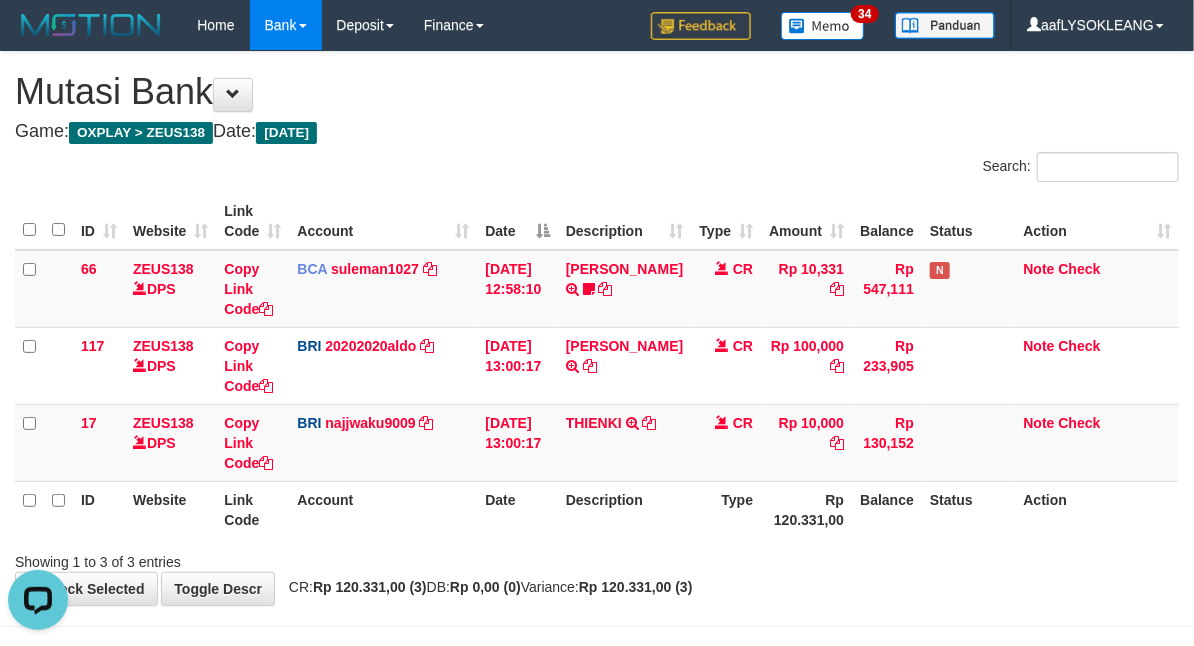 drag, startPoint x: 953, startPoint y: 594, endPoint x: 847, endPoint y: 580, distance: 106.92053 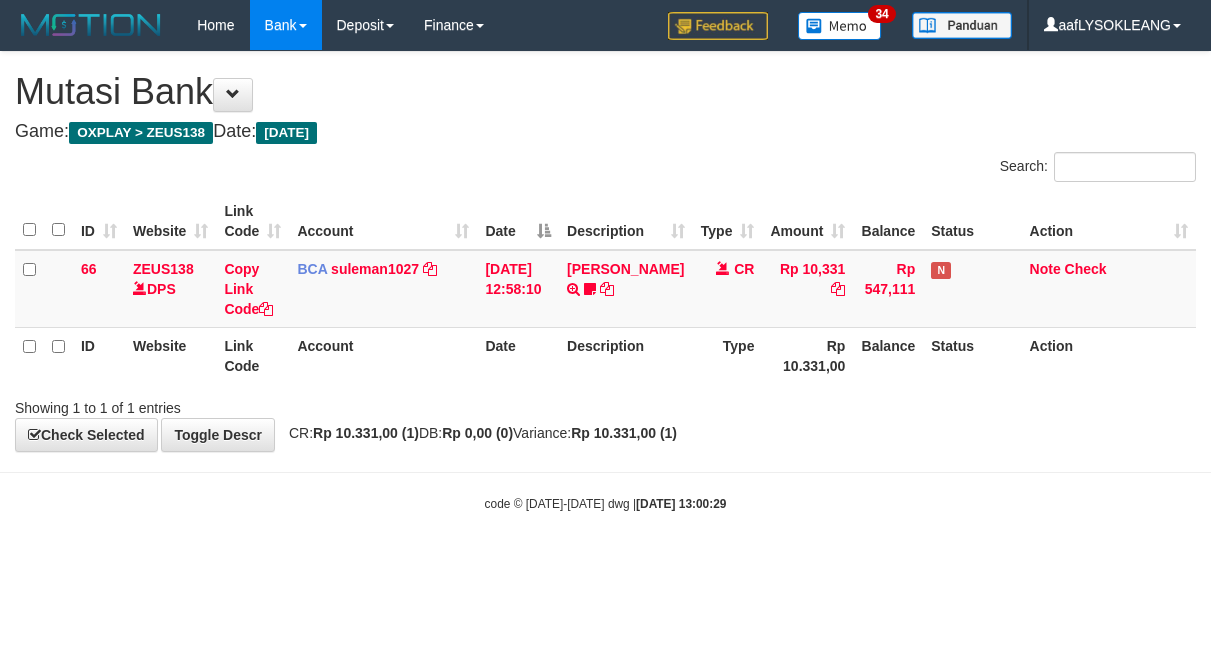 scroll, scrollTop: 0, scrollLeft: 0, axis: both 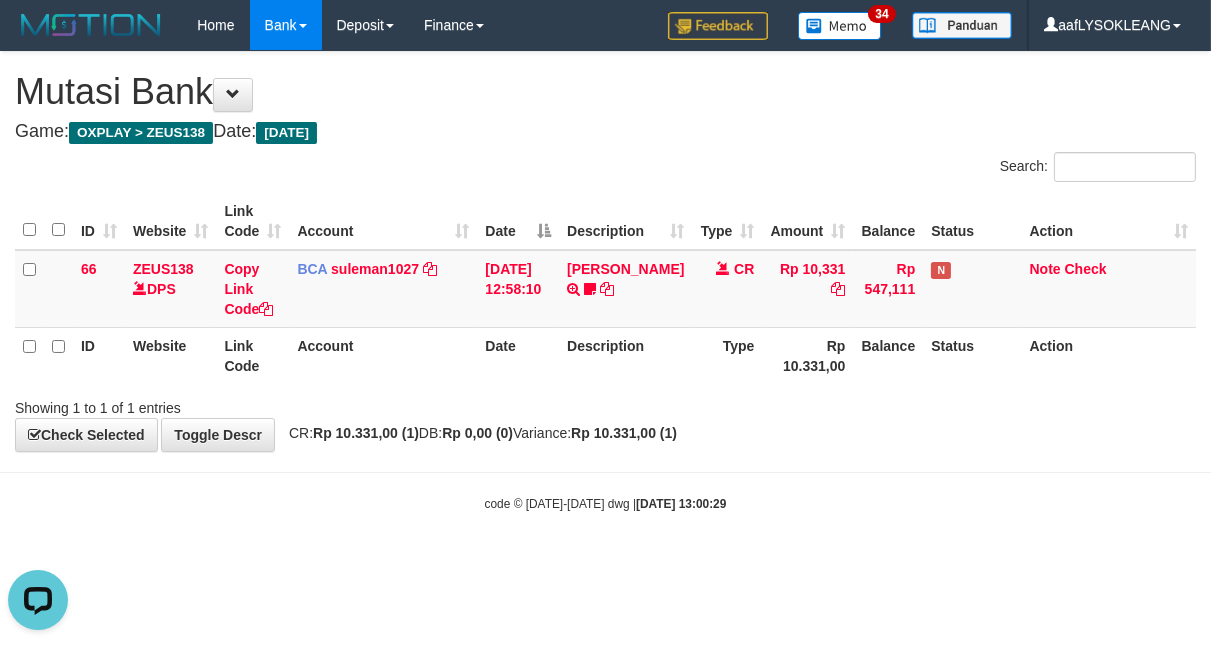 click at bounding box center (605, 472) 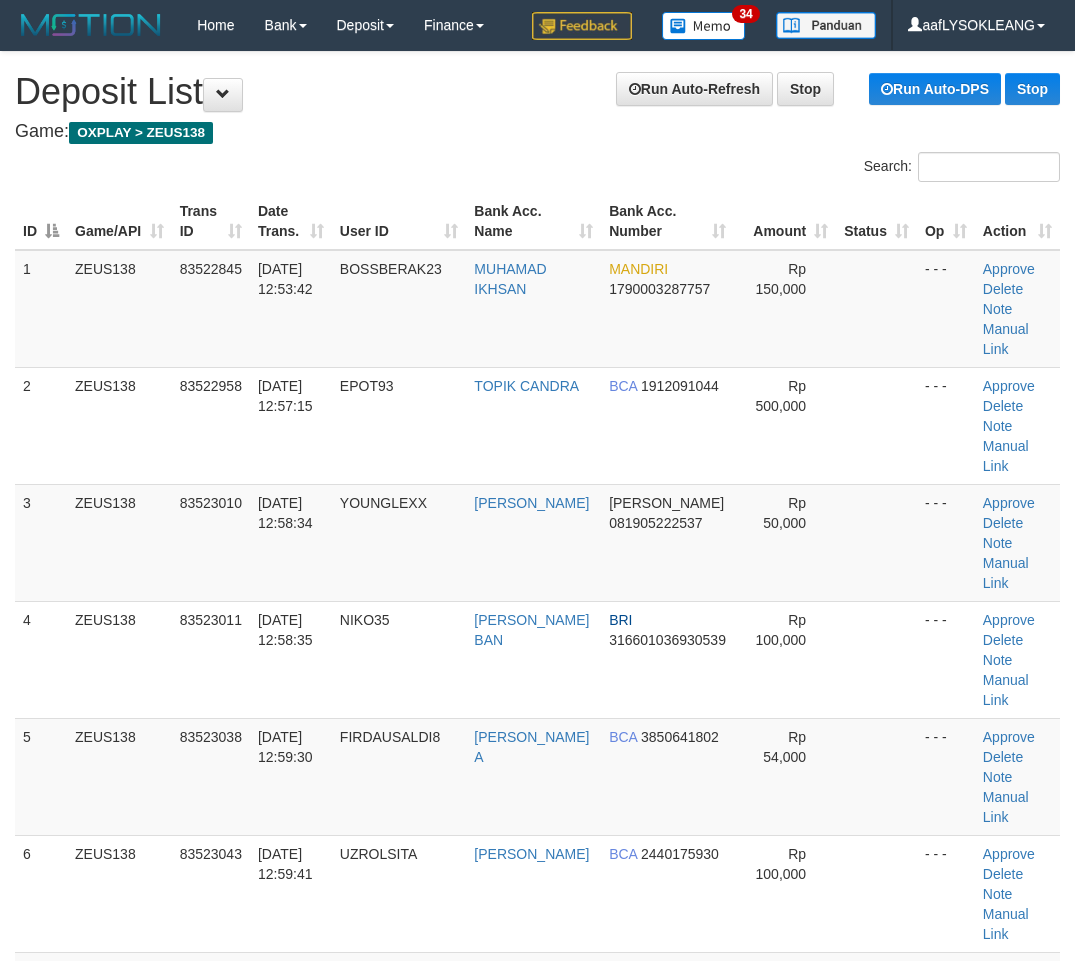 scroll, scrollTop: 632, scrollLeft: 56, axis: both 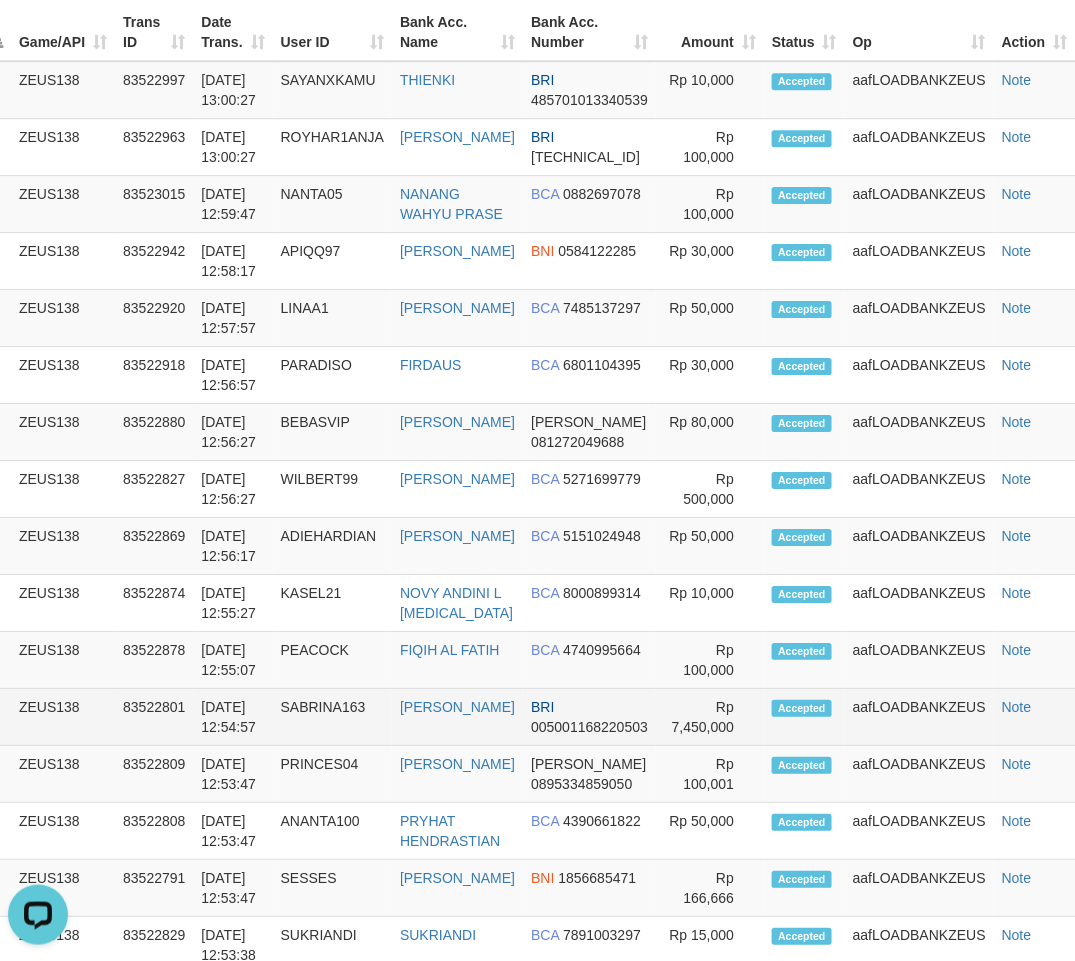 click on "BRI
005001168220503" at bounding box center [589, 717] 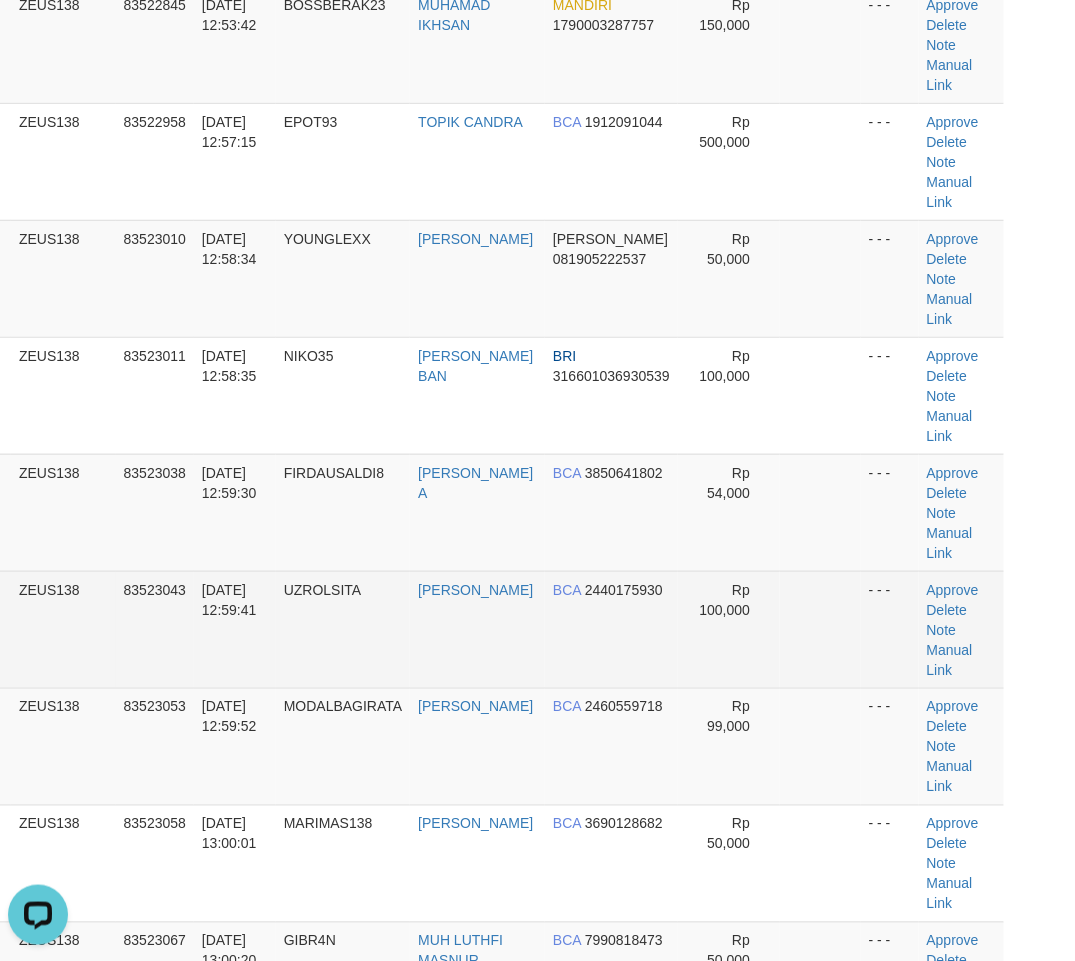 click on "Rp 100,000" at bounding box center (729, 629) 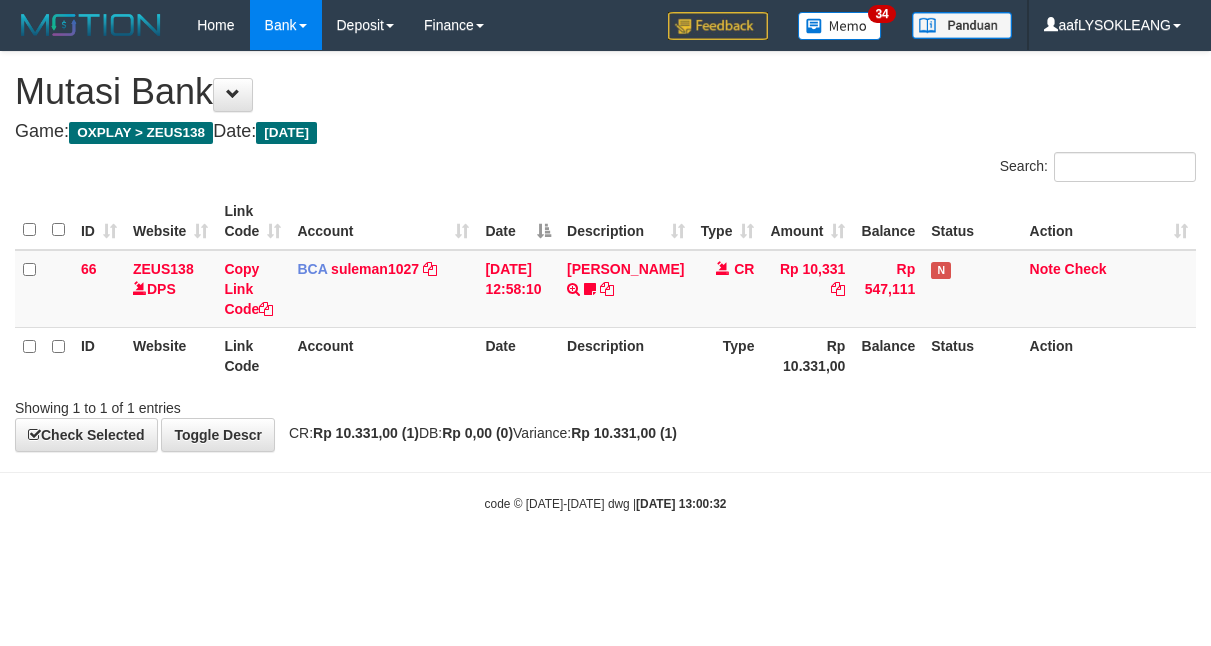 scroll, scrollTop: 0, scrollLeft: 0, axis: both 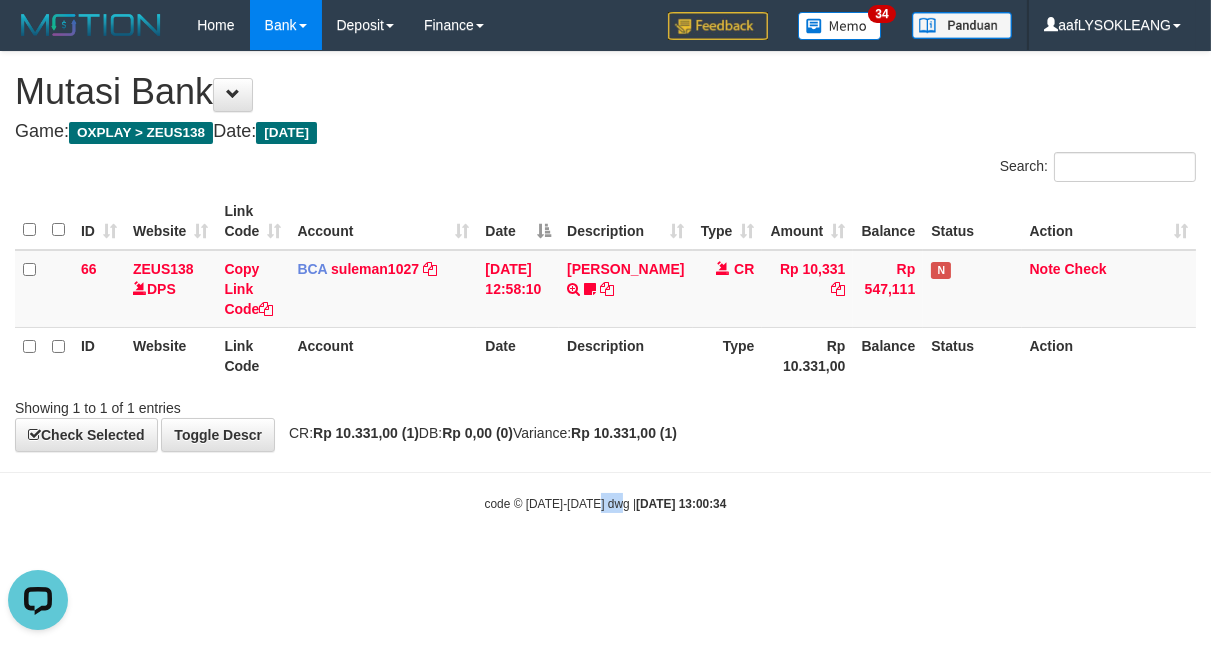 drag, startPoint x: 610, startPoint y: 490, endPoint x: 451, endPoint y: 467, distance: 160.6549 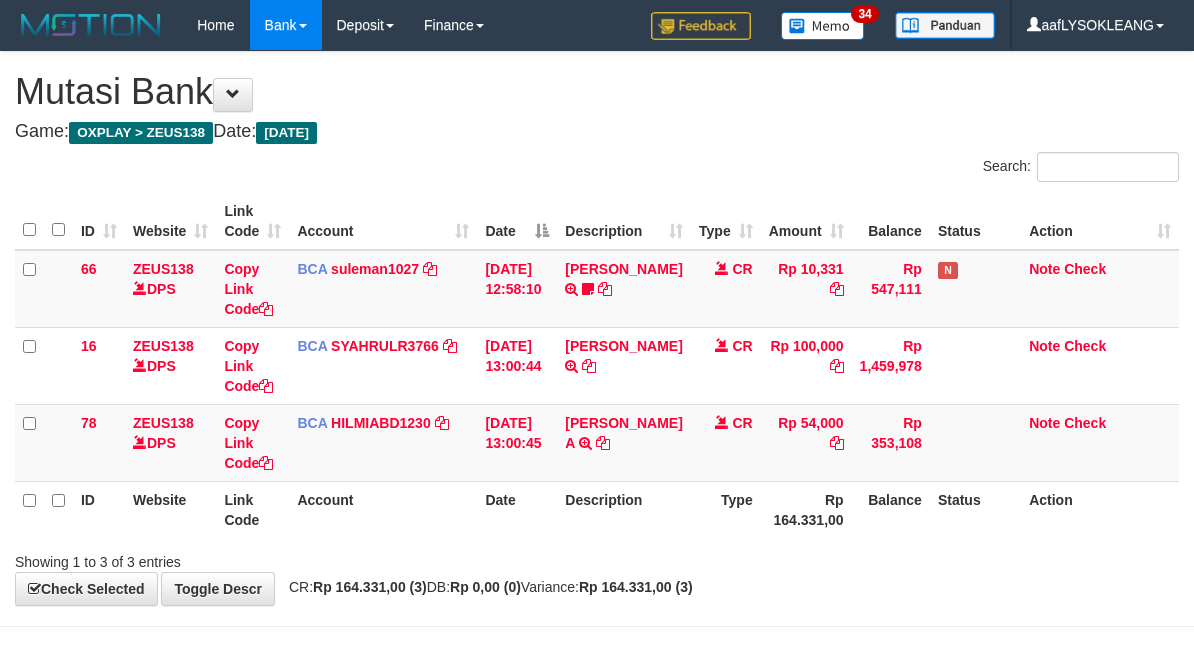 scroll, scrollTop: 0, scrollLeft: 0, axis: both 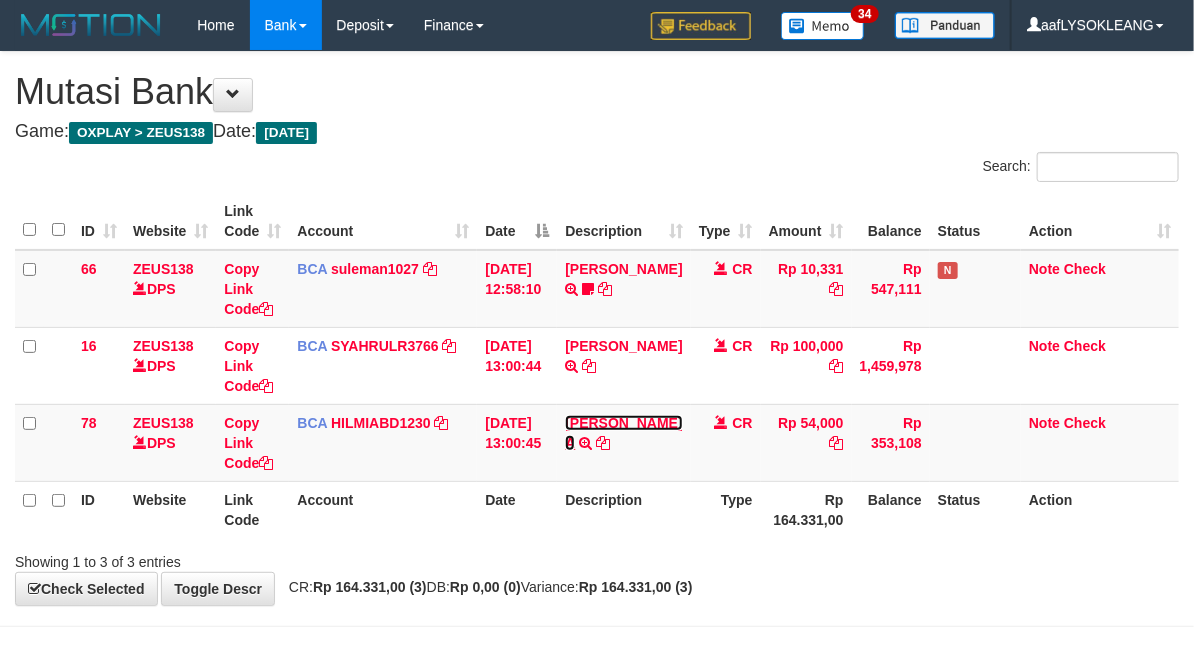 click on "[PERSON_NAME] A" at bounding box center (623, 433) 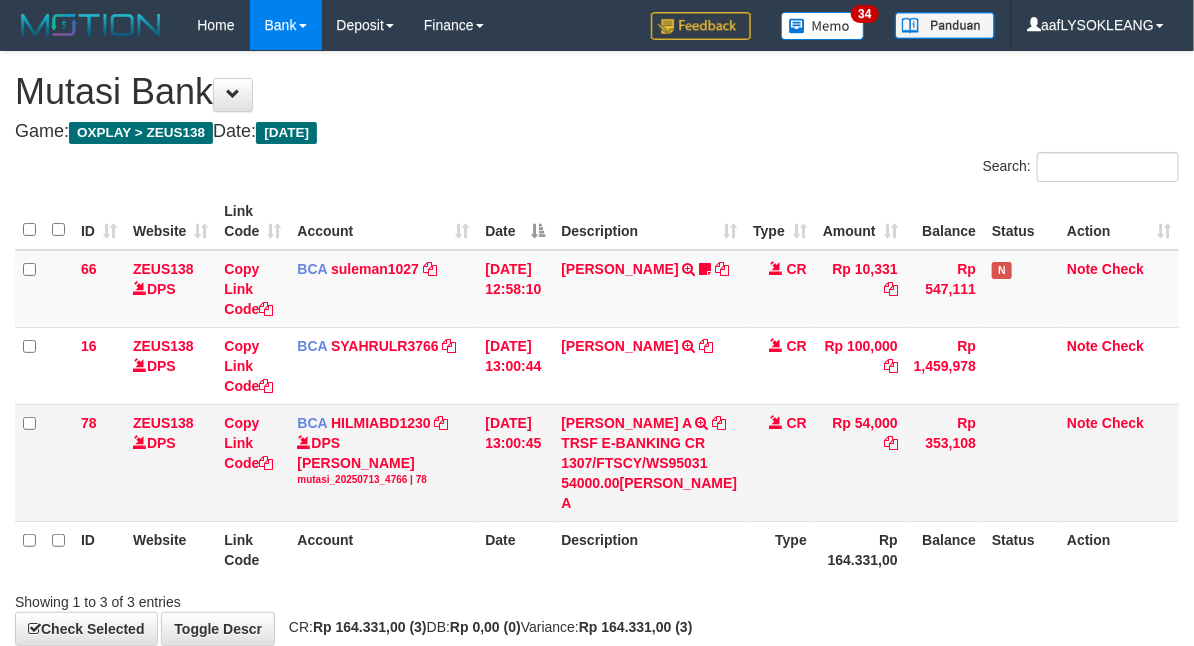 click on "MUHAMMAD FIRDAUS A         TRSF E-BANKING CR 1307/FTSCY/WS95031
54000.00MUHAMMAD FIRDAUS A" at bounding box center (649, 462) 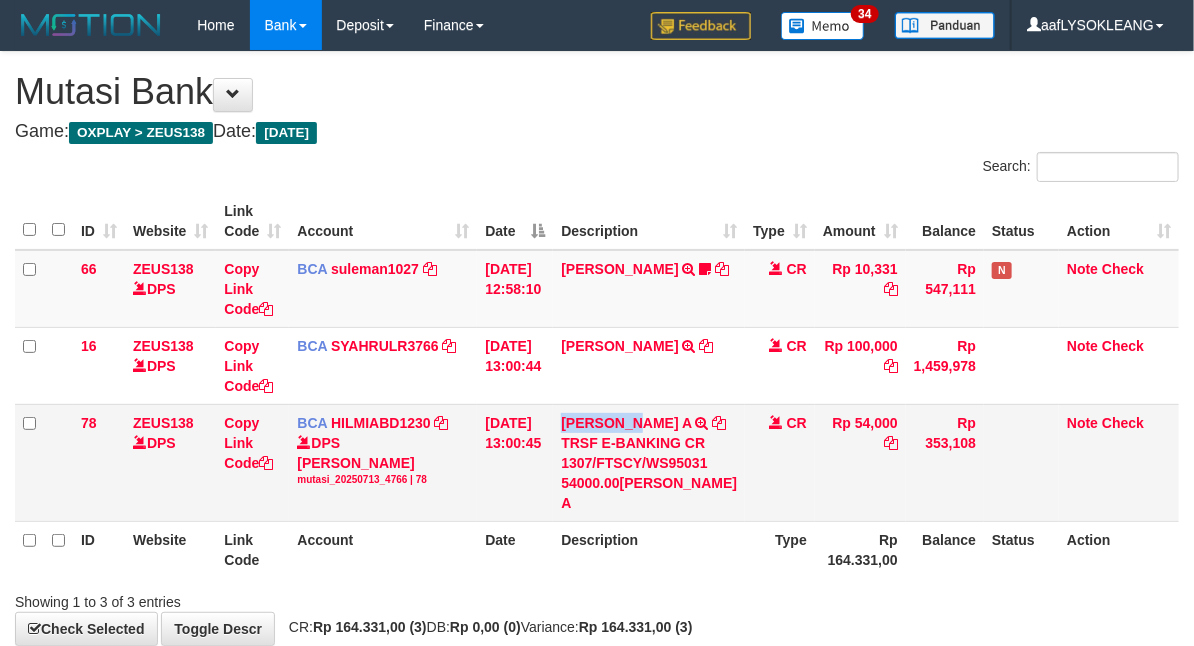 click on "MUHAMMAD FIRDAUS A         TRSF E-BANKING CR 1307/FTSCY/WS95031
54000.00MUHAMMAD FIRDAUS A" at bounding box center (649, 462) 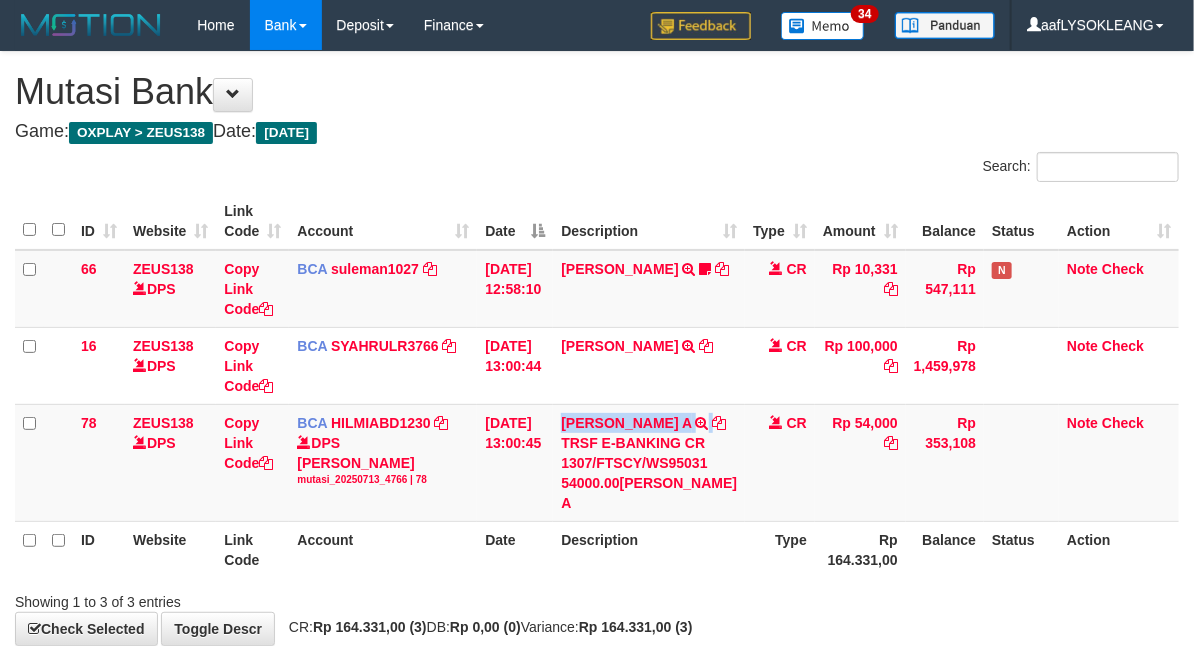 drag, startPoint x: 703, startPoint y: 417, endPoint x: 10, endPoint y: 395, distance: 693.3491 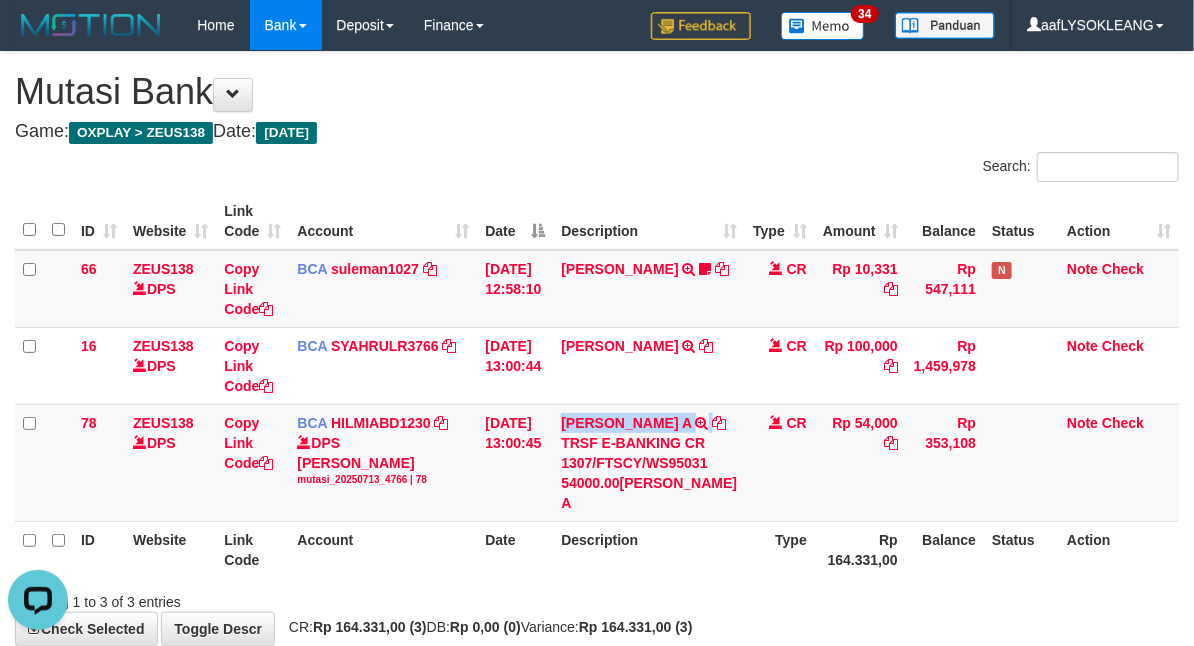 scroll, scrollTop: 0, scrollLeft: 0, axis: both 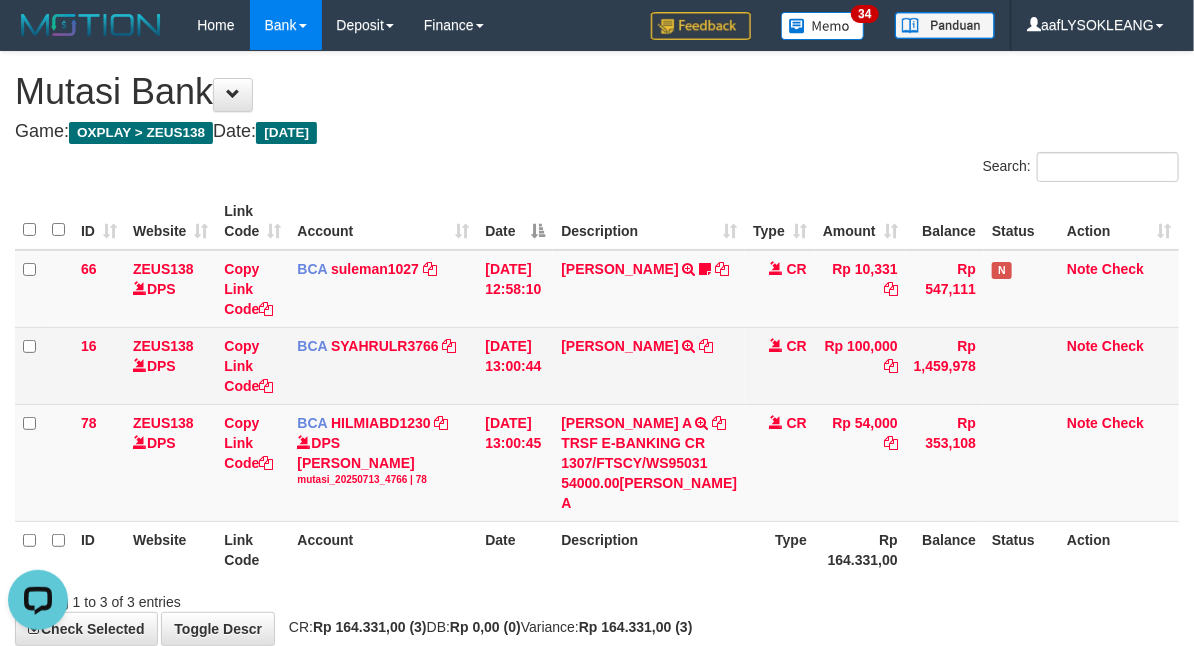 click on "ALEX CHANDRA         TRSF E-BANKING CR 1307/FTSCY/WS95031
100000.00ALEX CHANDRA" at bounding box center (649, 365) 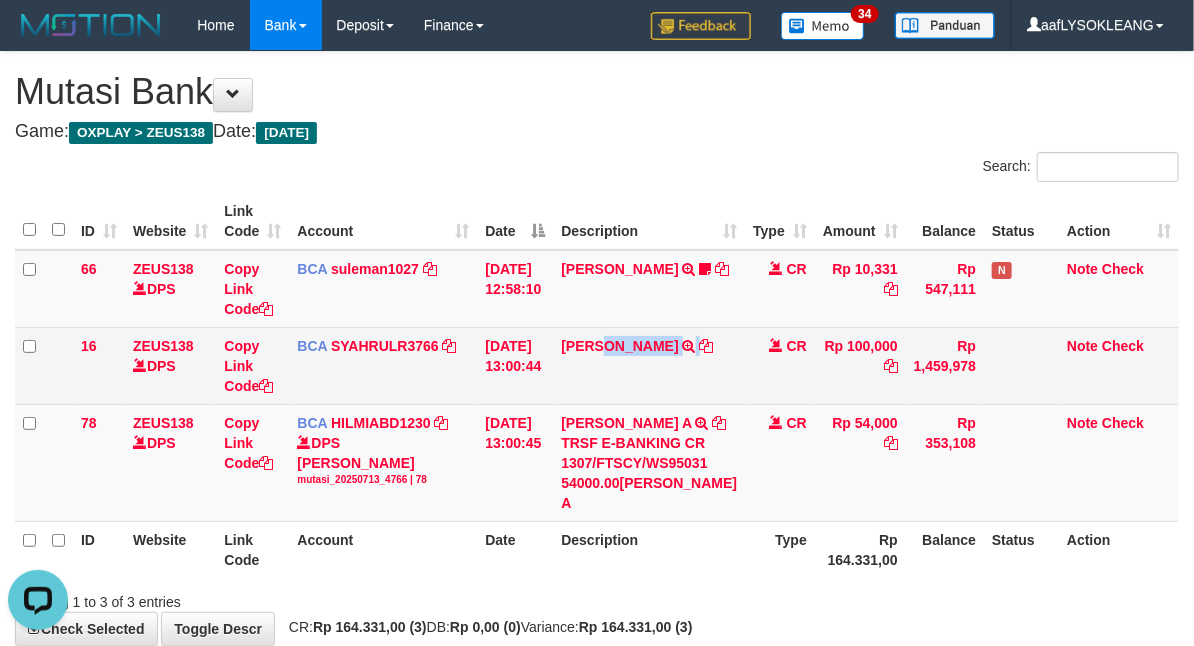 click on "ALEX CHANDRA         TRSF E-BANKING CR 1307/FTSCY/WS95031
100000.00ALEX CHANDRA" at bounding box center (649, 365) 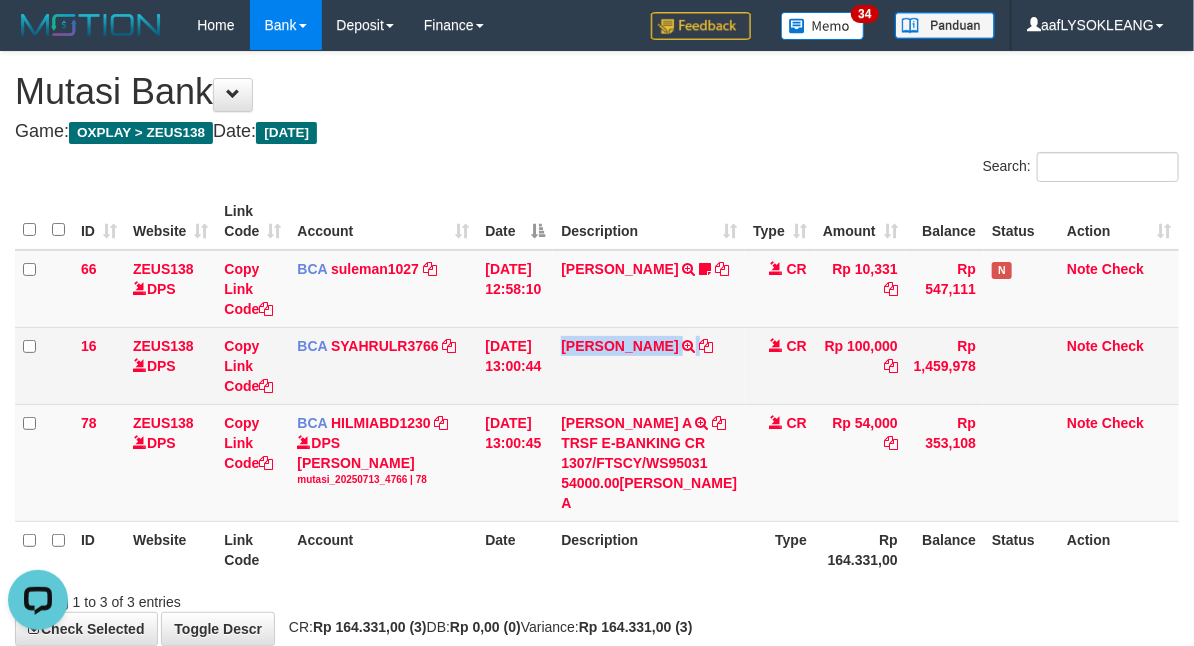 click on "ALEX CHANDRA         TRSF E-BANKING CR 1307/FTSCY/WS95031
100000.00ALEX CHANDRA" at bounding box center (649, 365) 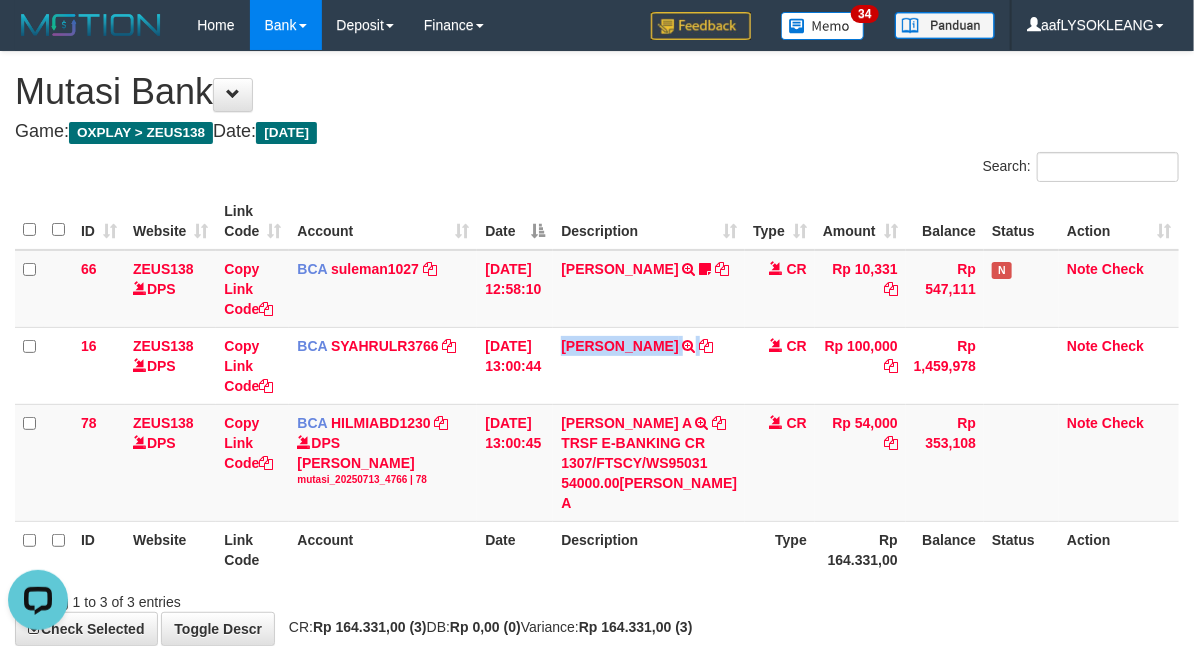 copy on "[PERSON_NAME]" 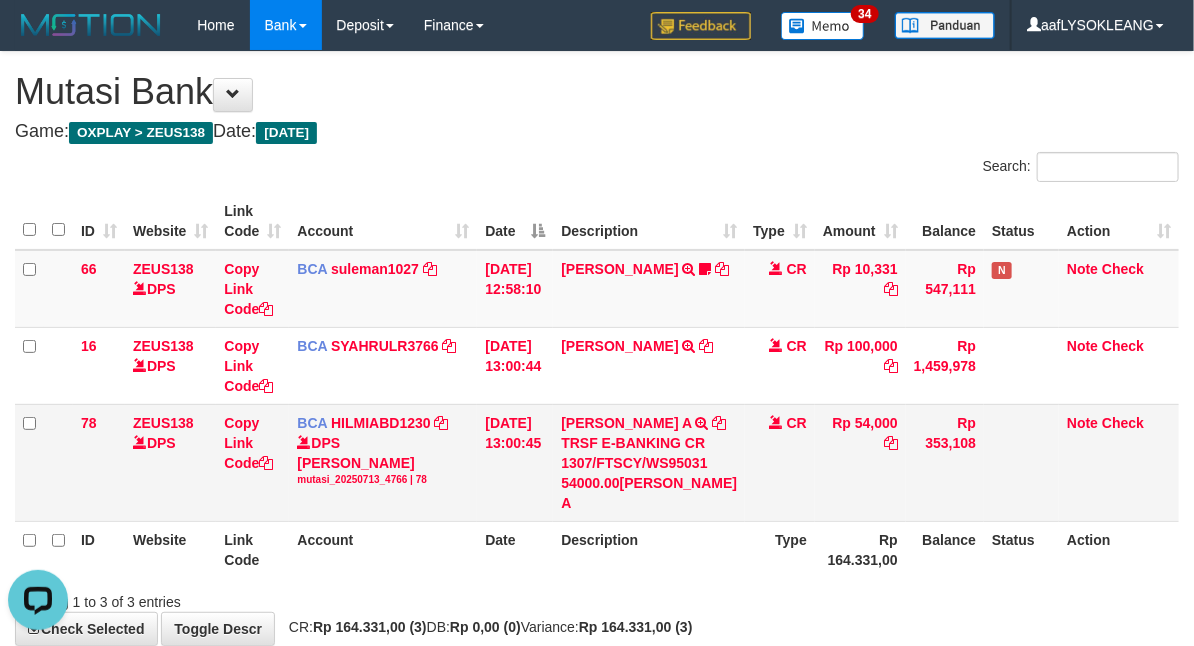 click on "CR" at bounding box center (780, 462) 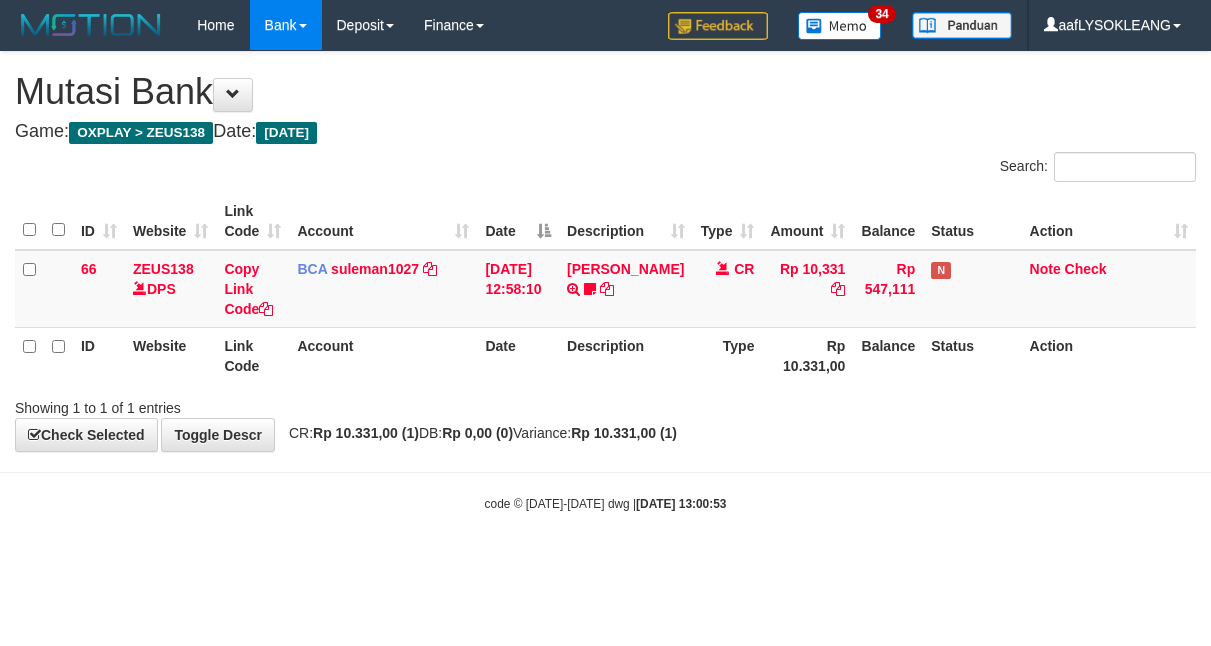 scroll, scrollTop: 0, scrollLeft: 0, axis: both 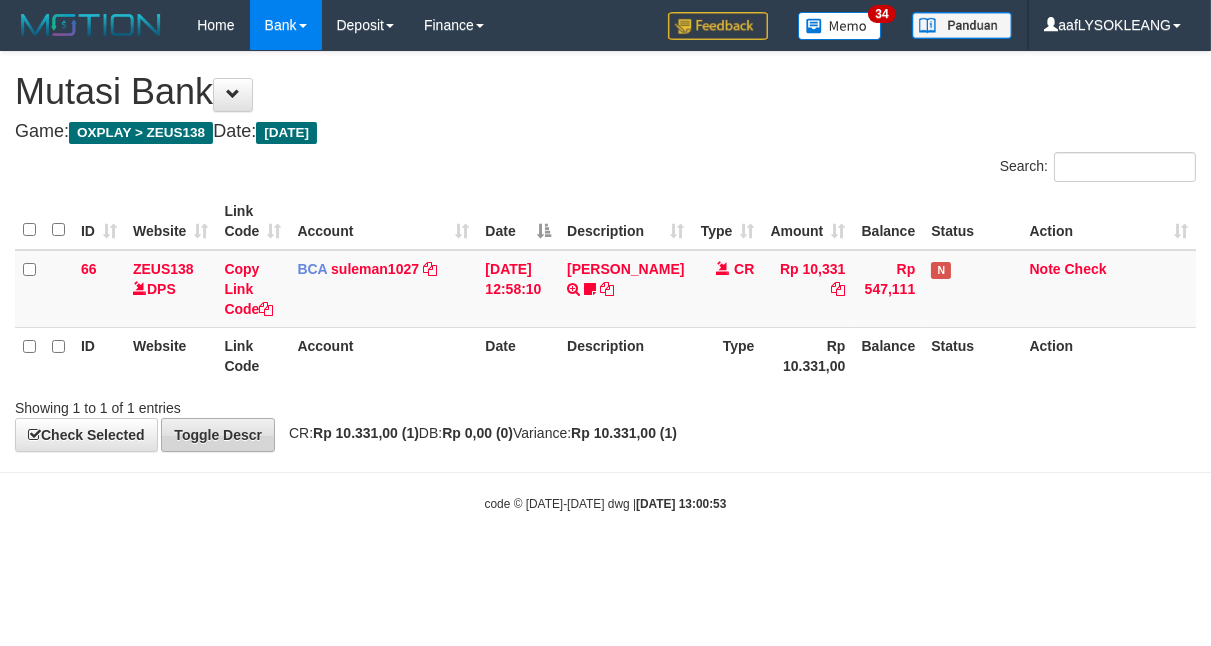 drag, startPoint x: 738, startPoint y: 527, endPoint x: 177, endPoint y: 435, distance: 568.49365 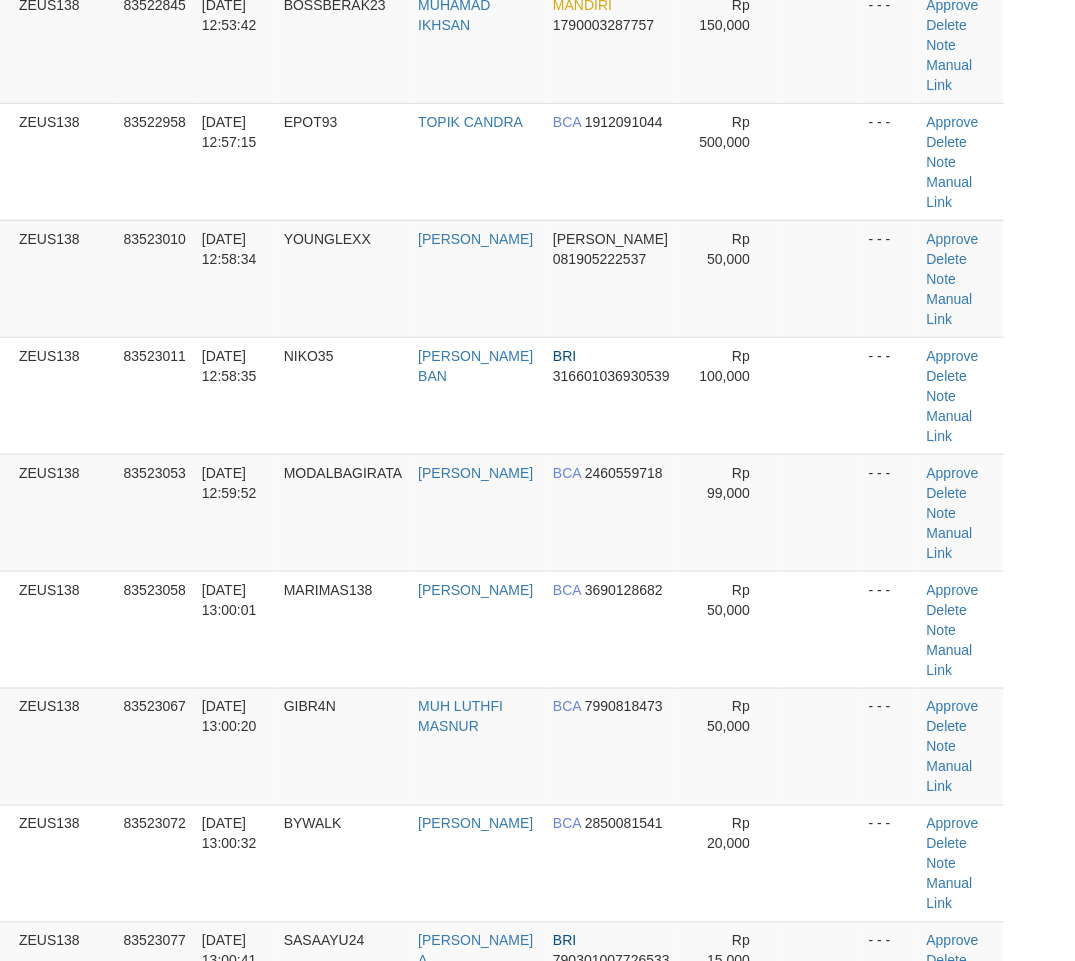 scroll, scrollTop: 412, scrollLeft: 56, axis: both 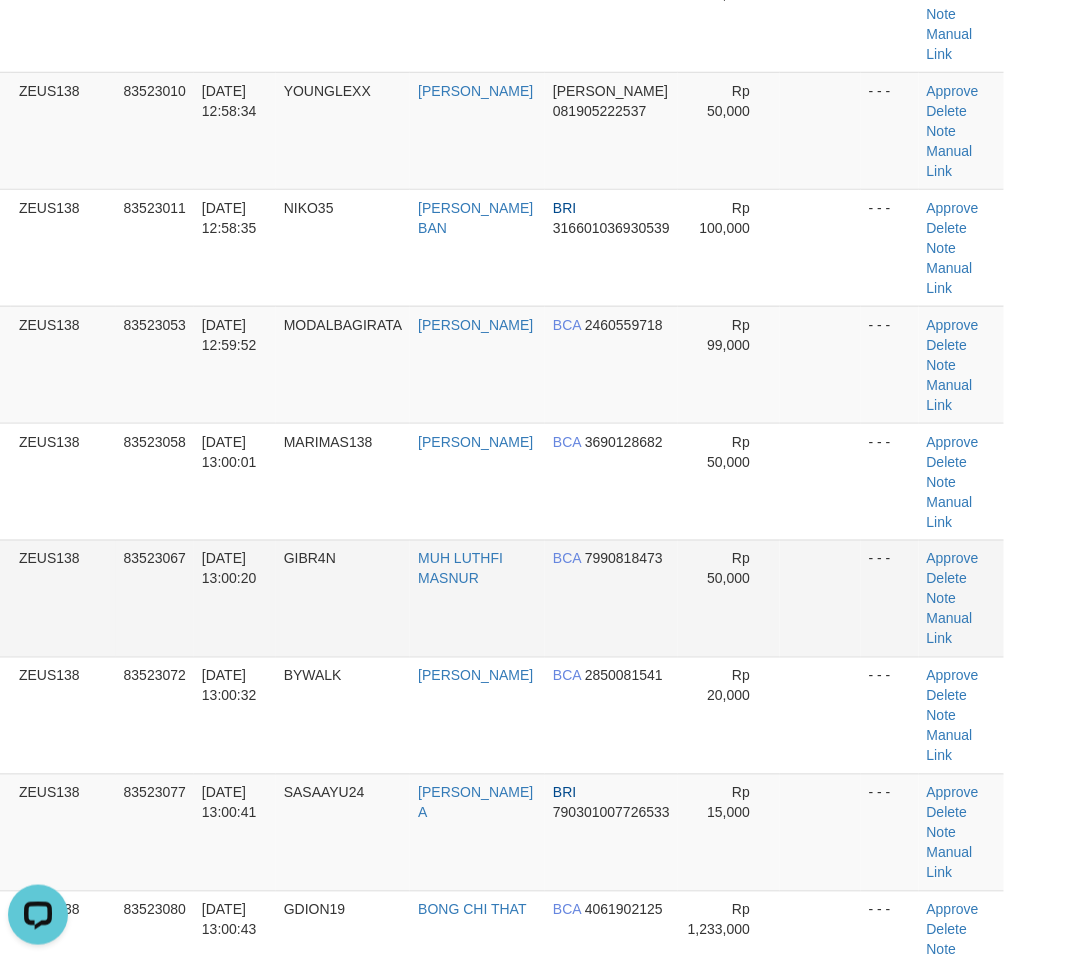 click at bounding box center [820, 598] 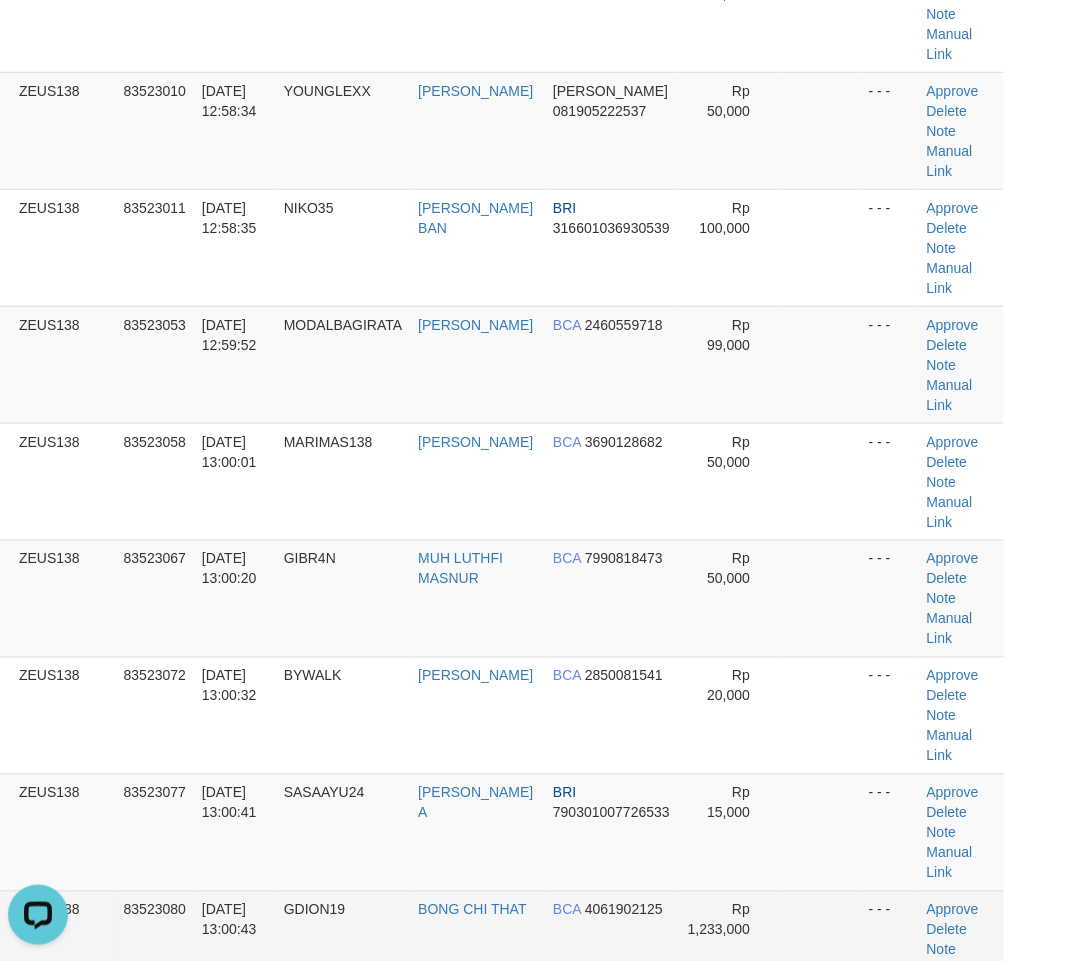 scroll, scrollTop: 708, scrollLeft: 56, axis: both 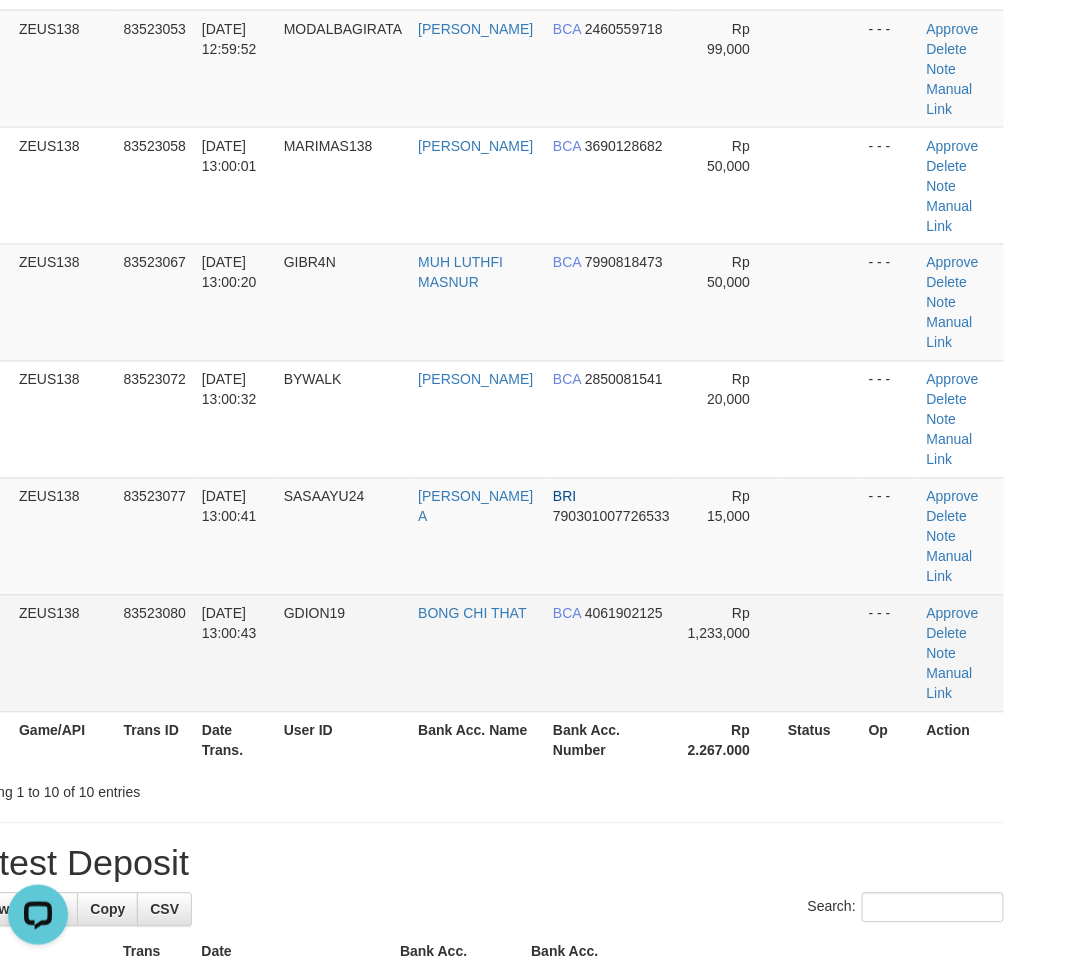drag, startPoint x: 783, startPoint y: 620, endPoint x: 685, endPoint y: 594, distance: 101.390335 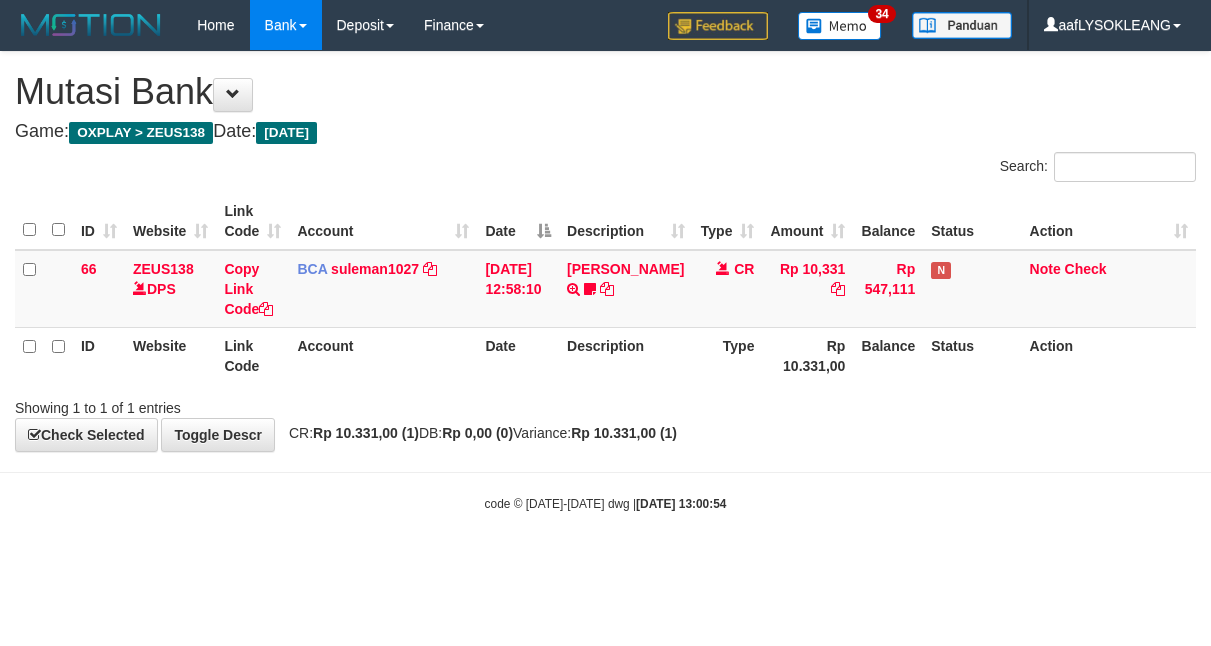 scroll, scrollTop: 0, scrollLeft: 0, axis: both 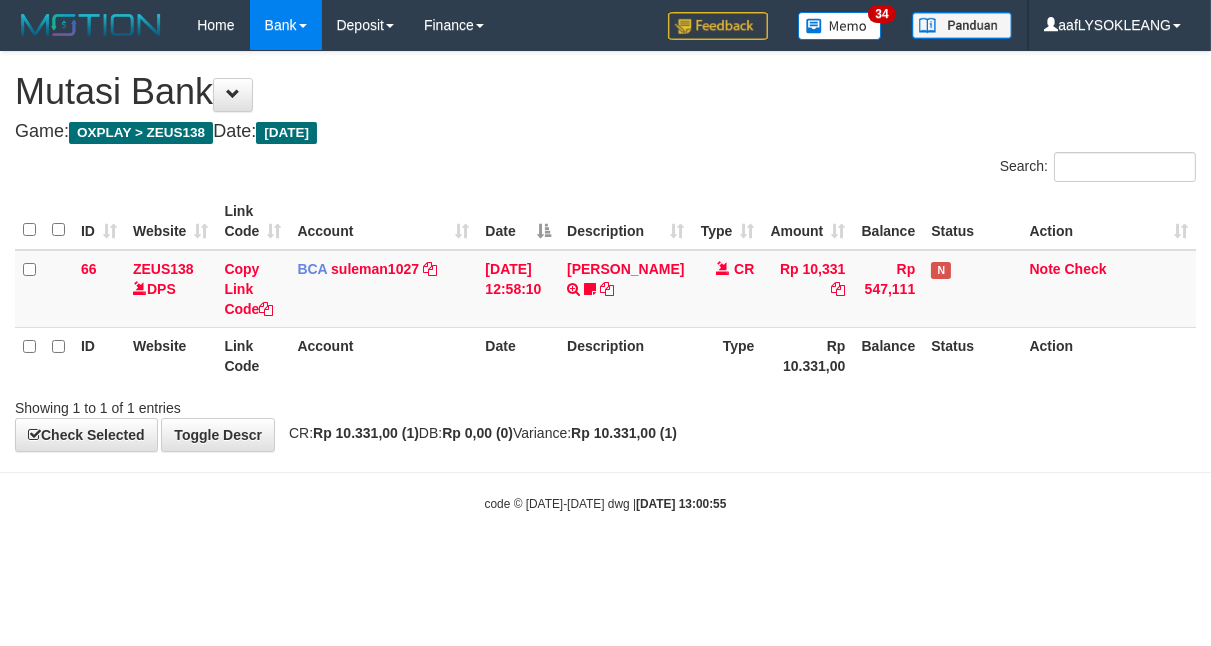 click on "Toggle navigation
Home
Bank
Account List
Load
By Website
Group
[OXPLAY]													ZEUS138
By Load Group (DPS)" at bounding box center (605, 281) 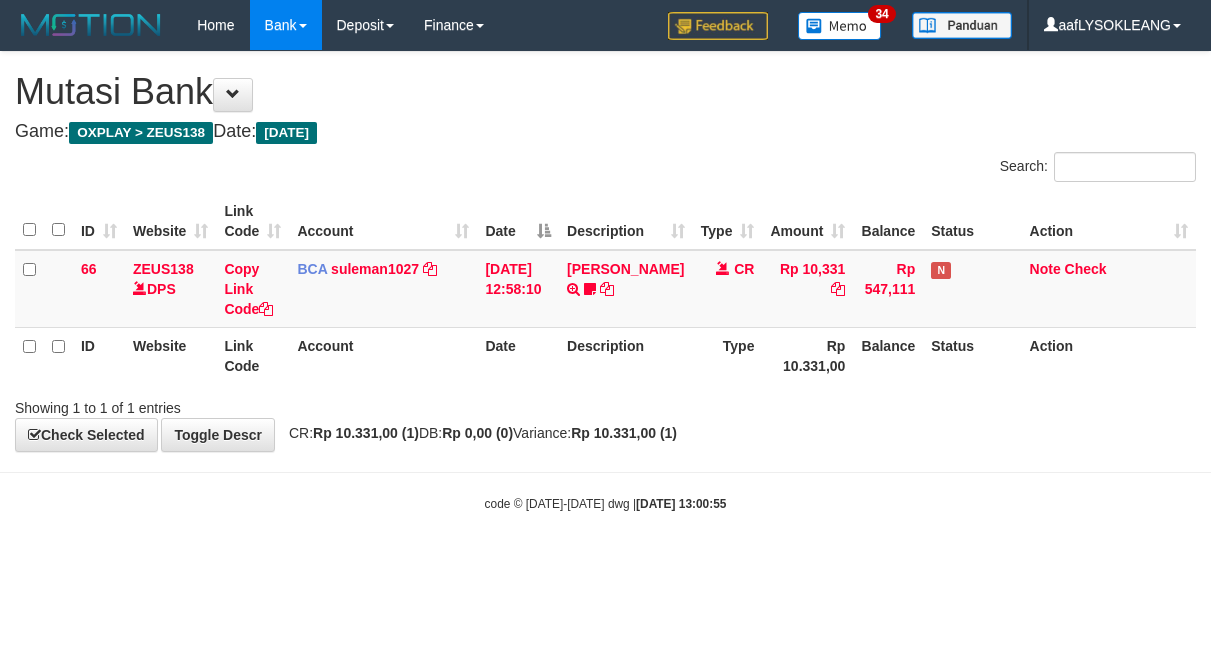 scroll, scrollTop: 0, scrollLeft: 0, axis: both 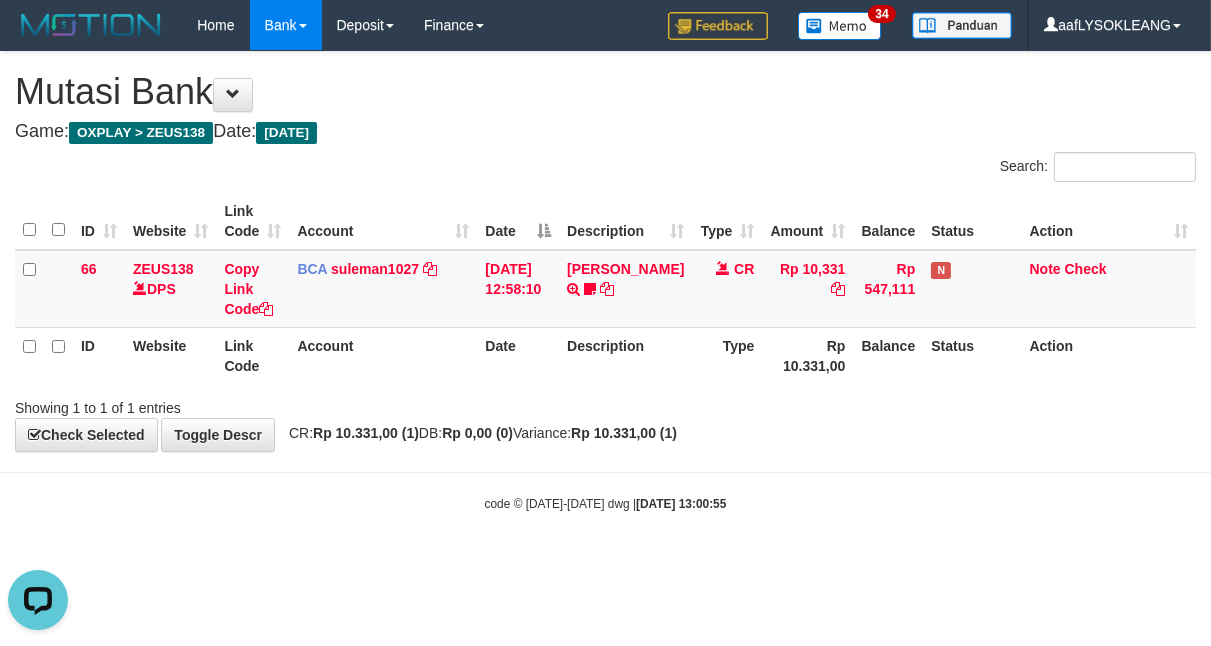 click on "code © [DATE]-[DATE] dwg |  [DATE] 13:00:55" at bounding box center (606, 504) 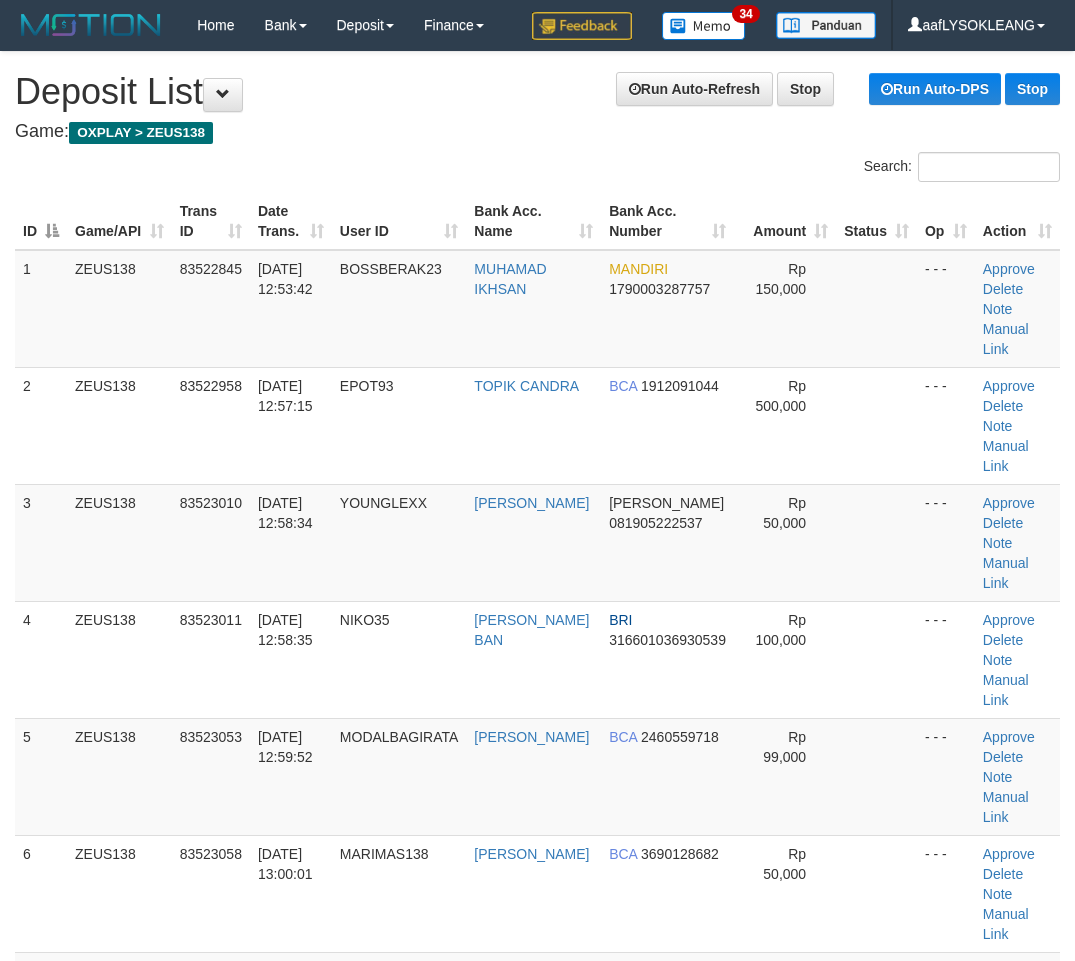 scroll, scrollTop: 708, scrollLeft: 56, axis: both 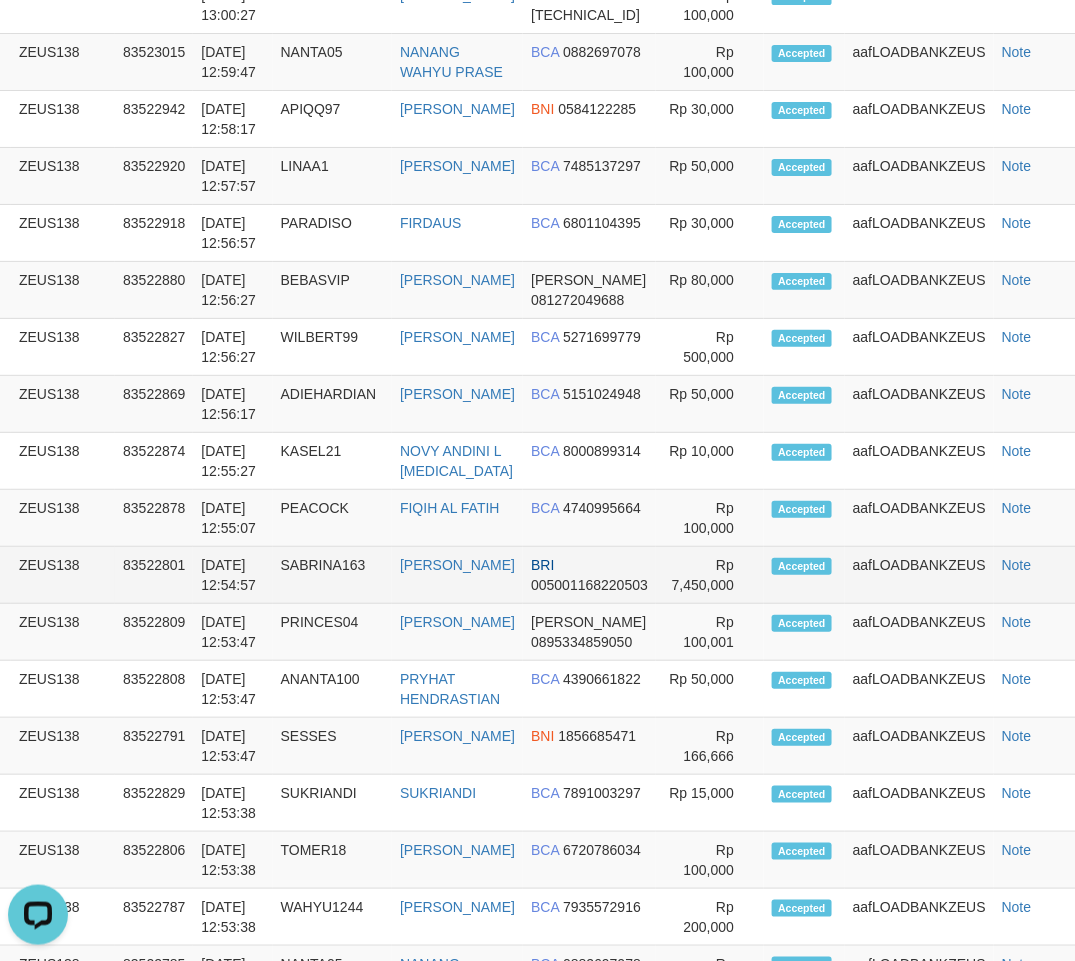 click on "Rp 7,450,000" at bounding box center (710, 575) 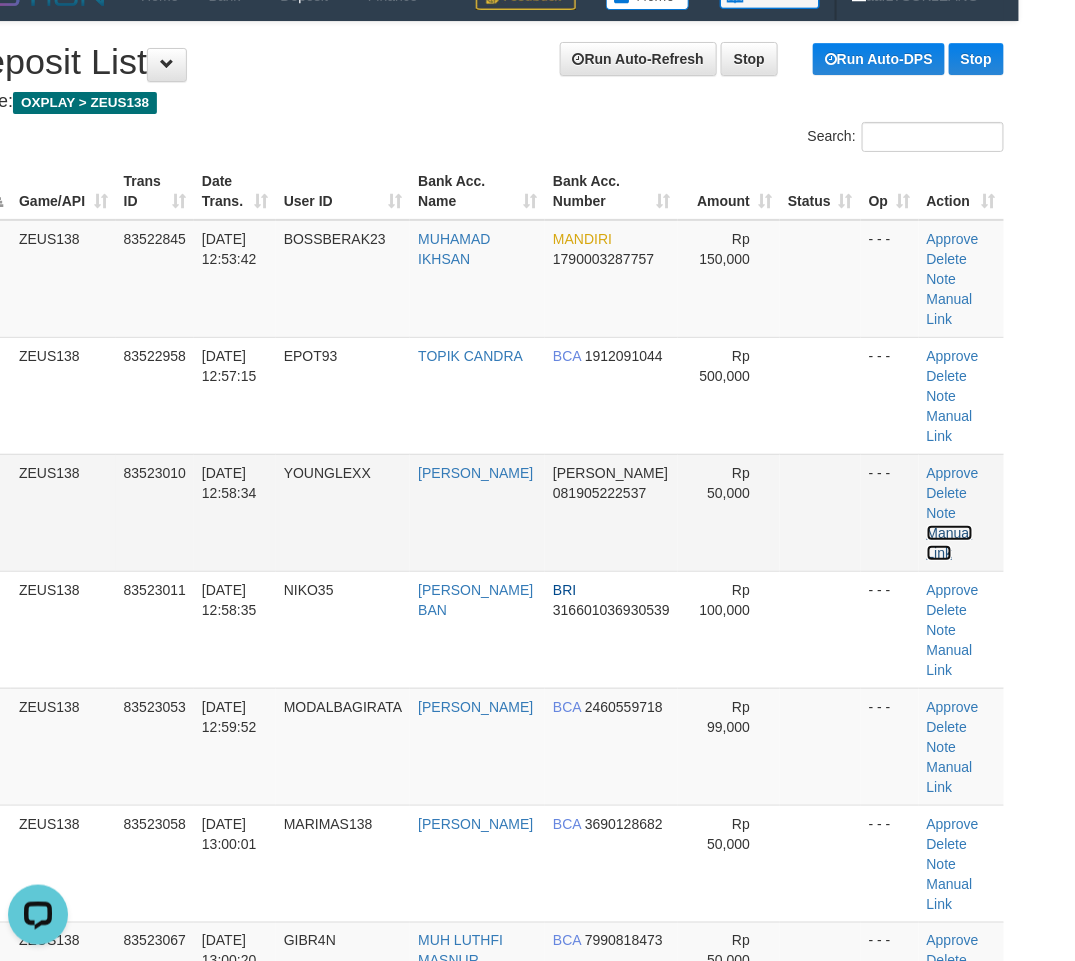 click on "Manual Link" at bounding box center [950, 543] 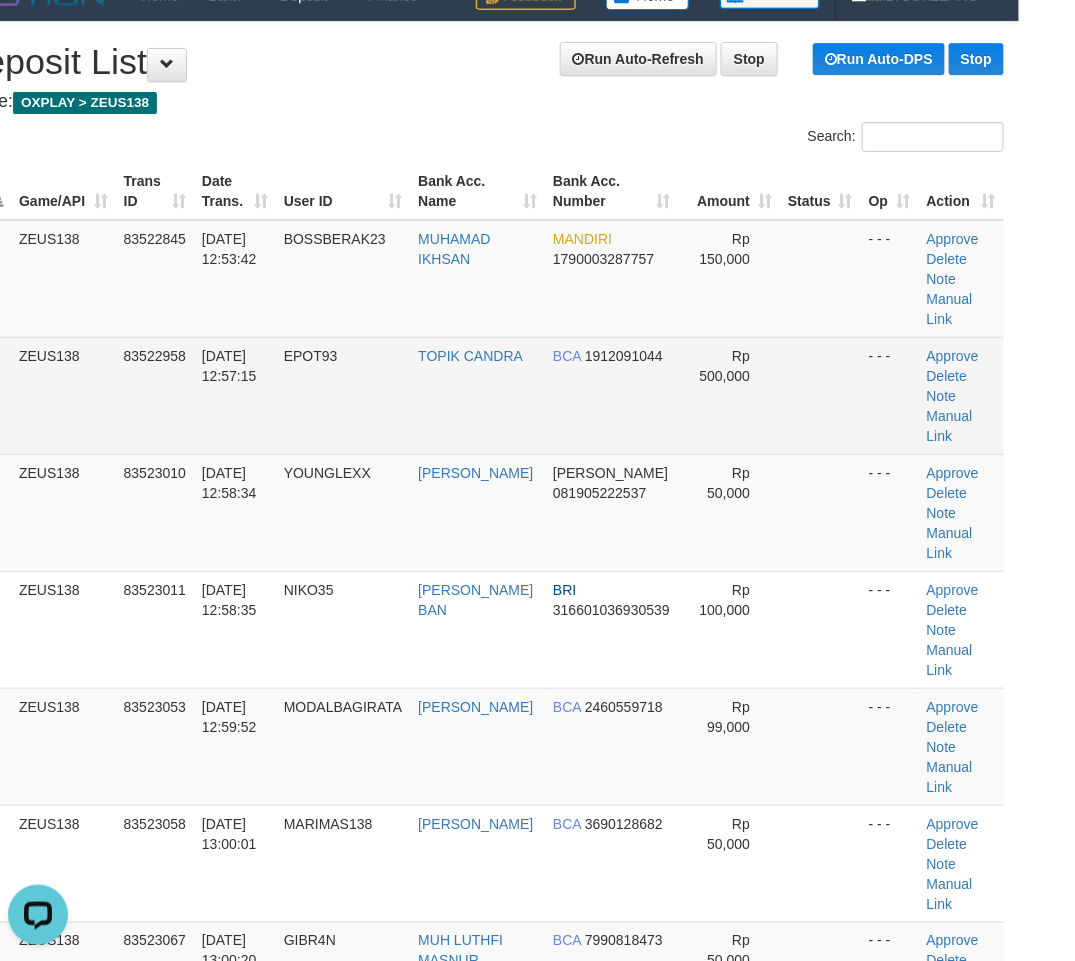 click on "Rp 500,000" at bounding box center (729, 395) 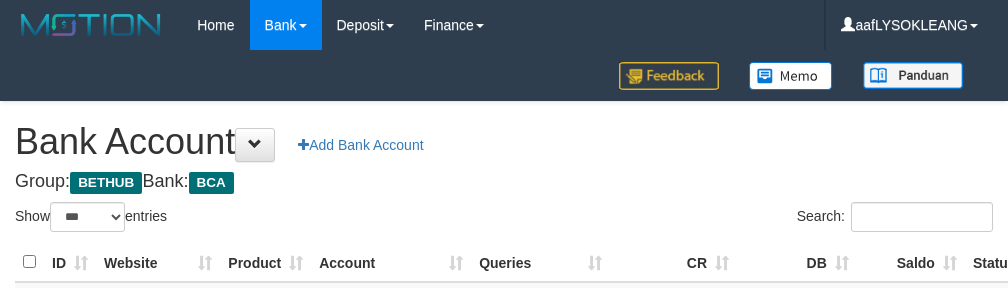 select on "***" 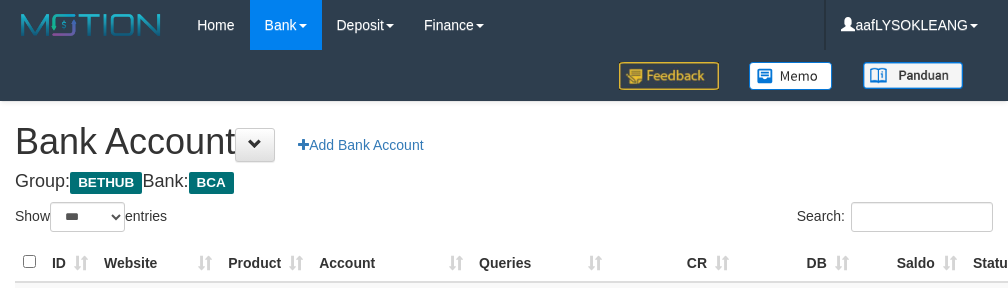 scroll, scrollTop: 191, scrollLeft: 0, axis: vertical 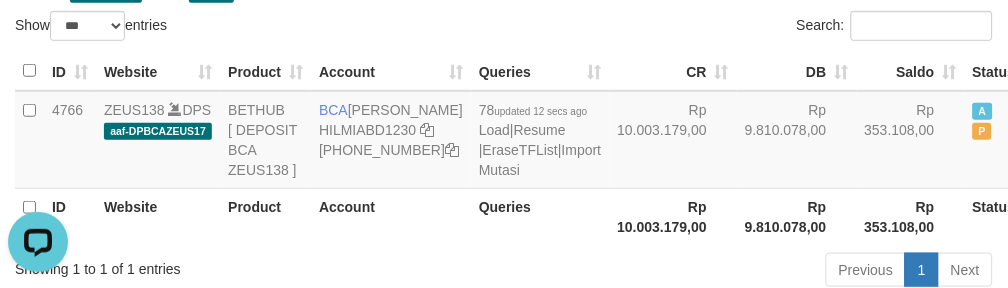 click on "Search:" at bounding box center [756, 28] 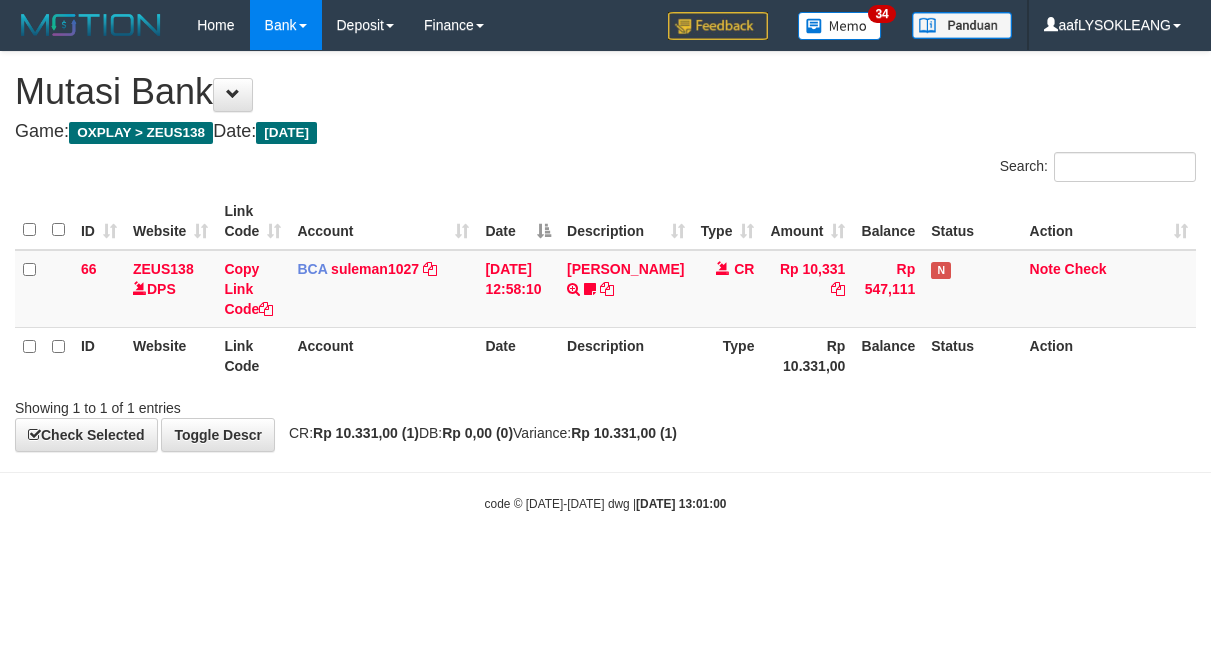 scroll, scrollTop: 0, scrollLeft: 0, axis: both 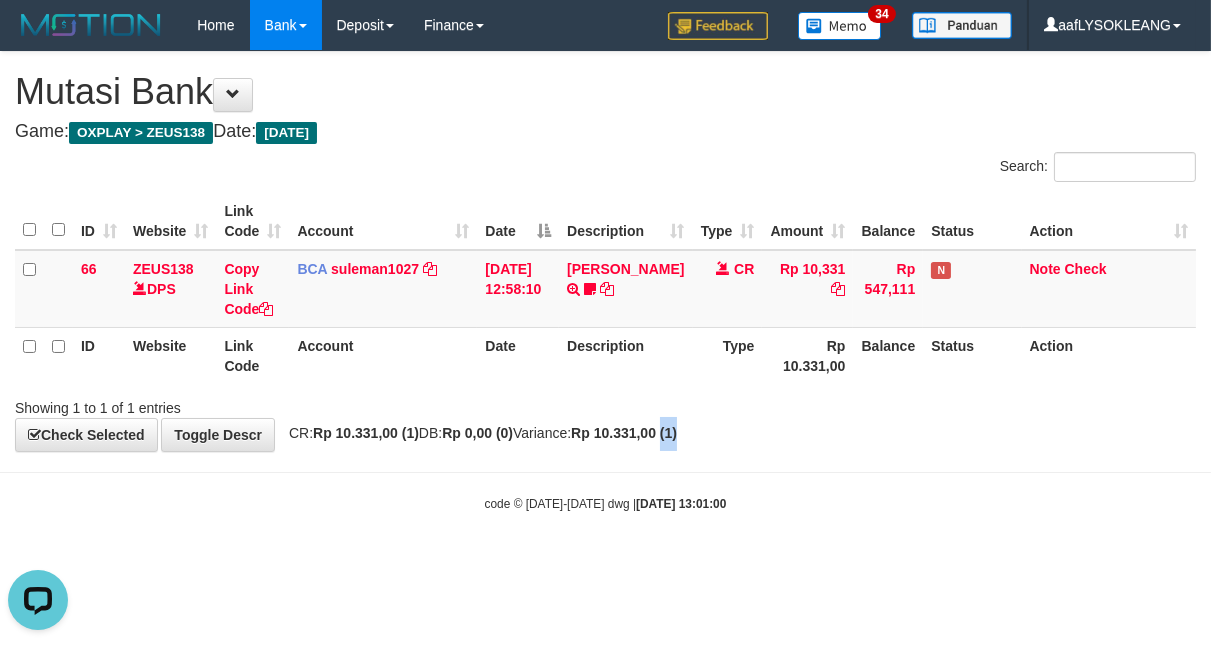 drag, startPoint x: 717, startPoint y: 434, endPoint x: 733, endPoint y: 435, distance: 16.03122 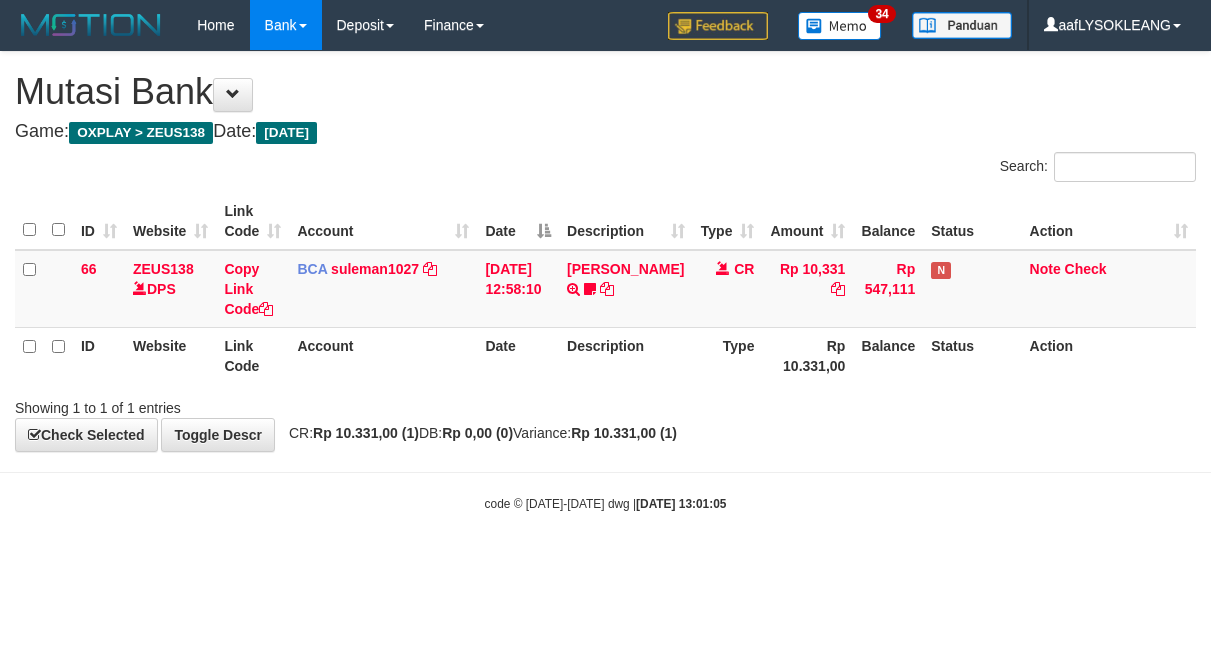 scroll, scrollTop: 0, scrollLeft: 0, axis: both 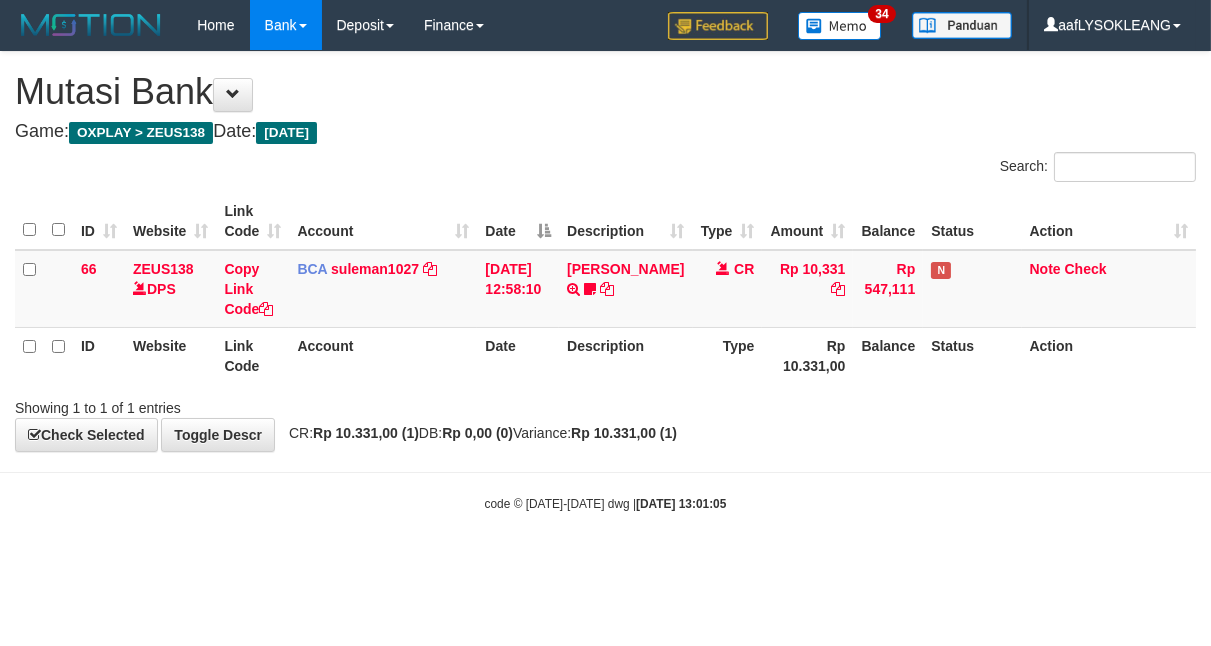 click on "**********" at bounding box center [605, 251] 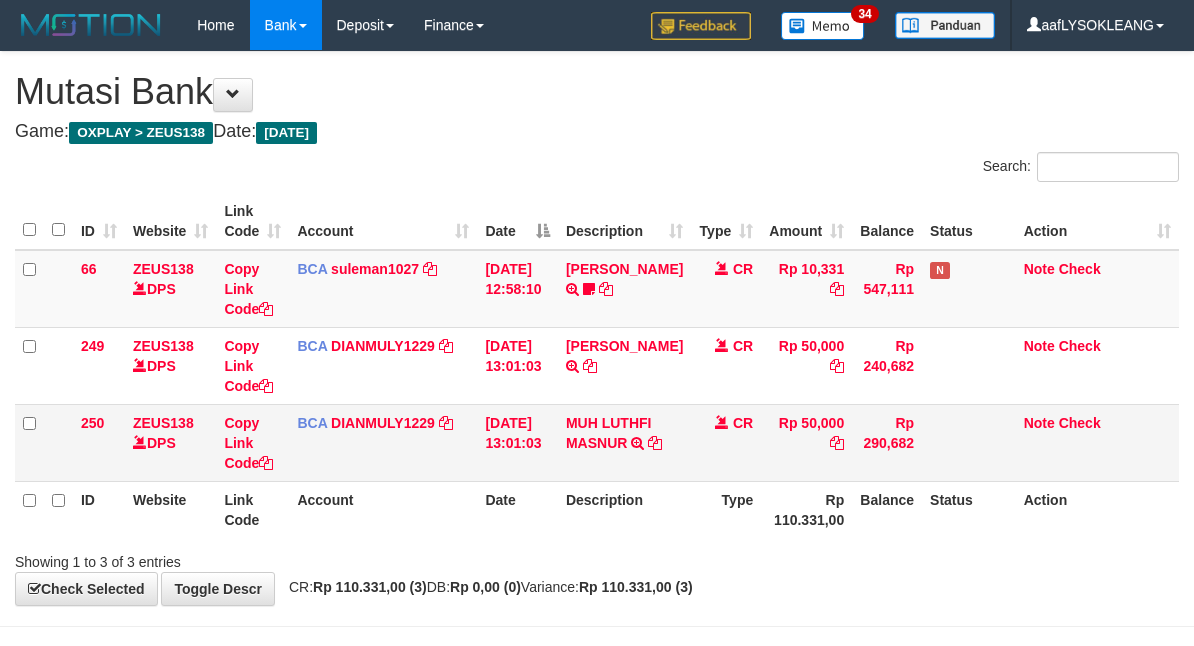scroll, scrollTop: 0, scrollLeft: 0, axis: both 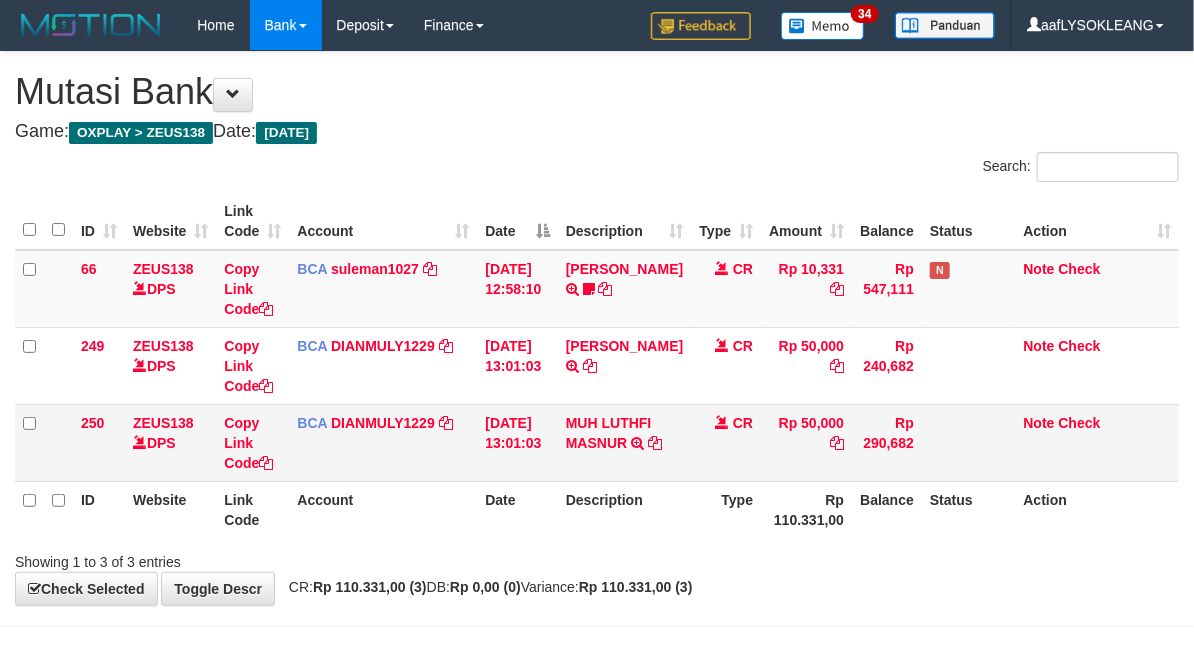 click on "CR" at bounding box center [726, 442] 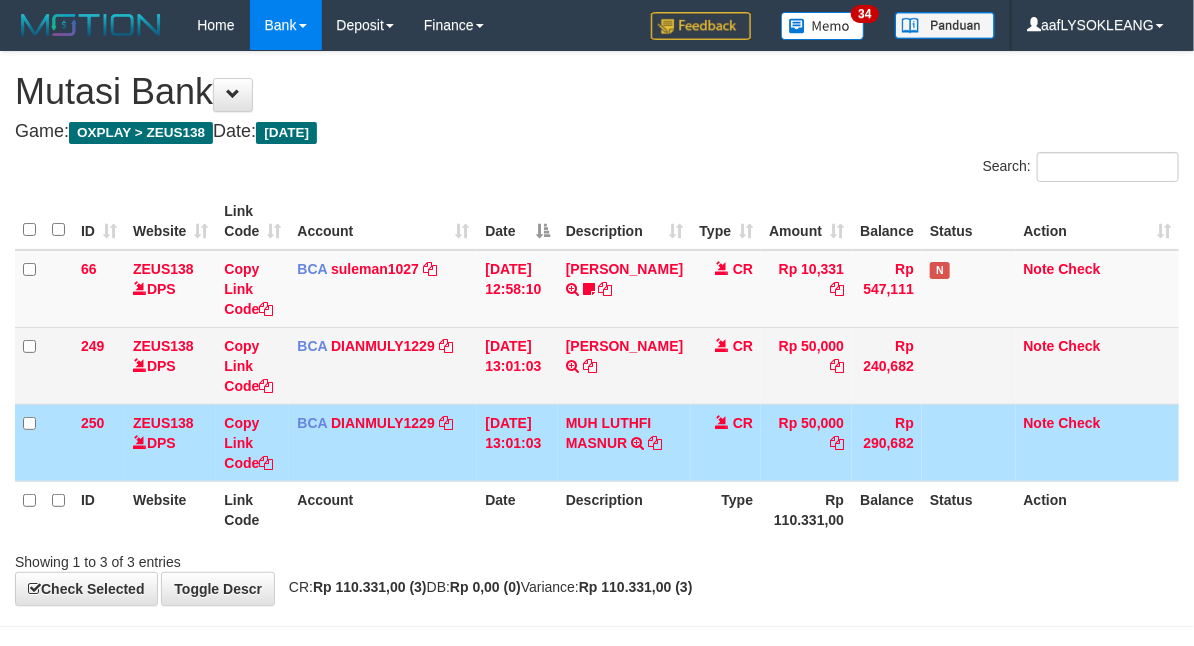 click on "IRFAN SYARIF         TRSF E-BANKING CR 1307/FTSCY/WS95051
50000.002025071307772979 TRFDN-IRFAN SYARIFESPAY DEBIT INDONE" at bounding box center [624, 365] 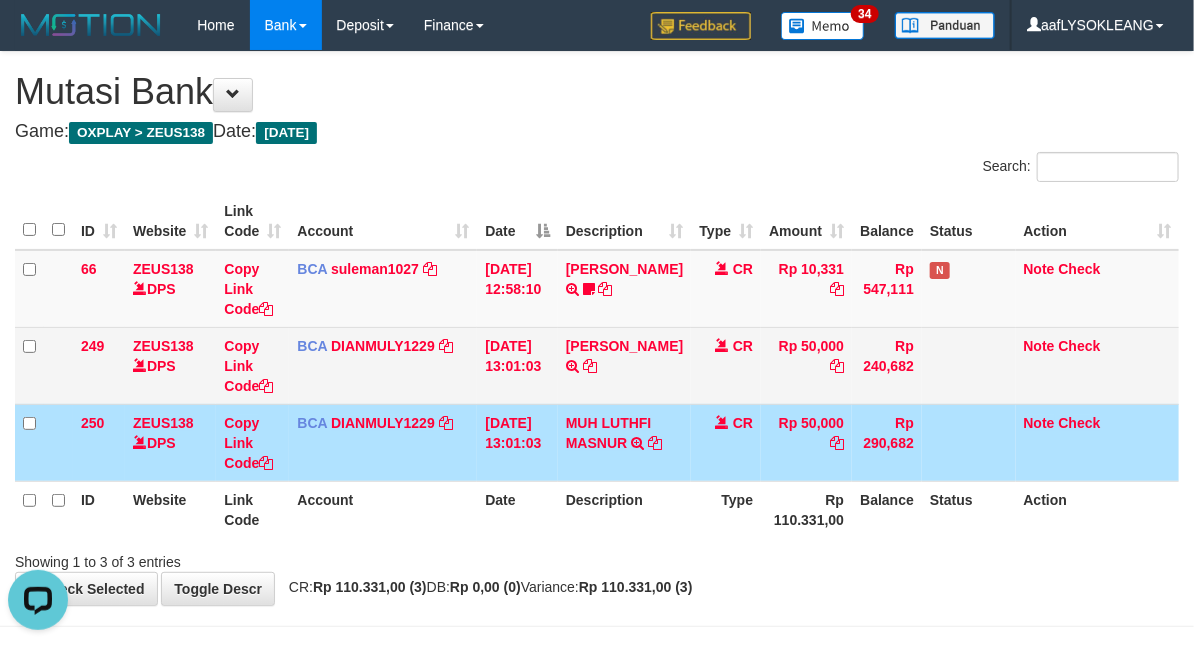 scroll, scrollTop: 0, scrollLeft: 0, axis: both 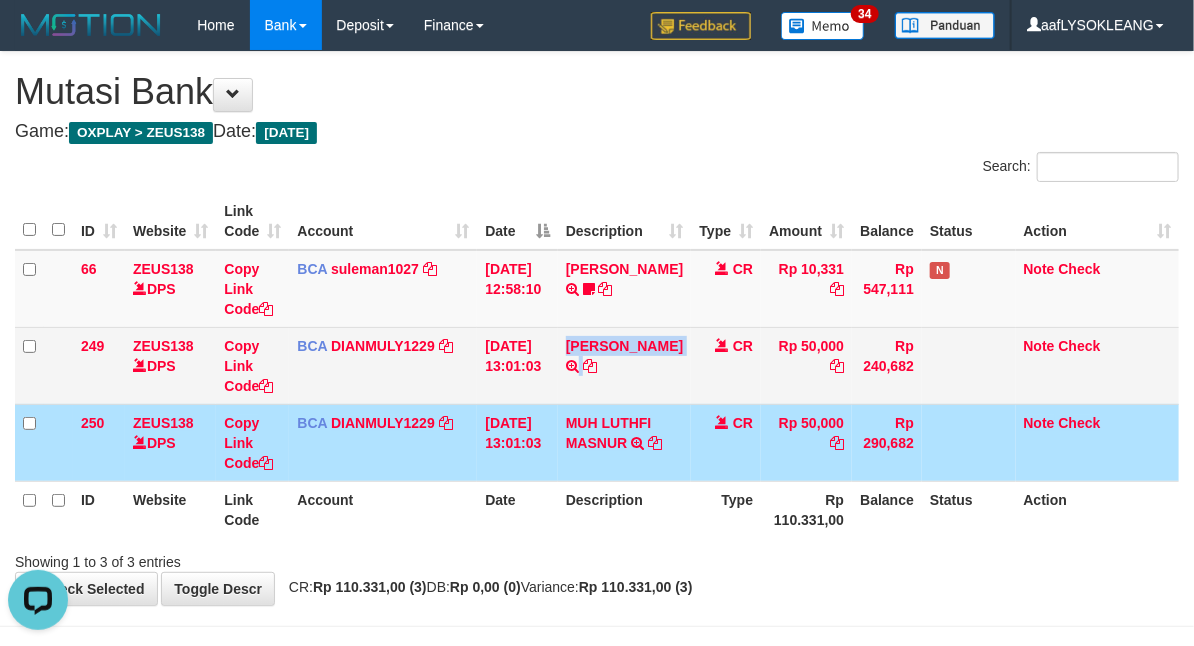 click on "IRFAN SYARIF         TRSF E-BANKING CR 1307/FTSCY/WS95051
50000.002025071307772979 TRFDN-IRFAN SYARIFESPAY DEBIT INDONE" at bounding box center (624, 365) 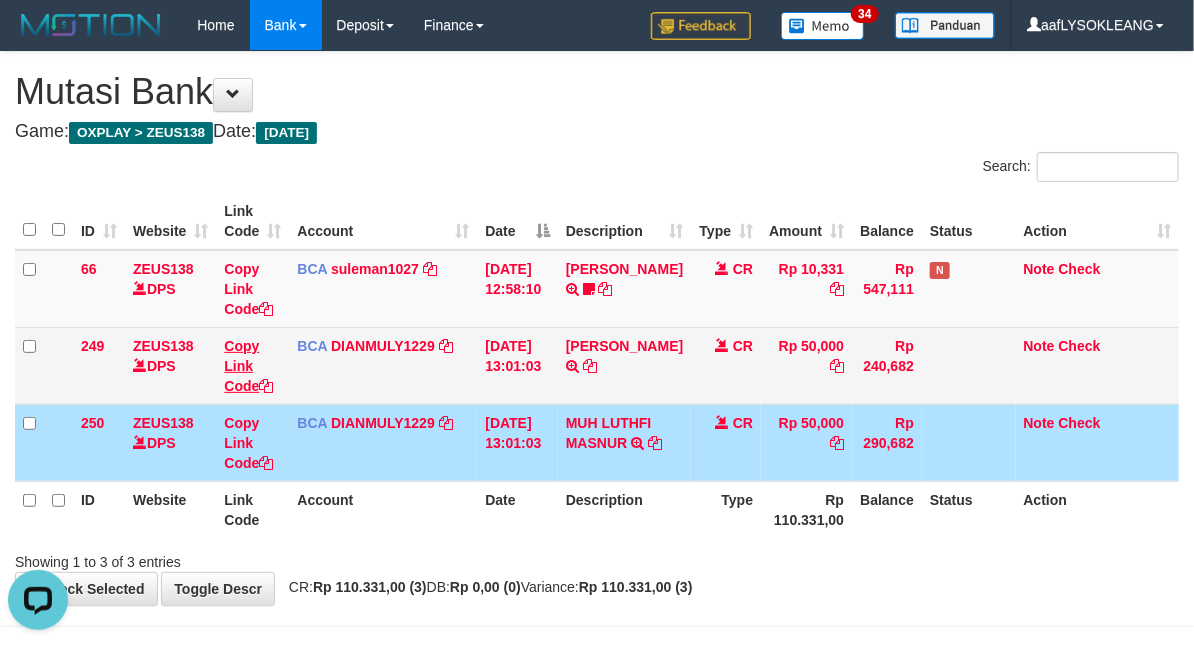 click on "Copy Link Code" at bounding box center (252, 365) 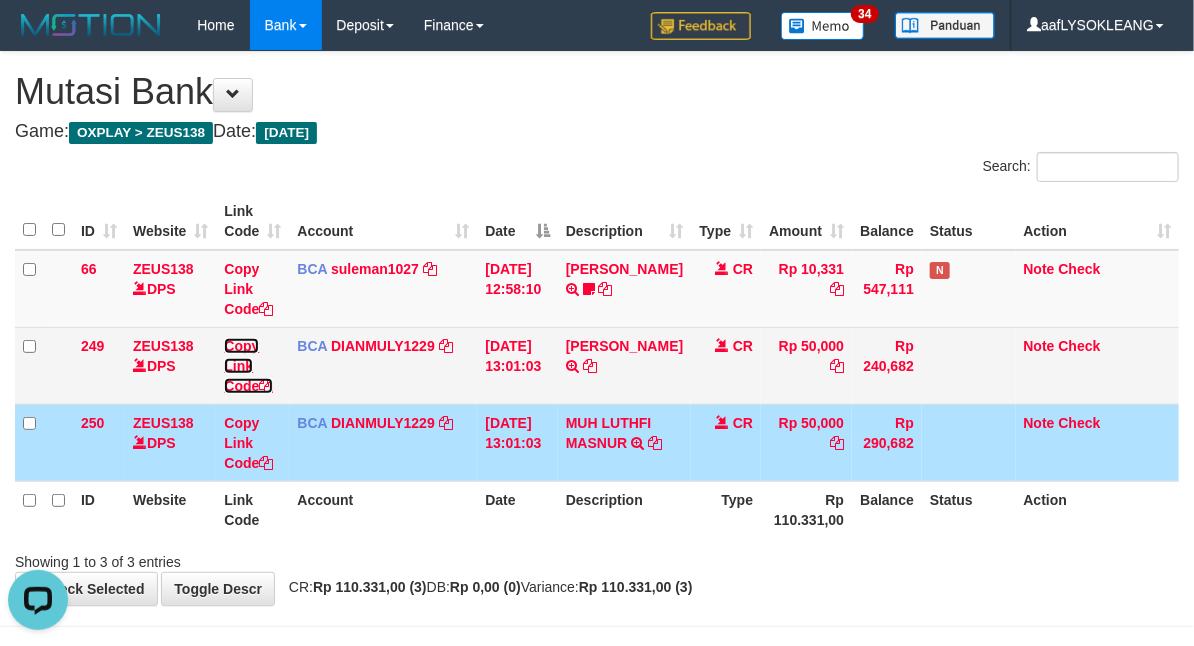 click on "Copy Link Code" at bounding box center [248, 366] 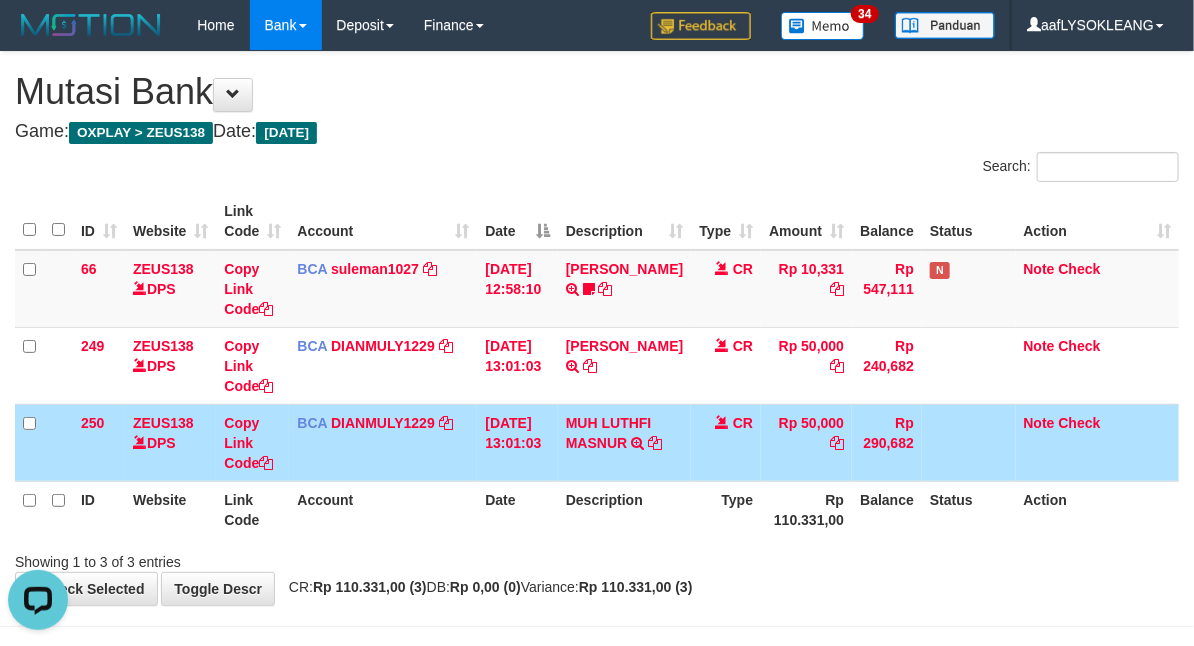scroll, scrollTop: 297, scrollLeft: 0, axis: vertical 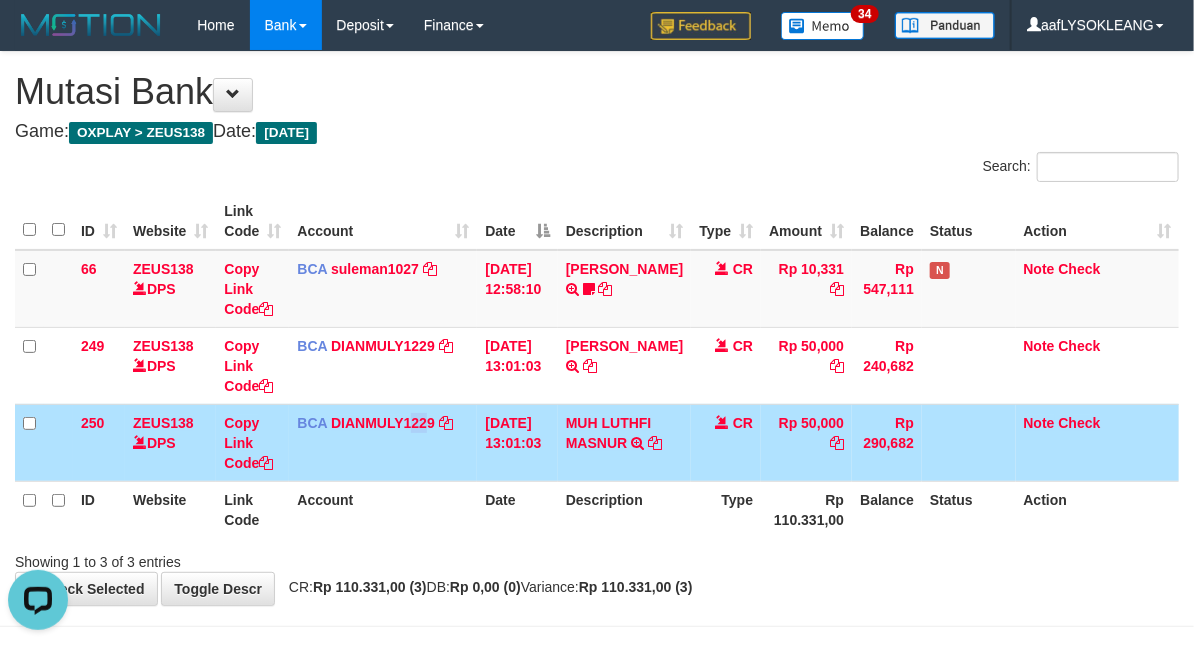 drag, startPoint x: 414, startPoint y: 451, endPoint x: 430, endPoint y: 456, distance: 16.763054 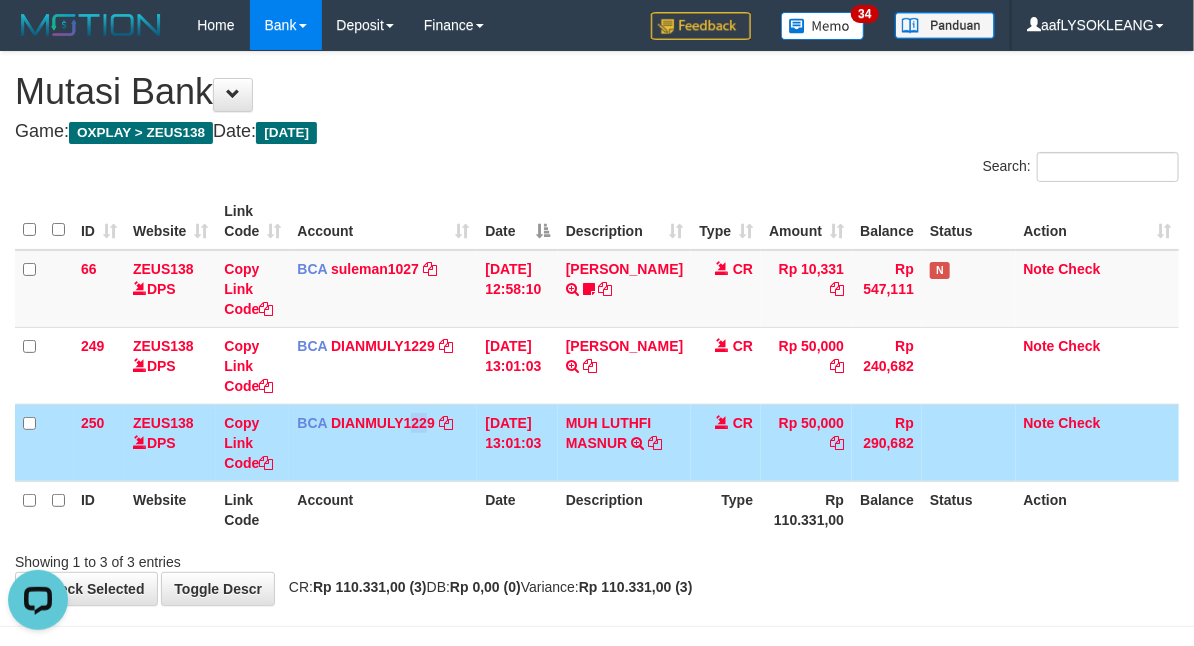 scroll, scrollTop: 70, scrollLeft: 0, axis: vertical 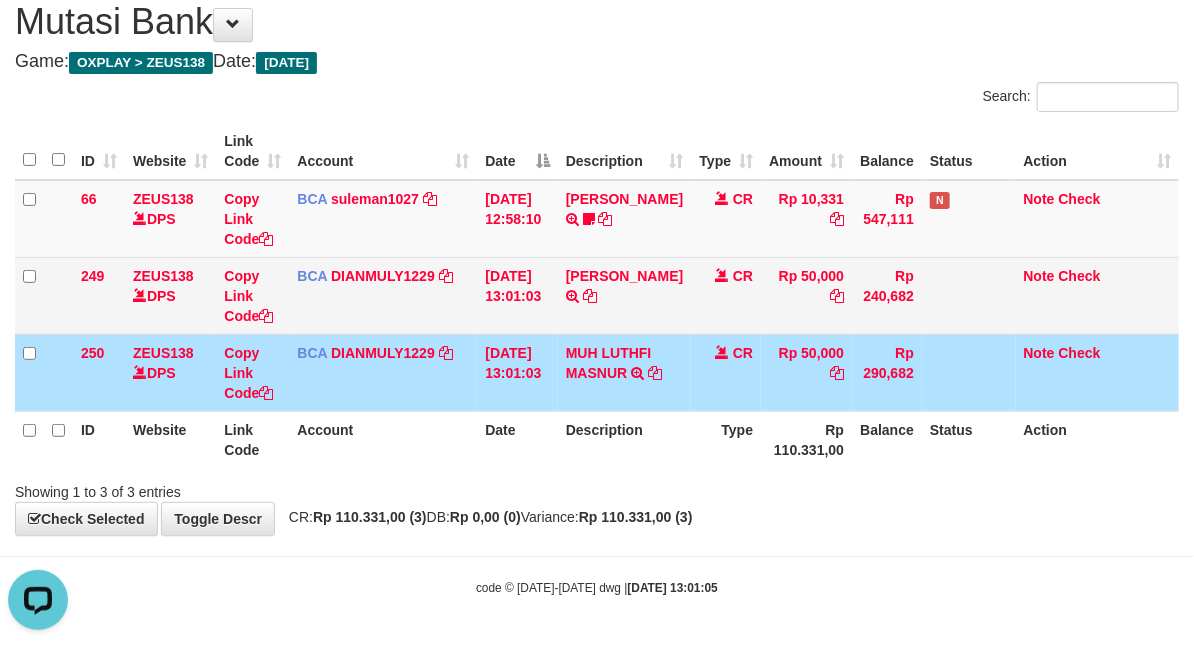click on "IRFAN SYARIF         TRSF E-BANKING CR 1307/FTSCY/WS95051
50000.002025071307772979 TRFDN-IRFAN SYARIFESPAY DEBIT INDONE" at bounding box center (624, 295) 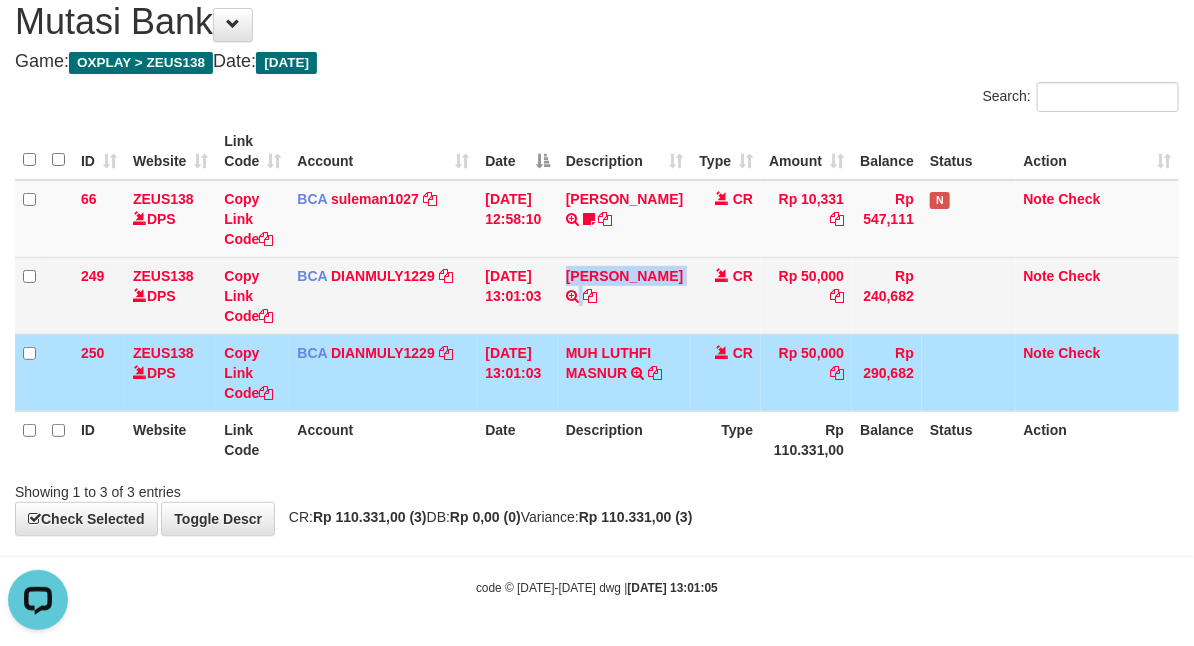 click on "IRFAN SYARIF         TRSF E-BANKING CR 1307/FTSCY/WS95051
50000.002025071307772979 TRFDN-IRFAN SYARIFESPAY DEBIT INDONE" at bounding box center [624, 295] 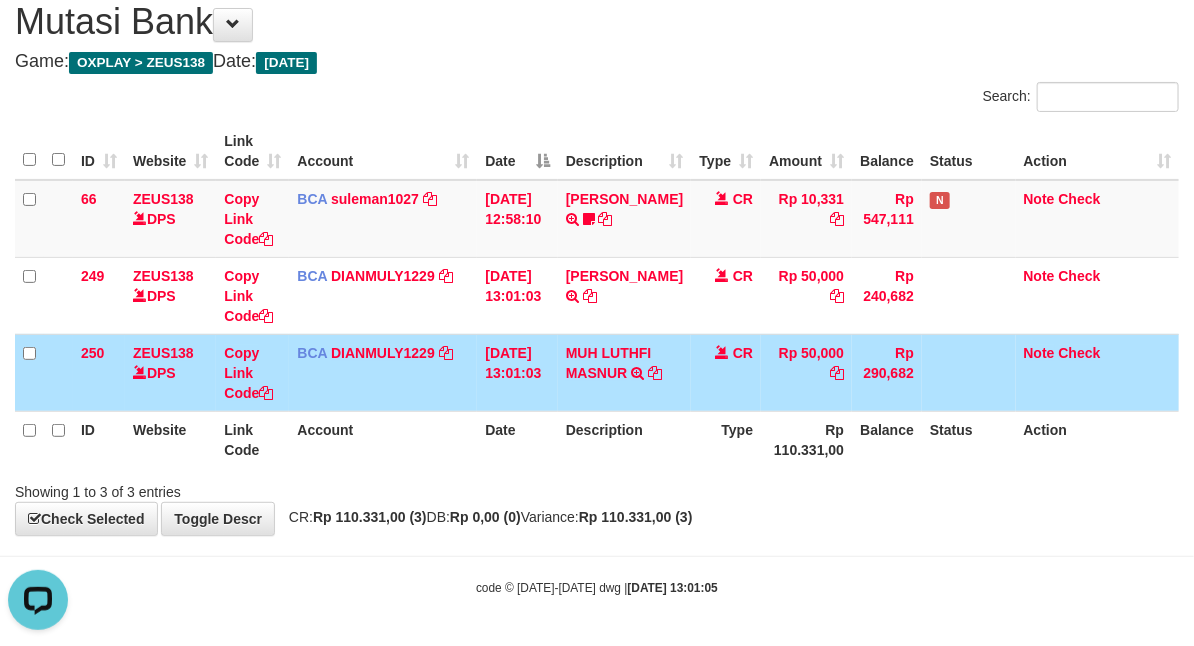 click on "MUH LUTHFI MASNUR         TRSF E-BANKING CR 1307/FTSCY/WS95011
50000.00MUH LUTHFI MASNUR" at bounding box center (624, 372) 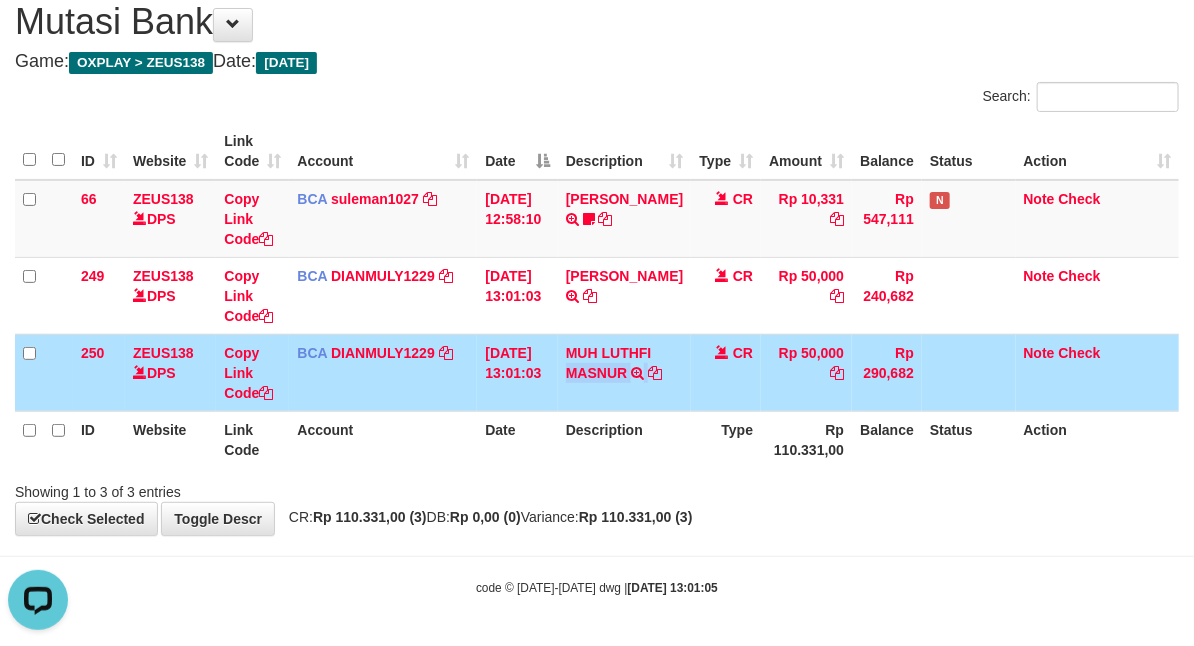 click on "MUH LUTHFI MASNUR         TRSF E-BANKING CR 1307/FTSCY/WS95011
50000.00MUH LUTHFI MASNUR" at bounding box center [624, 372] 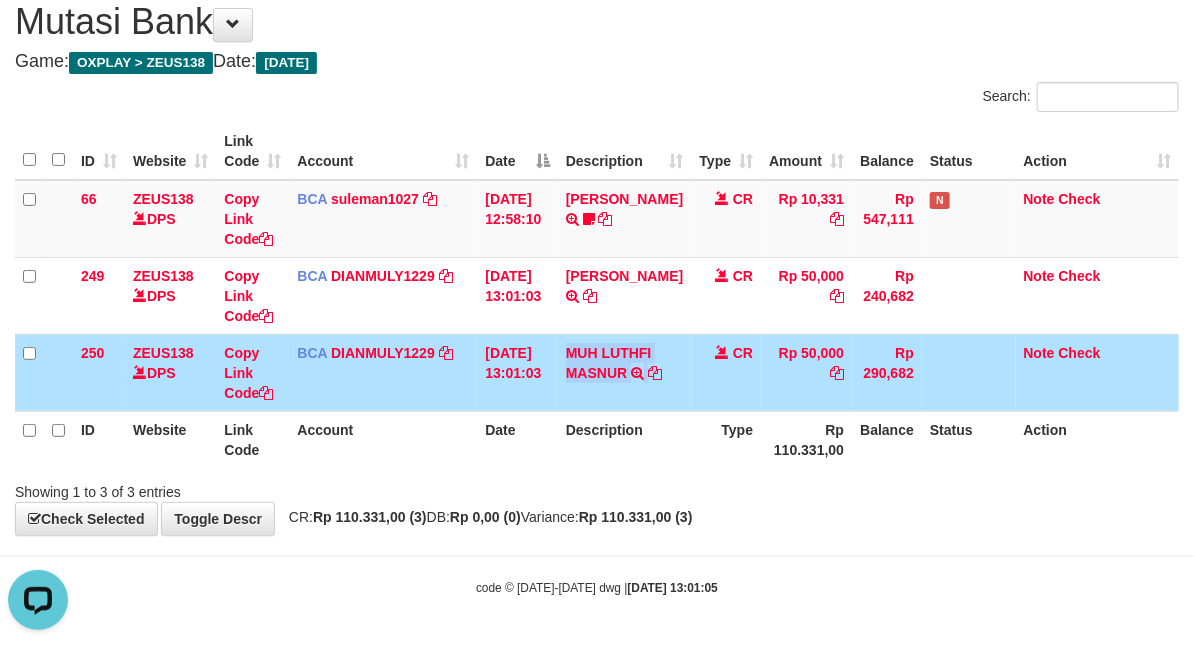 click on "MUH LUTHFI MASNUR         TRSF E-BANKING CR 1307/FTSCY/WS95011
50000.00MUH LUTHFI MASNUR" at bounding box center (624, 372) 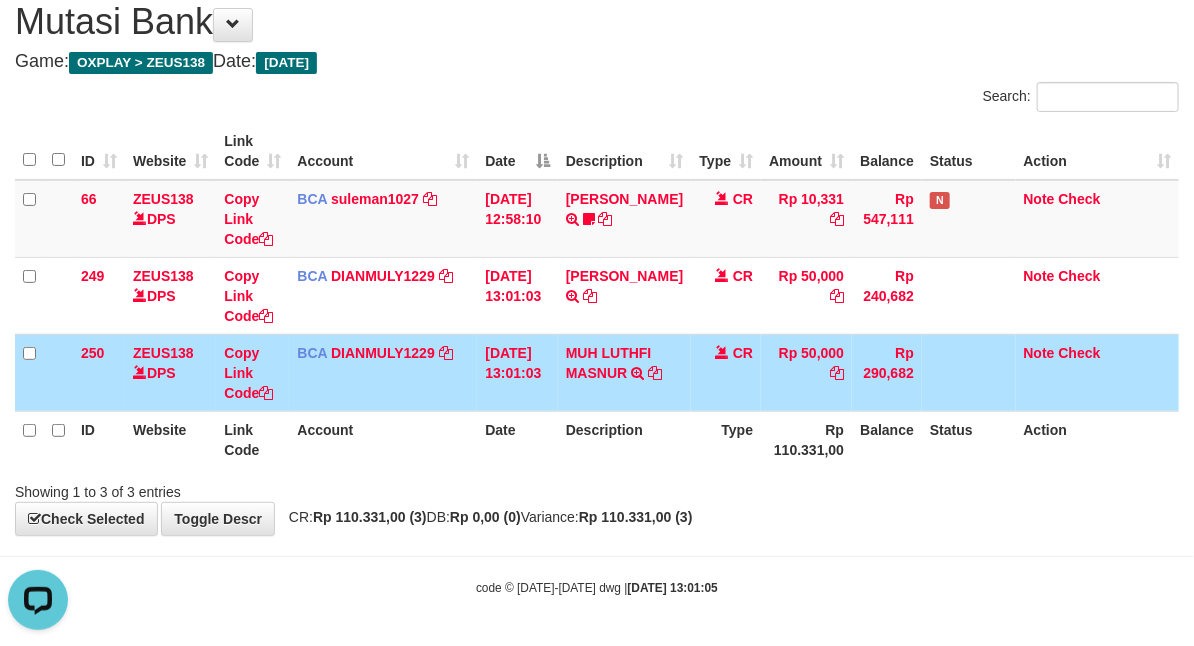 click on "ID Website Link Code Account Date Description Type Rp 110.331,00 Balance Status Action" at bounding box center (597, 439) 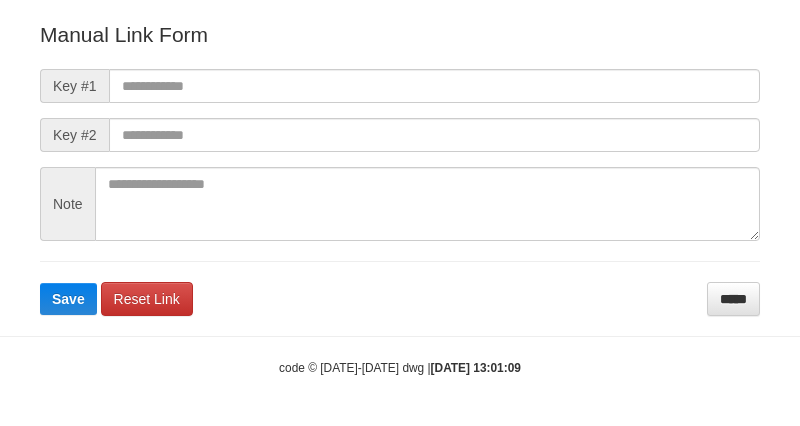 scroll, scrollTop: 222, scrollLeft: 0, axis: vertical 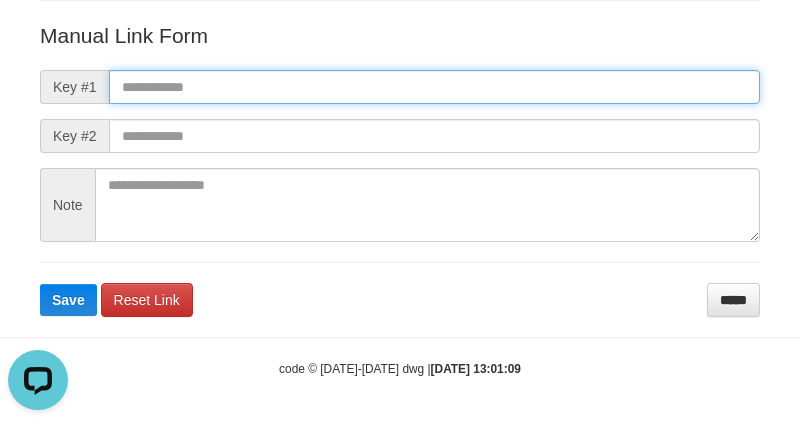 click at bounding box center [434, 87] 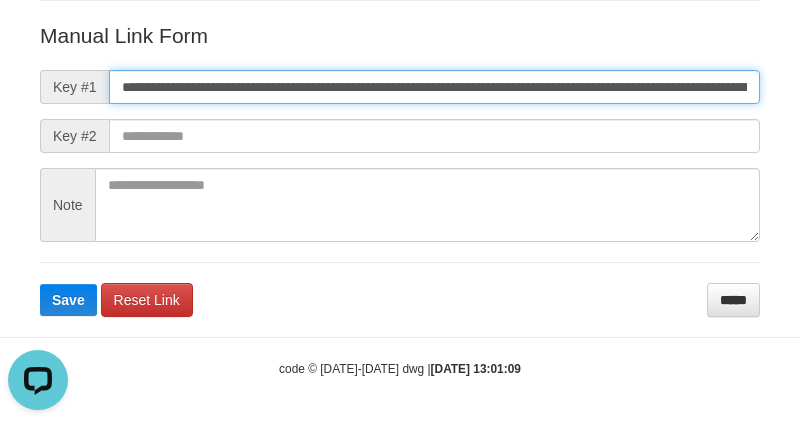 scroll, scrollTop: 0, scrollLeft: 1362, axis: horizontal 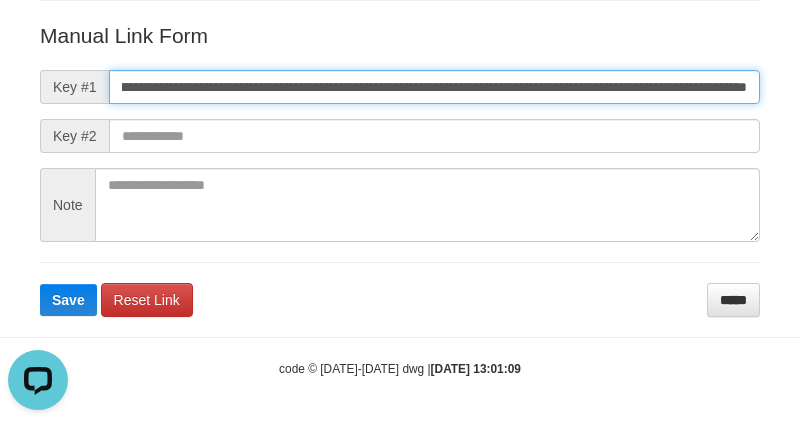 type on "**********" 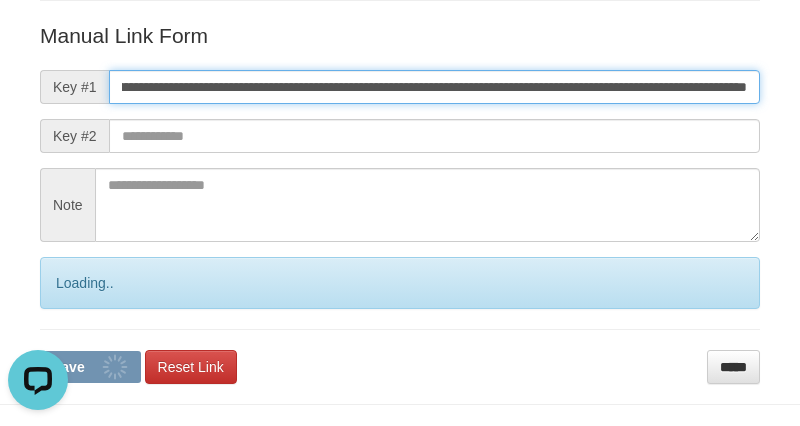 click on "Save" at bounding box center (90, 367) 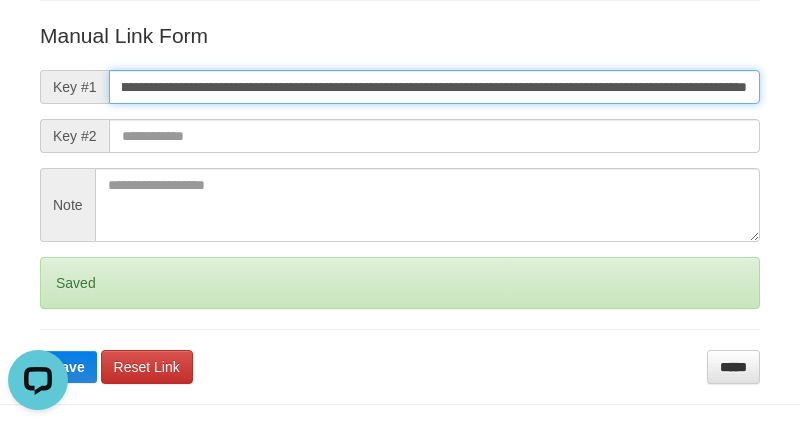 click on "Save" at bounding box center (68, 367) 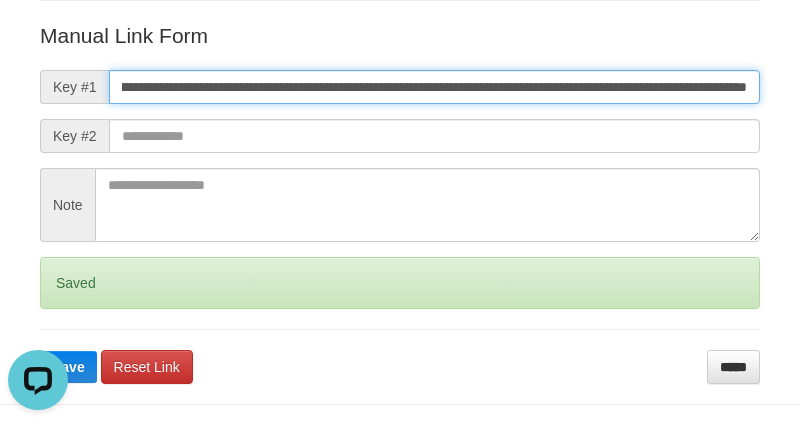 click on "Save" at bounding box center (68, 367) 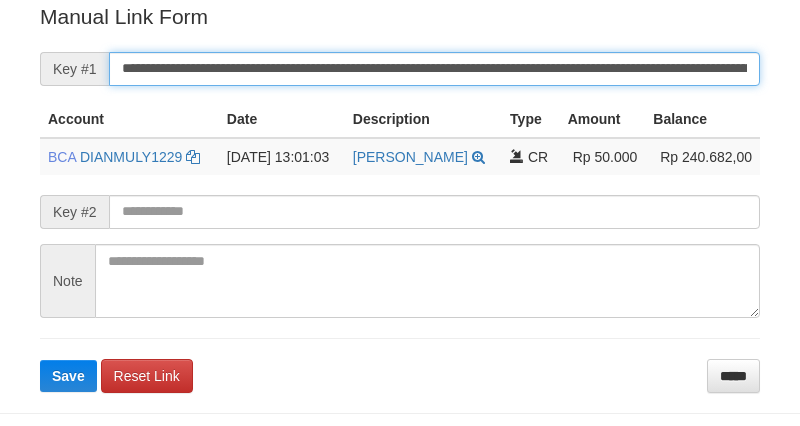 click on "**********" at bounding box center (434, 69) 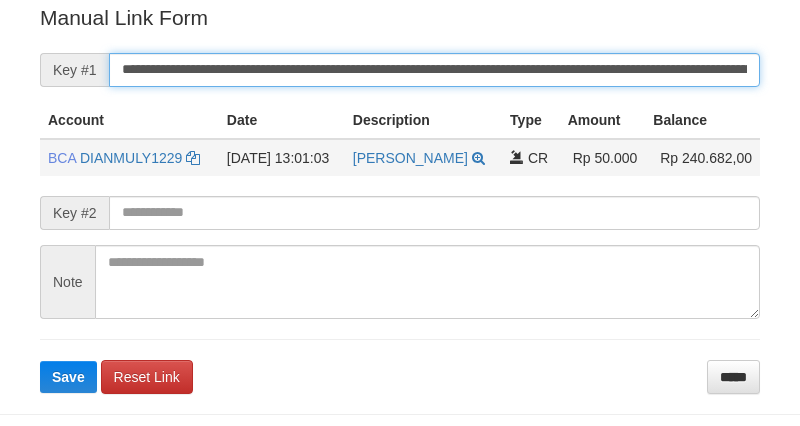 click on "Save" at bounding box center [68, 377] 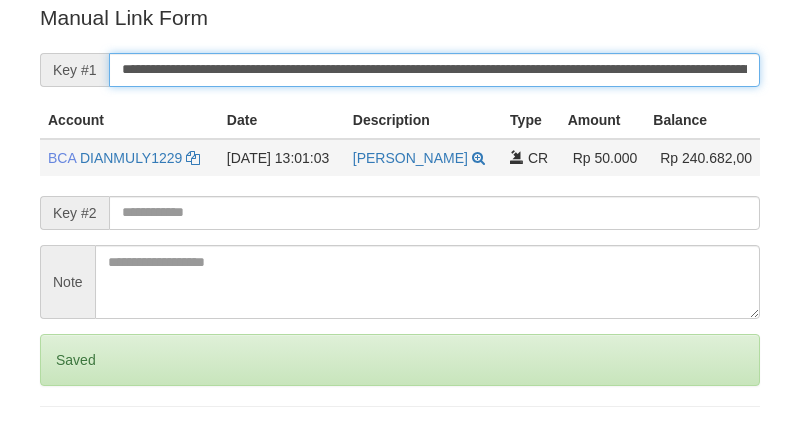 click on "Save" at bounding box center [68, 444] 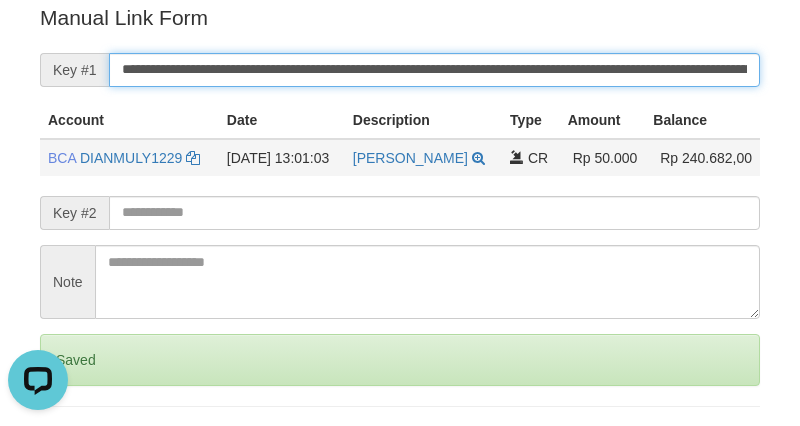 scroll, scrollTop: 0, scrollLeft: 0, axis: both 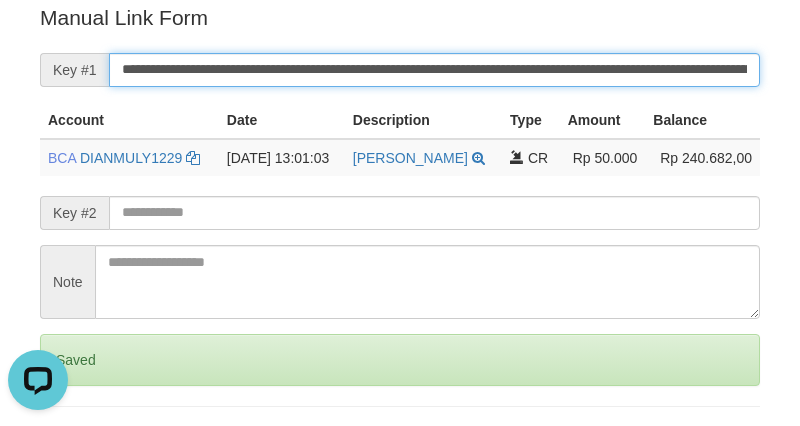click on "Save" at bounding box center (68, 444) 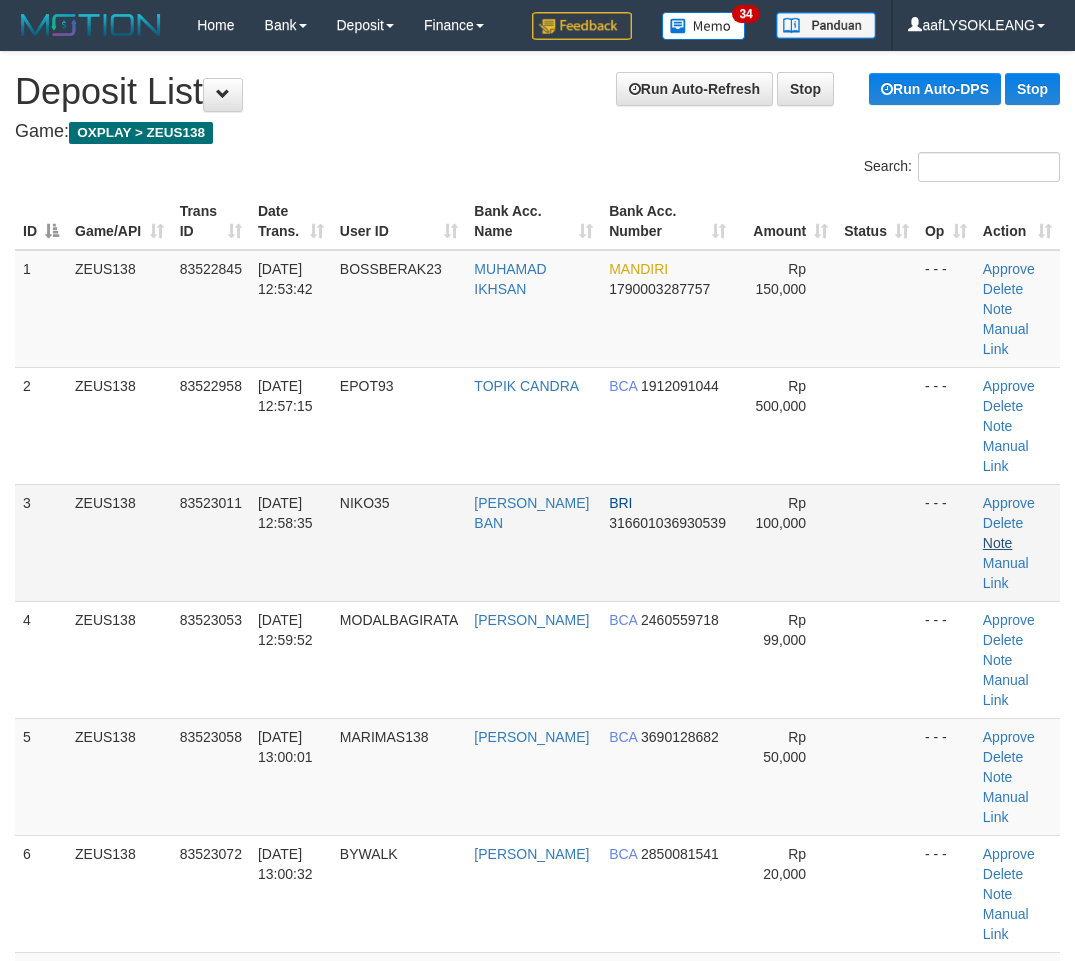 scroll, scrollTop: 30, scrollLeft: 56, axis: both 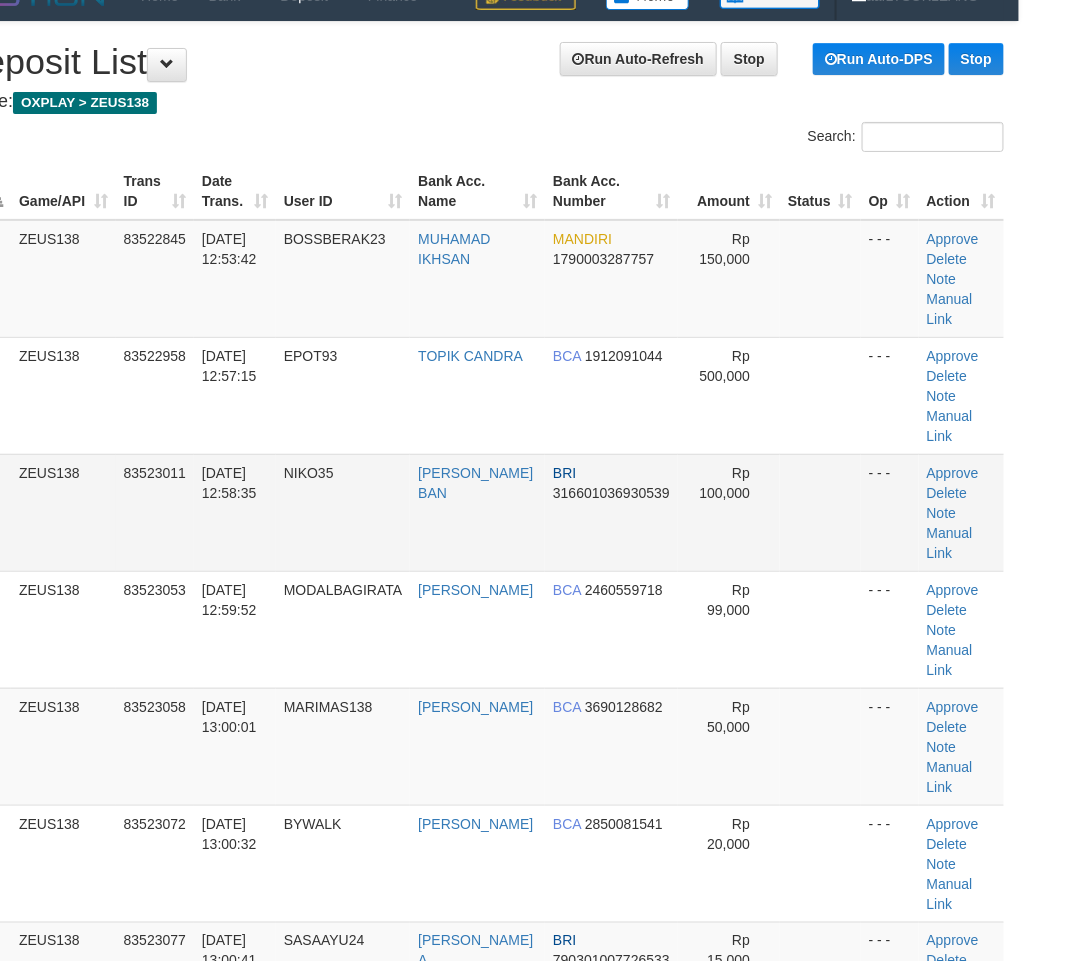 drag, startPoint x: 788, startPoint y: 484, endPoint x: 811, endPoint y: 501, distance: 28.600698 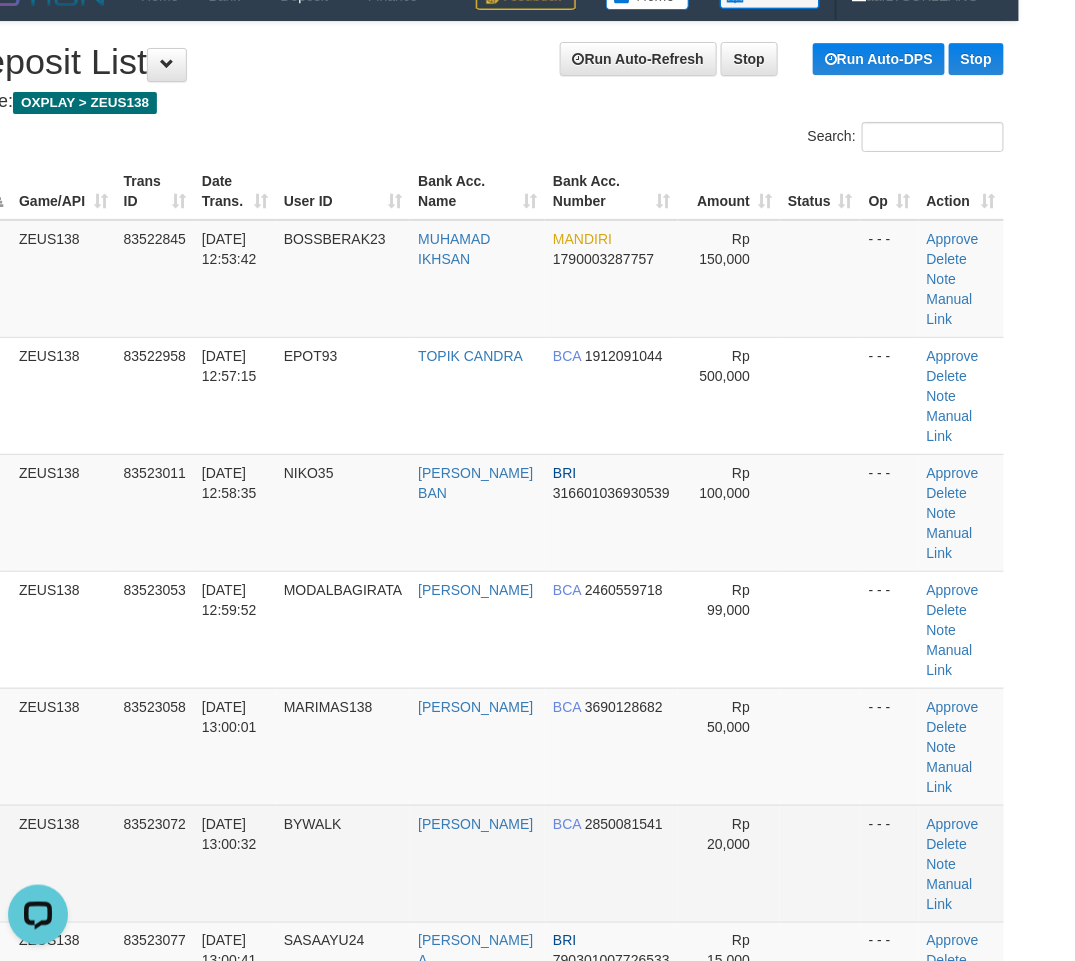 scroll, scrollTop: 0, scrollLeft: 0, axis: both 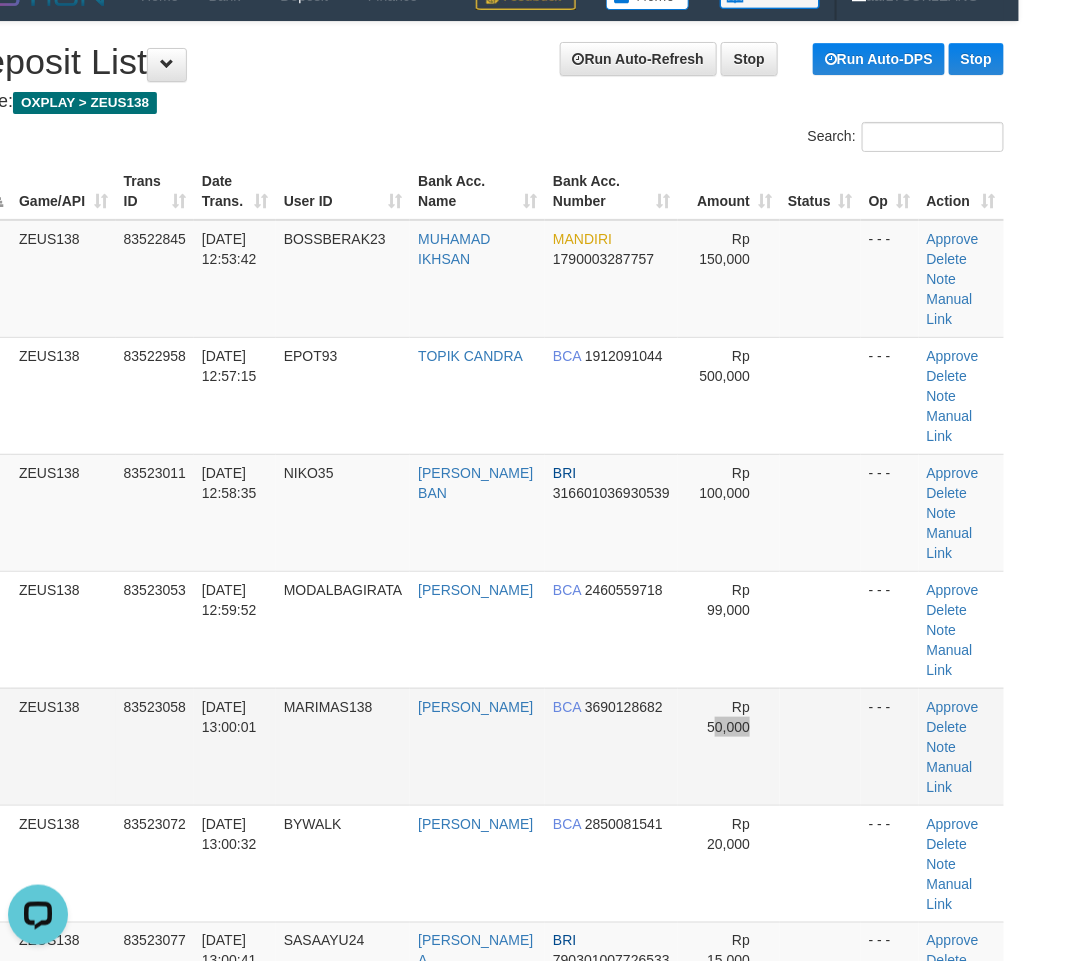 click on "Rp 50,000" at bounding box center [729, 746] 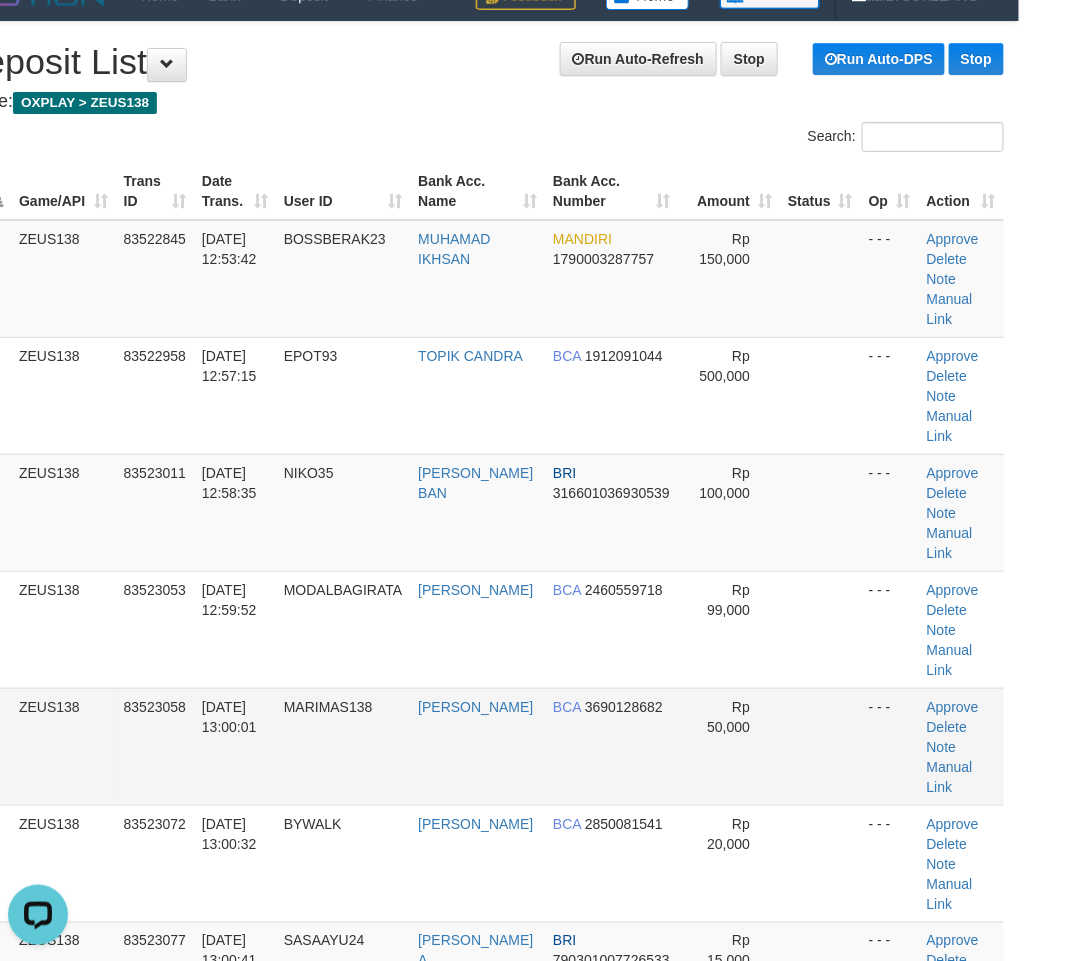 scroll, scrollTop: 907, scrollLeft: 56, axis: both 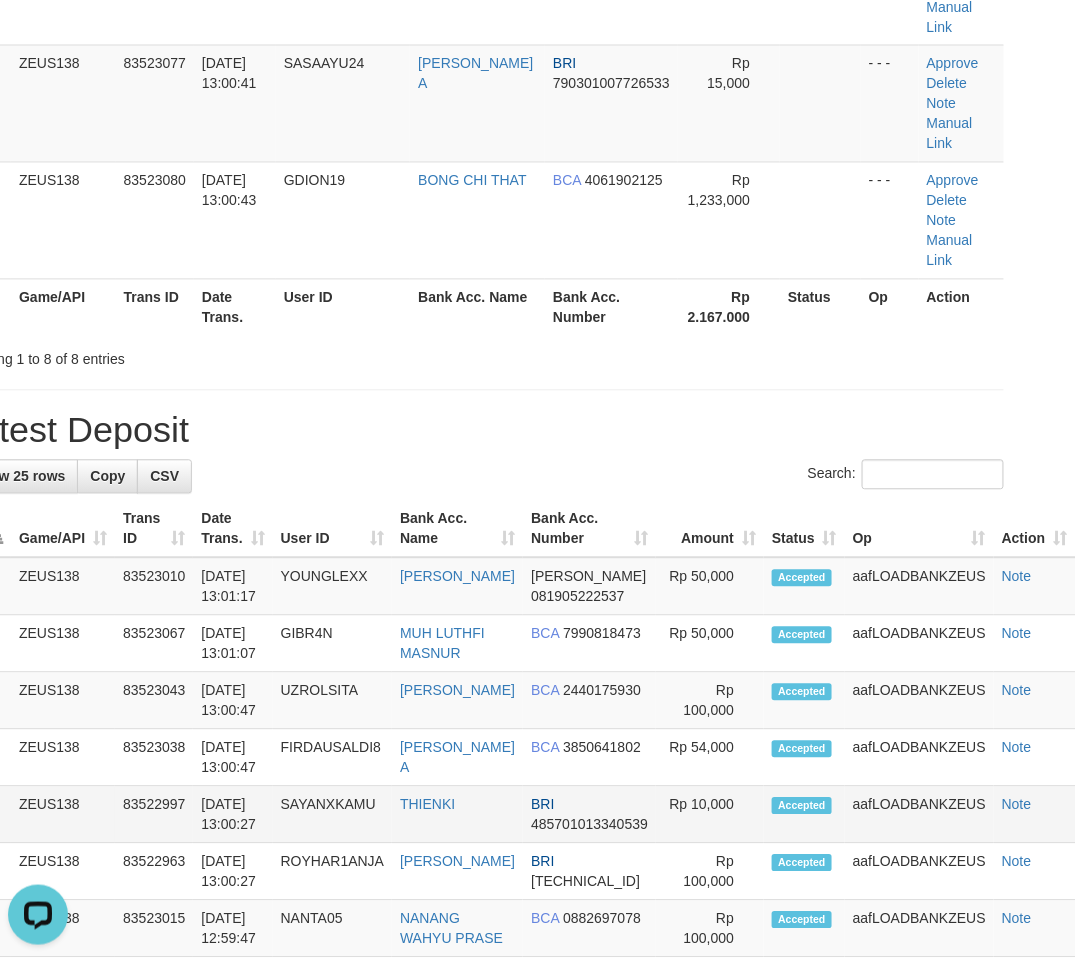click on "Rp 10,000" at bounding box center (710, 815) 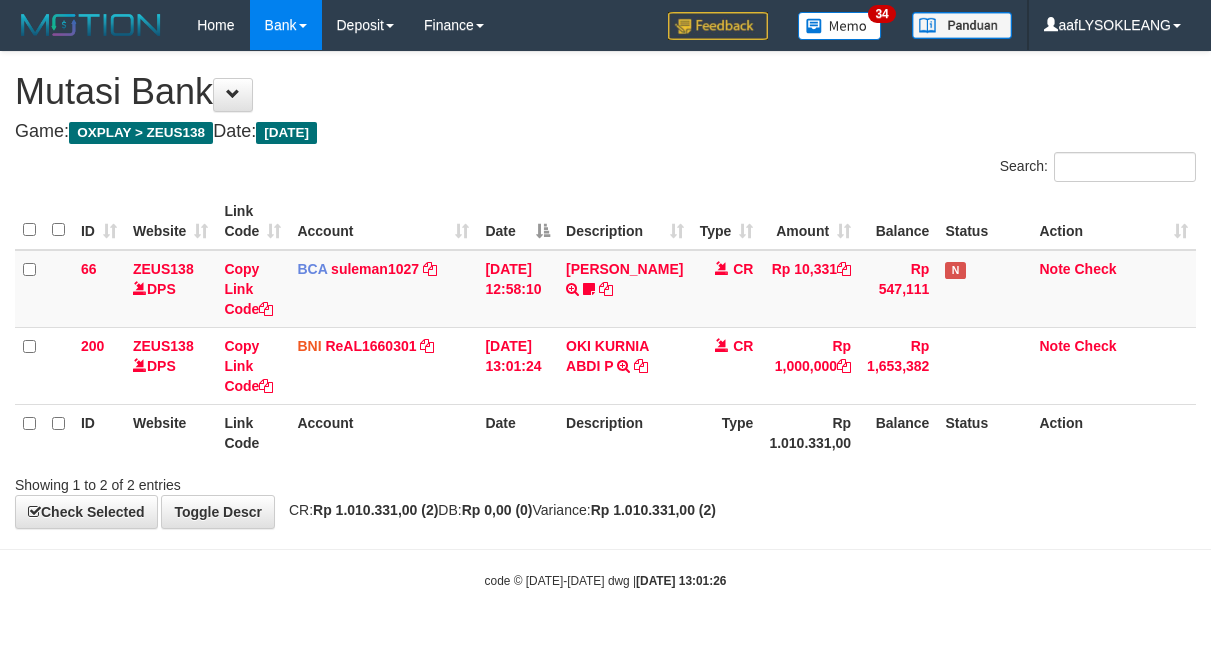 scroll, scrollTop: 0, scrollLeft: 0, axis: both 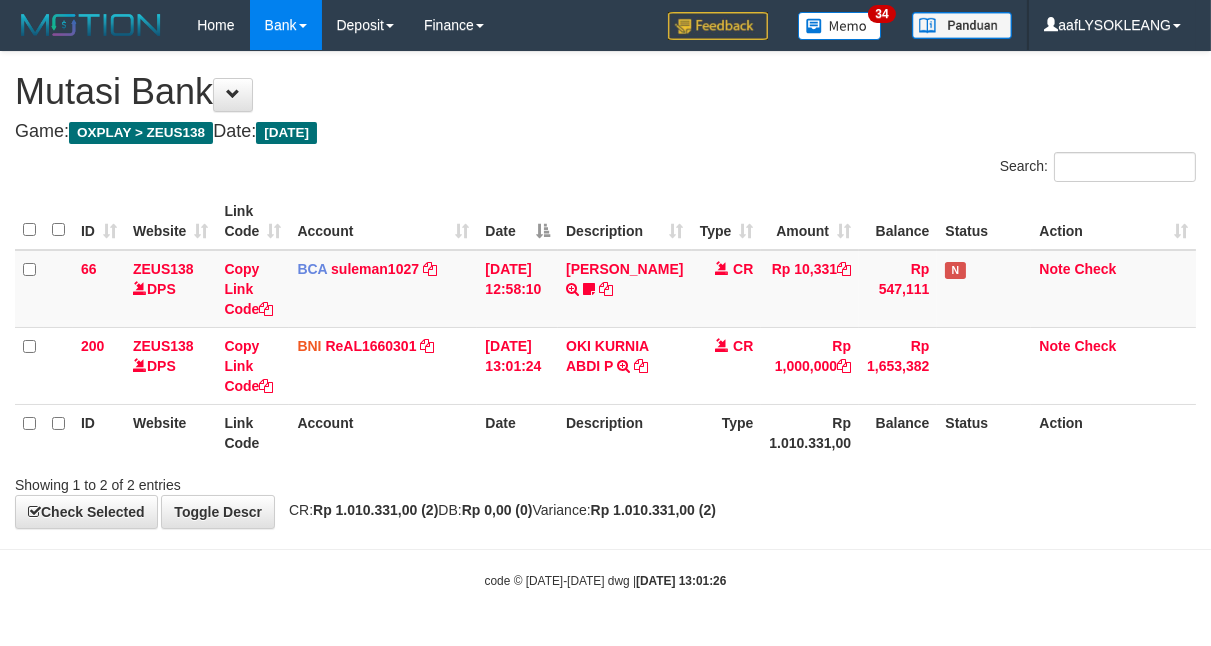 click on "Date" at bounding box center [517, 432] 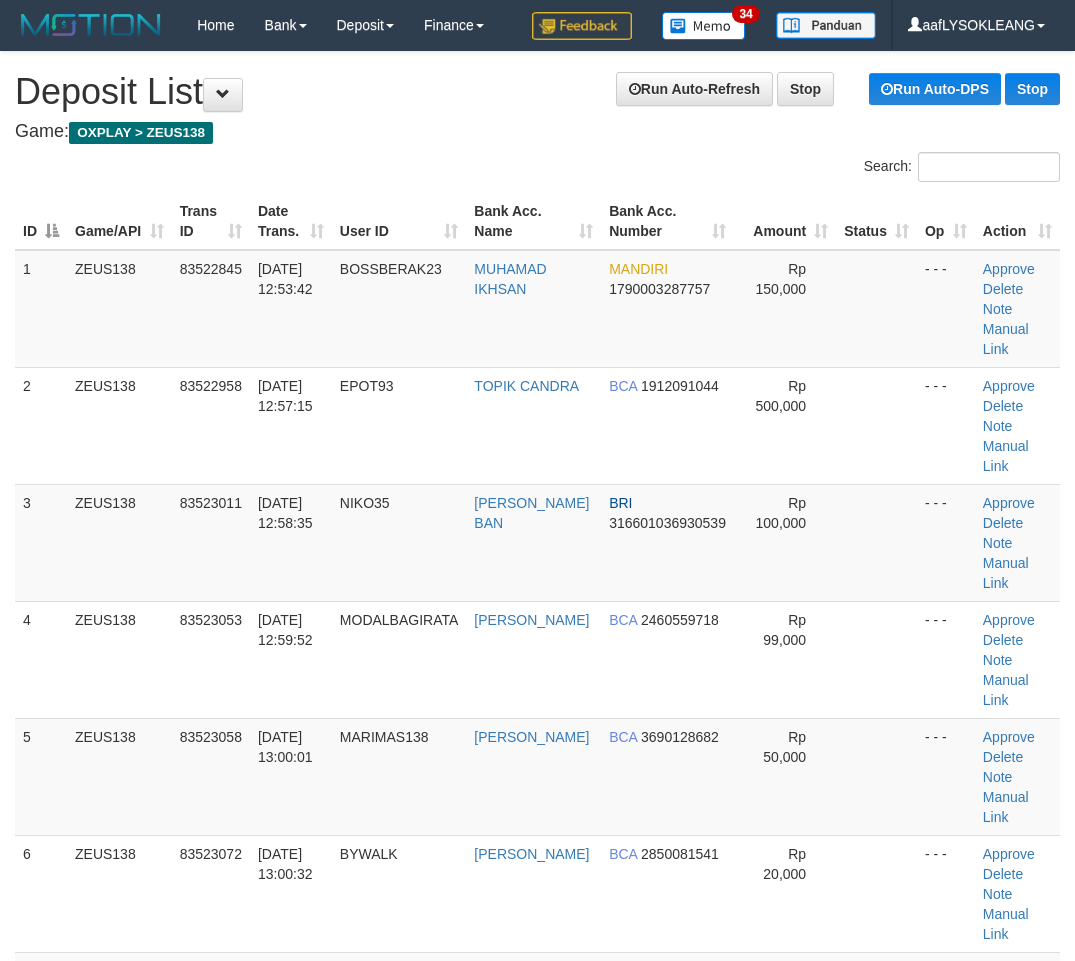 scroll, scrollTop: 907, scrollLeft: 56, axis: both 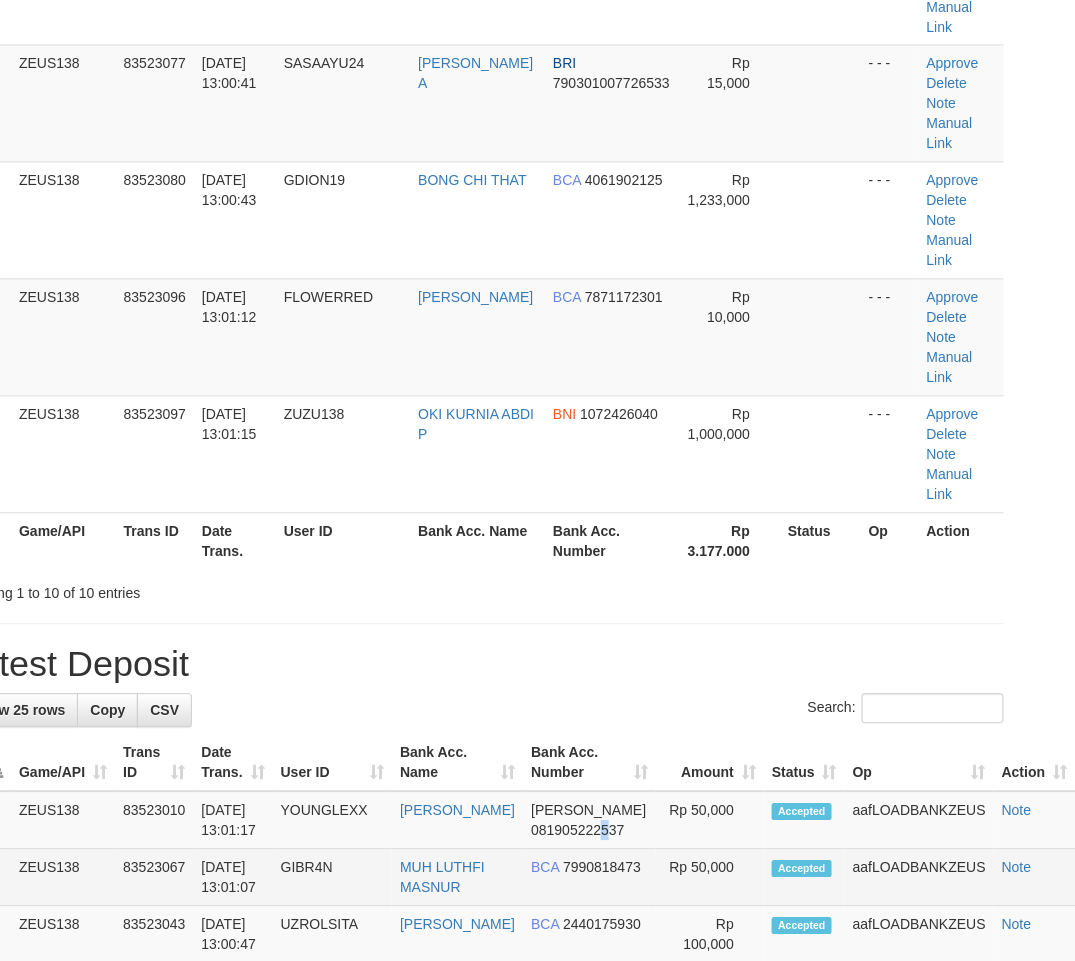 drag, startPoint x: 608, startPoint y: 633, endPoint x: 671, endPoint y: 648, distance: 64.7611 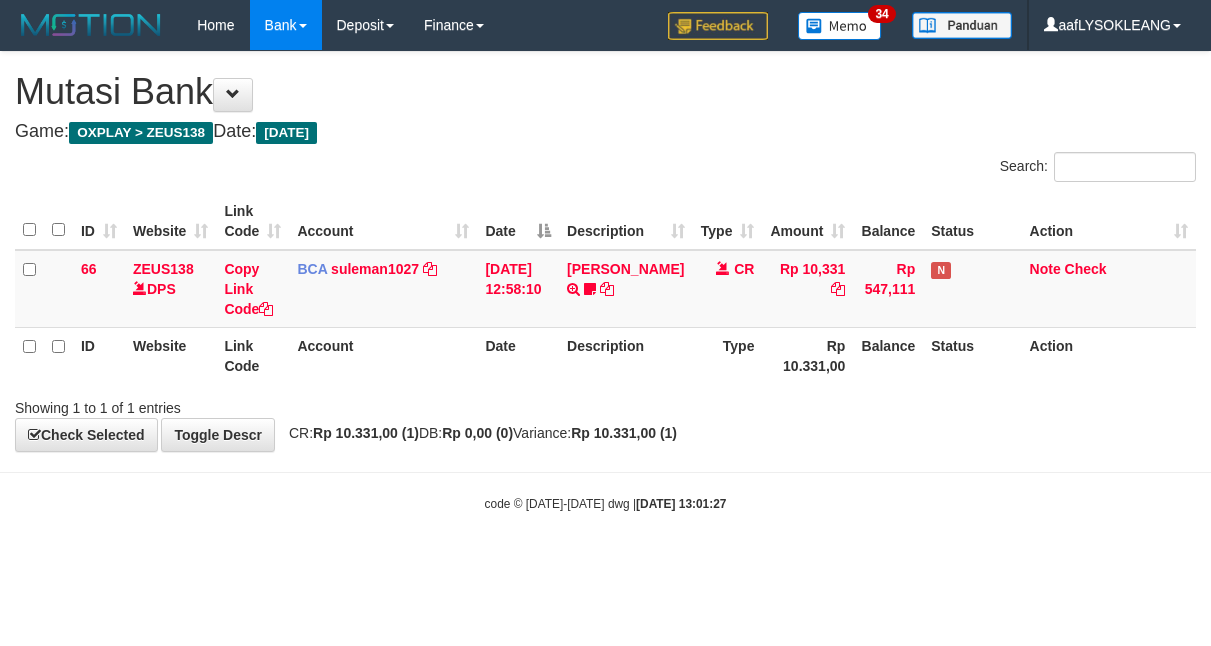 scroll, scrollTop: 0, scrollLeft: 0, axis: both 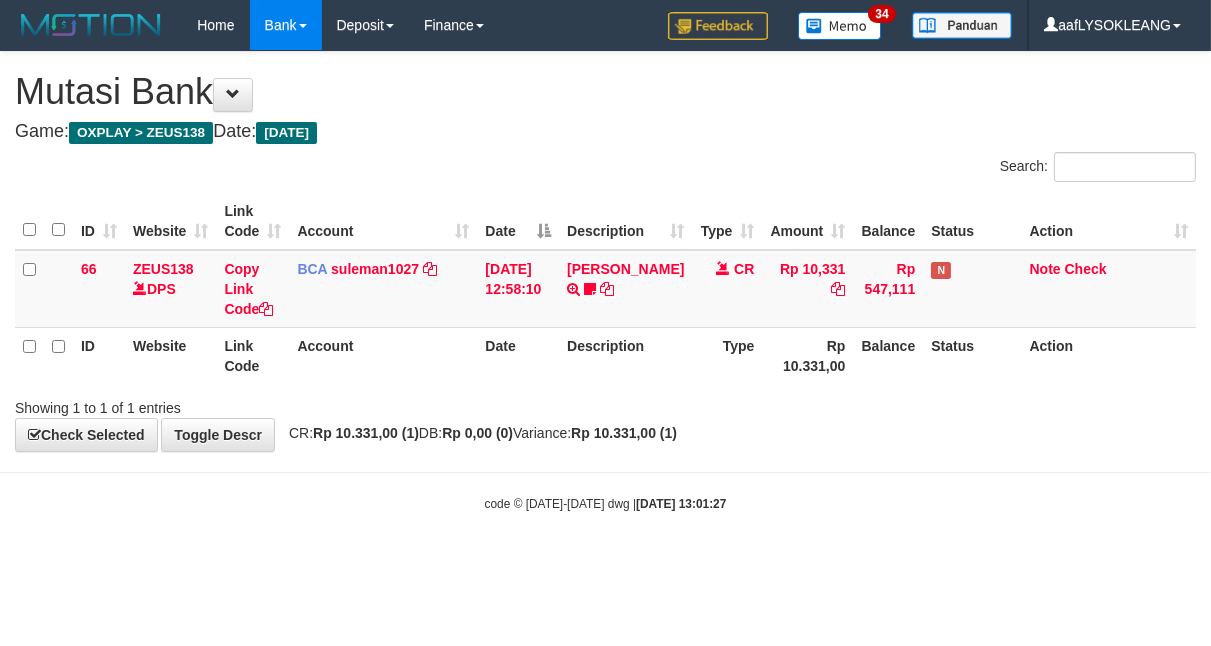 drag, startPoint x: 537, startPoint y: 392, endPoint x: 514, endPoint y: 381, distance: 25.495098 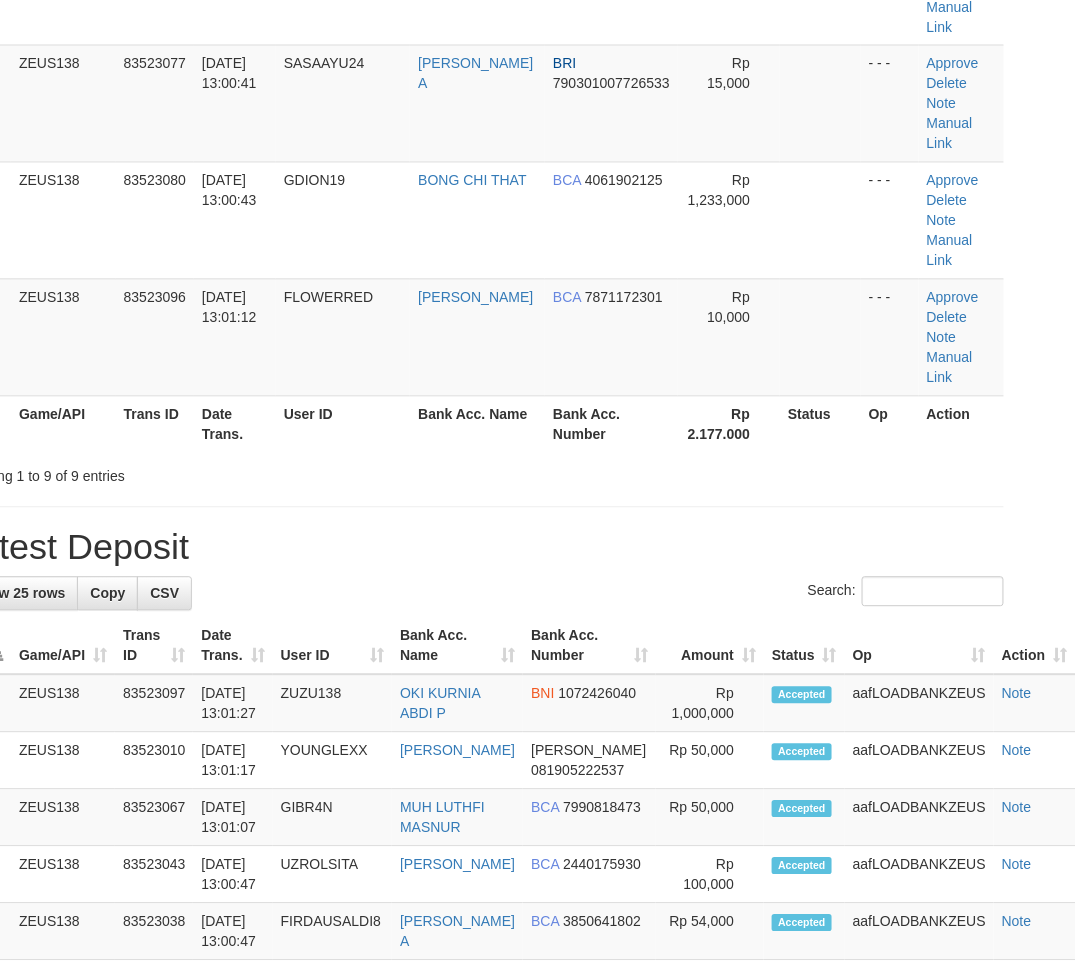 drag, startPoint x: 578, startPoint y: 394, endPoint x: 1082, endPoint y: 727, distance: 604.07367 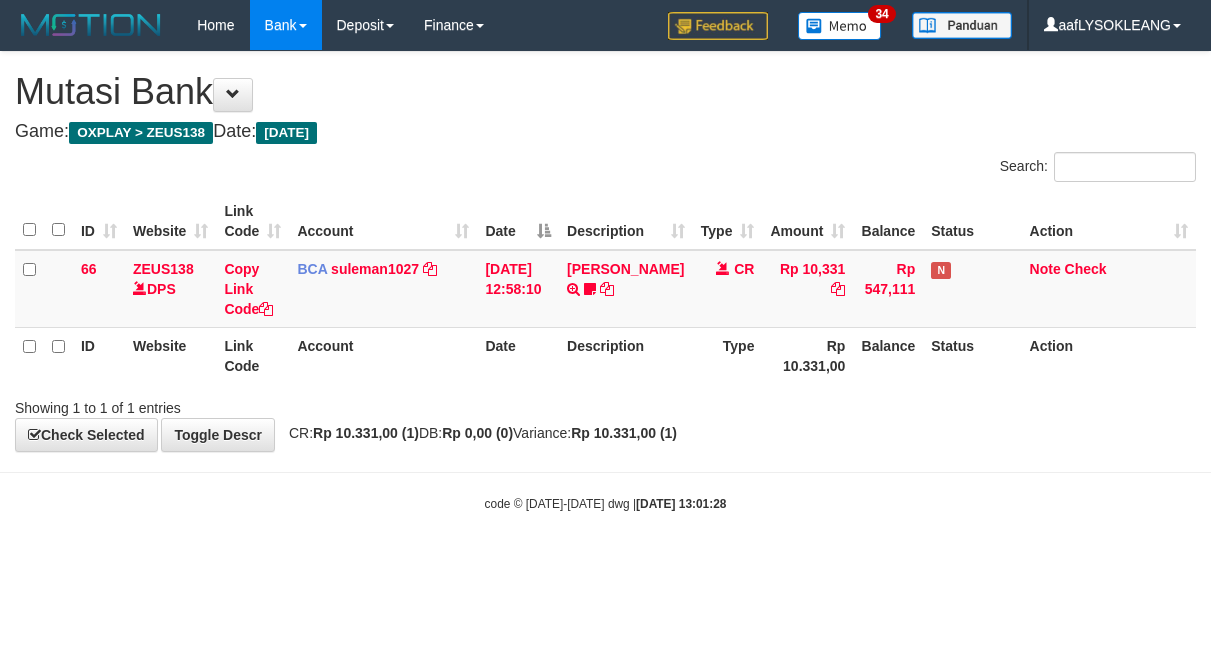scroll, scrollTop: 0, scrollLeft: 0, axis: both 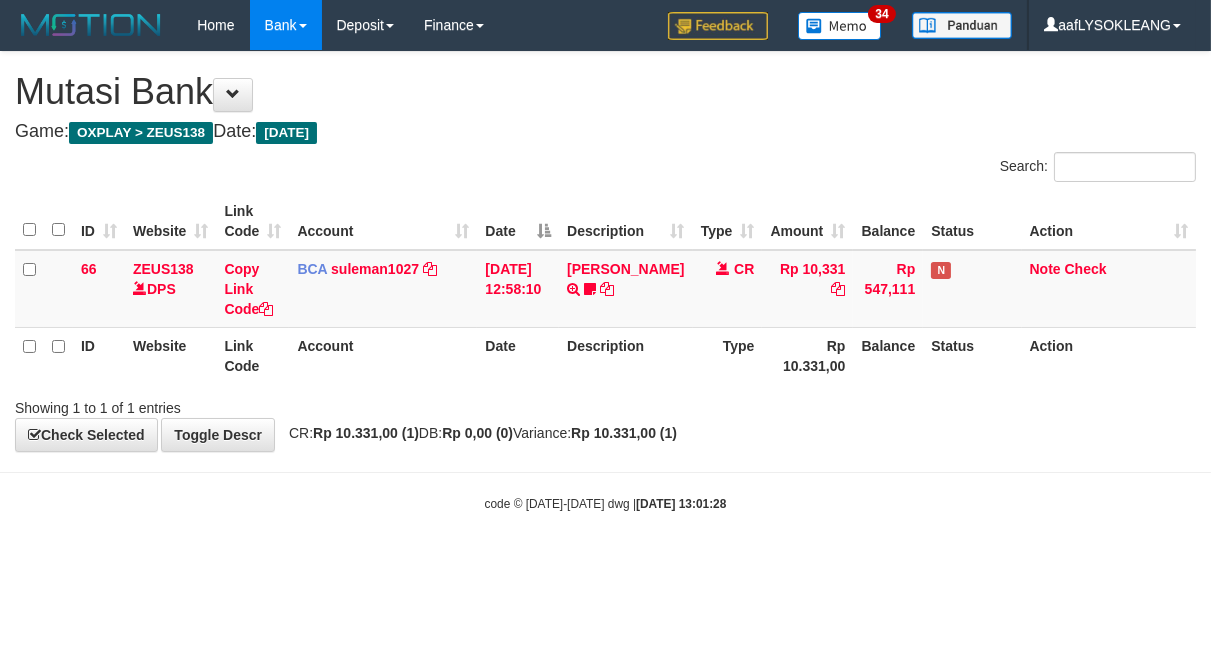 drag, startPoint x: 426, startPoint y: 361, endPoint x: 414, endPoint y: 357, distance: 12.649111 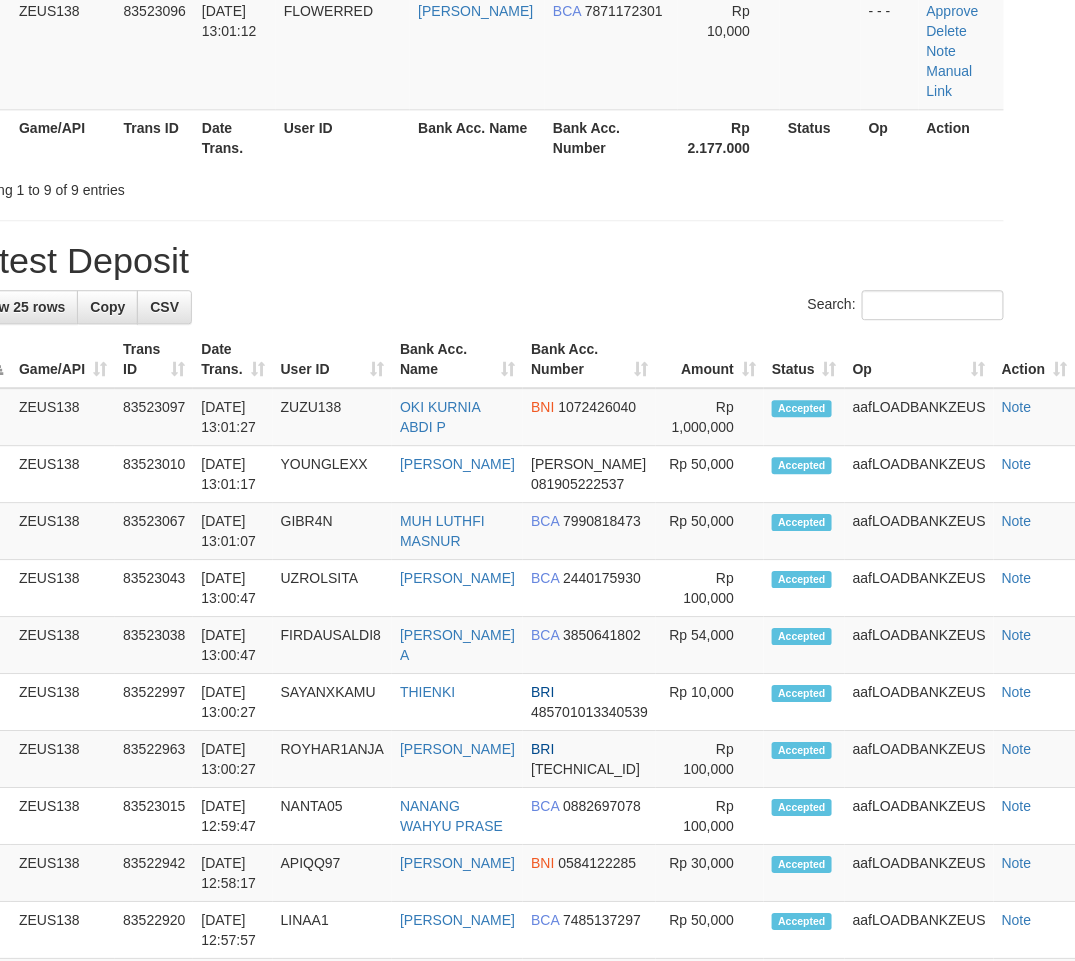 scroll, scrollTop: 602, scrollLeft: 56, axis: both 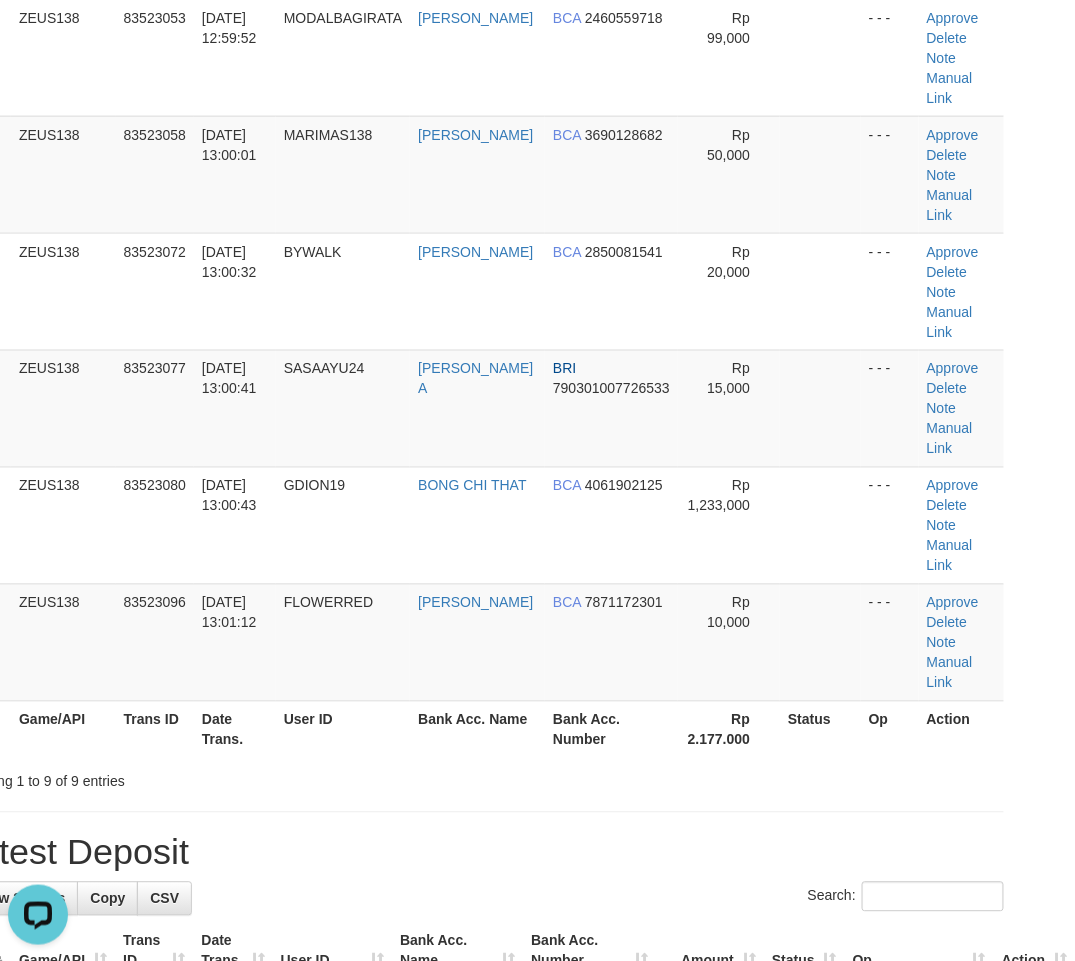 click on "Status" at bounding box center [820, 729] 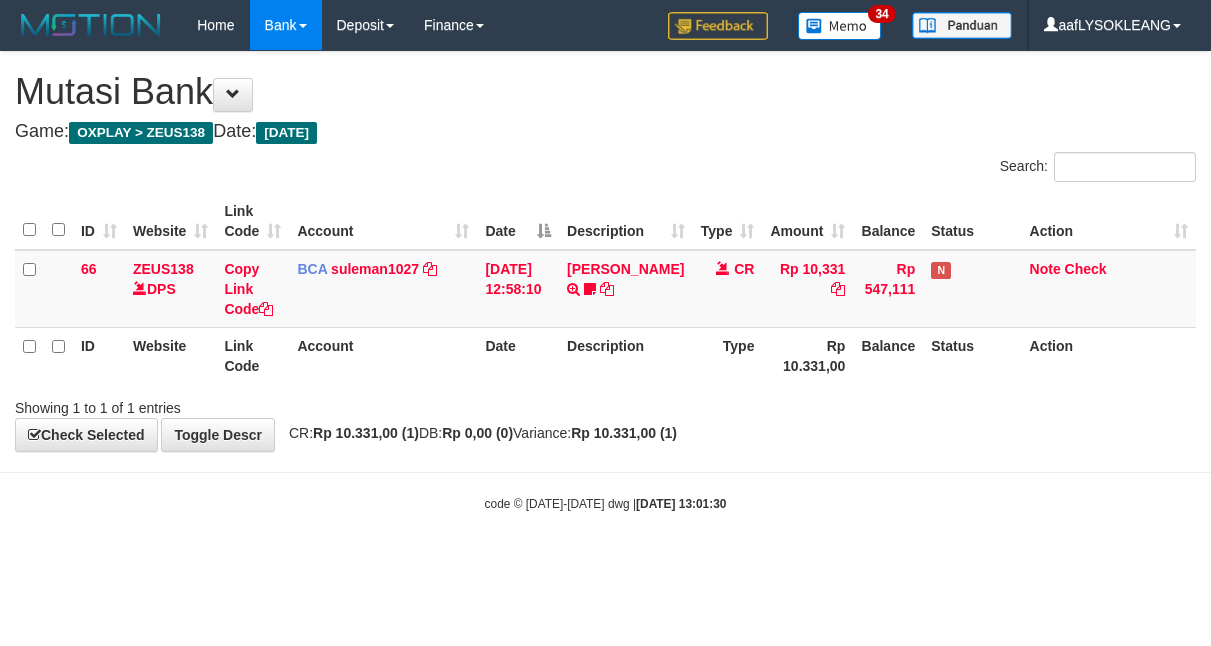 scroll, scrollTop: 0, scrollLeft: 0, axis: both 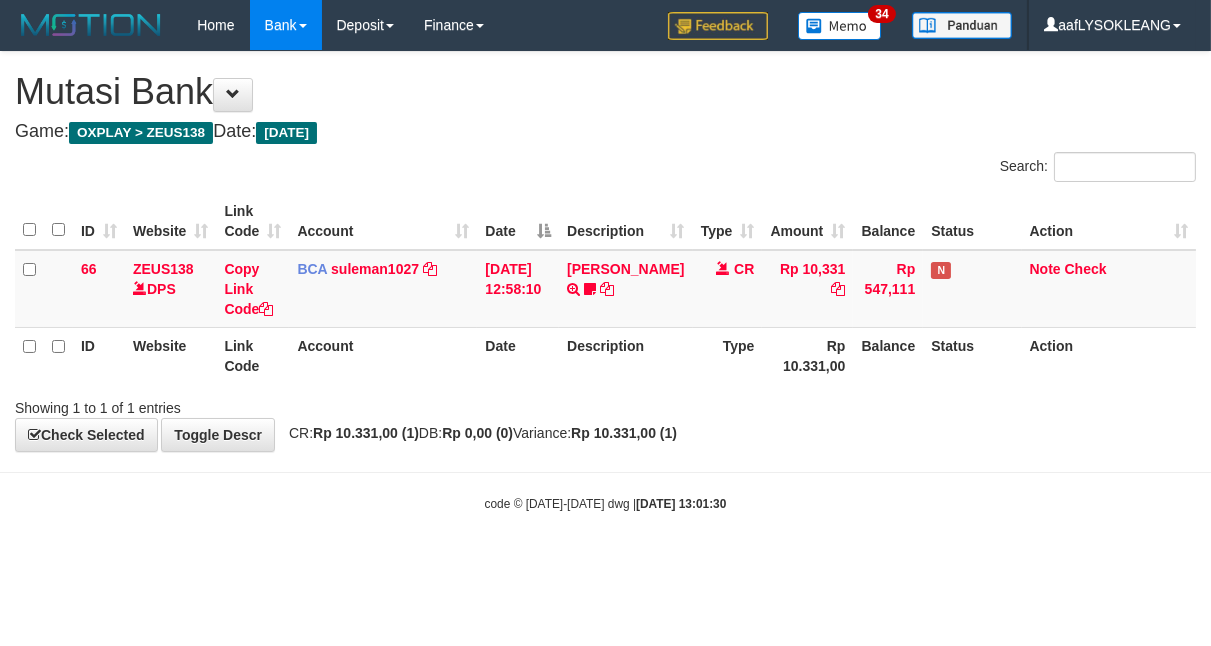 click on "Account" at bounding box center [383, 355] 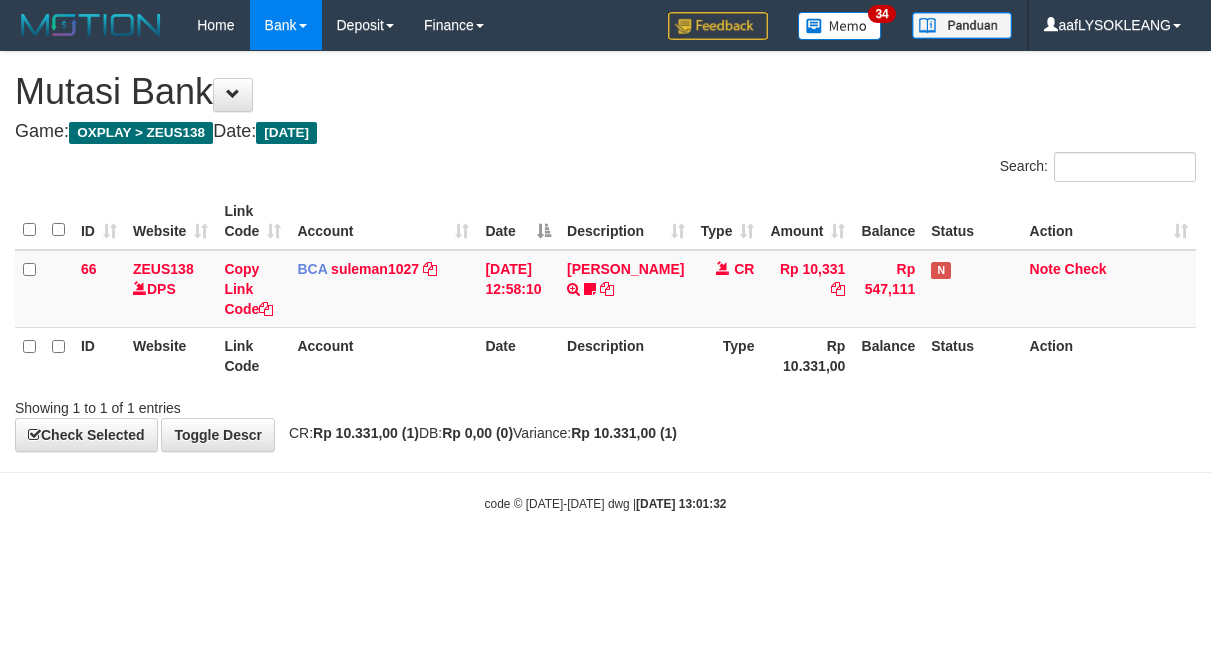 scroll, scrollTop: 0, scrollLeft: 0, axis: both 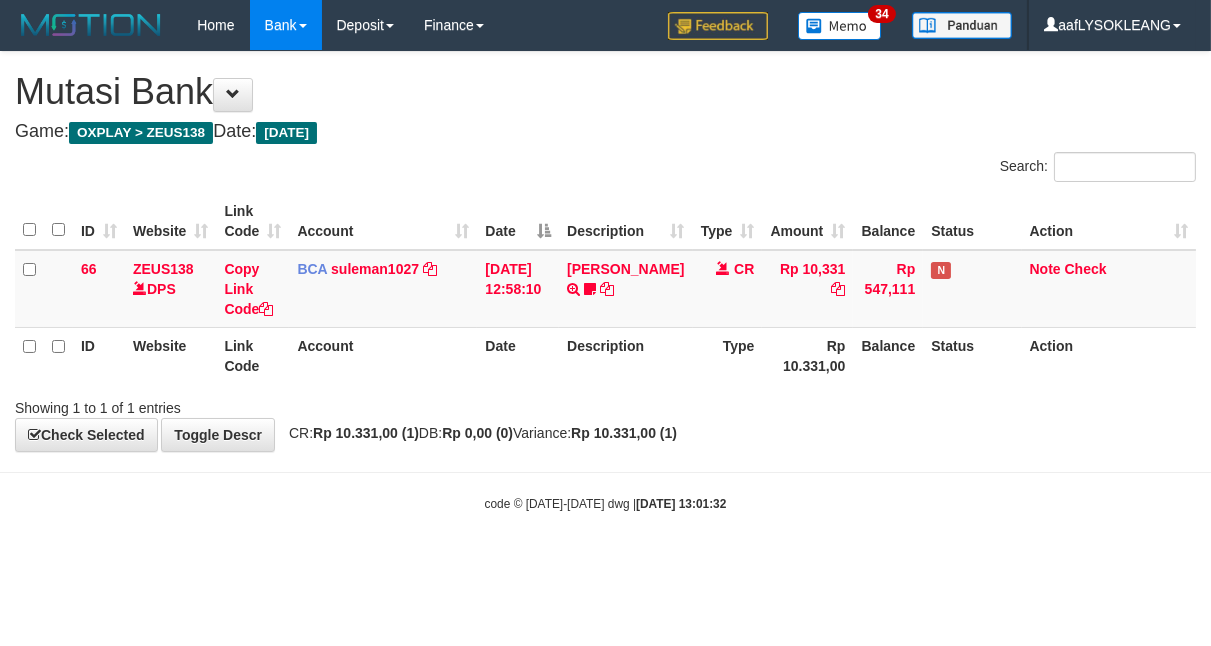 click on "Toggle navigation
Home
Bank
Account List
Load
By Website
Group
[OXPLAY]													ZEUS138
By Load Group (DPS)" at bounding box center [605, 281] 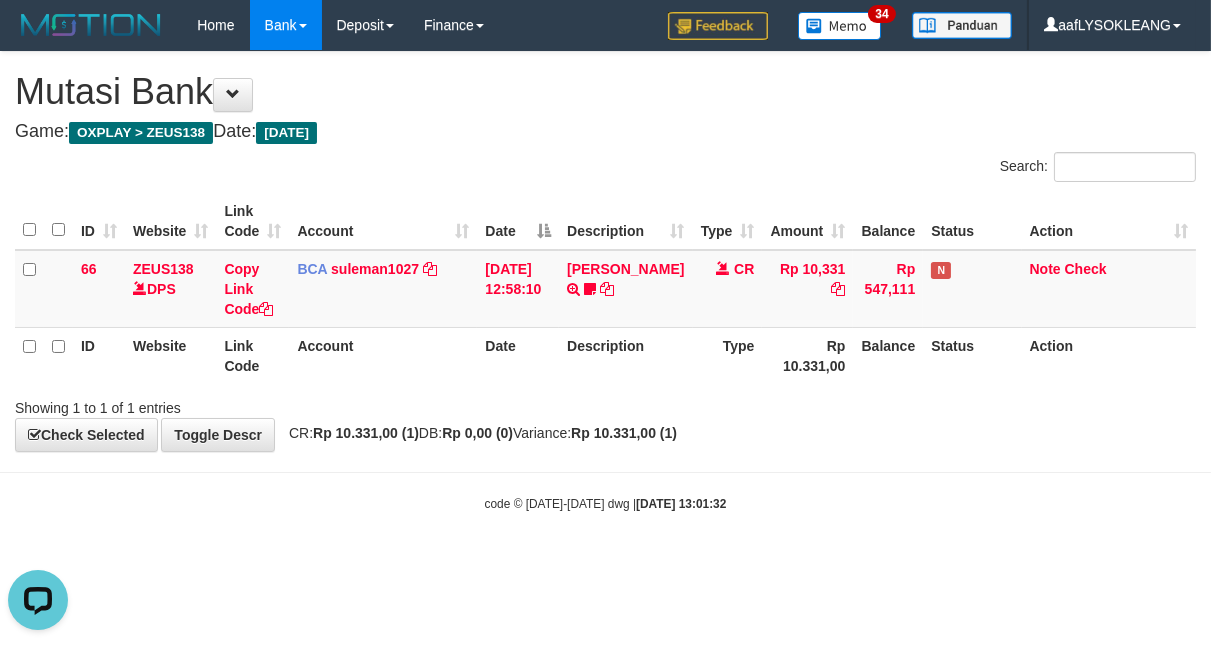 scroll, scrollTop: 0, scrollLeft: 0, axis: both 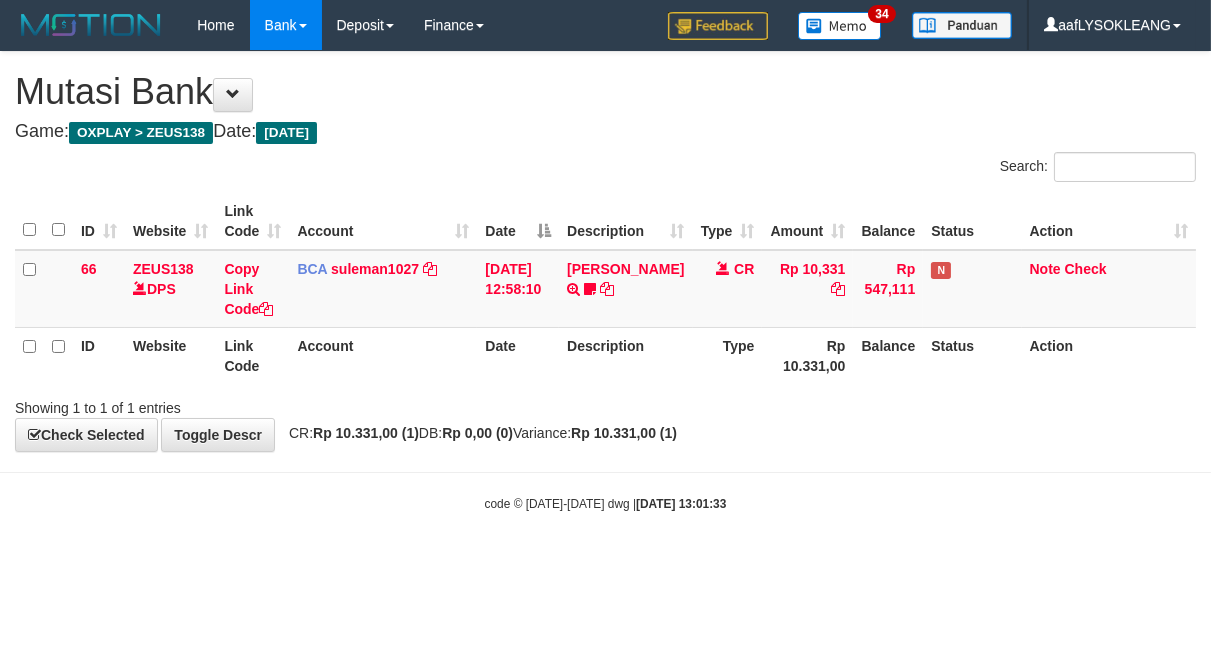 click on "Toggle navigation
Home
Bank
Account List
Load
By Website
Group
[OXPLAY]													ZEUS138
By Load Group (DPS)" at bounding box center [605, 281] 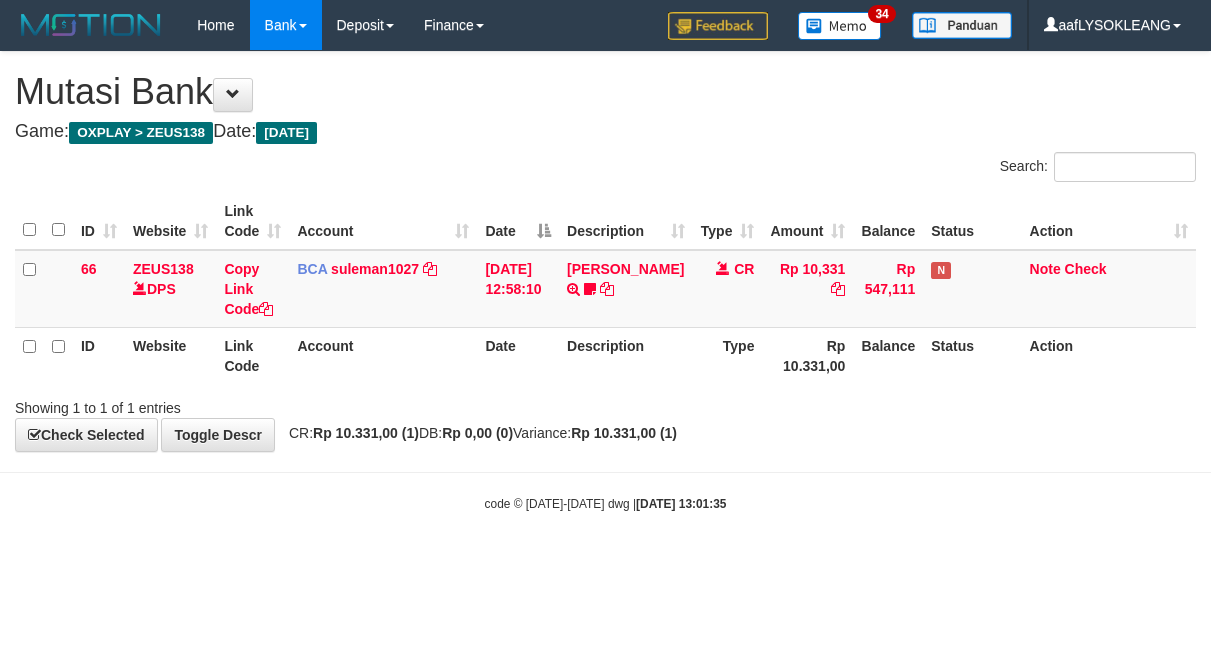scroll, scrollTop: 0, scrollLeft: 0, axis: both 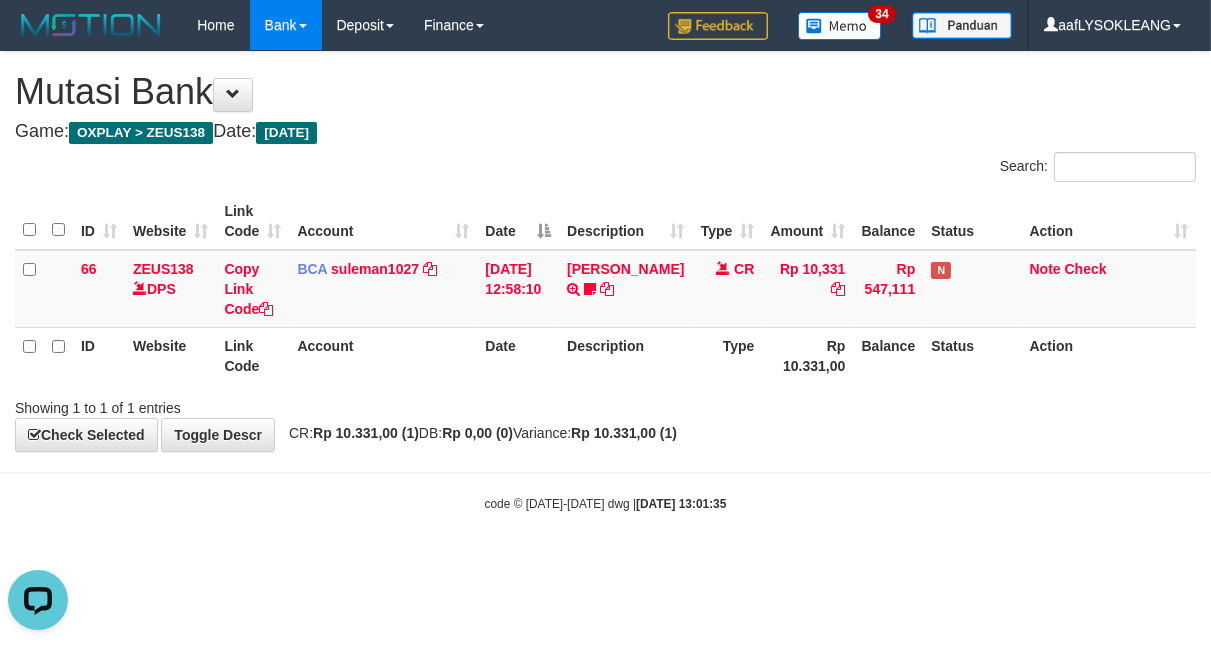 drag, startPoint x: 994, startPoint y: 400, endPoint x: 908, endPoint y: 396, distance: 86.09297 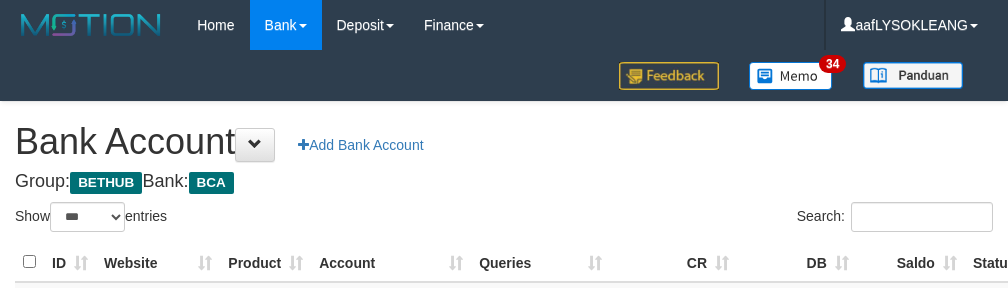 select on "***" 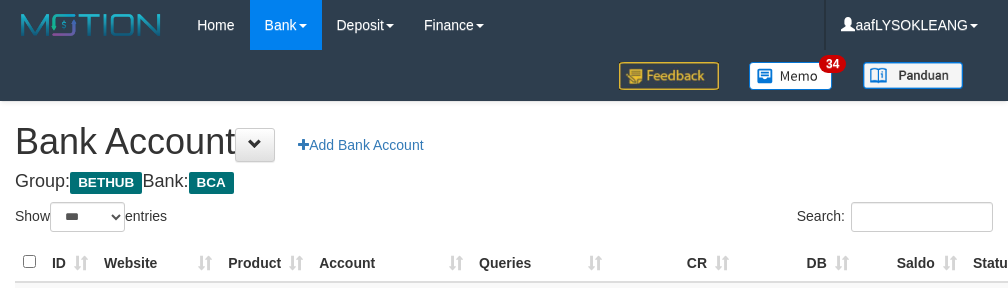 scroll, scrollTop: 191, scrollLeft: 0, axis: vertical 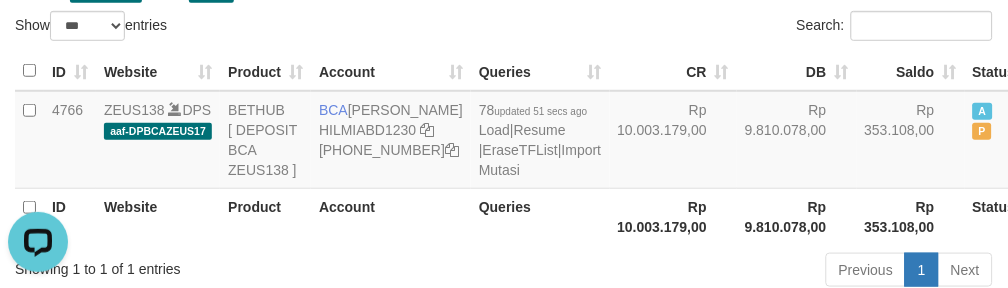 drag, startPoint x: 513, startPoint y: 34, endPoint x: 528, endPoint y: 36, distance: 15.132746 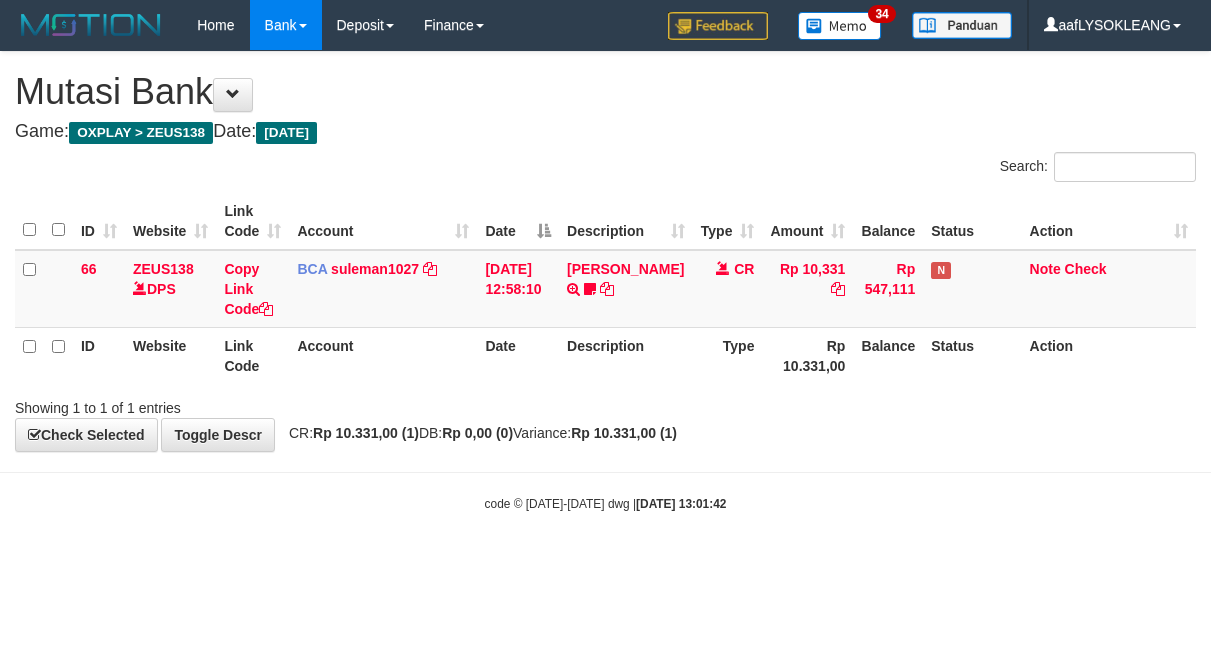 scroll, scrollTop: 0, scrollLeft: 0, axis: both 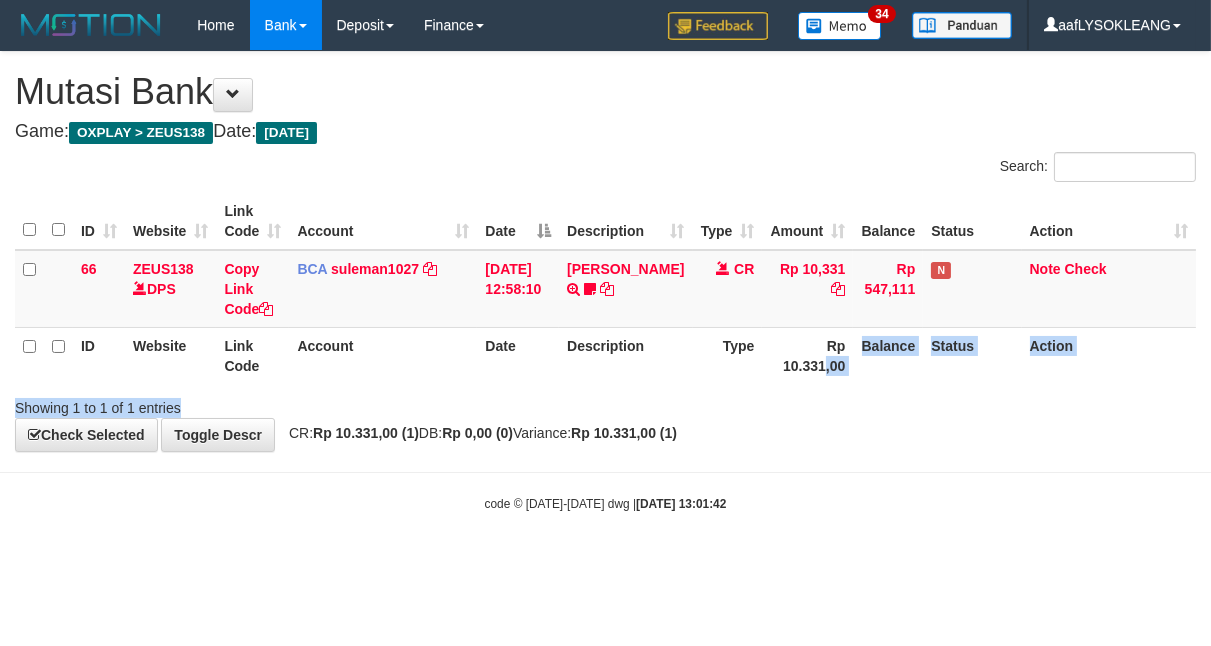 click on "Search:
ID Website Link Code Account Date Description Type Amount Balance Status Action
66
ZEUS138    DPS
Copy Link Code
BCA
suleman1027
DPS
SULEMAN
mutasi_20250713_2972 | 66
mutasi_20250713_2972 | 66
13/07/2025 12:58:10
ACHMAD SUGANDA            TRSF E-BANKING CR 1307/FTSCY/WS95031
10331.00ACHMAD SUGANDA    Die54321
CR
Rp 10,331
Rp 547,111
N
Note
Check
ID Website Link Code Account Date Description Type Rp 10.331,00 Balance Status Action
Showing 1 to 1 of 1 entries" at bounding box center [605, 285] 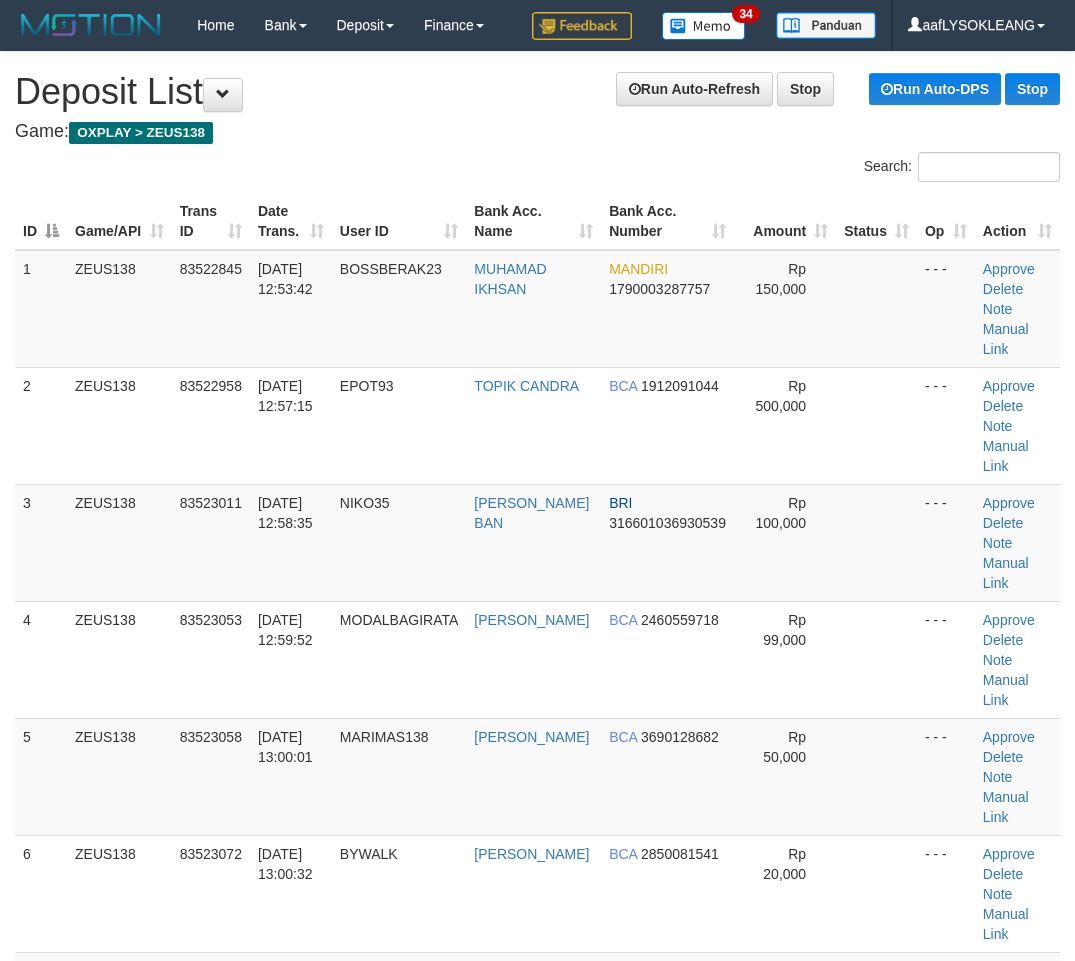 scroll, scrollTop: 602, scrollLeft: 56, axis: both 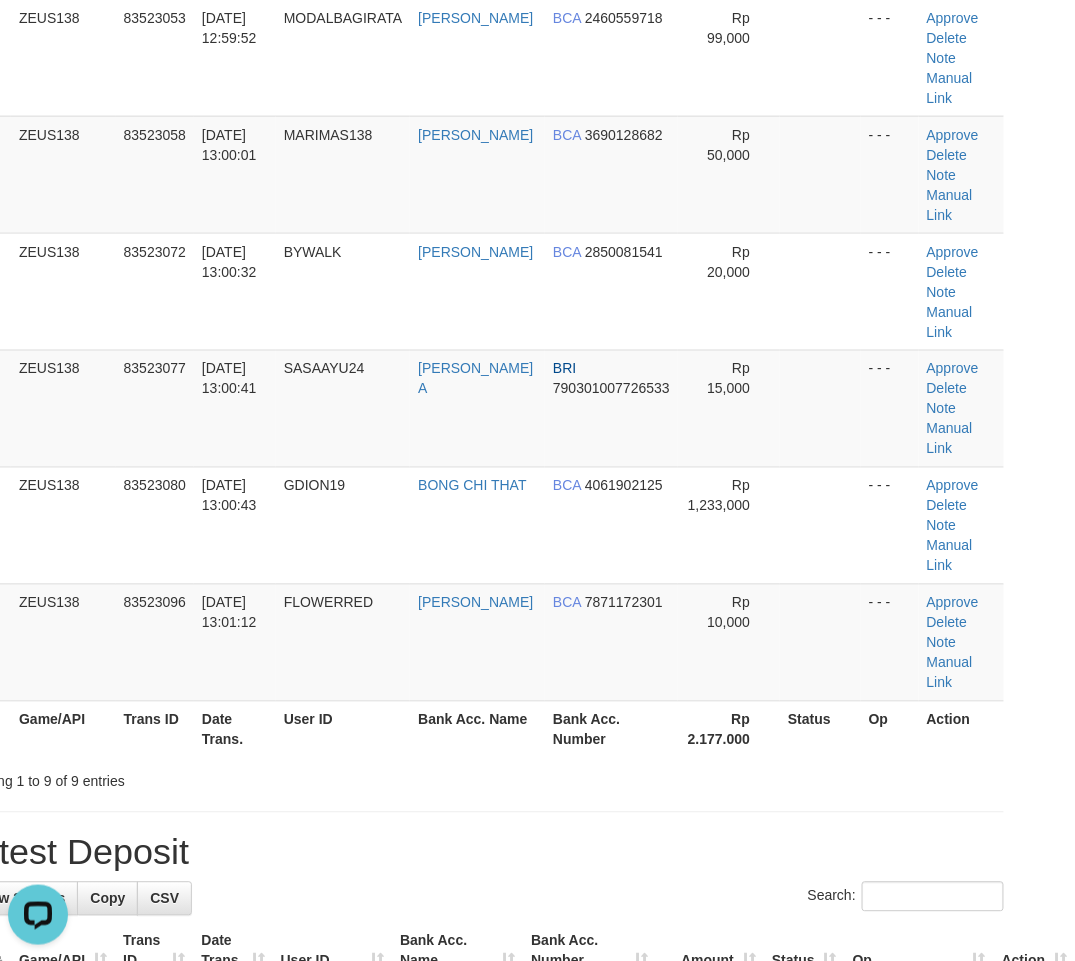click on "Latest Deposit" at bounding box center [481, 853] 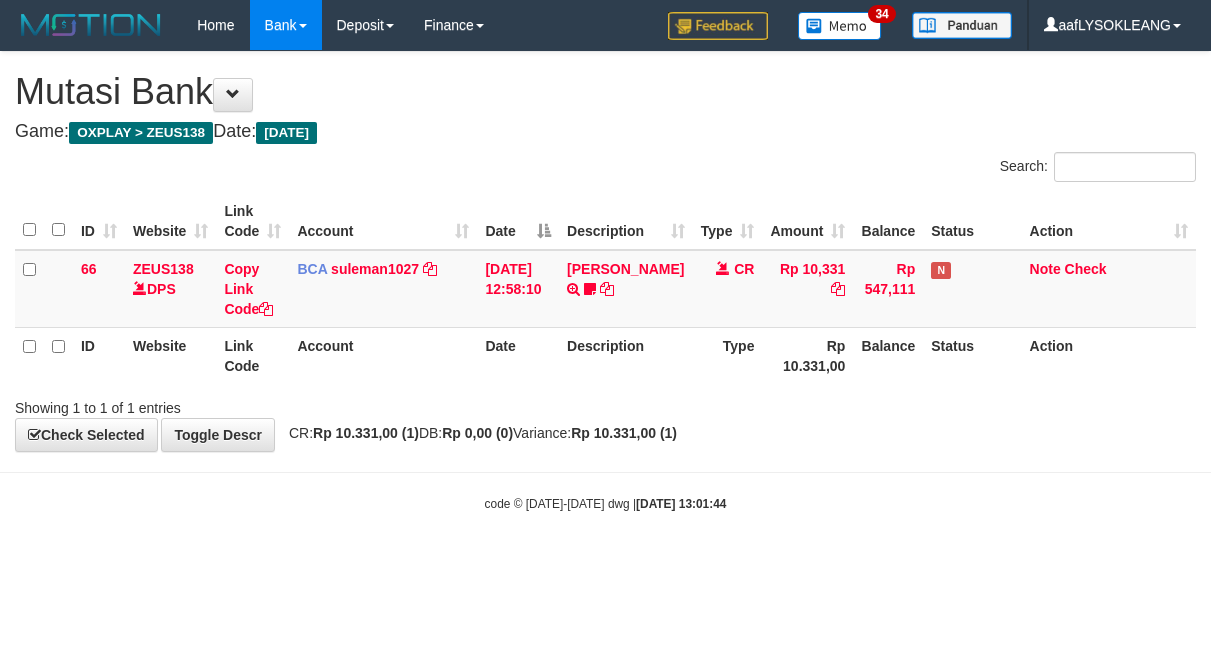 scroll, scrollTop: 0, scrollLeft: 0, axis: both 